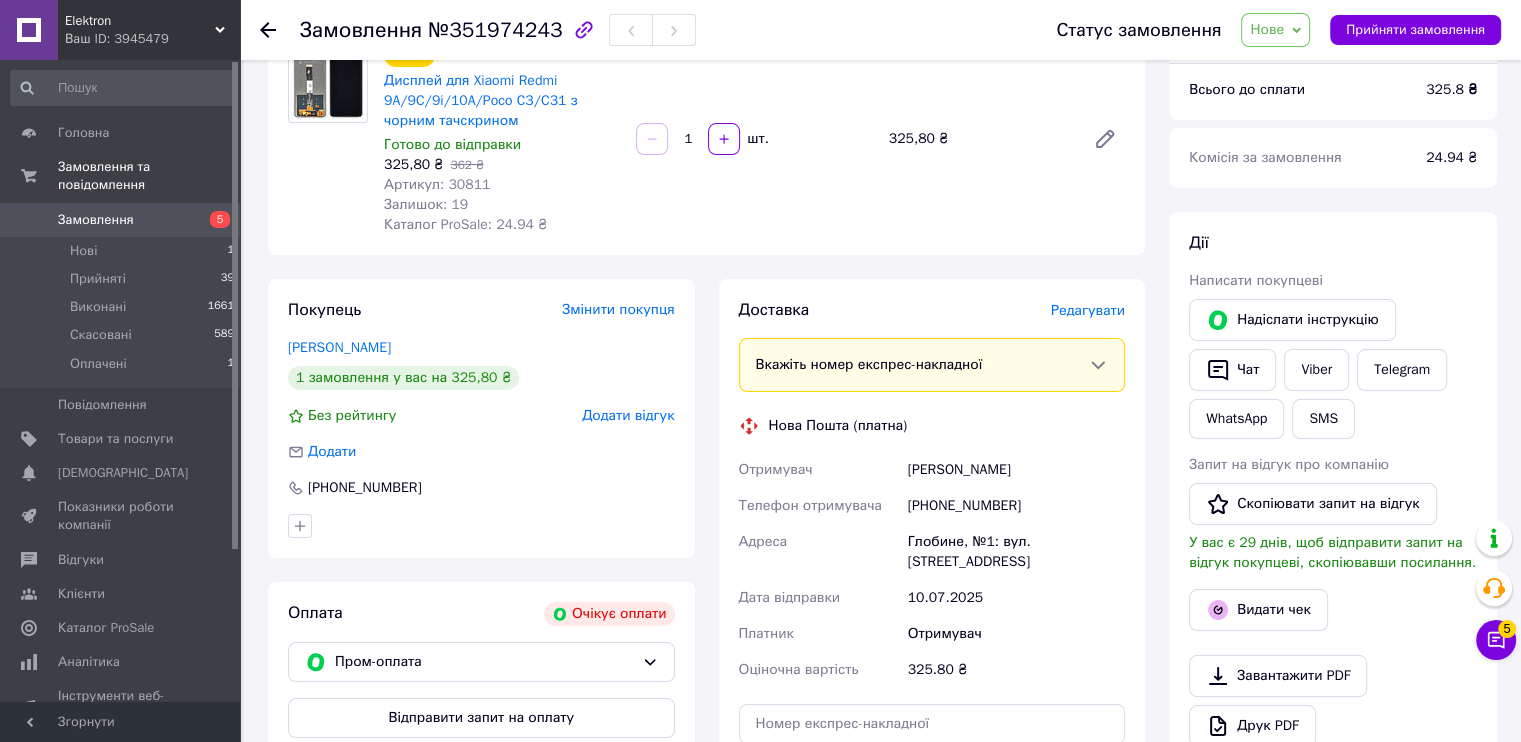 scroll, scrollTop: 300, scrollLeft: 0, axis: vertical 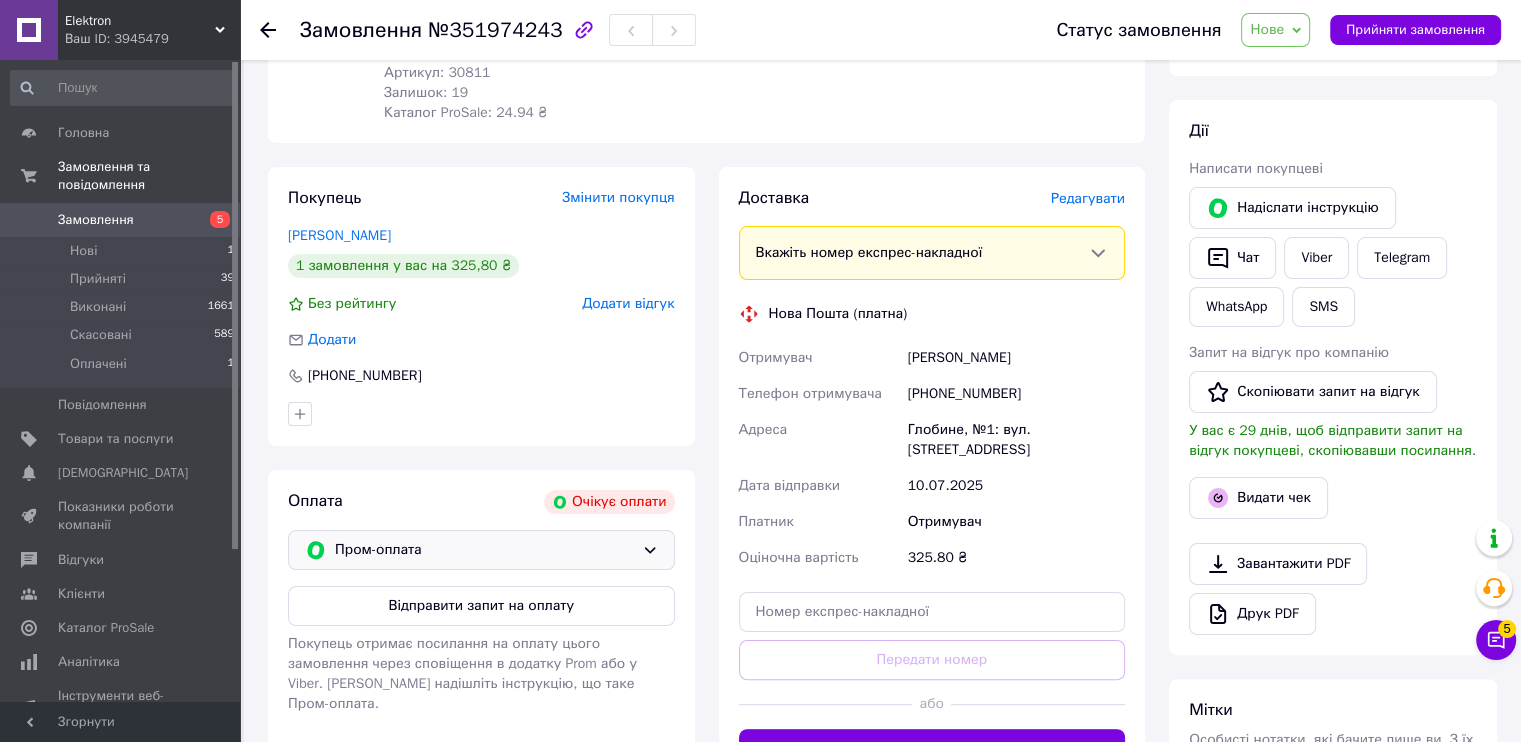 click on "Пром-оплата" at bounding box center (481, 550) 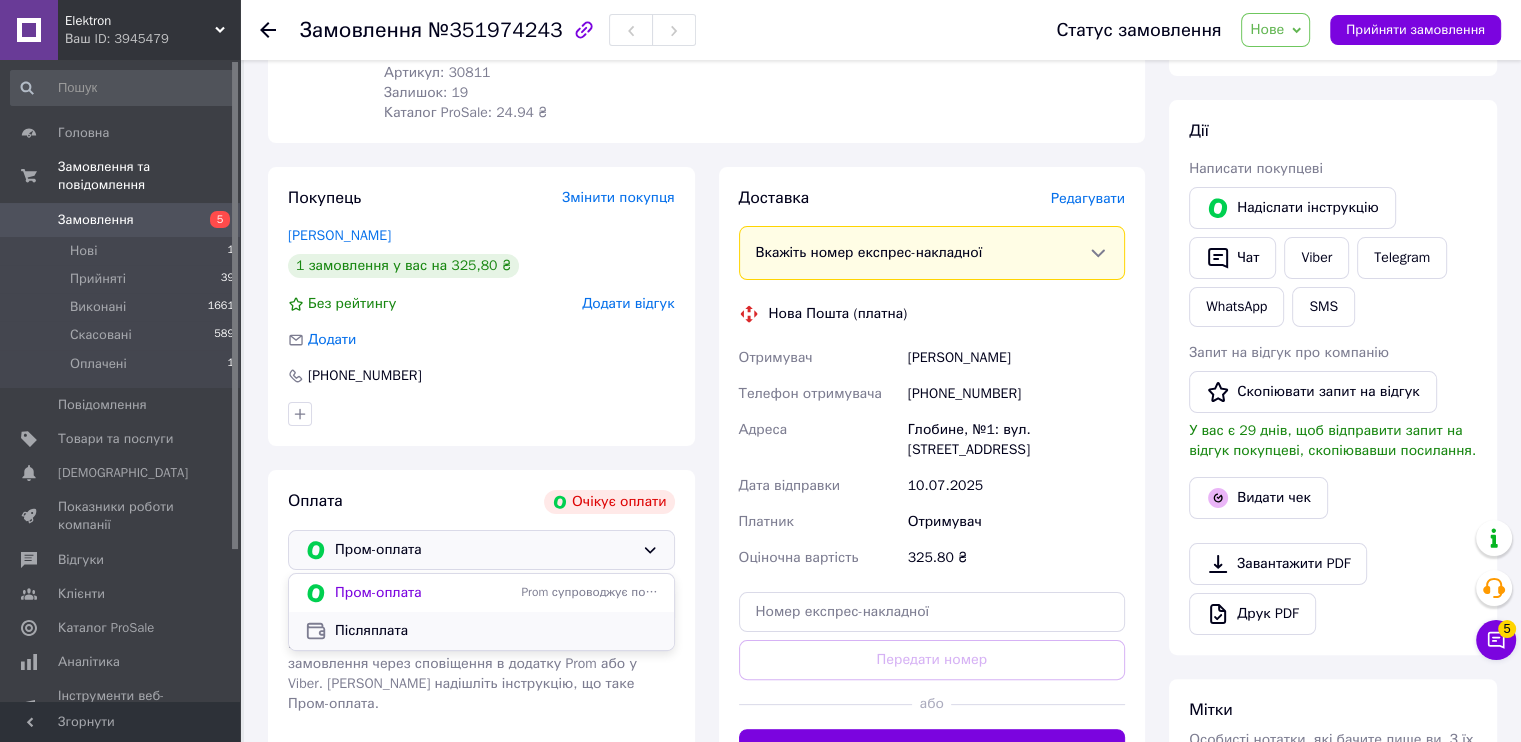 click on "Післяплата" at bounding box center [496, 631] 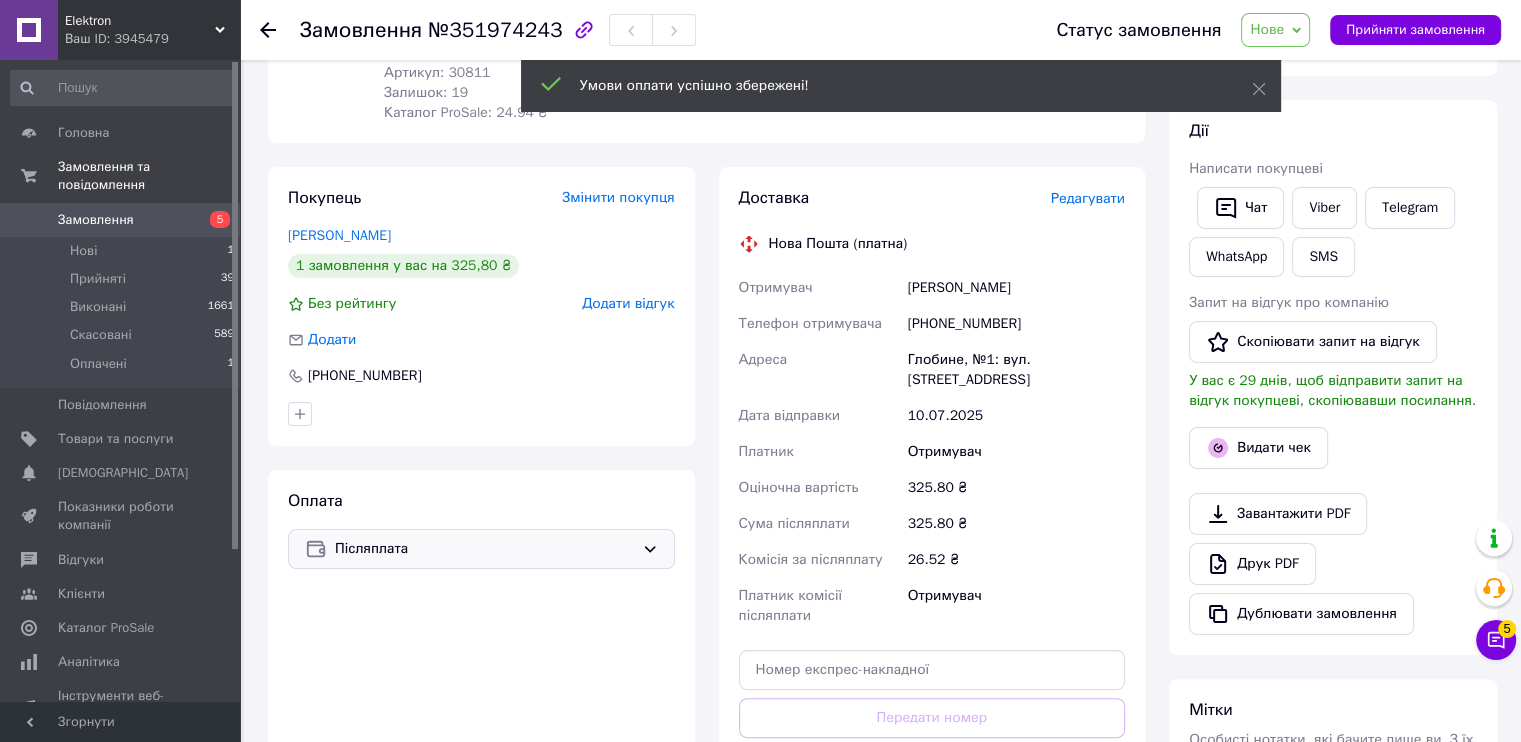 click on "Нове" at bounding box center [1267, 29] 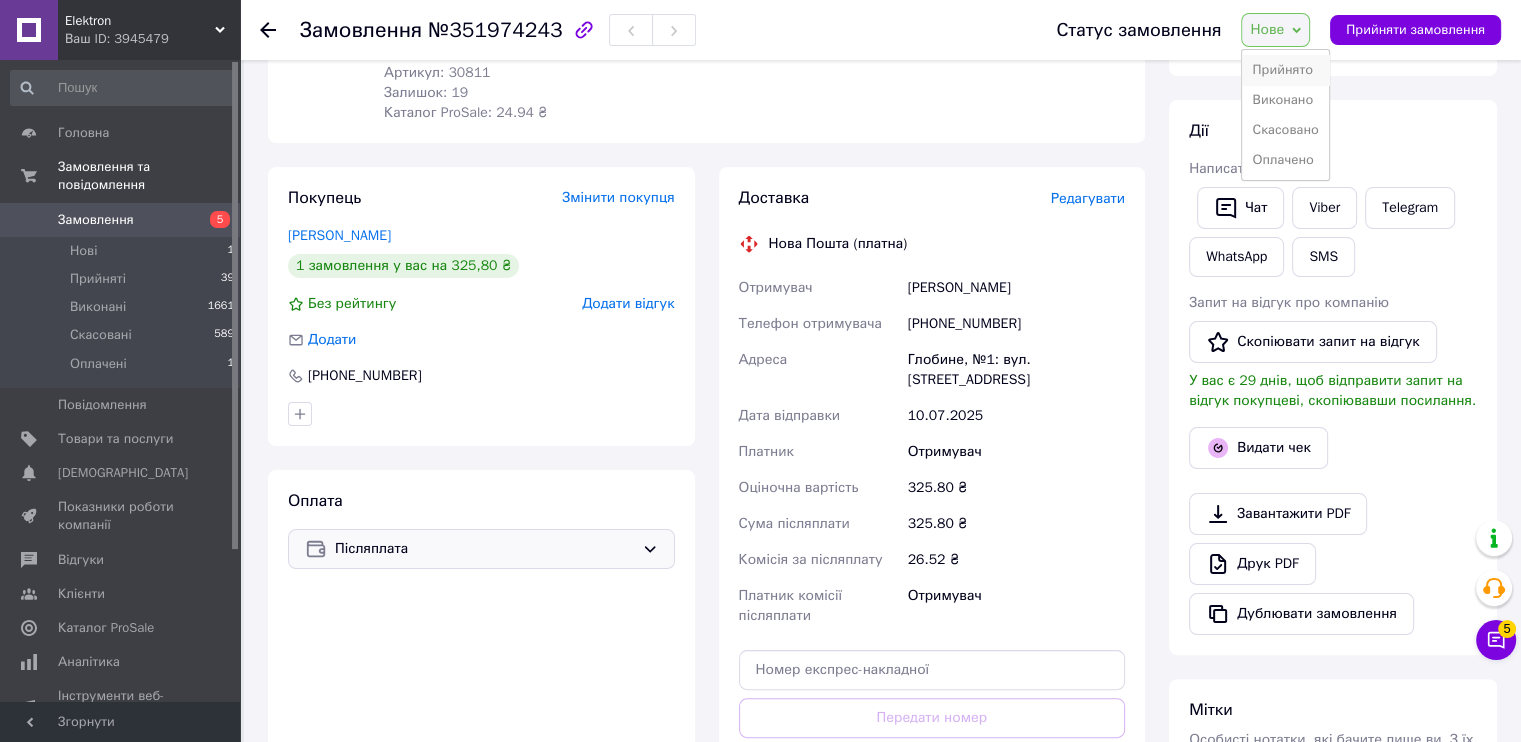 click on "Прийнято" at bounding box center [1285, 70] 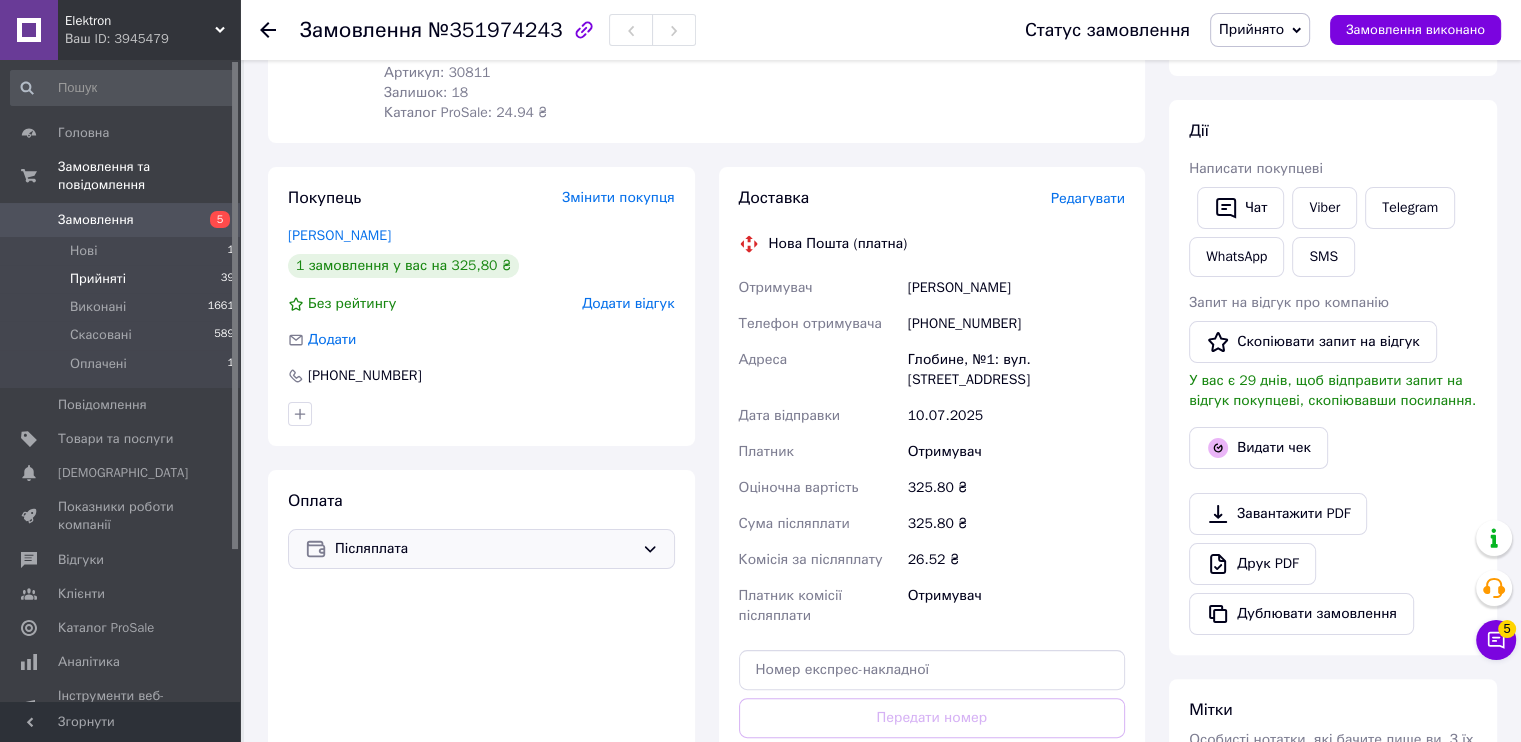 click on "Прийняті 39" at bounding box center [123, 279] 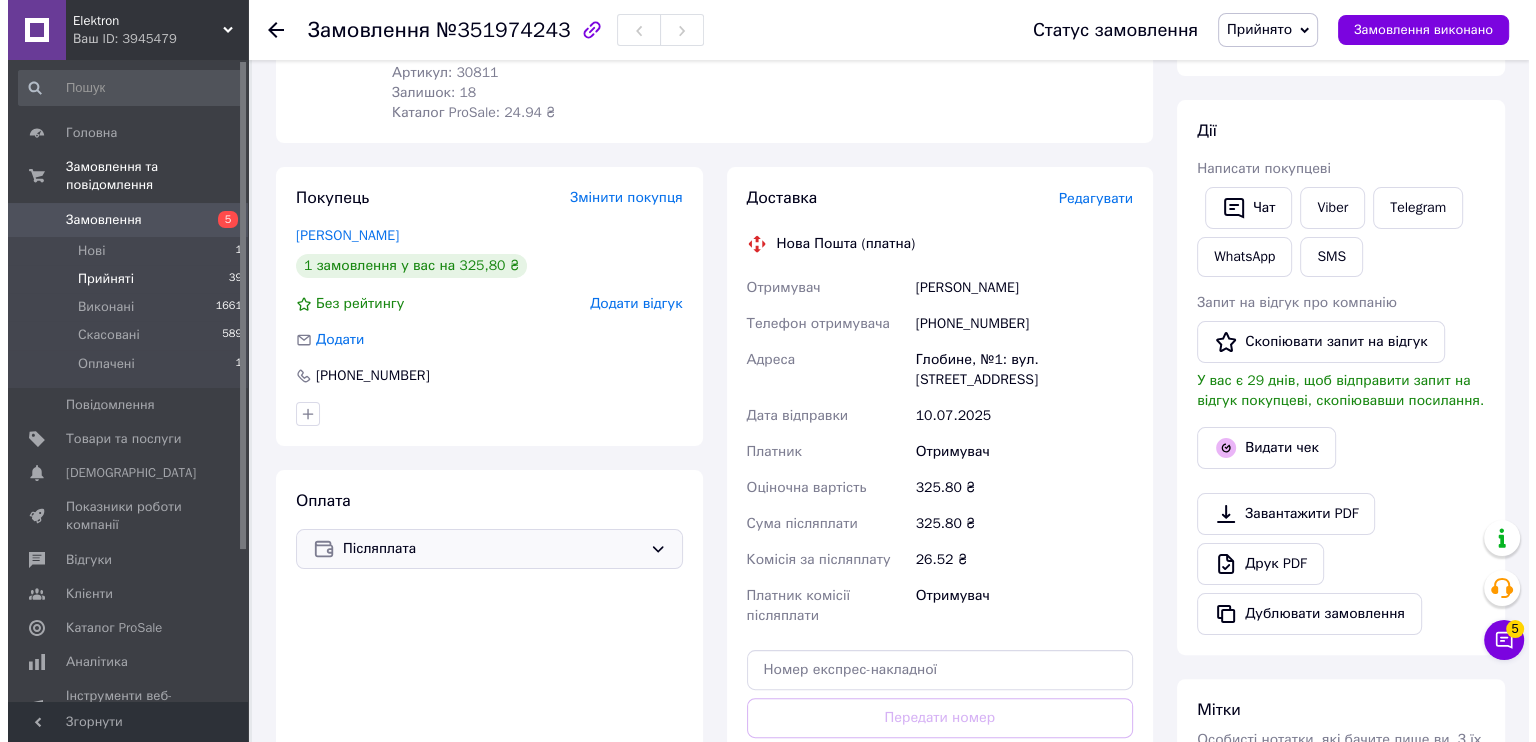 scroll, scrollTop: 0, scrollLeft: 0, axis: both 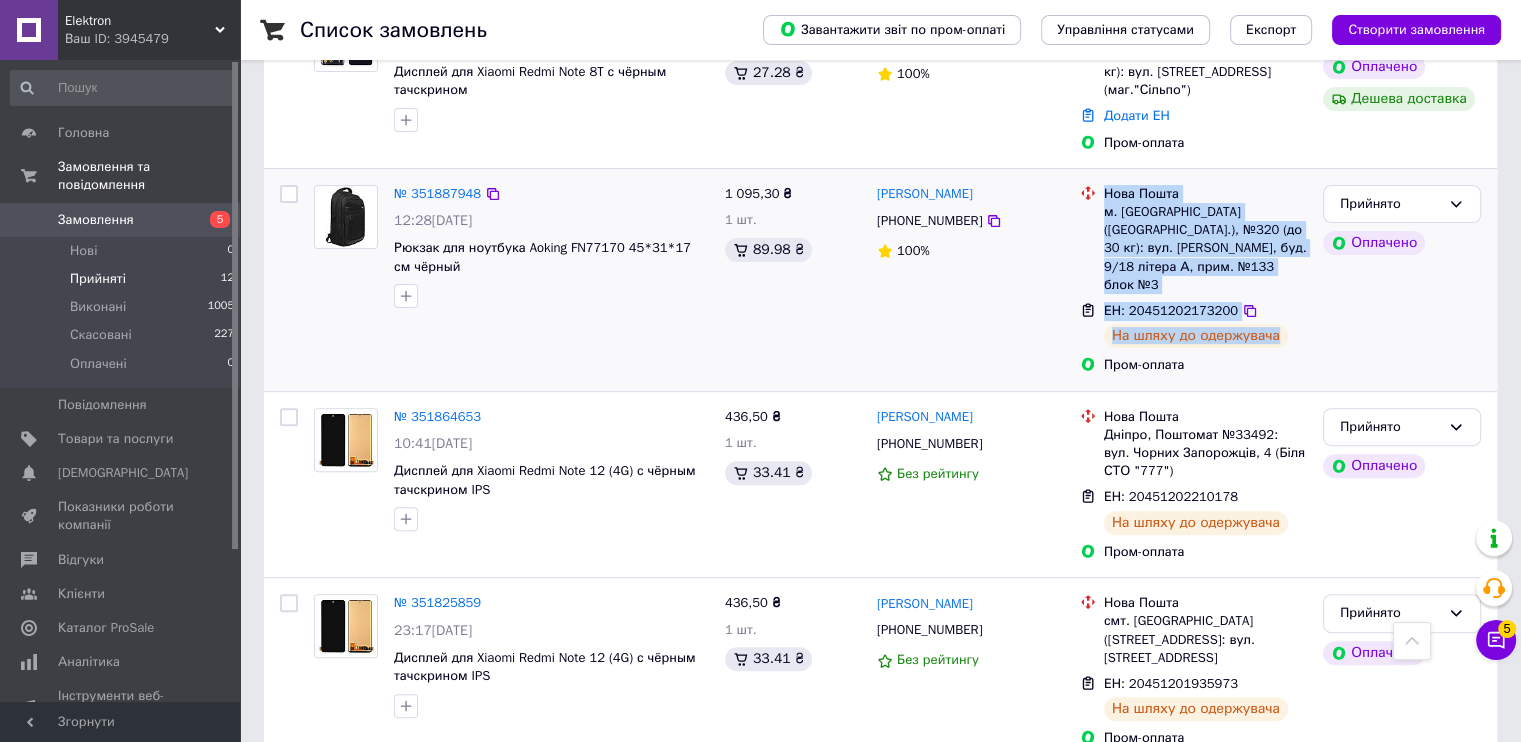 drag, startPoint x: 1292, startPoint y: 277, endPoint x: 1100, endPoint y: 161, distance: 224.3212 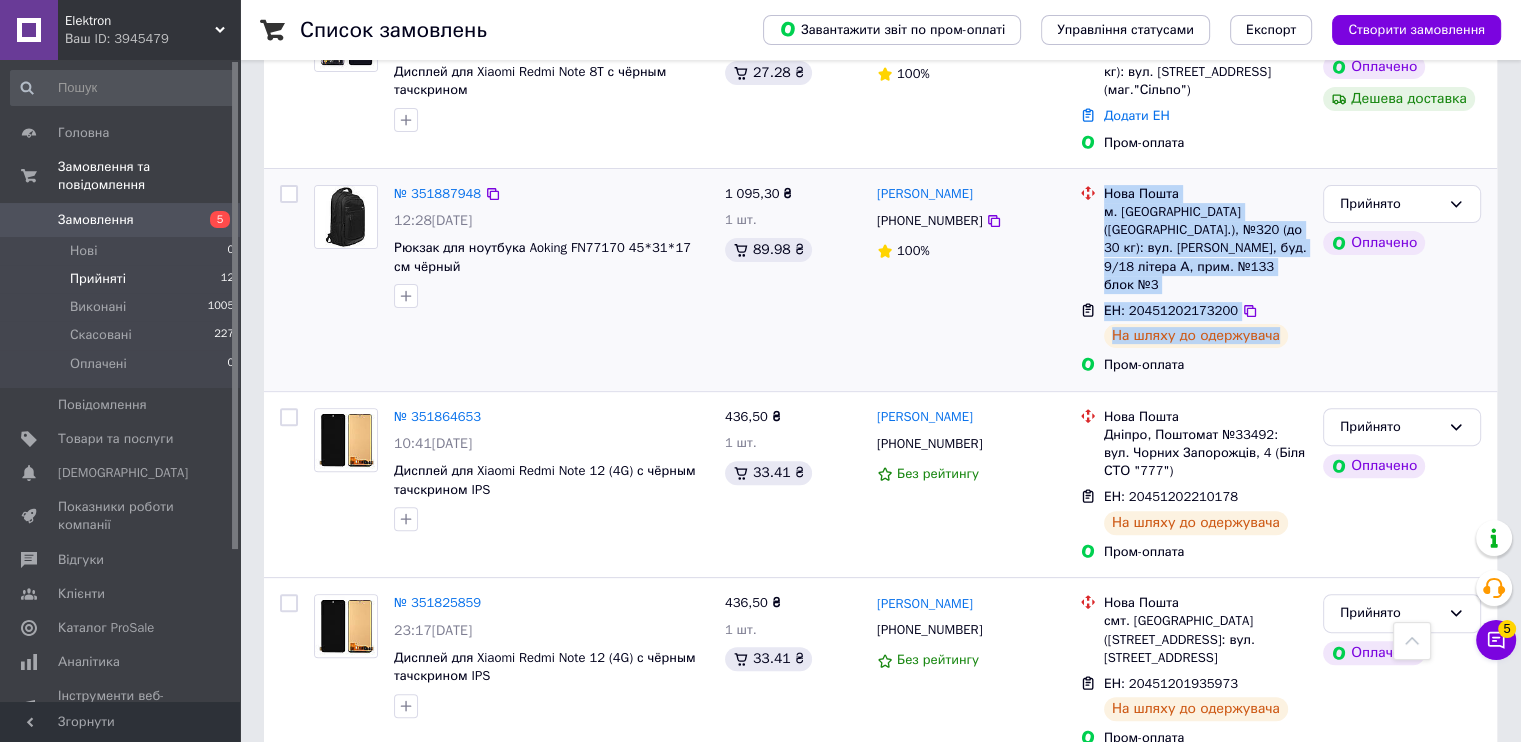 click on "Нова Пошта м. Київ (Київська обл.), №320 (до 30 кг): вул. Анни Ахматової, буд. 9/18 літера А, прим. №133 блок №3 ЕН: 20451202173200 На шляху до одержувача Пром-оплата" at bounding box center (1193, 280) 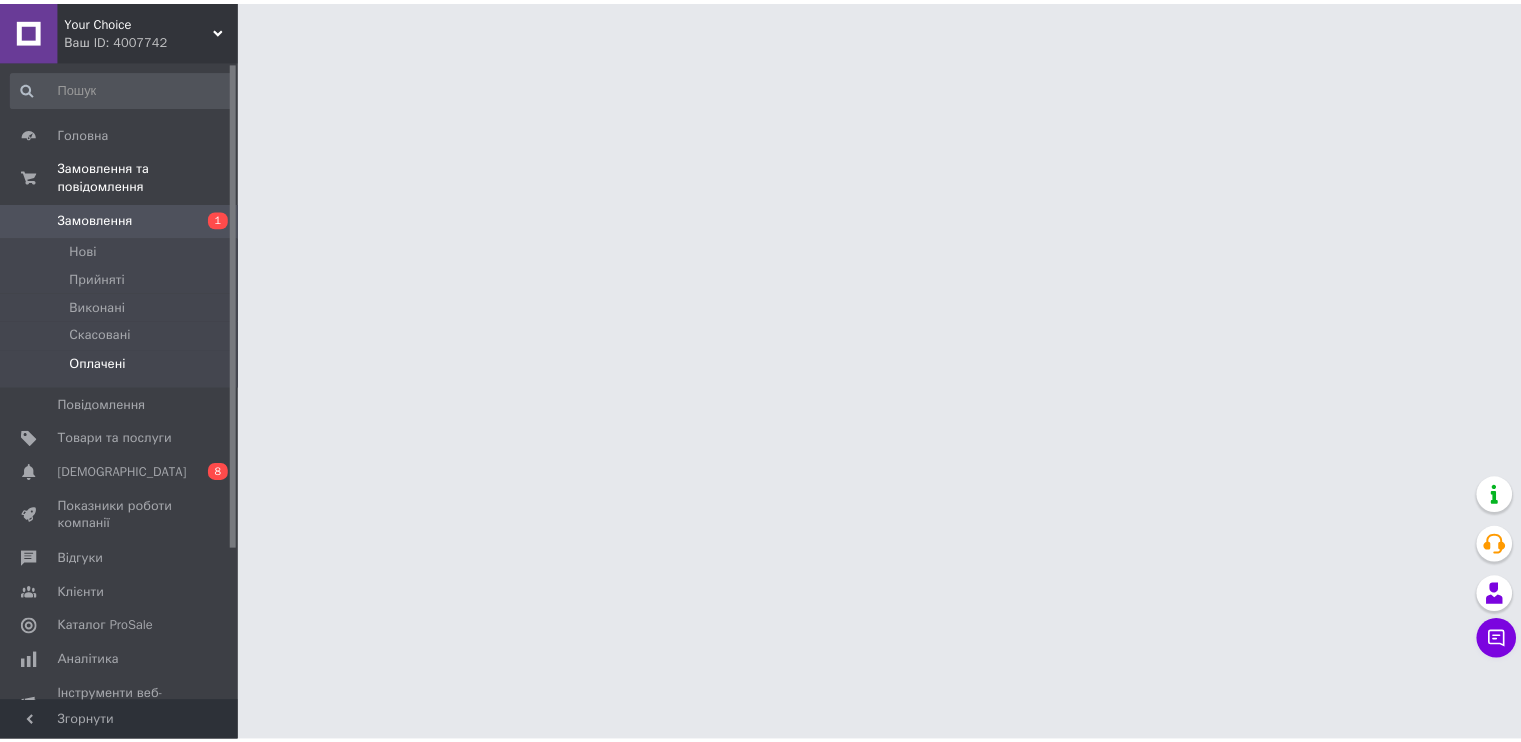 scroll, scrollTop: 0, scrollLeft: 0, axis: both 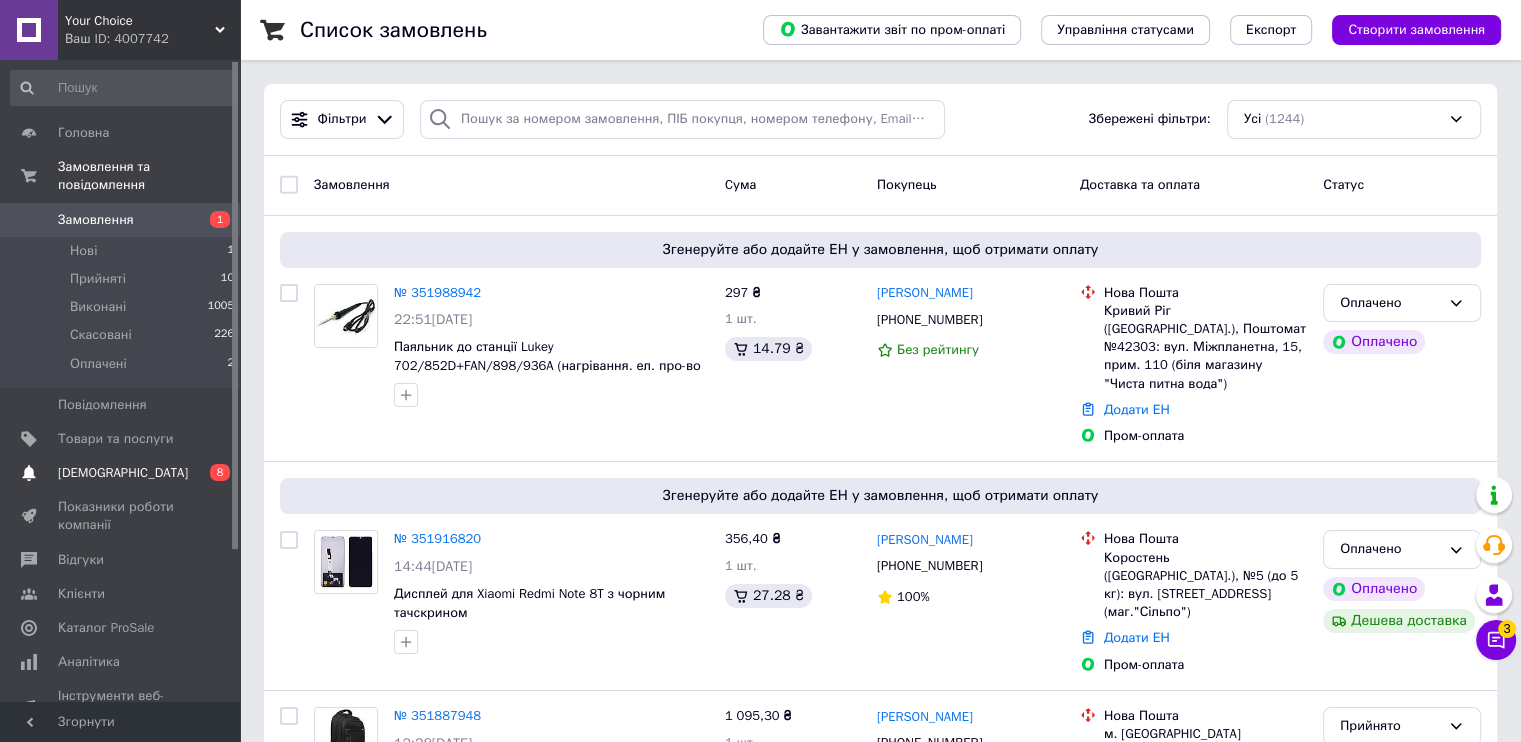 click on "[DEMOGRAPHIC_DATA]" at bounding box center (123, 473) 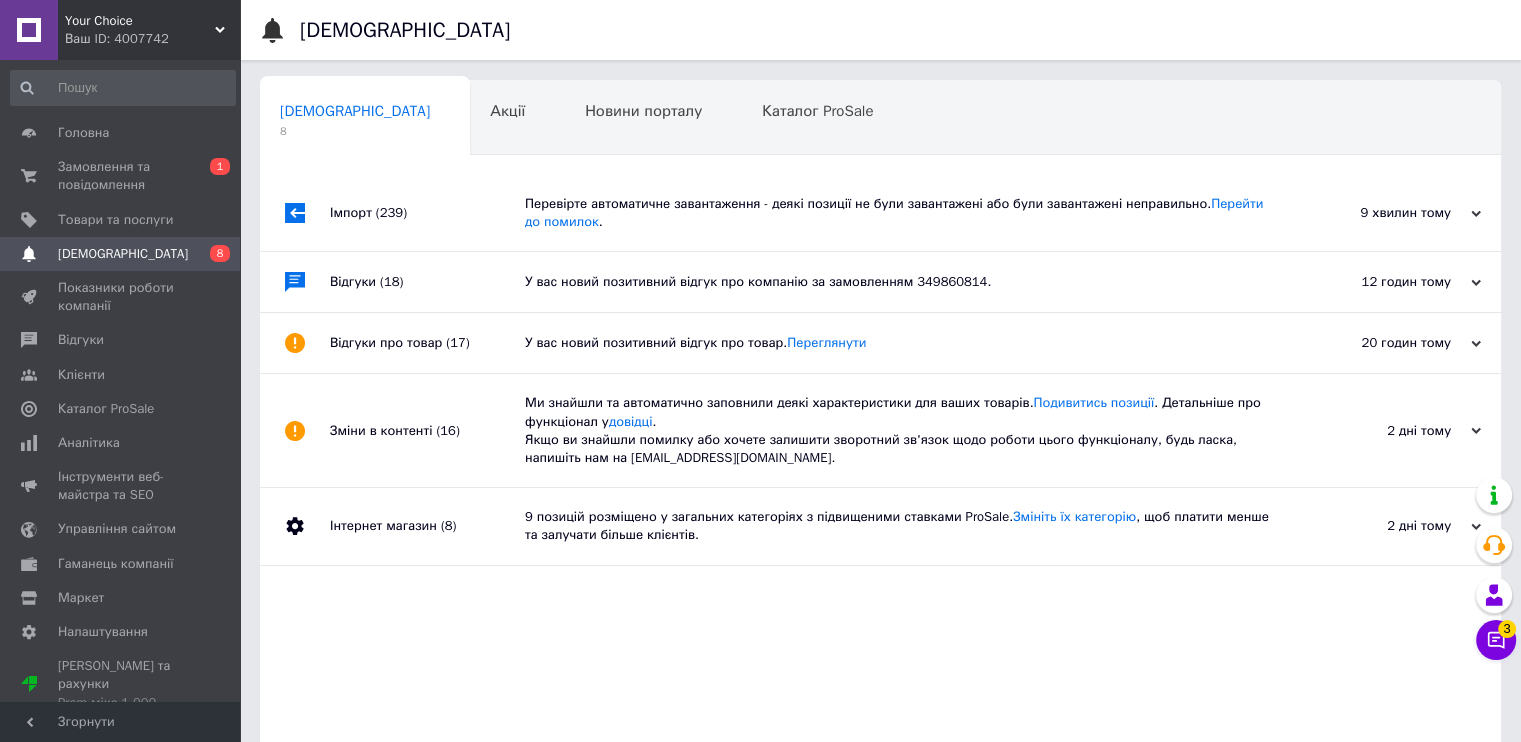 click on "(239)" at bounding box center [391, 212] 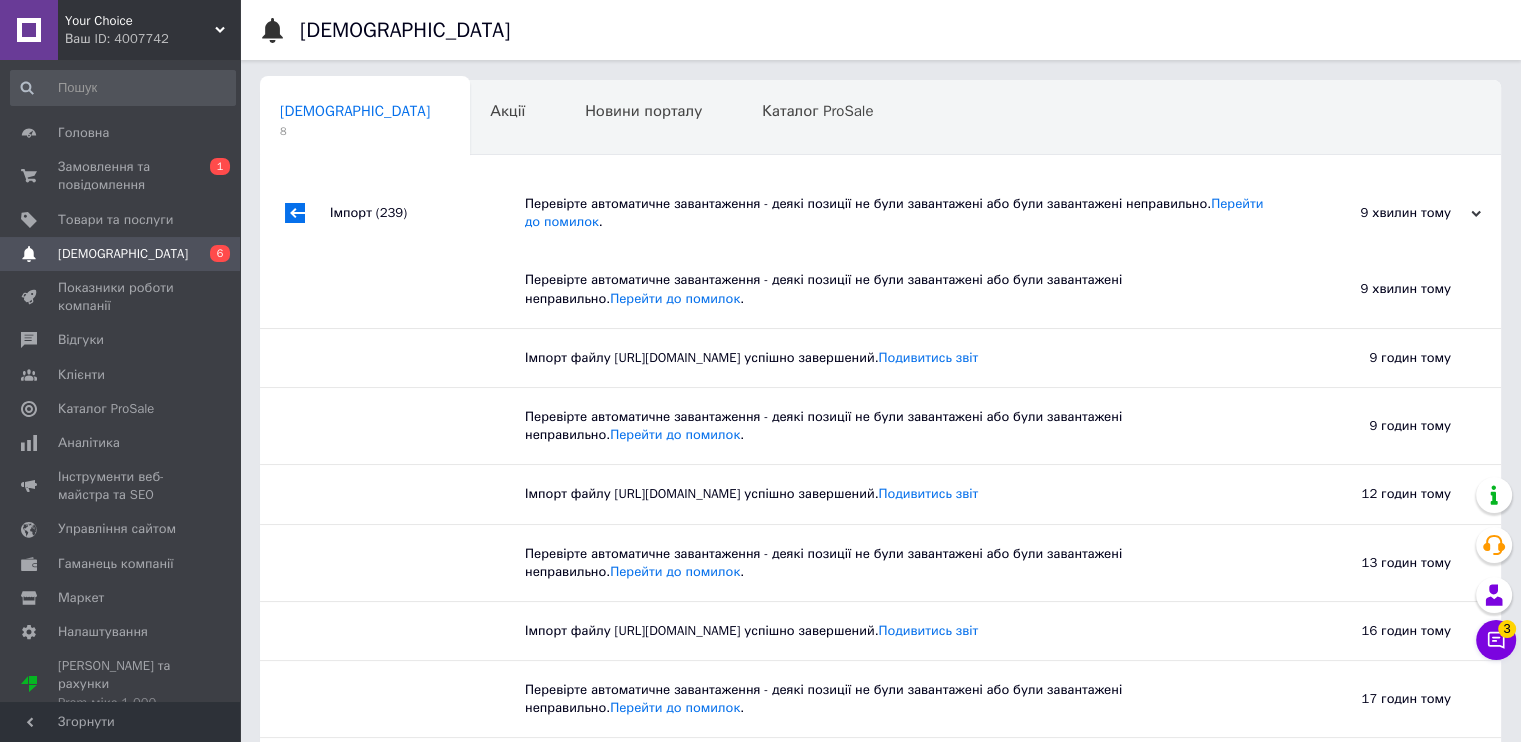 click on "(239)" at bounding box center (391, 212) 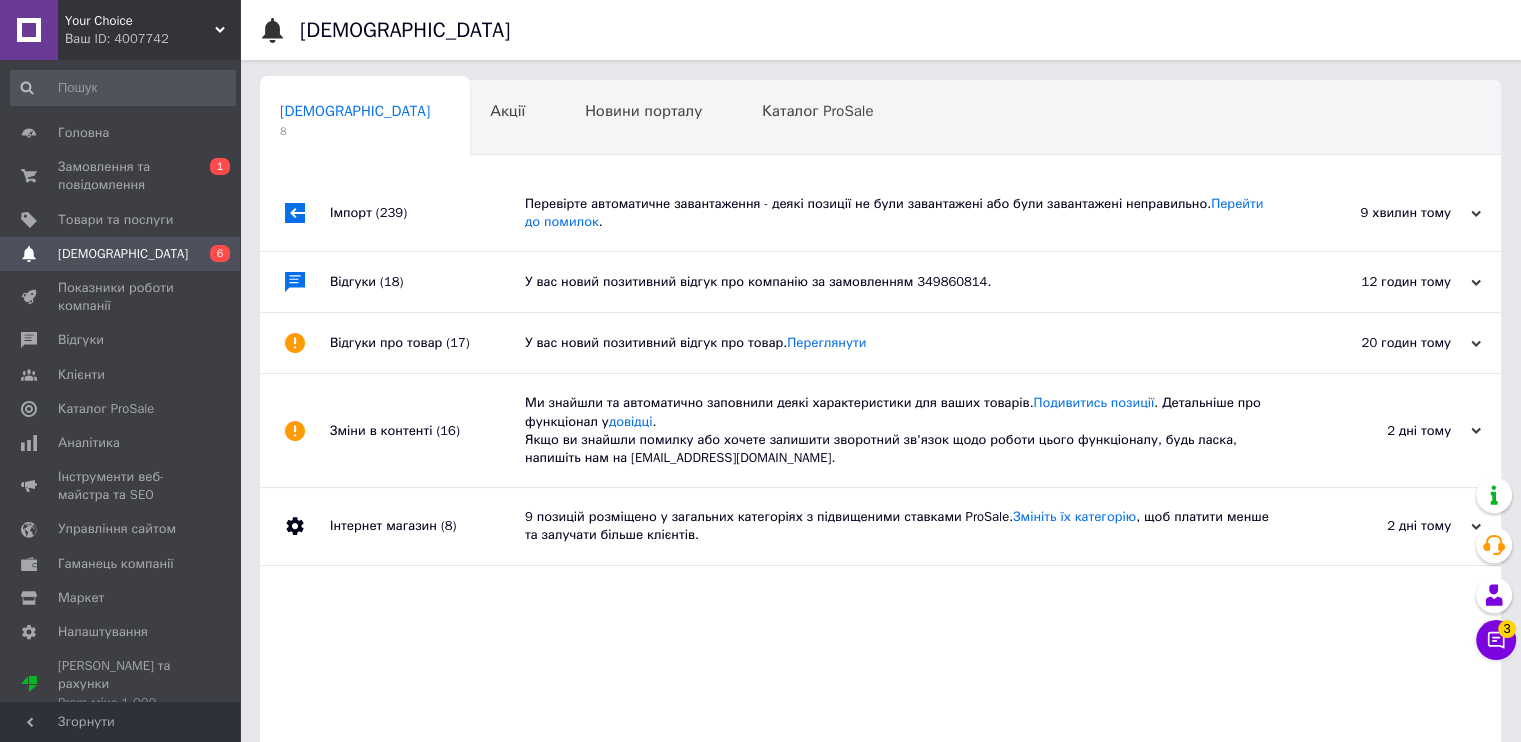 click on "(18)" at bounding box center (391, 281) 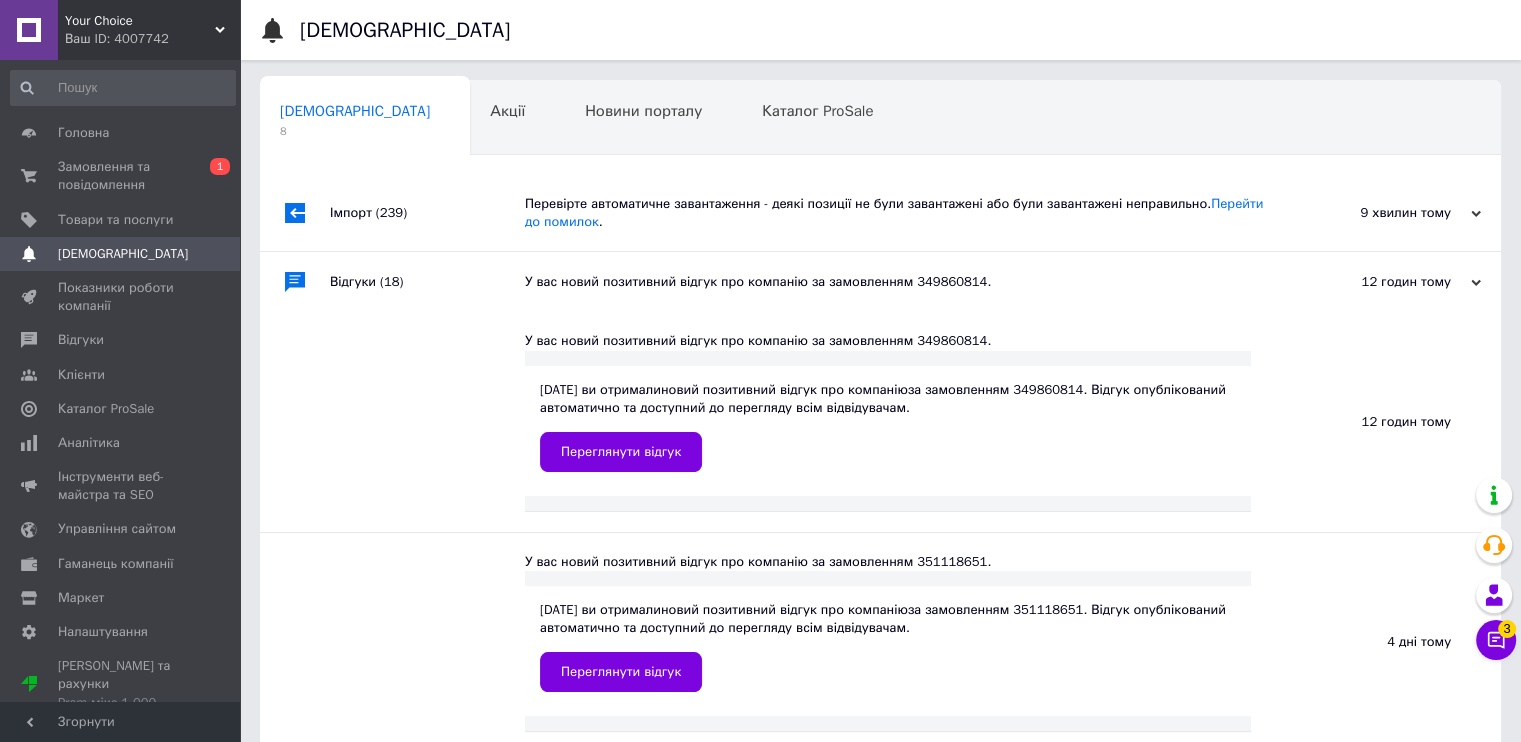 click on "(18)" at bounding box center [391, 281] 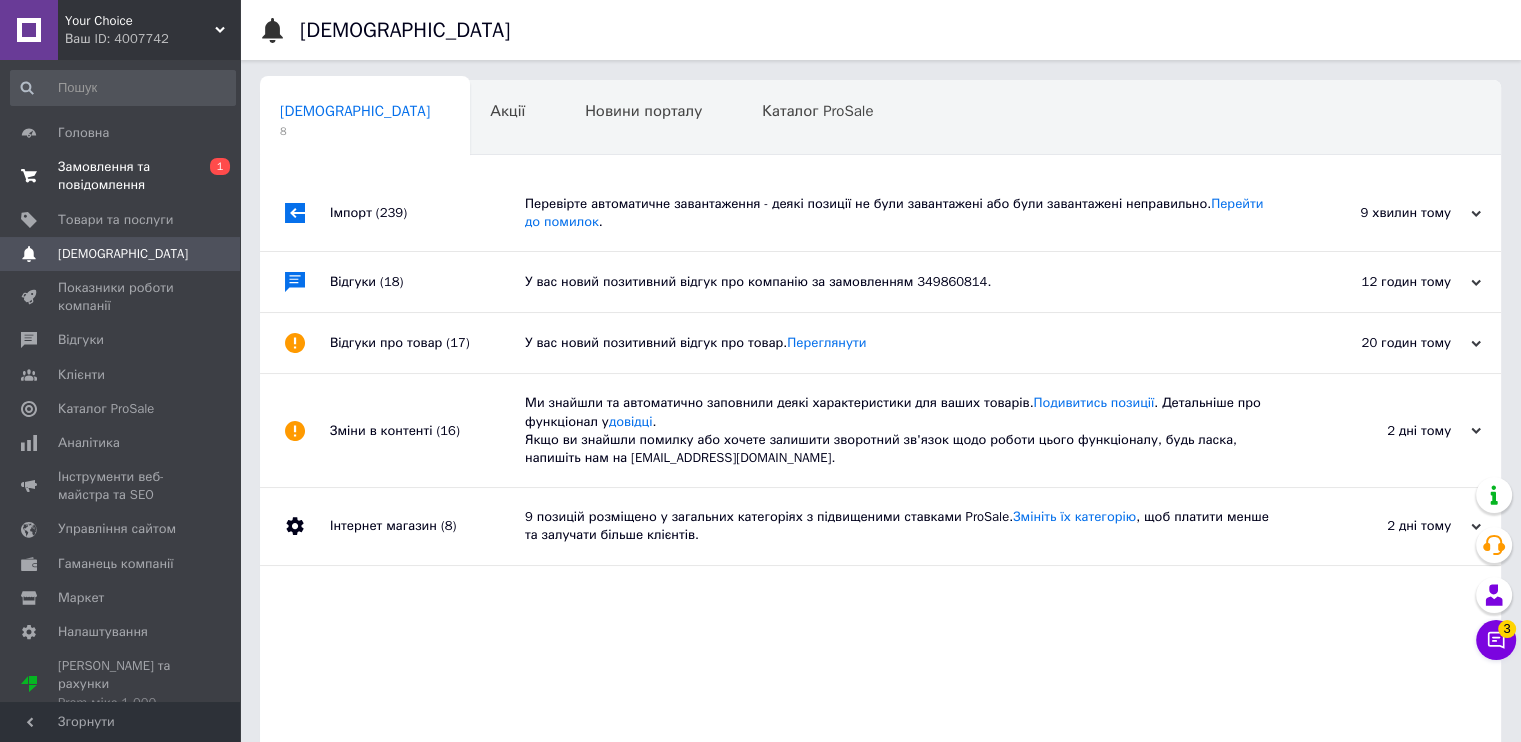 click on "Замовлення та повідомлення" at bounding box center (121, 176) 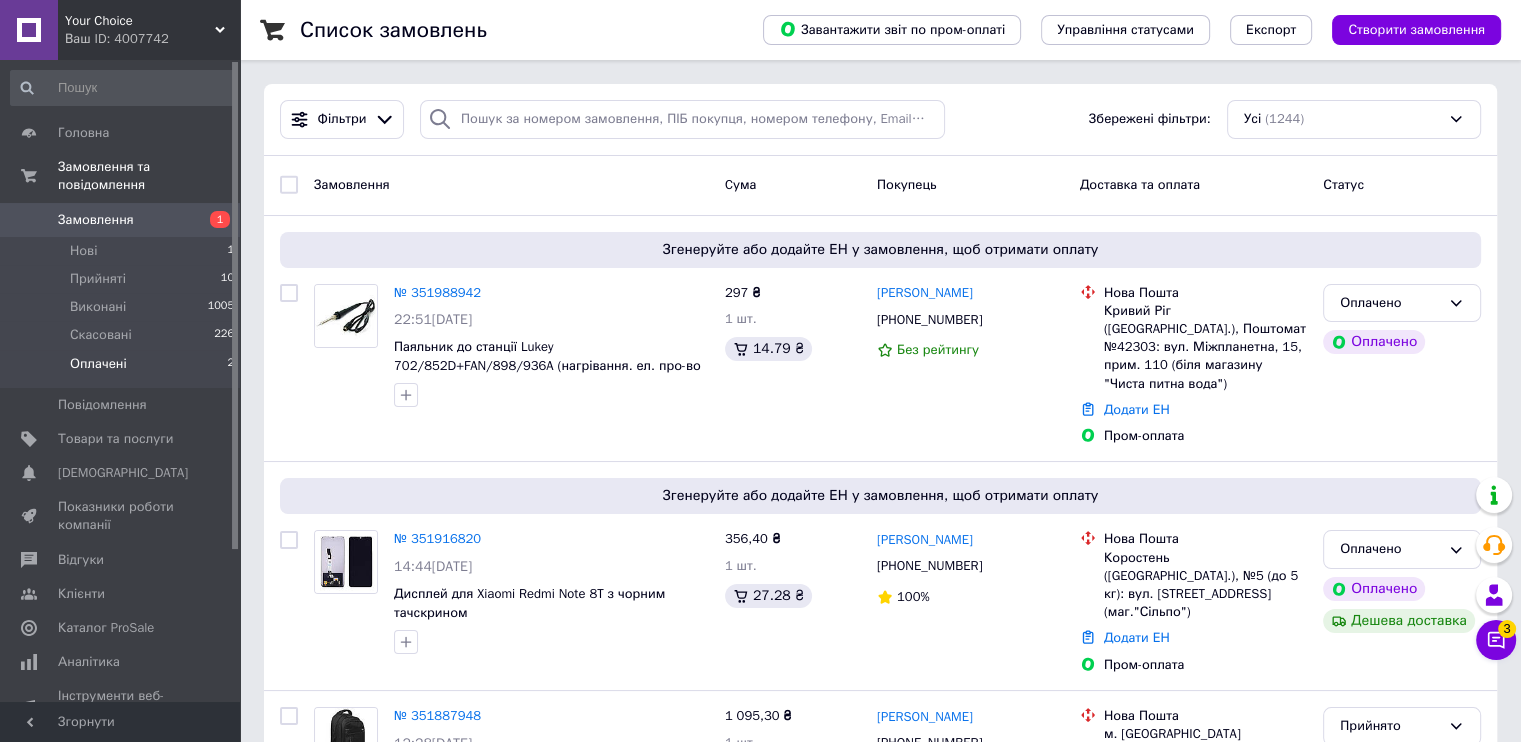 click on "Оплачені 2" at bounding box center (123, 369) 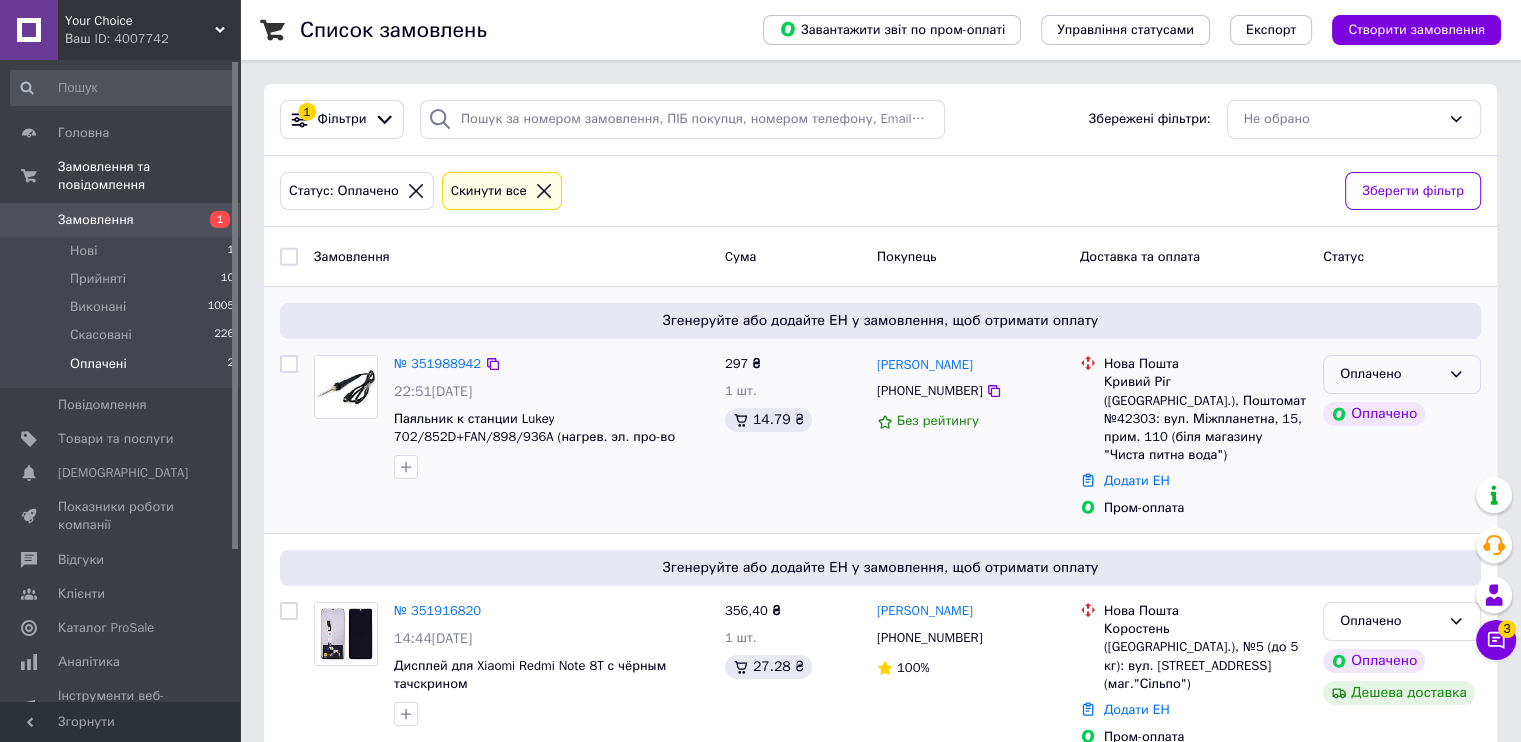 click on "Оплачено" at bounding box center [1390, 374] 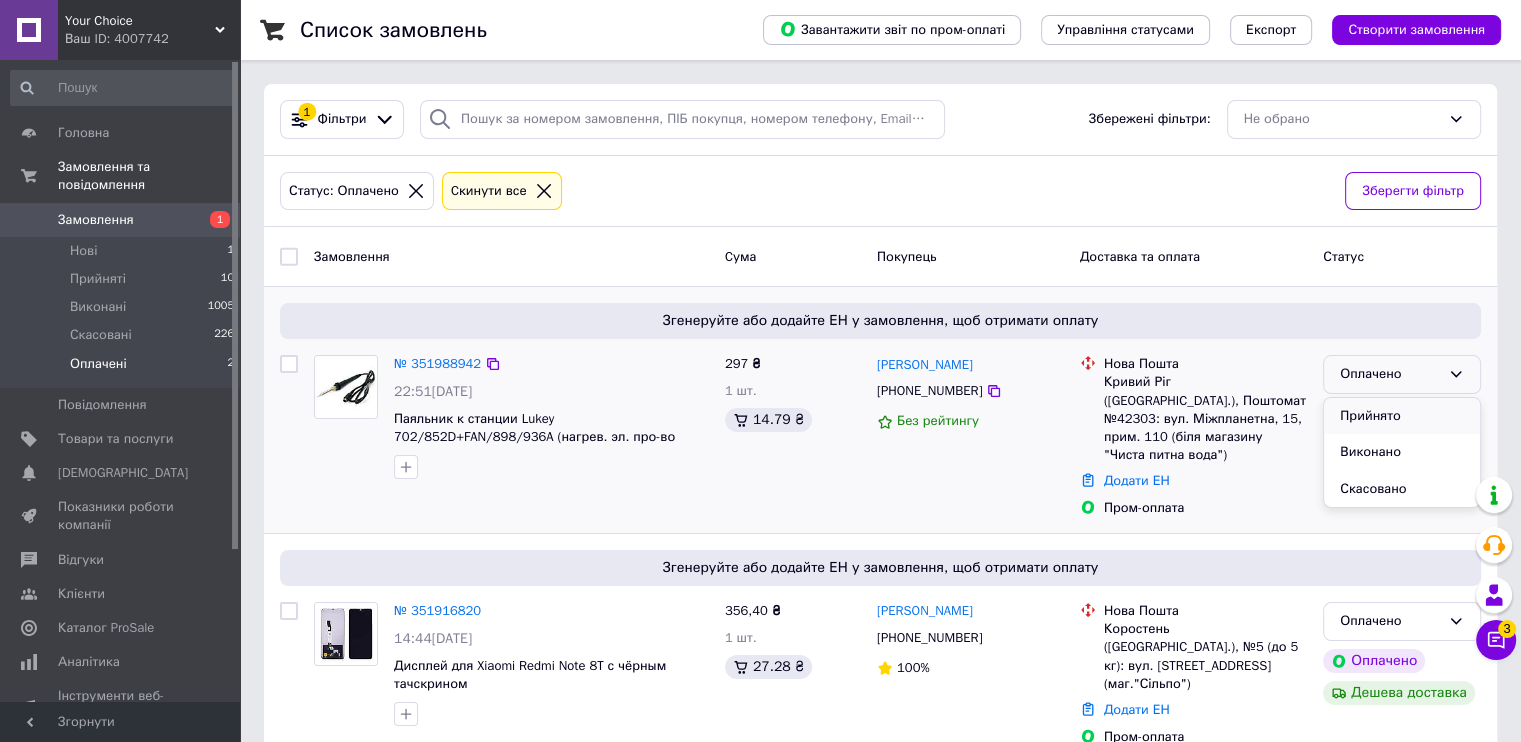 click on "Прийнято" at bounding box center [1402, 416] 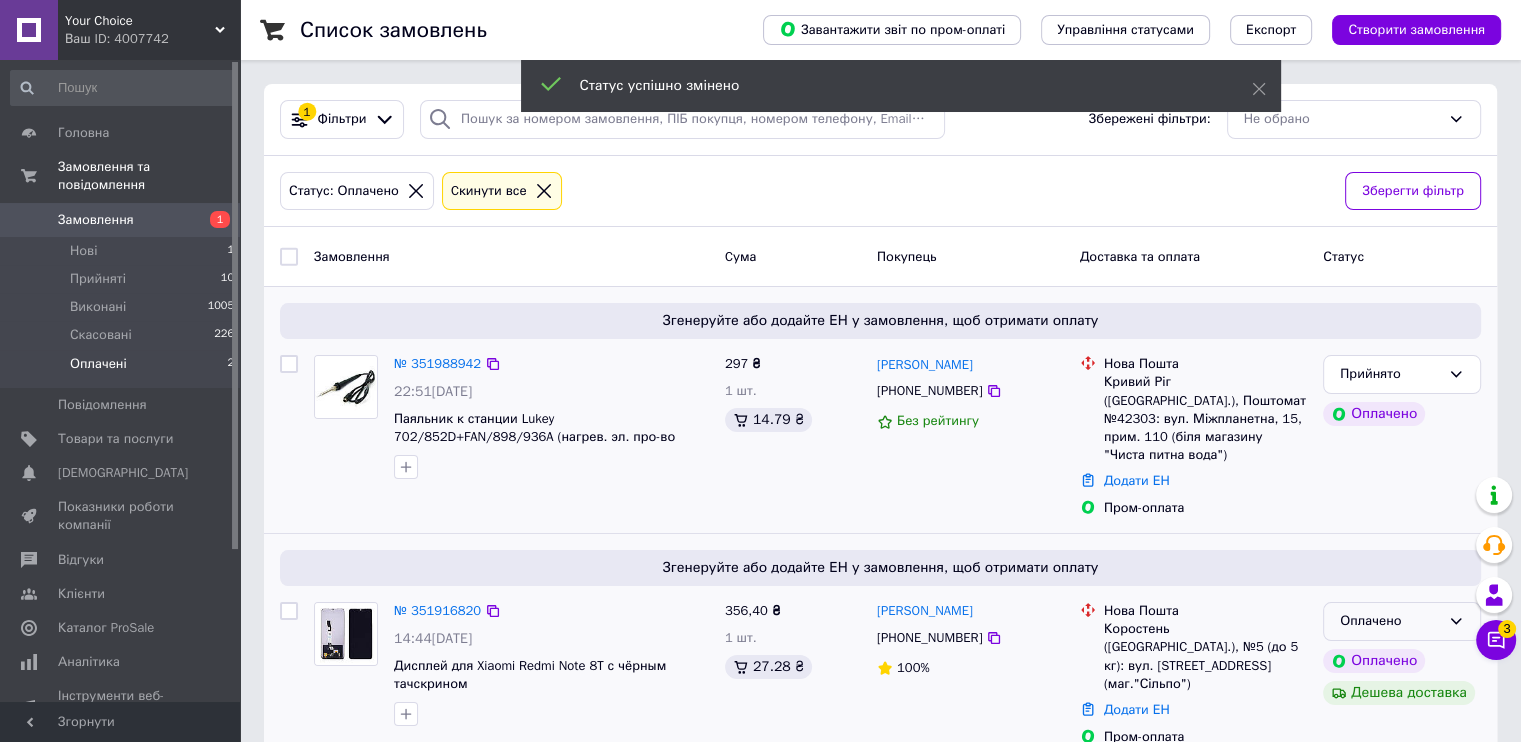 click on "Оплачено" at bounding box center (1390, 621) 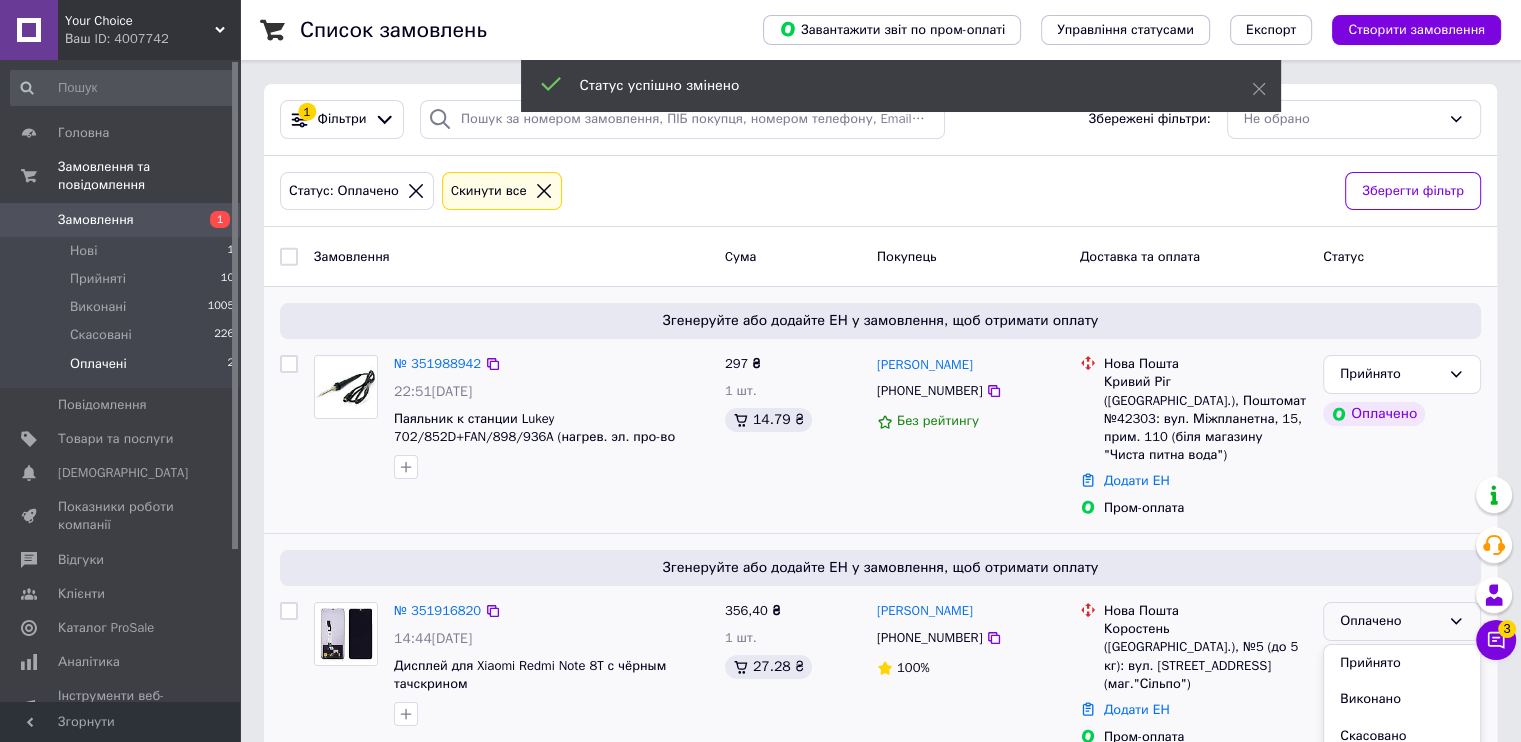 click on "Прийнято" at bounding box center [1402, 663] 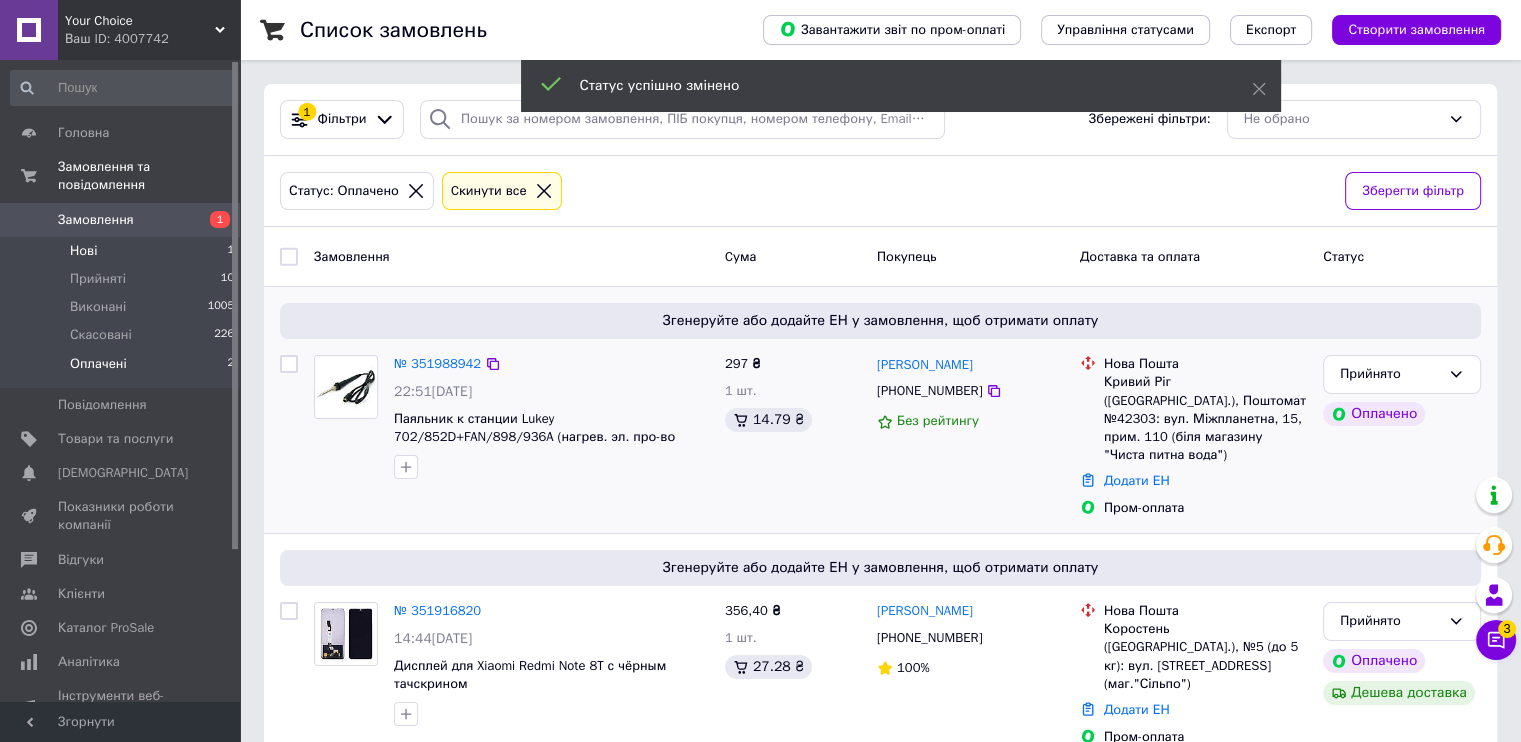 click on "Нові 1" at bounding box center (123, 251) 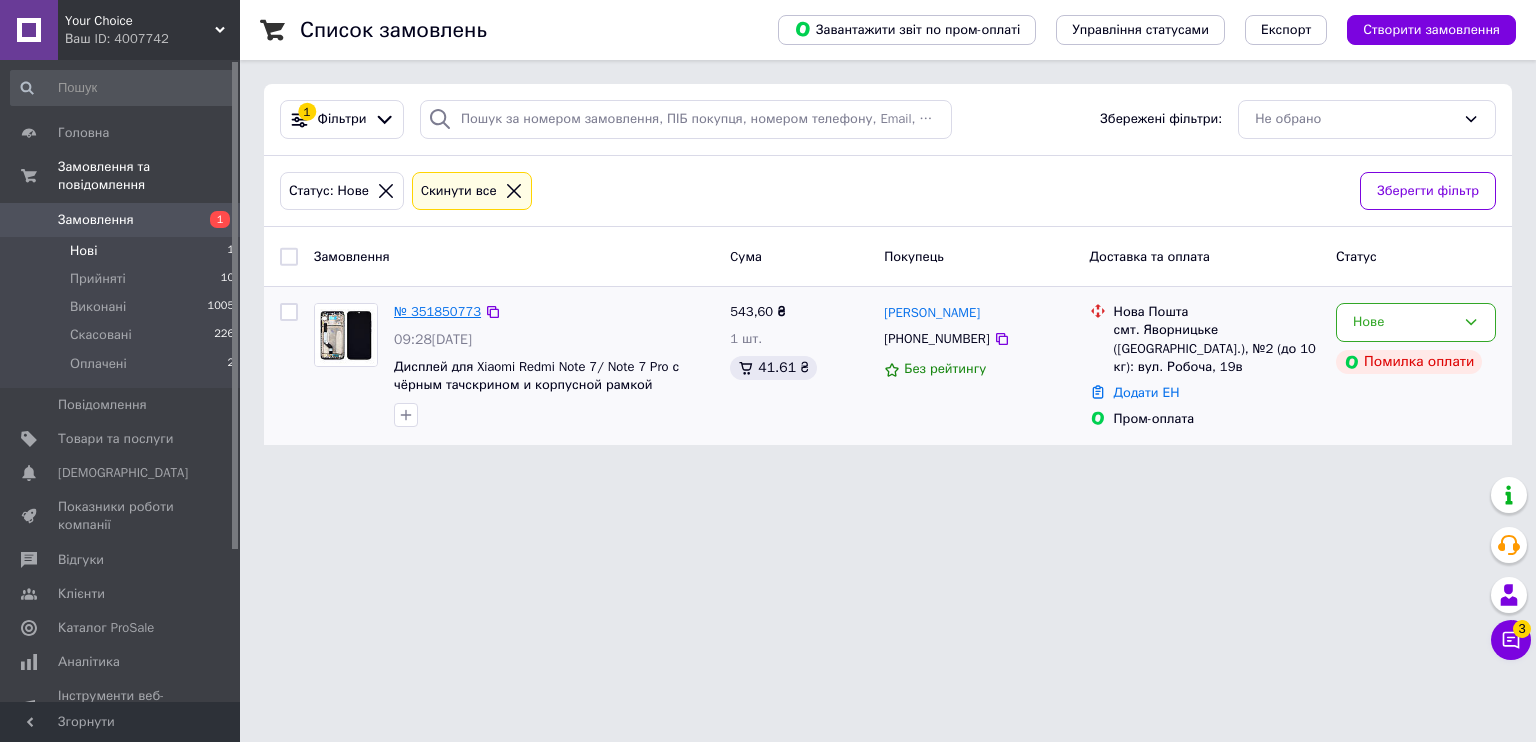 click on "№ 351850773" at bounding box center (437, 311) 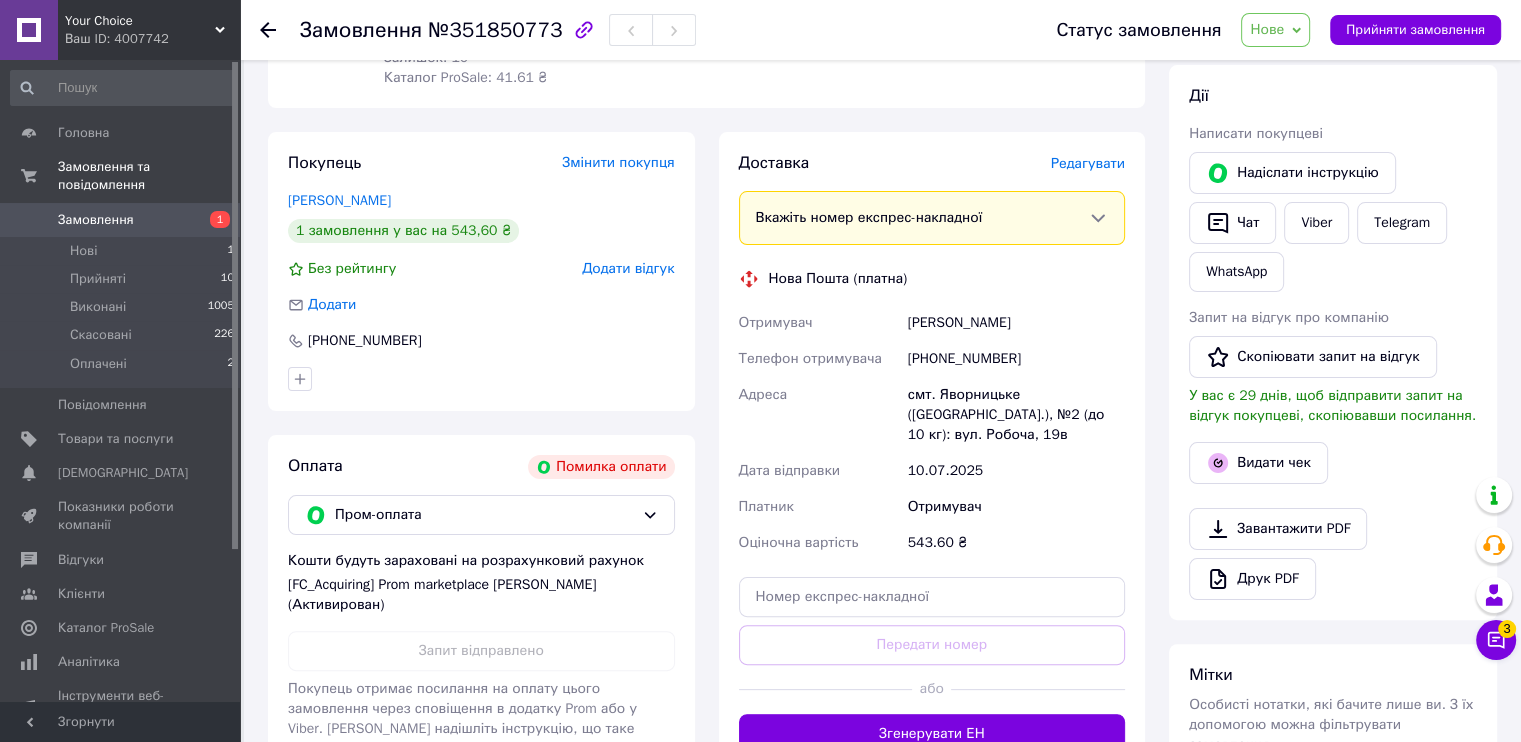 scroll, scrollTop: 100, scrollLeft: 0, axis: vertical 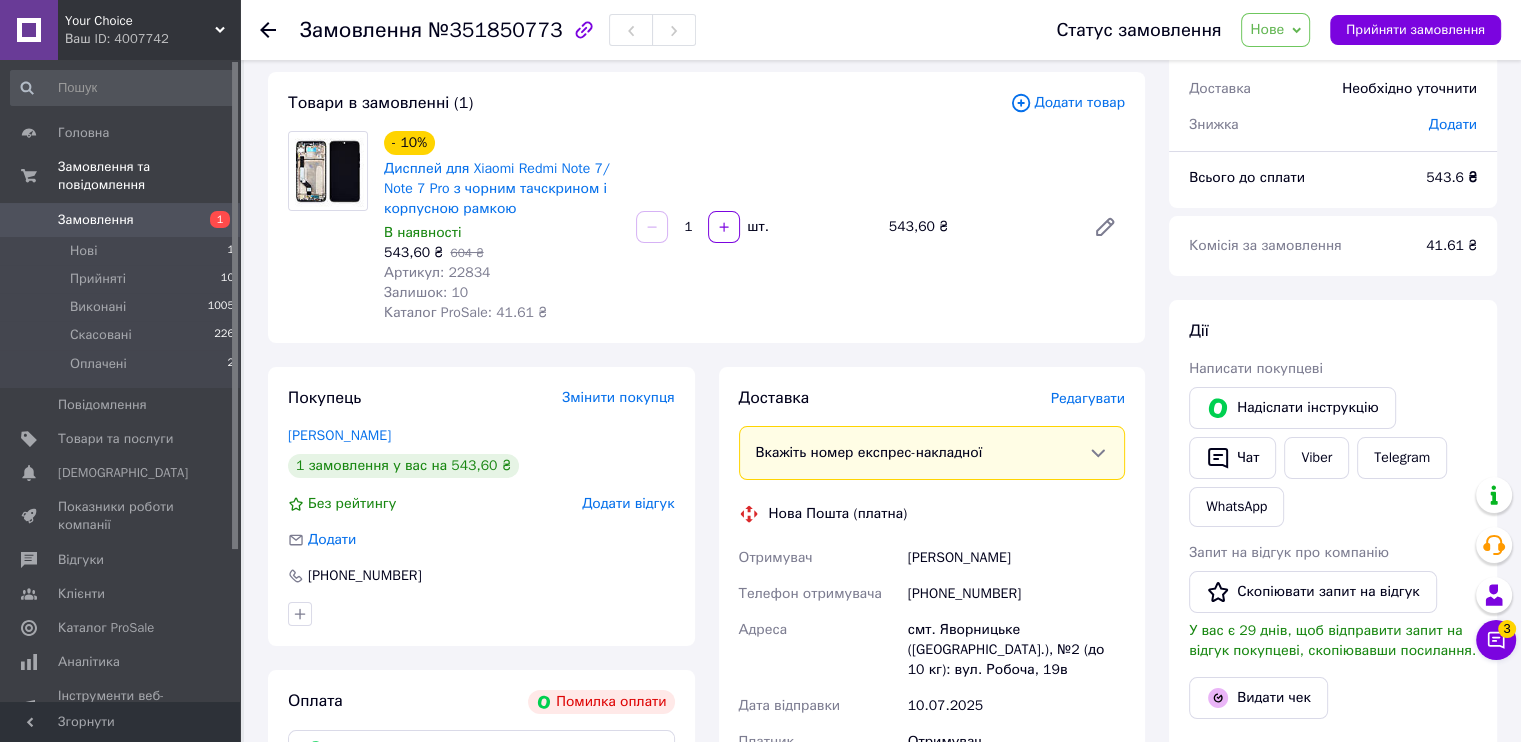 click on "Нове" at bounding box center (1267, 29) 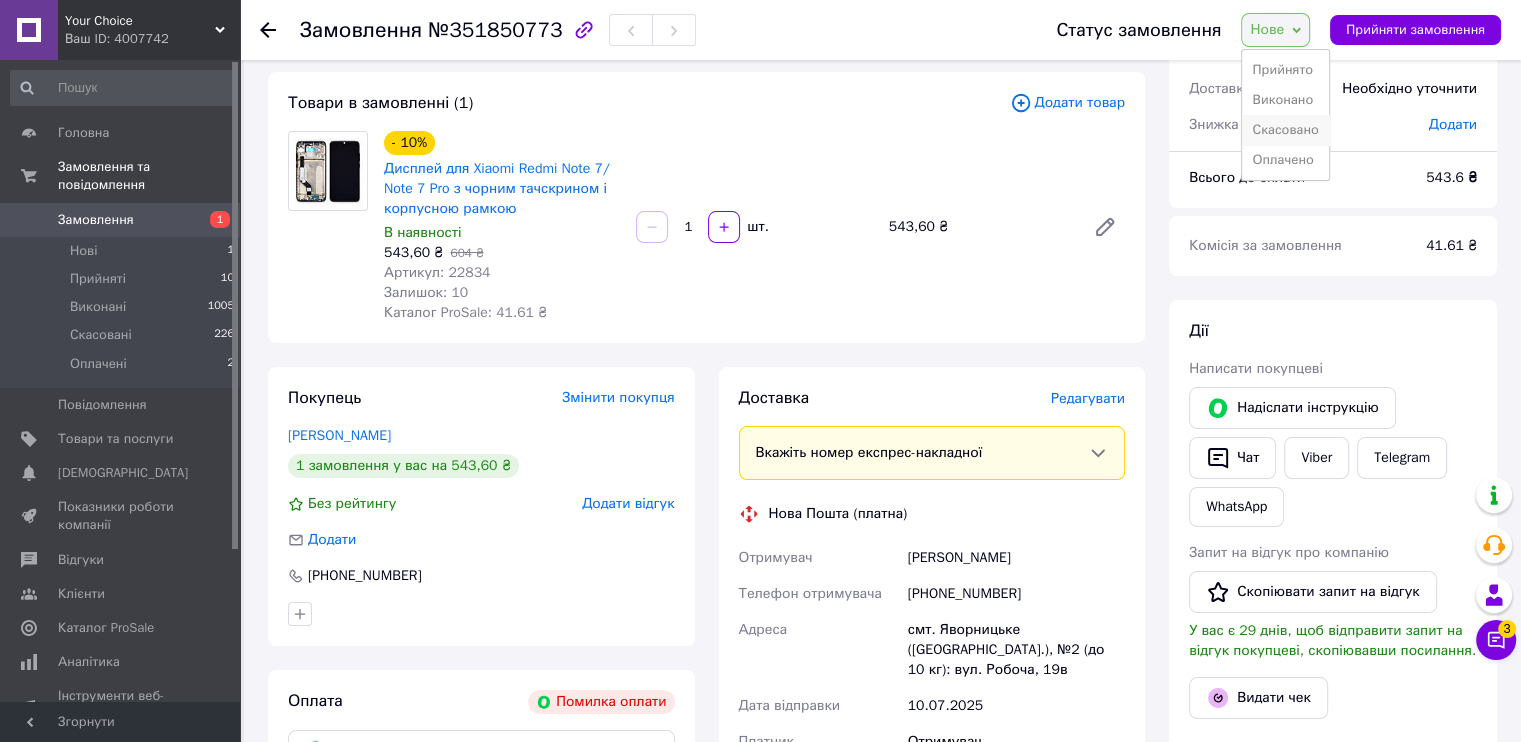 click on "Скасовано" at bounding box center (1285, 130) 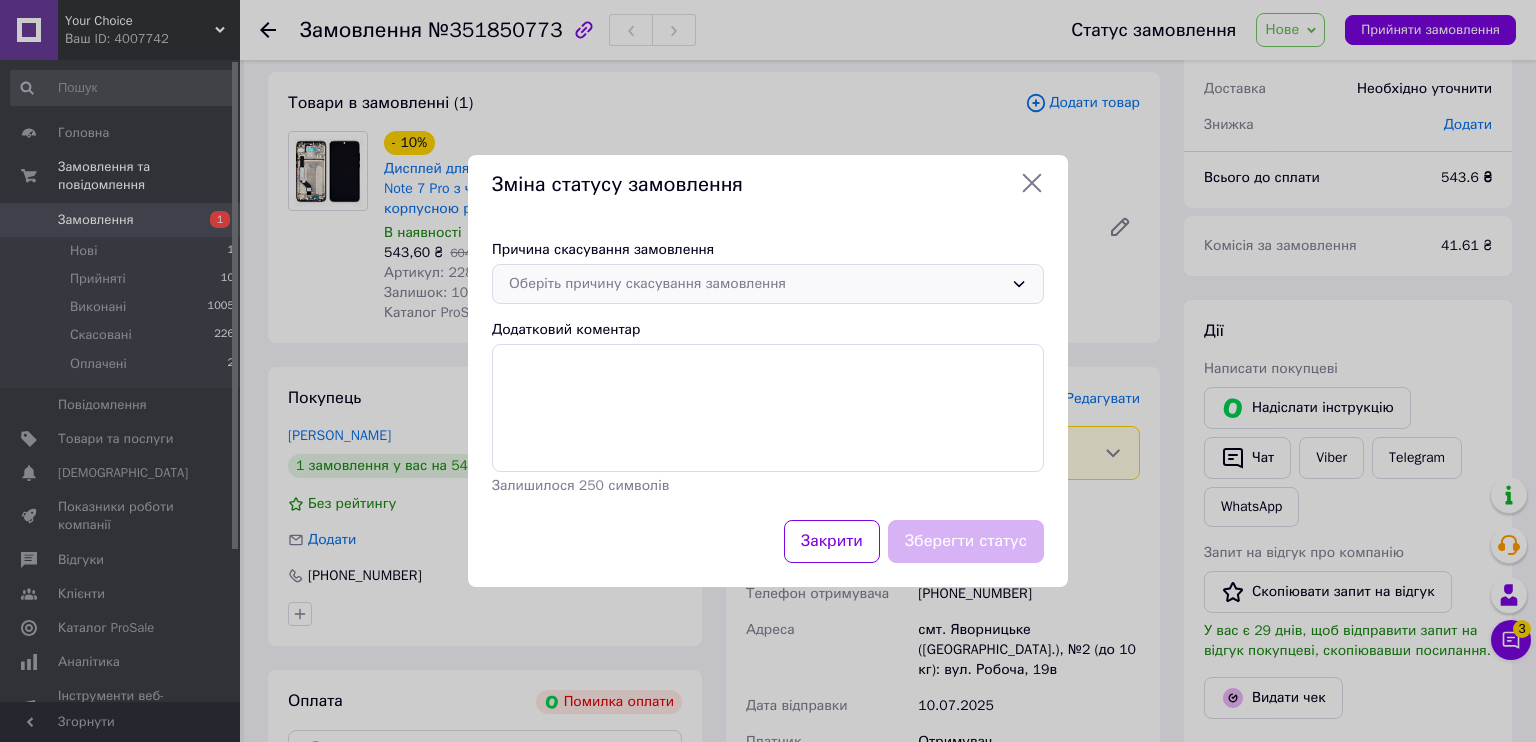 drag, startPoint x: 716, startPoint y: 284, endPoint x: 678, endPoint y: 300, distance: 41.231056 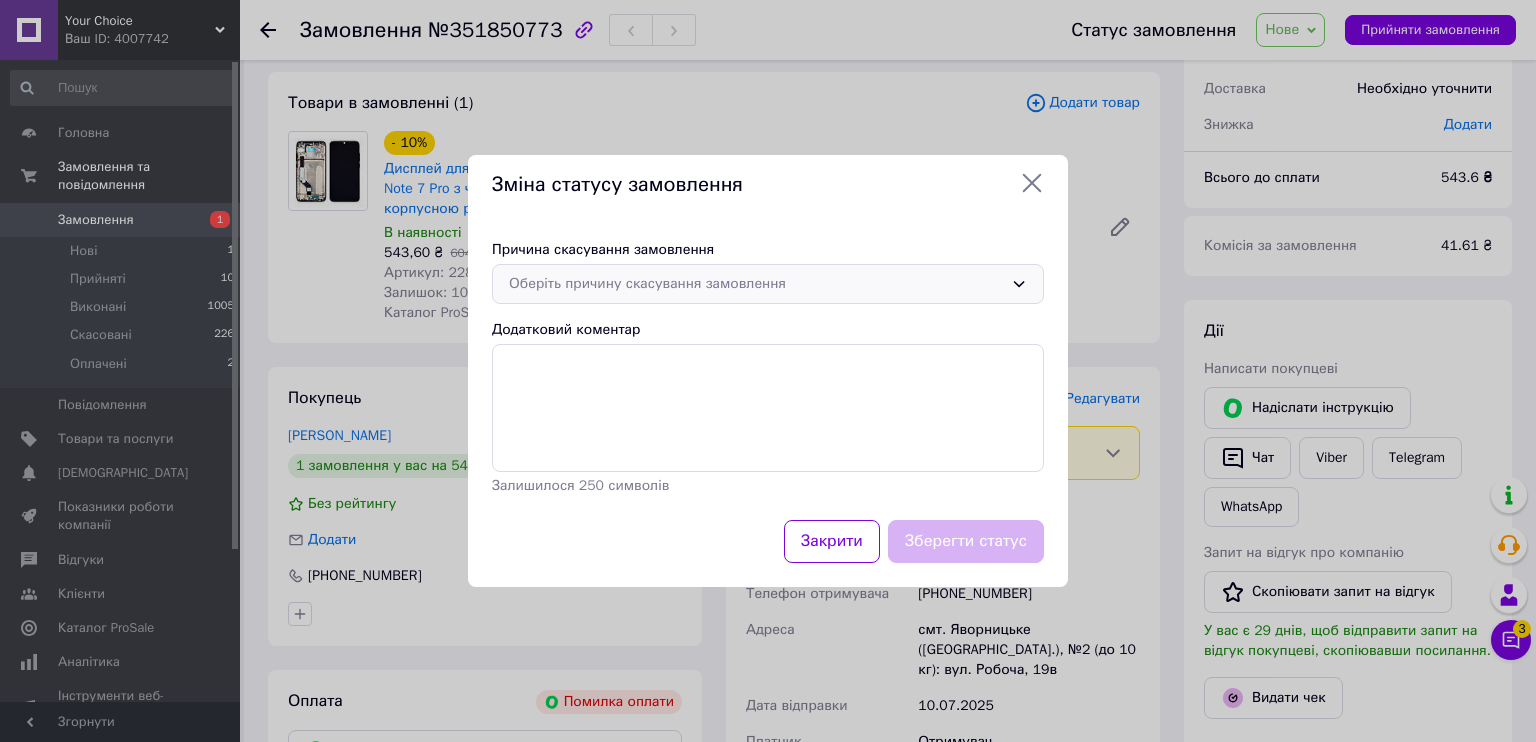 click on "Оберіть причину скасування замовлення" at bounding box center (756, 284) 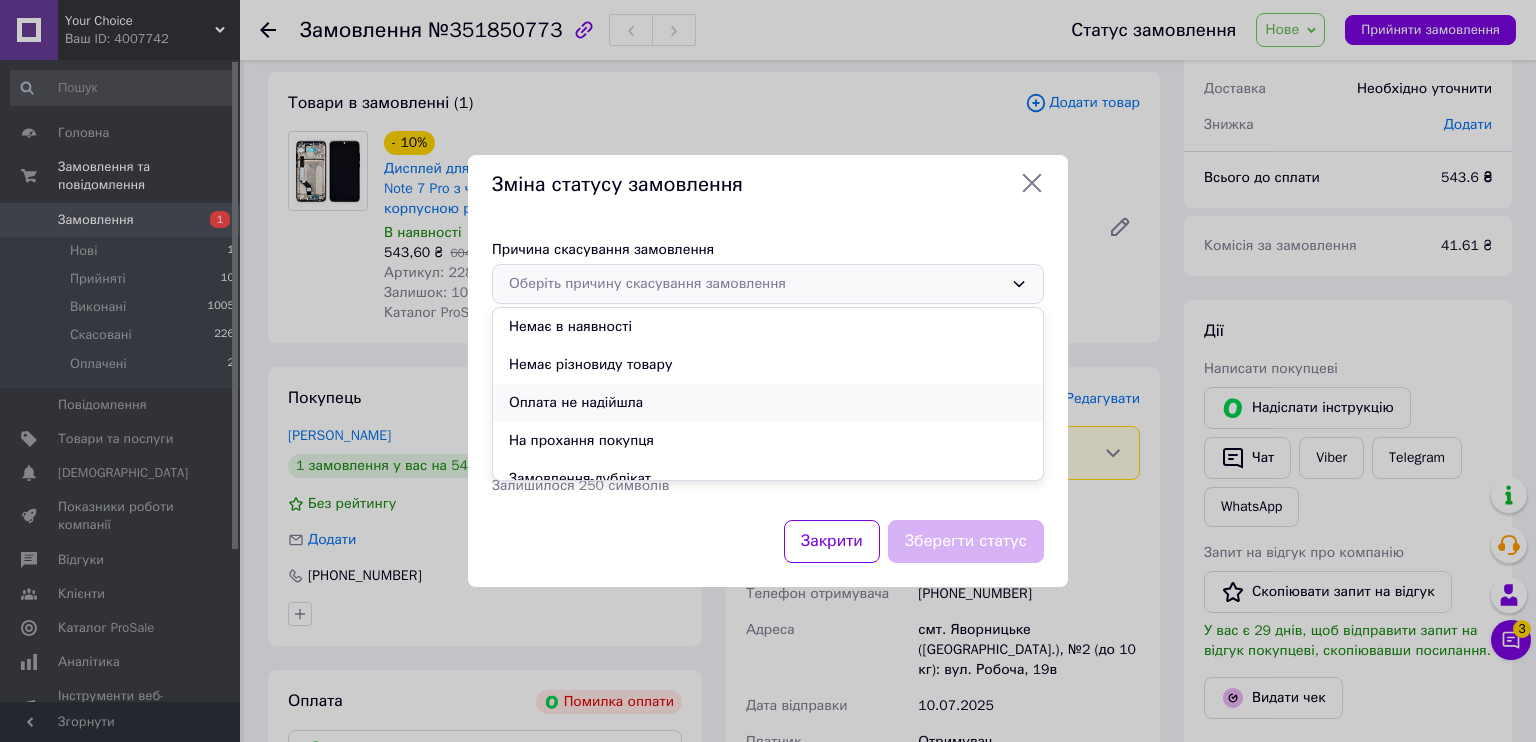 click on "Оплата не надійшла" at bounding box center (768, 403) 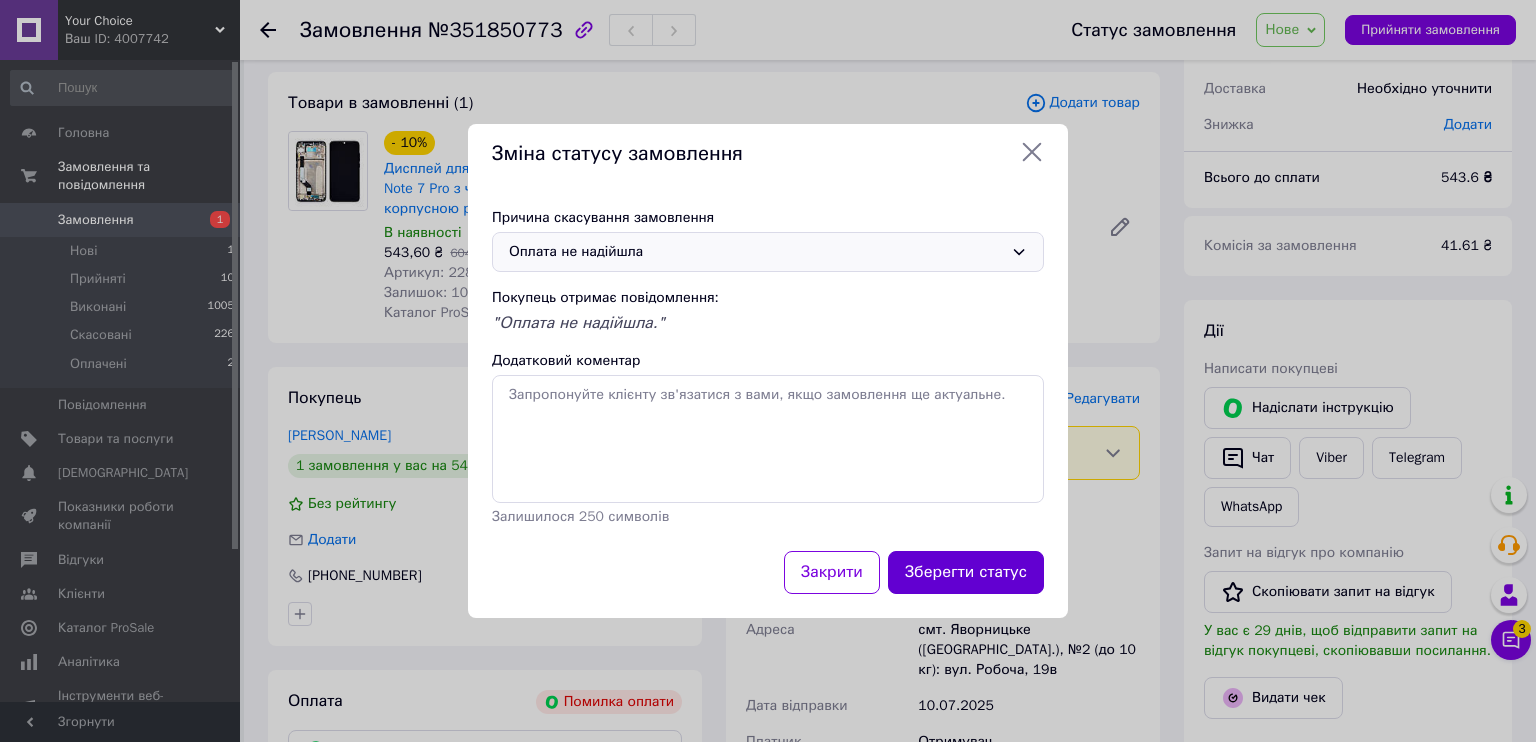 click on "Зберегти статус" at bounding box center [966, 572] 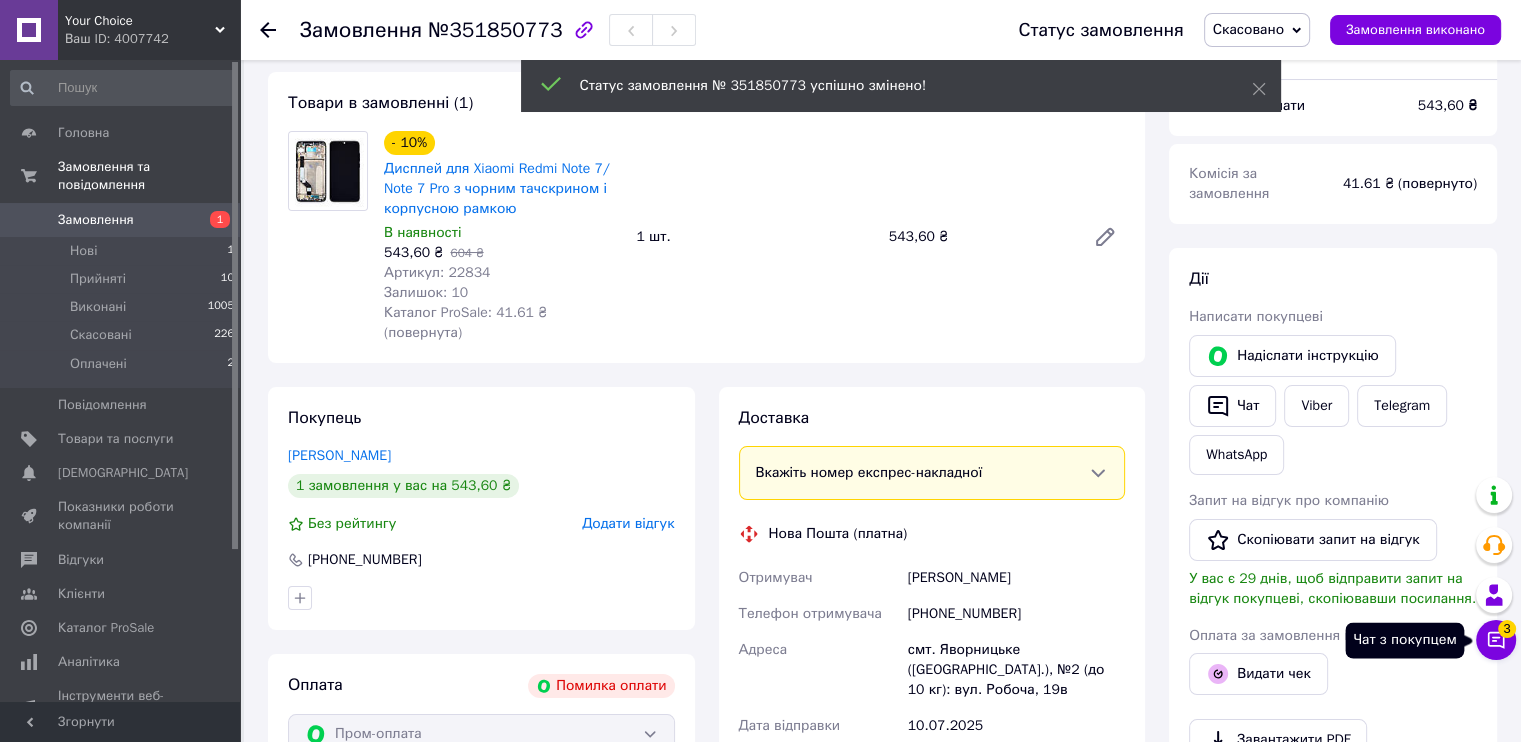 click 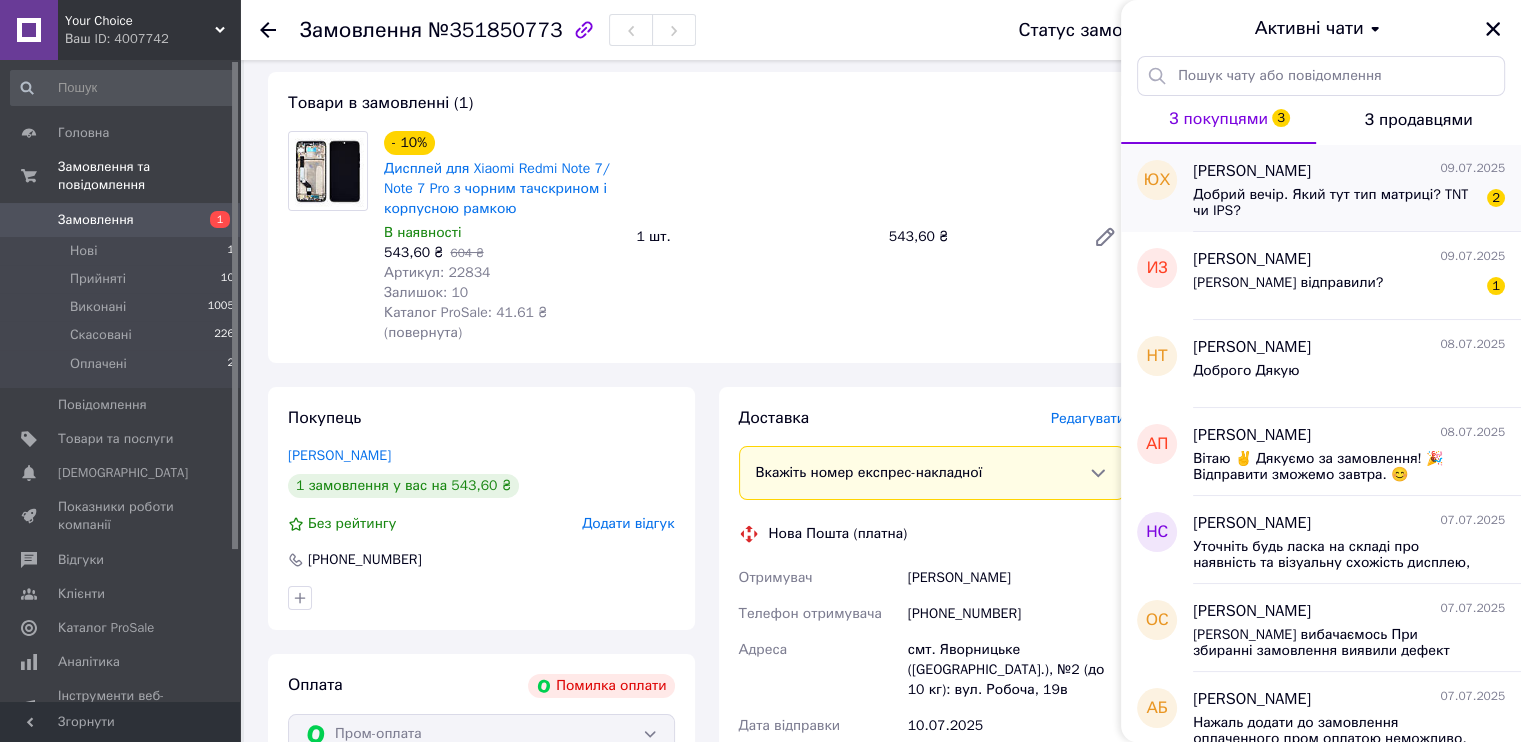 click on "Добрий вечір. Який тут тип матриці? TNT чи IPS?" at bounding box center [1335, 203] 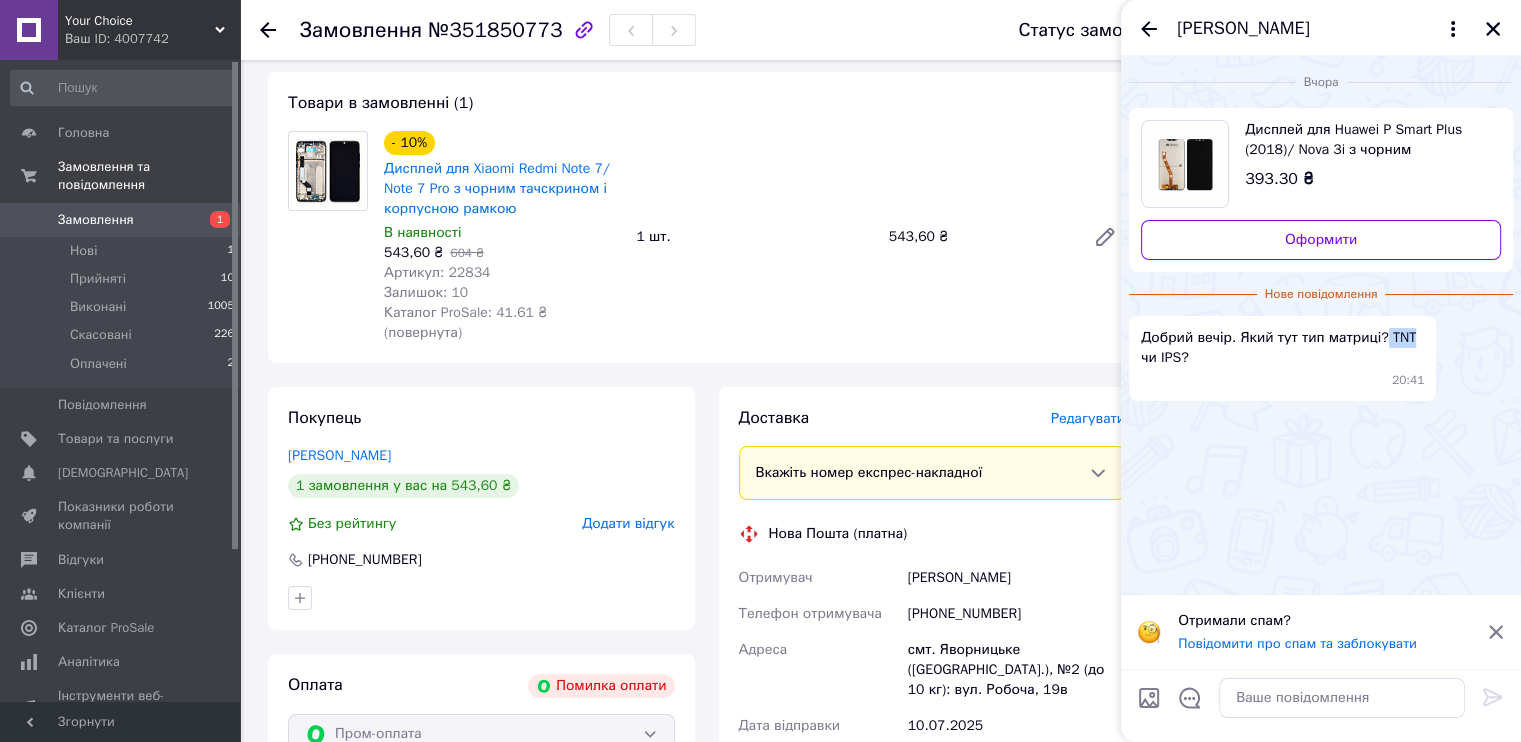 drag, startPoint x: 1384, startPoint y: 338, endPoint x: 1407, endPoint y: 337, distance: 23.021729 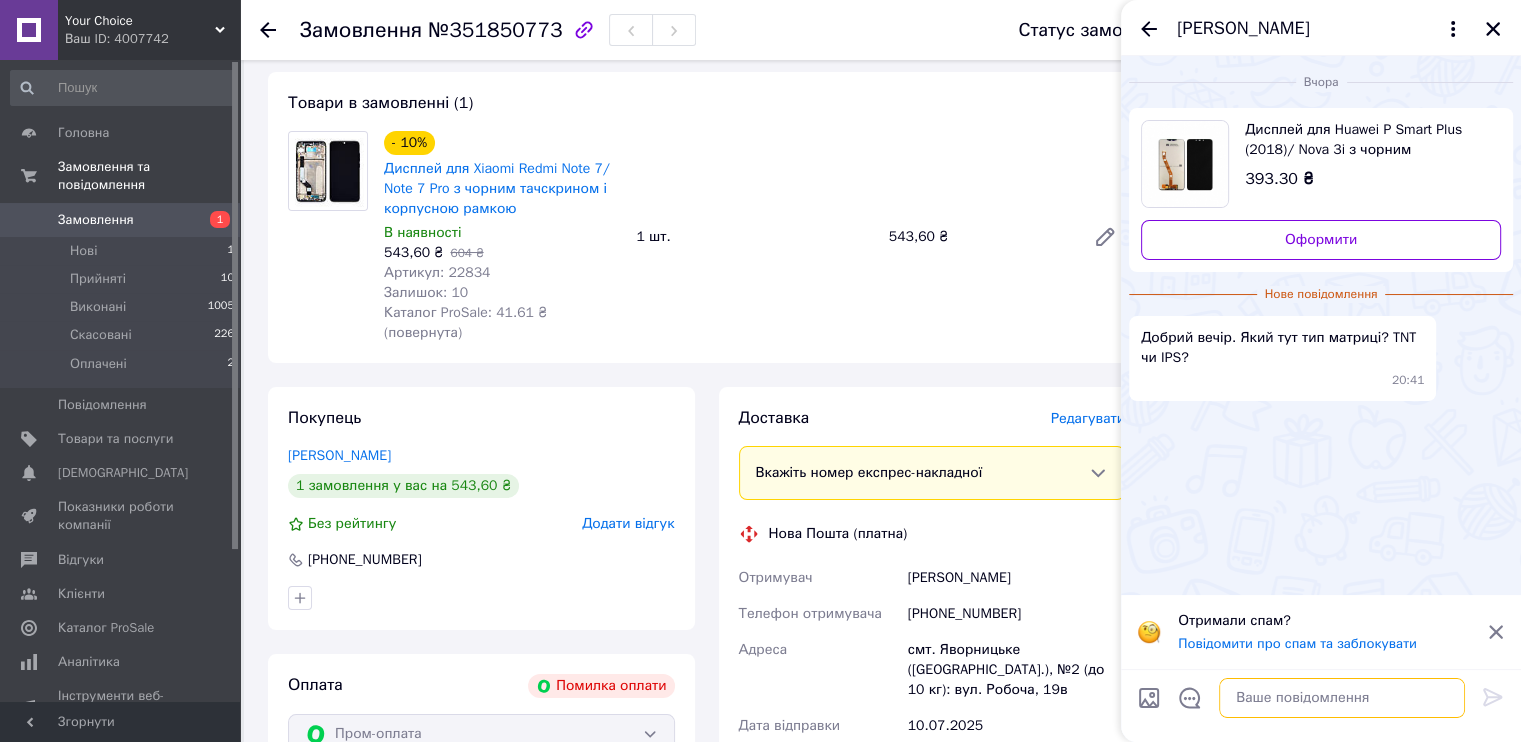 click at bounding box center [1342, 698] 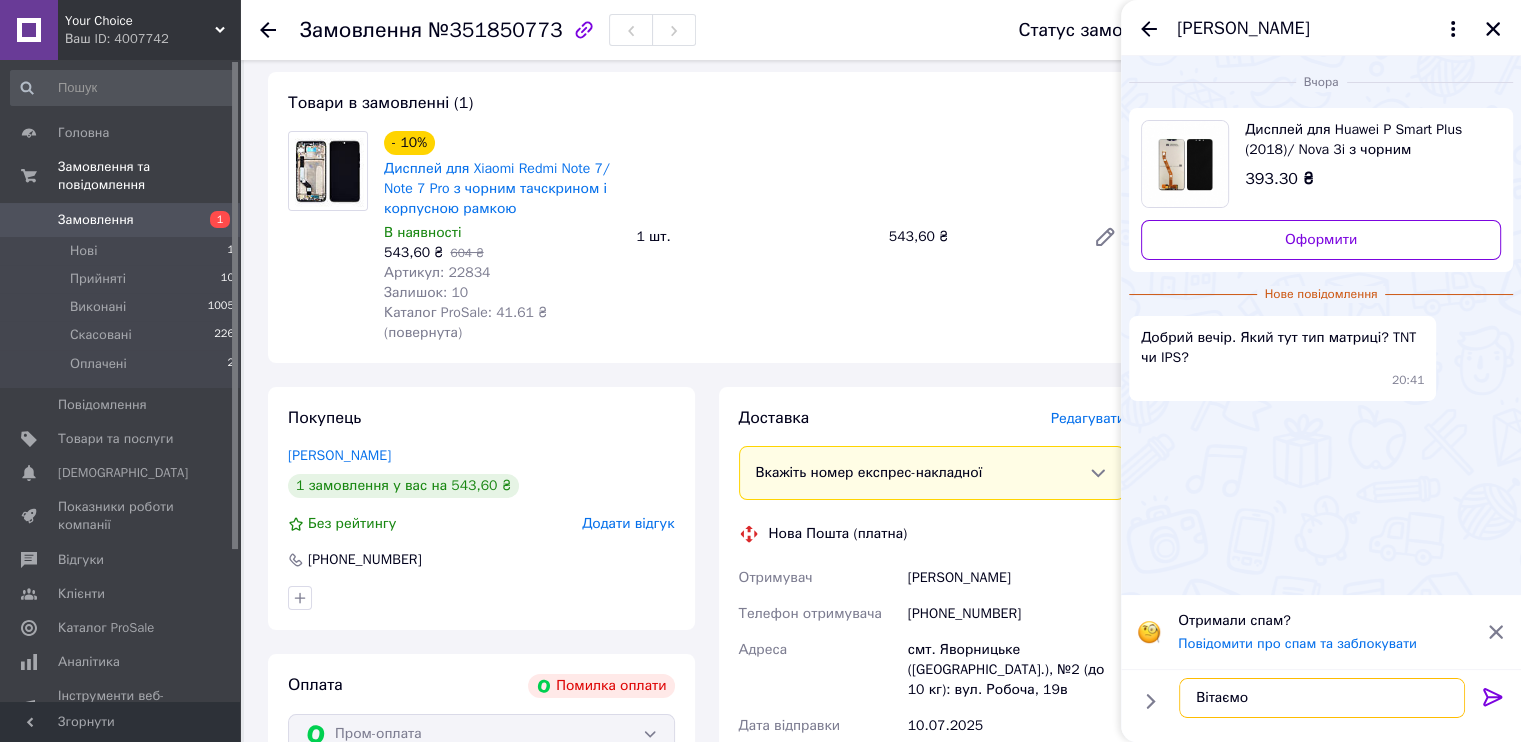 scroll, scrollTop: 12, scrollLeft: 0, axis: vertical 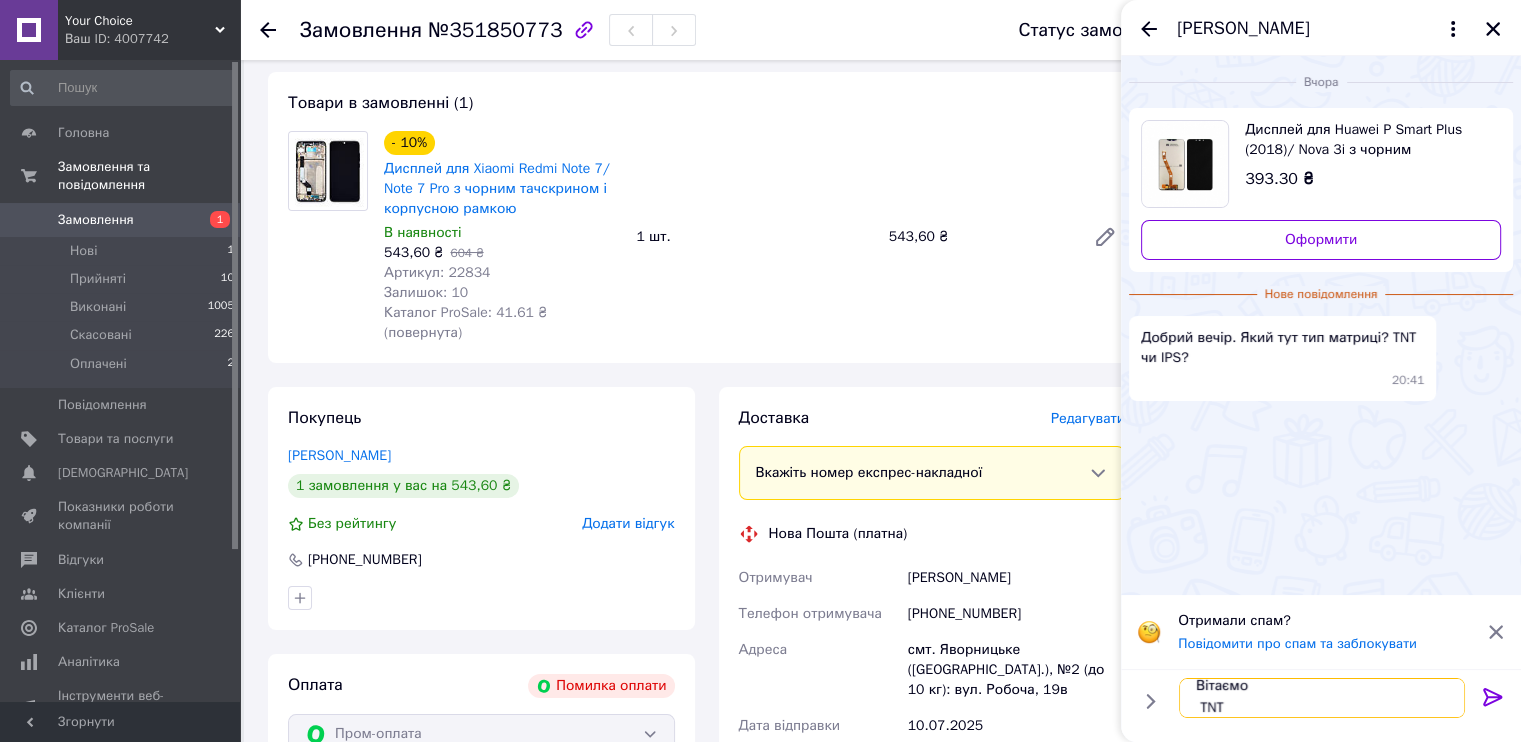 type 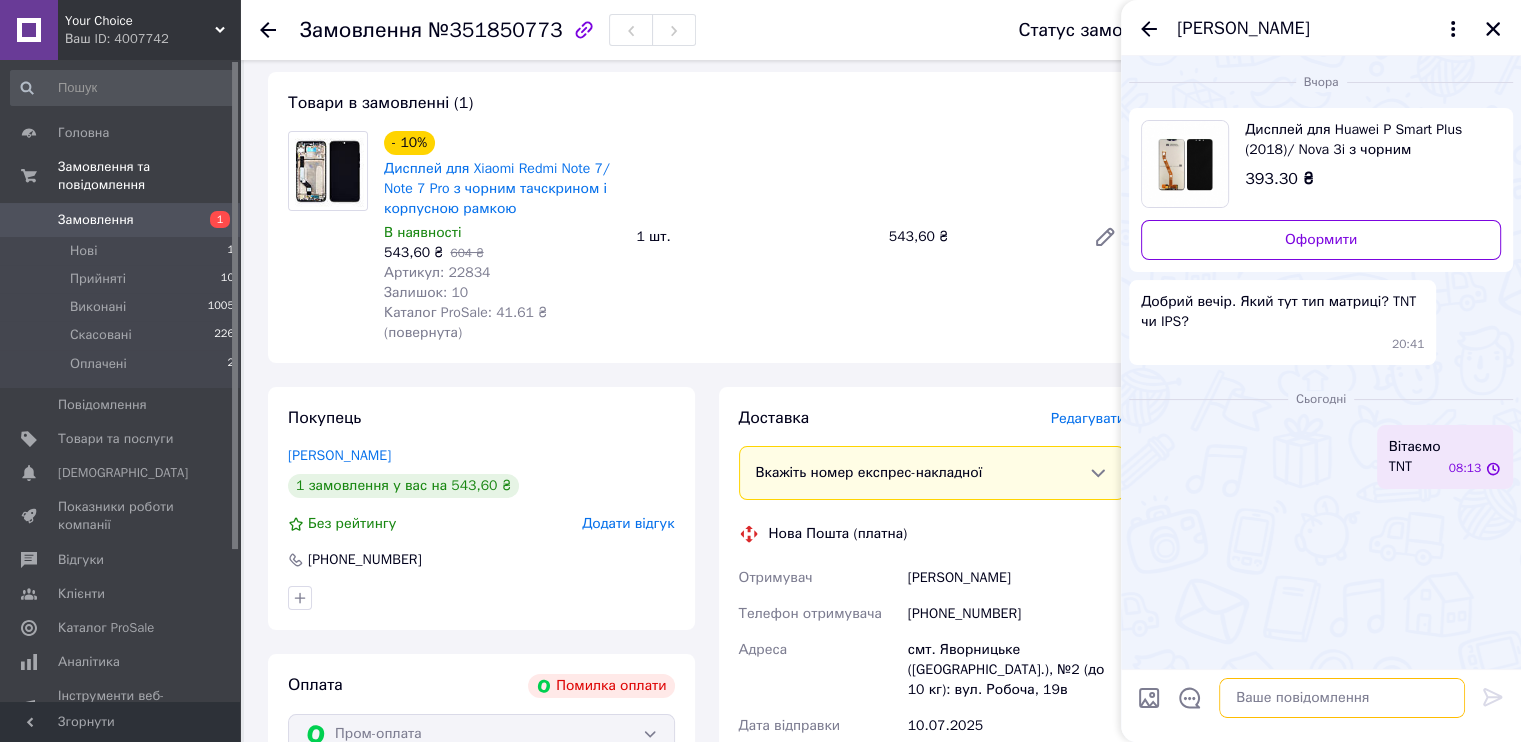 scroll, scrollTop: 0, scrollLeft: 0, axis: both 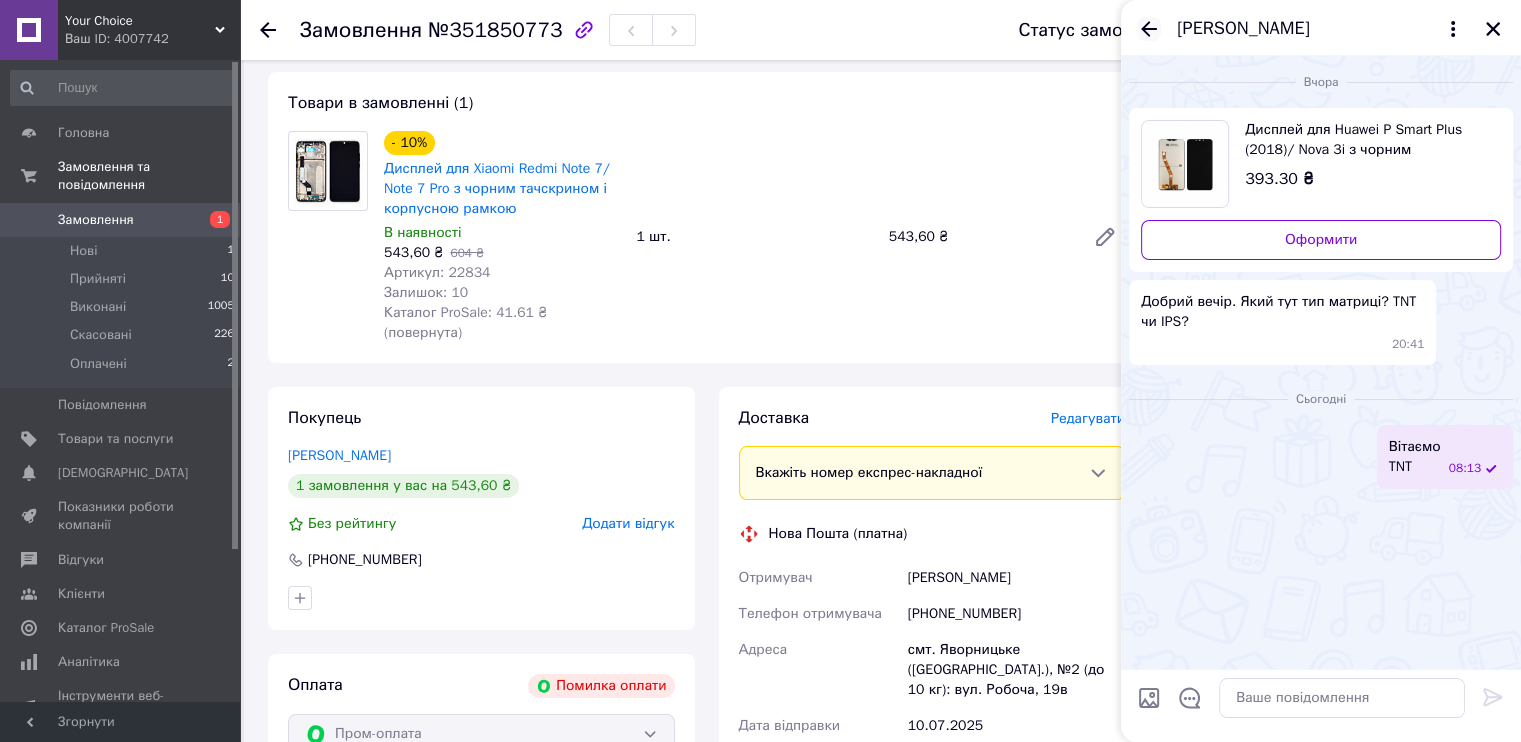 click 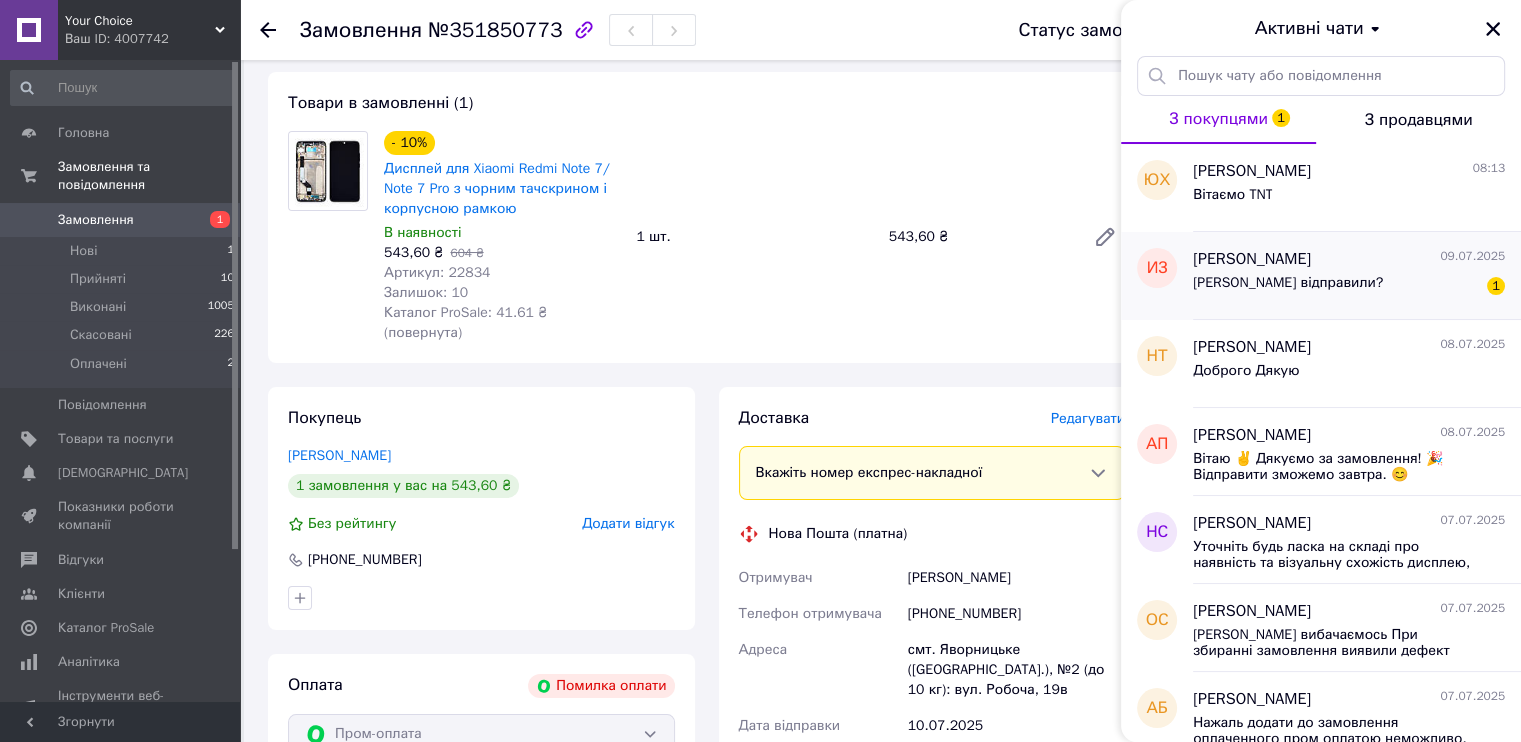 click on "Рюкзак відправили? 1" at bounding box center [1349, 287] 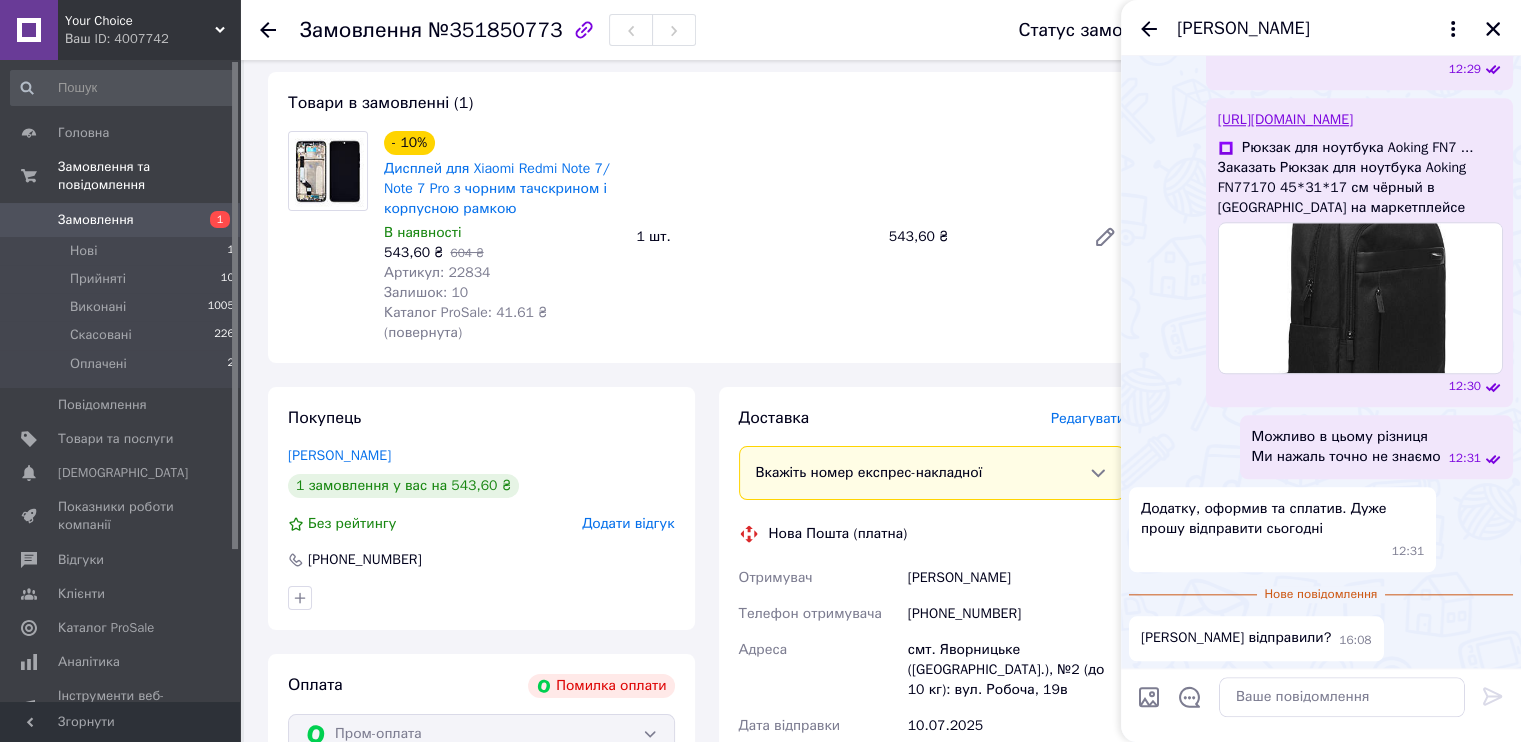 scroll, scrollTop: 2051, scrollLeft: 0, axis: vertical 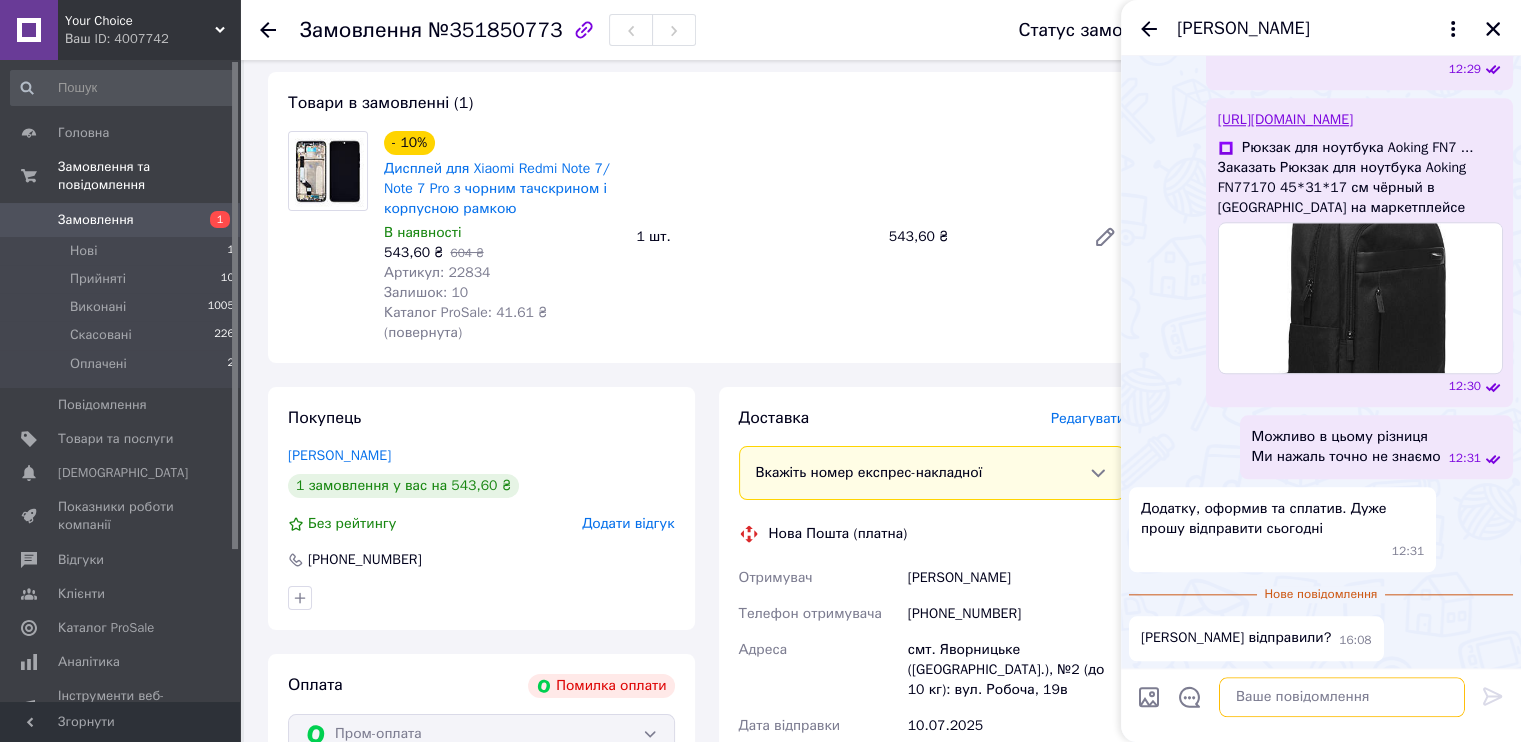click at bounding box center (1342, 698) 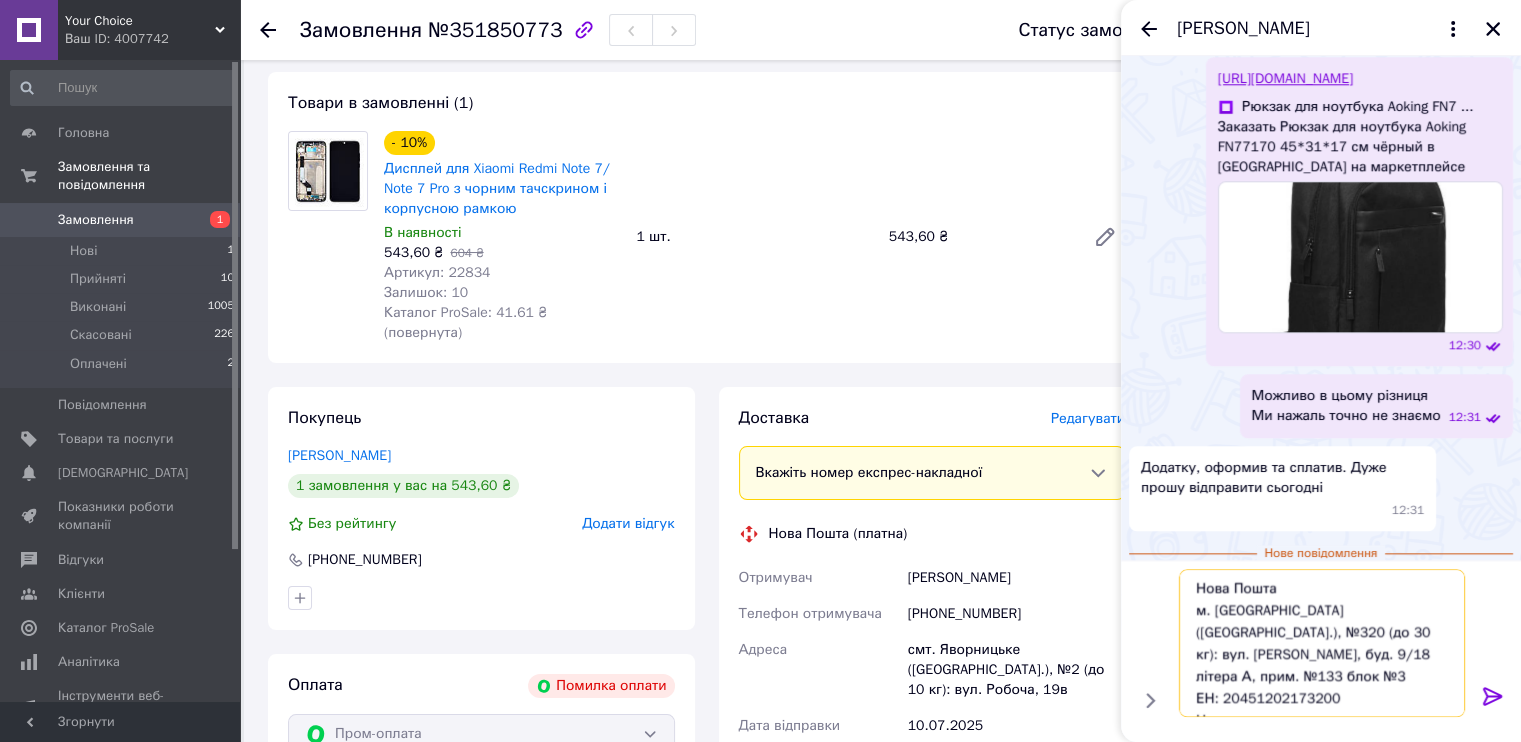 scroll, scrollTop: 1, scrollLeft: 0, axis: vertical 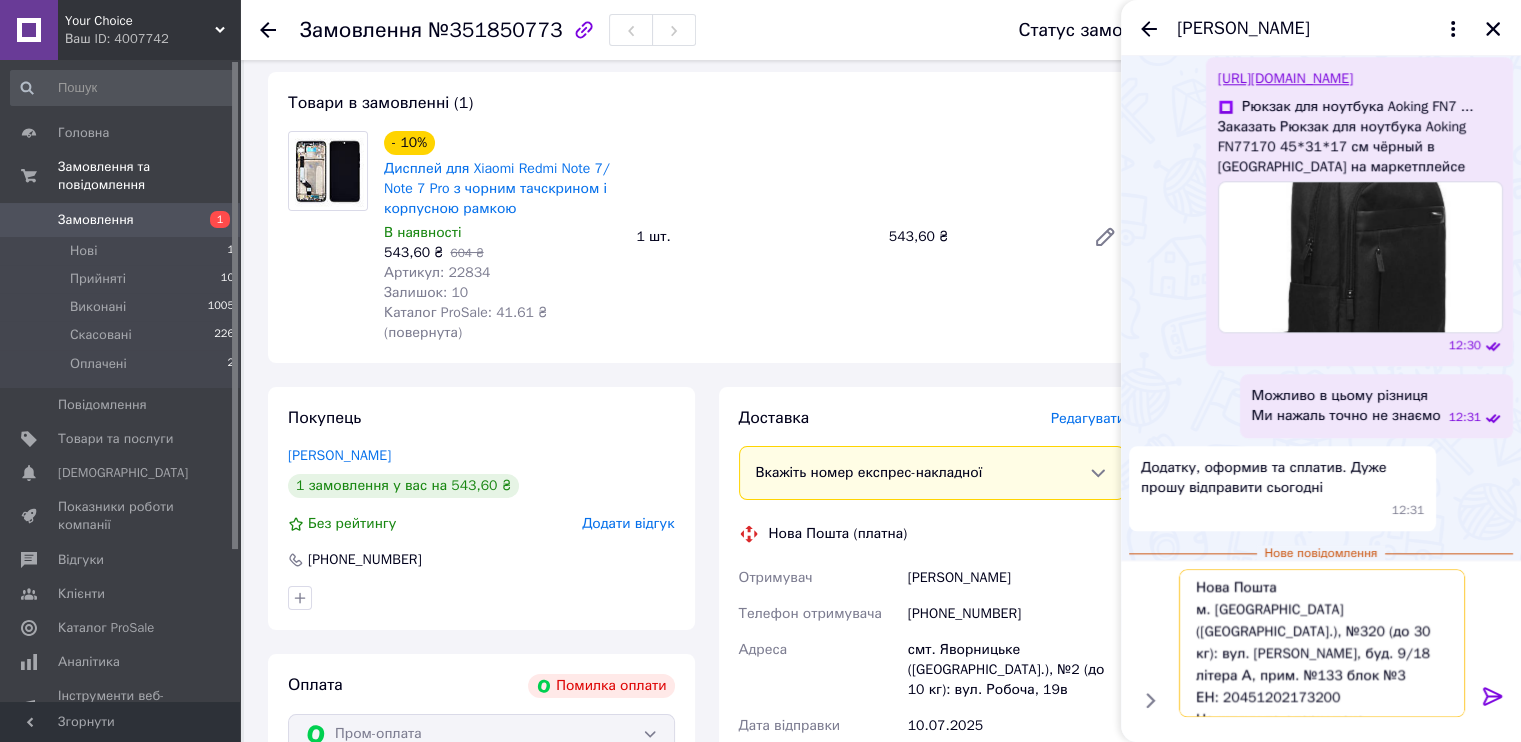 type on "Нова Пошта
м. Київ (Київська обл.), №320 (до 30 кг): вул. Анни Ахматової, буд. 9/18 літера А, прим. №133 блок №3
ЕН: 20451202173200
На шляху до одержувача" 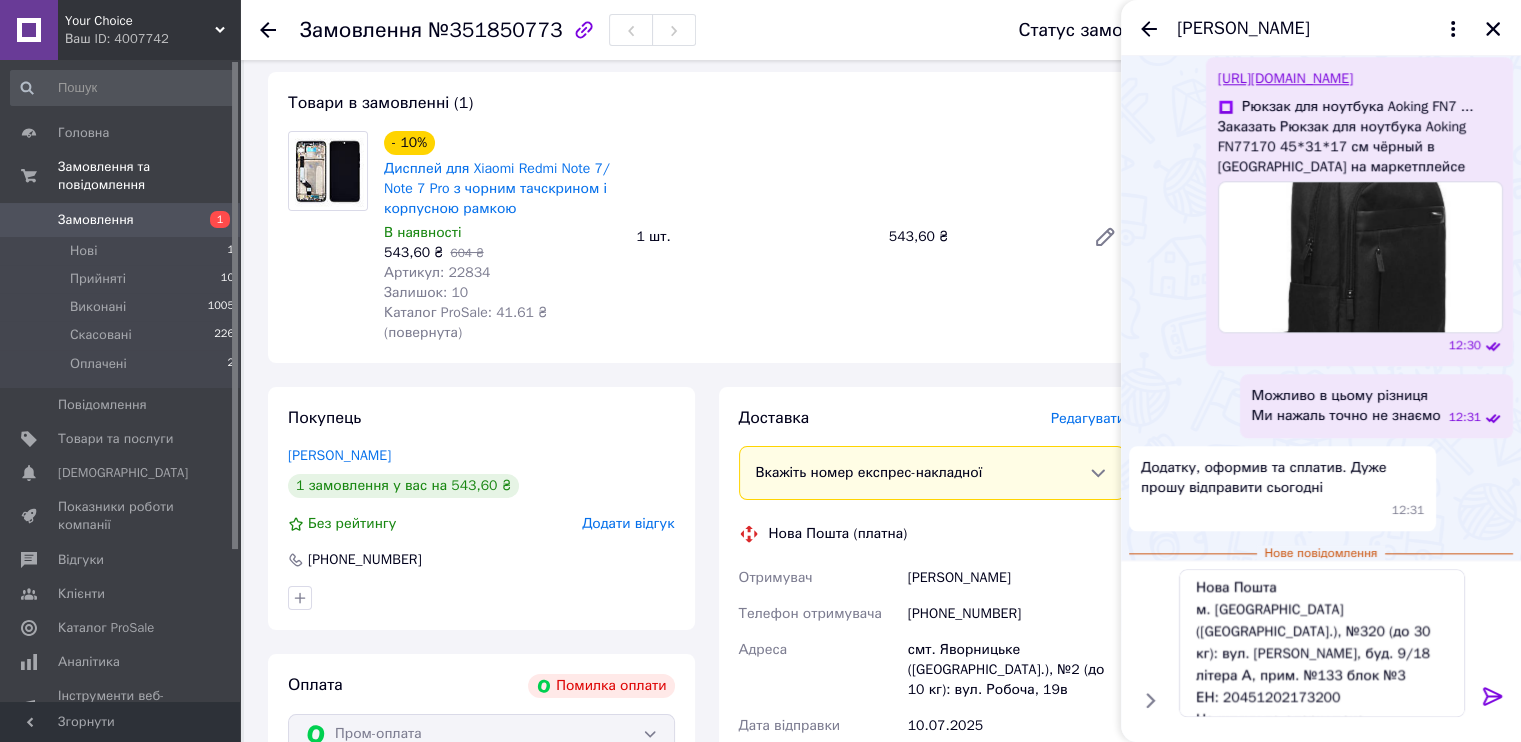 click 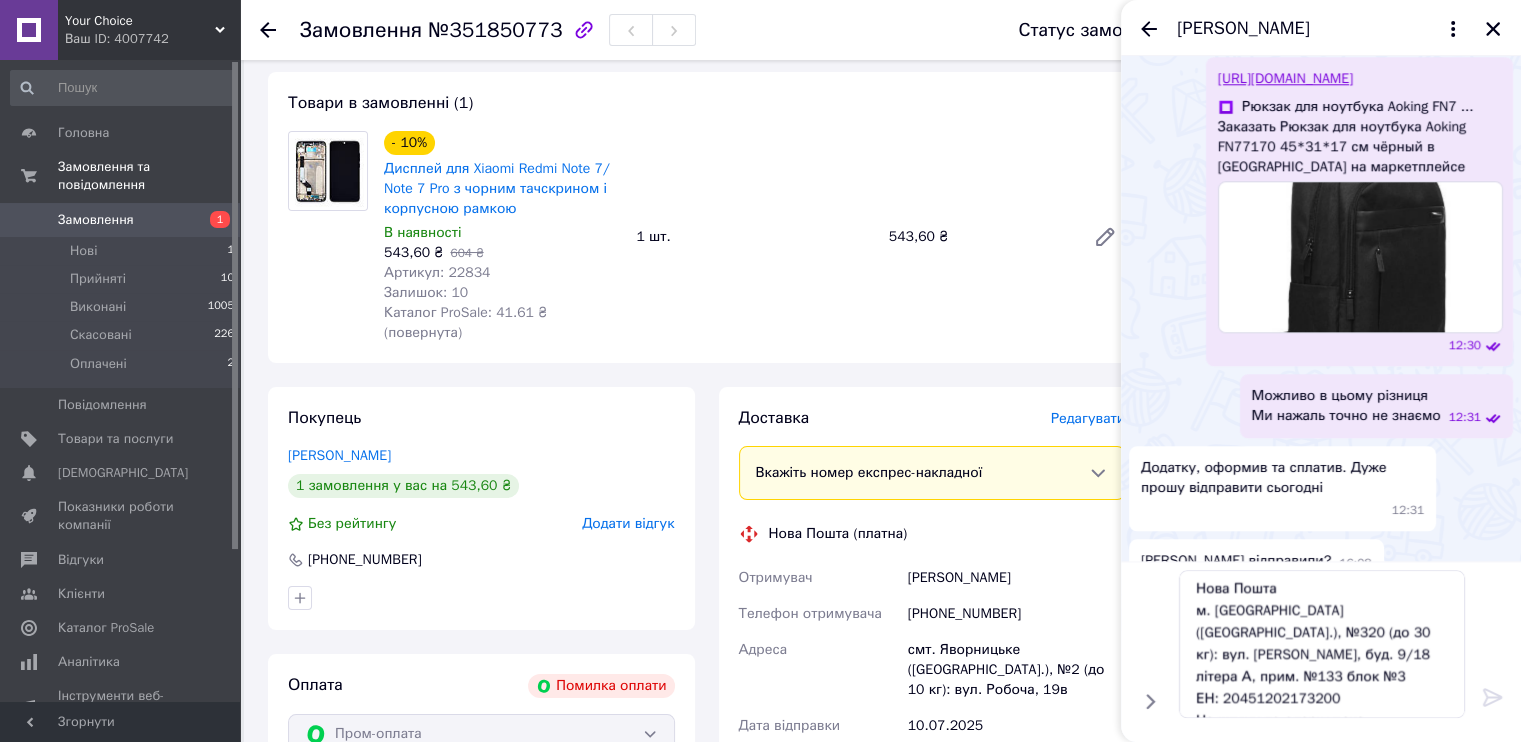 type 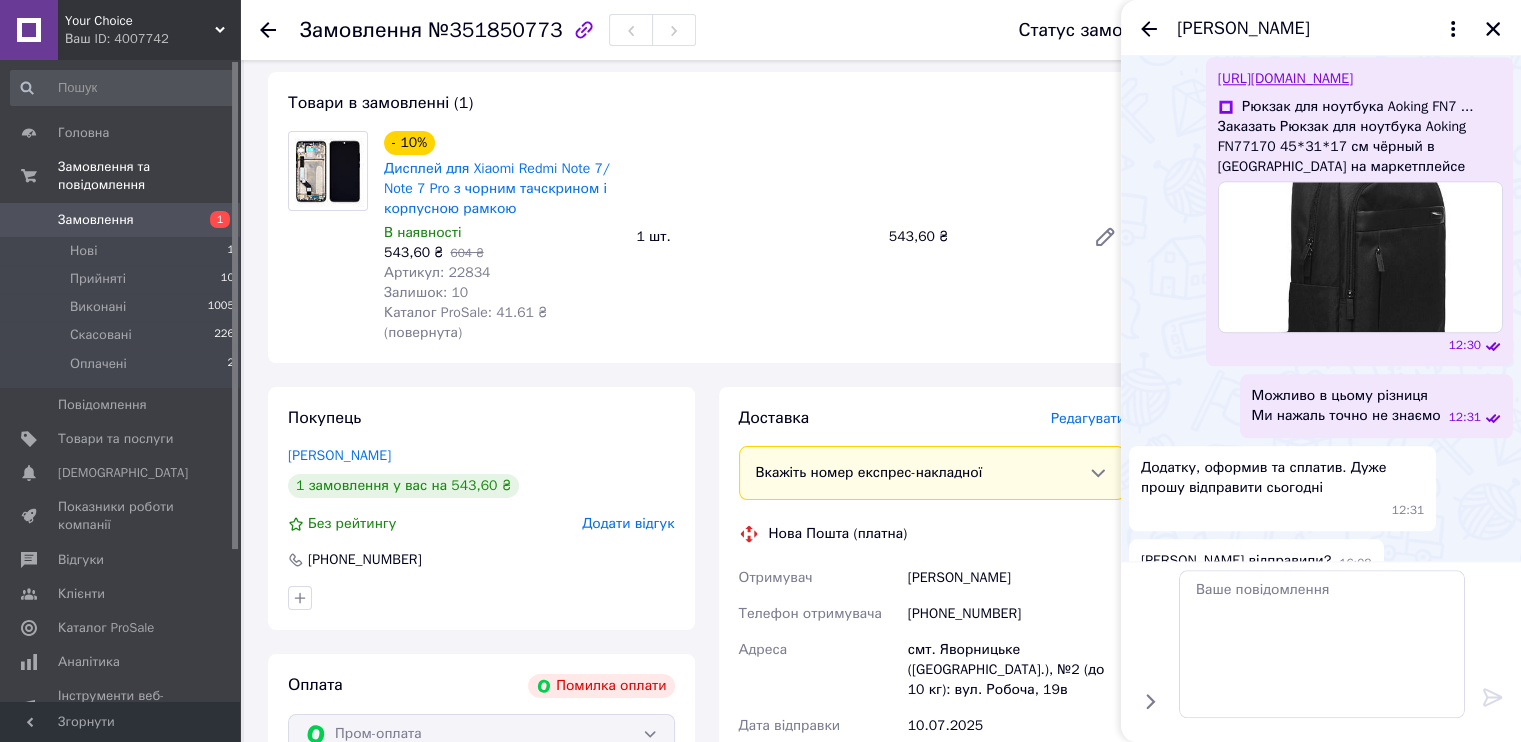 scroll, scrollTop: 0, scrollLeft: 0, axis: both 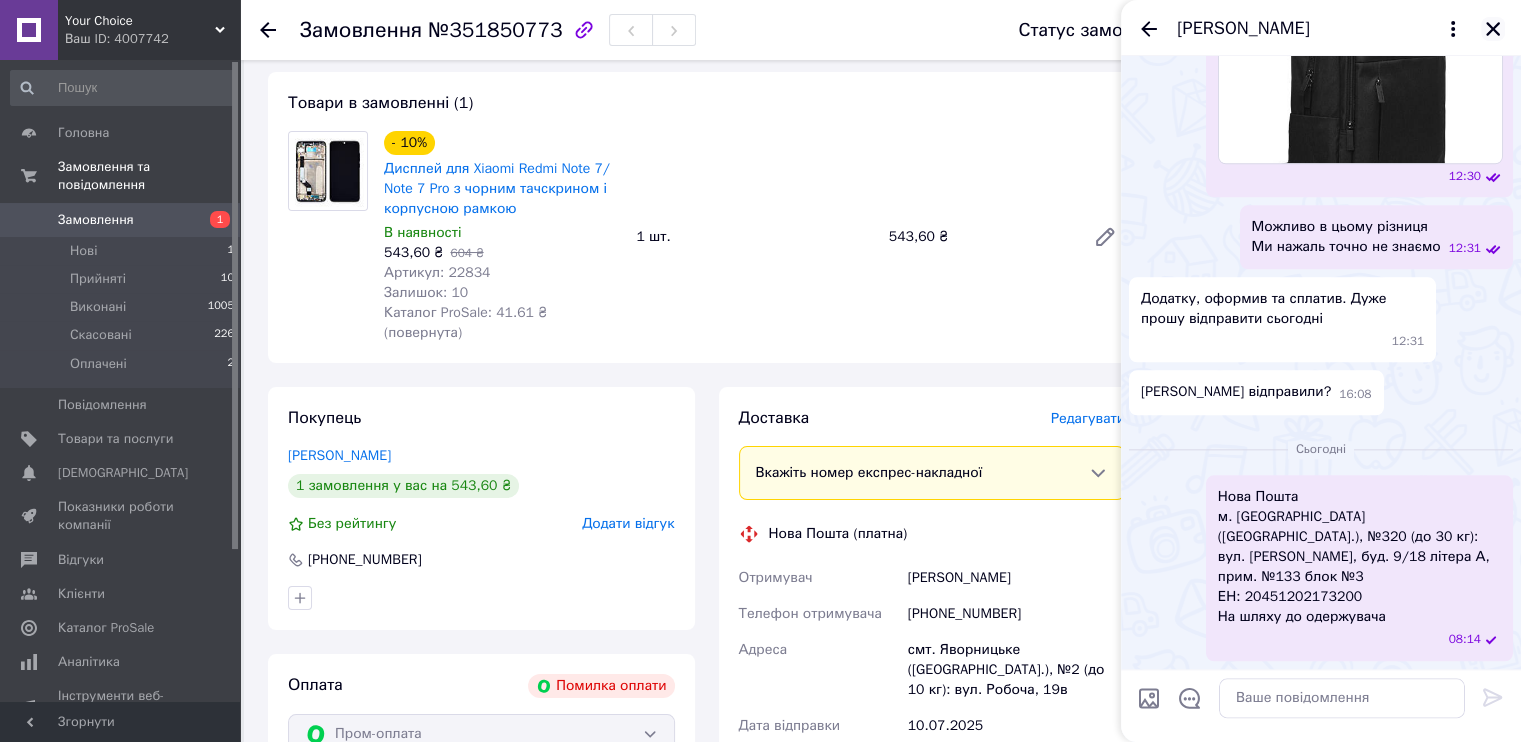 click 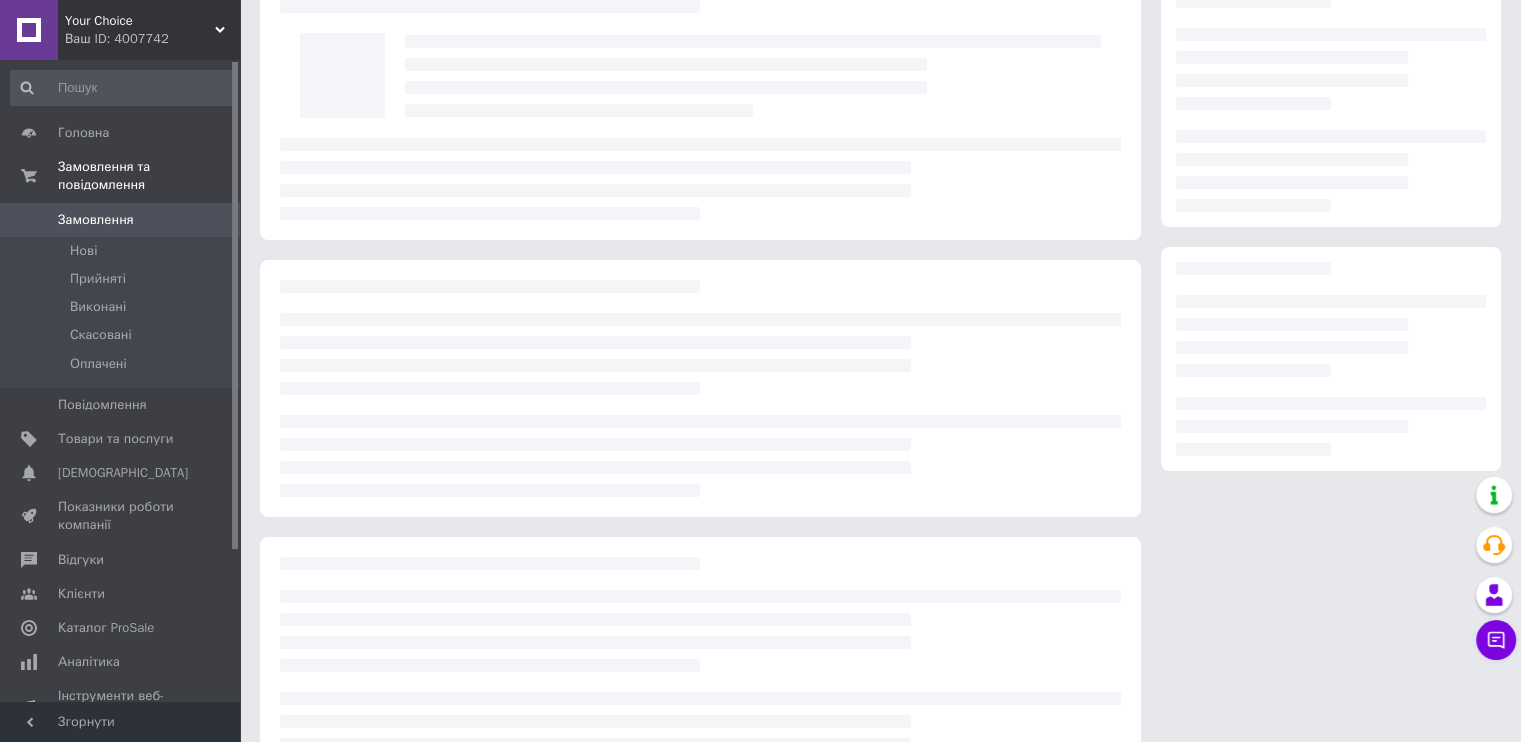 scroll, scrollTop: 100, scrollLeft: 0, axis: vertical 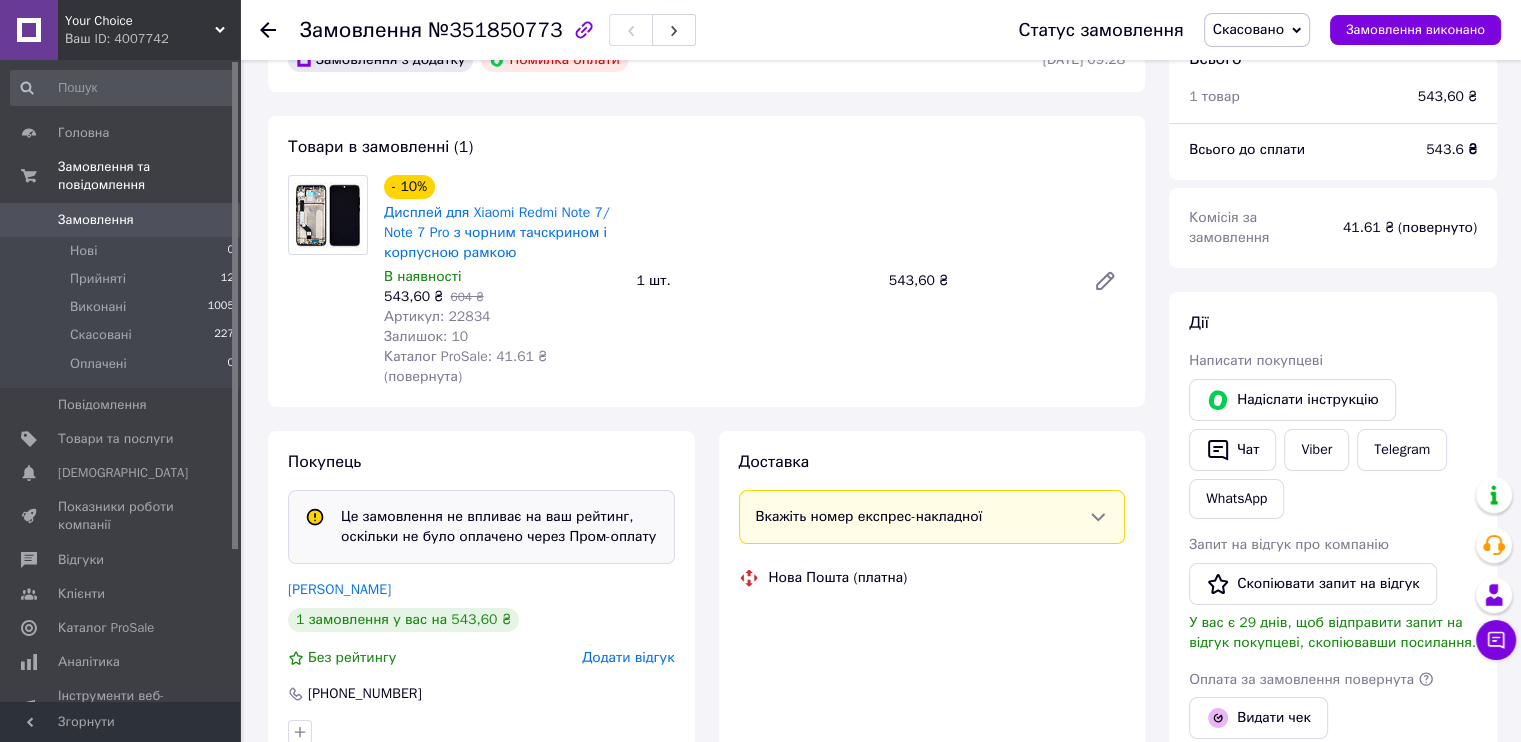 click on "Your Choice" at bounding box center [140, 21] 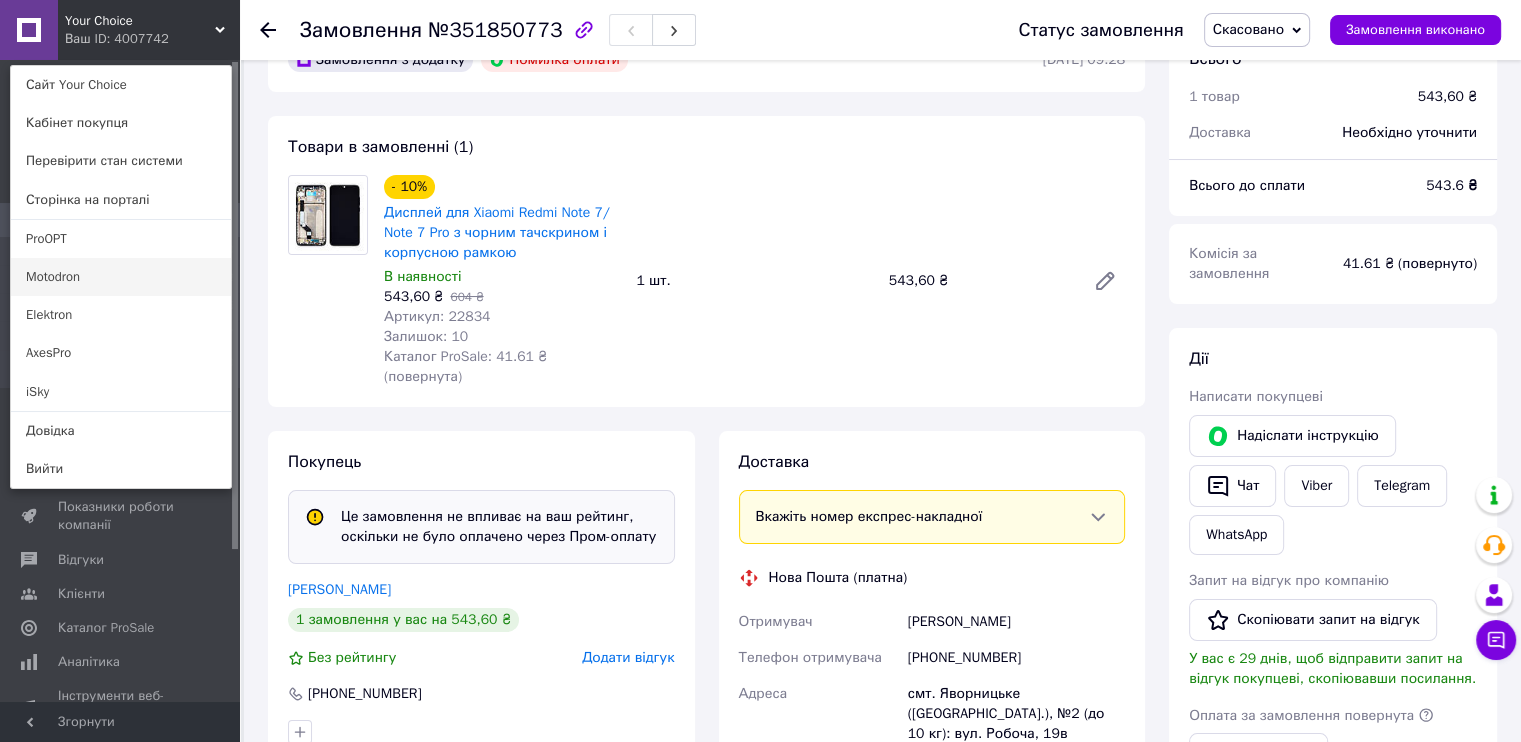 click on "Motodron" at bounding box center [121, 277] 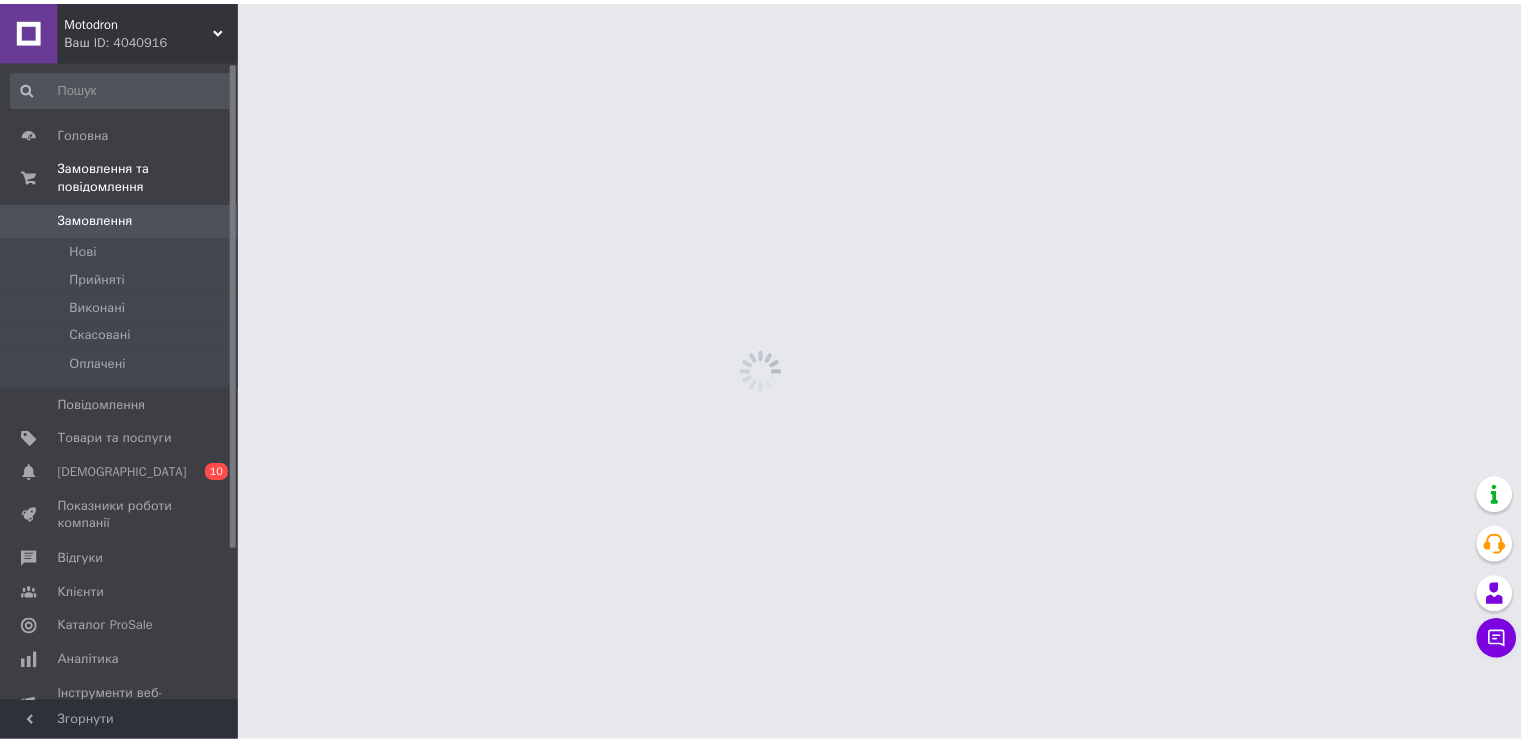 scroll, scrollTop: 0, scrollLeft: 0, axis: both 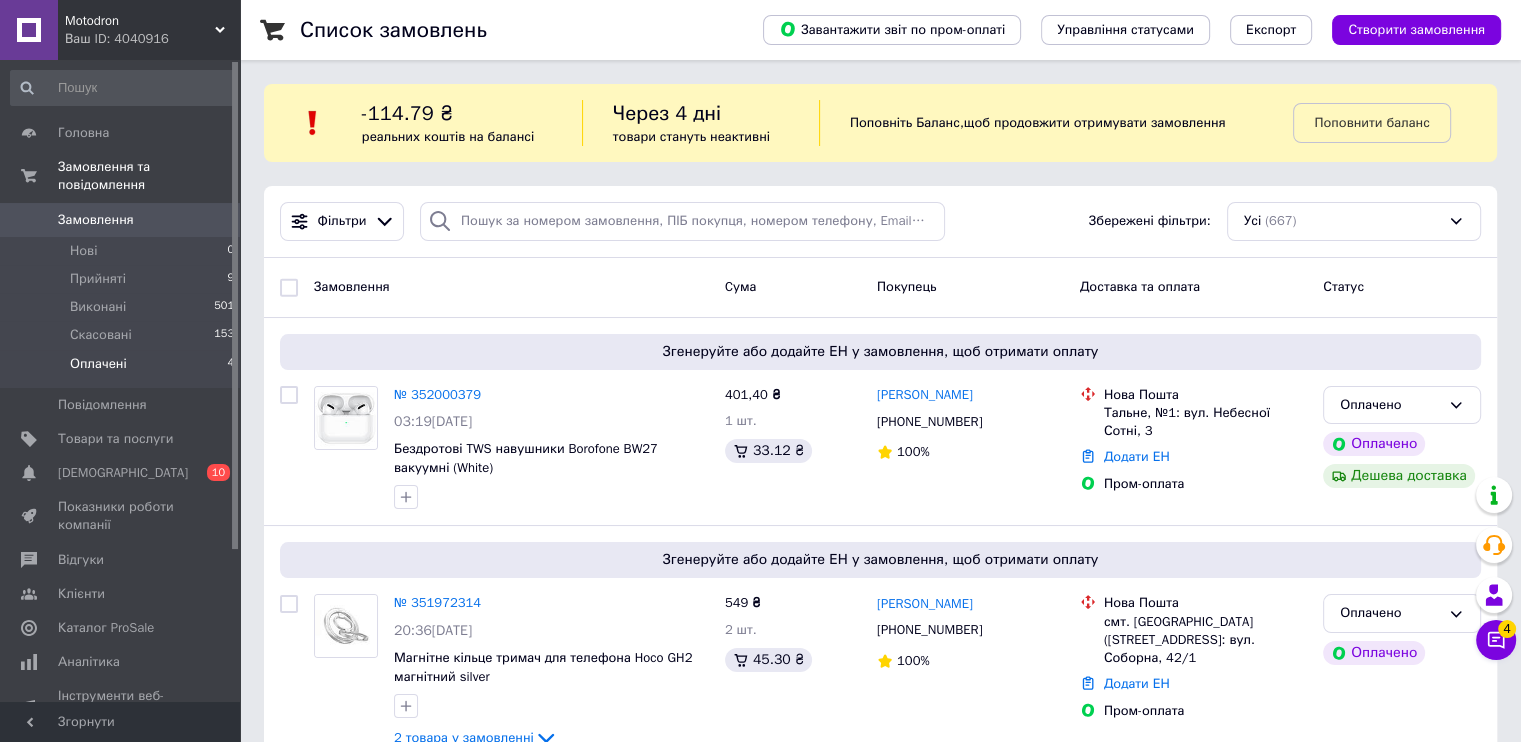 click on "Оплачені" at bounding box center (98, 364) 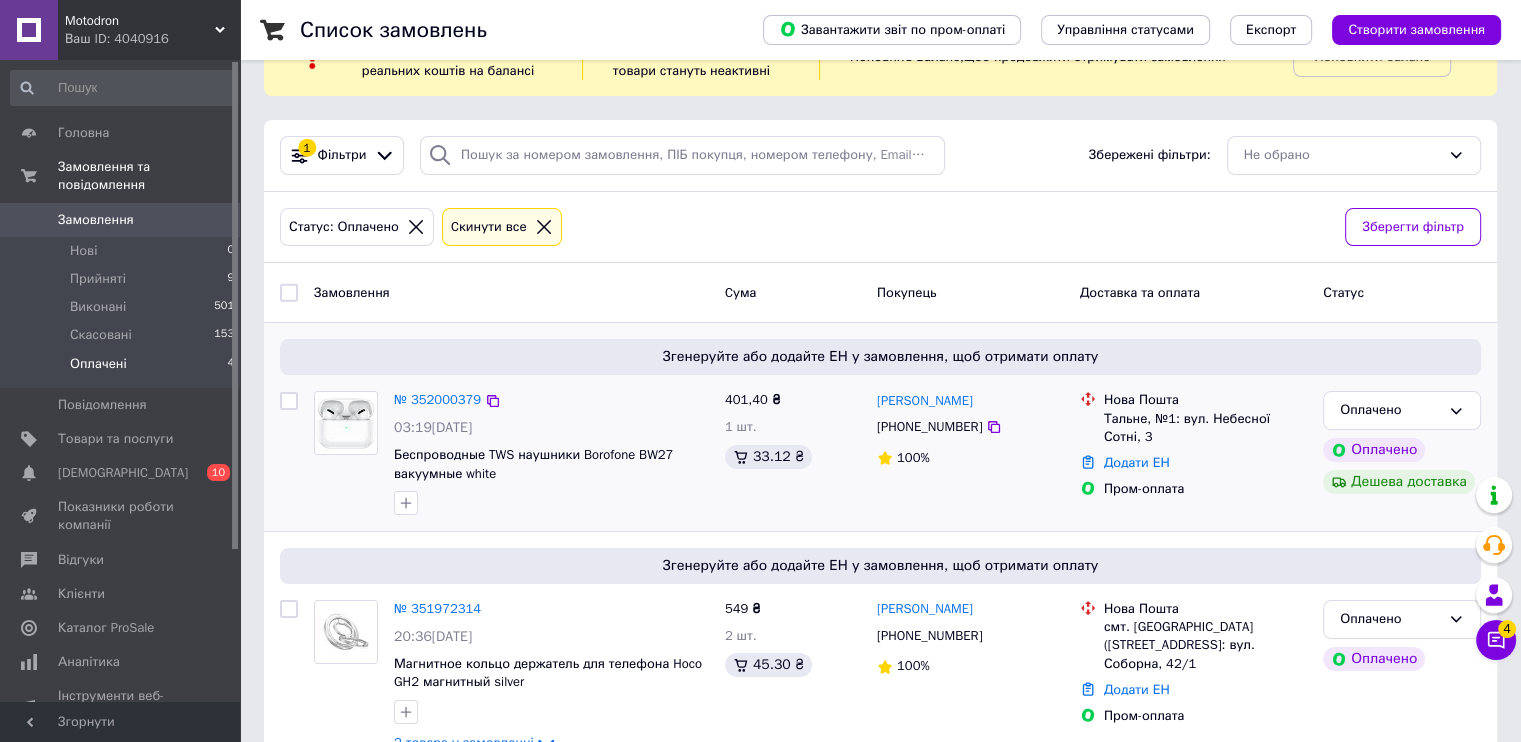 scroll, scrollTop: 200, scrollLeft: 0, axis: vertical 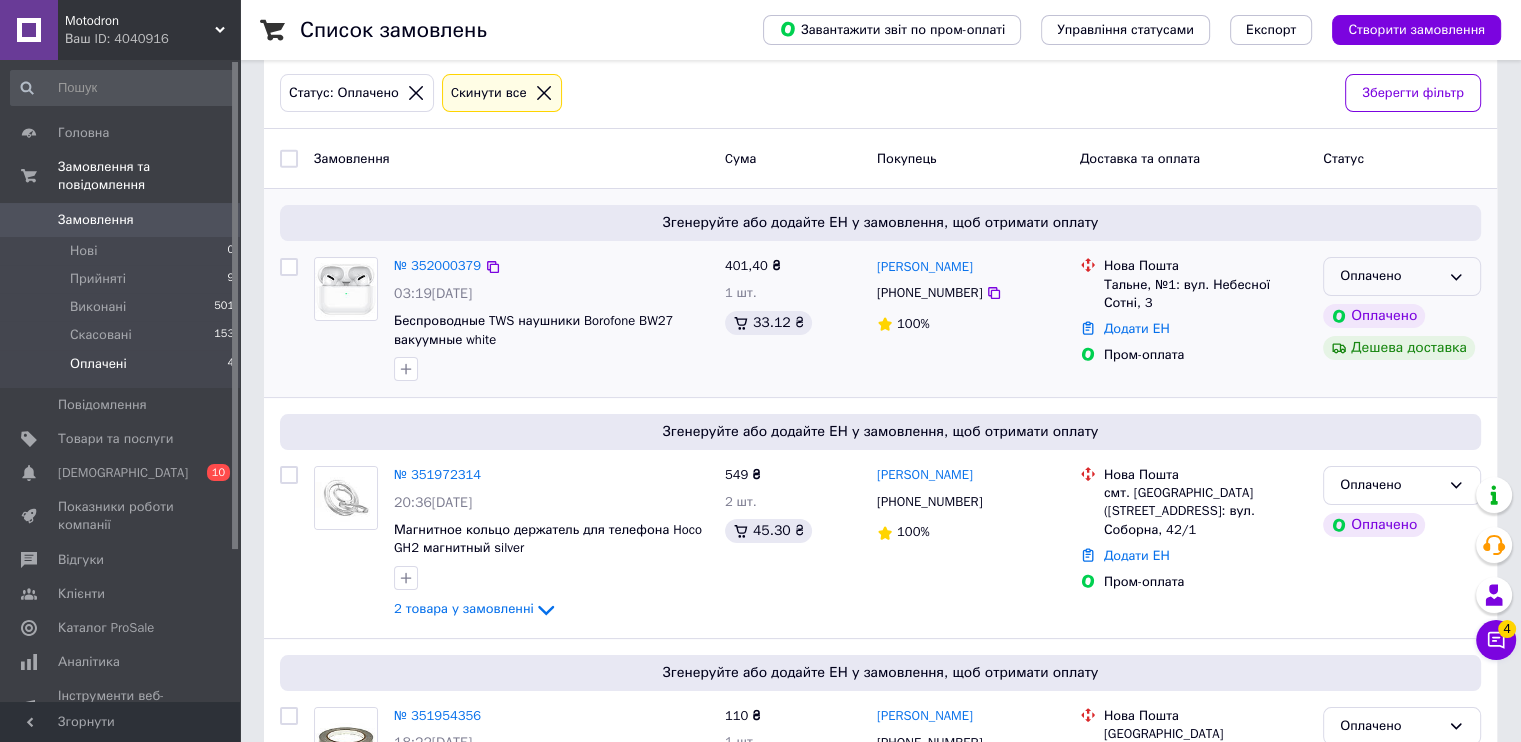 click on "Оплачено" at bounding box center (1390, 276) 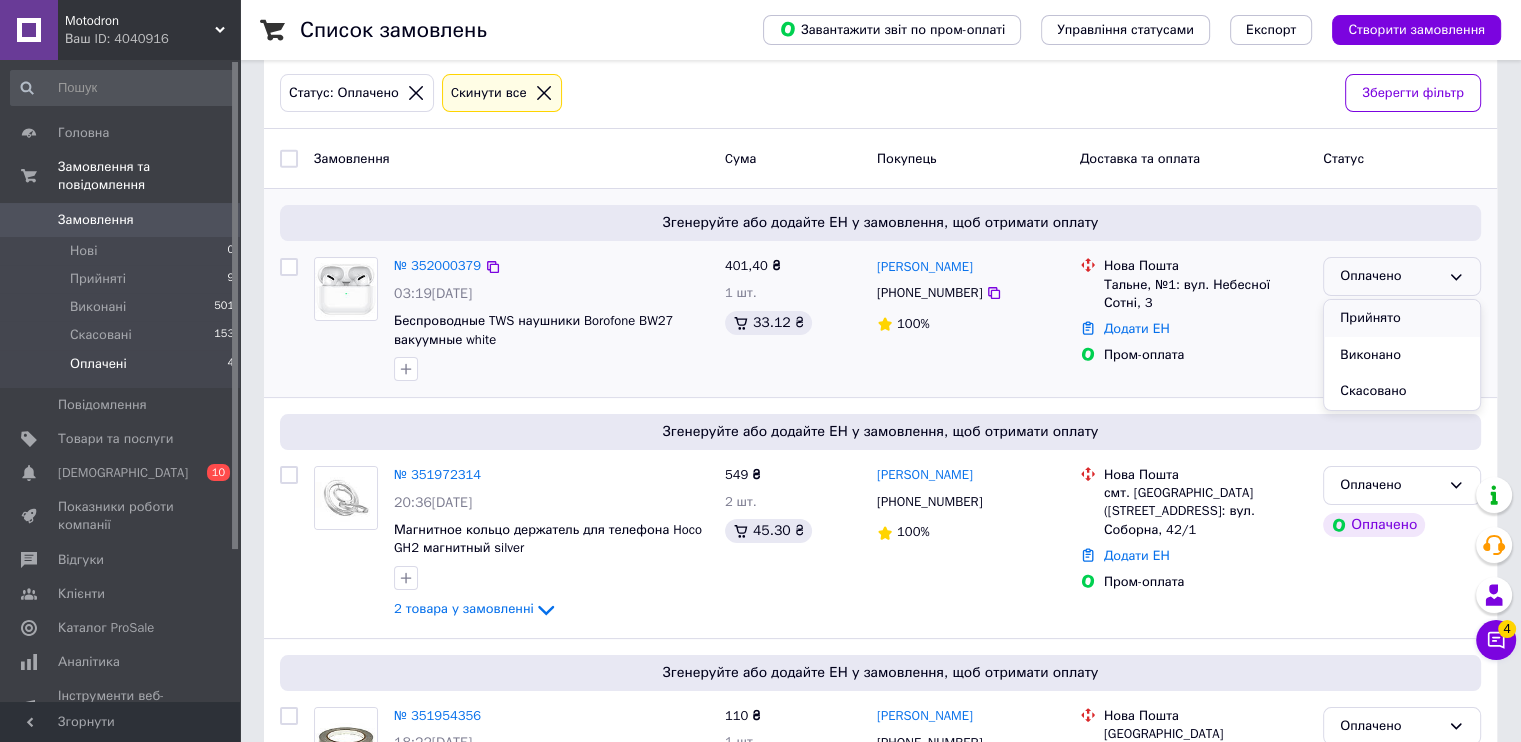 click on "Прийнято" at bounding box center [1402, 318] 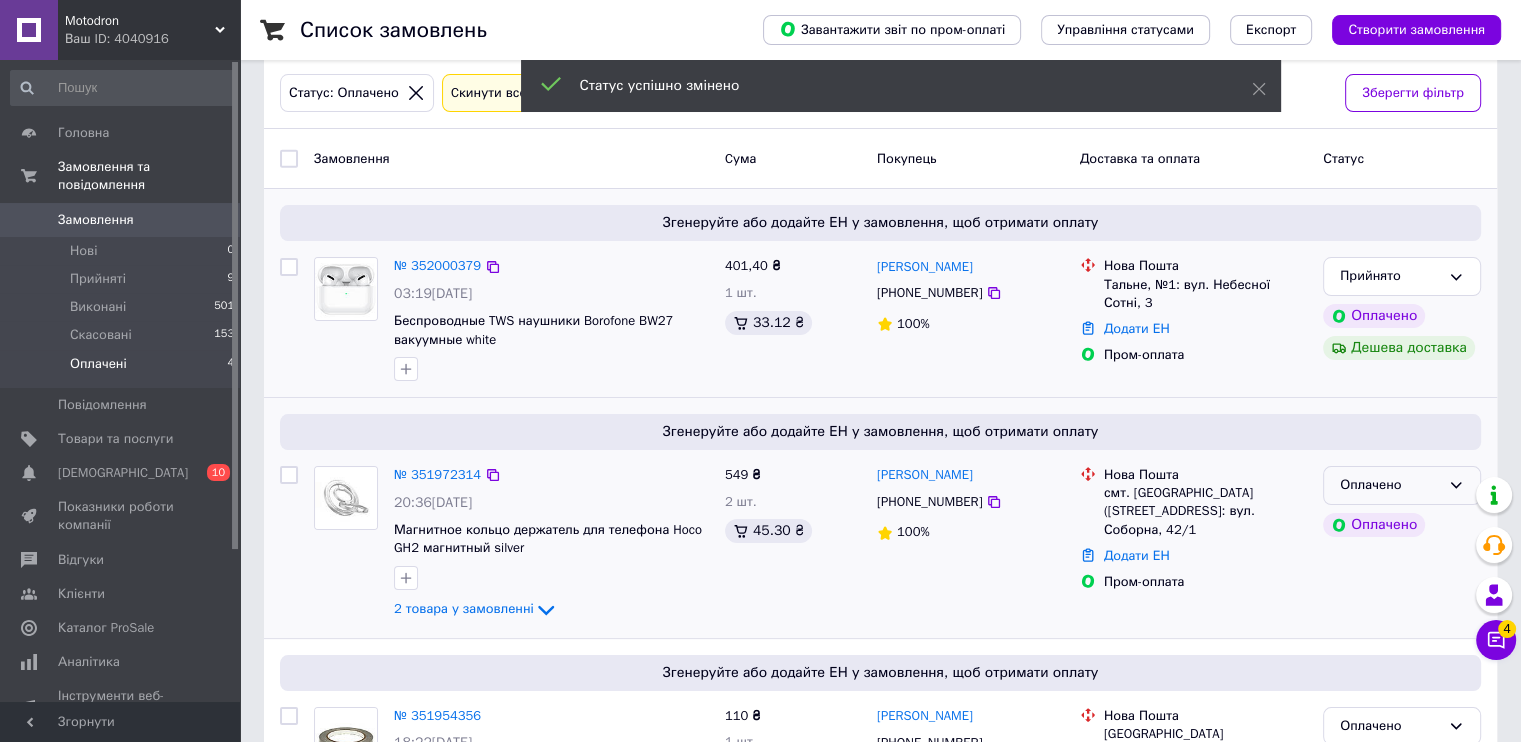 click on "Оплачено" at bounding box center (1390, 485) 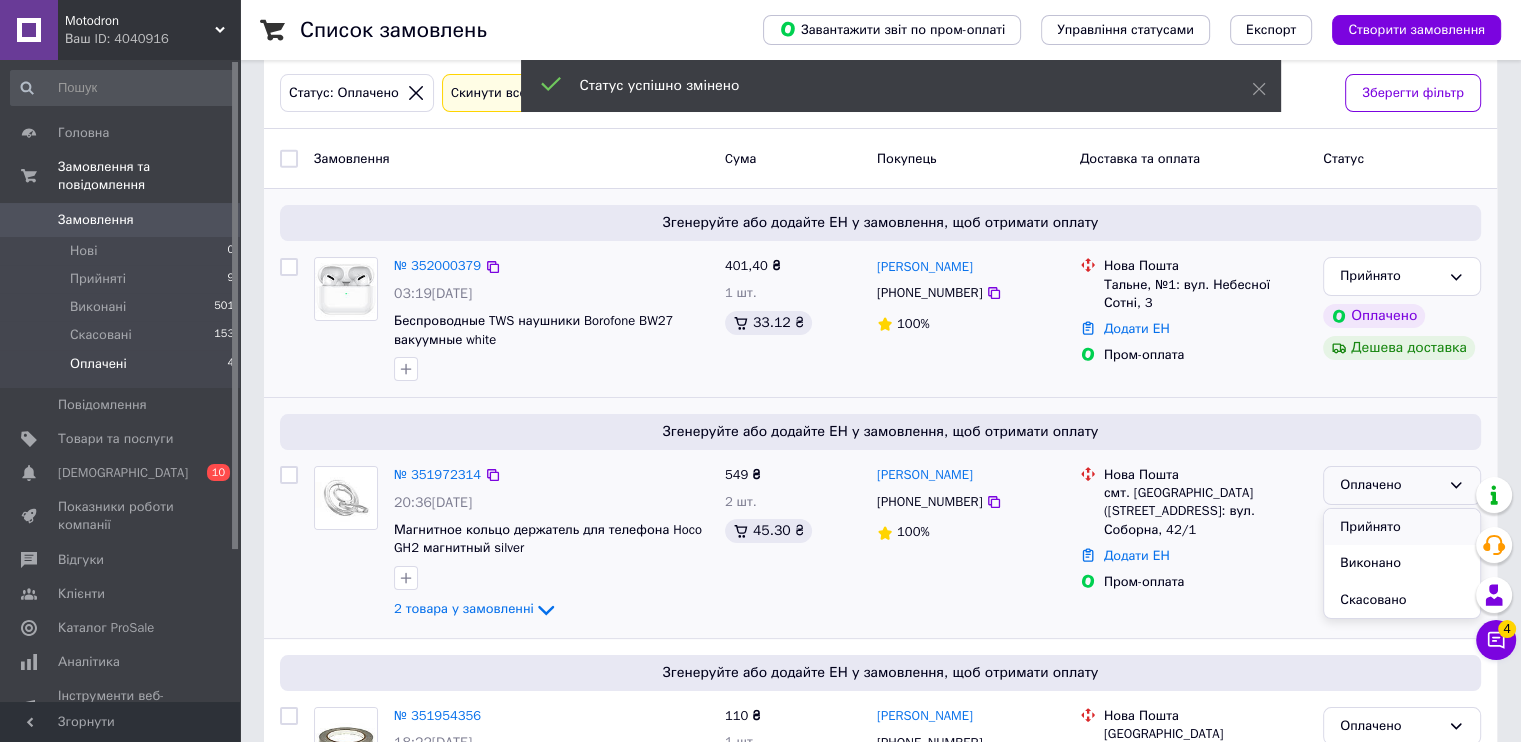click on "Прийнято" at bounding box center [1402, 527] 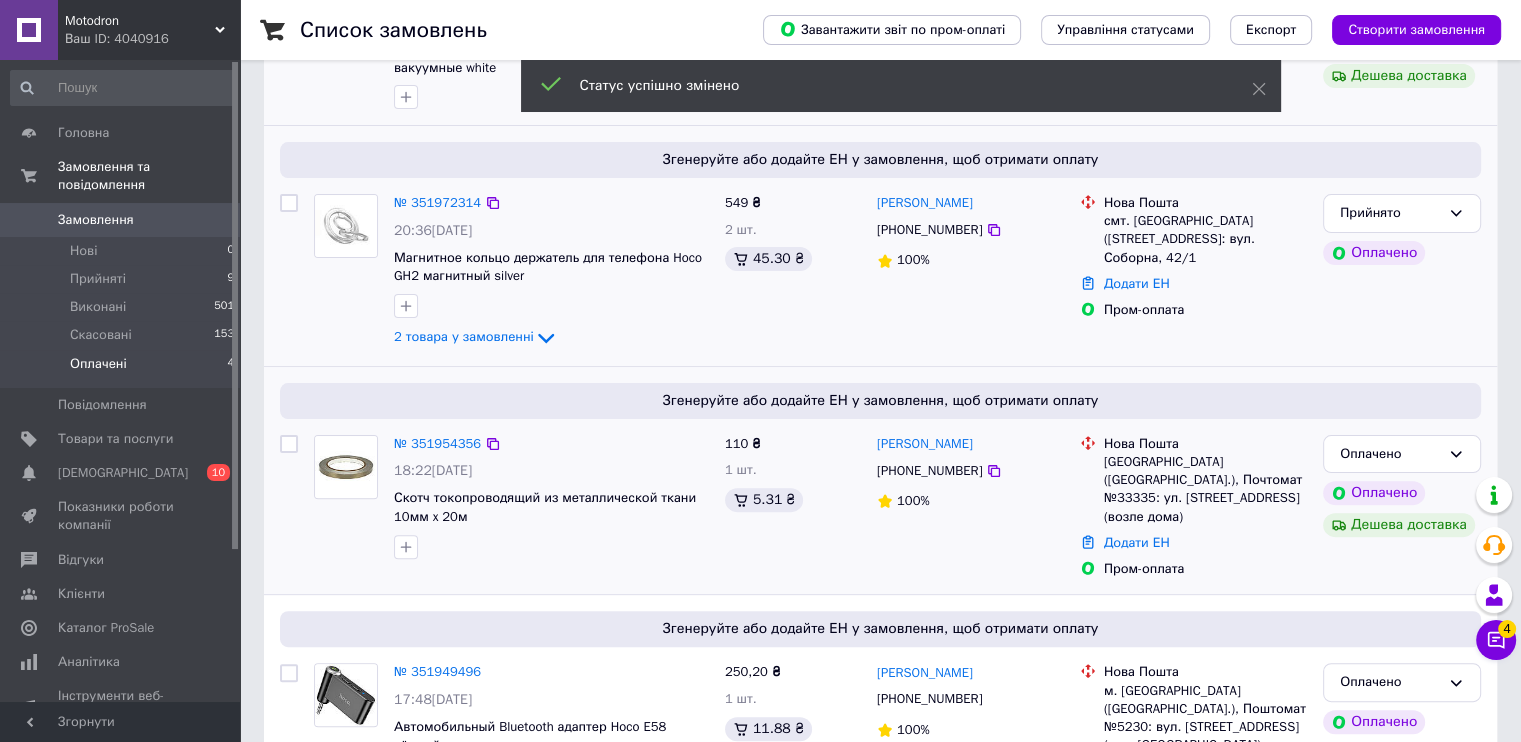 scroll, scrollTop: 500, scrollLeft: 0, axis: vertical 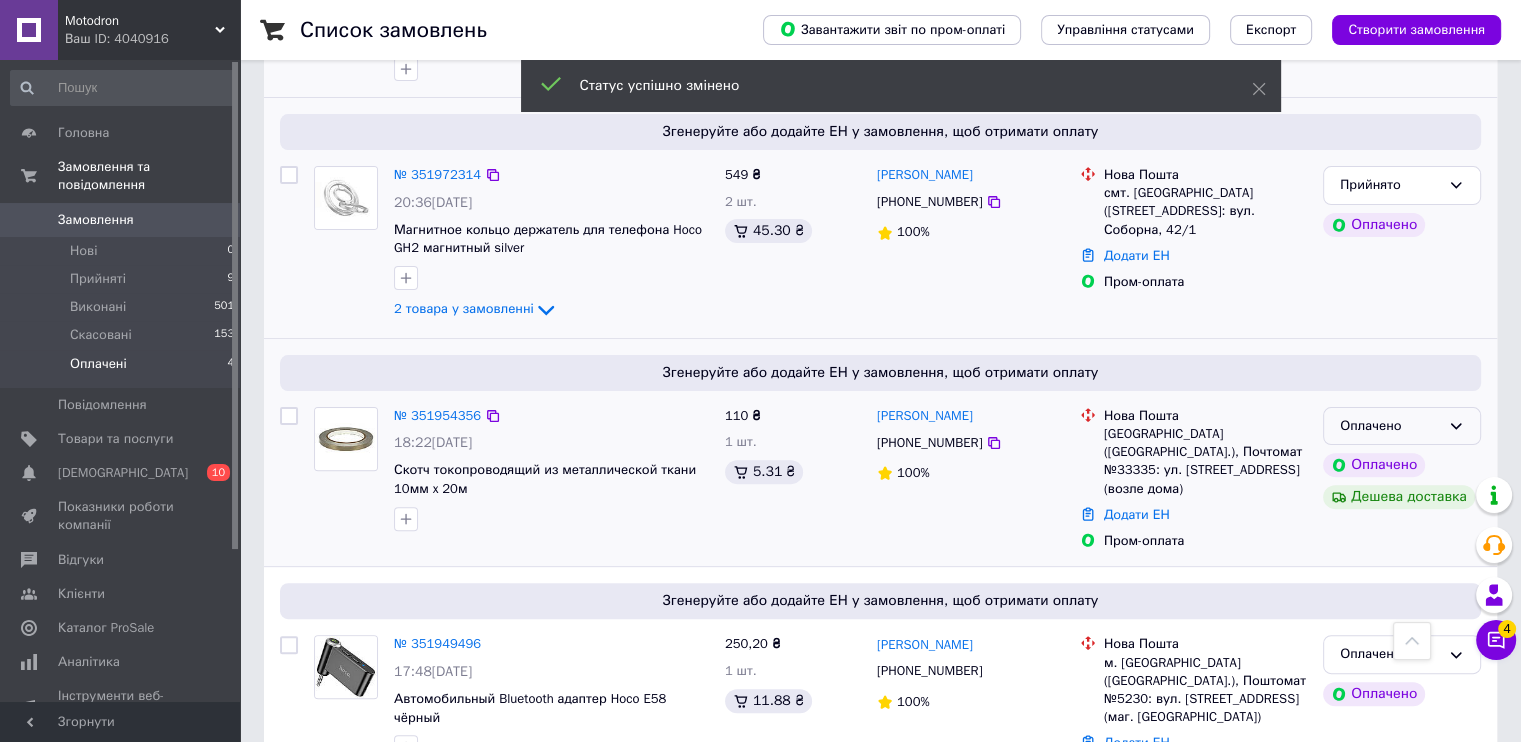 click on "Оплачено" at bounding box center (1390, 426) 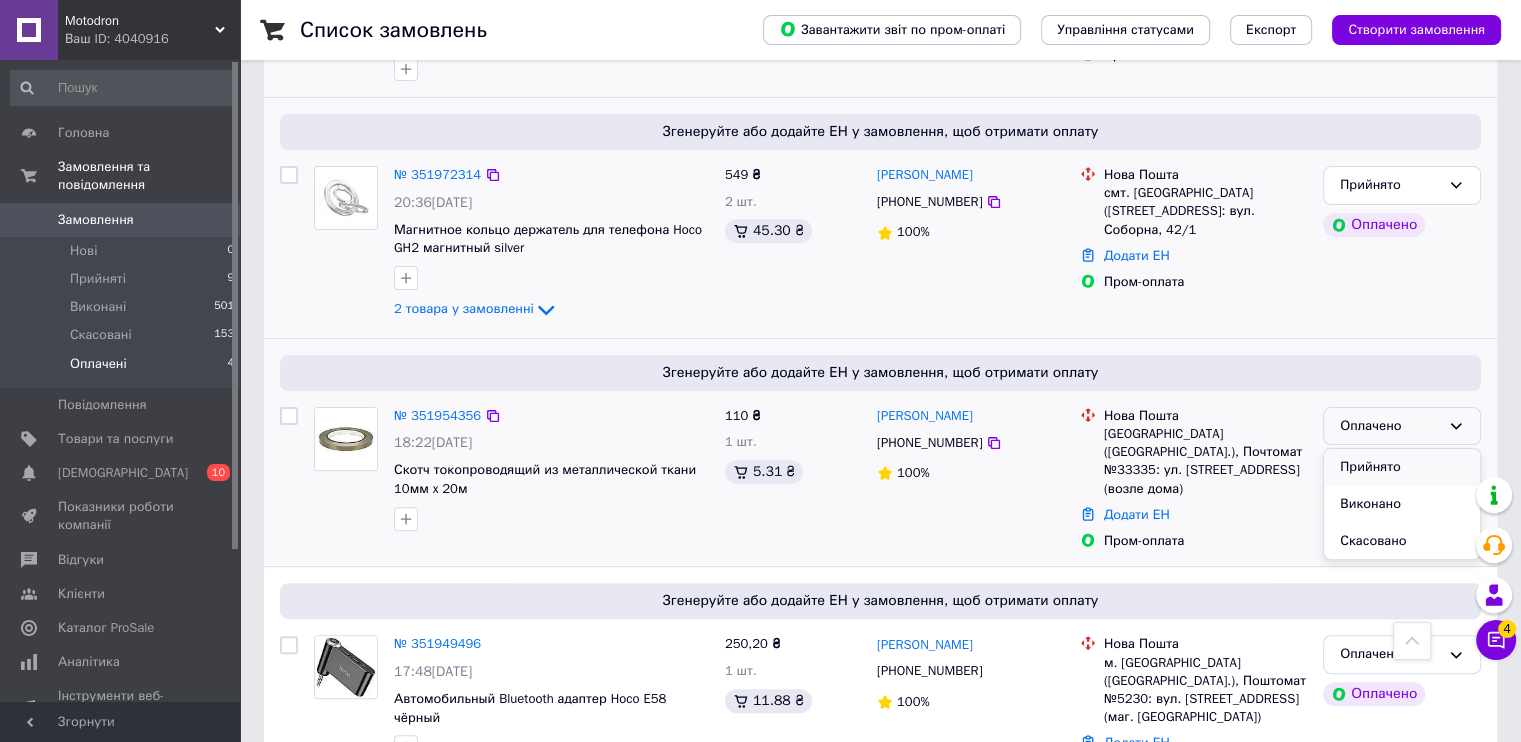 click on "Прийнято" at bounding box center [1402, 467] 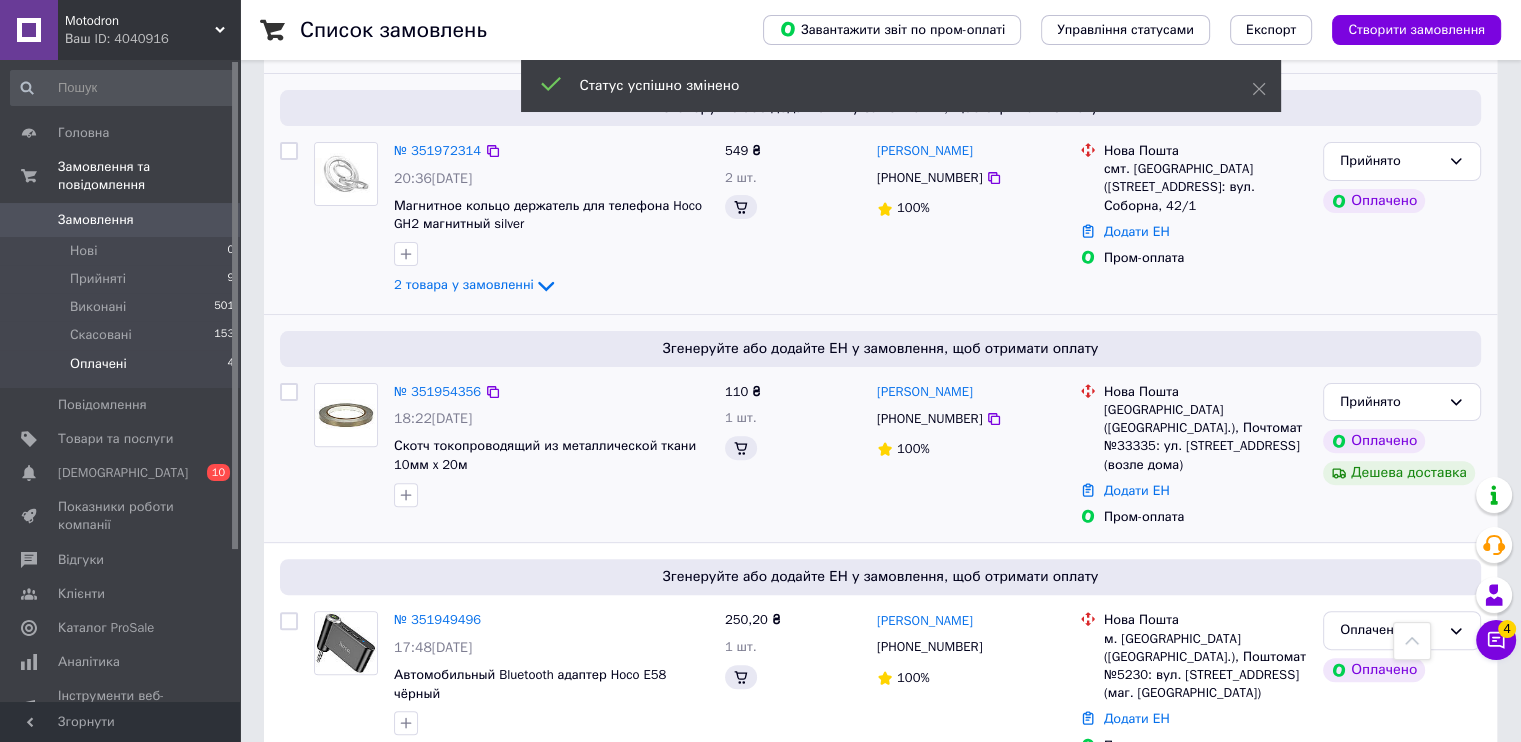 scroll, scrollTop: 538, scrollLeft: 0, axis: vertical 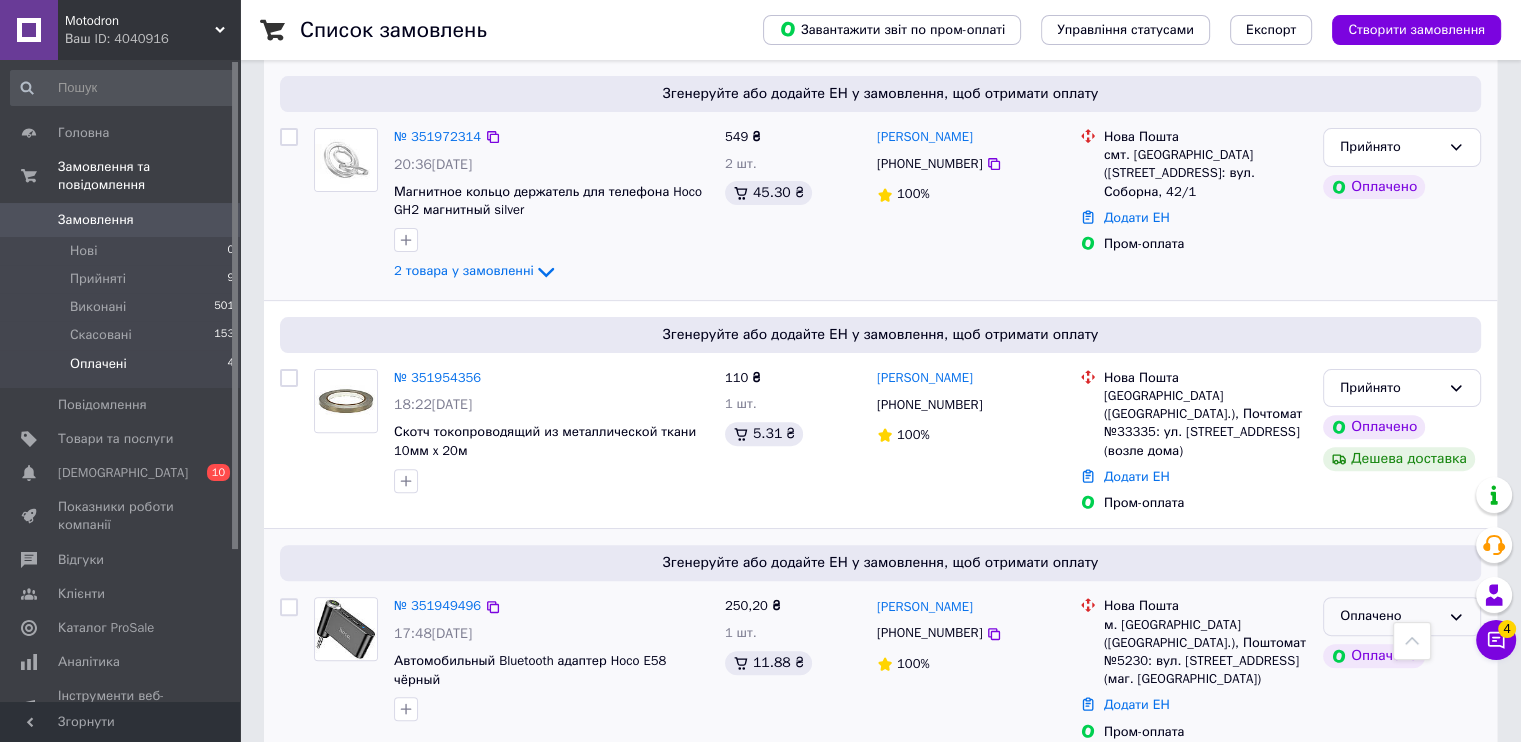 click on "Оплачено" at bounding box center [1390, 616] 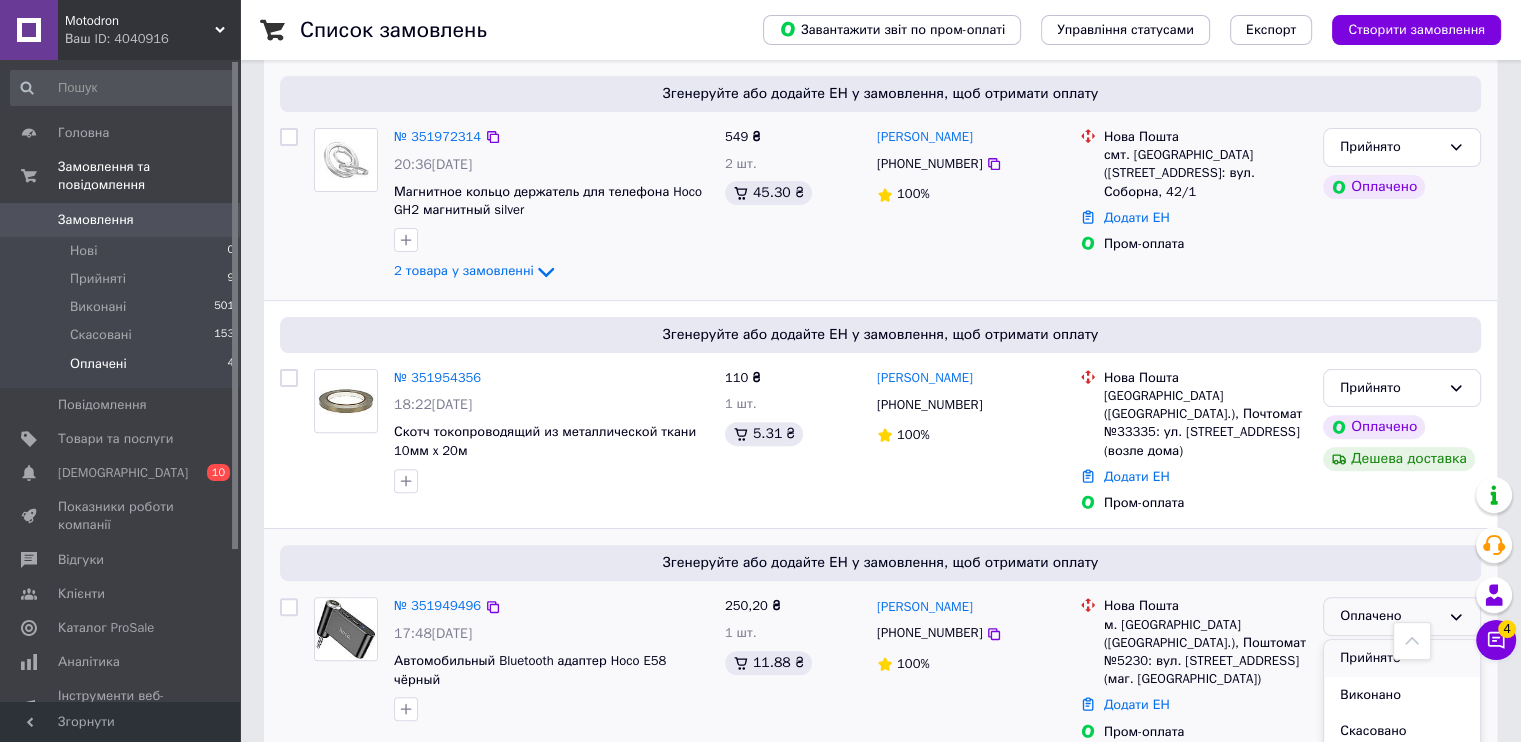 click on "Прийнято" at bounding box center (1402, 658) 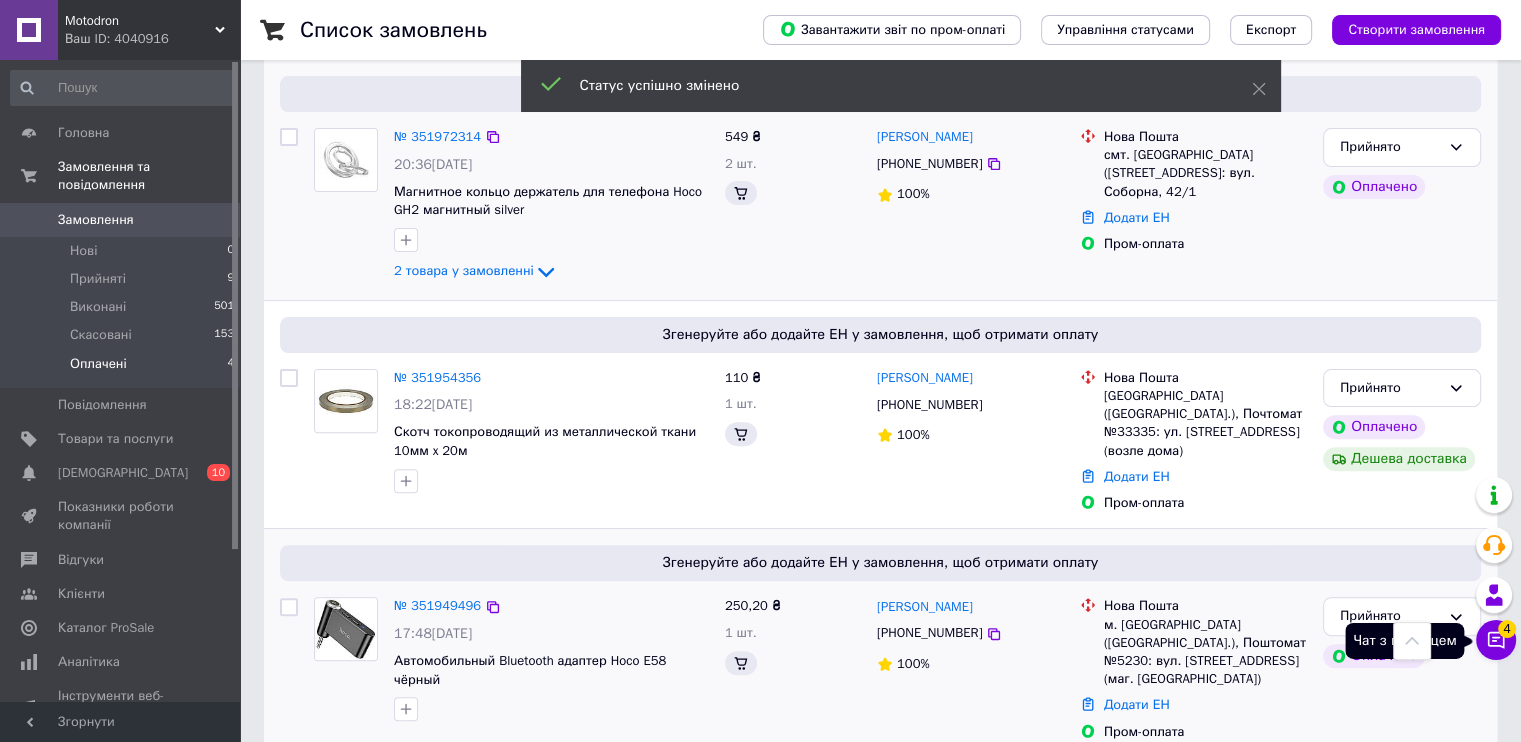 click 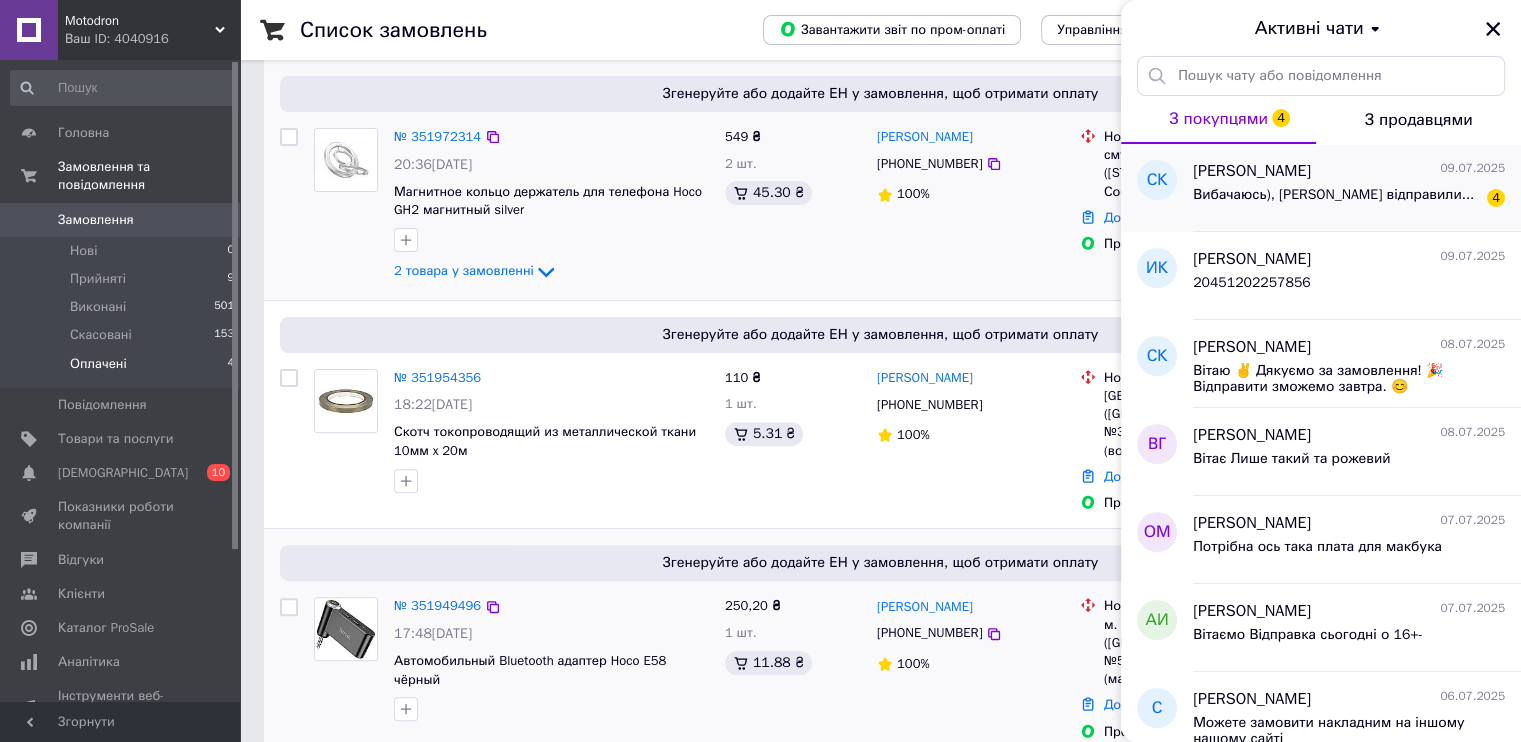 click on "Сергій Клімішен 09.07.2025 Вибачаюсь), бачу відправили... 4" at bounding box center (1357, 188) 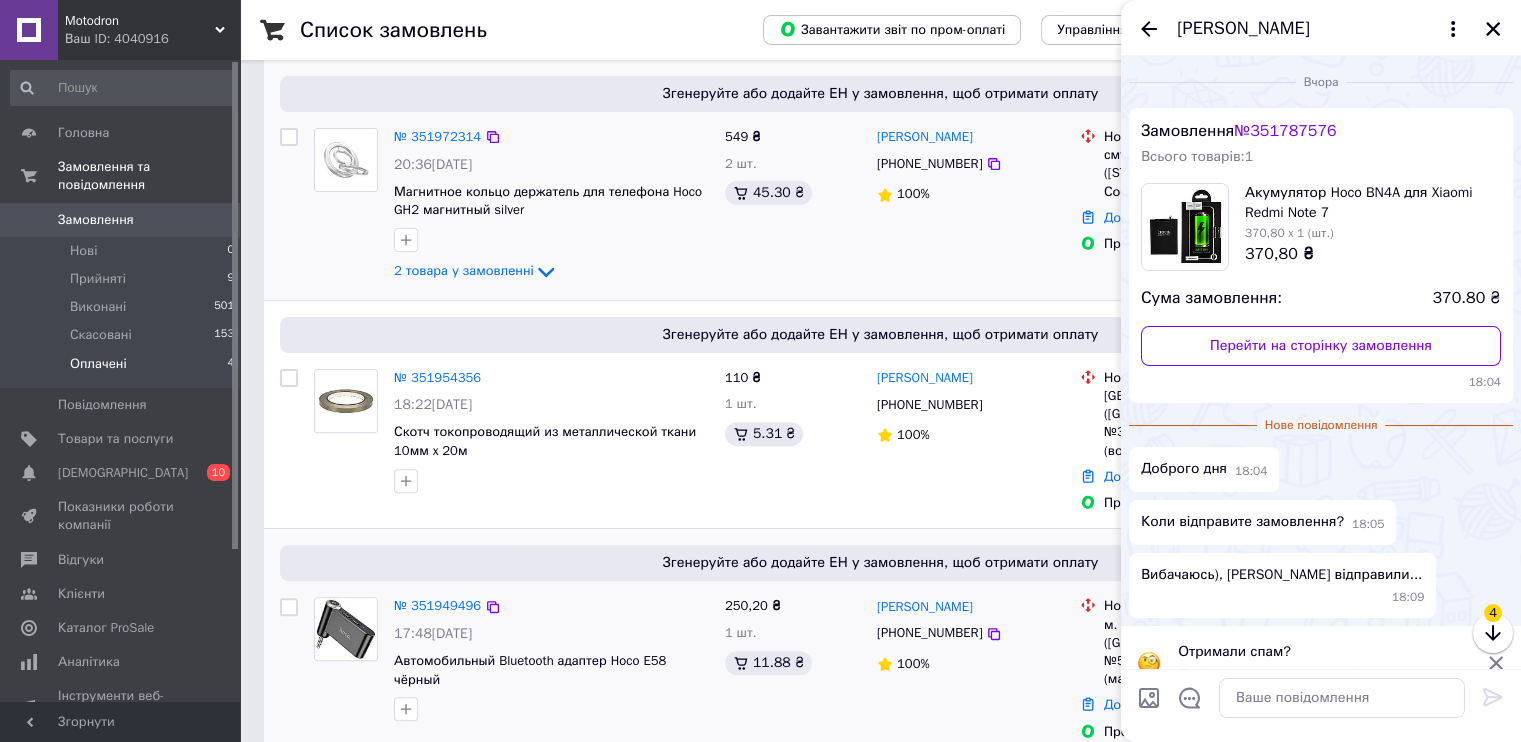 scroll, scrollTop: 10, scrollLeft: 0, axis: vertical 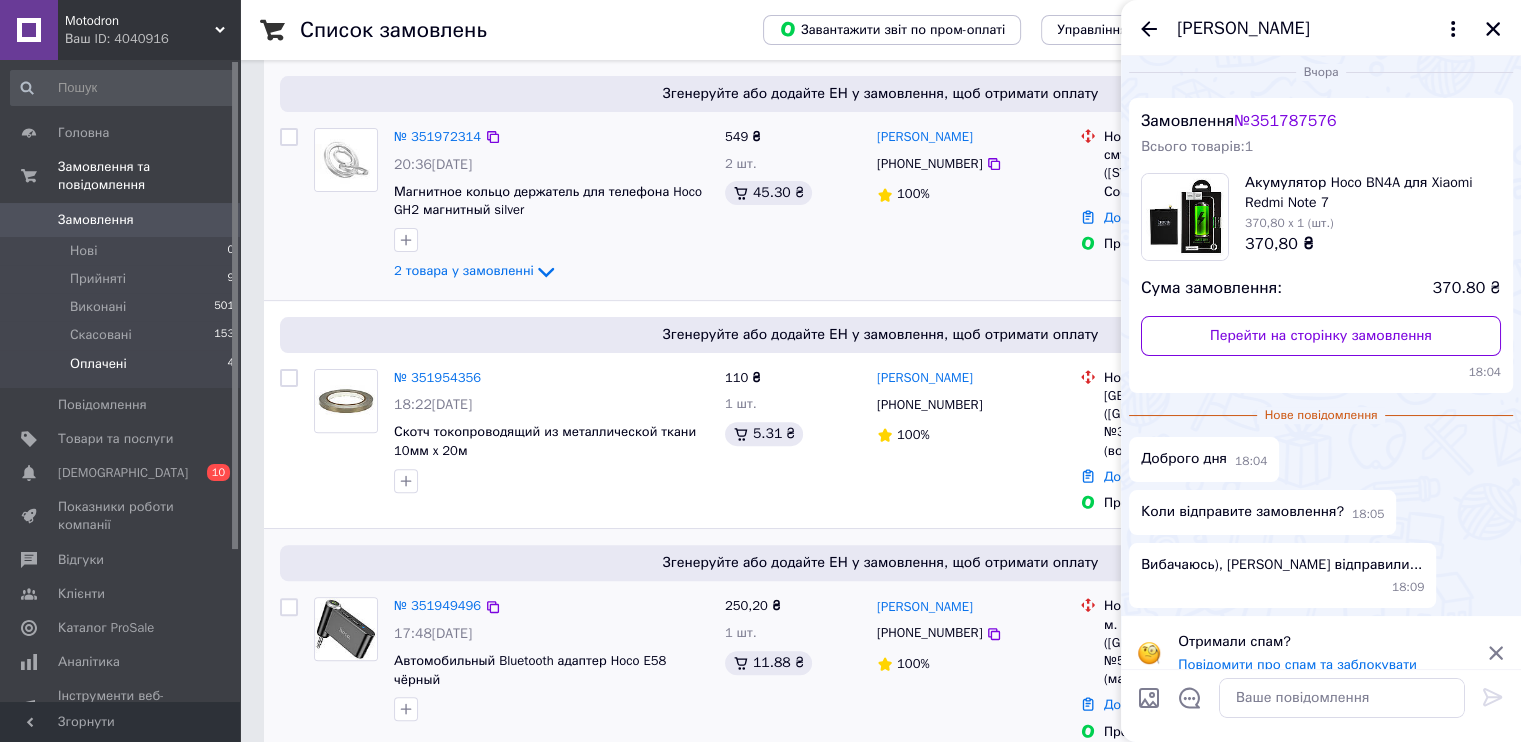 click 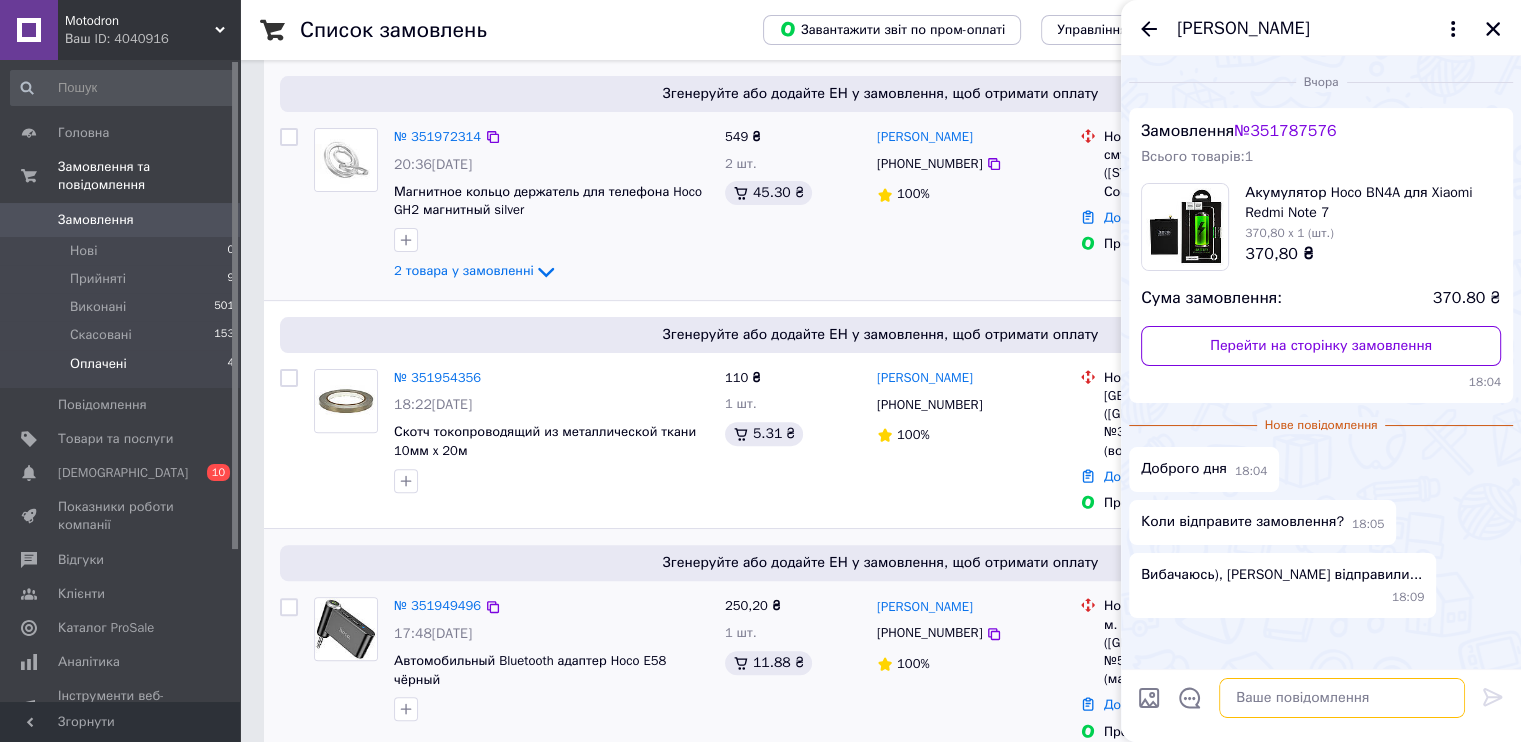 click at bounding box center [1342, 698] 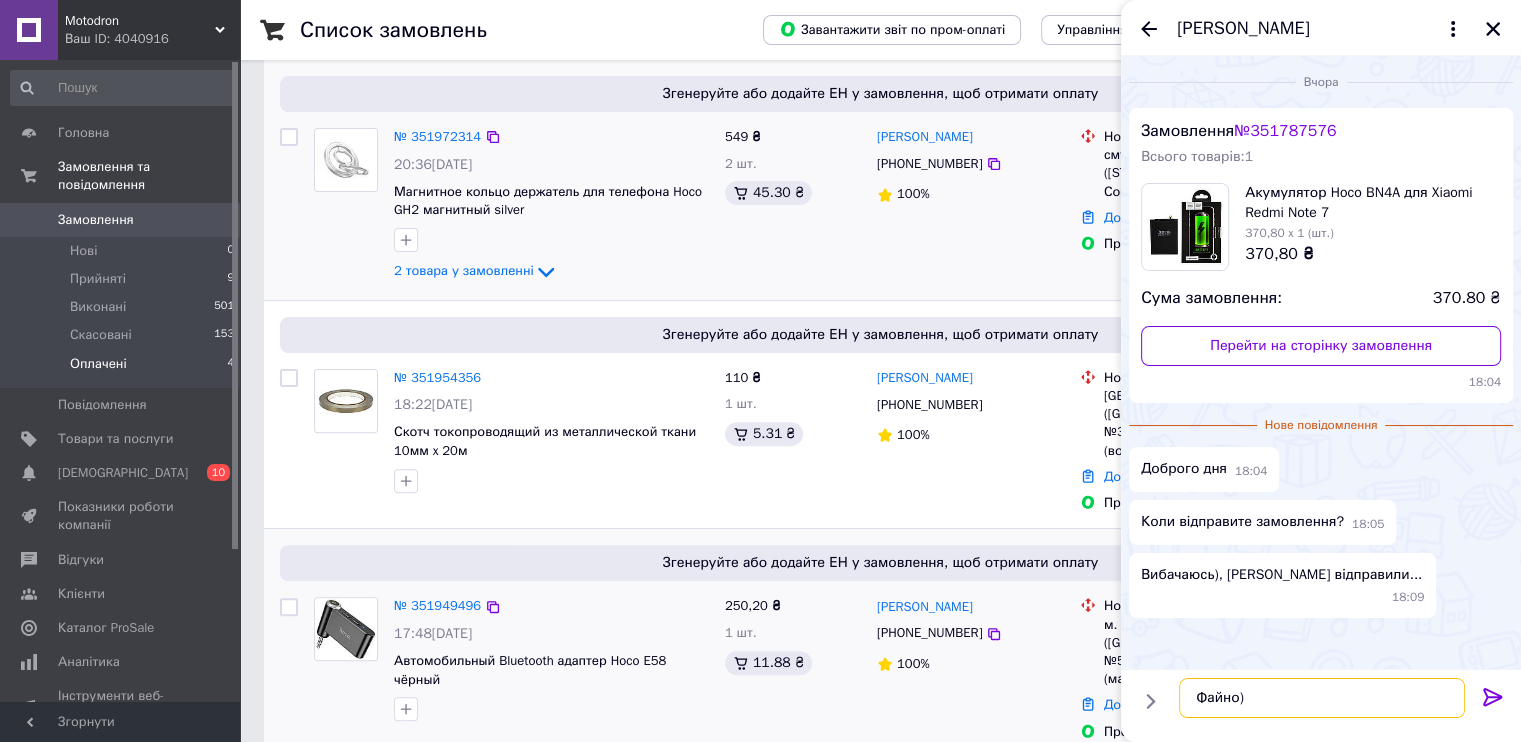 type on "Файно)" 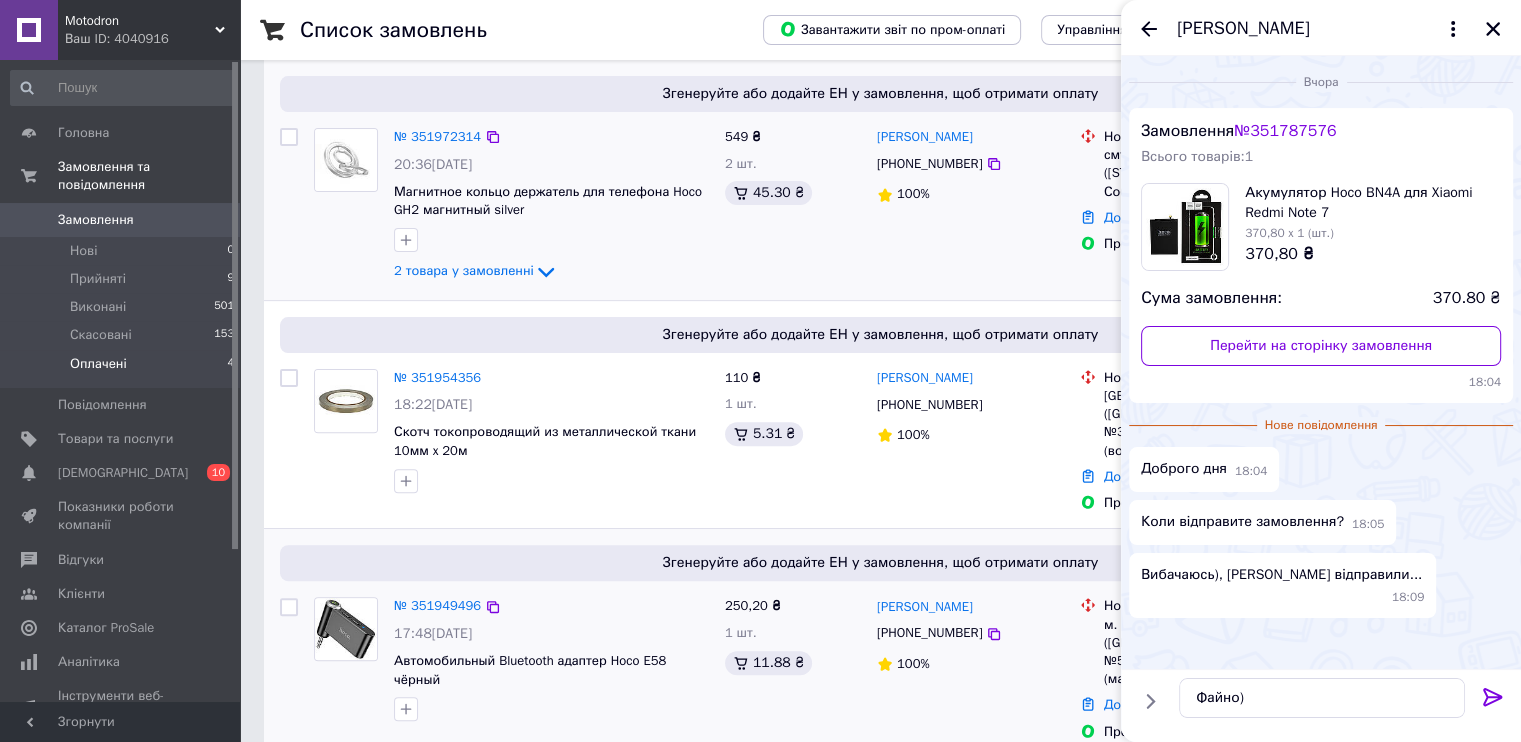 click 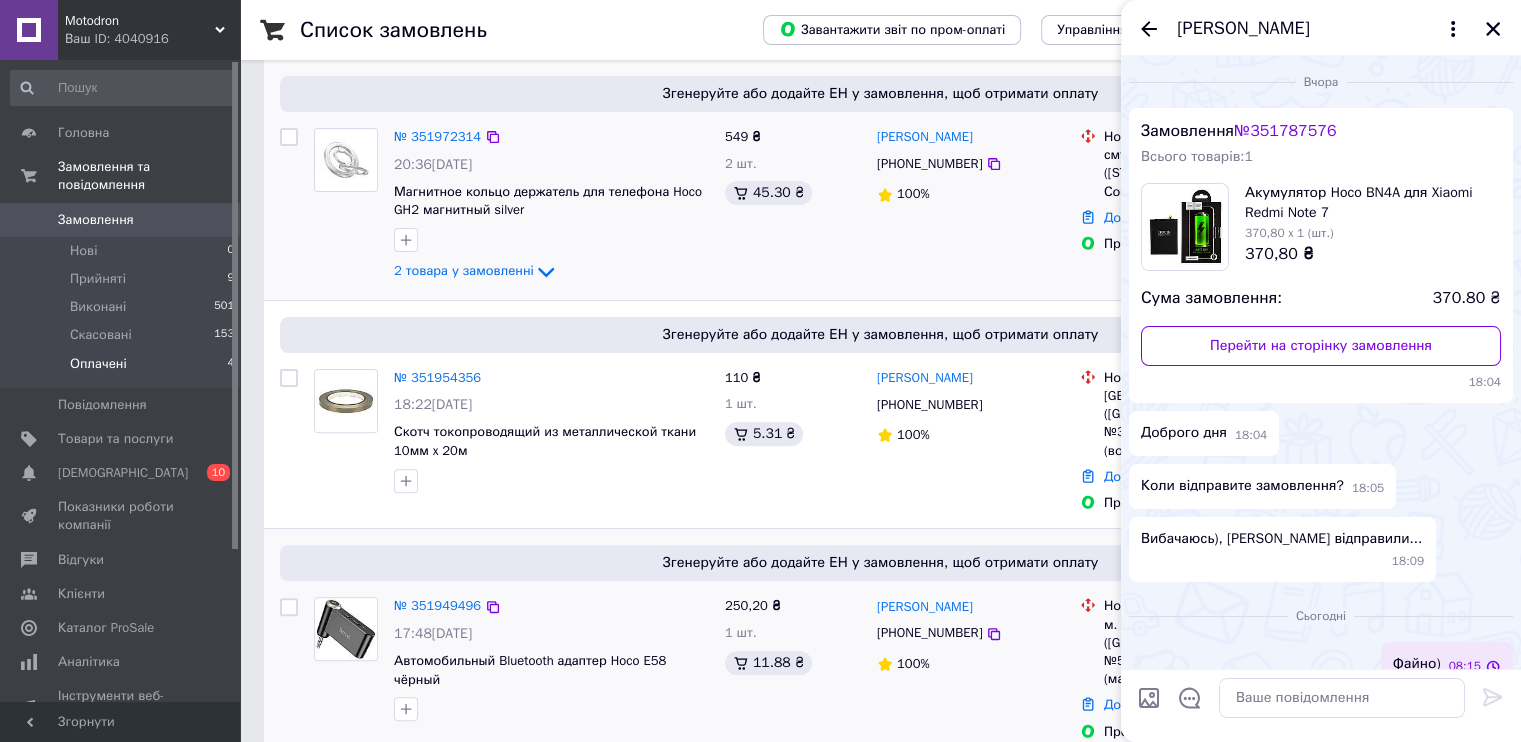 scroll, scrollTop: 6, scrollLeft: 0, axis: vertical 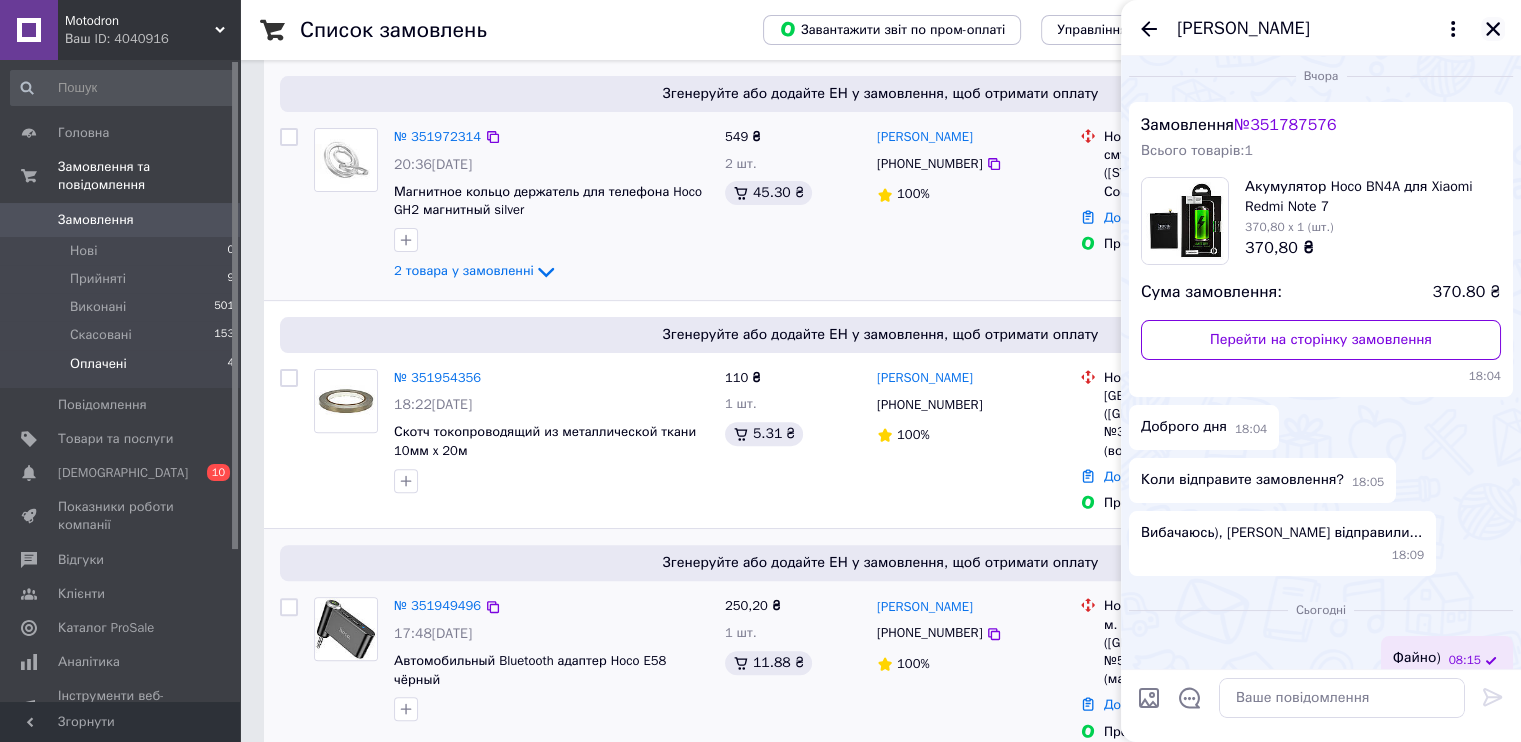 click 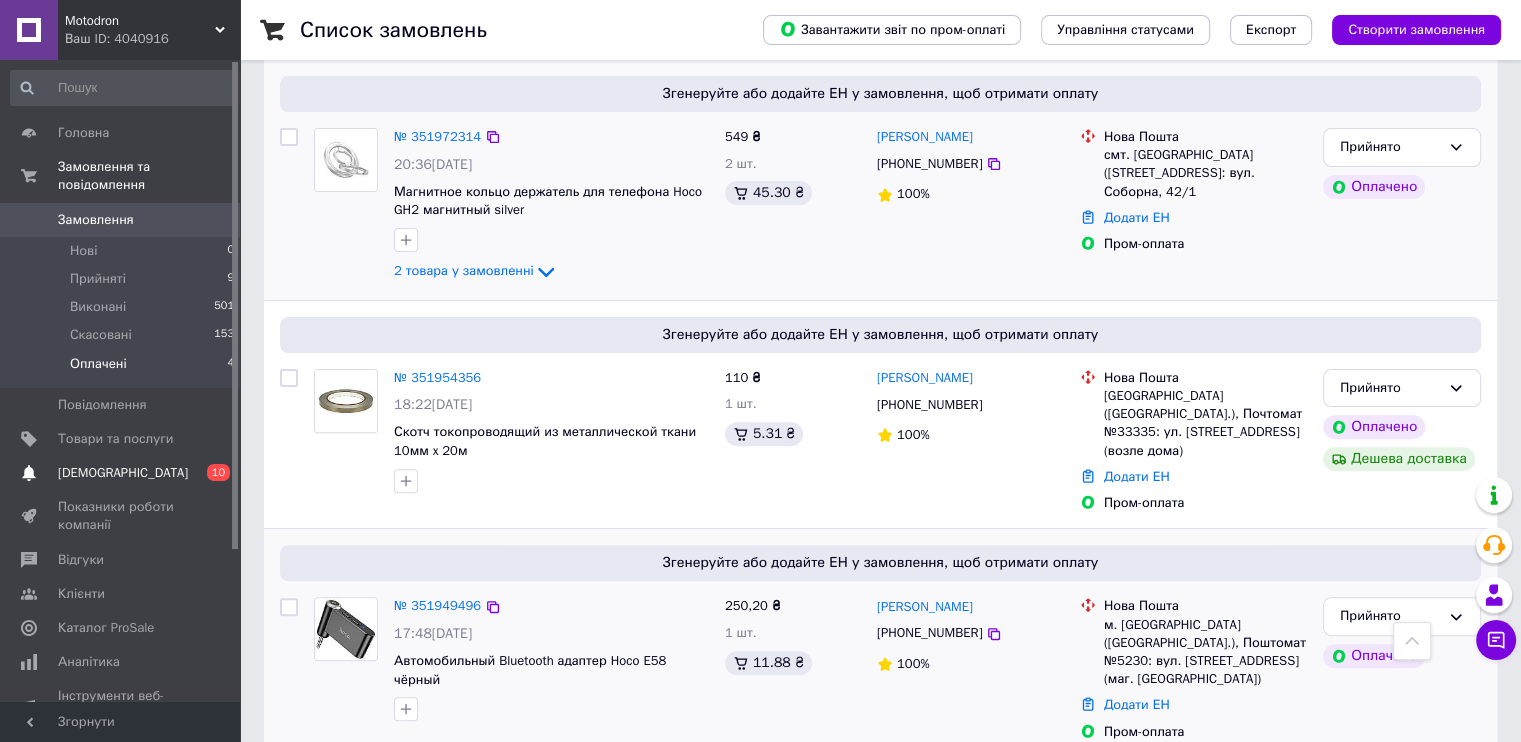 click on "[DEMOGRAPHIC_DATA]" at bounding box center [121, 473] 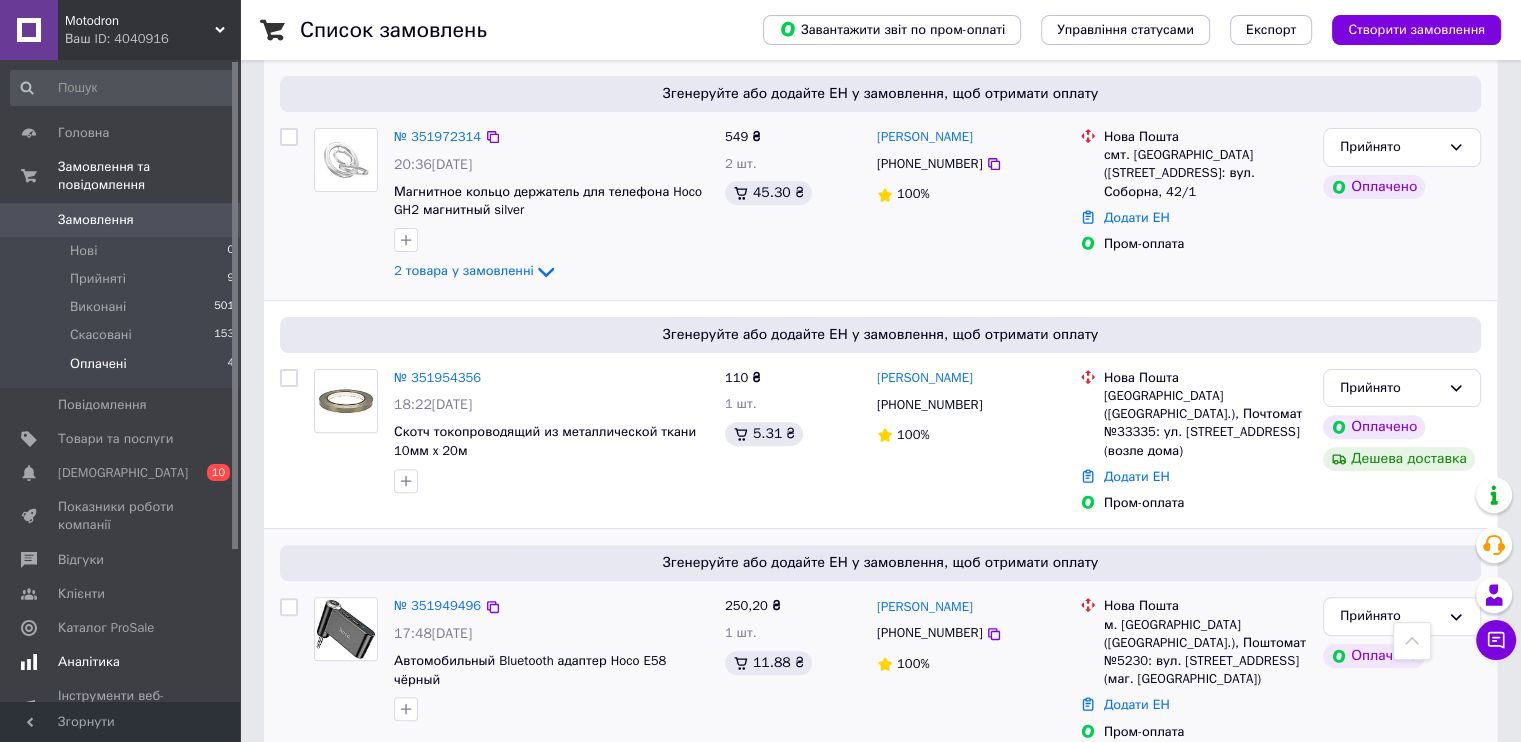 scroll, scrollTop: 0, scrollLeft: 0, axis: both 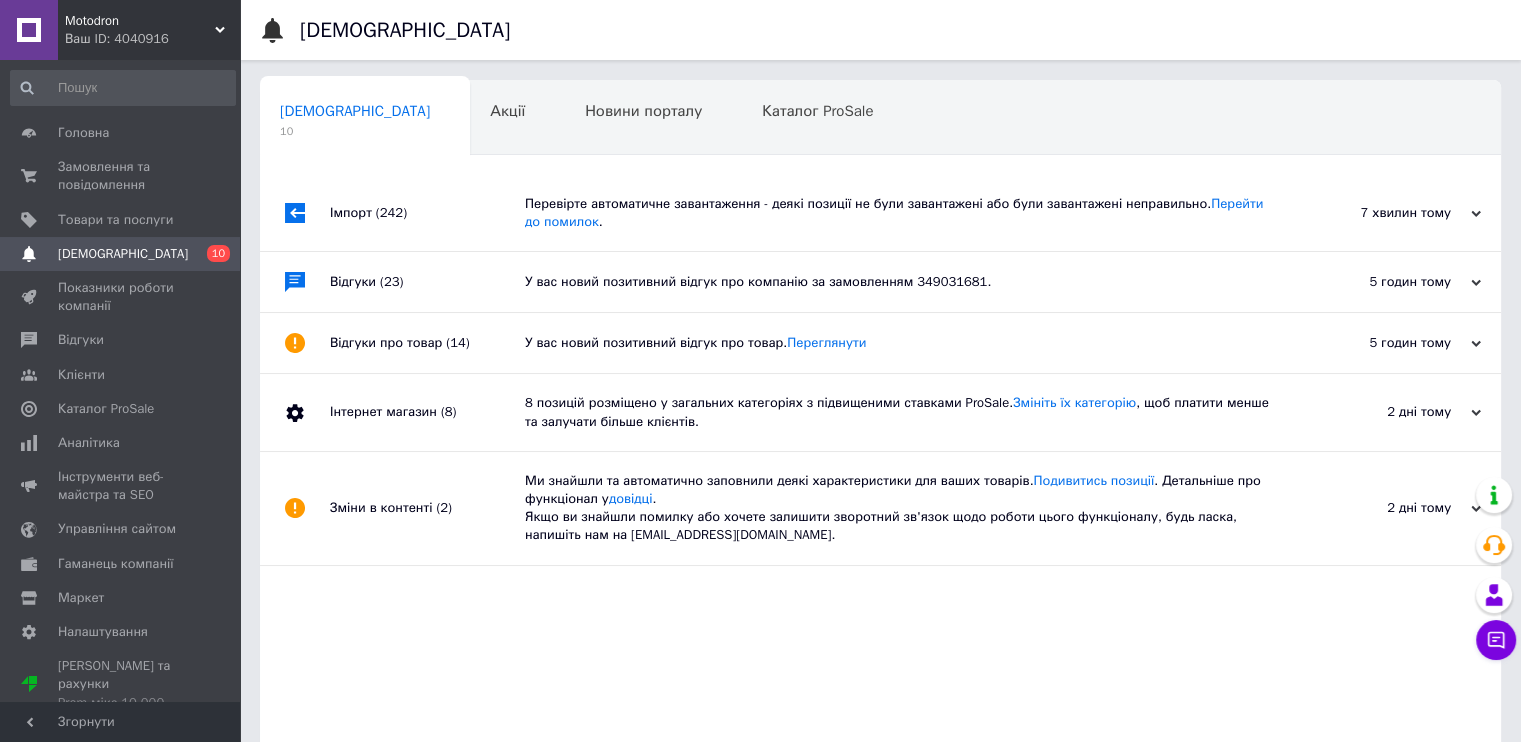 click on "Імпорт   (242)" at bounding box center (427, 213) 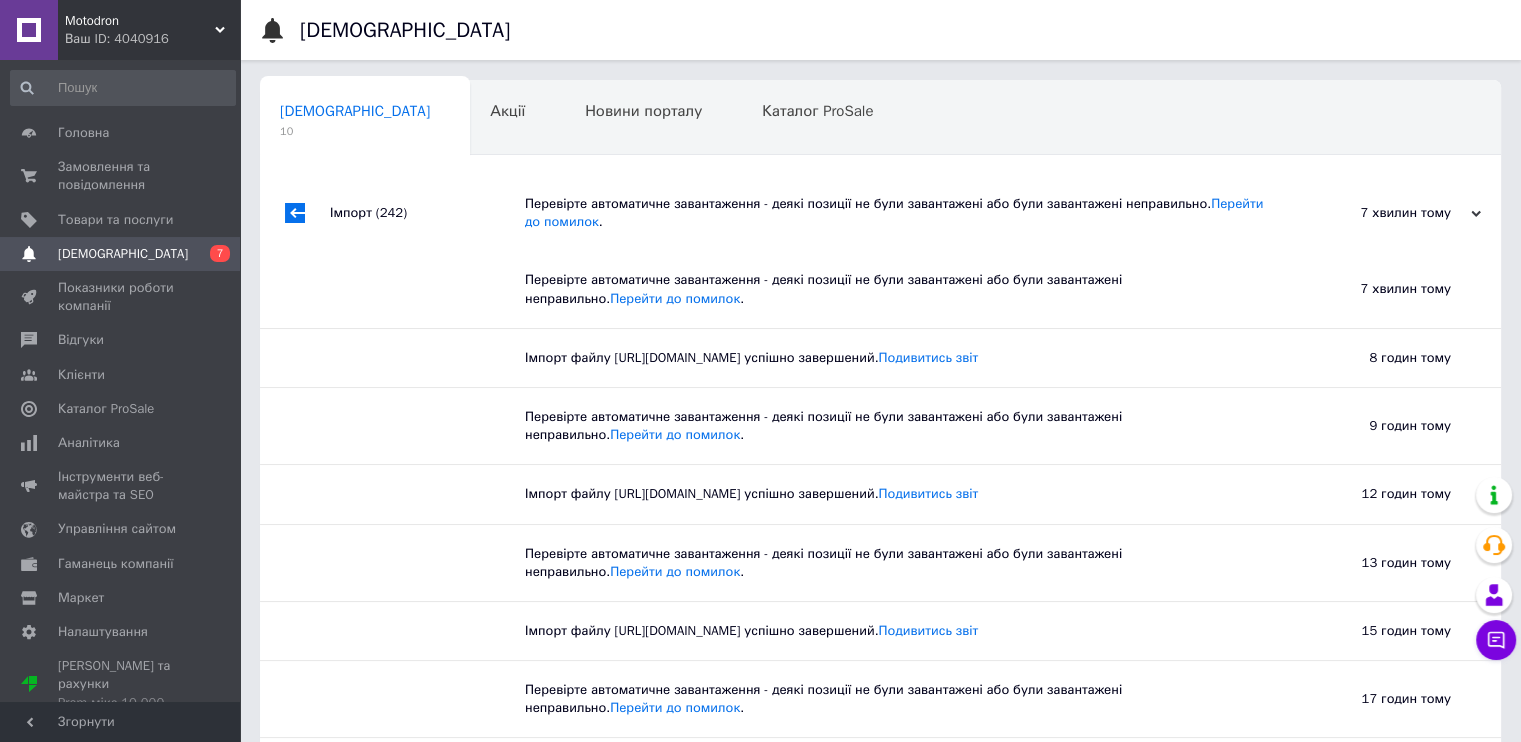 click on "Імпорт   (242)" at bounding box center (427, 213) 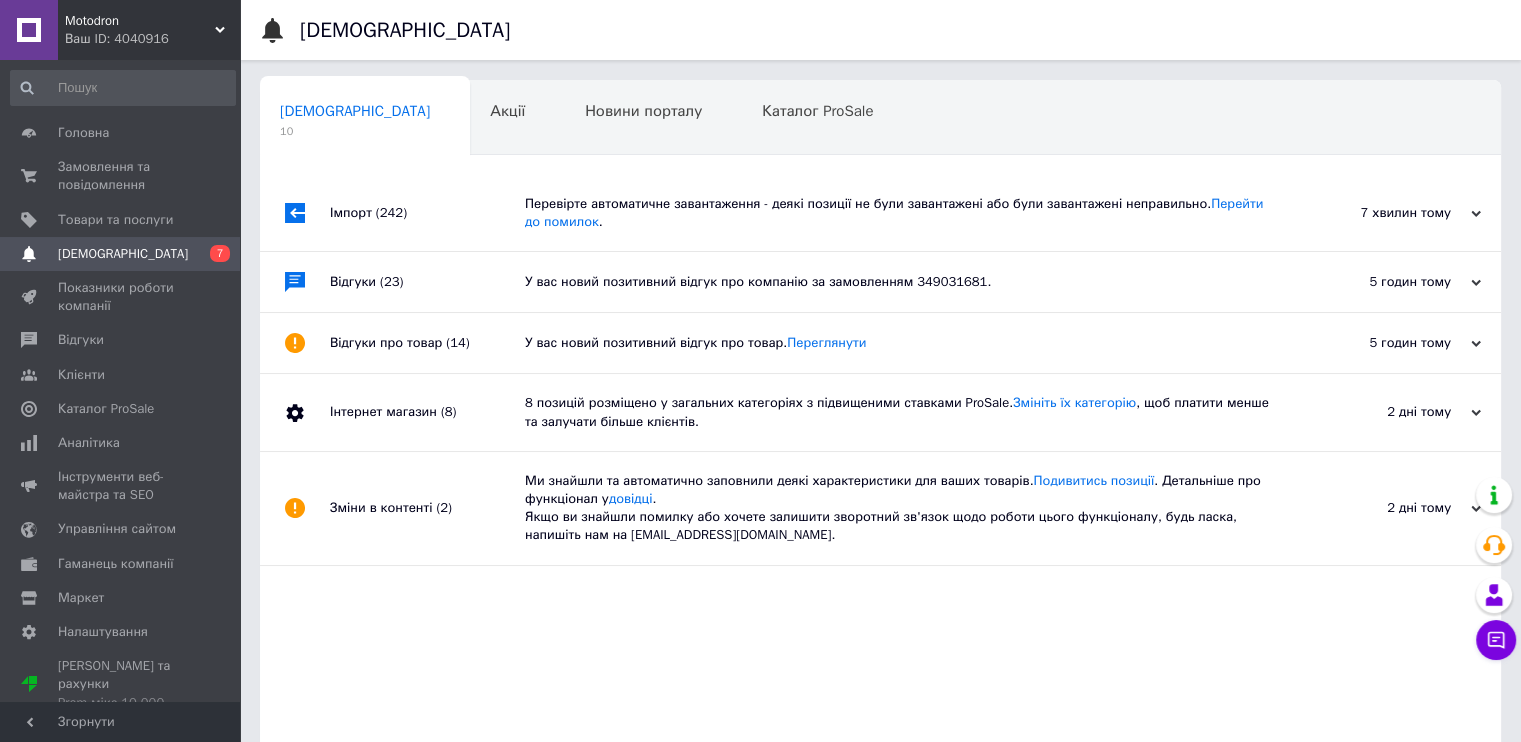 click on "(23)" at bounding box center (391, 281) 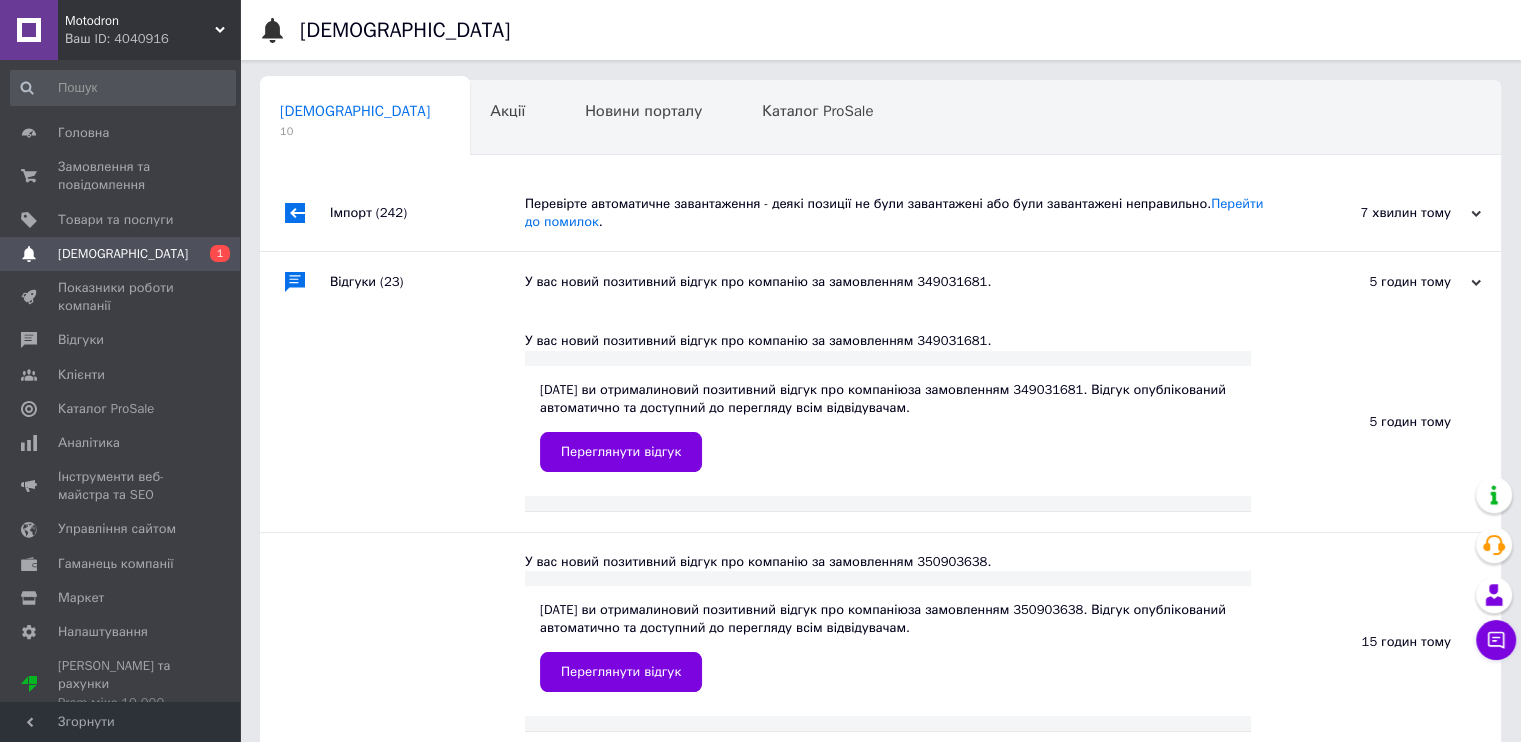 click on "(23)" at bounding box center [391, 281] 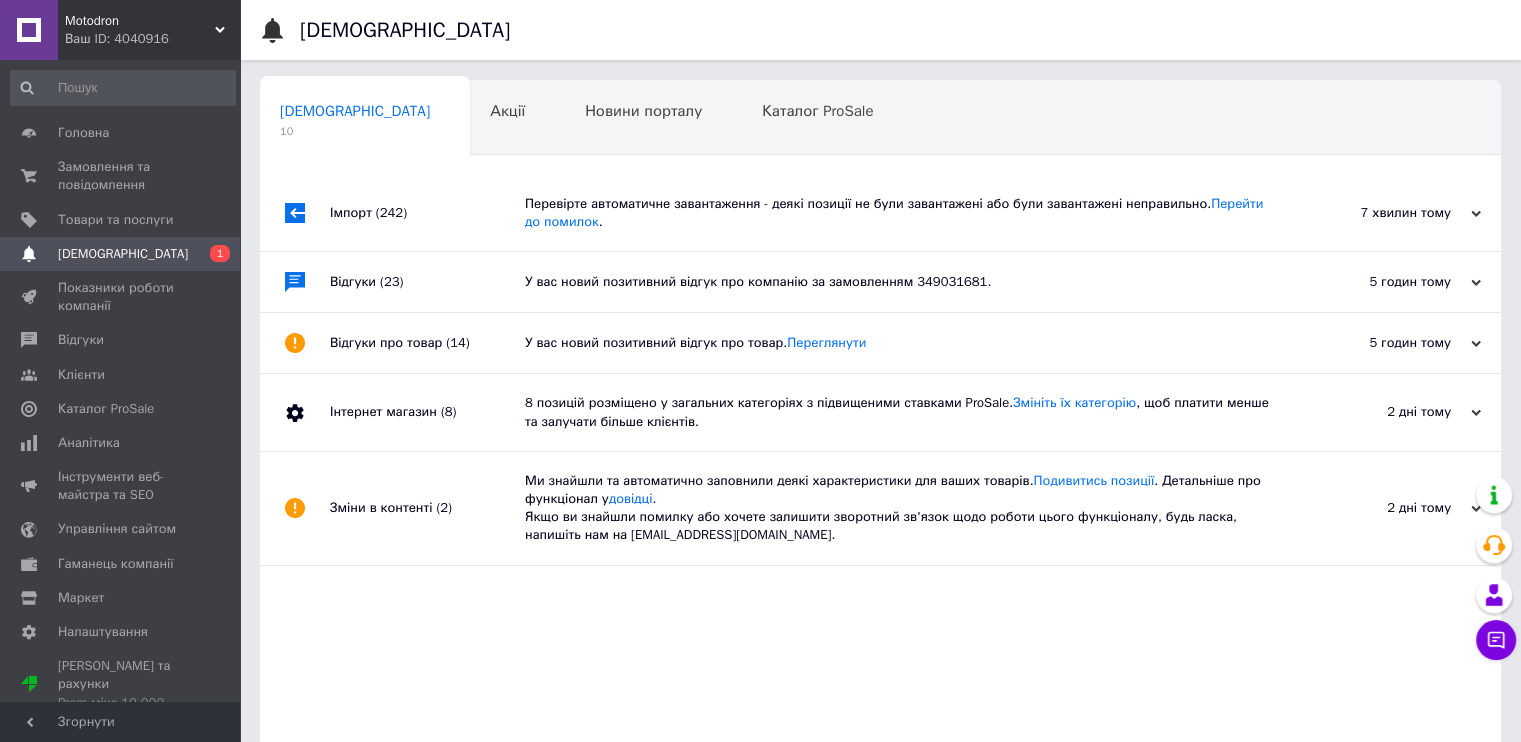 click on "Відгуки про товар   (14)" at bounding box center [427, 343] 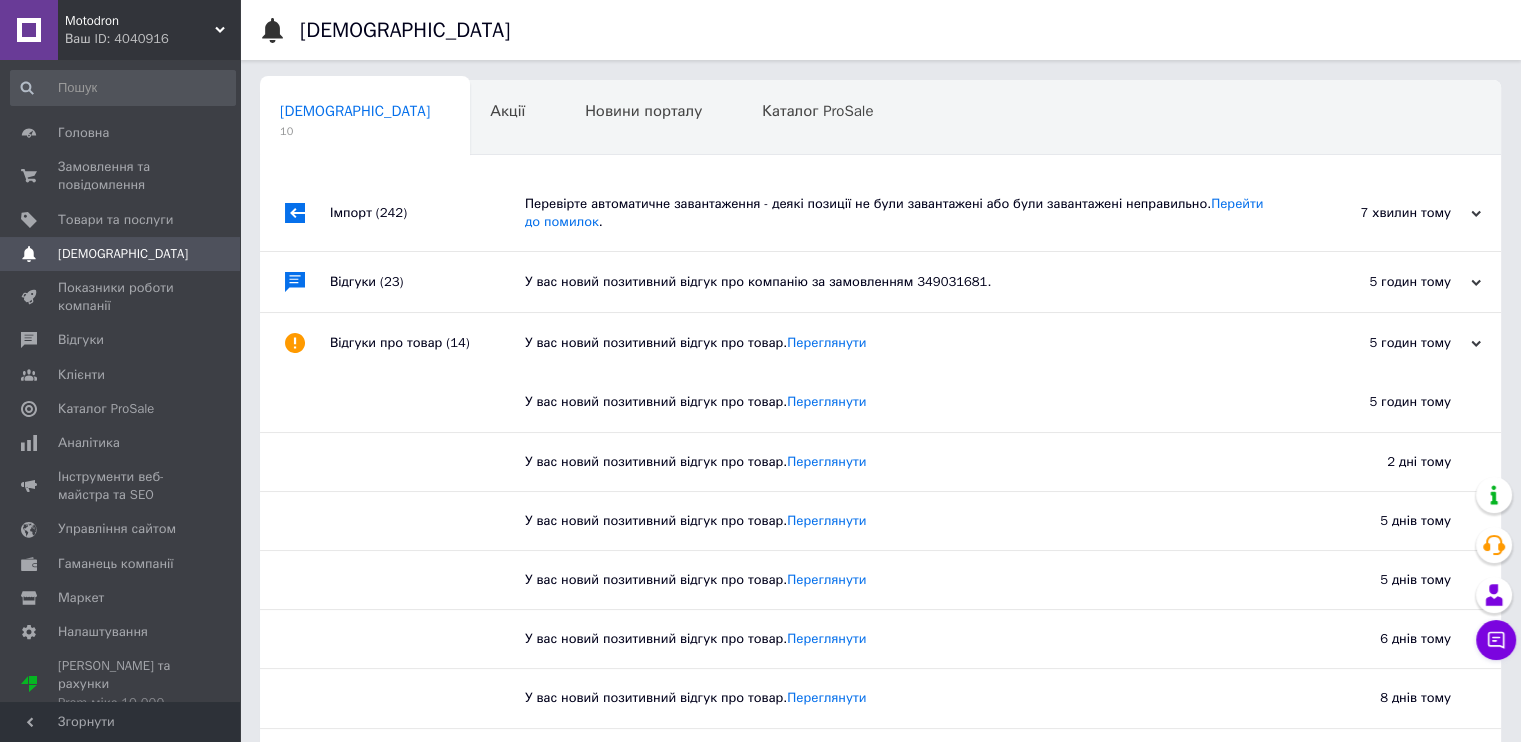 click on "Відгуки про товар   (14)" at bounding box center (427, 343) 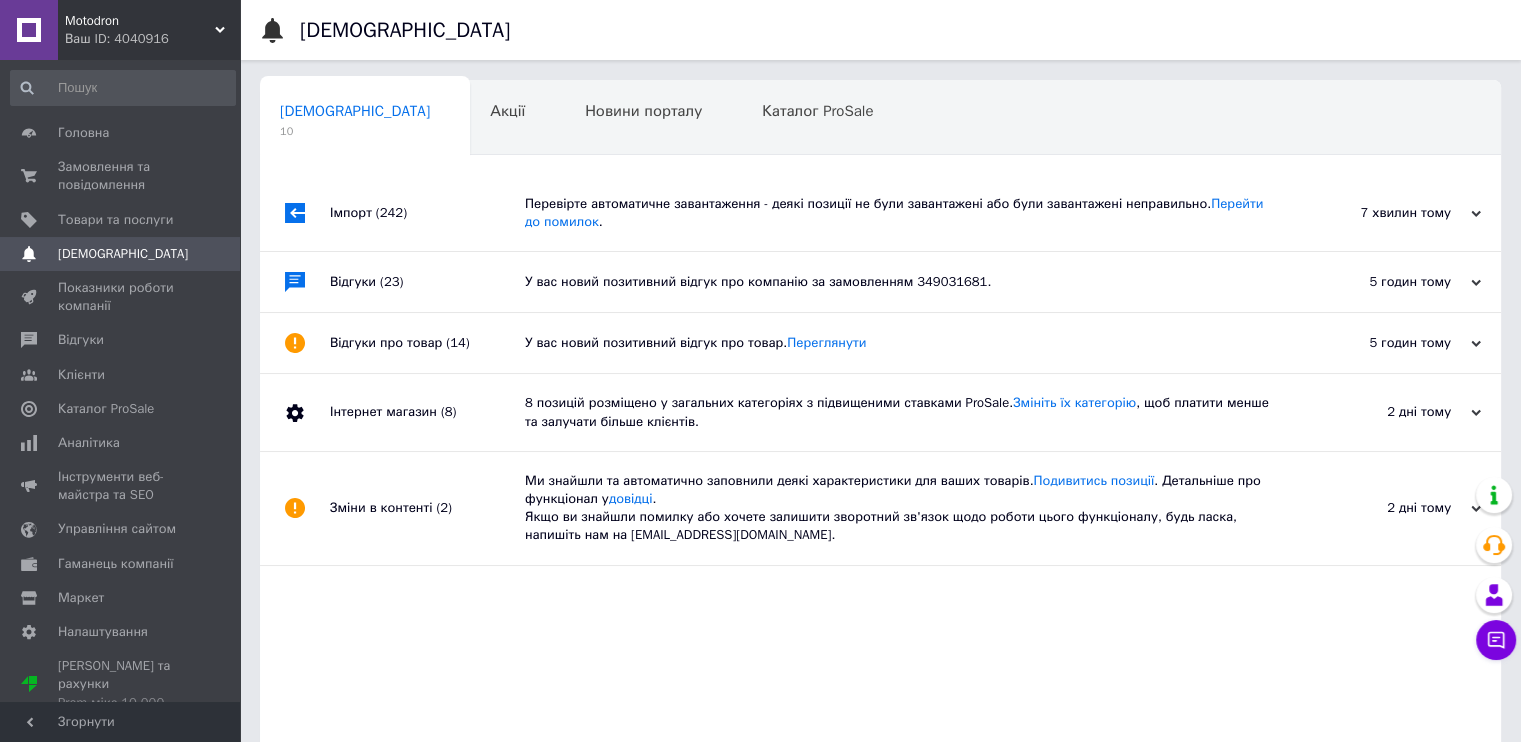 click on "Ваш ID: 4040916" at bounding box center [152, 39] 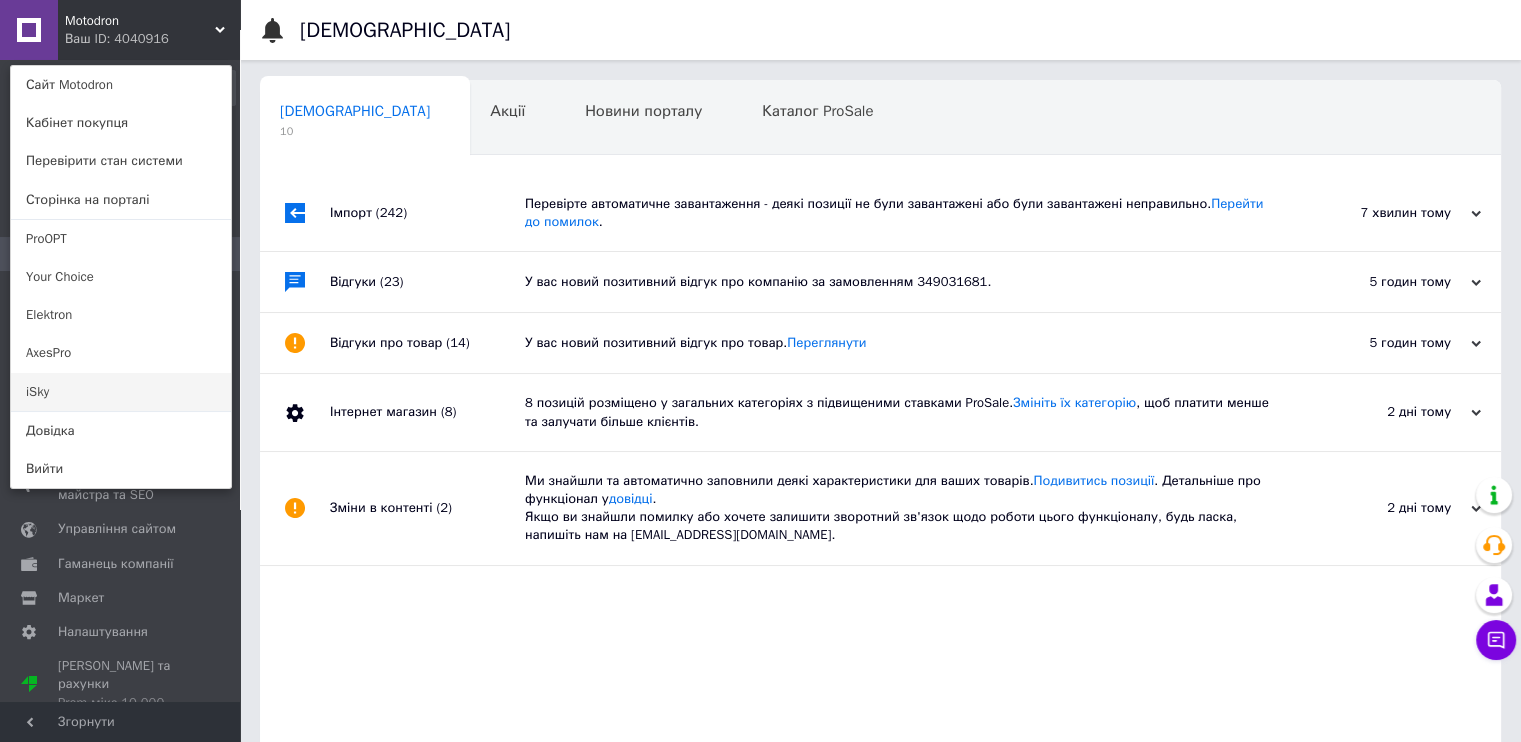 click on "iSky" at bounding box center (121, 392) 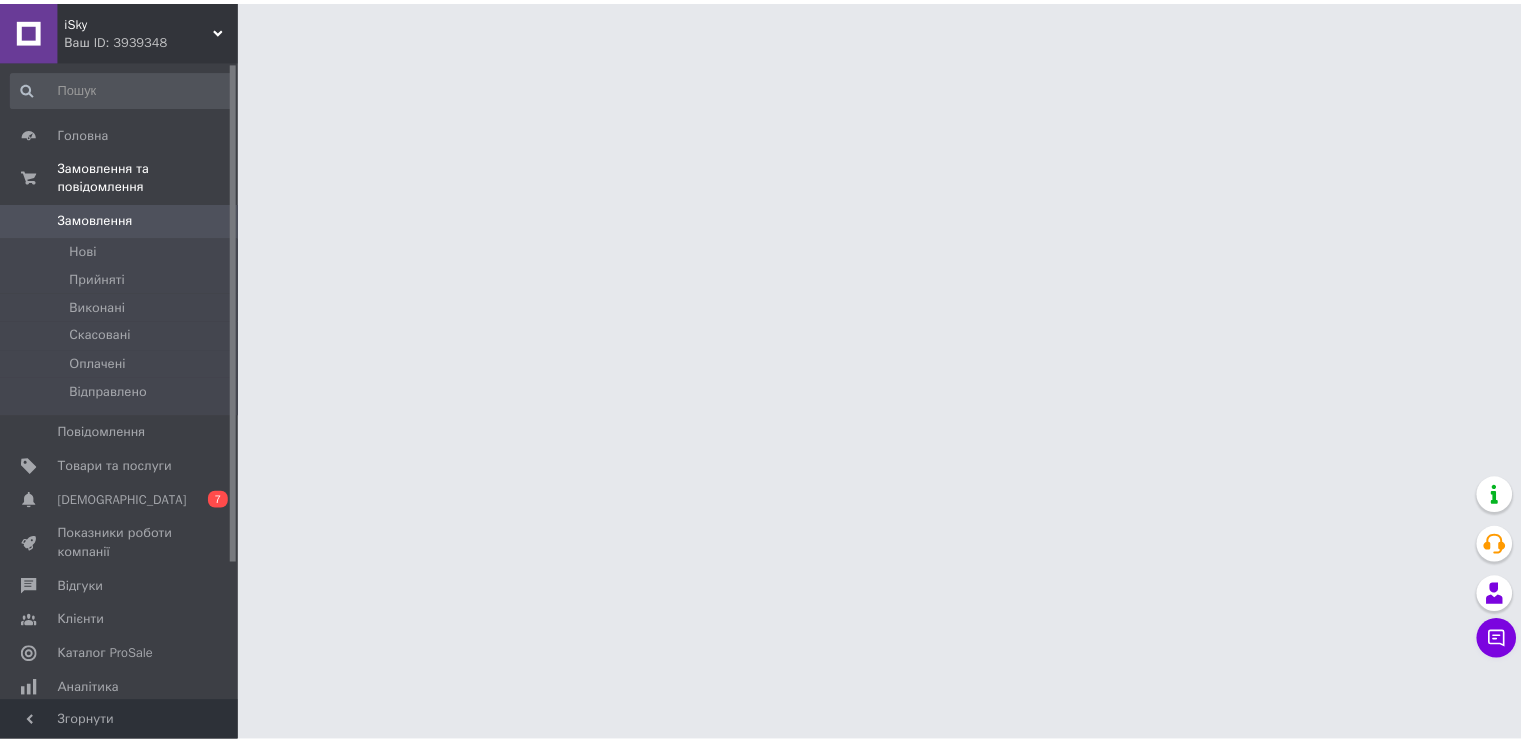 scroll, scrollTop: 0, scrollLeft: 0, axis: both 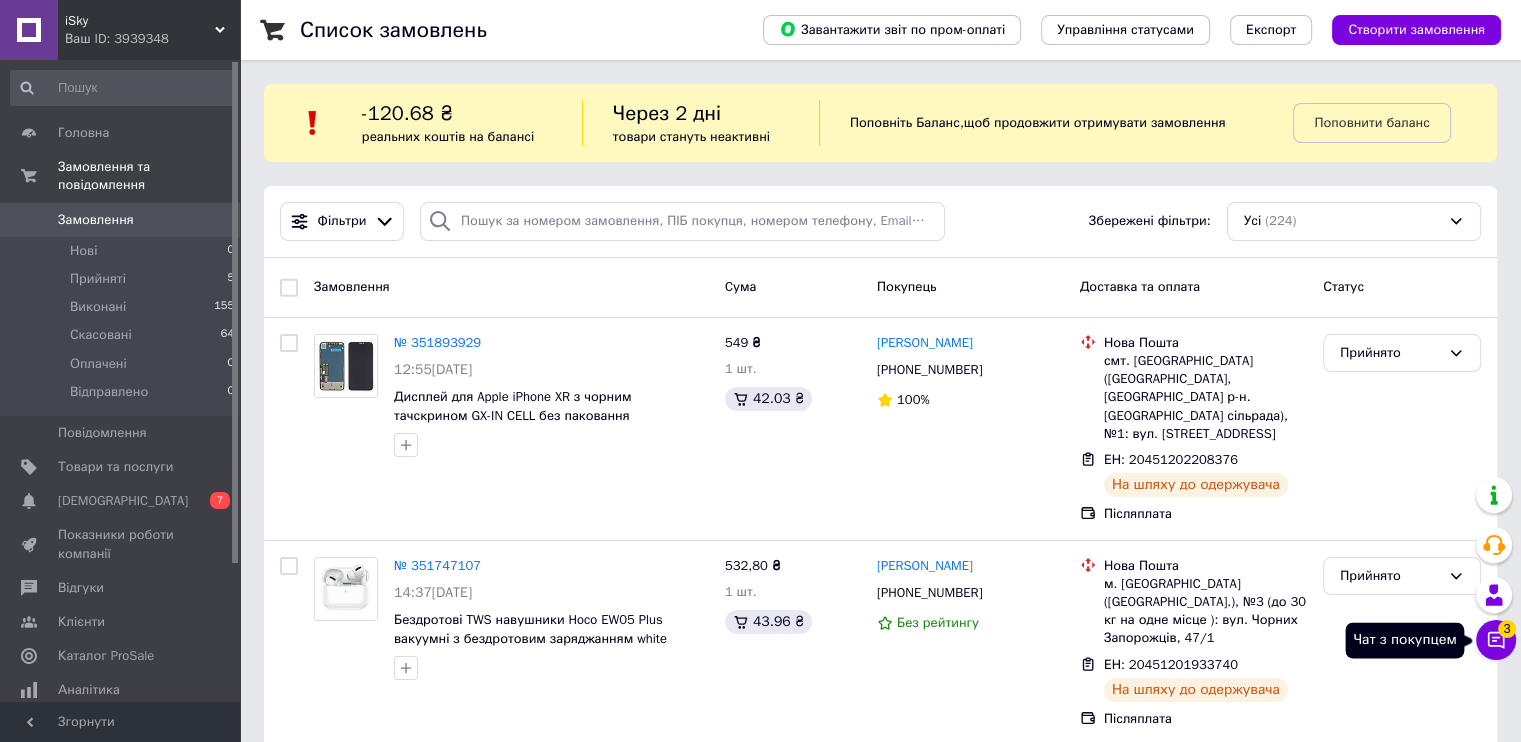 click on "Чат з покупцем 3" at bounding box center (1496, 640) 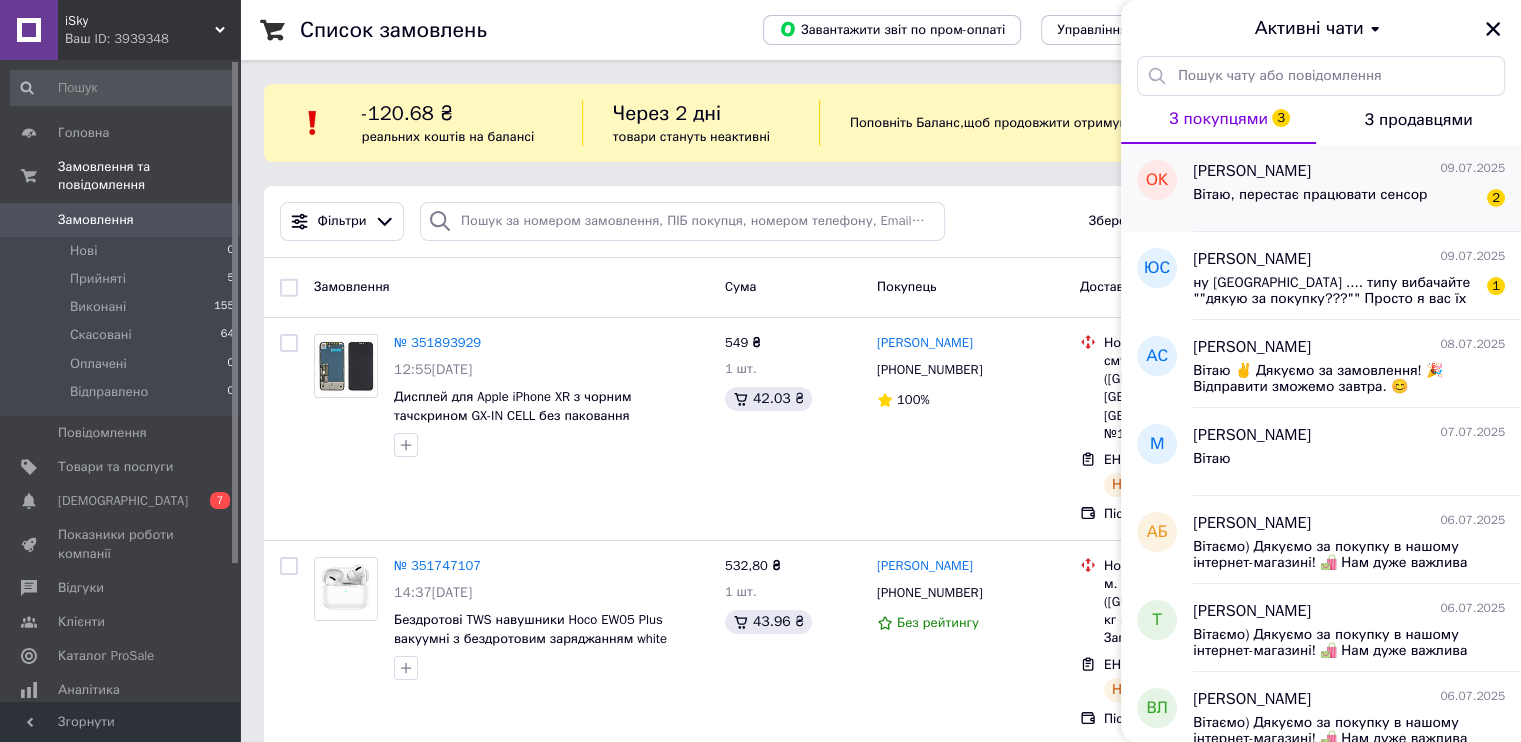 click on "[PERSON_NAME] [DATE] Вітаю, перестає працювати сенсор 2" at bounding box center (1357, 188) 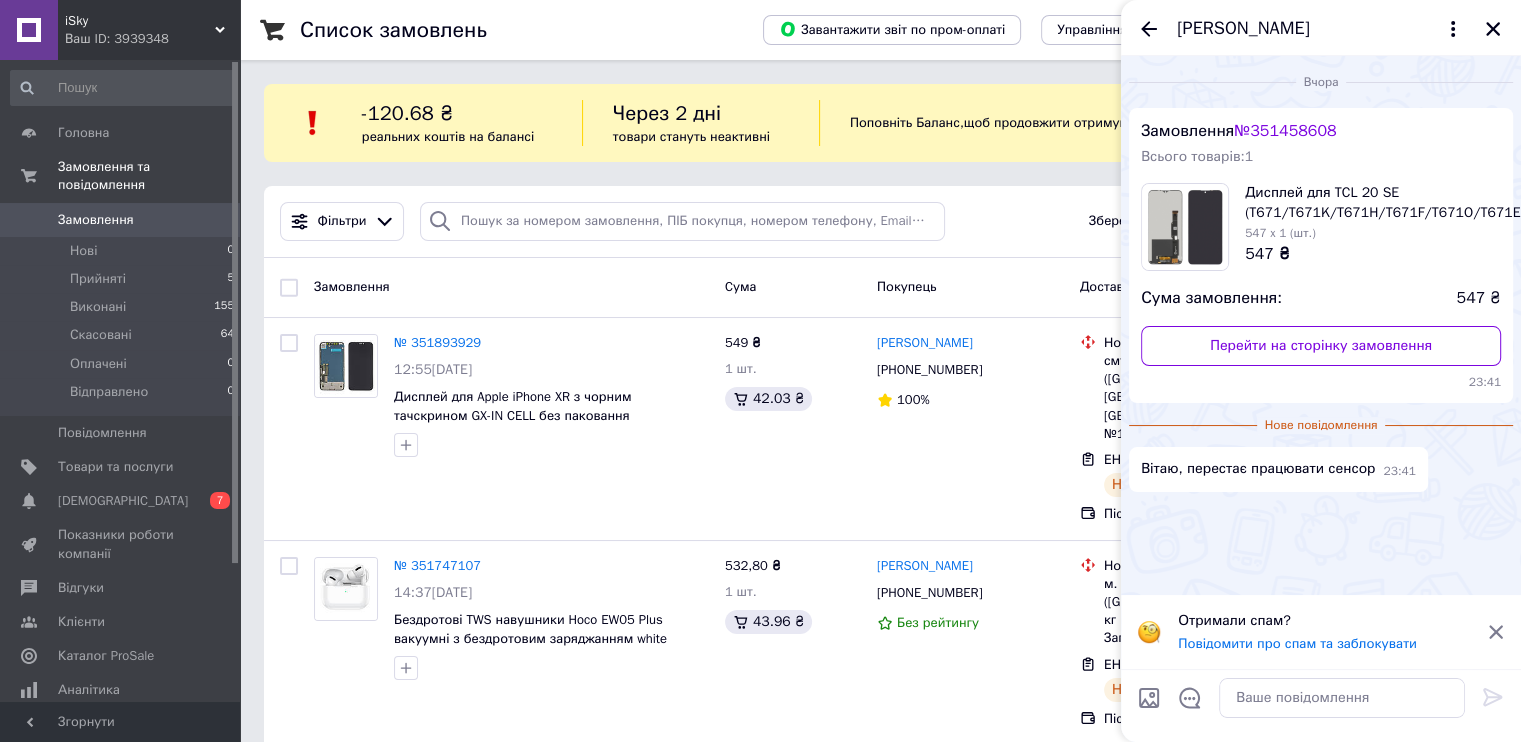 click 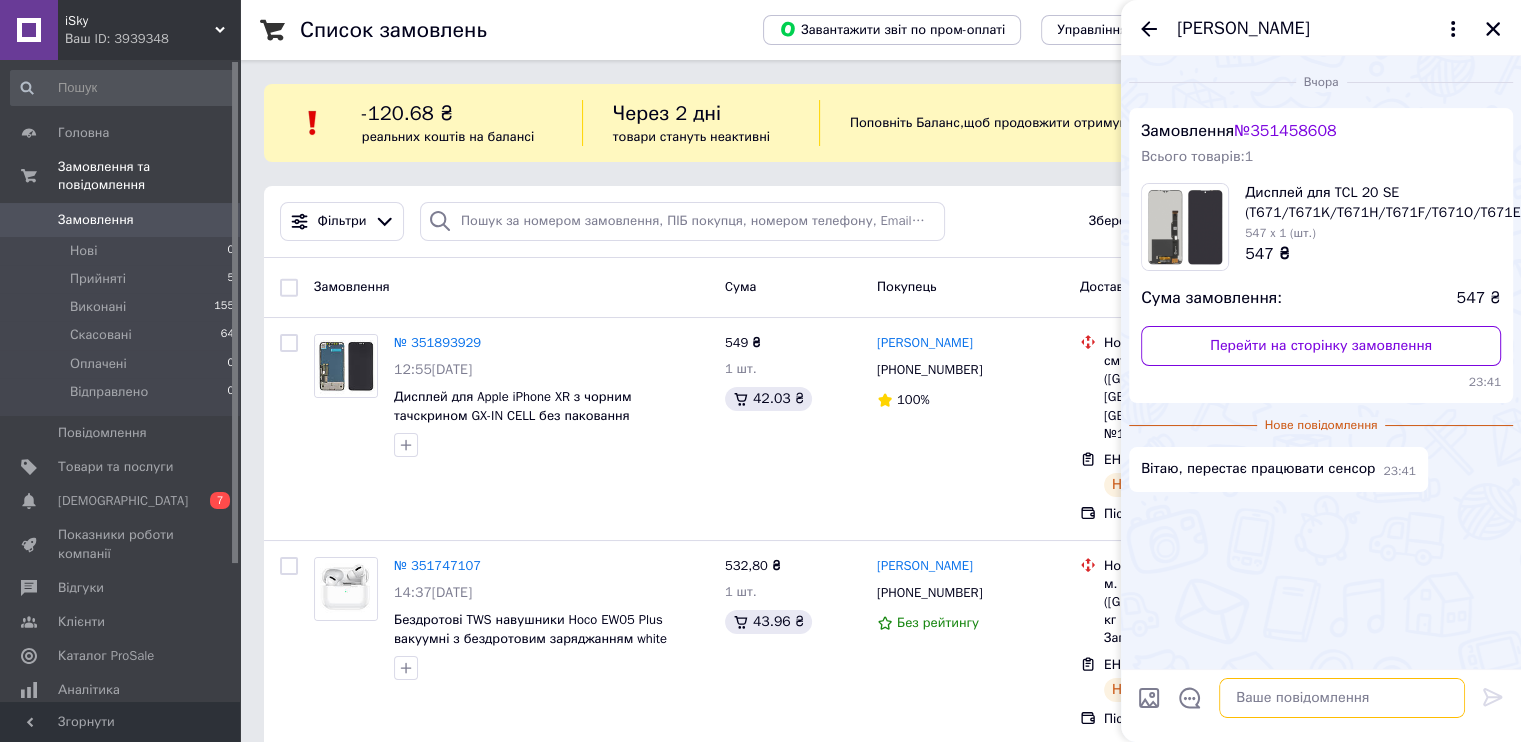 click at bounding box center [1342, 698] 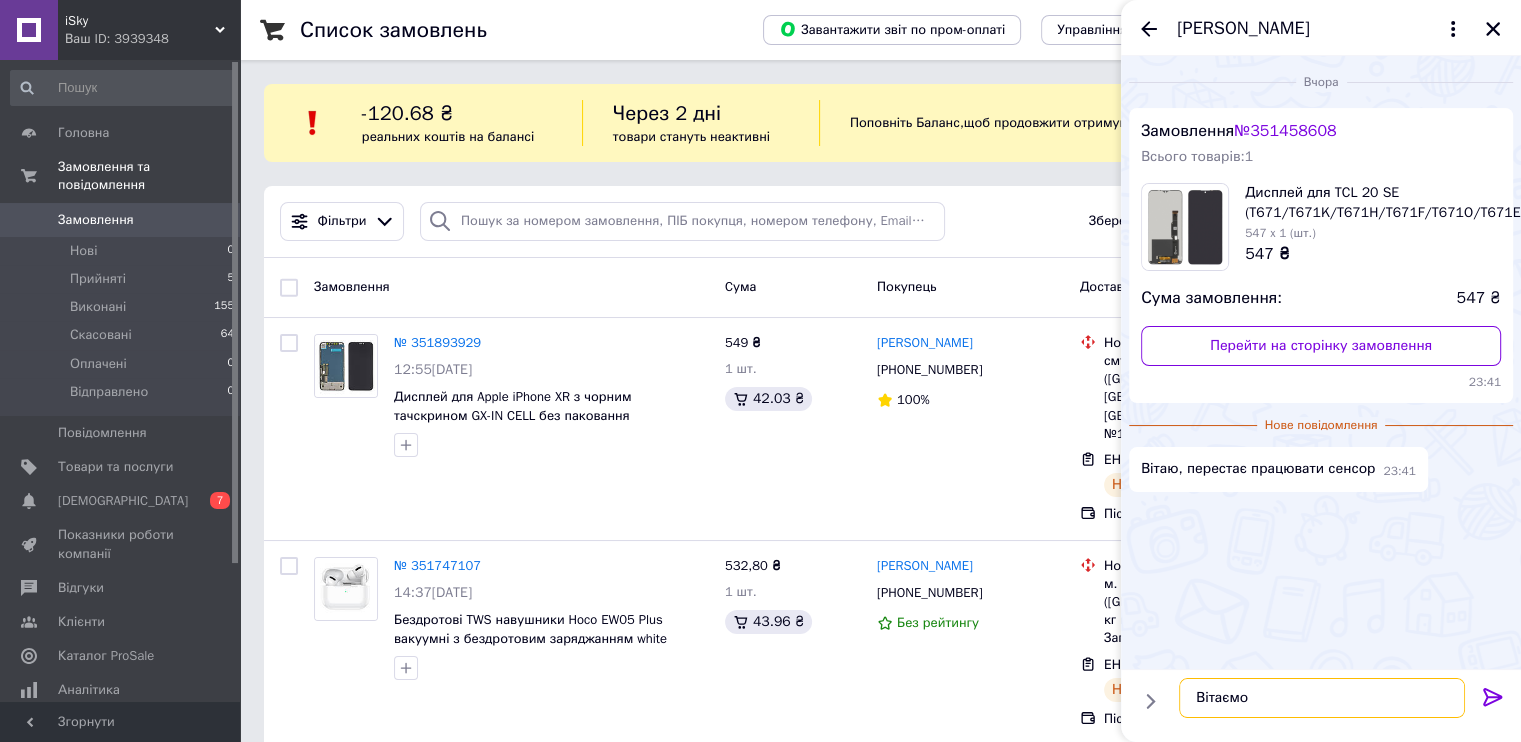 type on "Вітаємо" 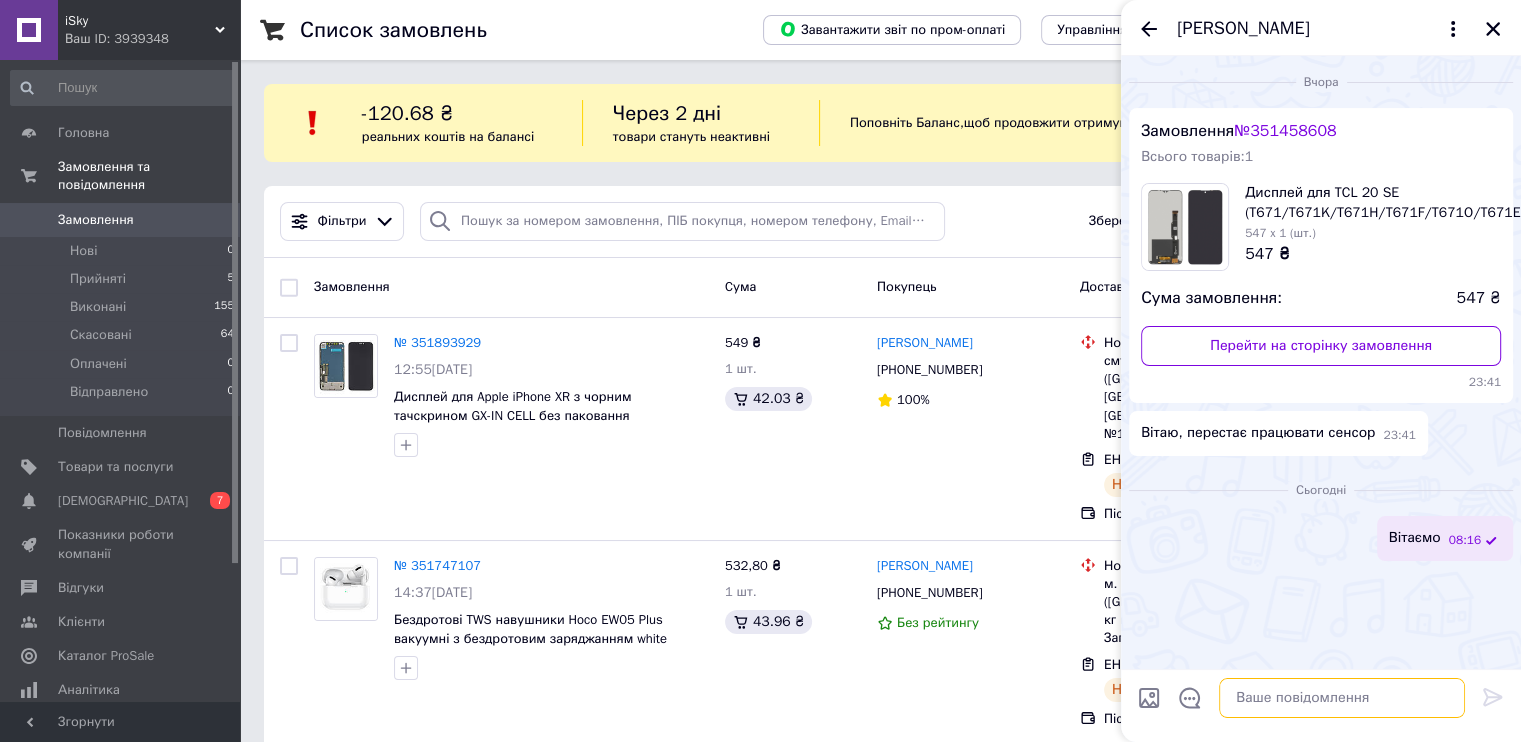 paste on "Отправка БРАКА и Возвратов
НП отделение № 157 ( вул. Базова, 21, (біля головного в'їзду на ринок 7 км) смт. Авангард )
Одесса
Терзи Иван Федорович
0952215227" 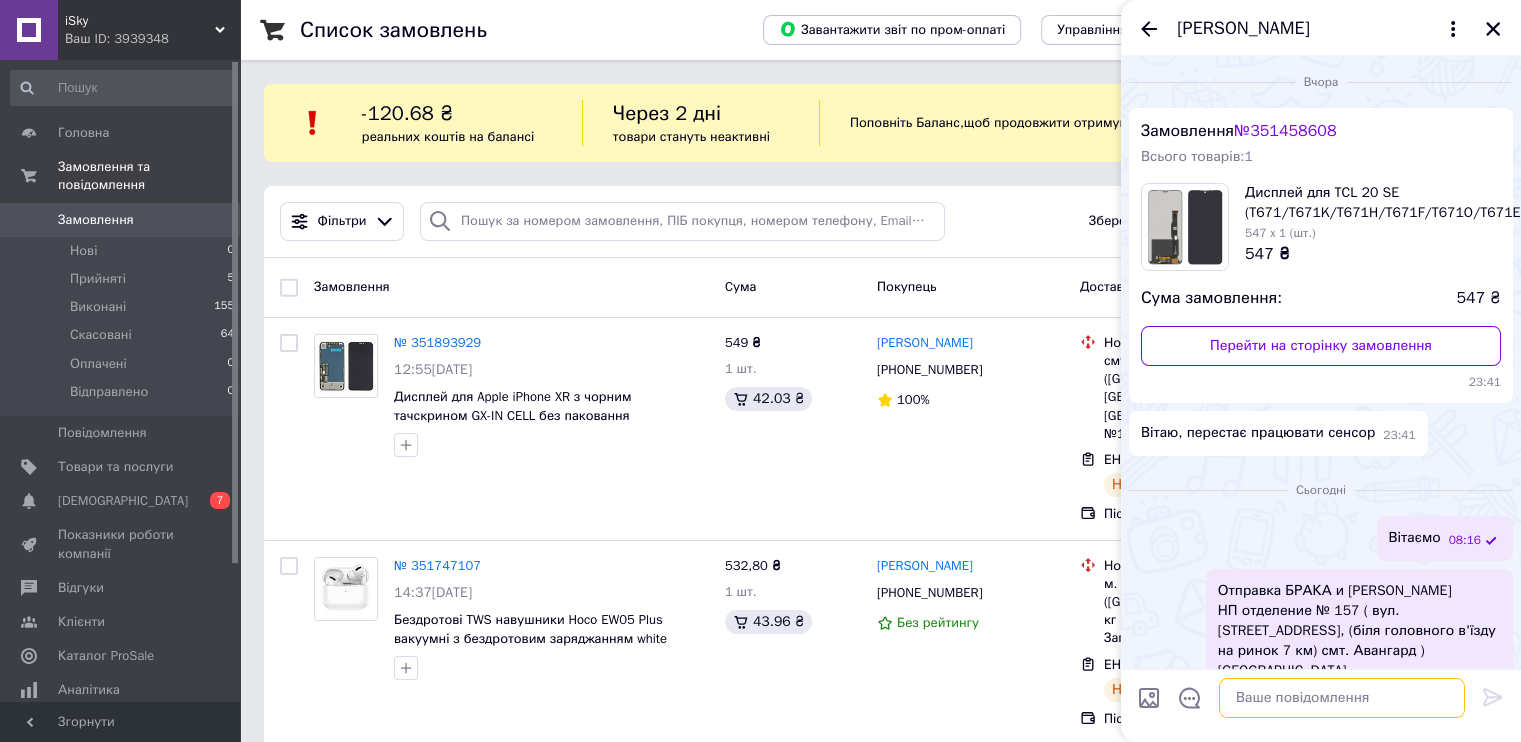 scroll, scrollTop: 0, scrollLeft: 0, axis: both 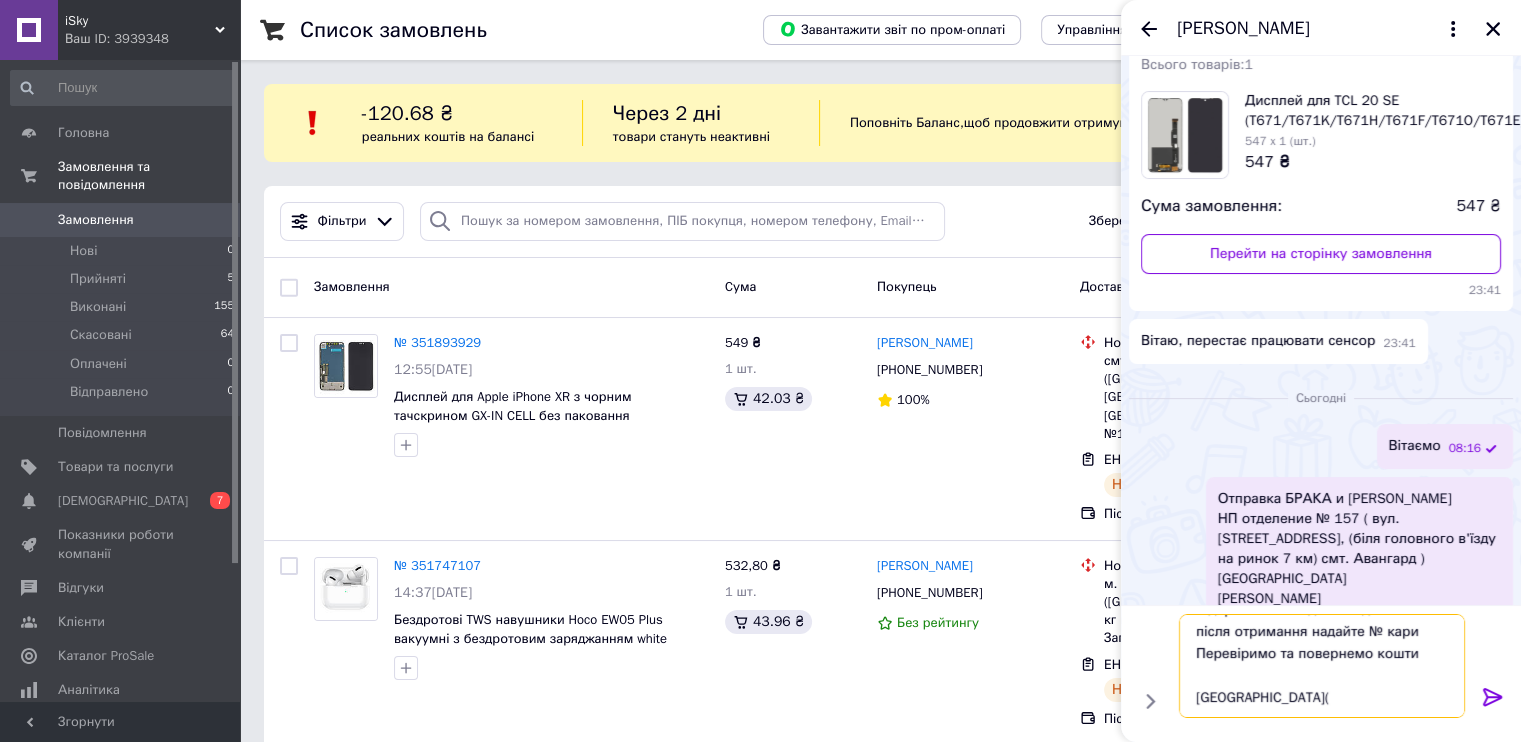 type on "Відправляйте сюди та надайте № ттн
після отримання надайте № кари
Перевіримо та повернемо кошти
Вибачаємось(" 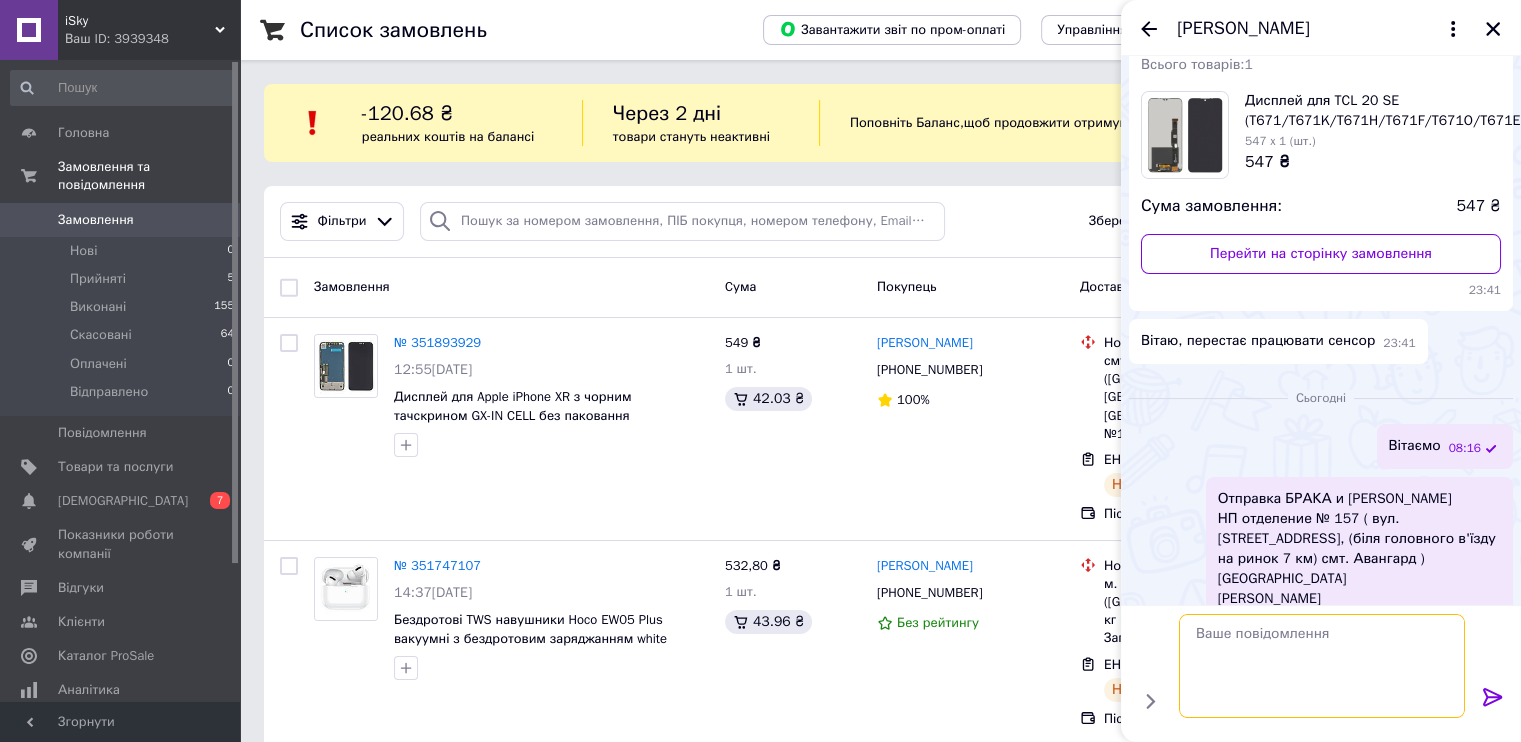 scroll, scrollTop: 0, scrollLeft: 0, axis: both 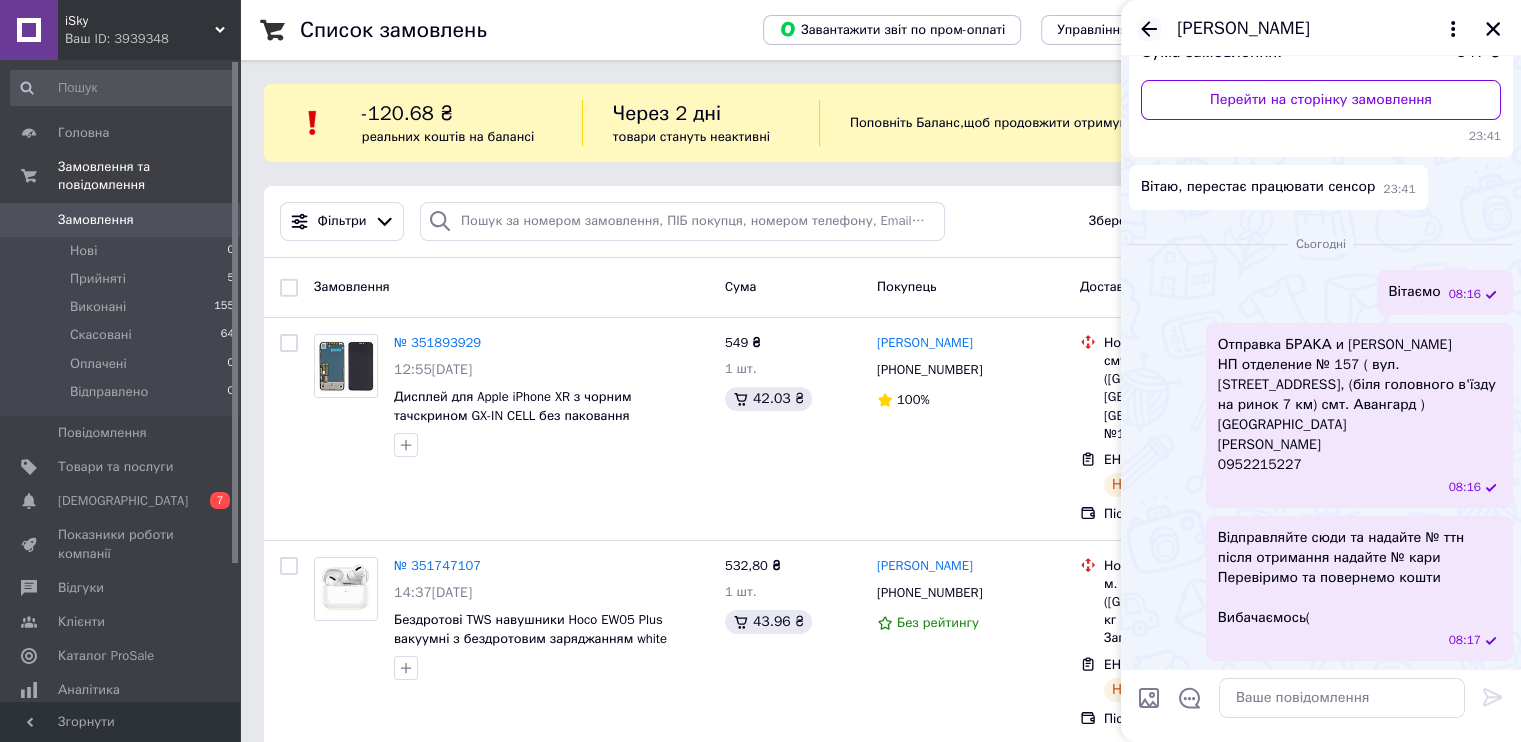click 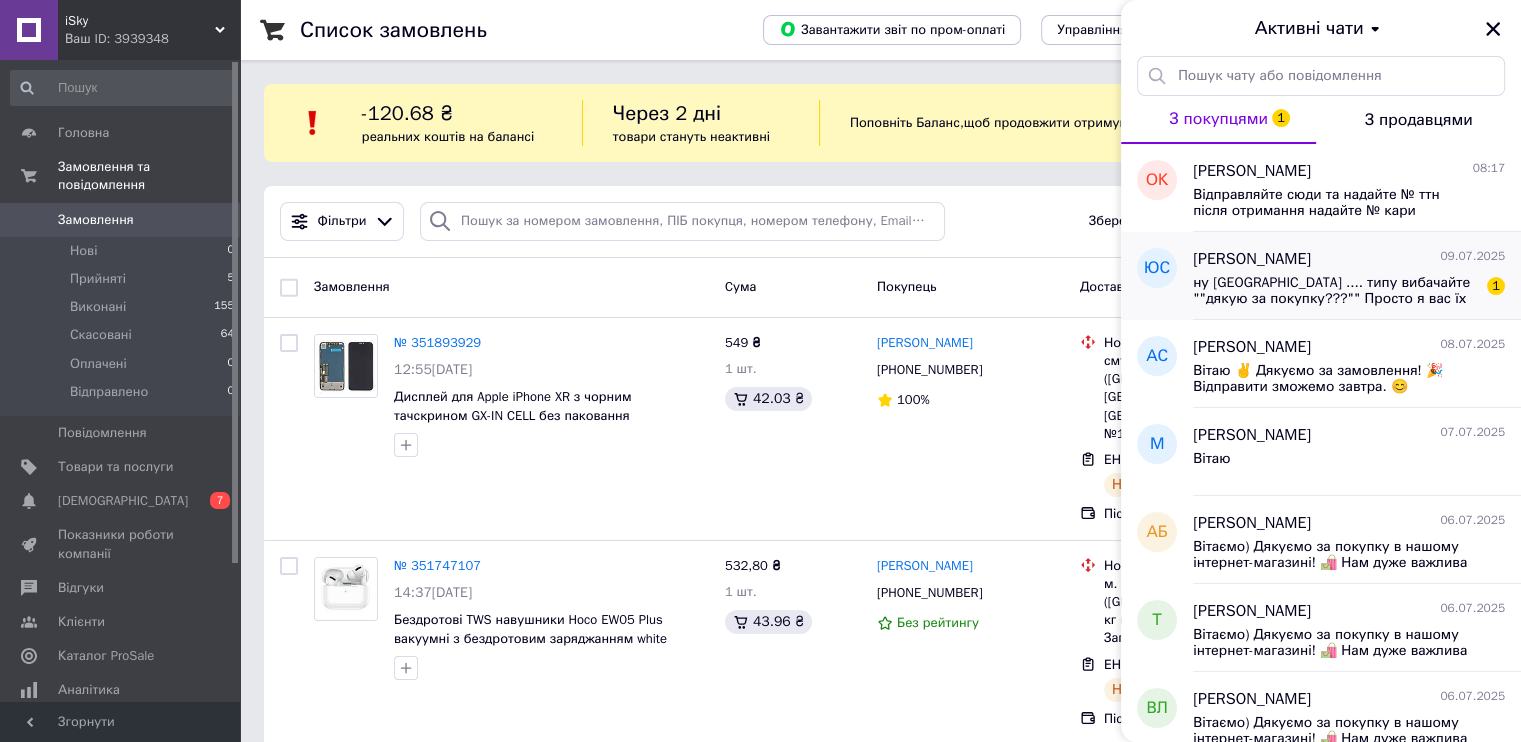 click on "ну ііііііііі .... типу вибачайте ""дякую за покупку???"" Просто я вас їх два брав, перший без рамки  і при встановлені нижній шлейф не попав в отвір..я незамітив і пофотім дисплей пішов полосами...хоча нічого нетрісло (то я на свій недогляд списав)...а от коли другий з рамкою почав глючити і накрився то то вже ніяк на ""буває"" неспишиш...то вже партія бракована...таке враження що там шлейф до матриці куйово приклеїний" at bounding box center [1335, 291] 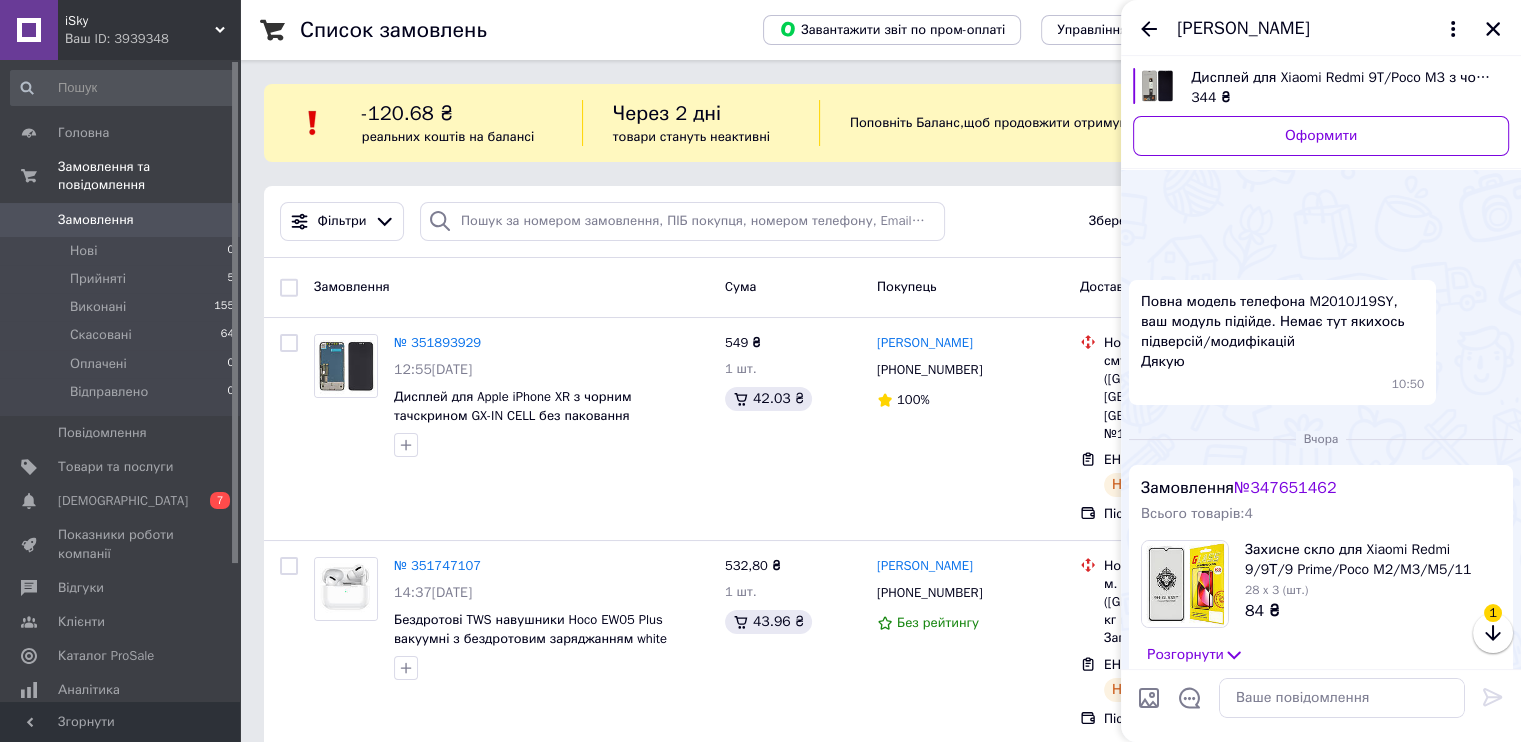 scroll, scrollTop: 712, scrollLeft: 0, axis: vertical 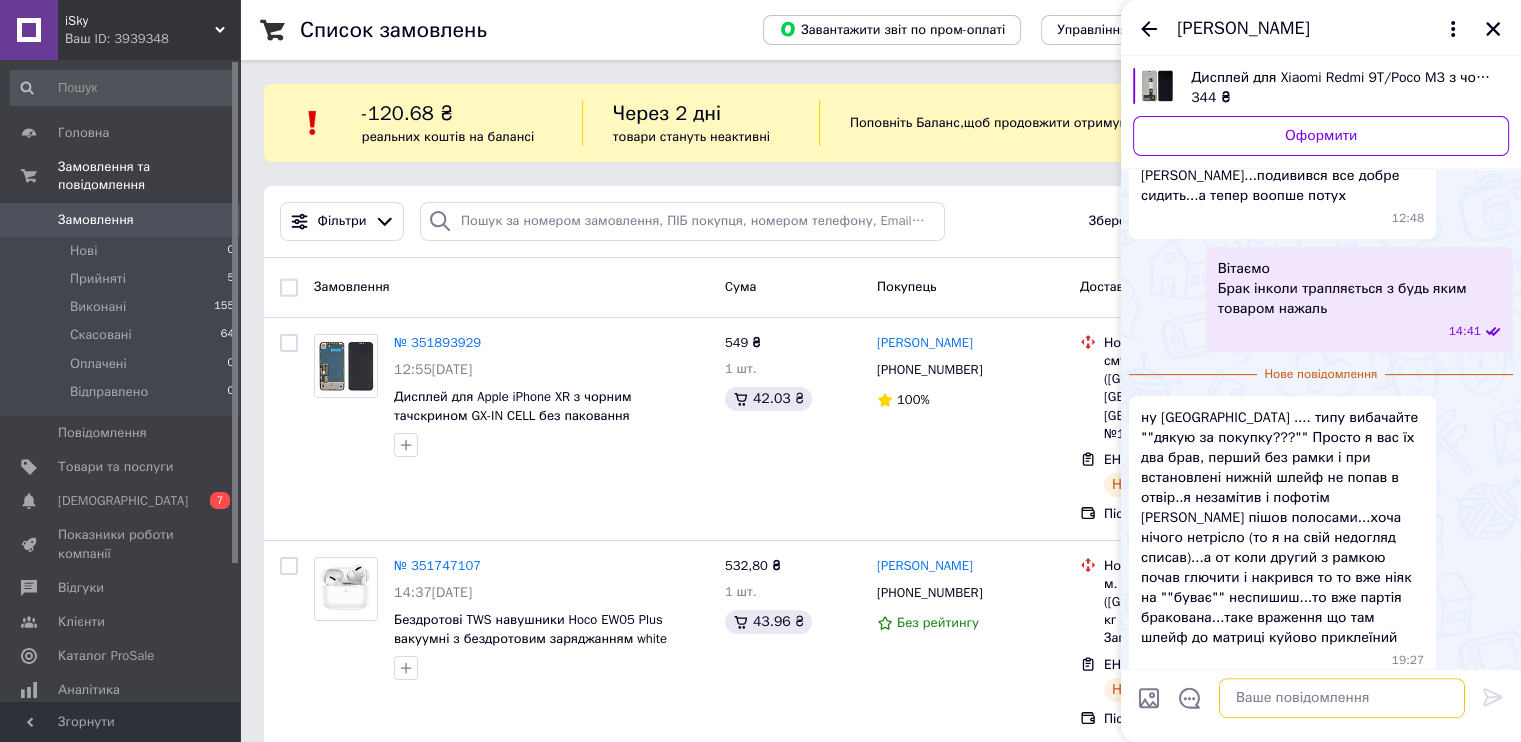 click at bounding box center (1342, 698) 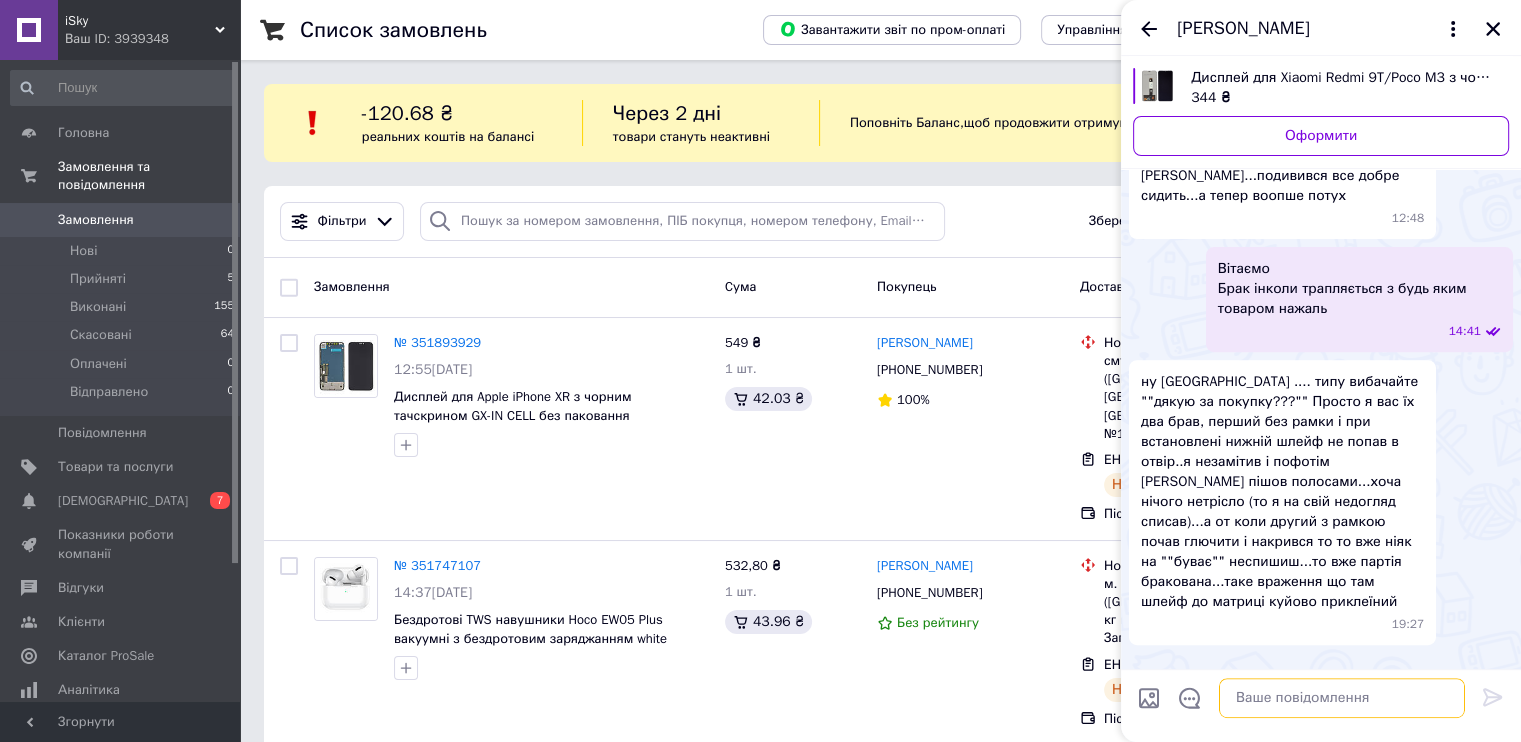scroll, scrollTop: 0, scrollLeft: 0, axis: both 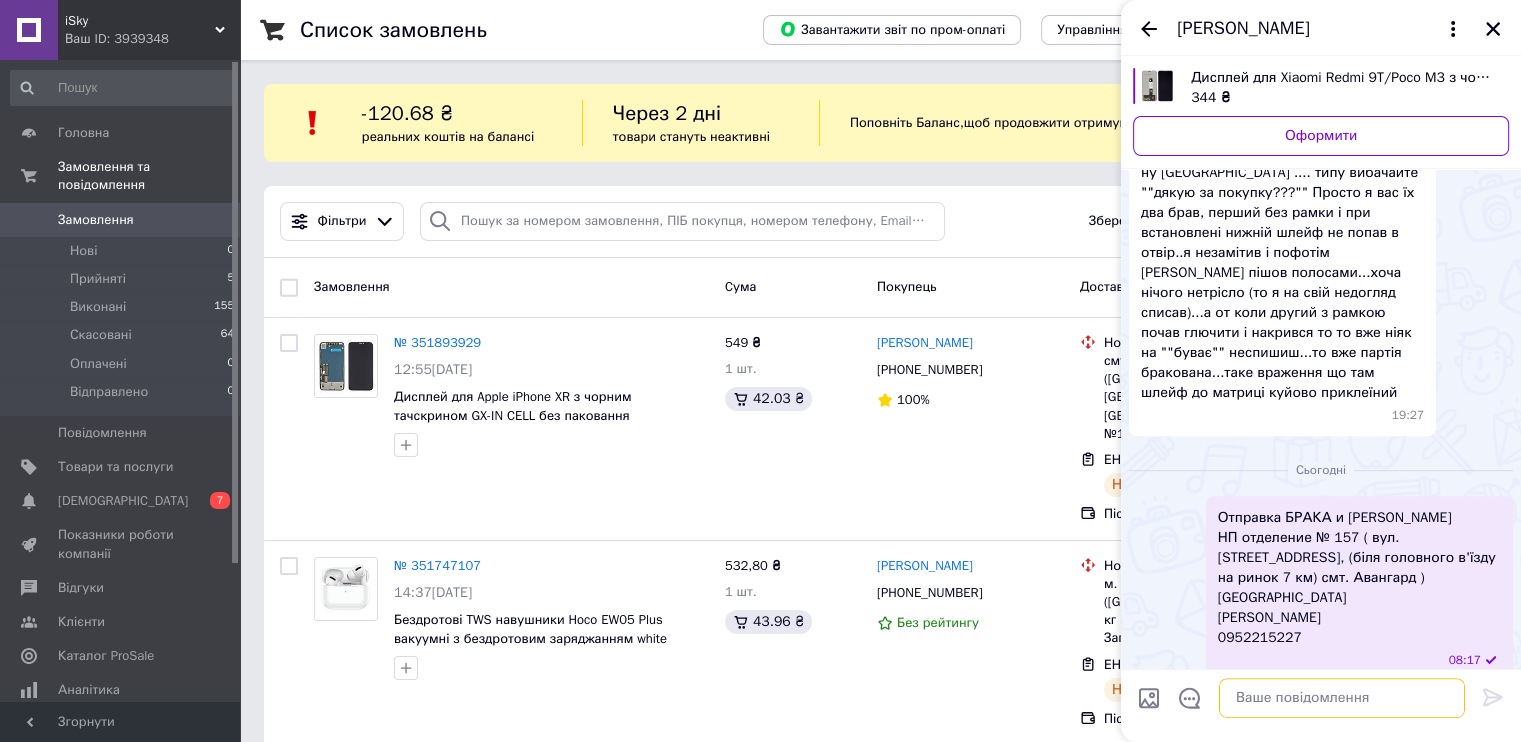 type on "А" 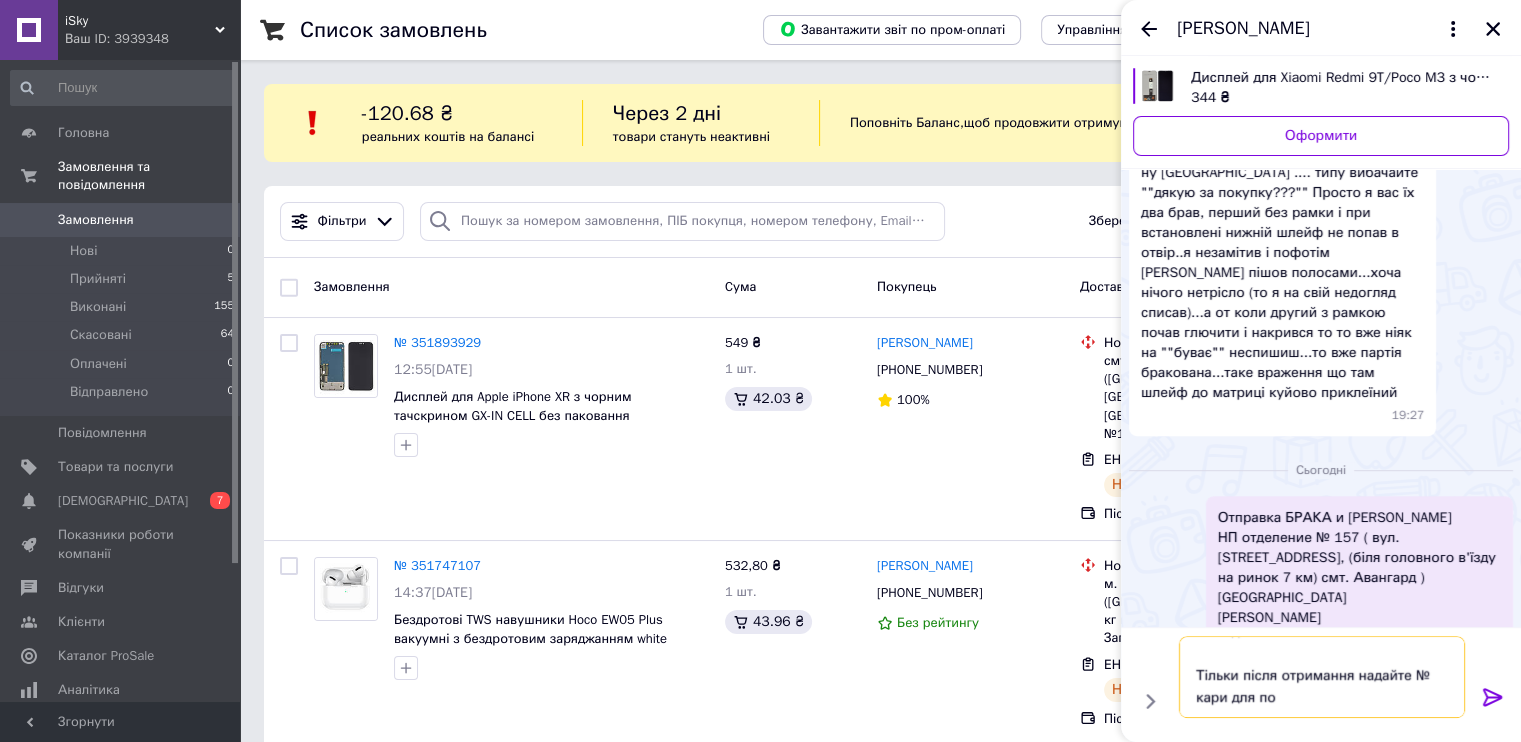 scroll, scrollTop: 45, scrollLeft: 0, axis: vertical 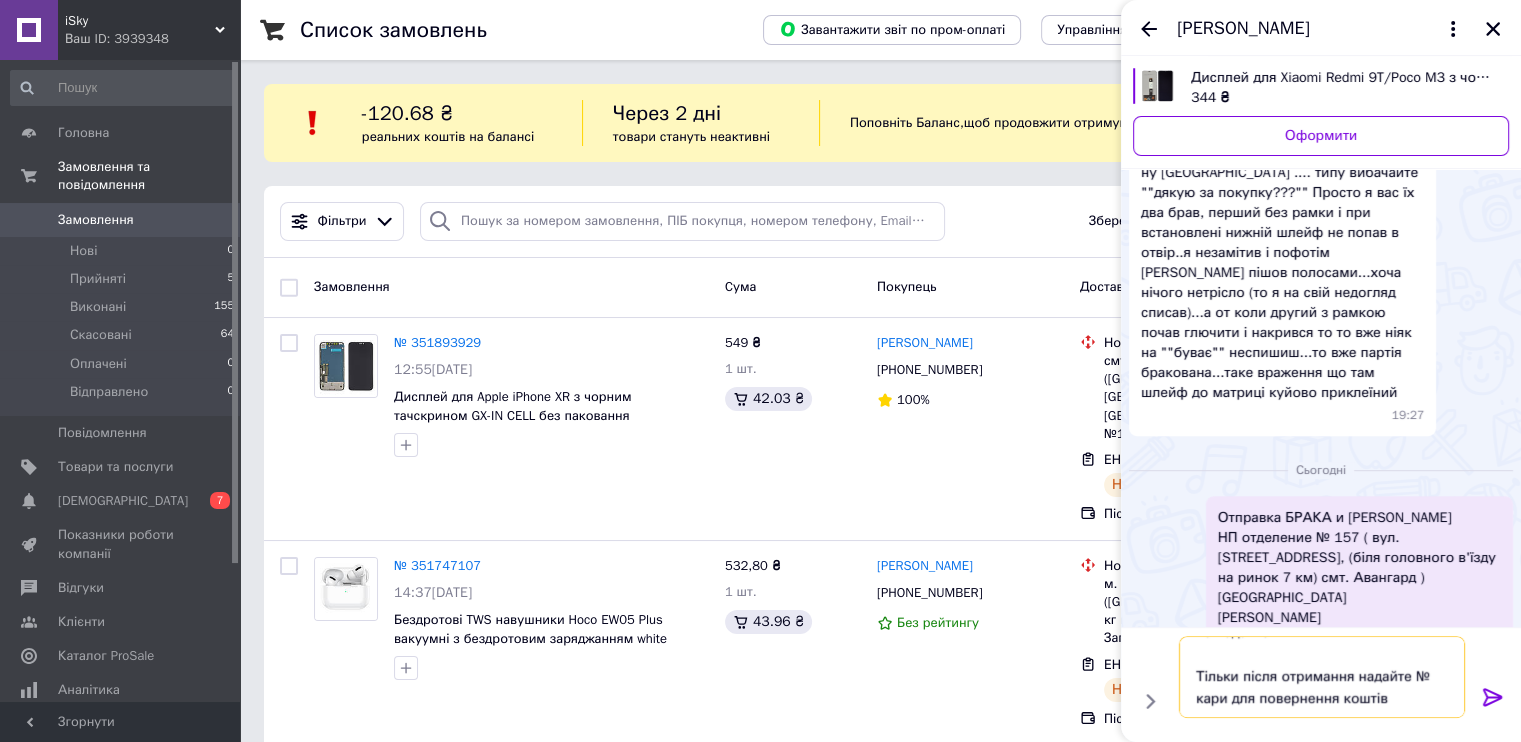 type on "Відправляйте
Та надайте № ттн
Тільки після отримання надайте № кари для повернення коштів" 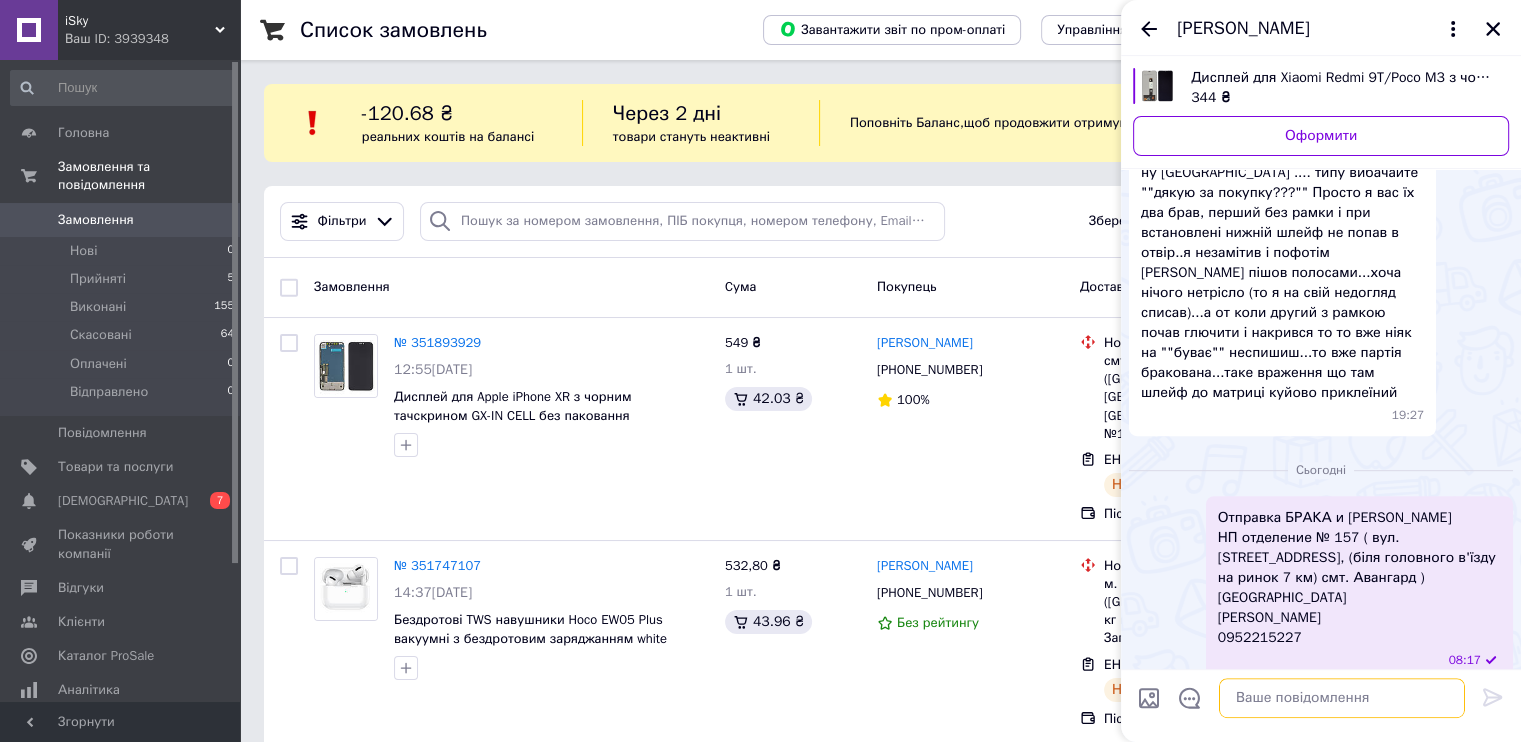 scroll, scrollTop: 0, scrollLeft: 0, axis: both 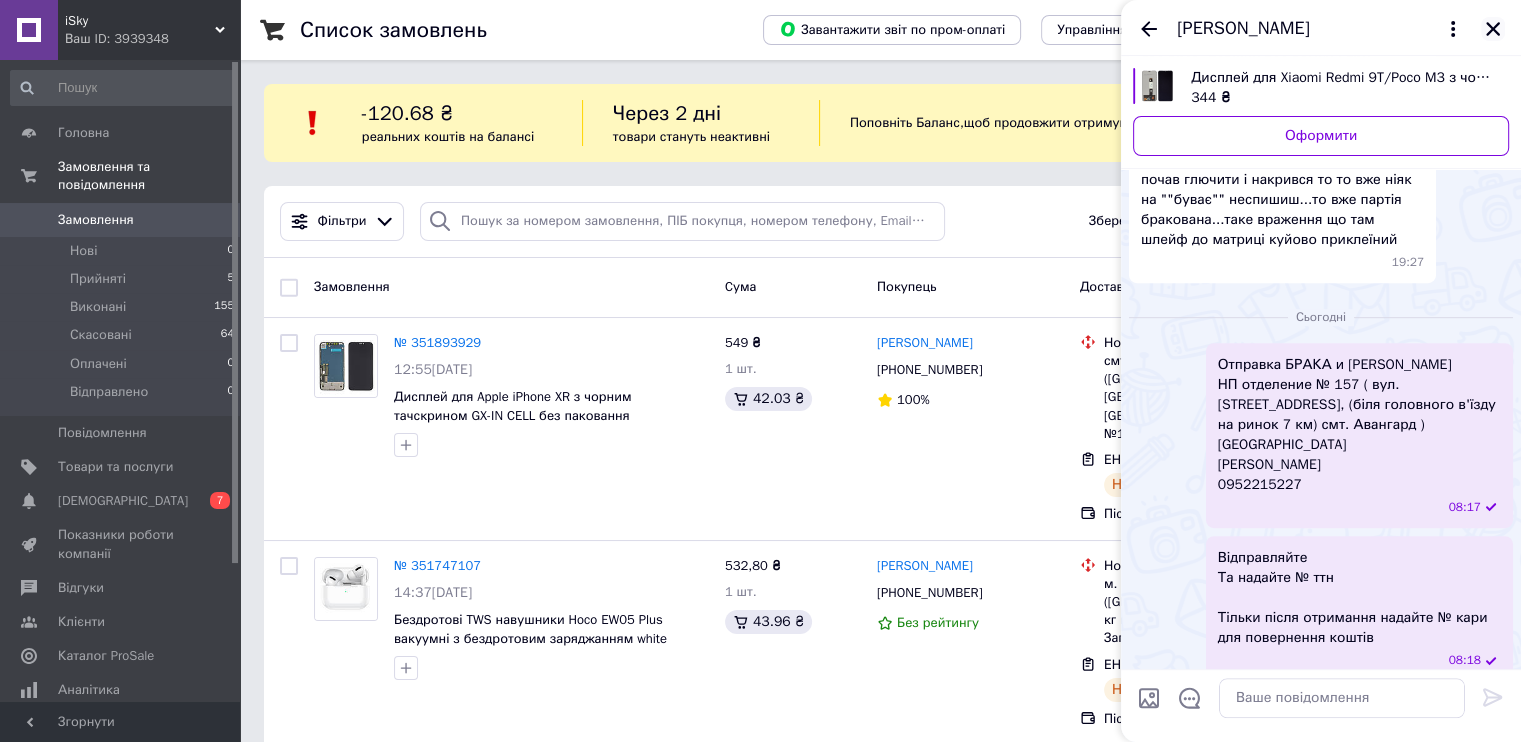 click 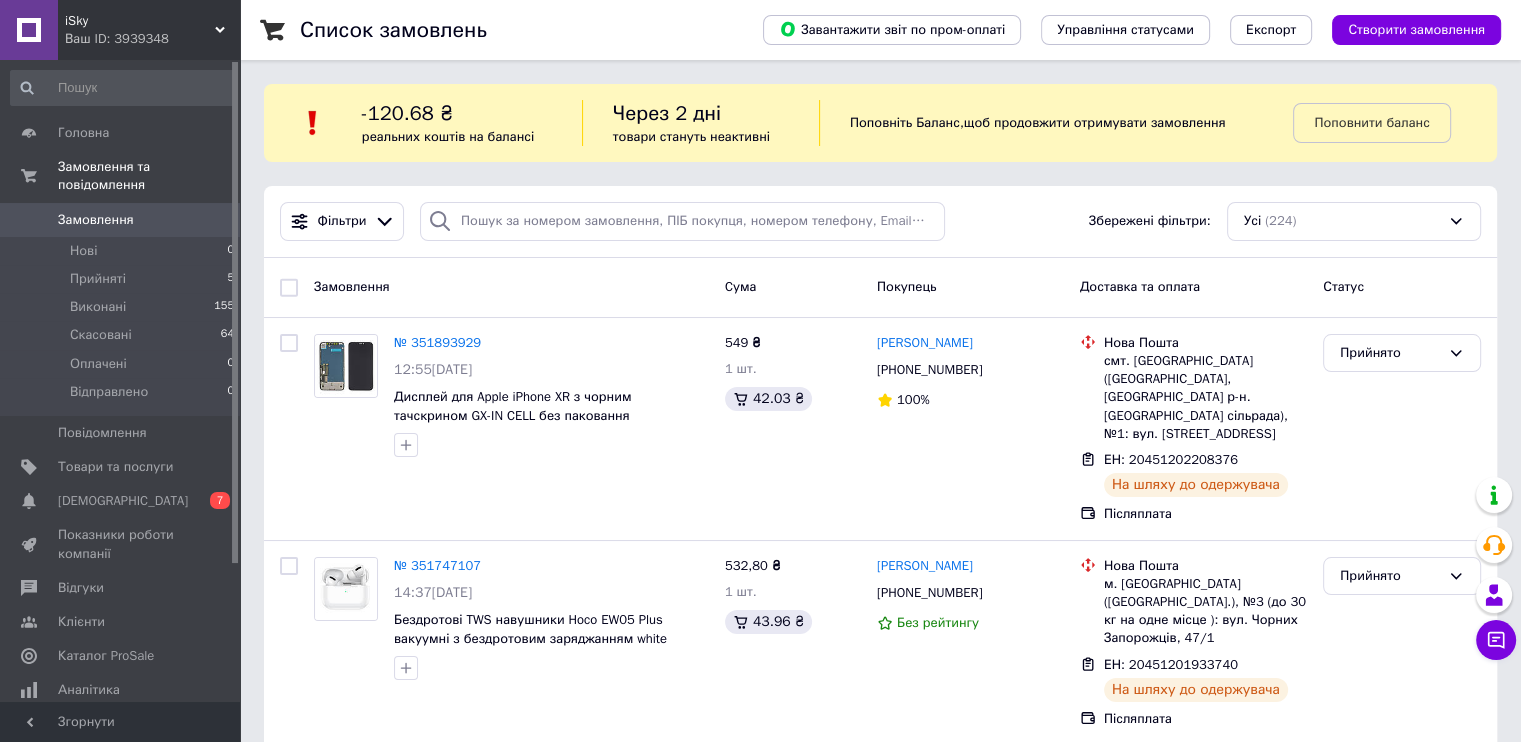 click on "[DEMOGRAPHIC_DATA]" at bounding box center [121, 501] 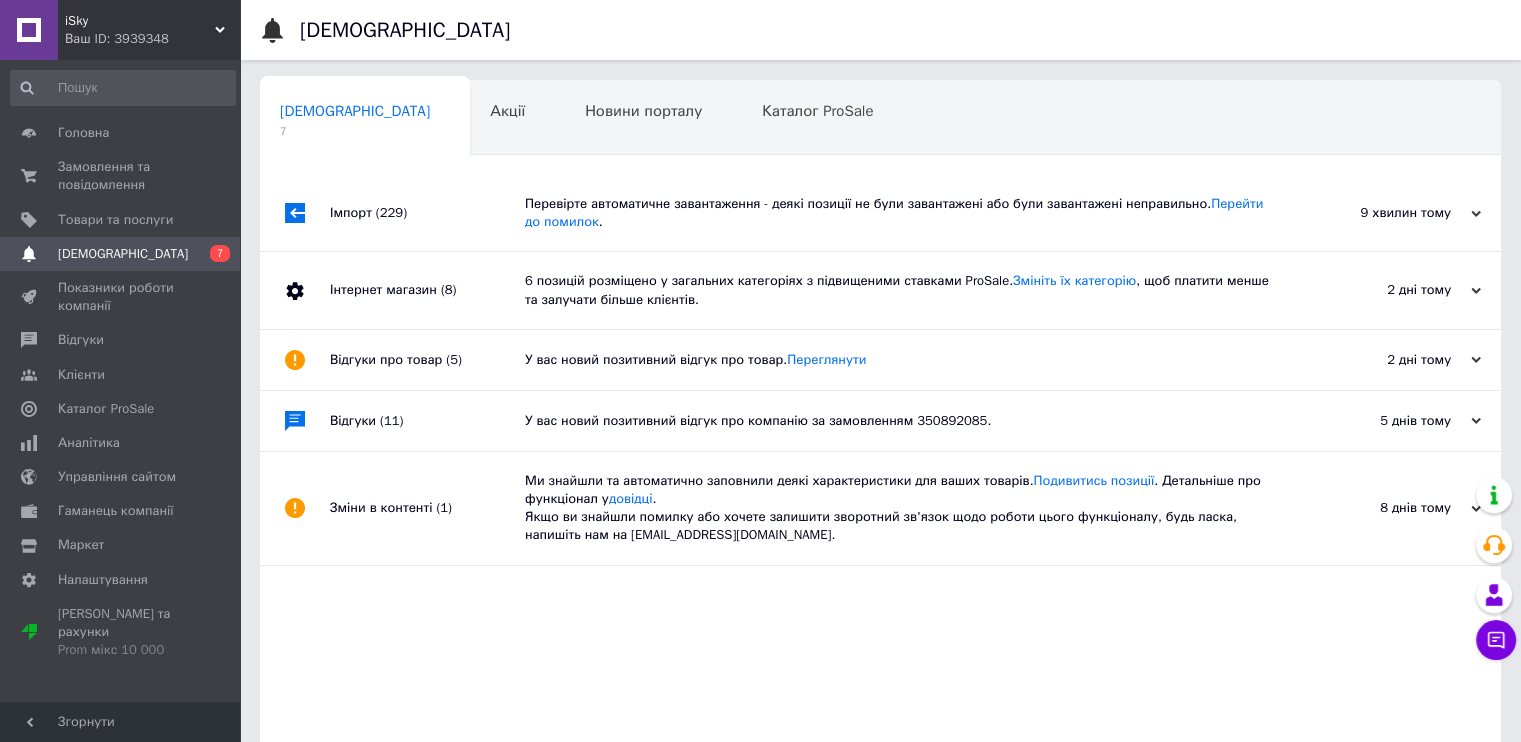 click on "Імпорт   (229)" at bounding box center (427, 213) 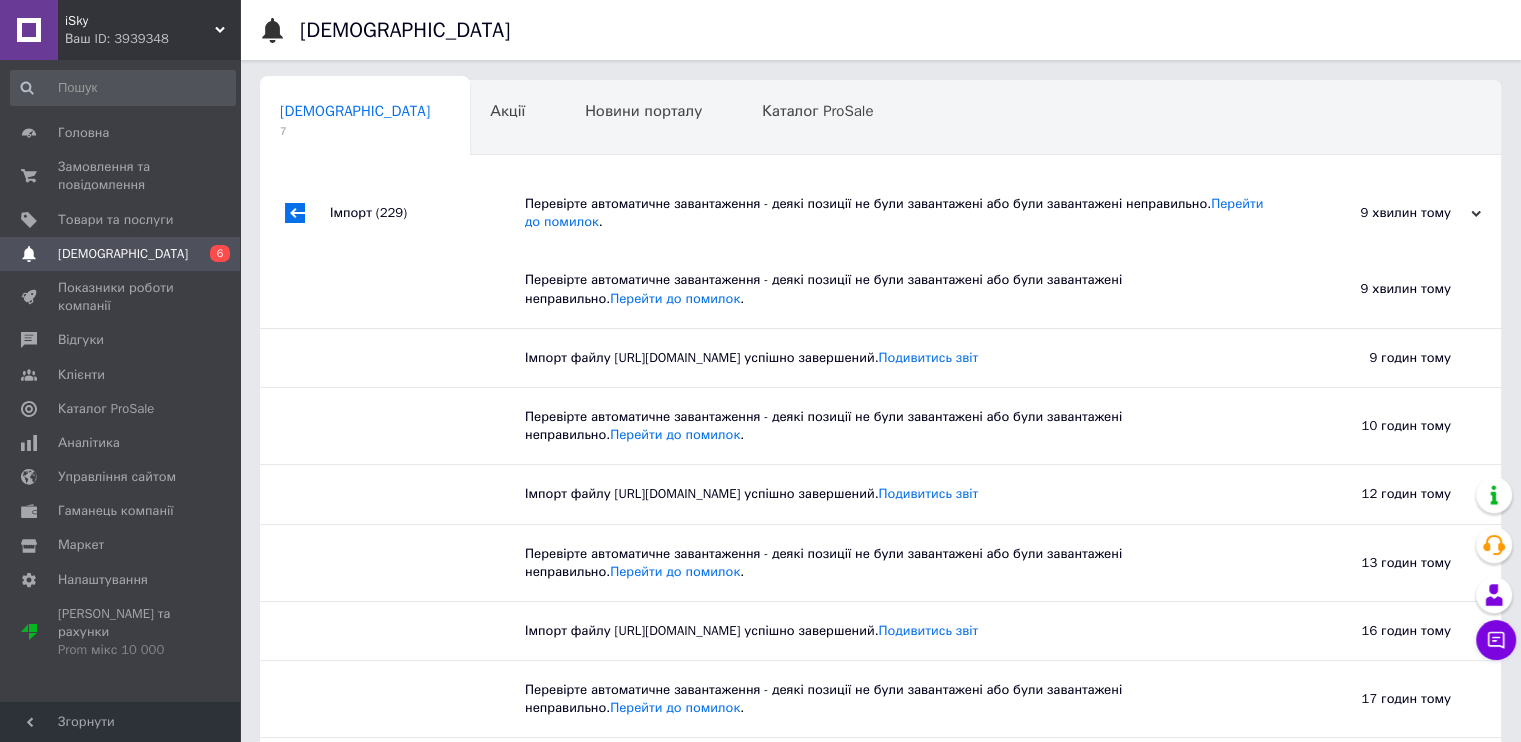 click on "(229)" at bounding box center (391, 212) 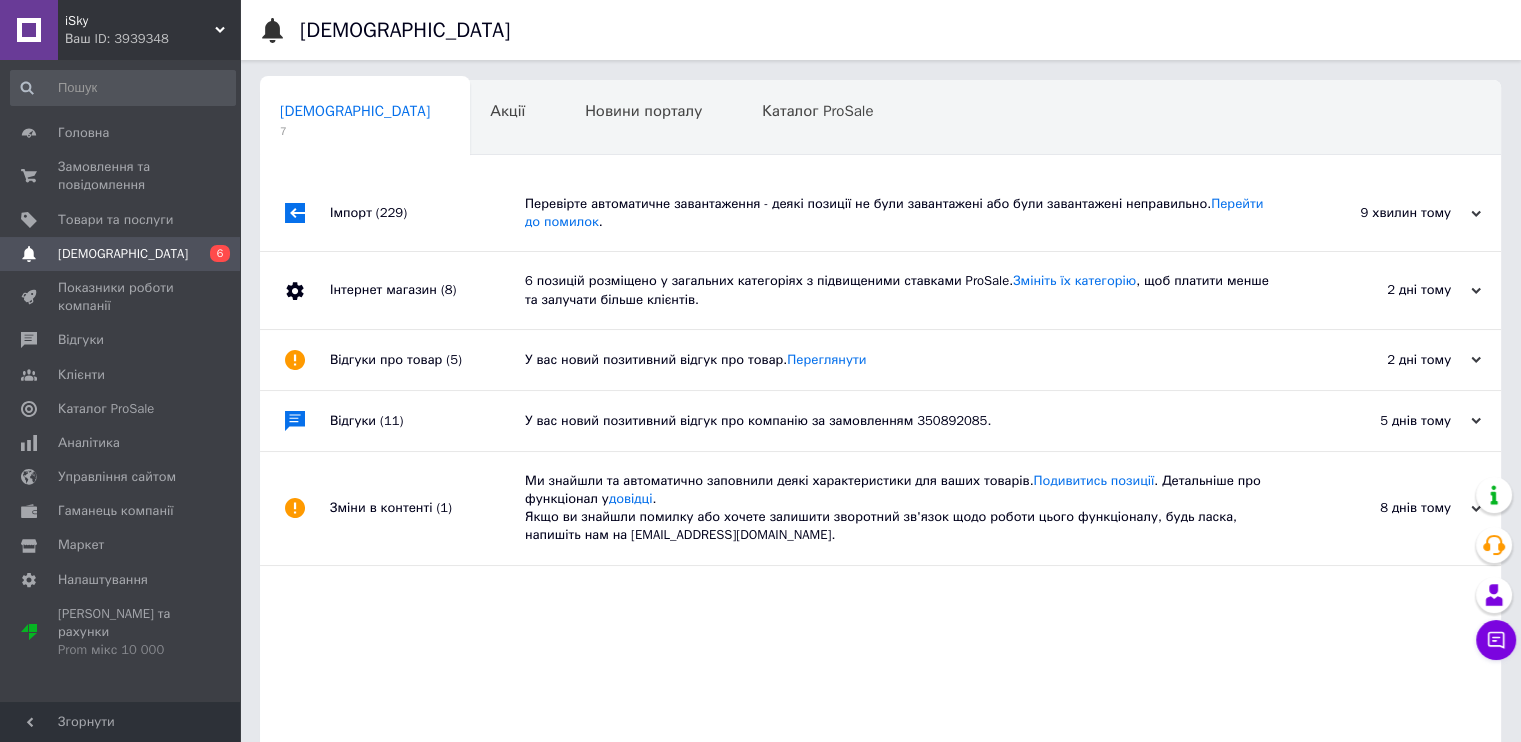 click on "Інтернет магазин   (8)" at bounding box center (427, 290) 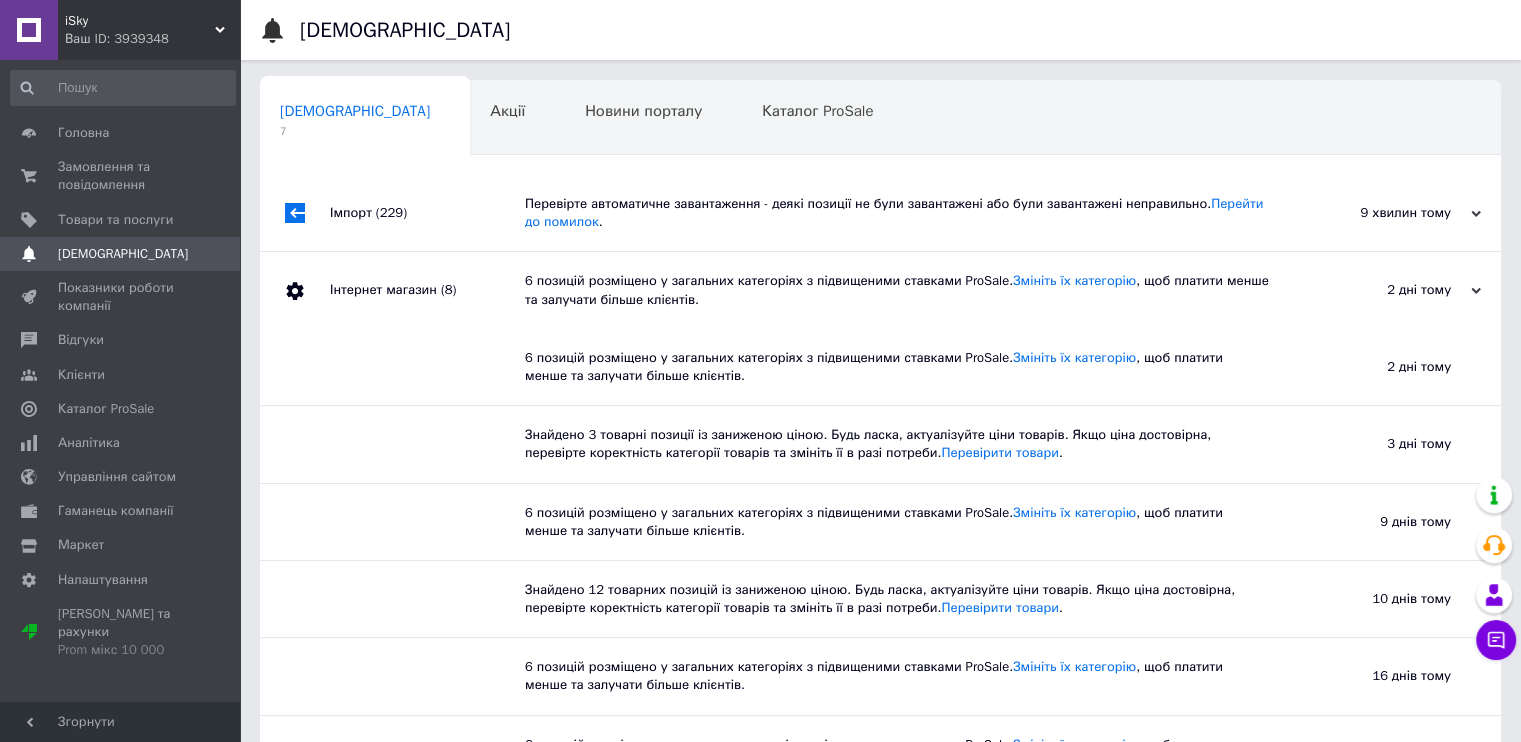 click on "Ваш ID: 3939348" at bounding box center [152, 39] 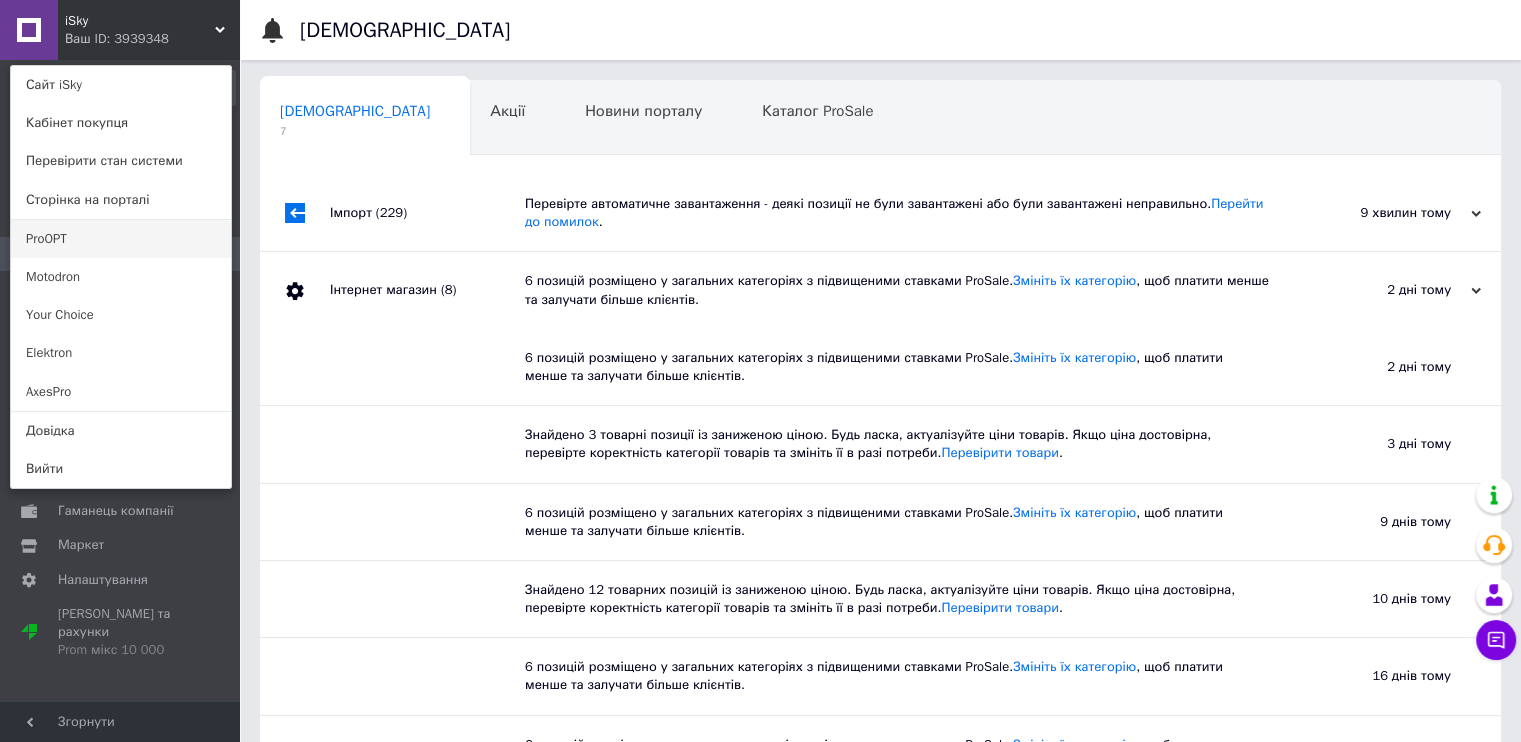 click on "ProOPT" at bounding box center (121, 239) 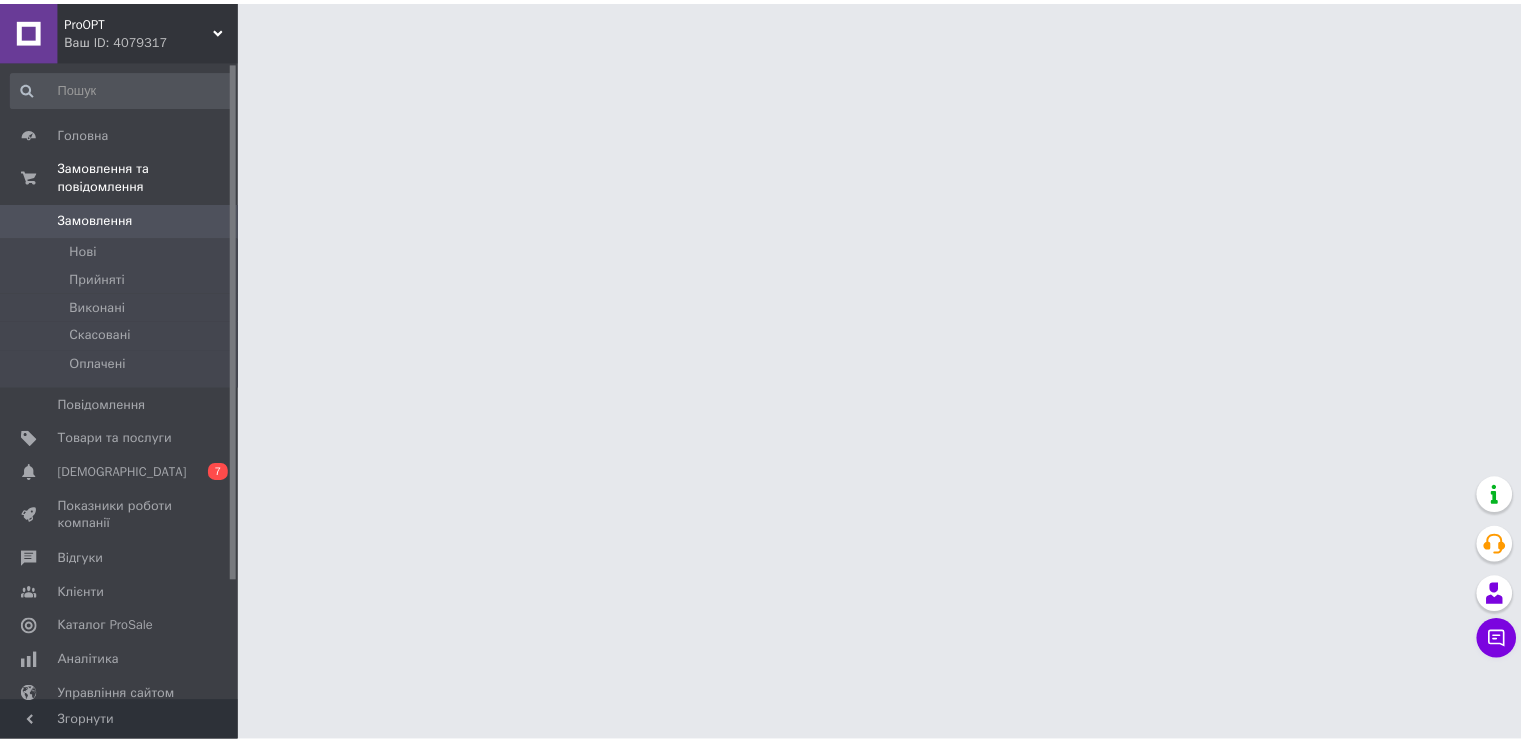 scroll, scrollTop: 0, scrollLeft: 0, axis: both 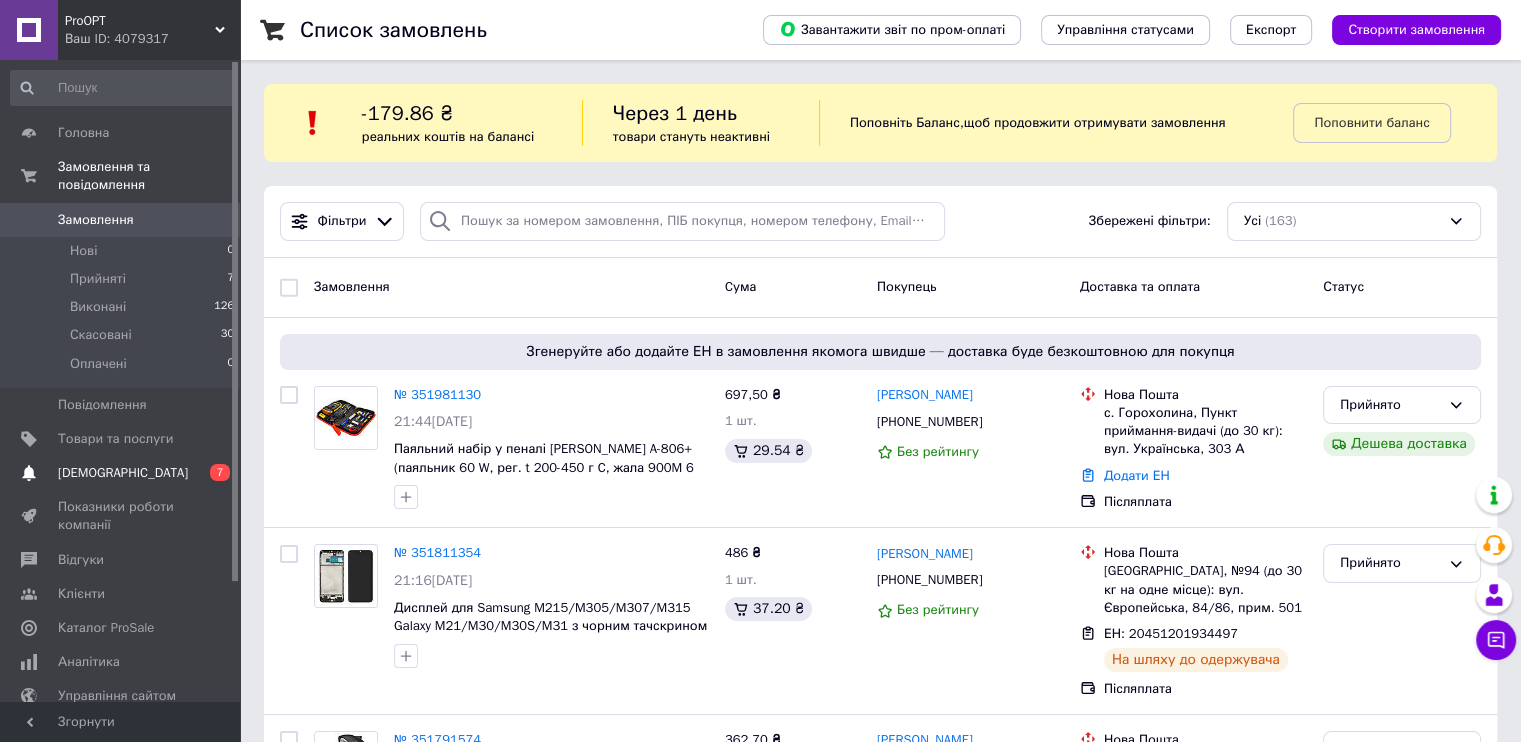 click on "[DEMOGRAPHIC_DATA]" at bounding box center (121, 473) 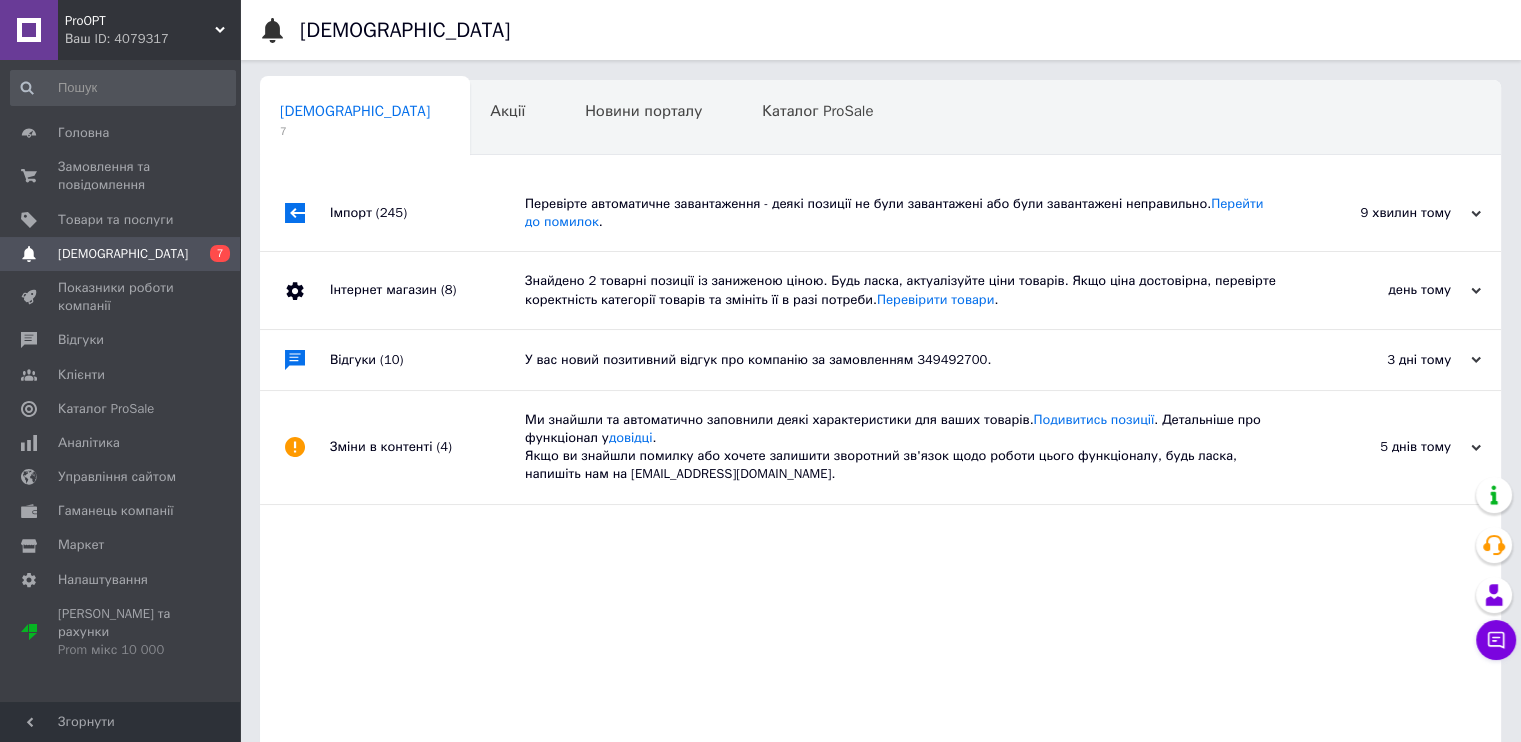 click on "(245)" at bounding box center (391, 212) 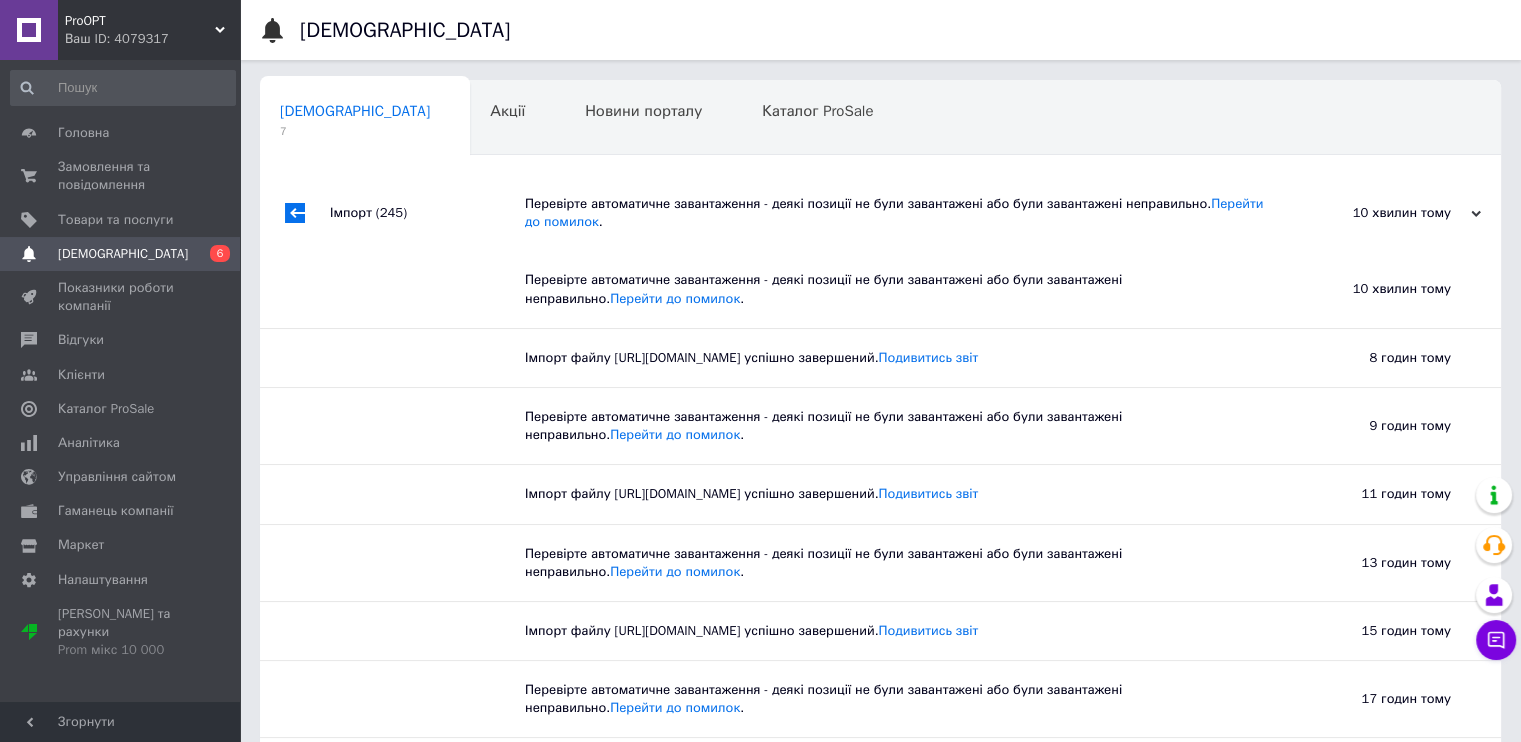 click on "(245)" at bounding box center [391, 212] 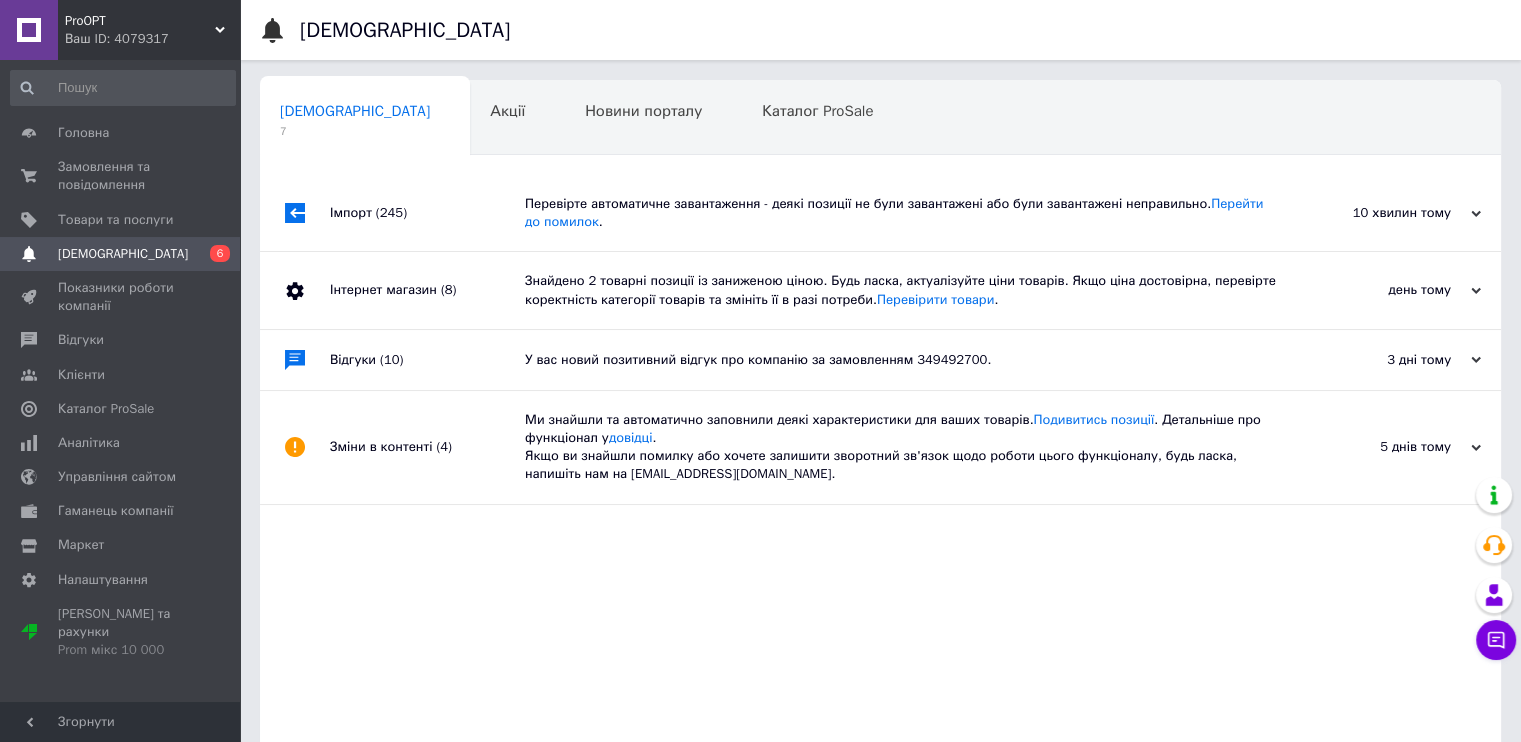 click on "Інтернет магазин   (8)" at bounding box center (427, 290) 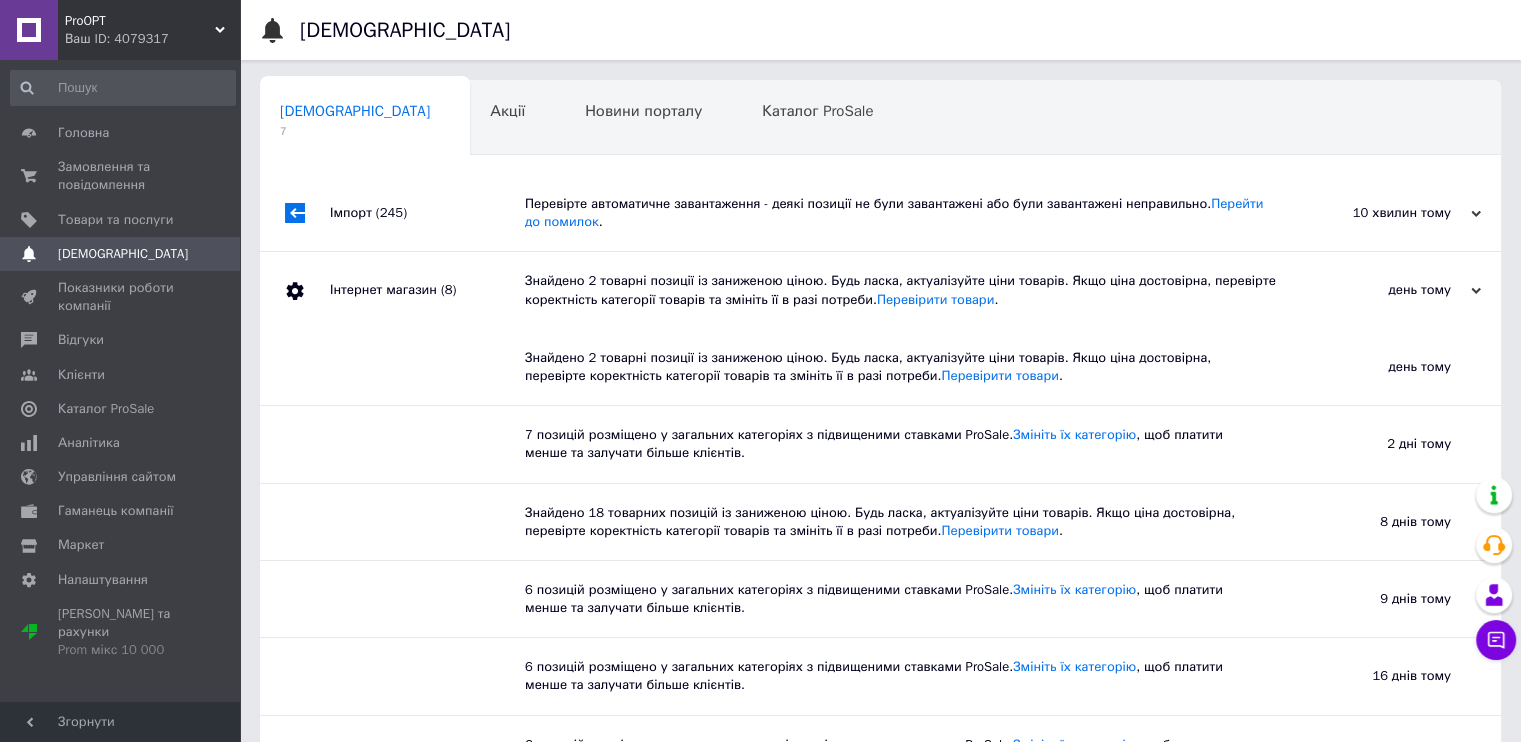click on "Ваш ID: 4079317" at bounding box center [152, 39] 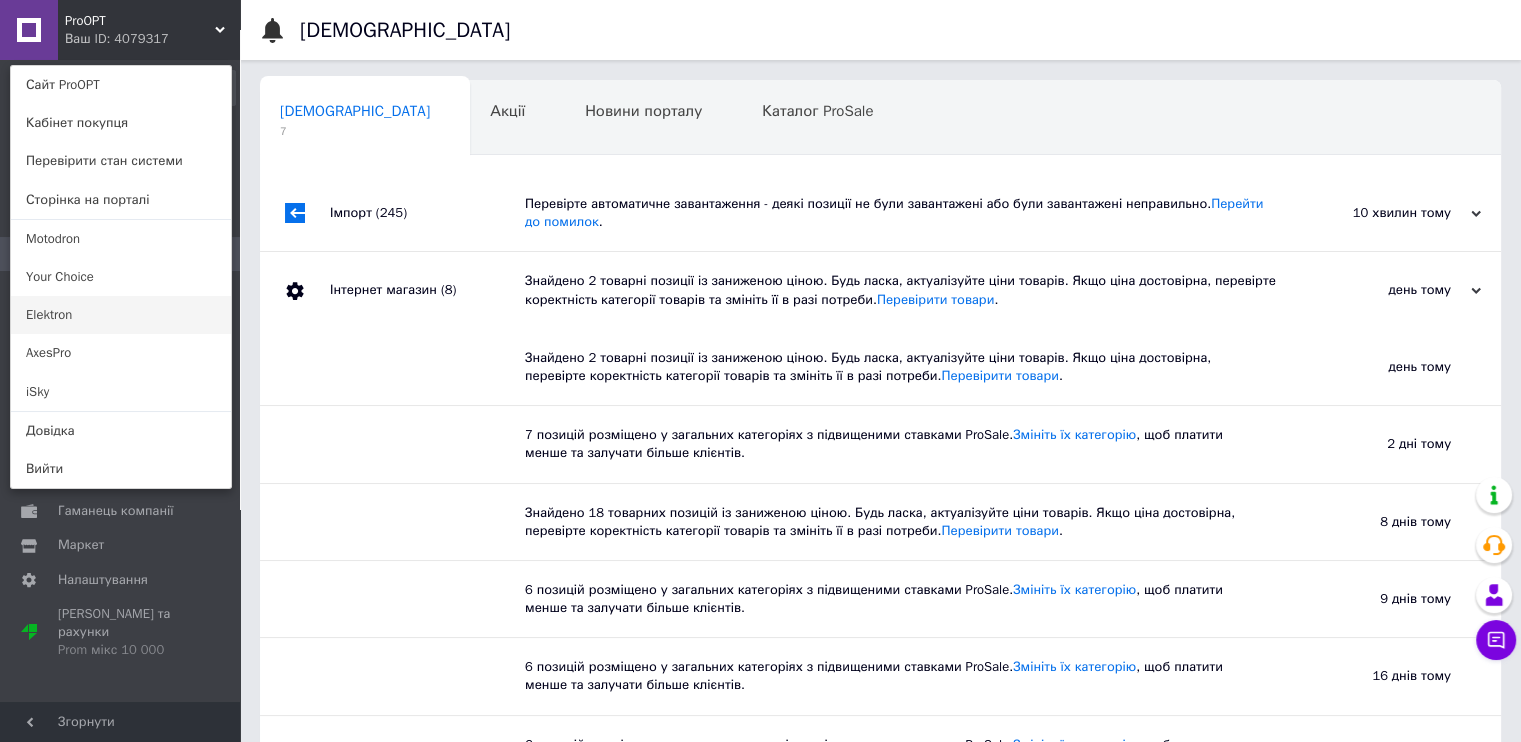 click on "Elektron" at bounding box center (121, 315) 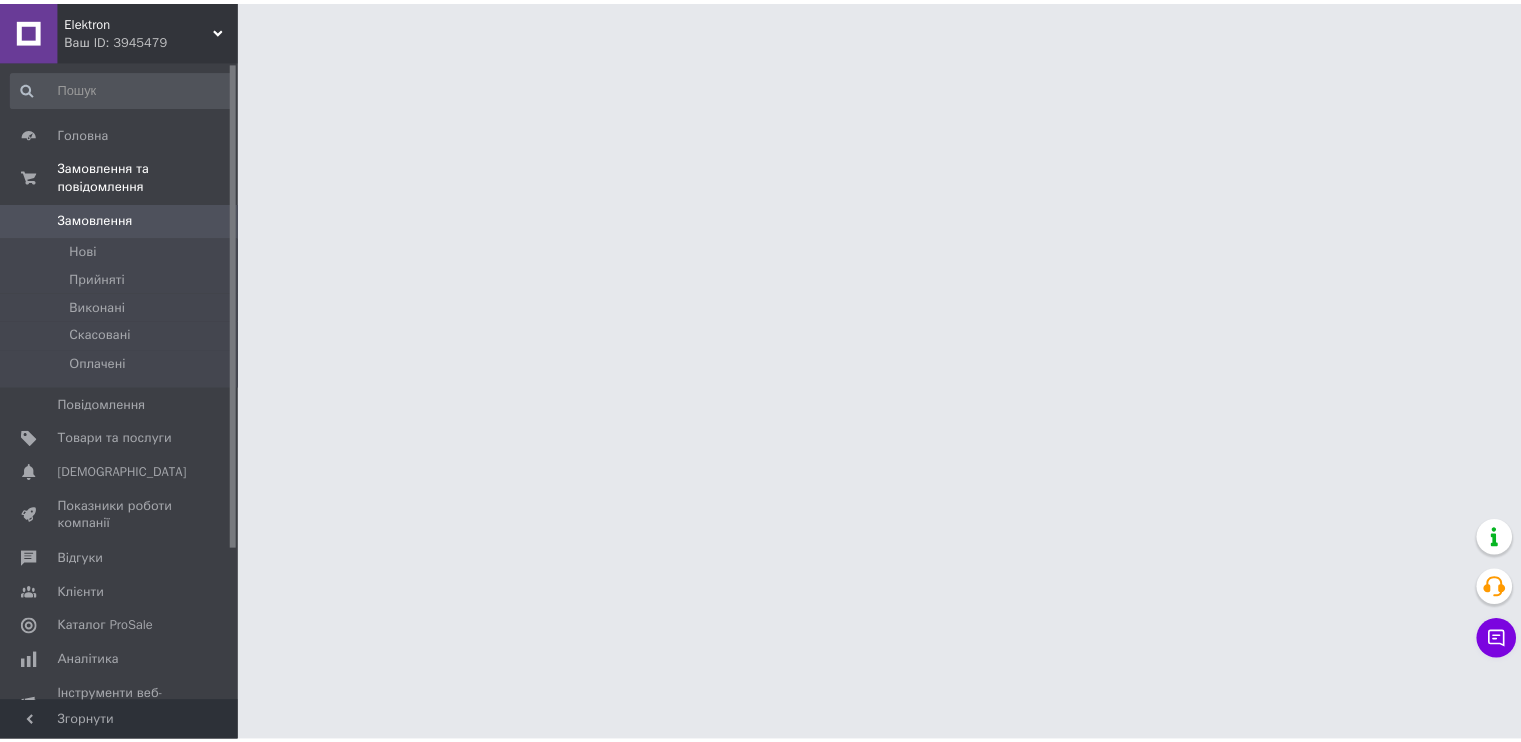 scroll, scrollTop: 0, scrollLeft: 0, axis: both 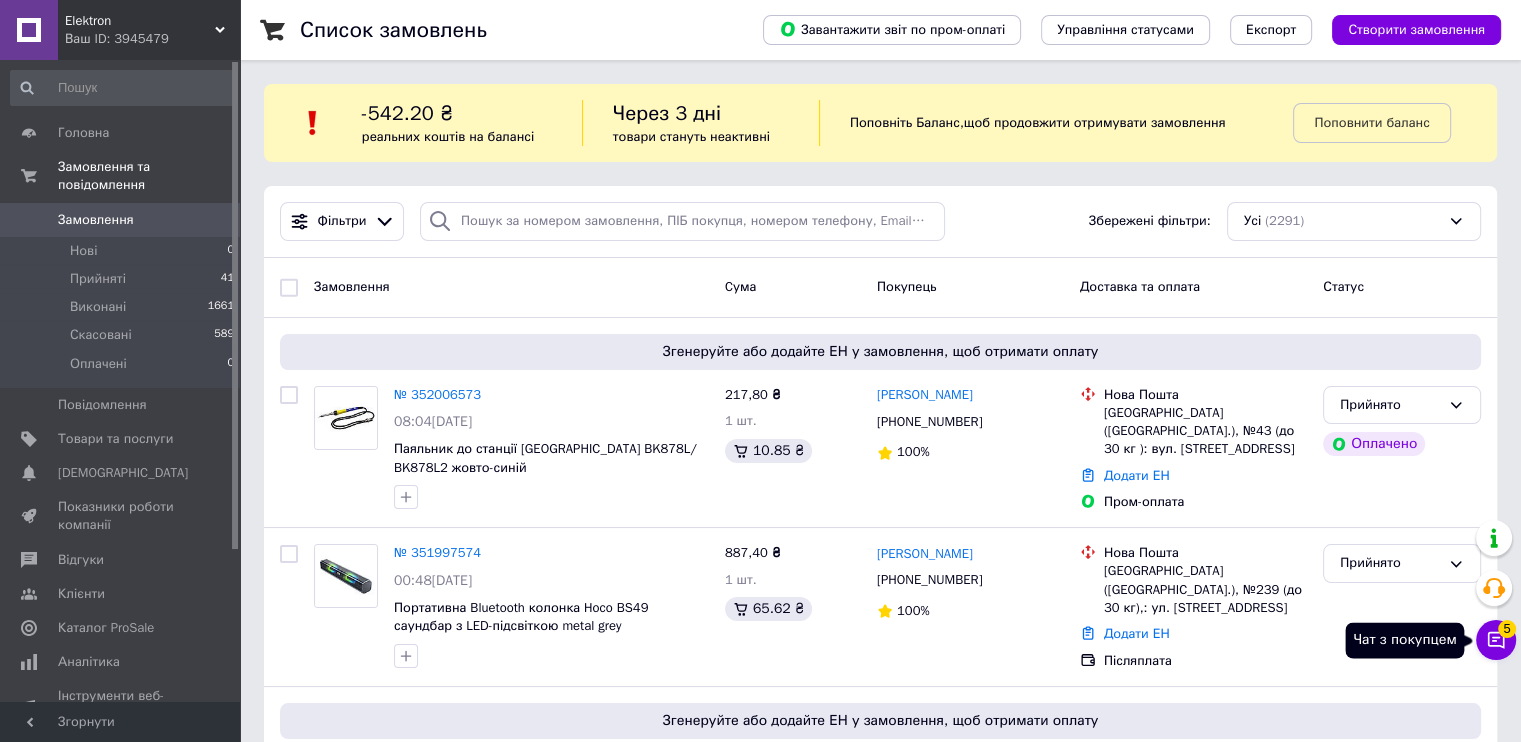 click on "Чат з покупцем 5" at bounding box center [1496, 640] 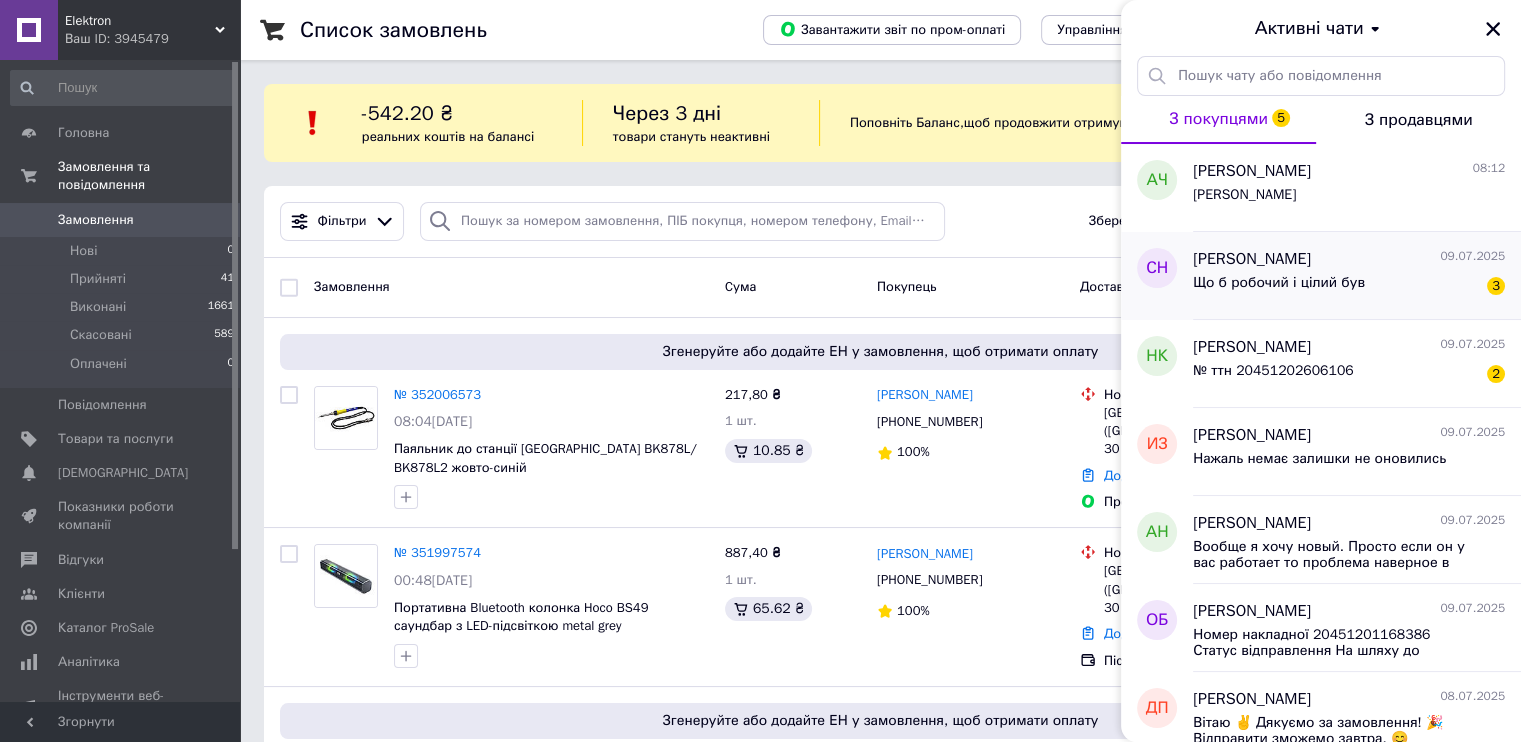 click on "Що б робочий і цілий був 3" at bounding box center [1349, 287] 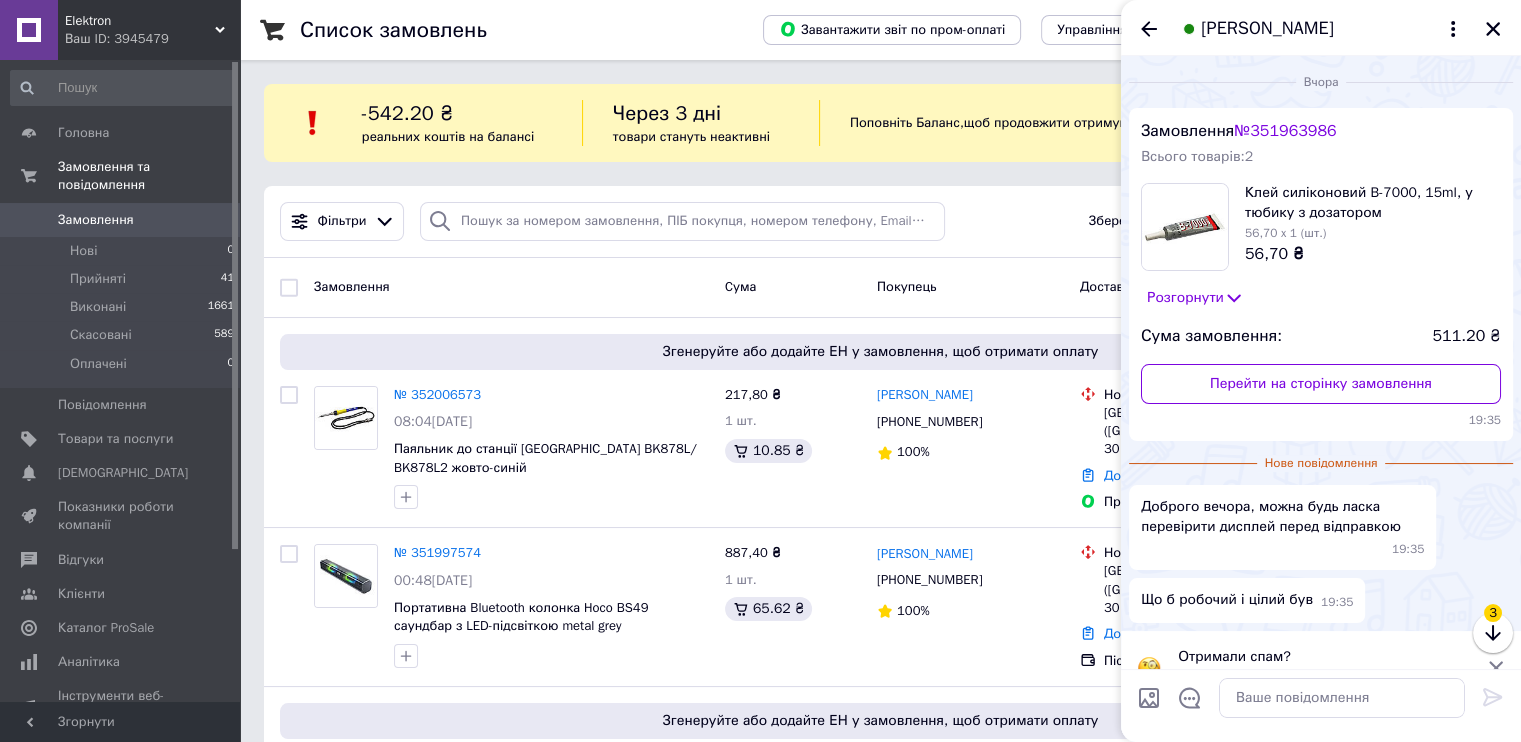 scroll, scrollTop: 35, scrollLeft: 0, axis: vertical 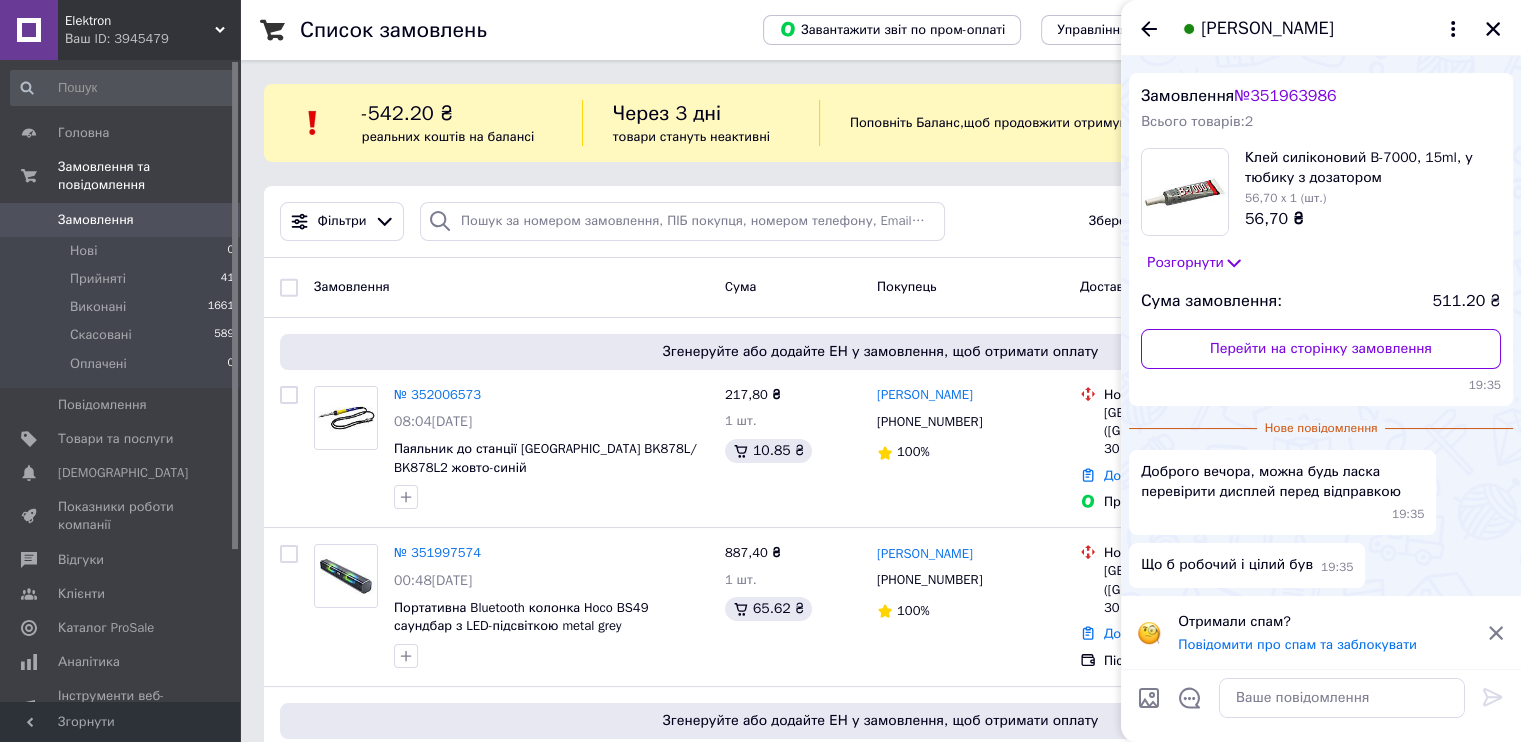 click 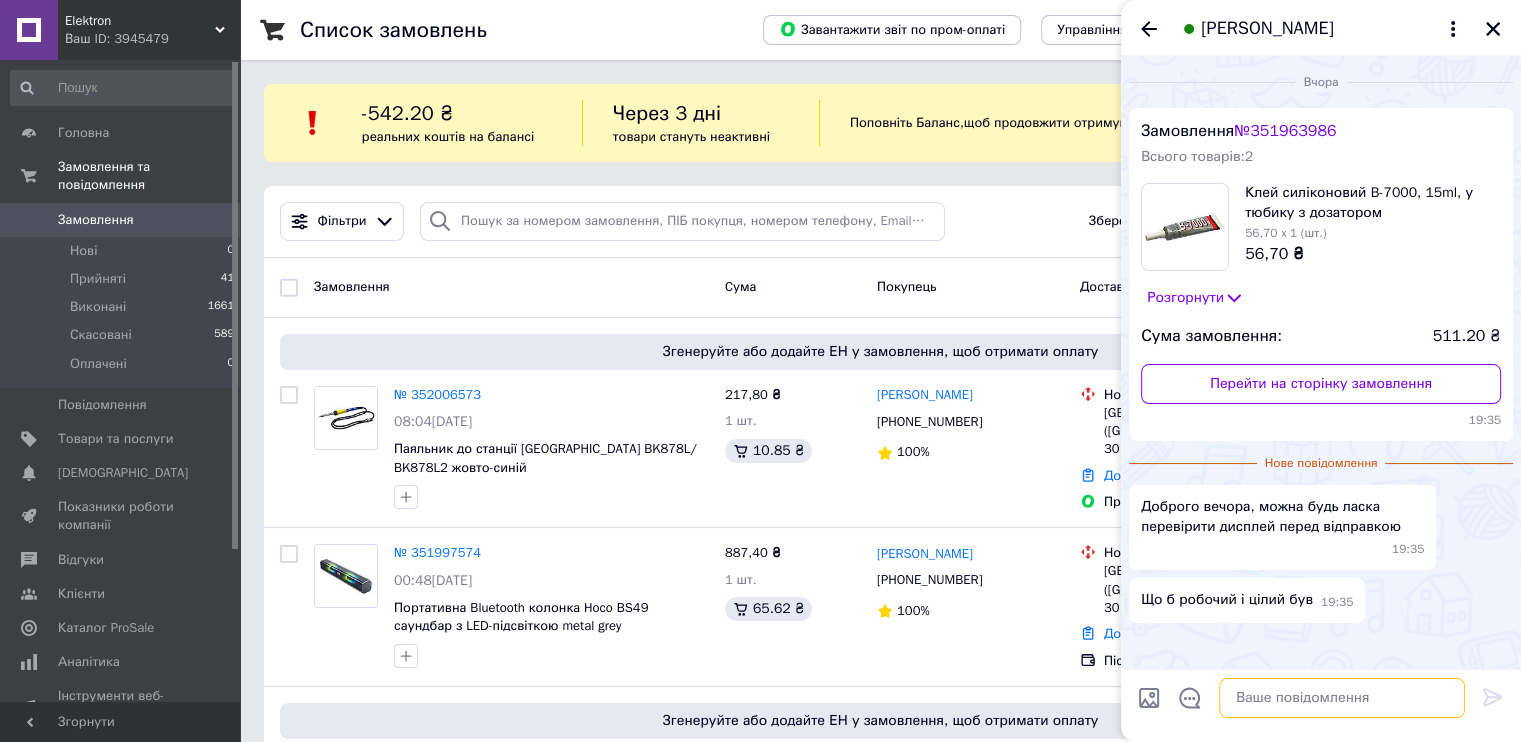 click at bounding box center [1342, 698] 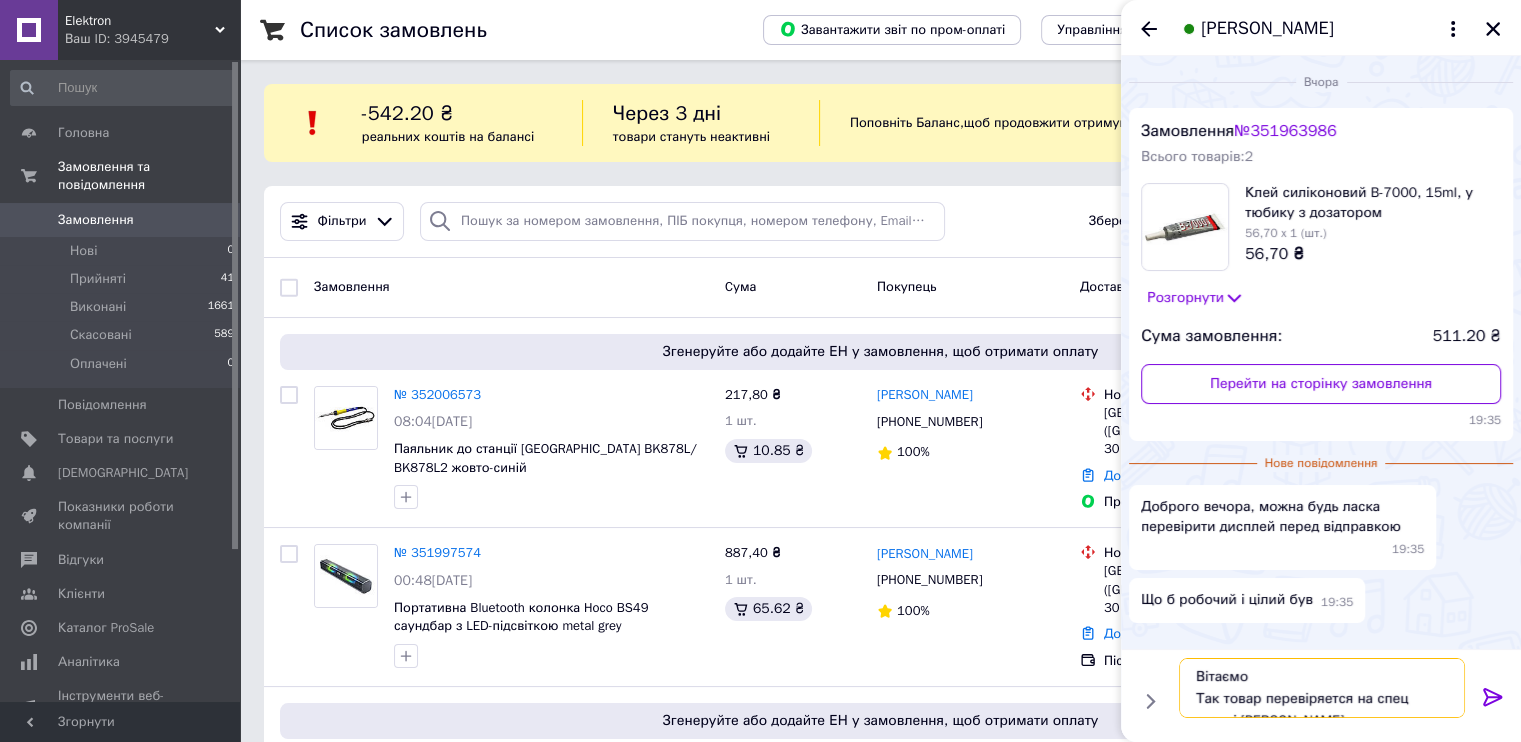 scroll, scrollTop: 13, scrollLeft: 0, axis: vertical 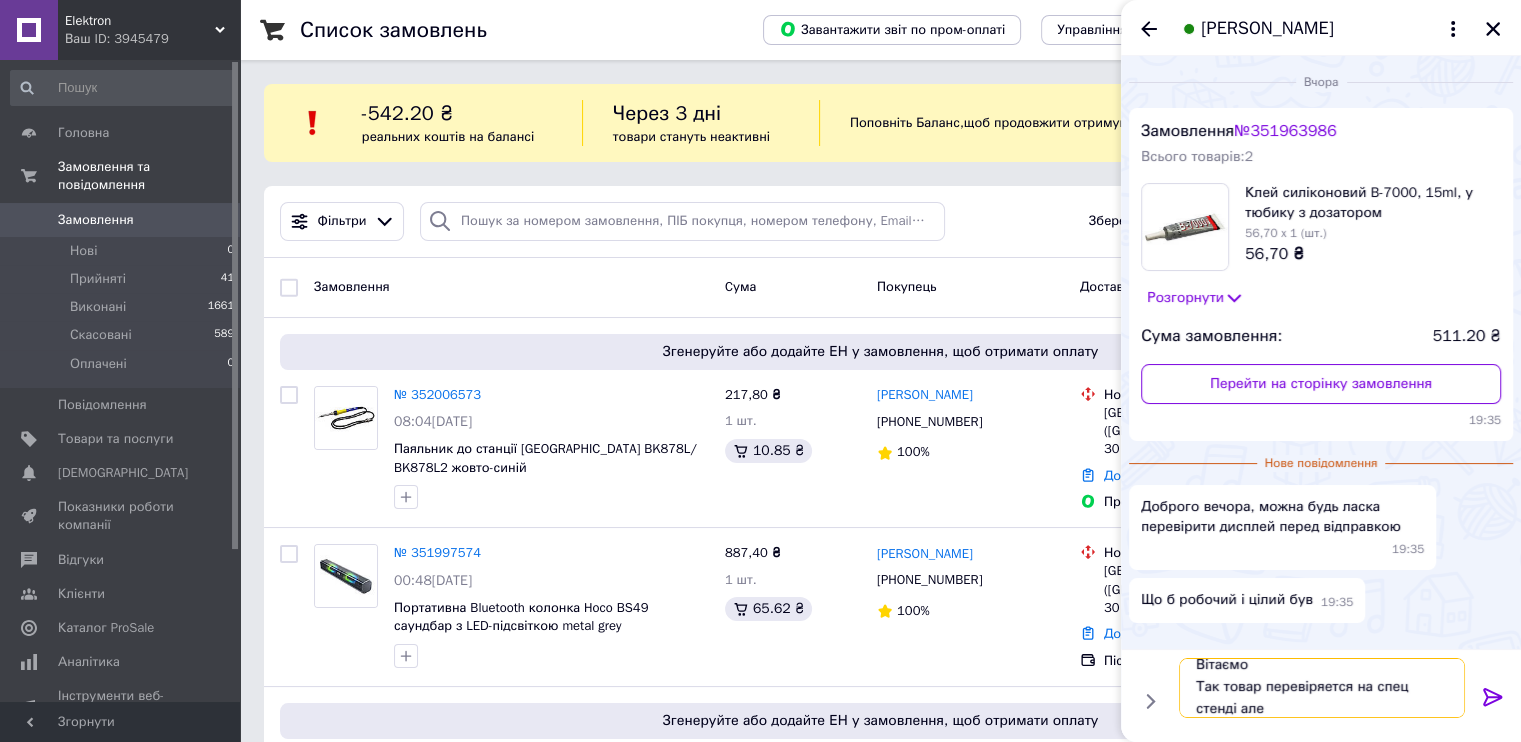 click on "Вітаємо
Так товар перевіряется на спец стенді але" at bounding box center [1322, 688] 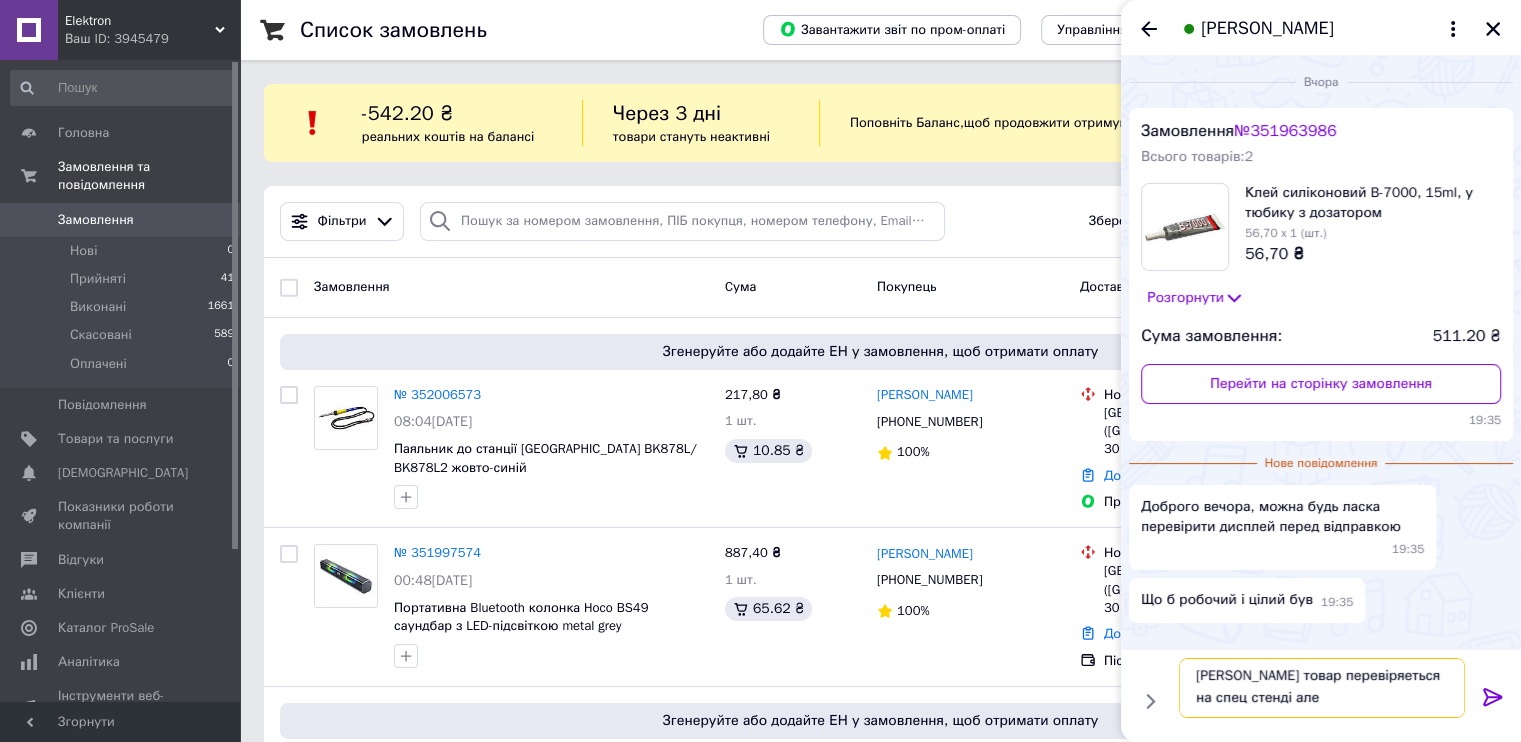 click on "Вітаємо
Так товар перевіряеться на спец стенді але" at bounding box center (1322, 688) 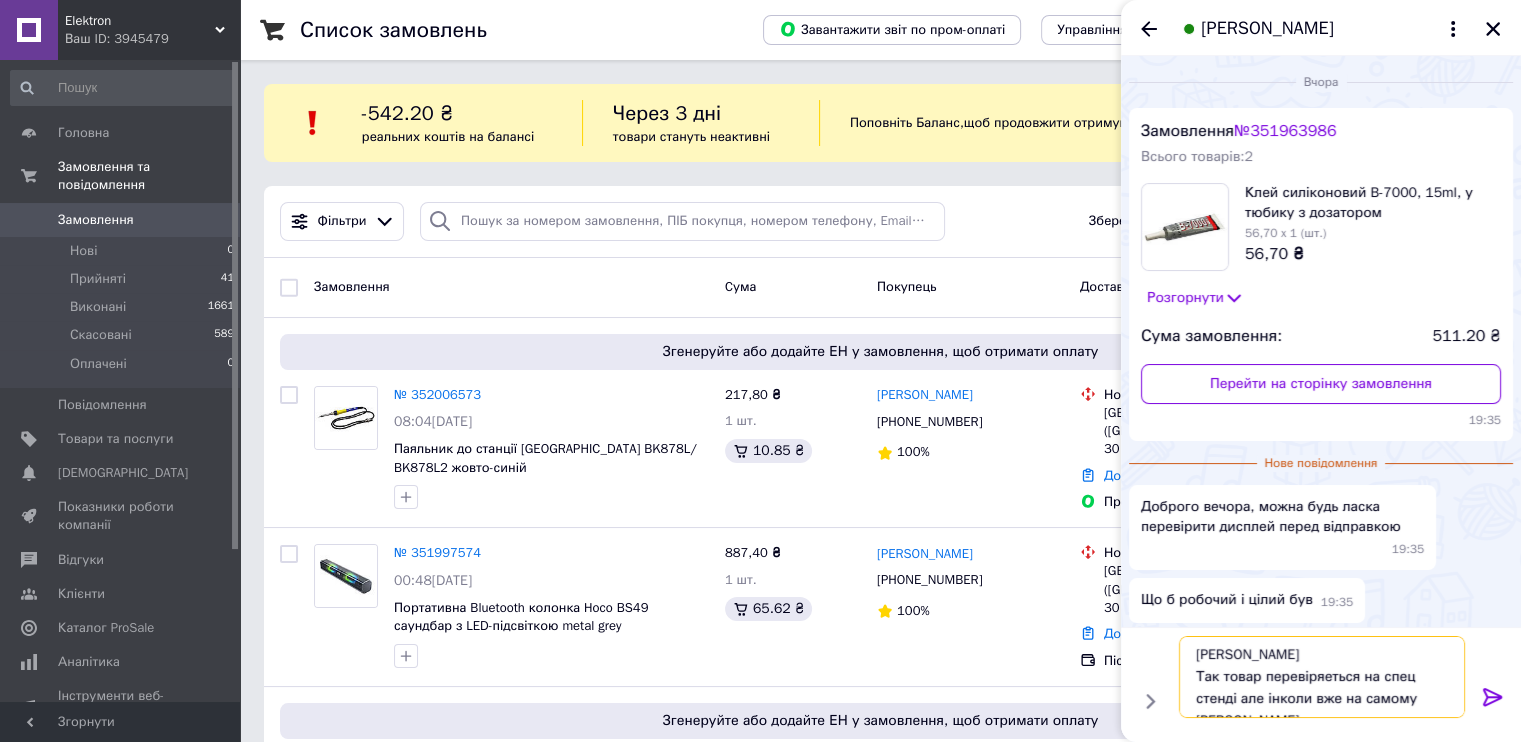 scroll, scrollTop: 13, scrollLeft: 0, axis: vertical 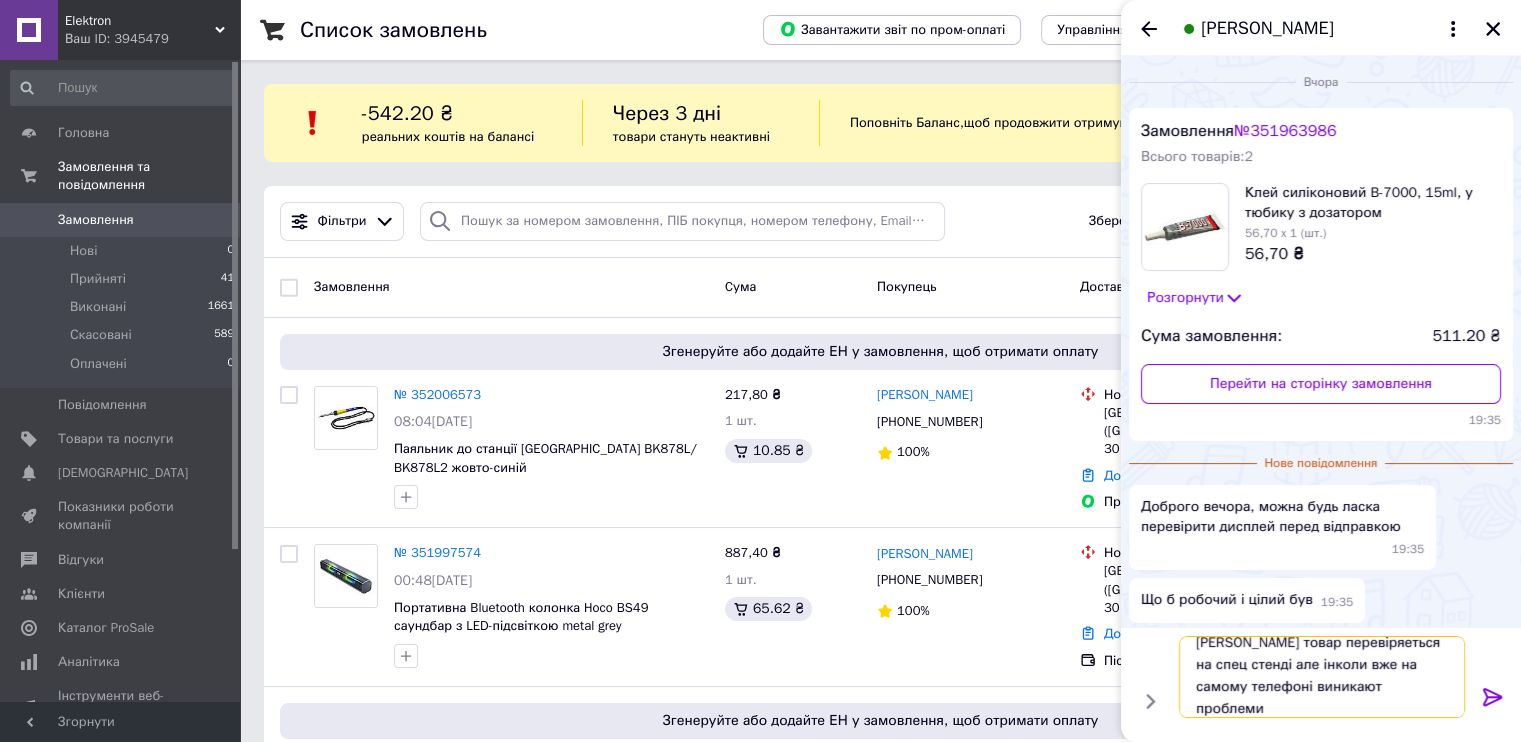 click on "Вітаємо
Так товар перевіряеться на спец стенді але інколи вже на самому телефоні виникают проблеми" at bounding box center [1322, 677] 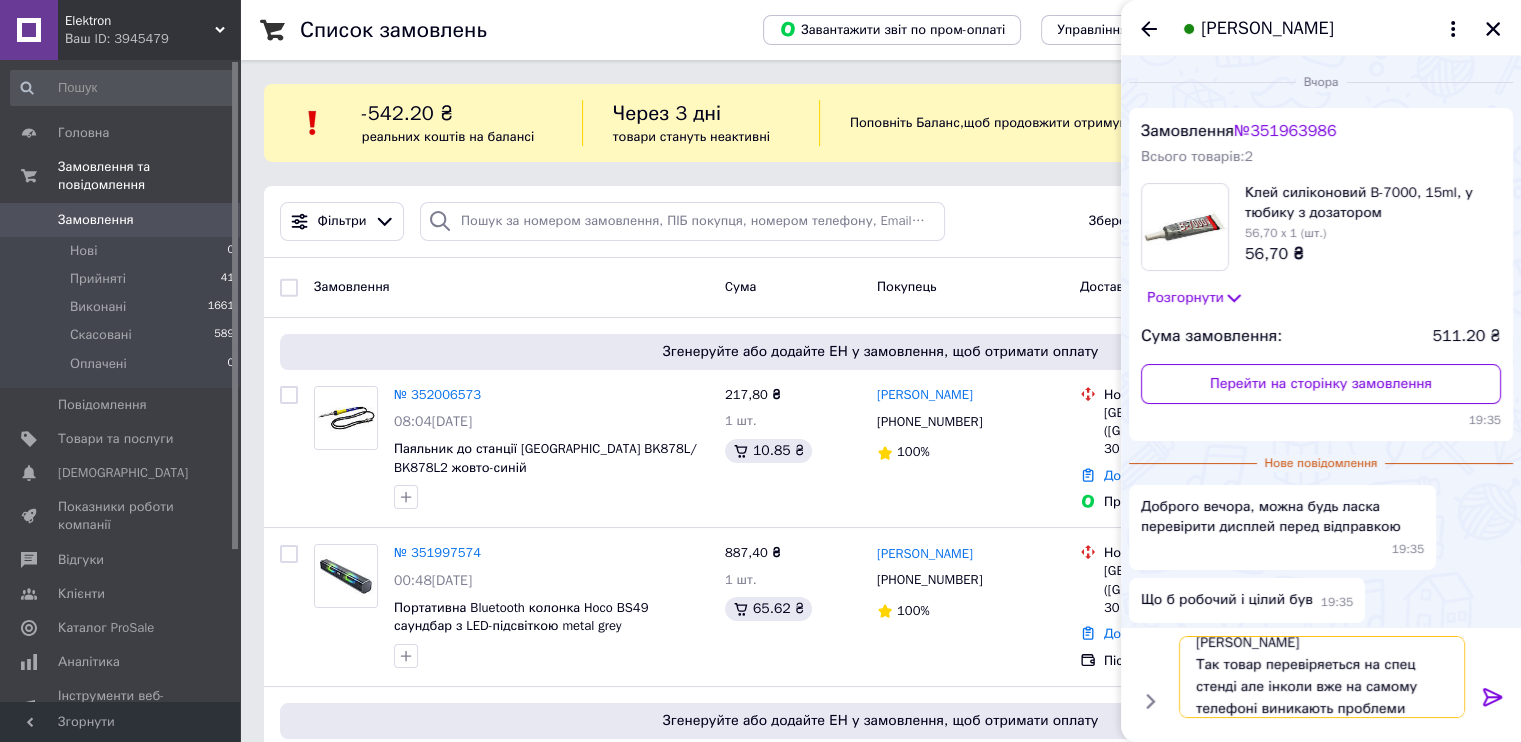 drag, startPoint x: 1370, startPoint y: 699, endPoint x: 1400, endPoint y: 699, distance: 30 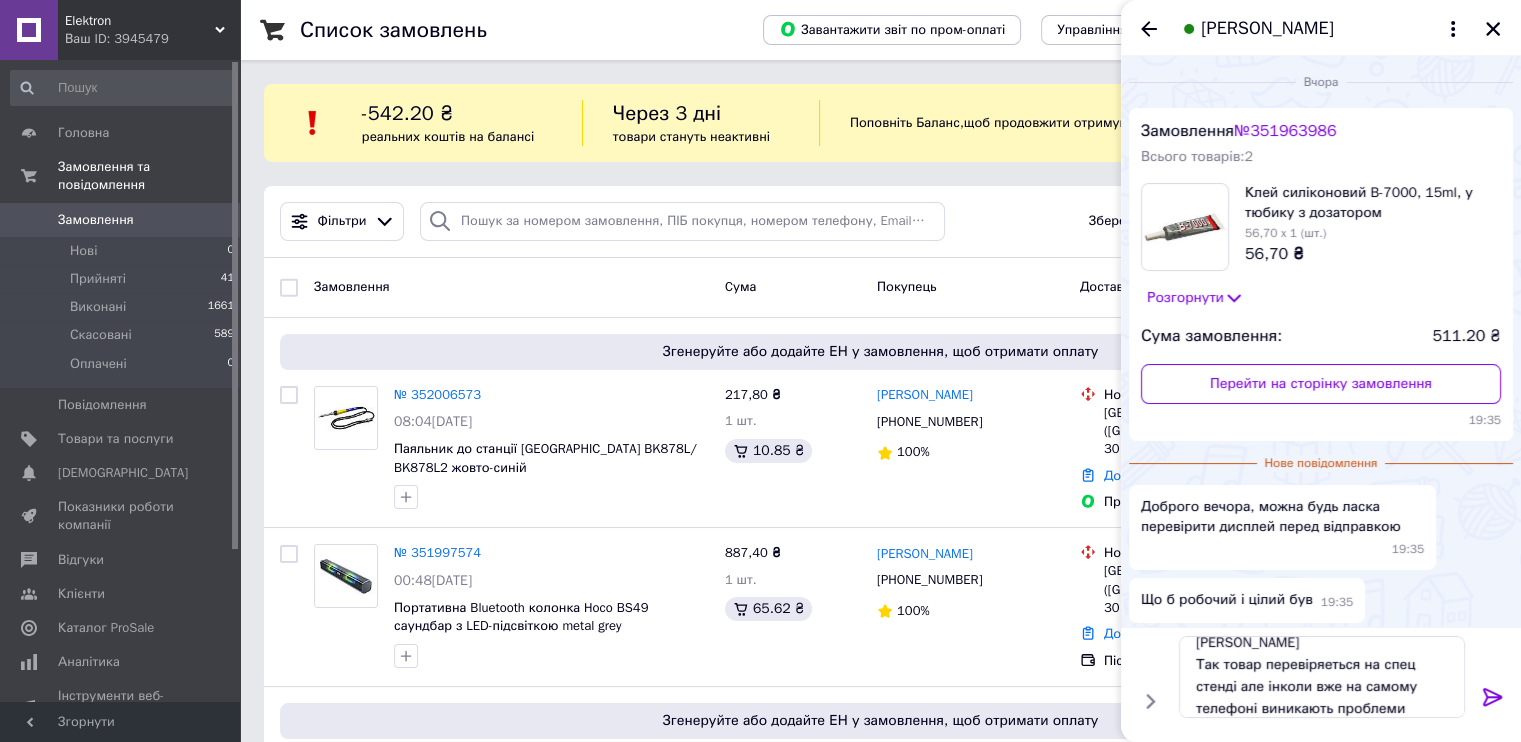 click 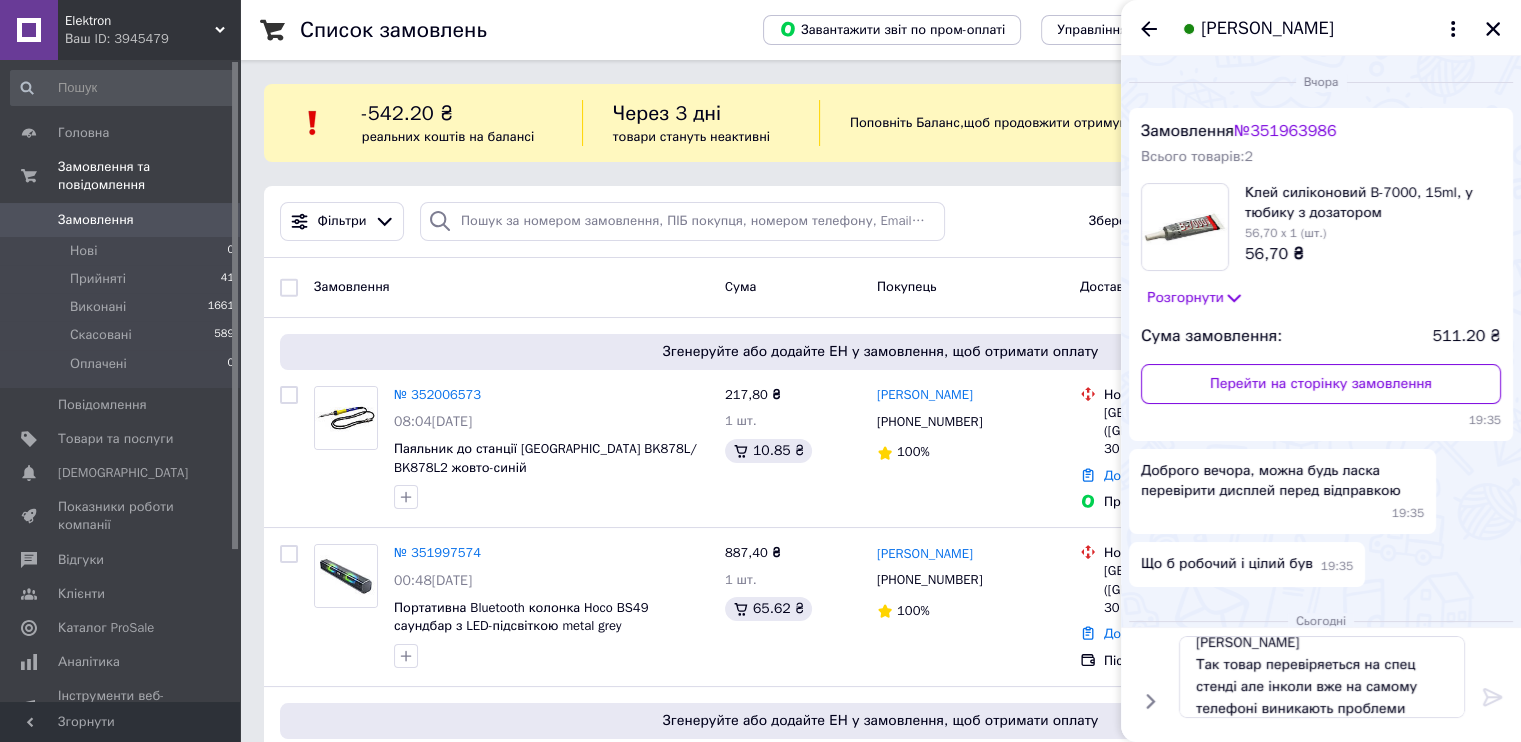 type 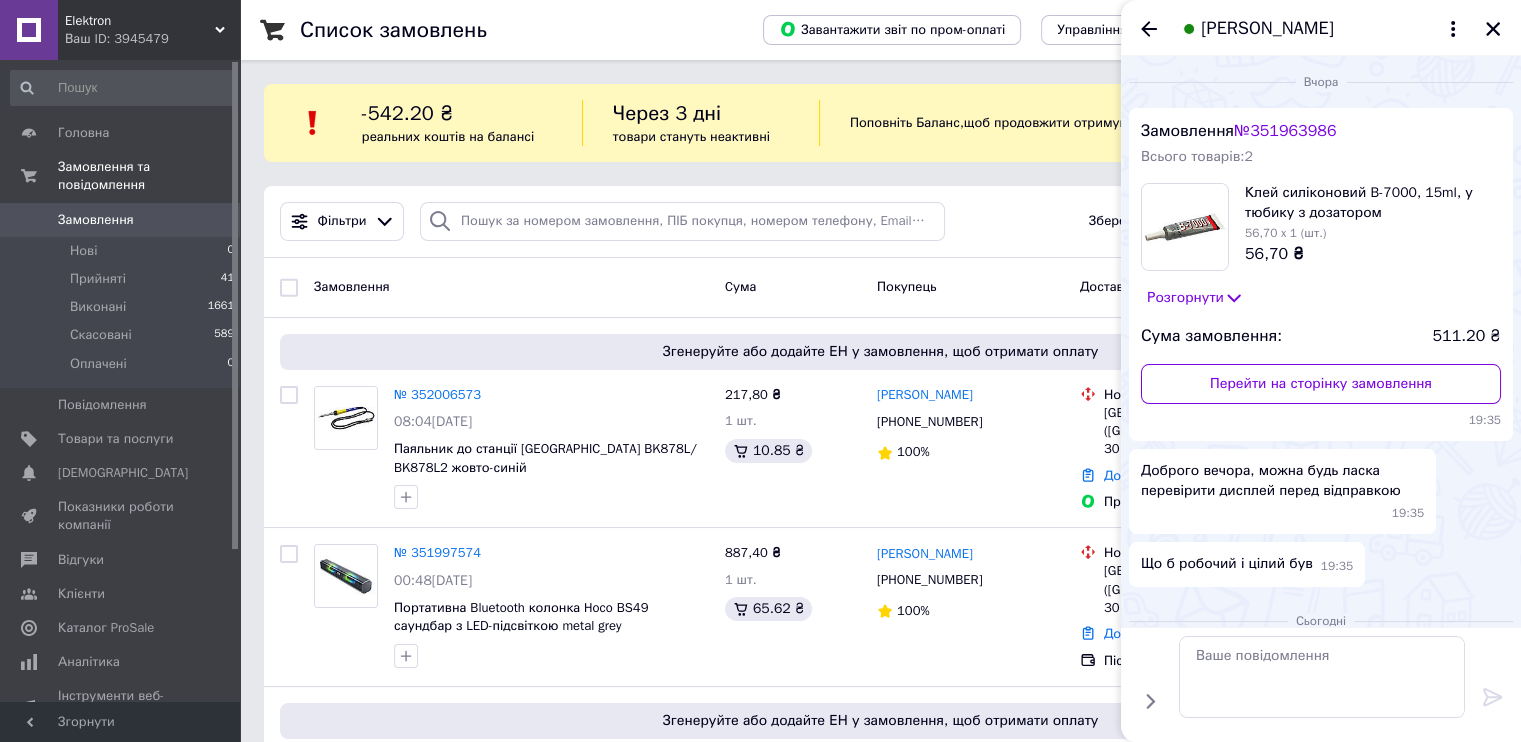 scroll, scrollTop: 0, scrollLeft: 0, axis: both 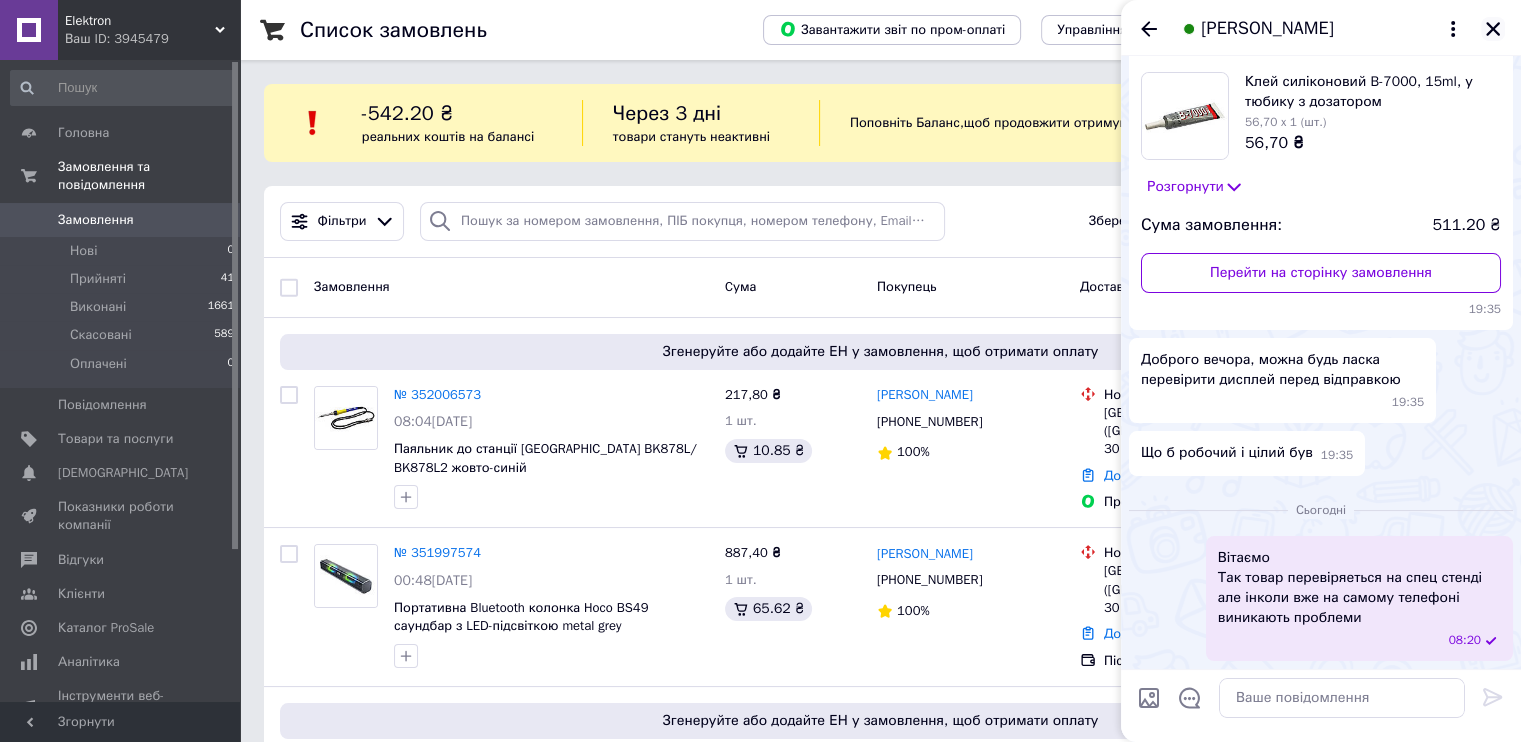 click 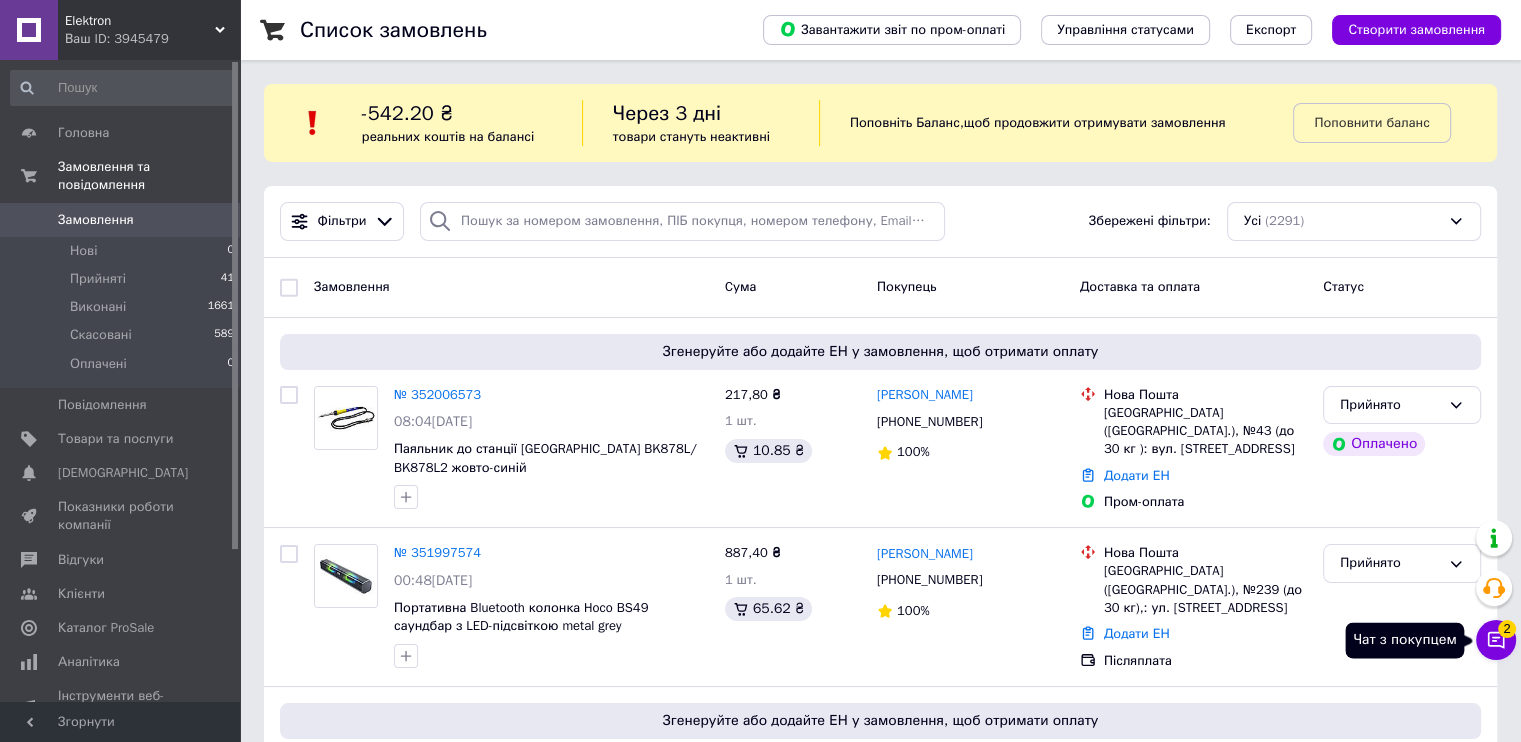 click 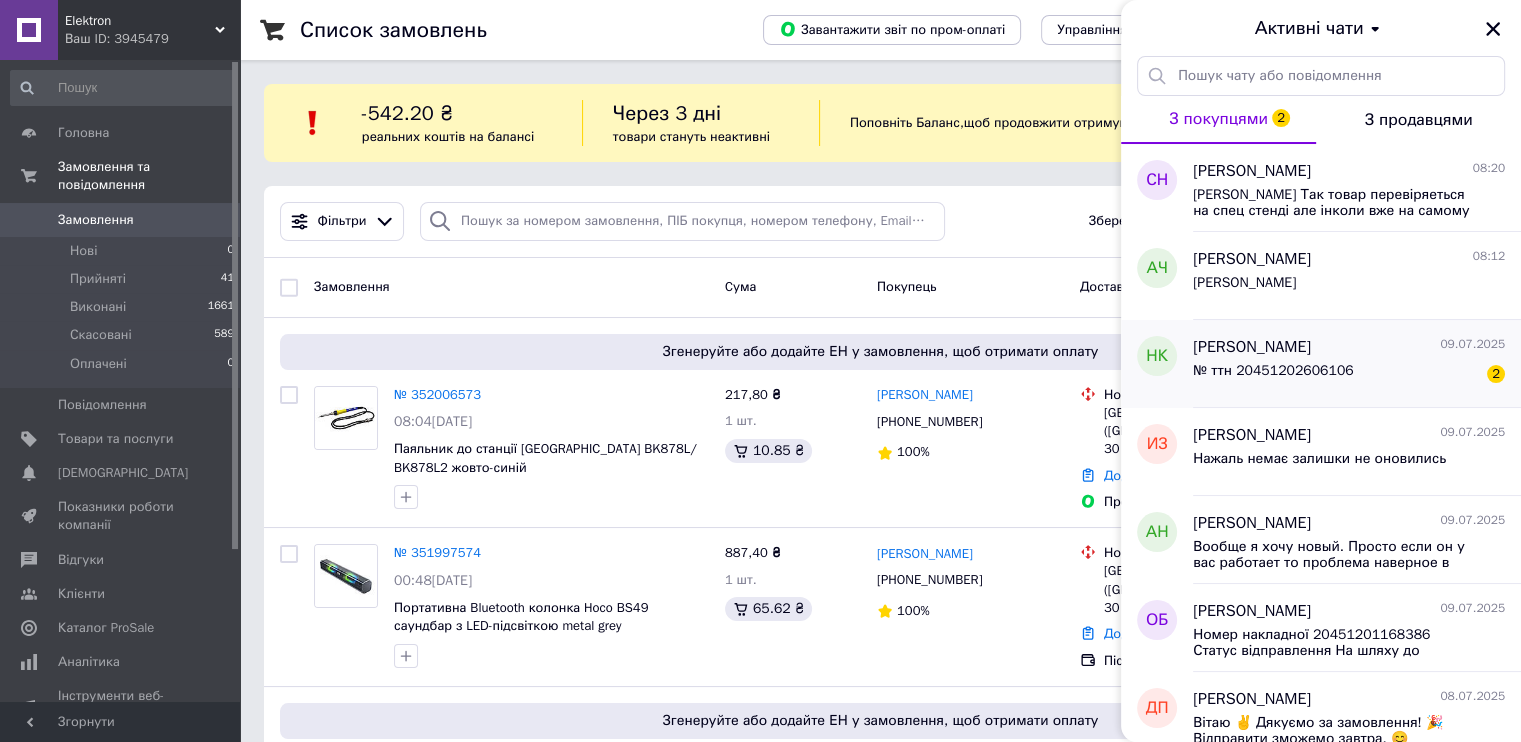 click on "№ ттн 20451202606106" at bounding box center (1273, 371) 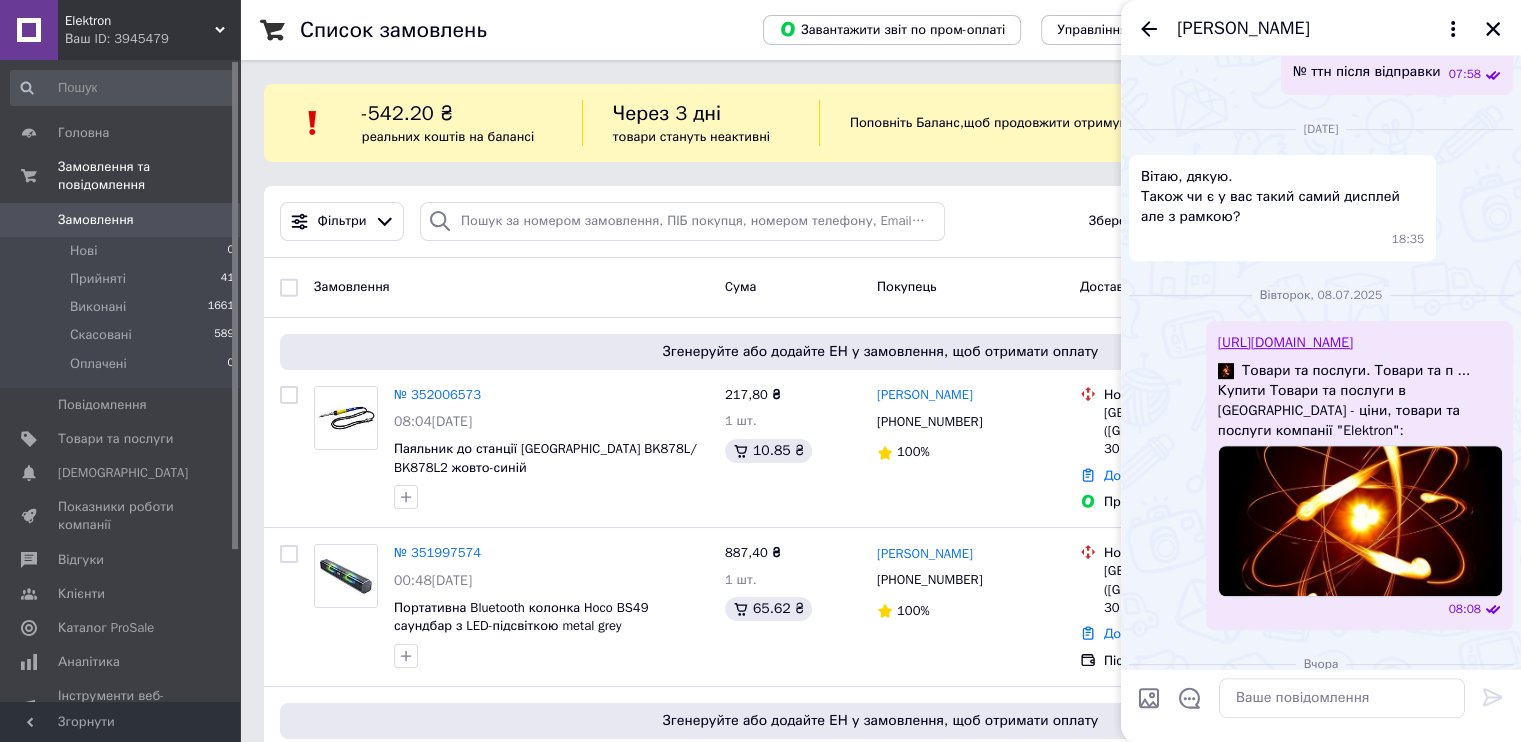 scroll, scrollTop: 1092, scrollLeft: 0, axis: vertical 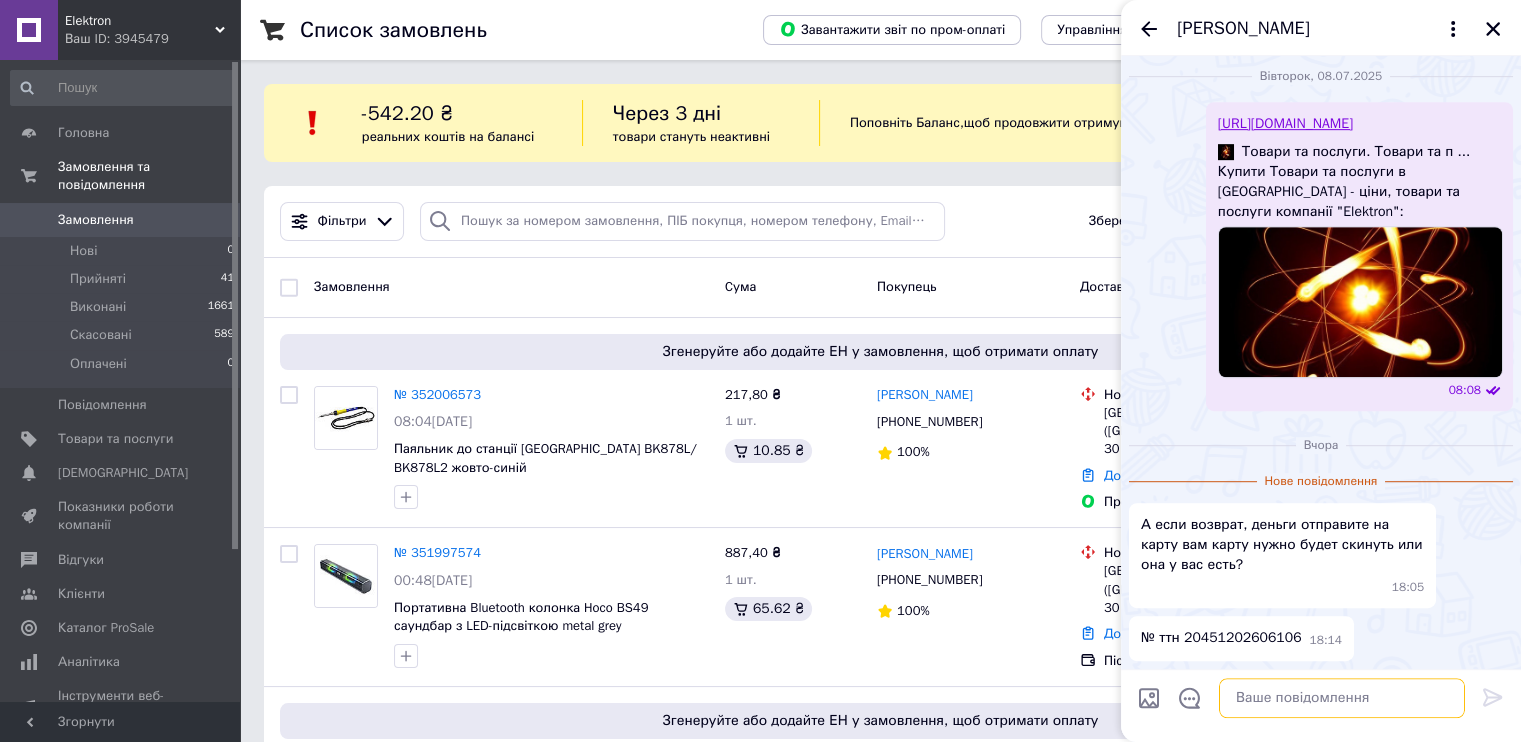 click at bounding box center [1342, 698] 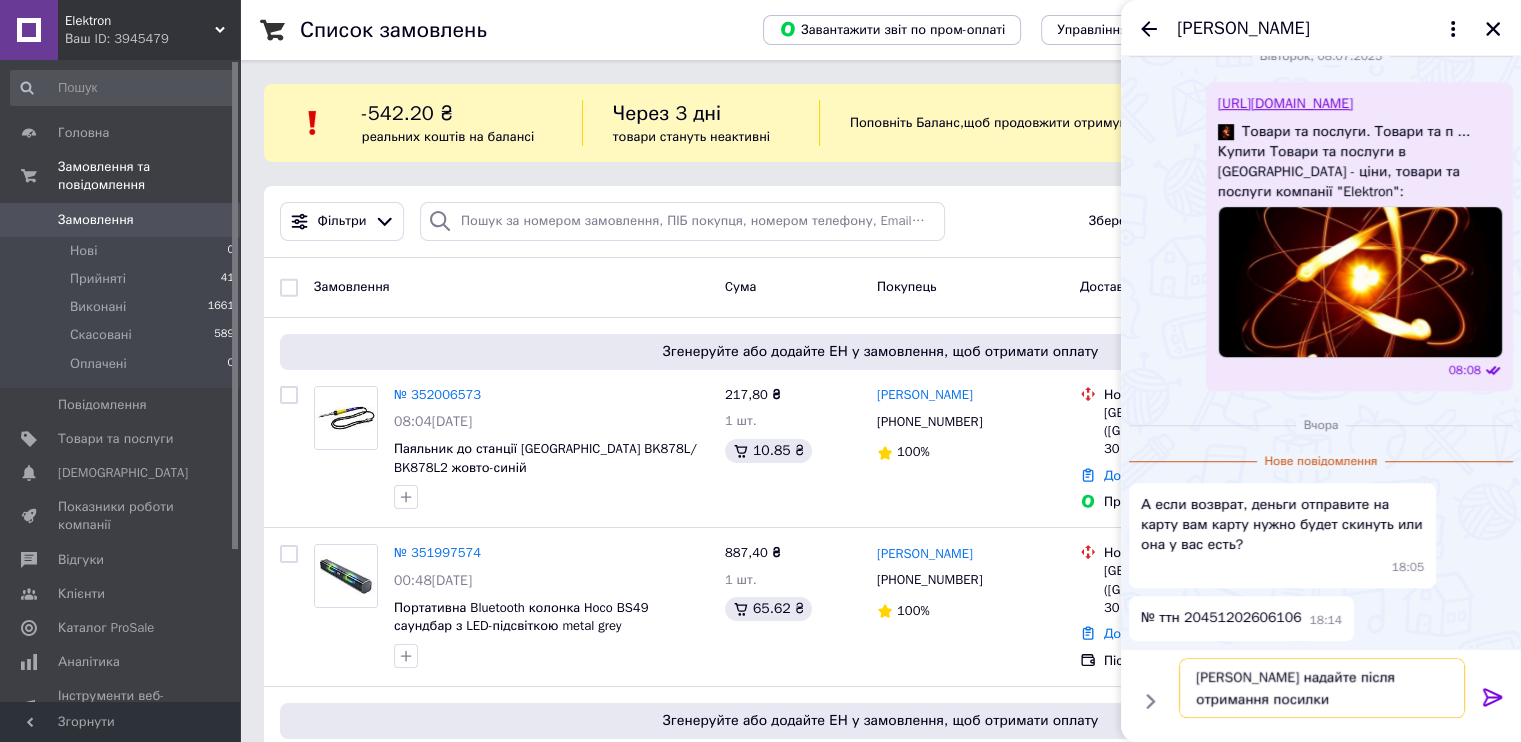 scroll, scrollTop: 13, scrollLeft: 0, axis: vertical 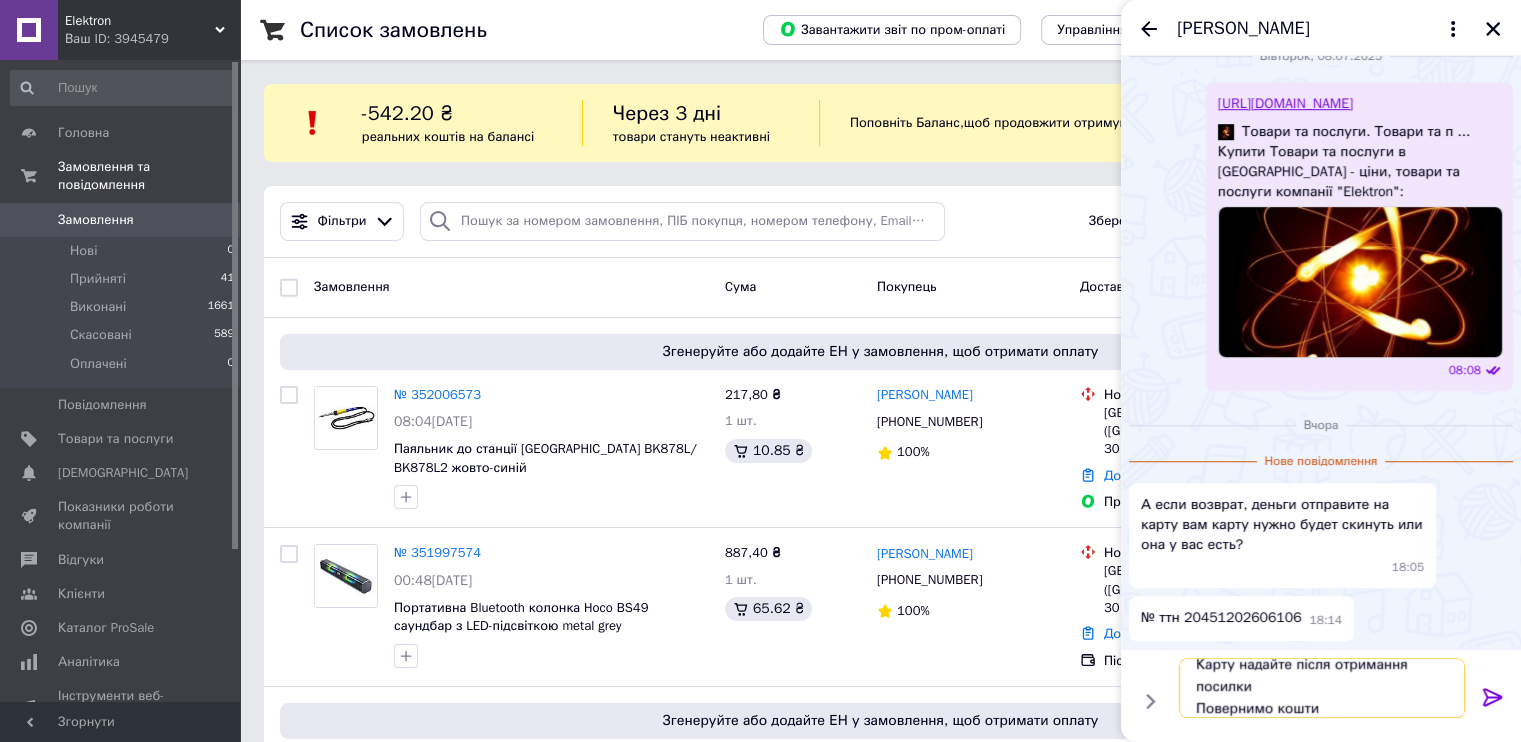 type on "Карту надайте після отримання посилки
Повернимо кошти" 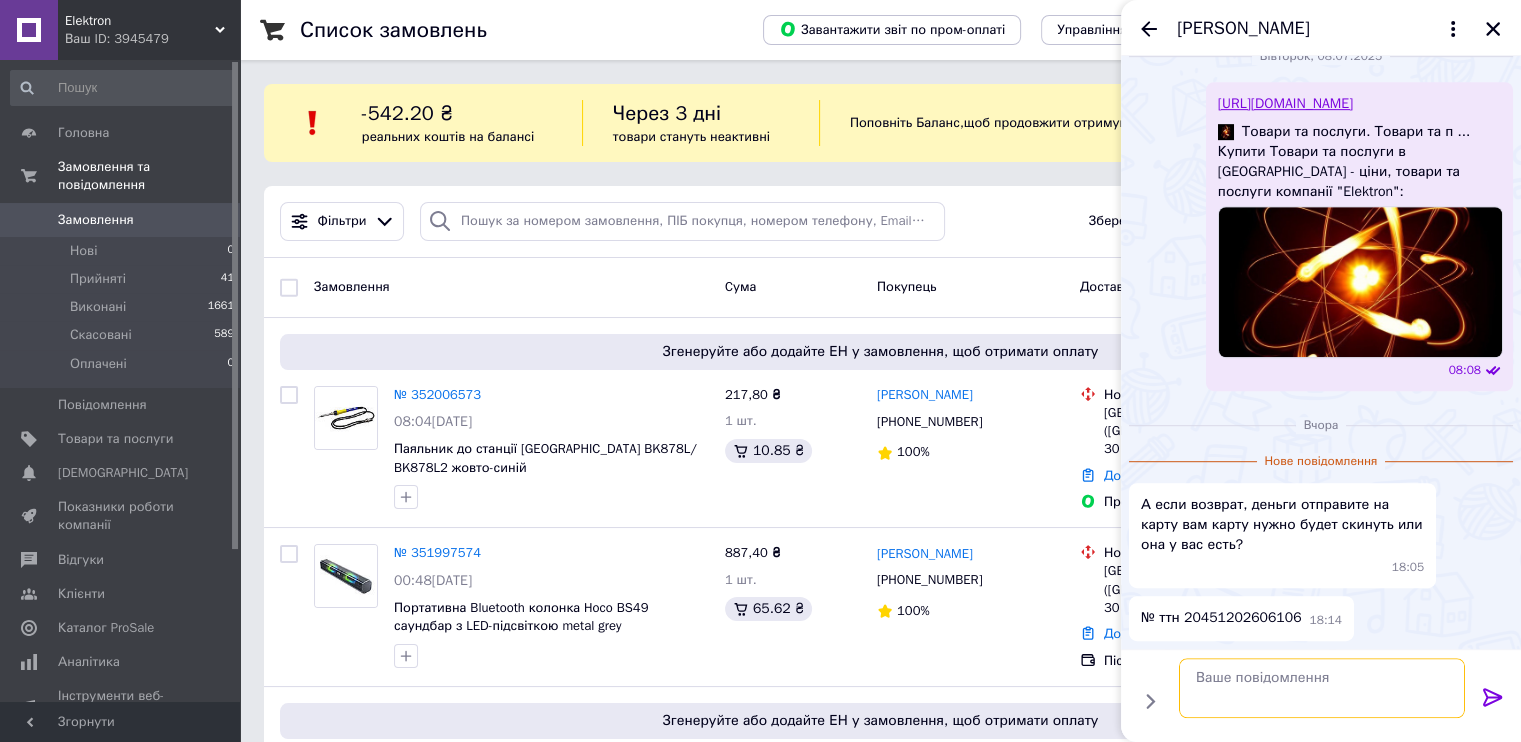 scroll, scrollTop: 0, scrollLeft: 0, axis: both 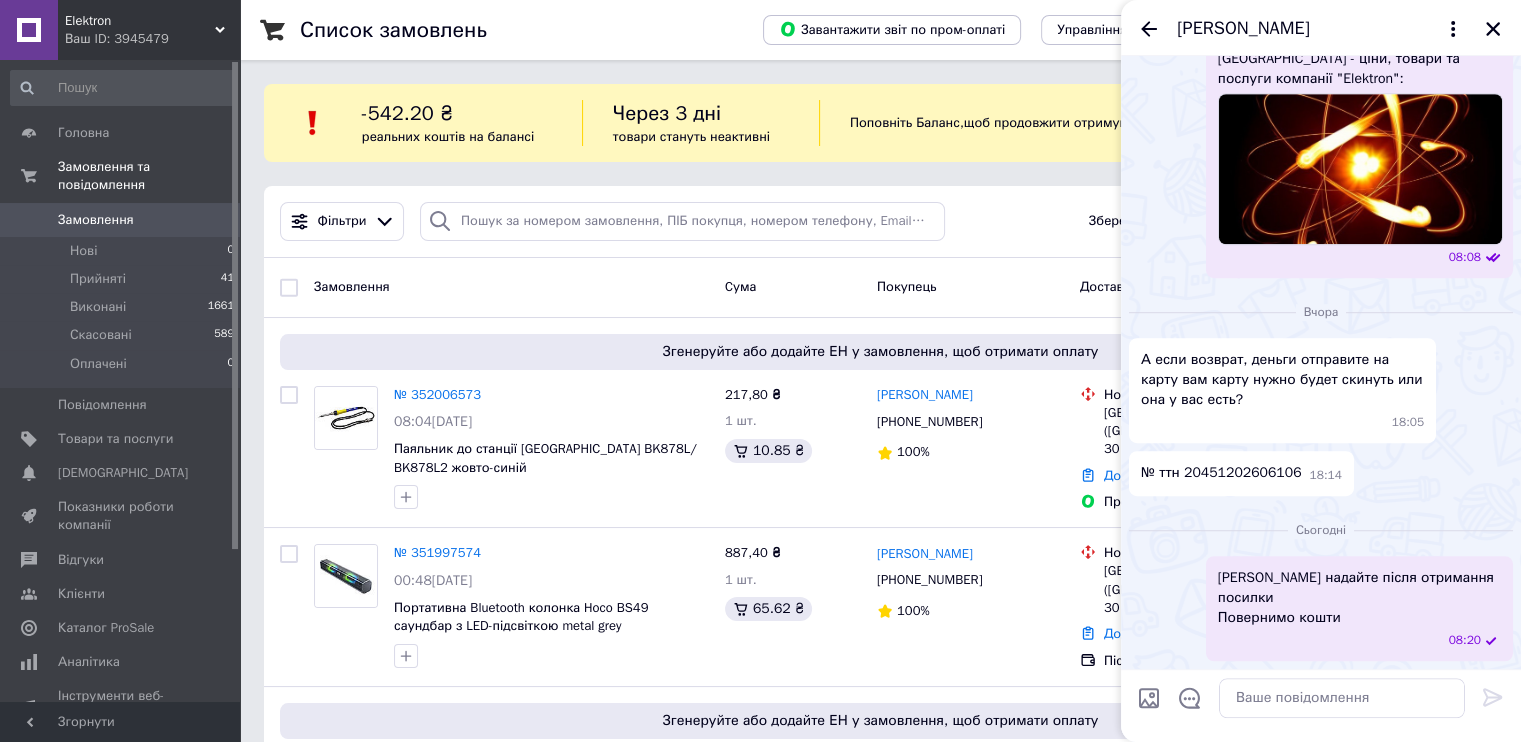 click on "№ ттн 20451202606106" at bounding box center (1221, 473) 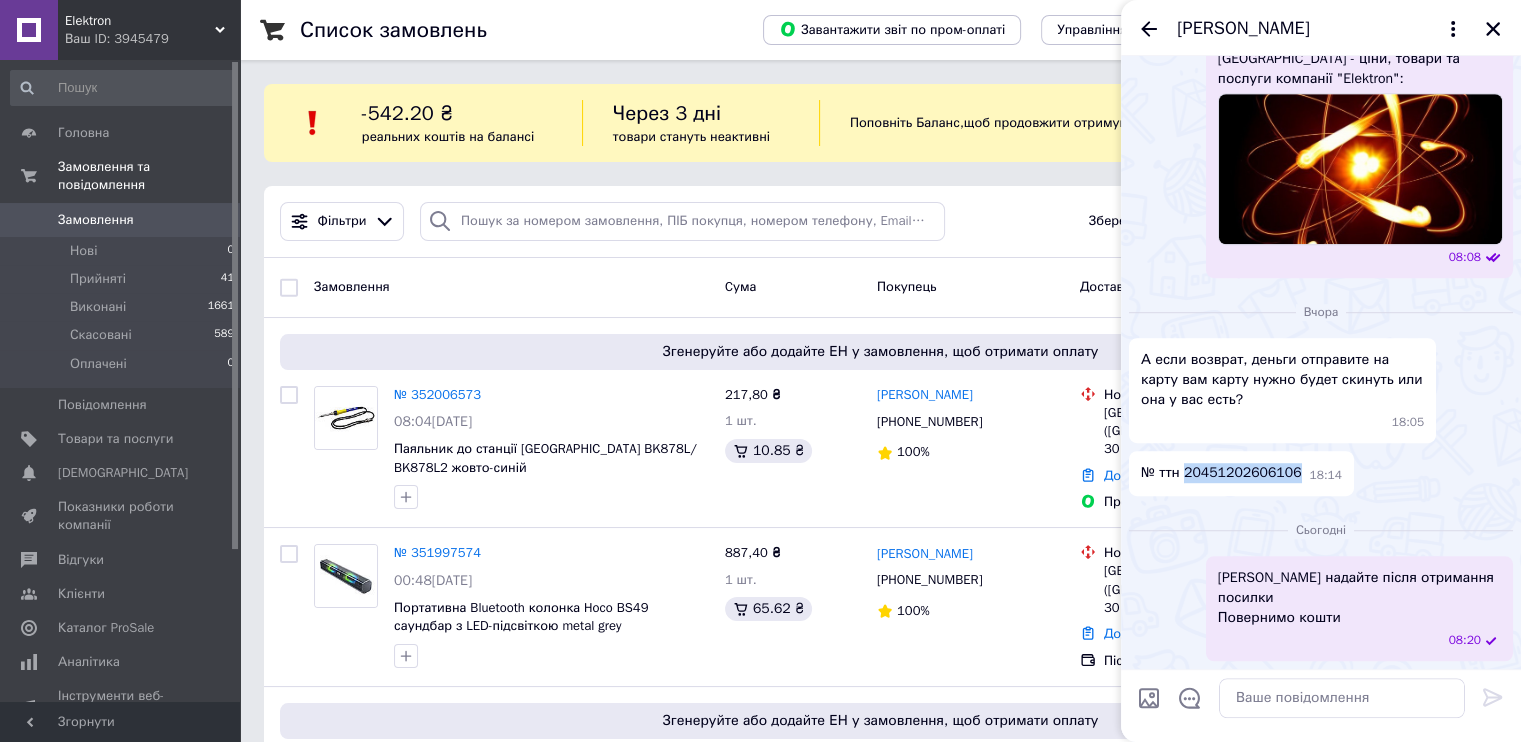 click on "№ ттн 20451202606106" at bounding box center (1221, 473) 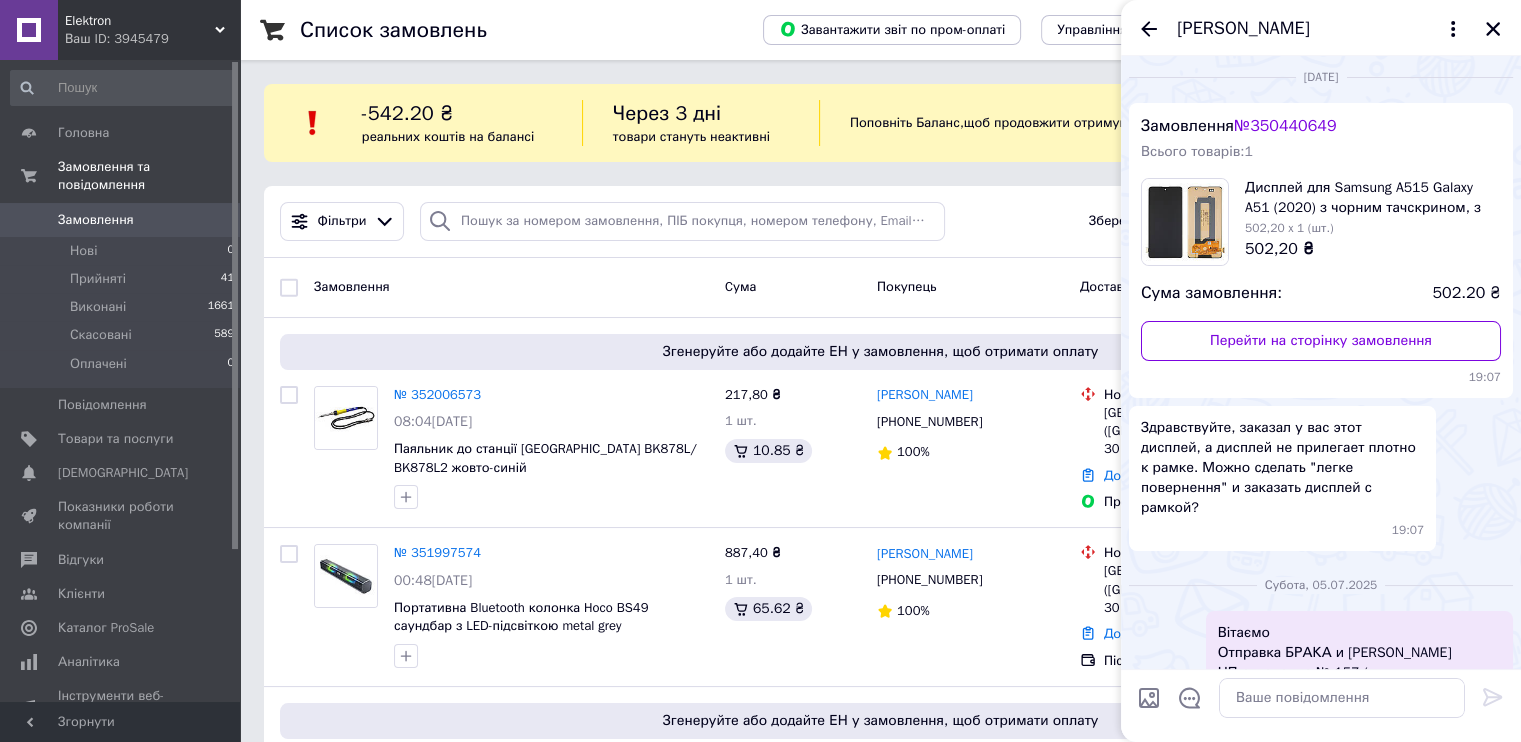 scroll, scrollTop: 0, scrollLeft: 0, axis: both 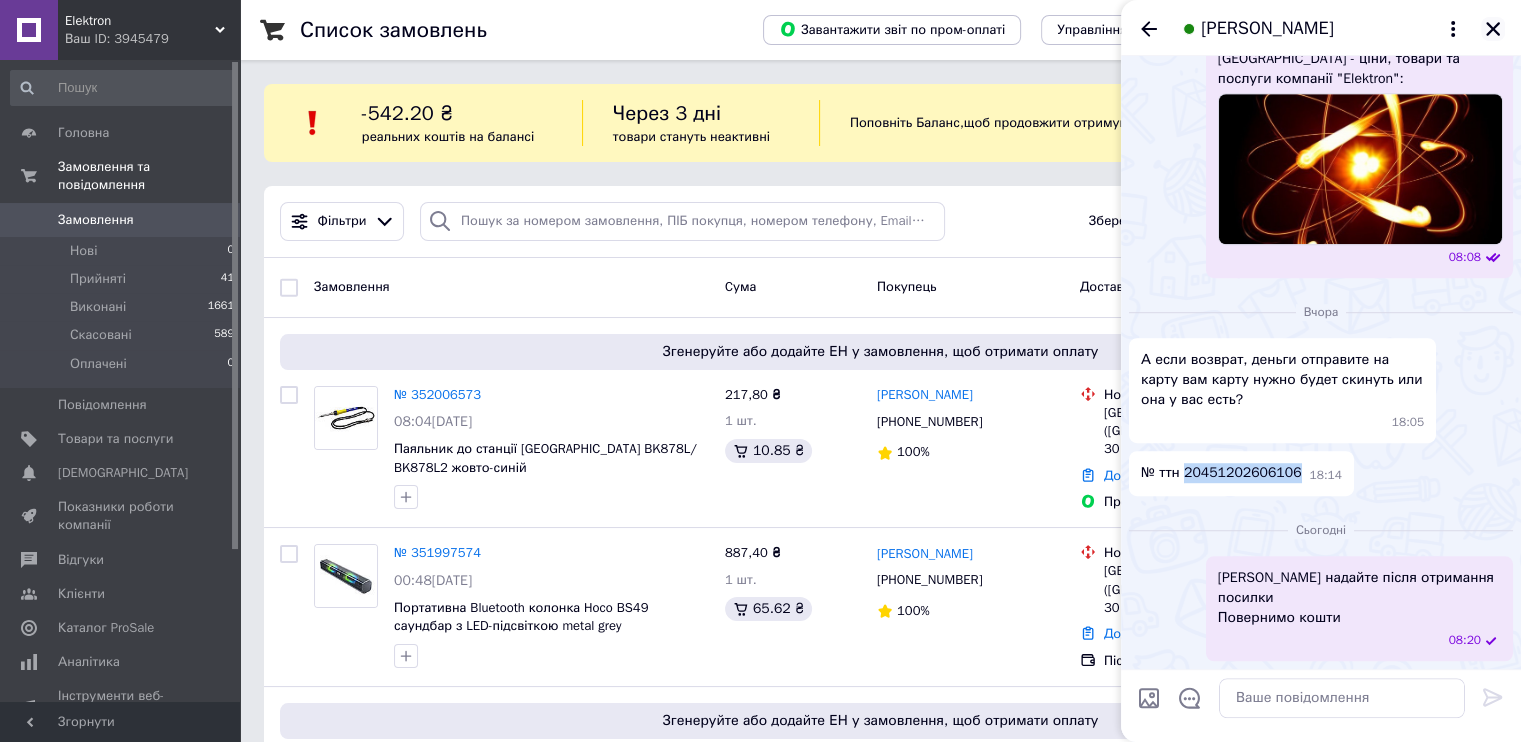 click 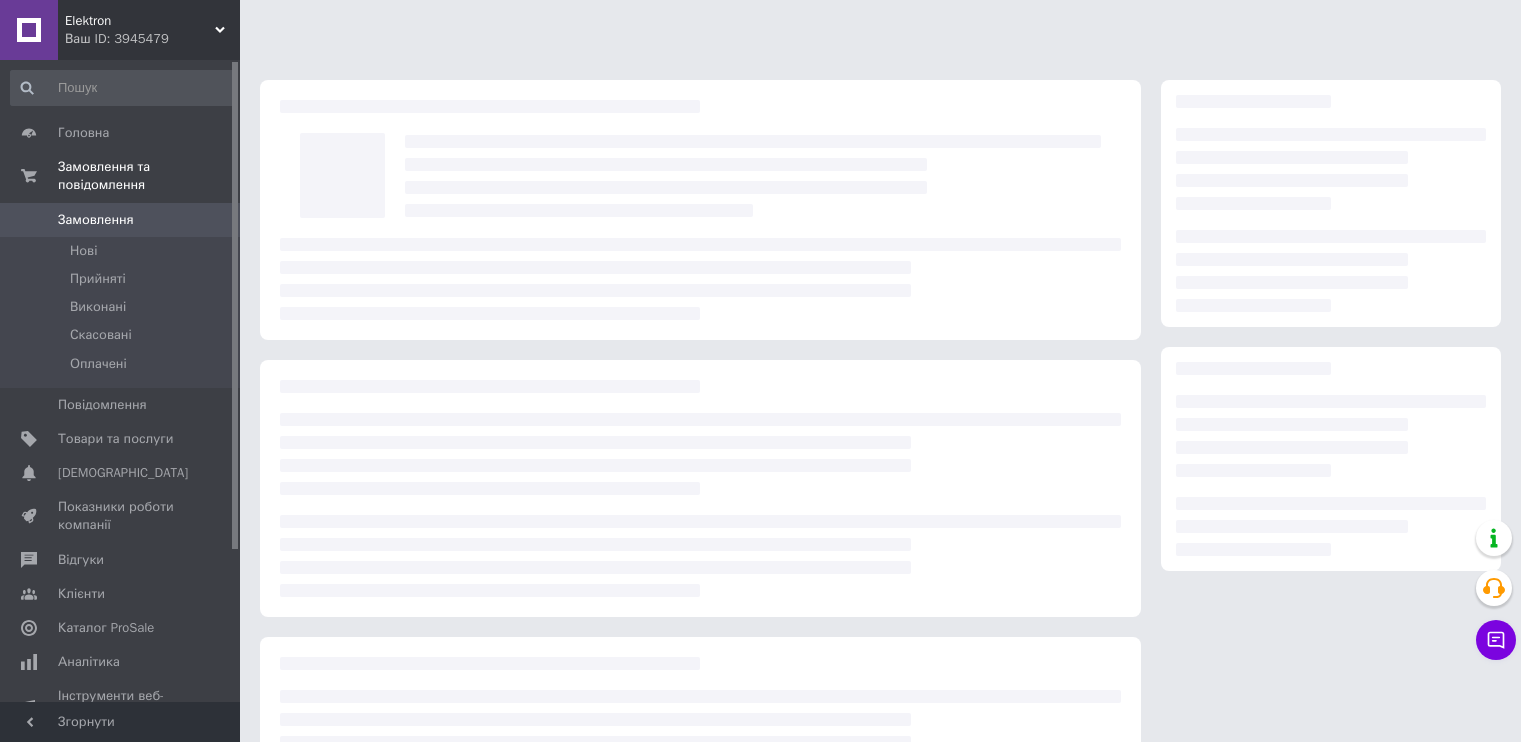 scroll, scrollTop: 0, scrollLeft: 0, axis: both 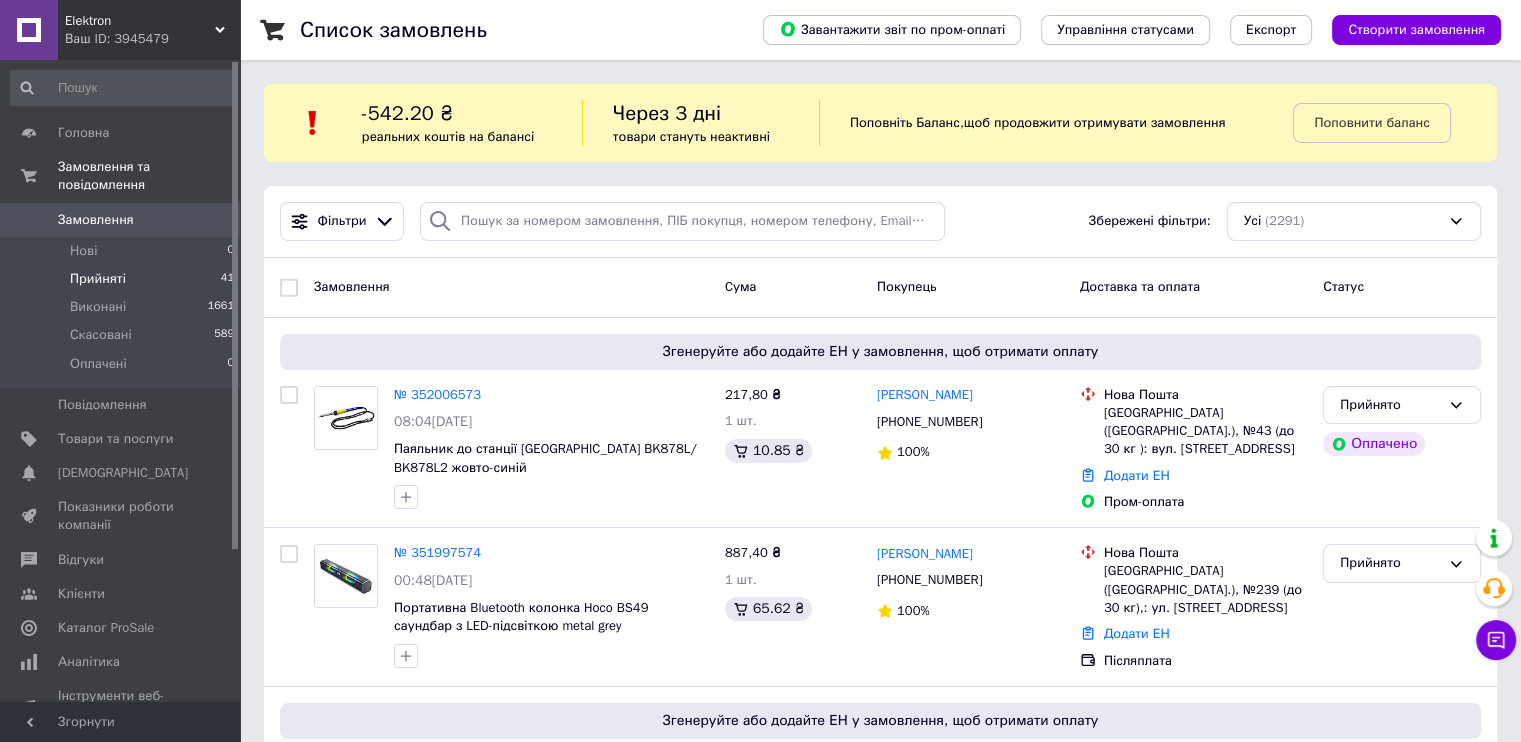 click on "Прийняті 41" at bounding box center [123, 279] 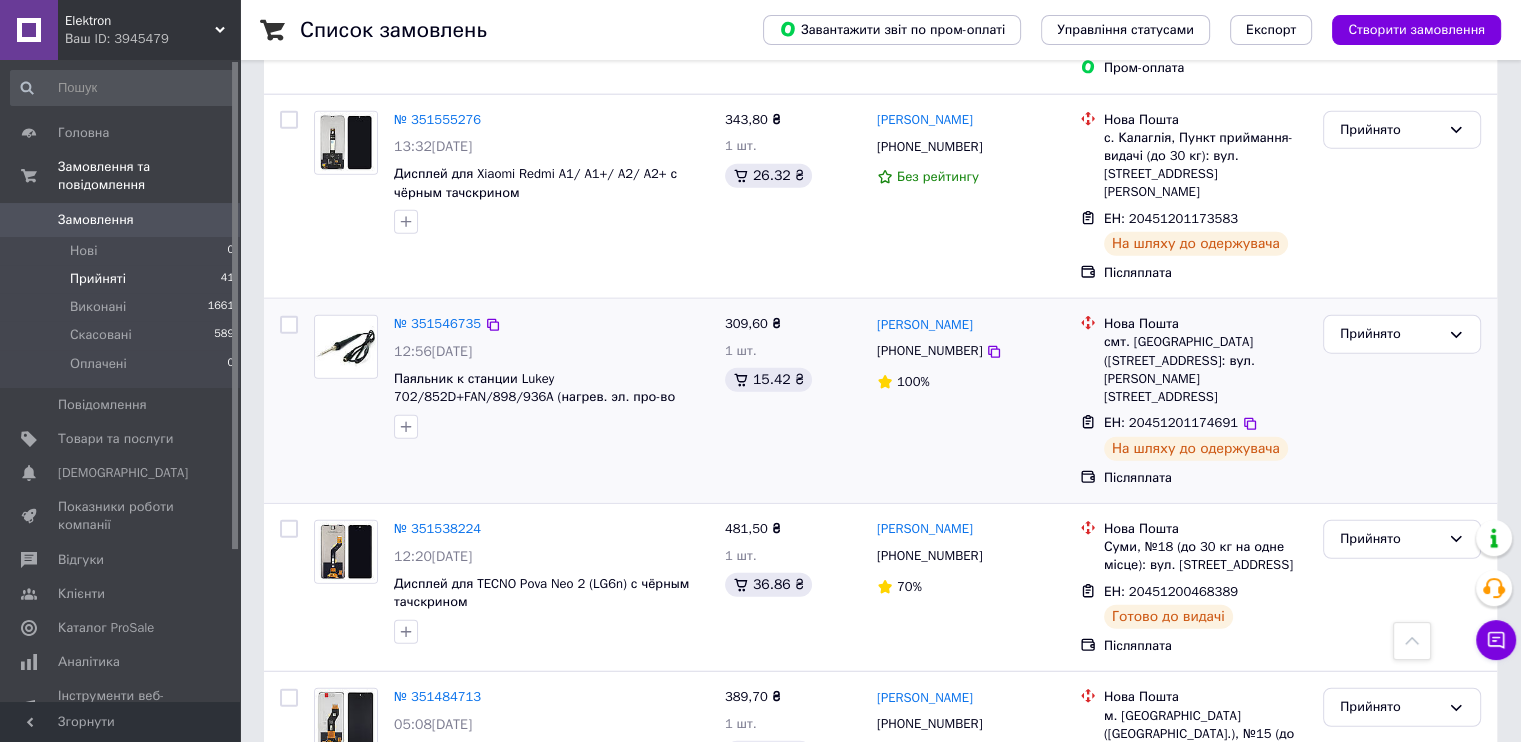 scroll, scrollTop: 5200, scrollLeft: 0, axis: vertical 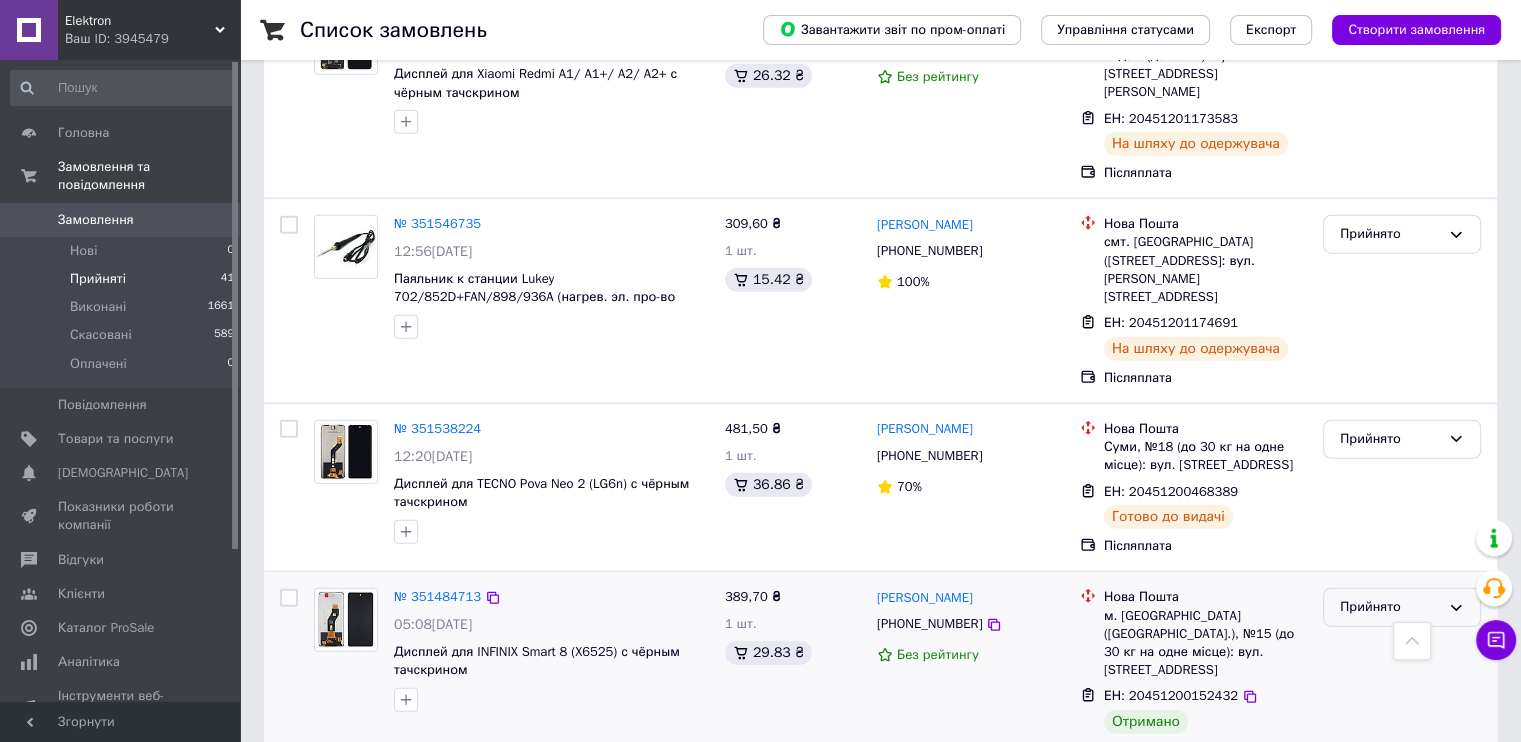 click on "Прийнято" at bounding box center [1390, 607] 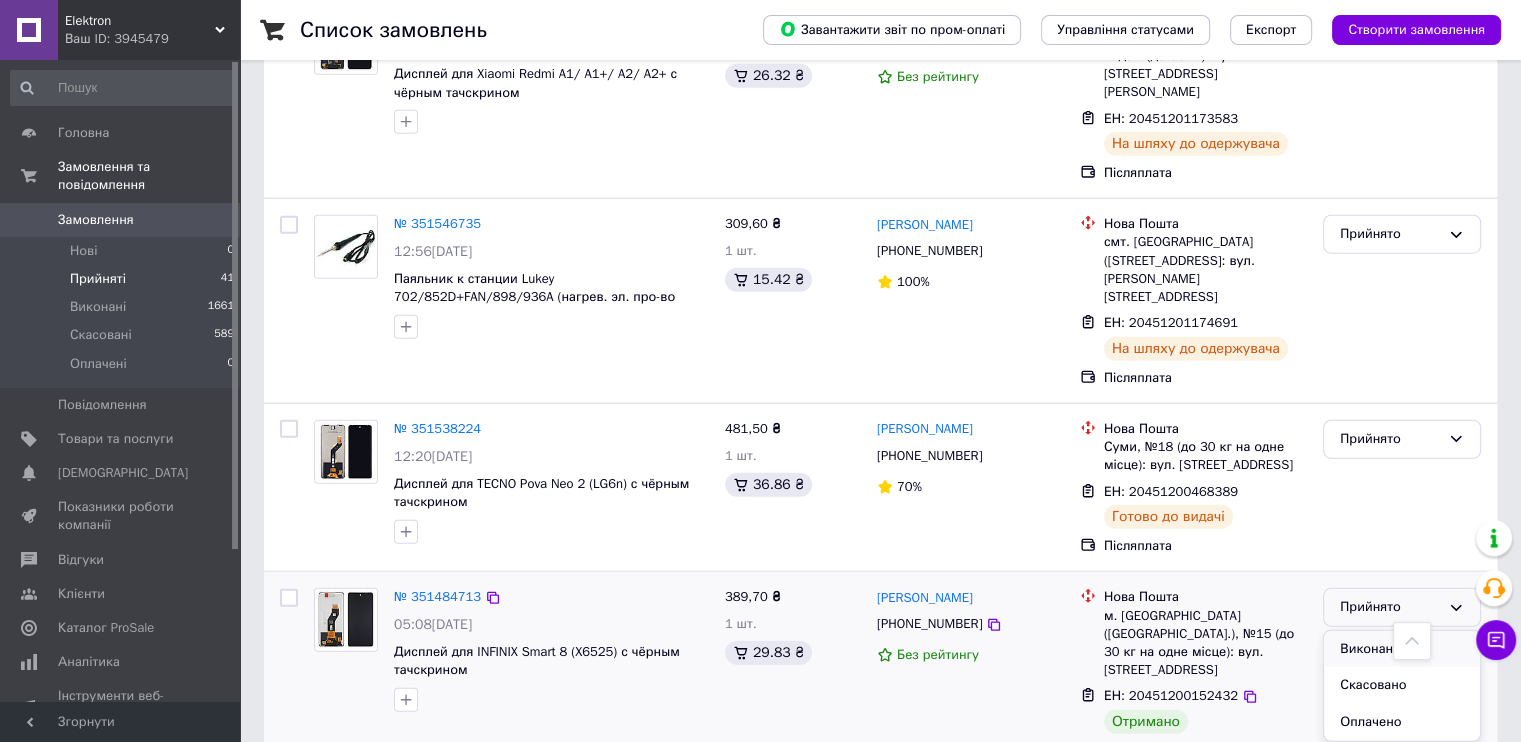 click on "Виконано" at bounding box center (1402, 649) 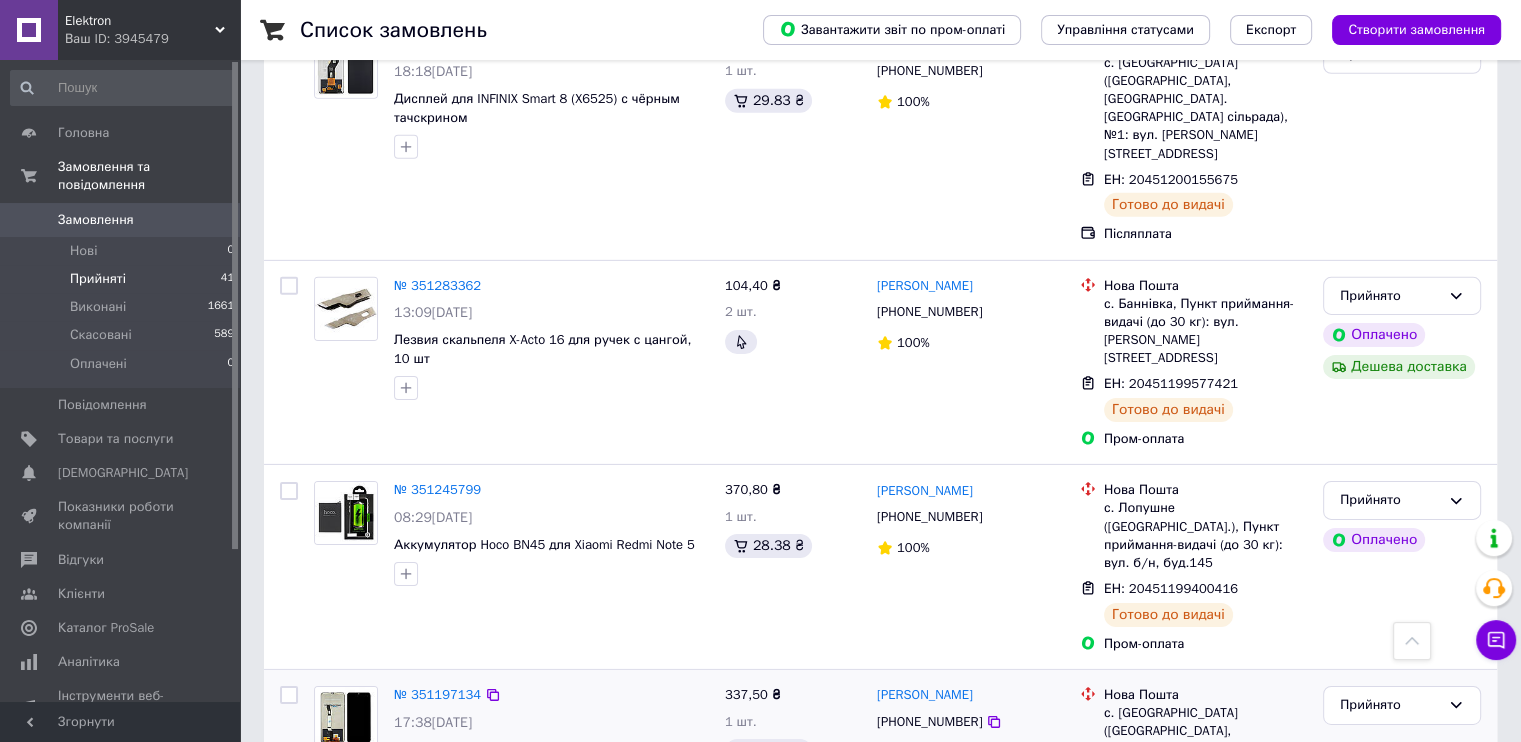 scroll, scrollTop: 6400, scrollLeft: 0, axis: vertical 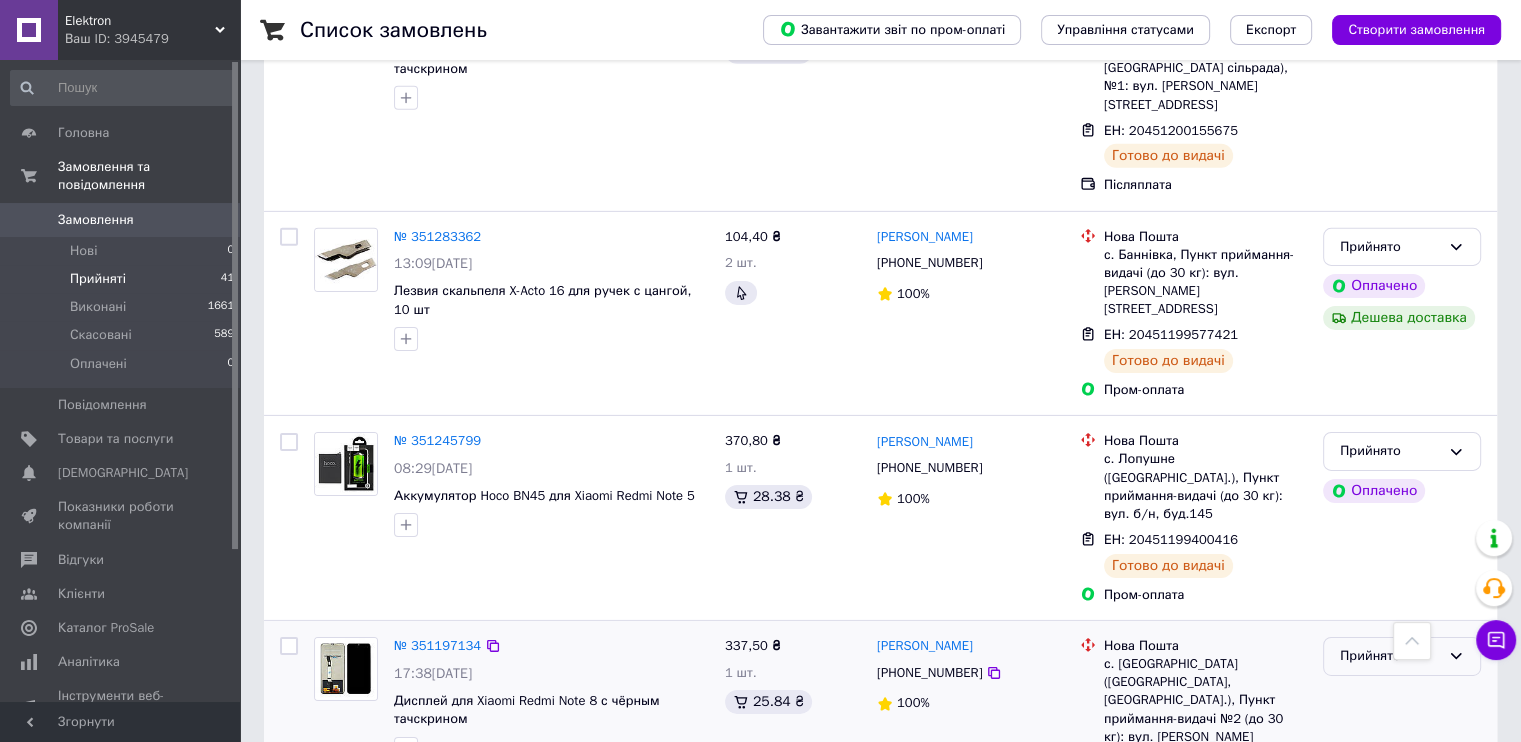 click on "Прийнято" at bounding box center (1390, 656) 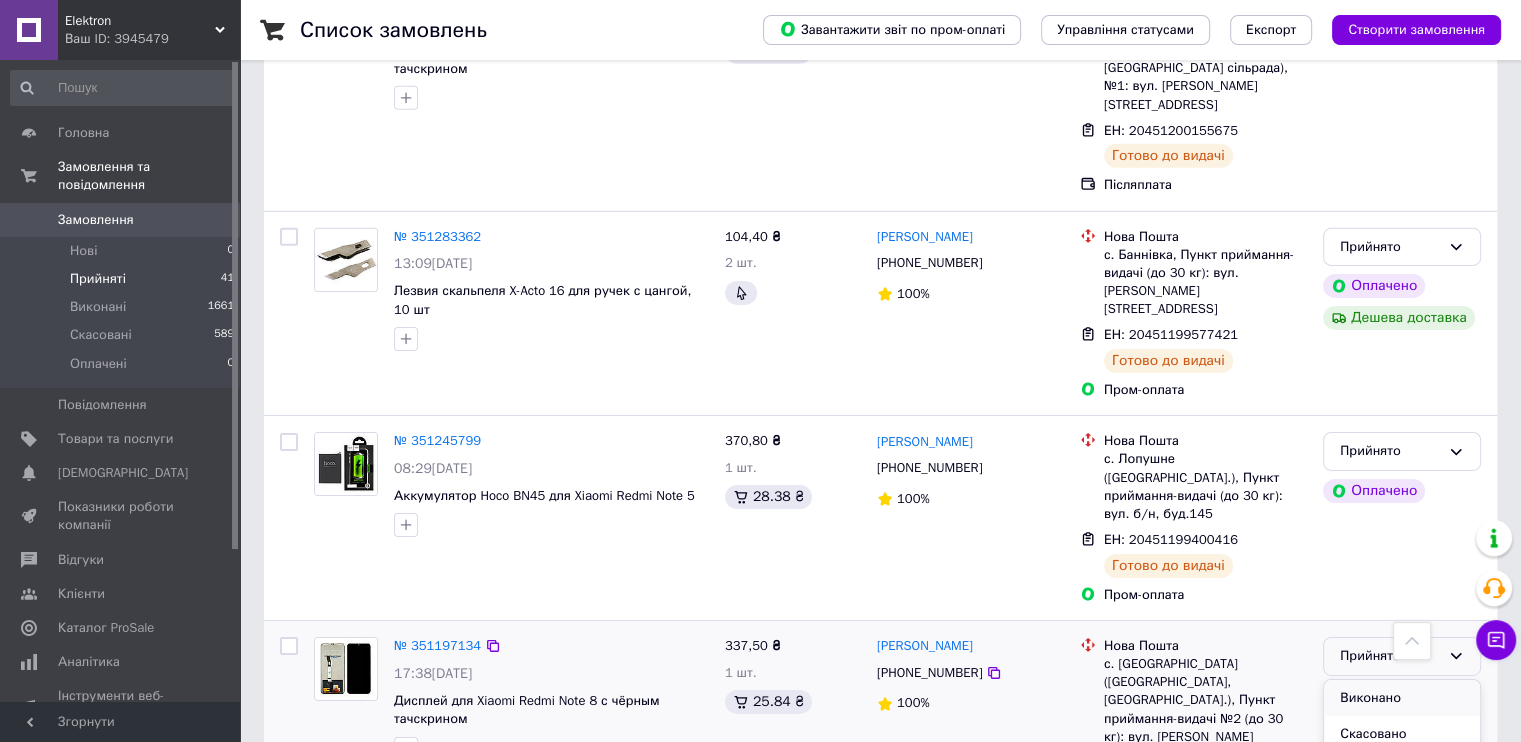 click on "Виконано" at bounding box center [1402, 698] 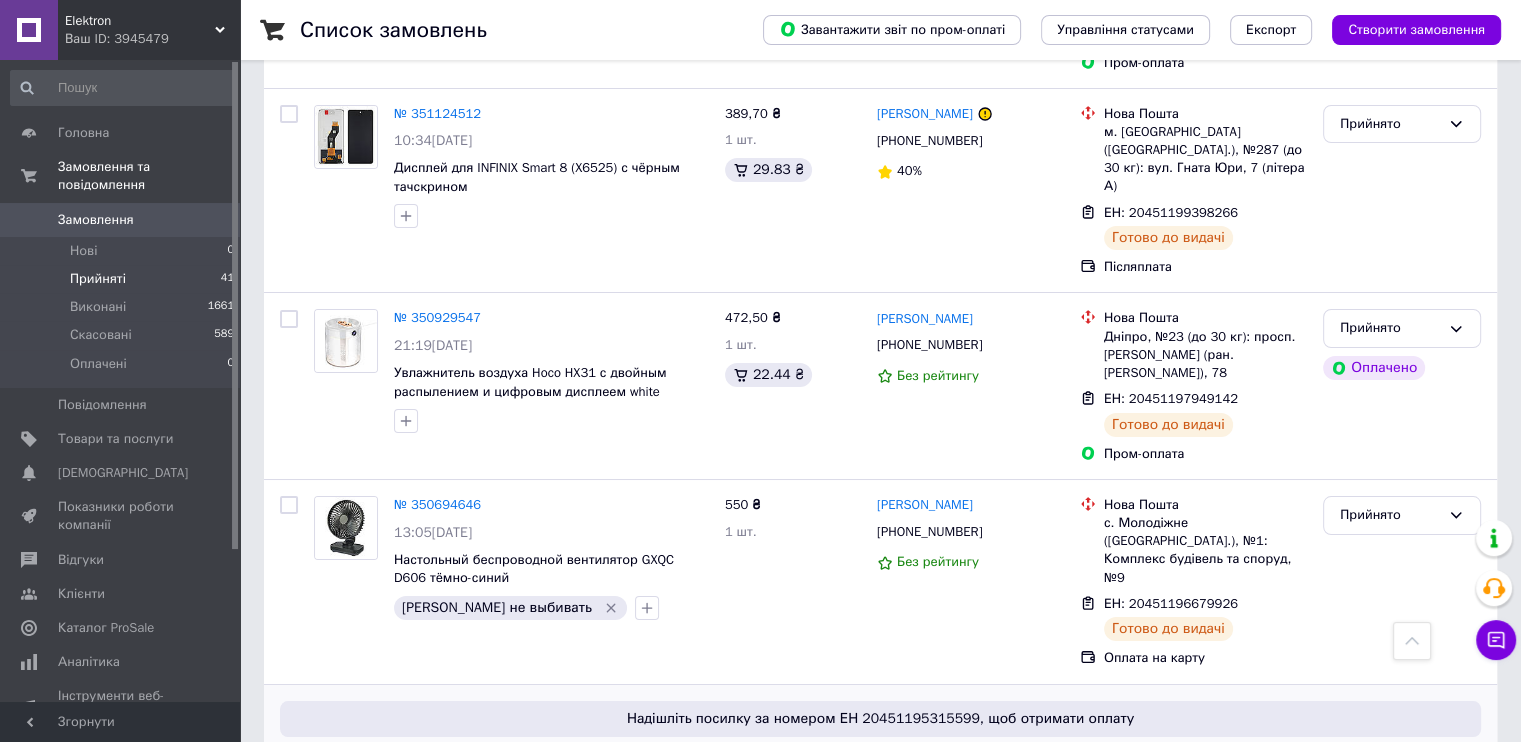 scroll, scrollTop: 7379, scrollLeft: 0, axis: vertical 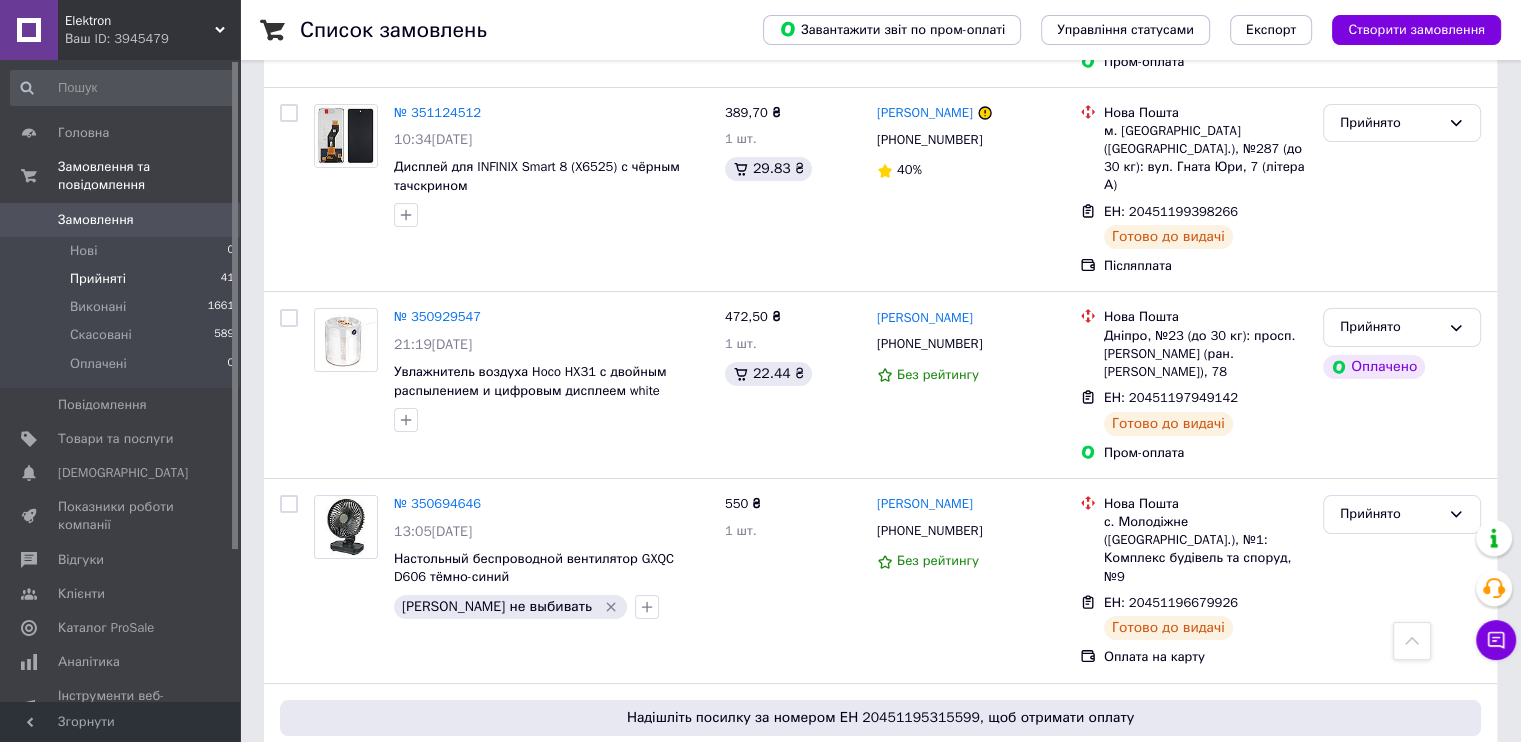 click on "Прийняті 41" at bounding box center (123, 279) 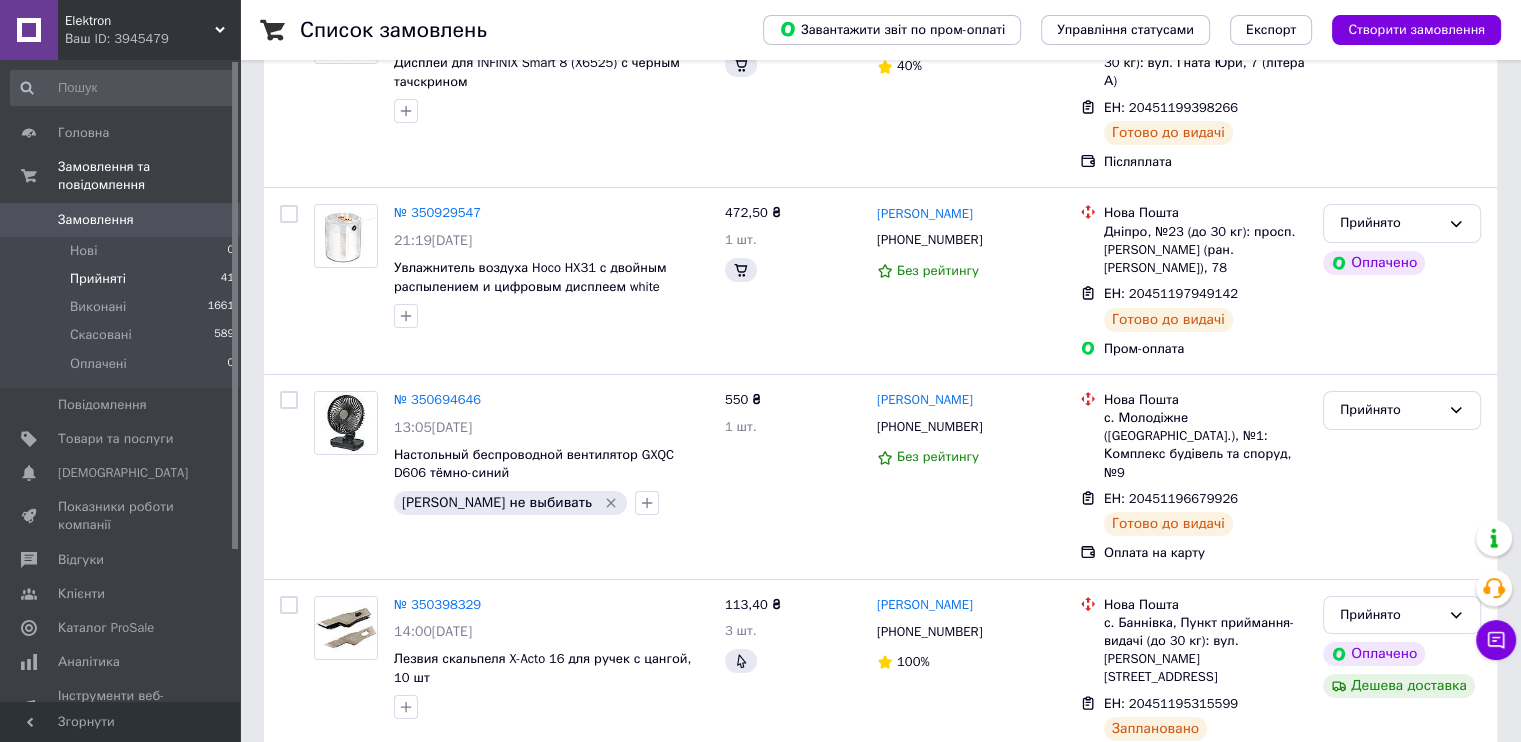 scroll, scrollTop: 0, scrollLeft: 0, axis: both 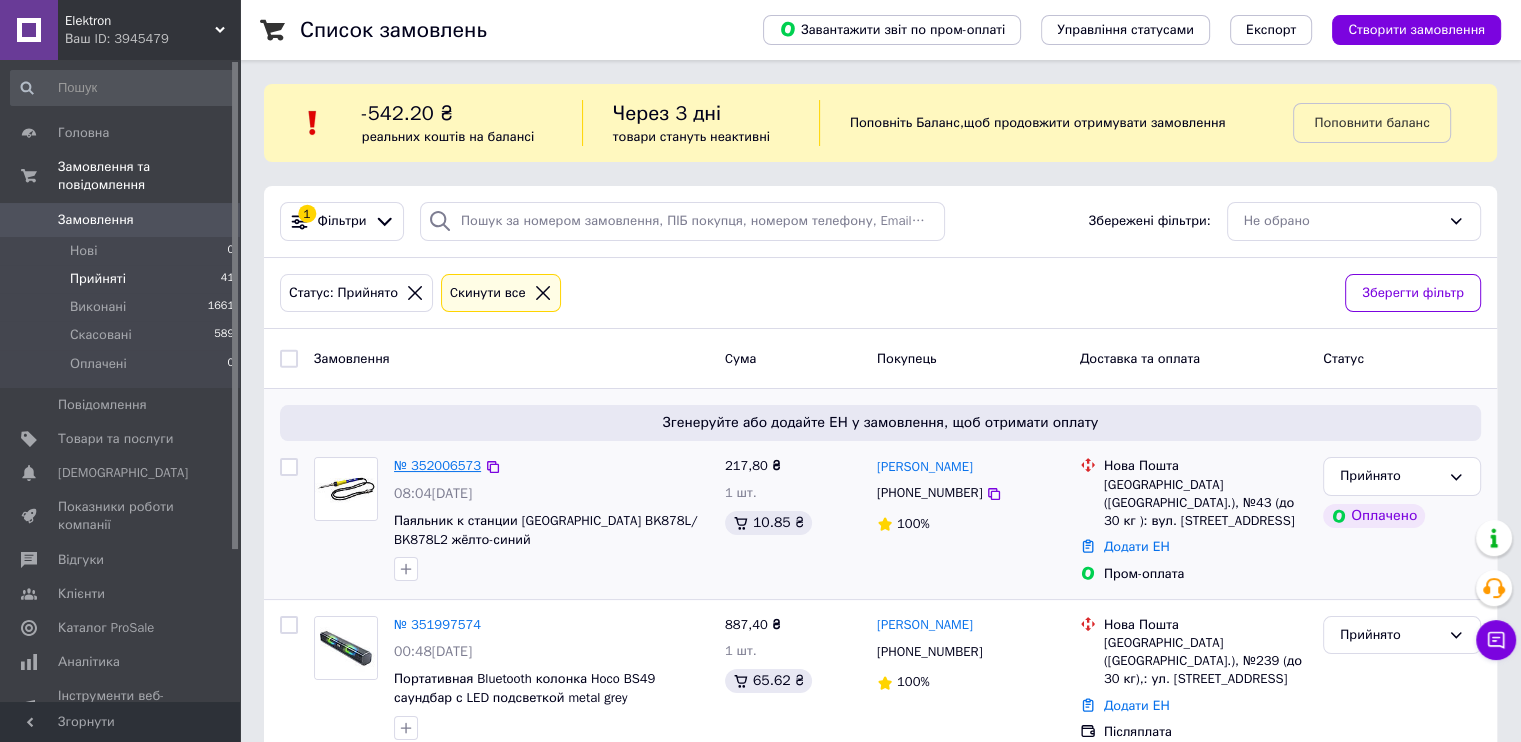 click on "№ 352006573" at bounding box center (437, 465) 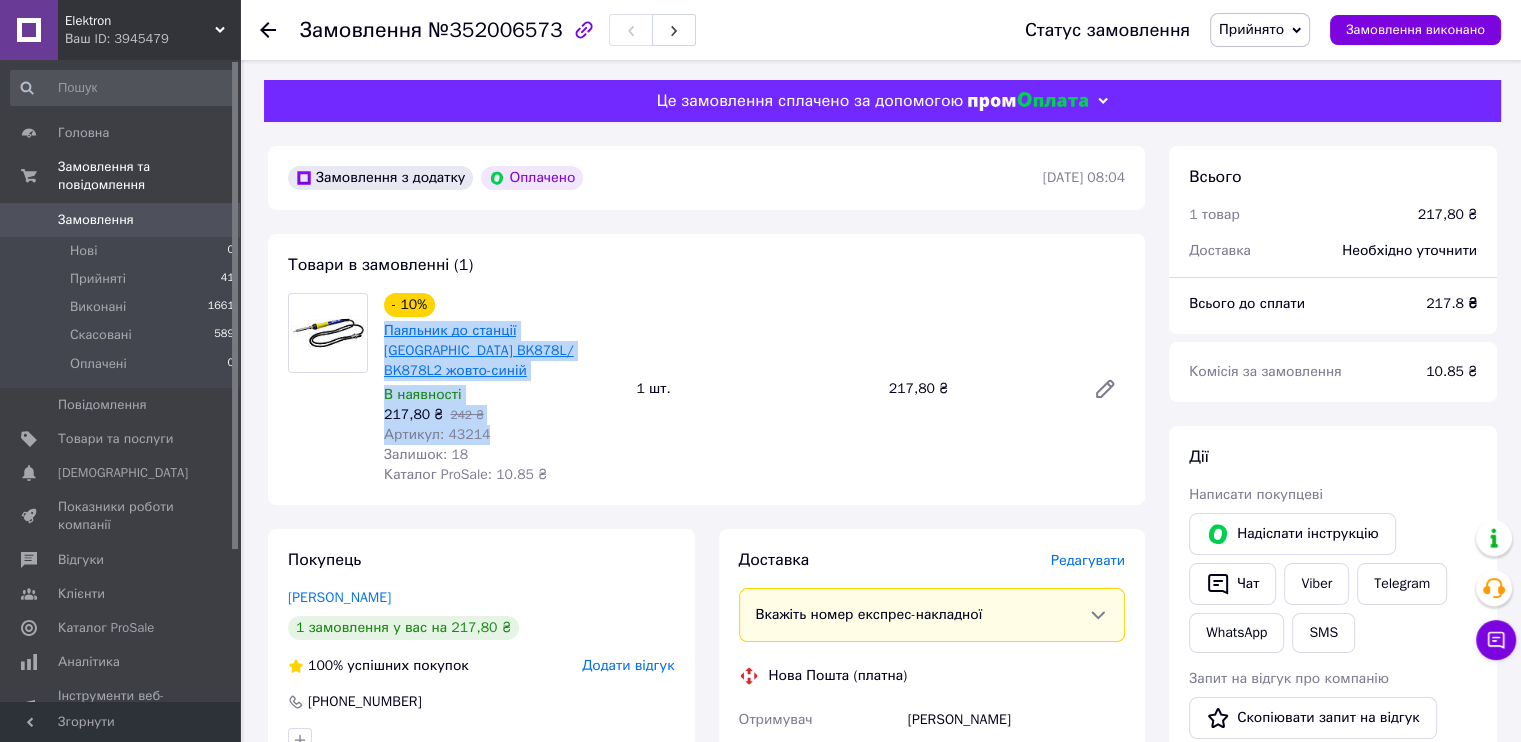 drag, startPoint x: 493, startPoint y: 413, endPoint x: 386, endPoint y: 336, distance: 131.82564 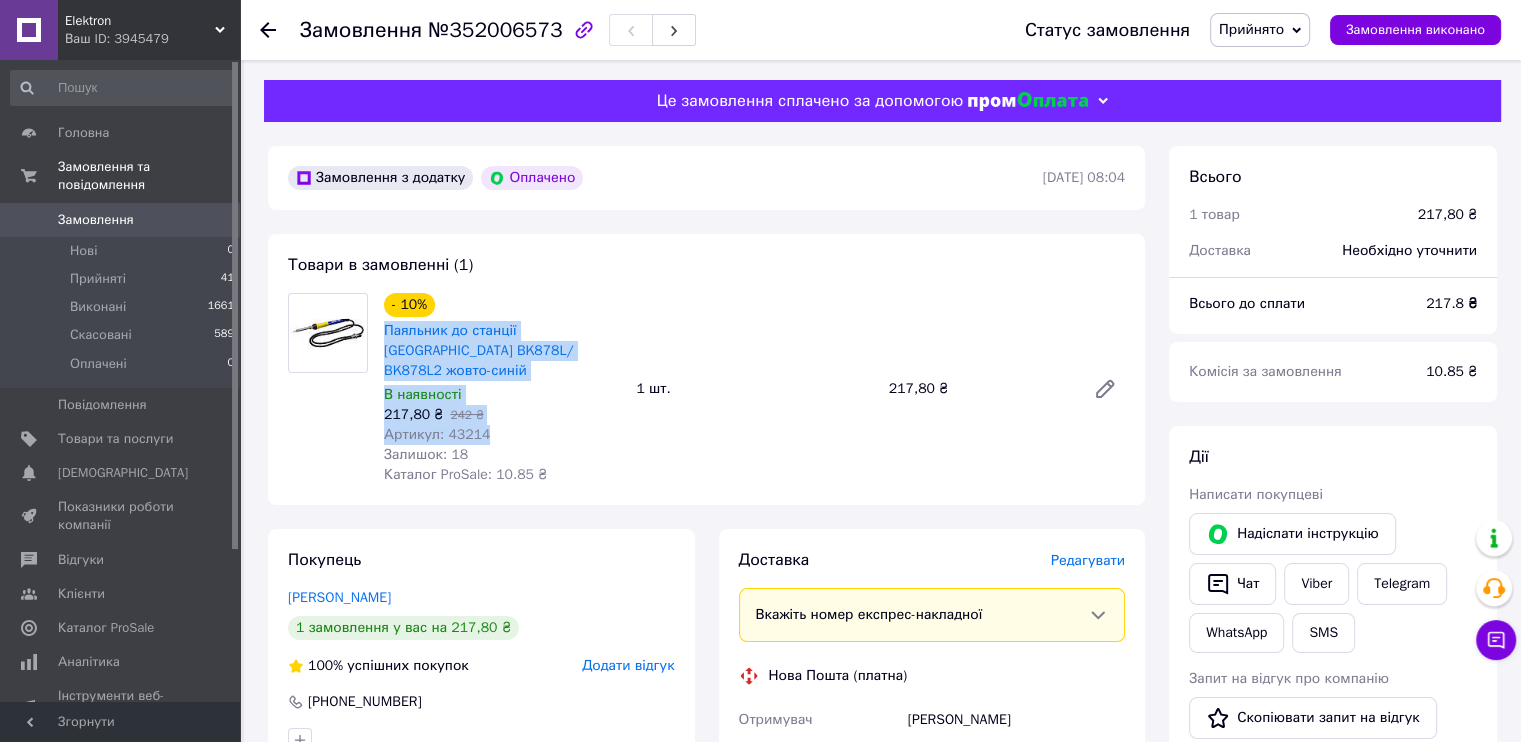 copy on "Паяльник до станції Baku BK878L/ BK878L2 жовто-синій В наявності 217,80 ₴   242 ₴ Артикул: 43214" 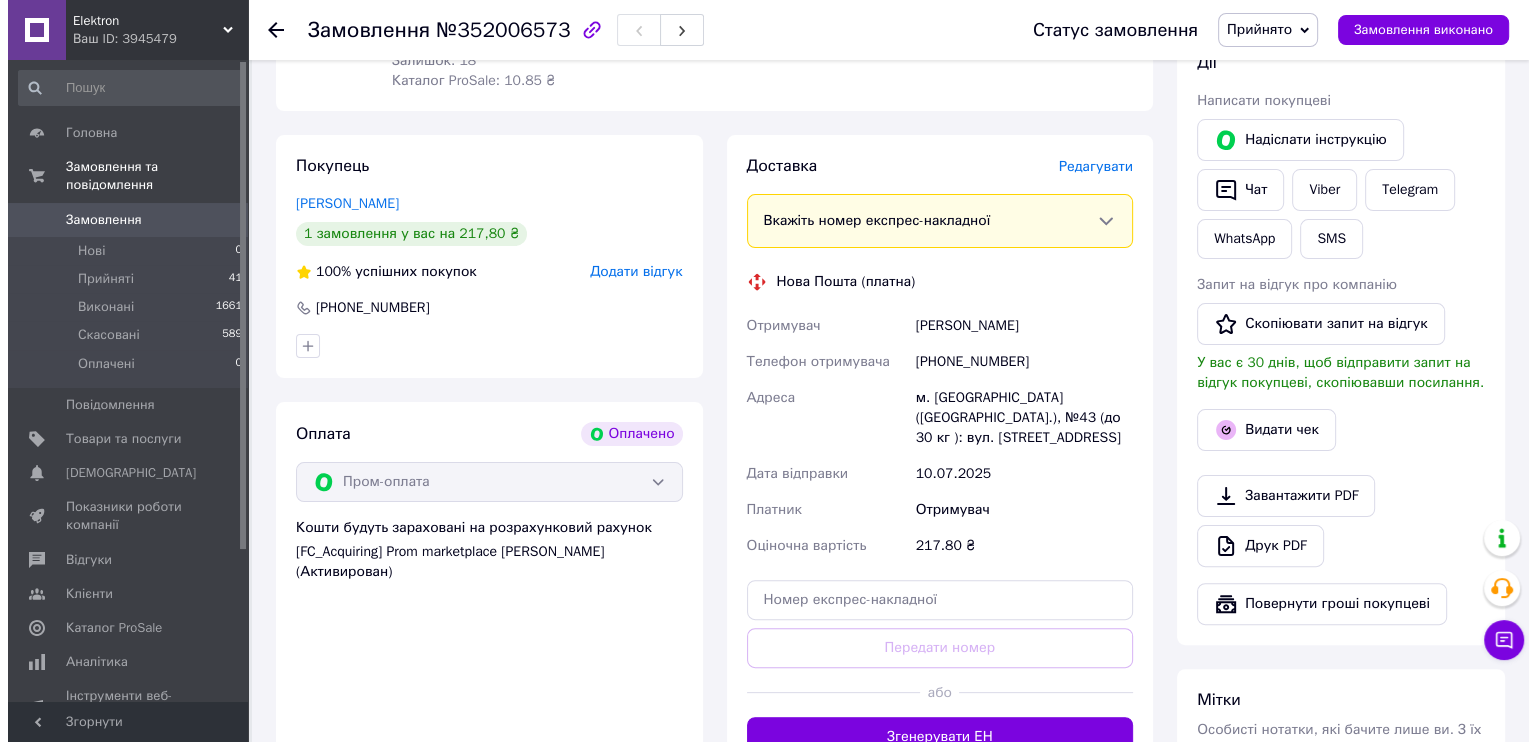 scroll, scrollTop: 400, scrollLeft: 0, axis: vertical 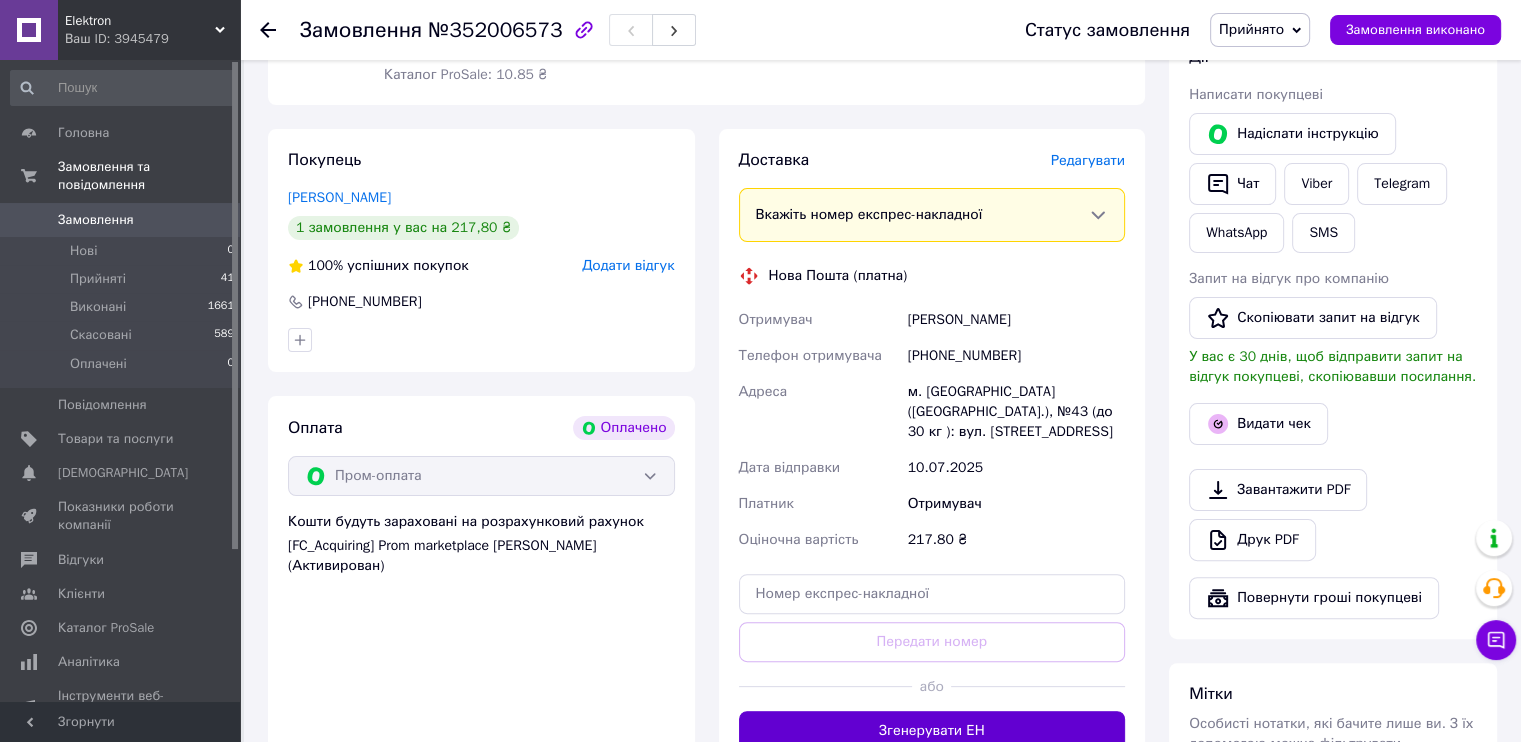 click on "Згенерувати ЕН" at bounding box center [932, 731] 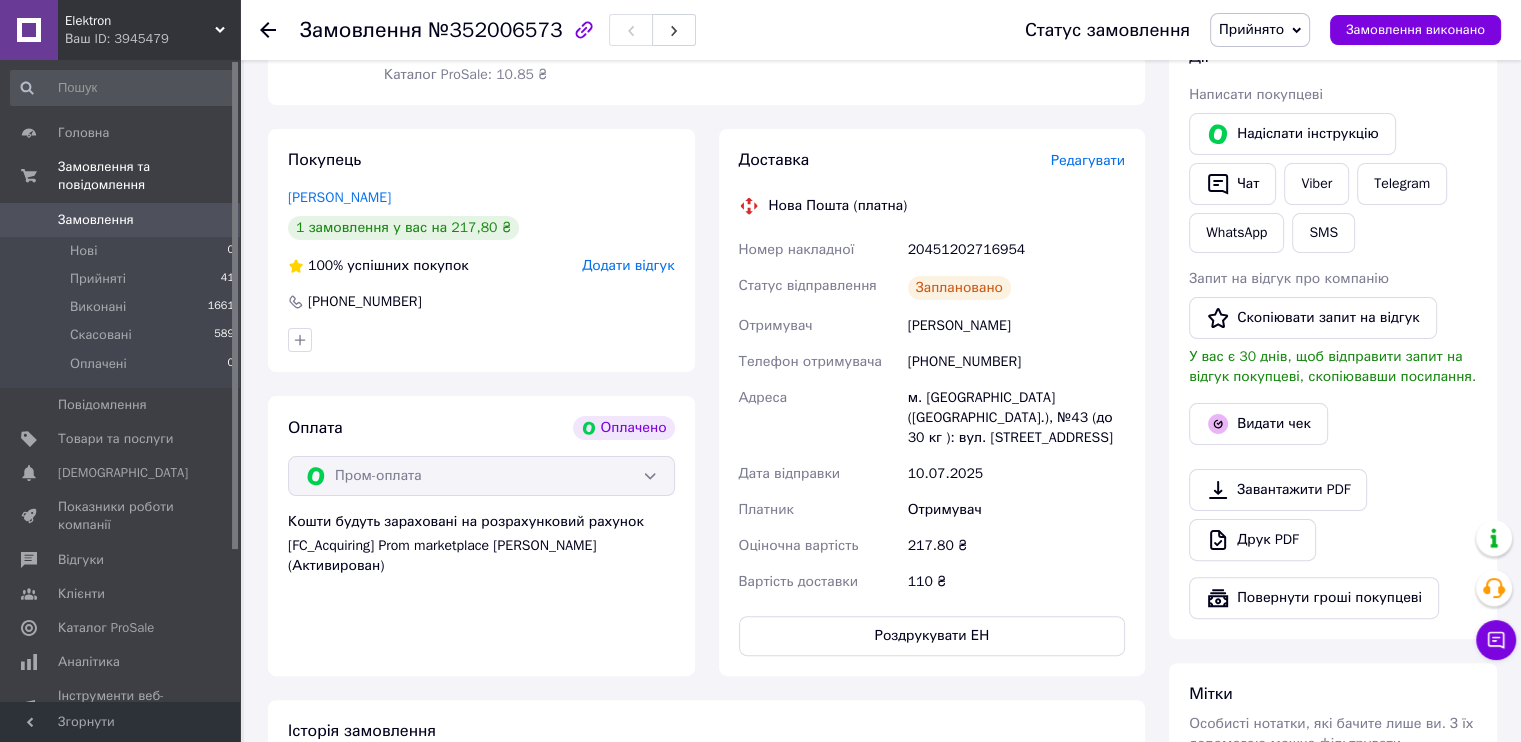 click on "20451202716954" at bounding box center [1016, 250] 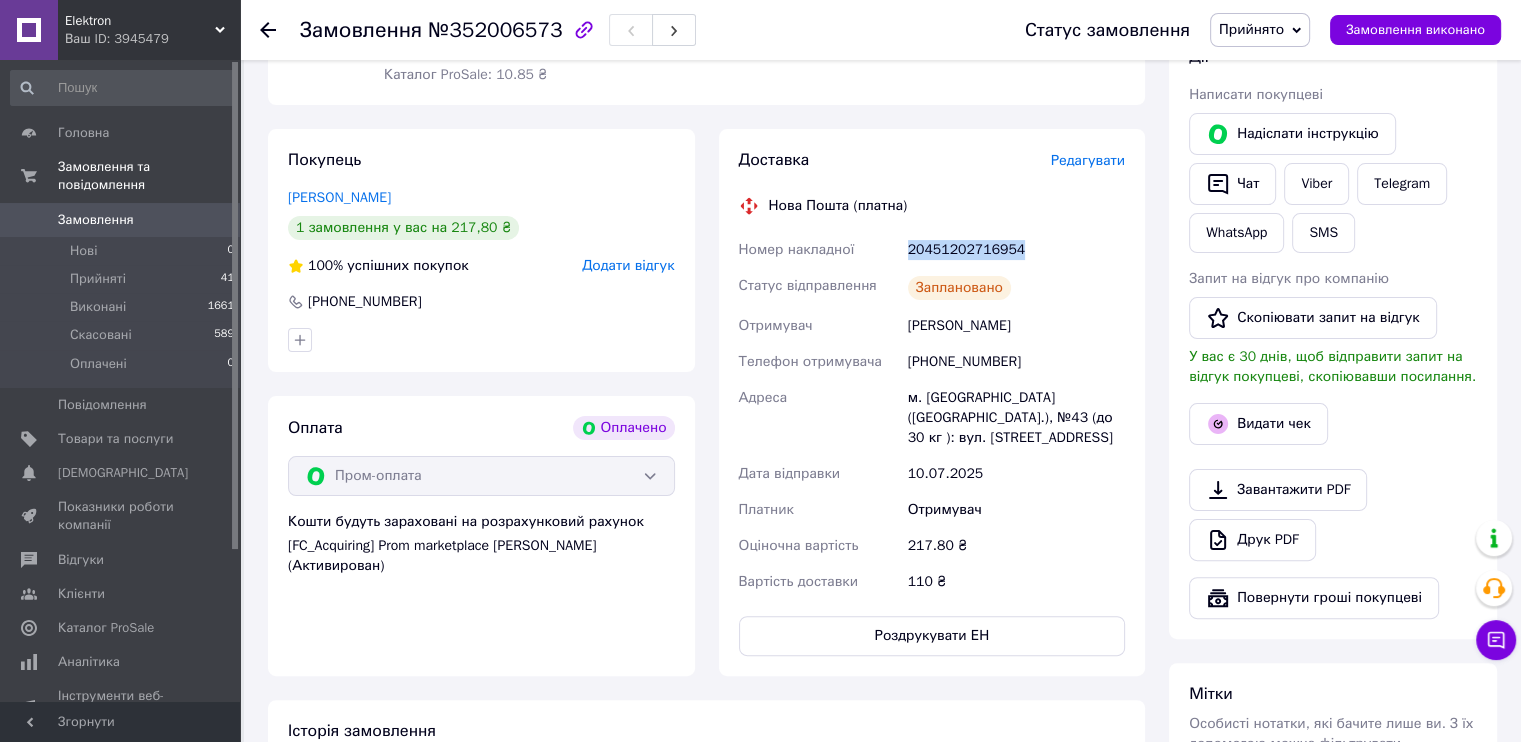 click on "20451202716954" at bounding box center [1016, 250] 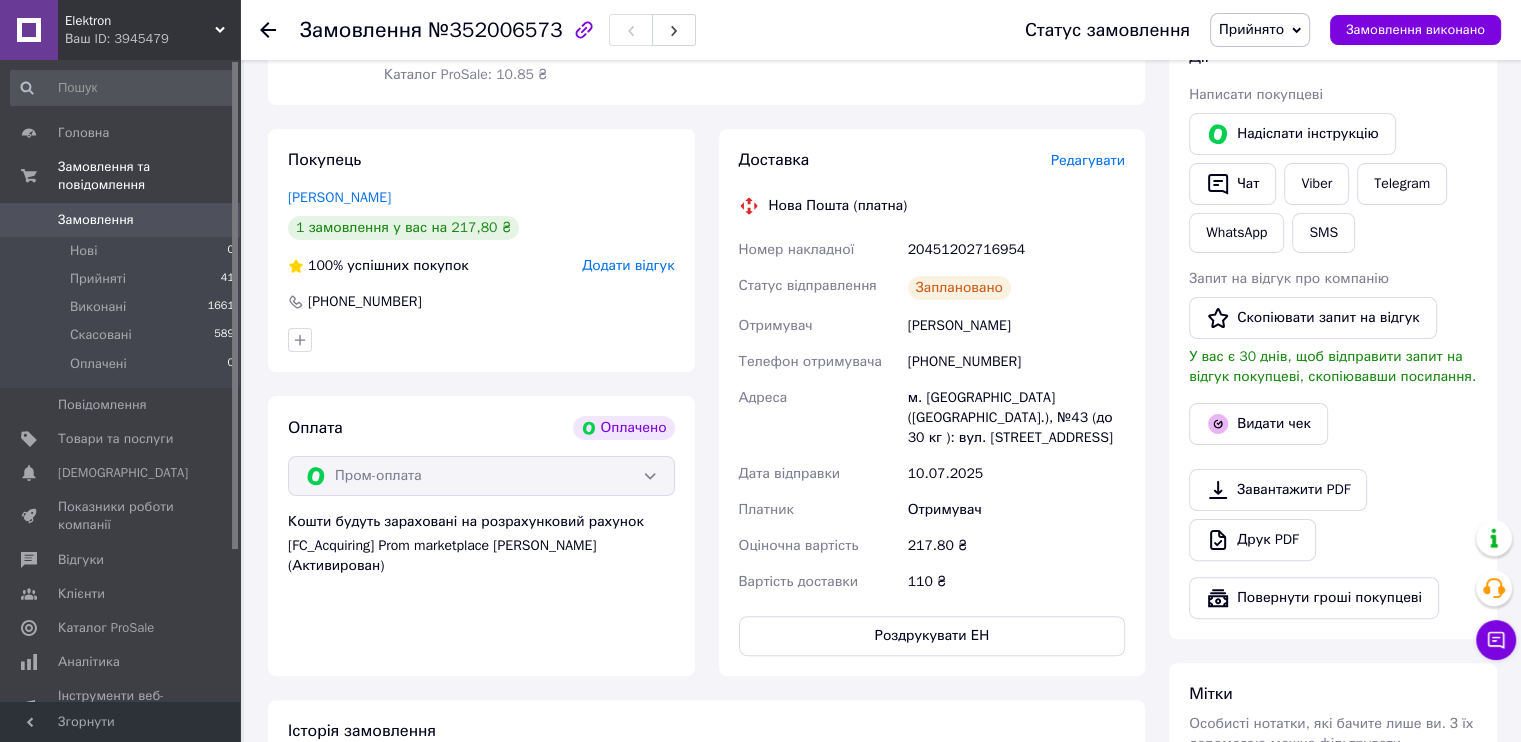 click on "Редагувати" at bounding box center (1088, 160) 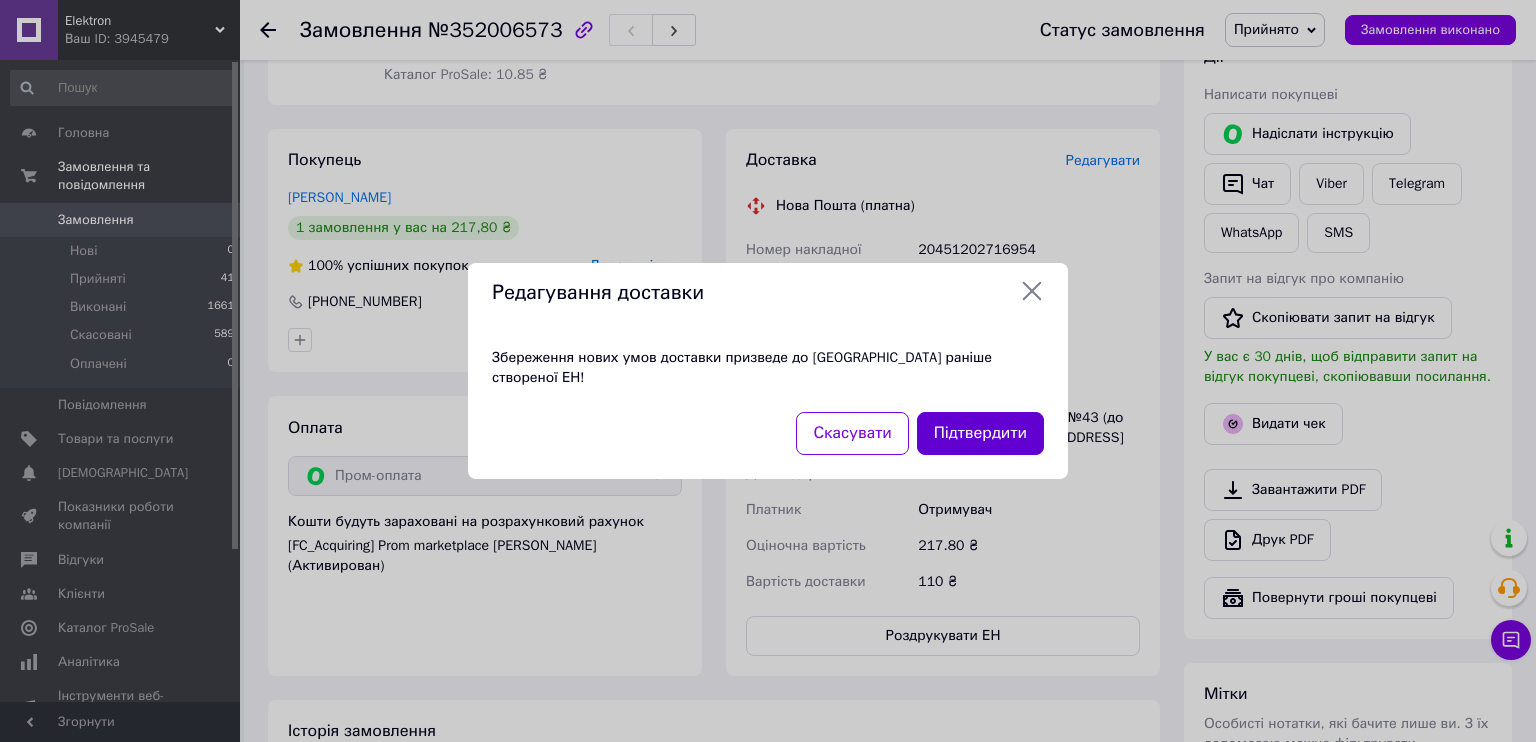 click on "Підтвердити" at bounding box center (980, 433) 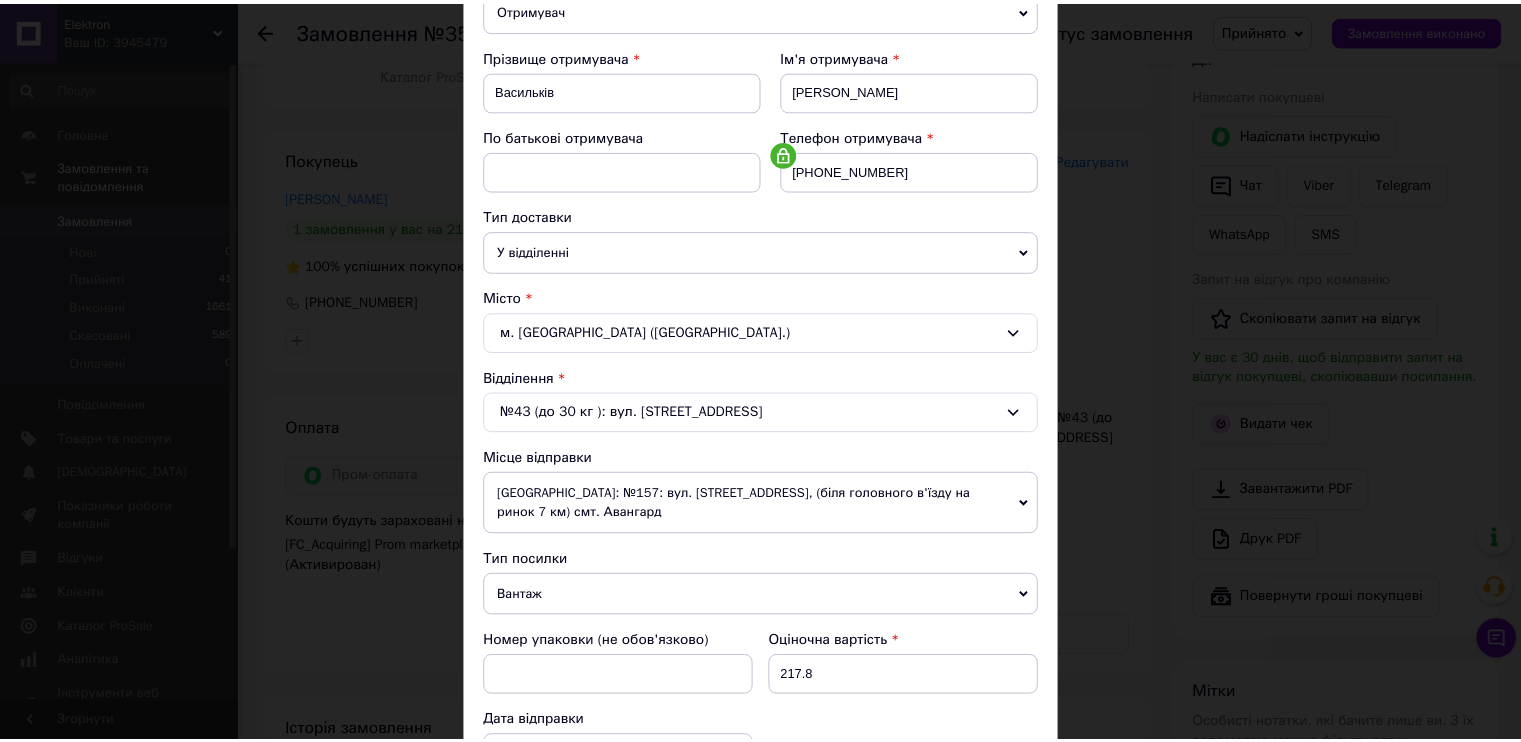 scroll, scrollTop: 500, scrollLeft: 0, axis: vertical 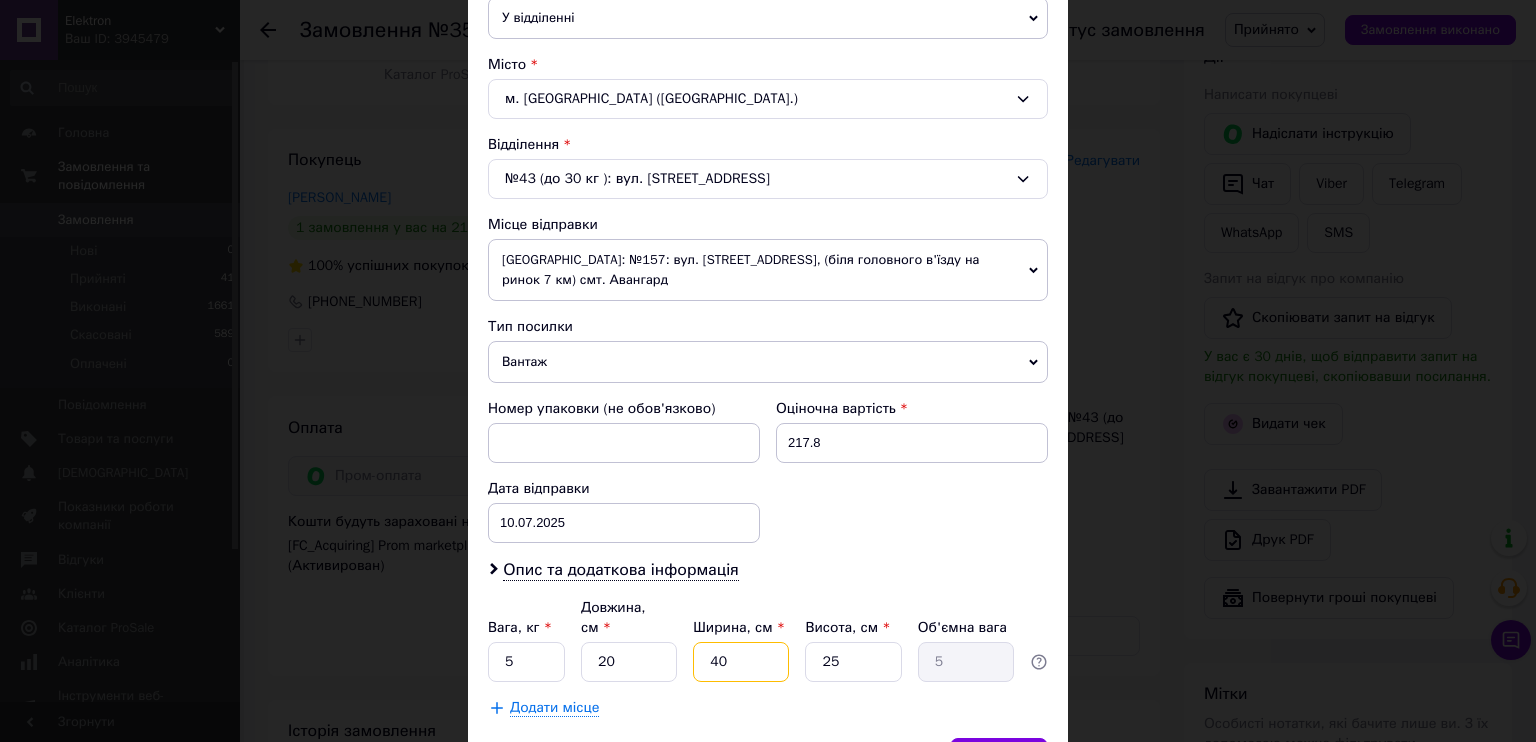 drag, startPoint x: 740, startPoint y: 610, endPoint x: 708, endPoint y: 613, distance: 32.140316 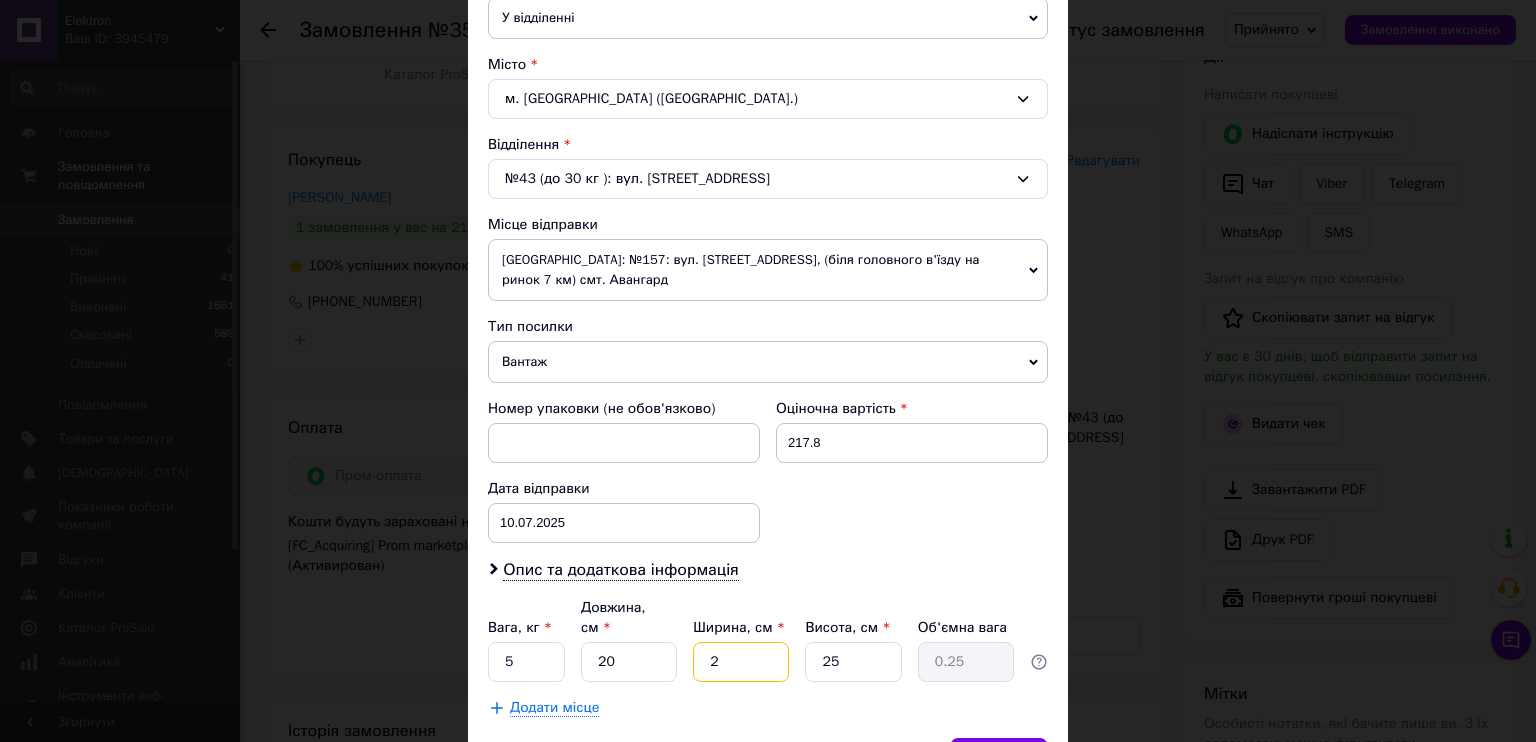 type on "20" 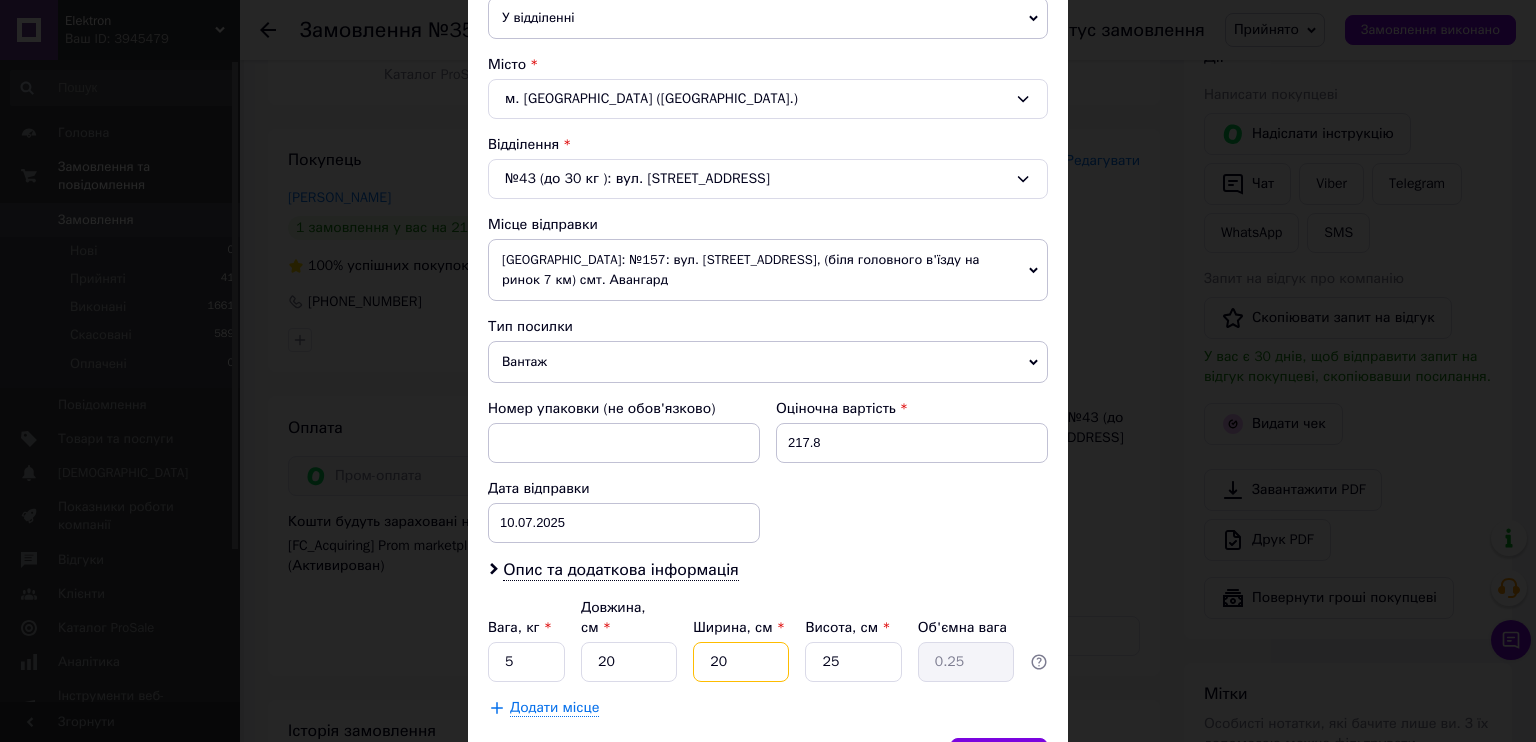 type on "2.5" 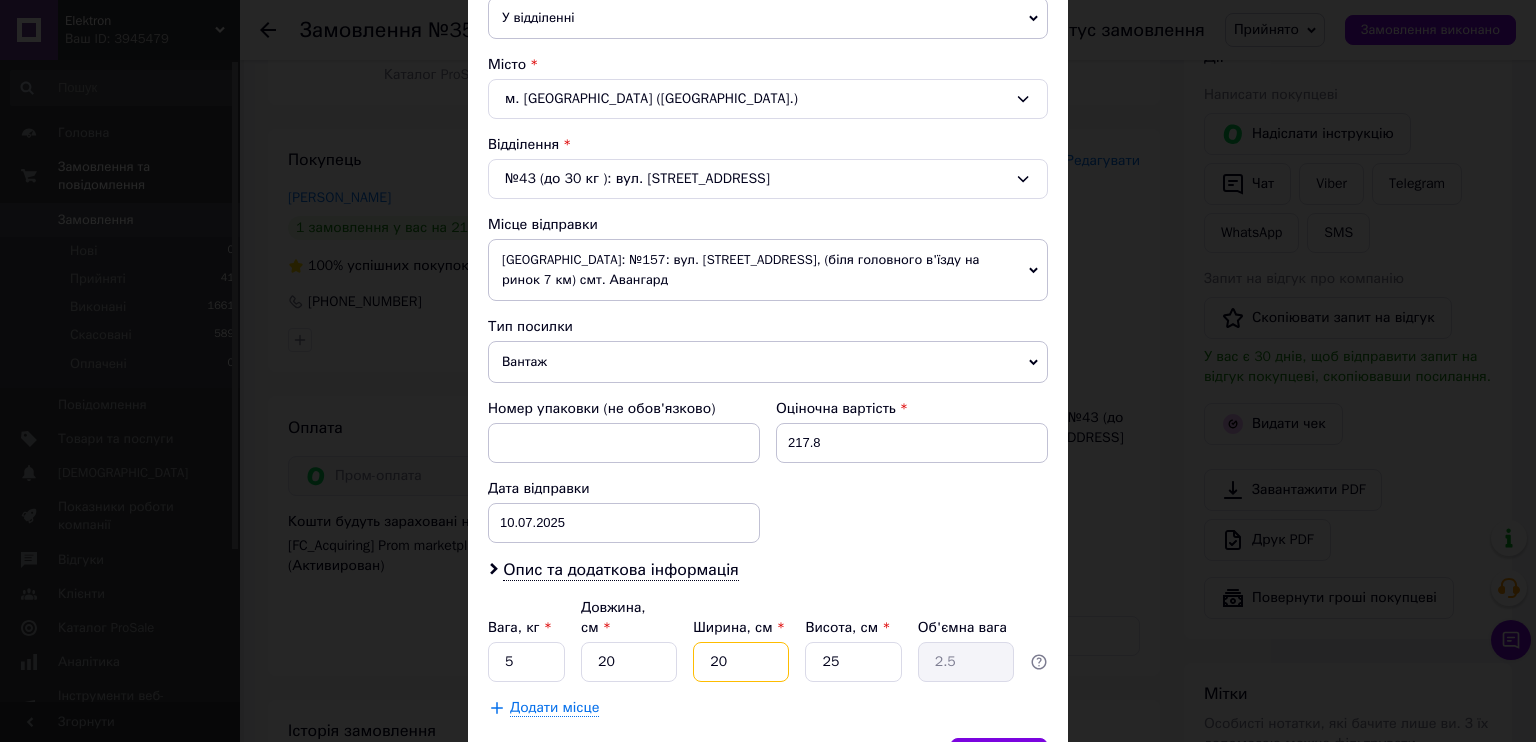 type on "20" 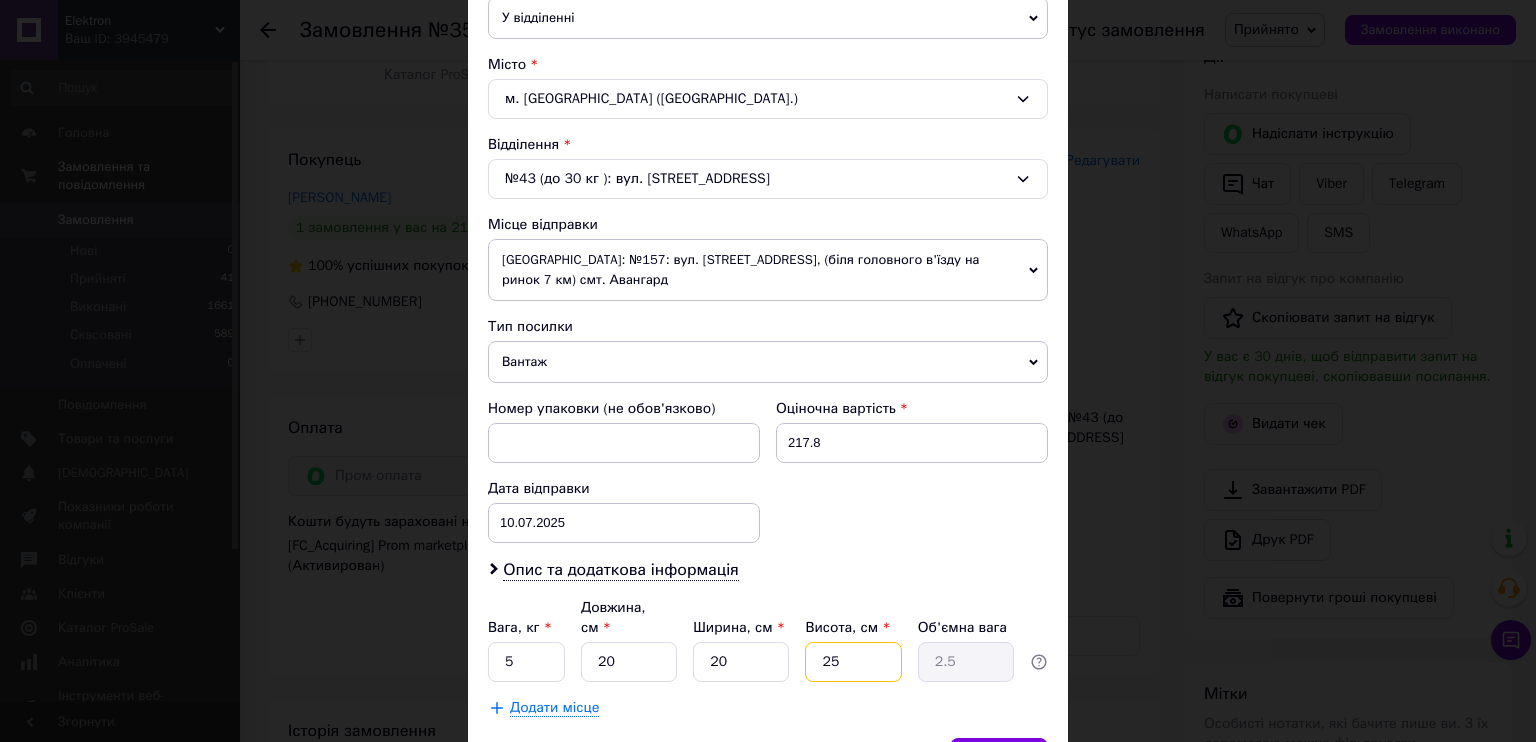 drag, startPoint x: 834, startPoint y: 612, endPoint x: 812, endPoint y: 613, distance: 22.022715 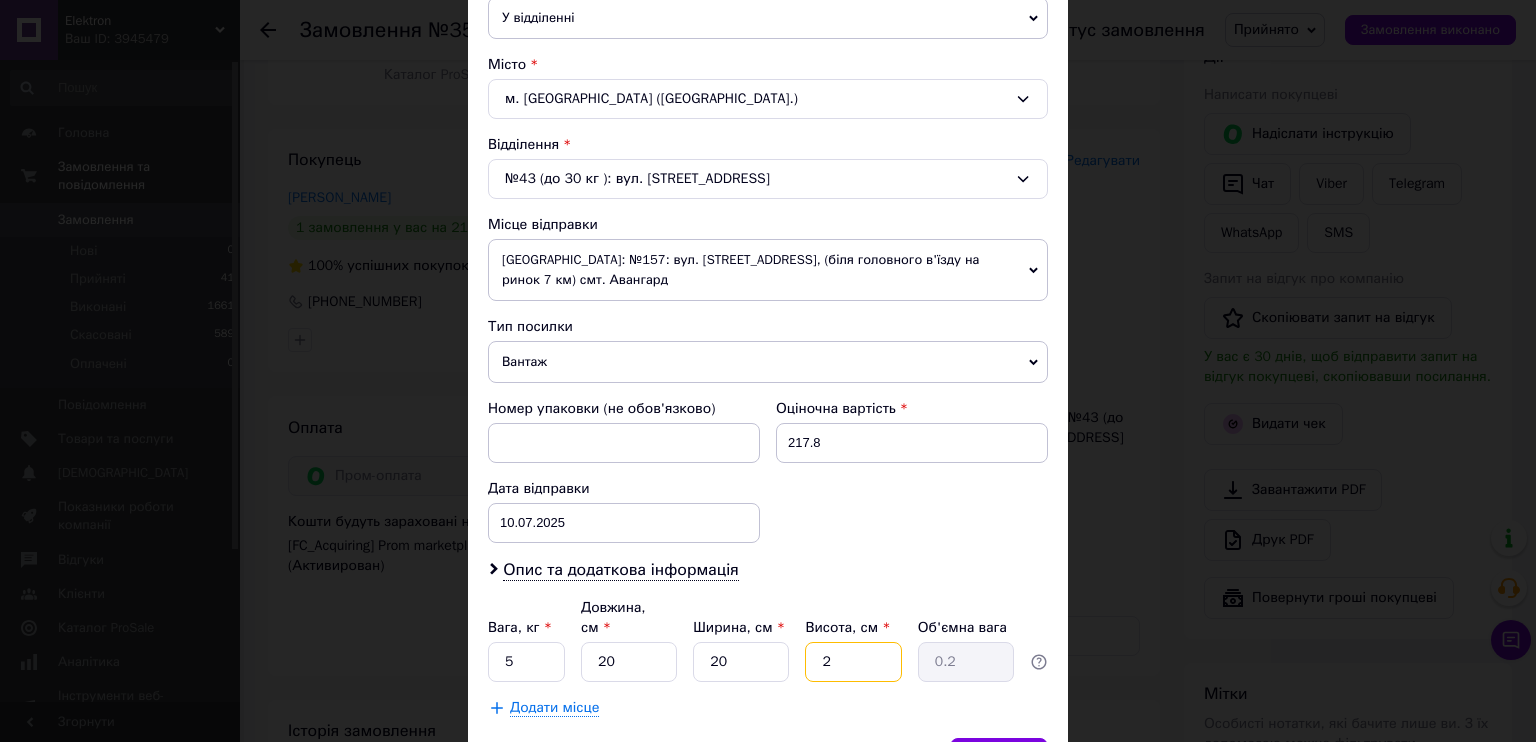 type on "20" 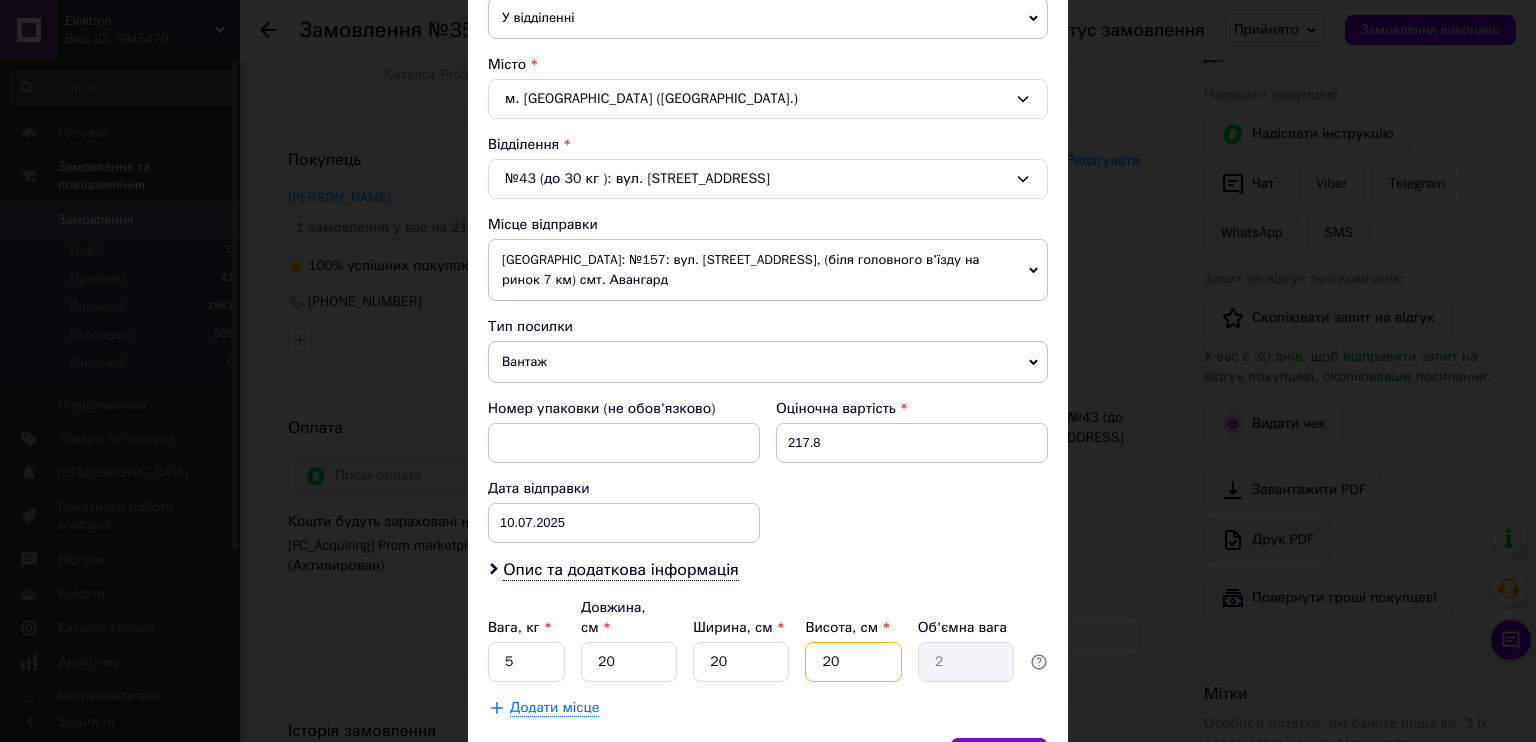 type on "20" 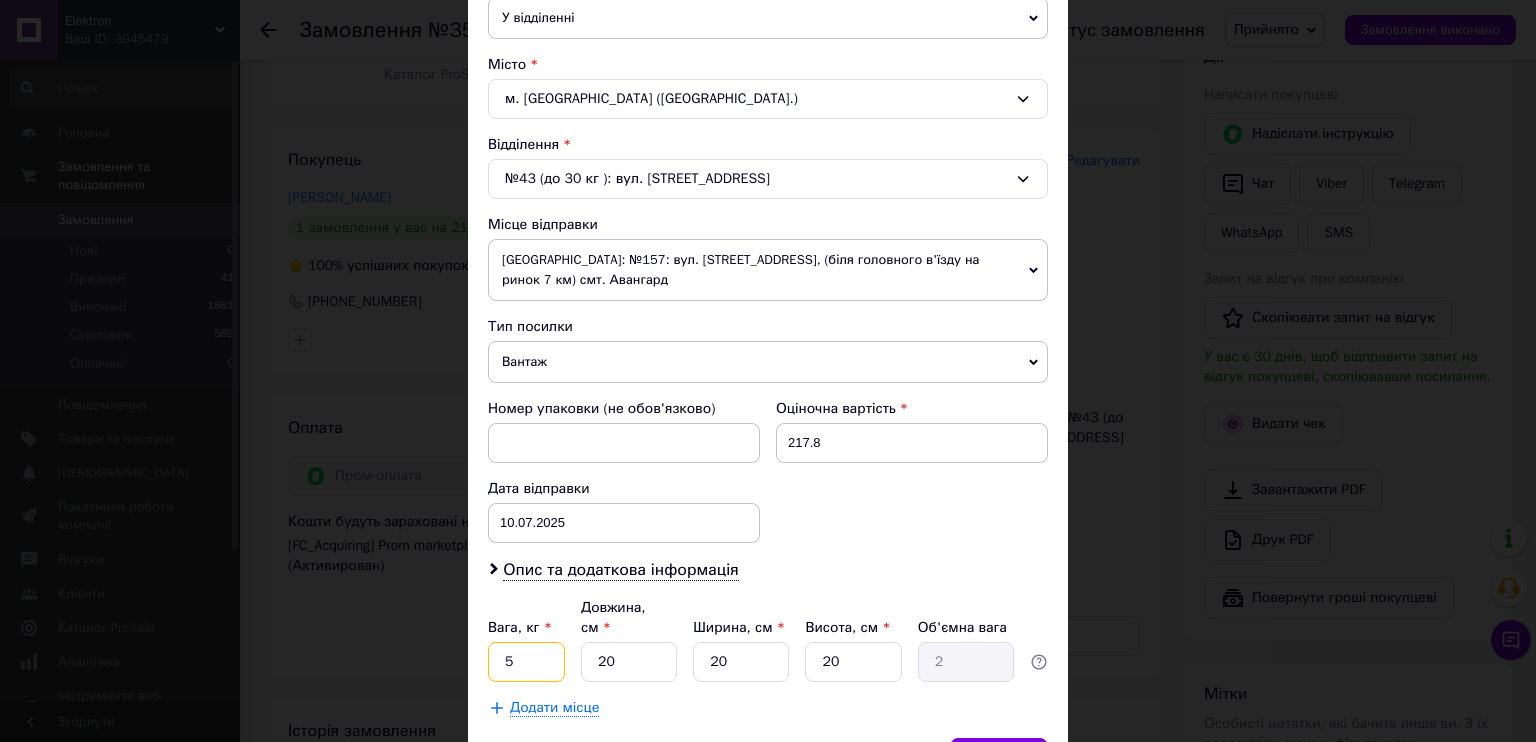 drag, startPoint x: 517, startPoint y: 611, endPoint x: 497, endPoint y: 612, distance: 20.024984 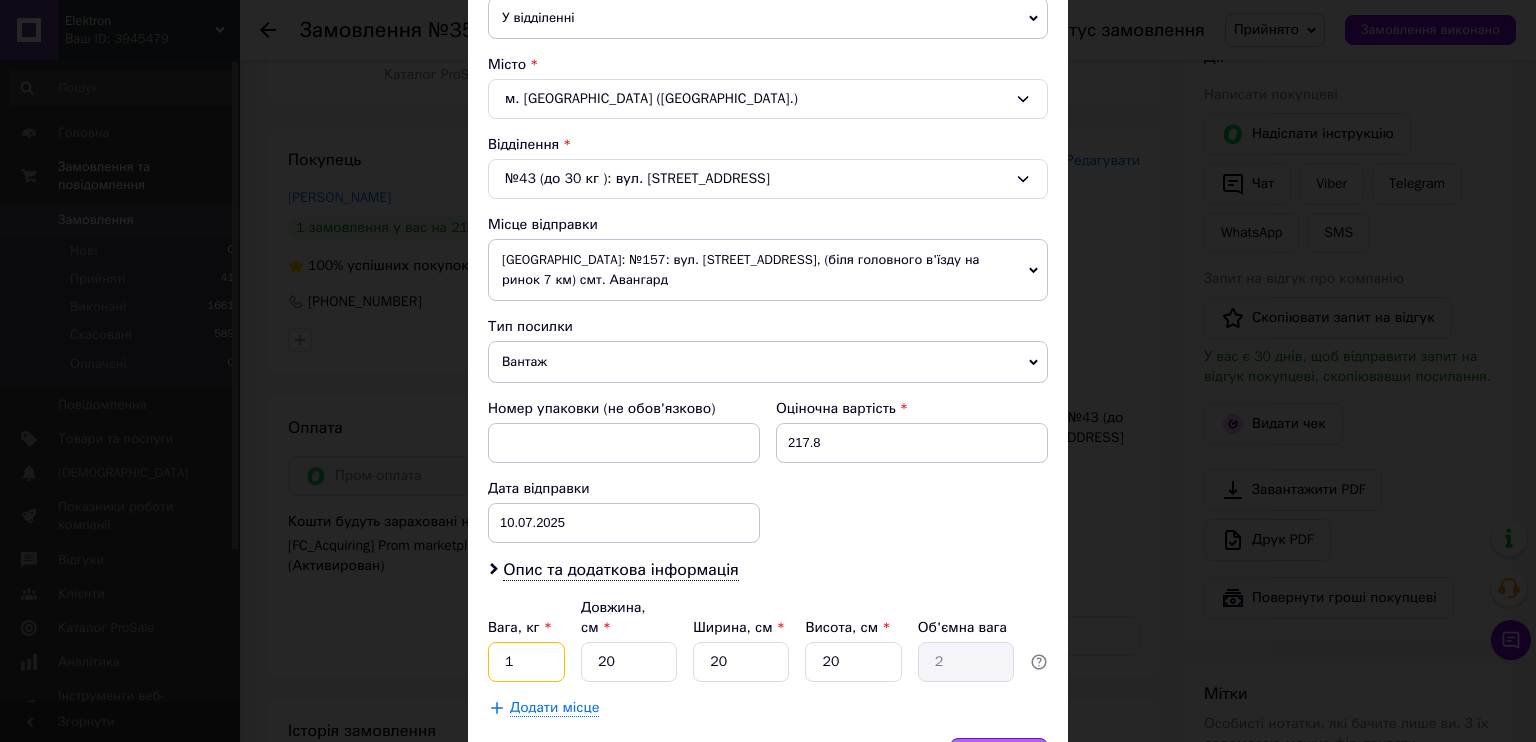 type on "1" 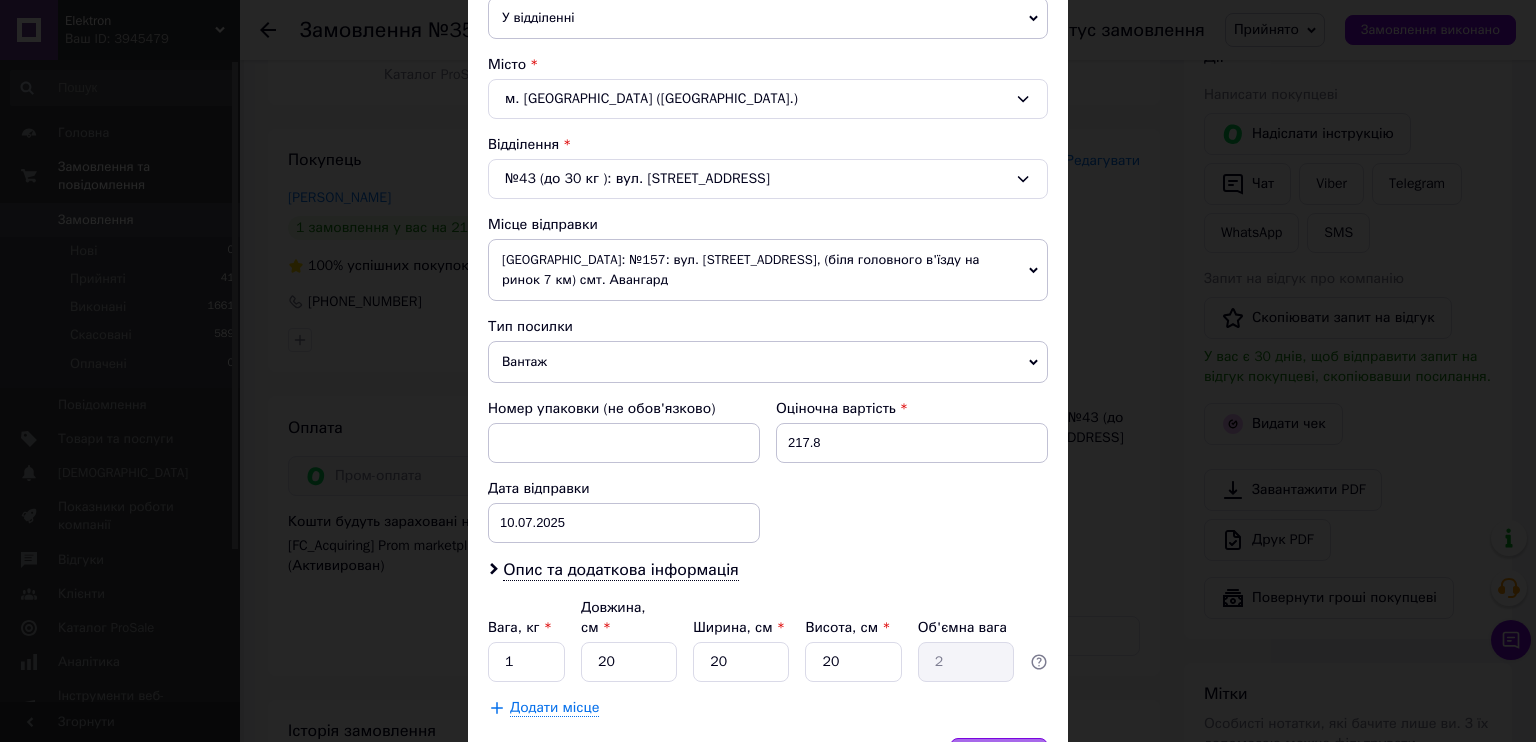 click on "Зберегти" at bounding box center [999, 758] 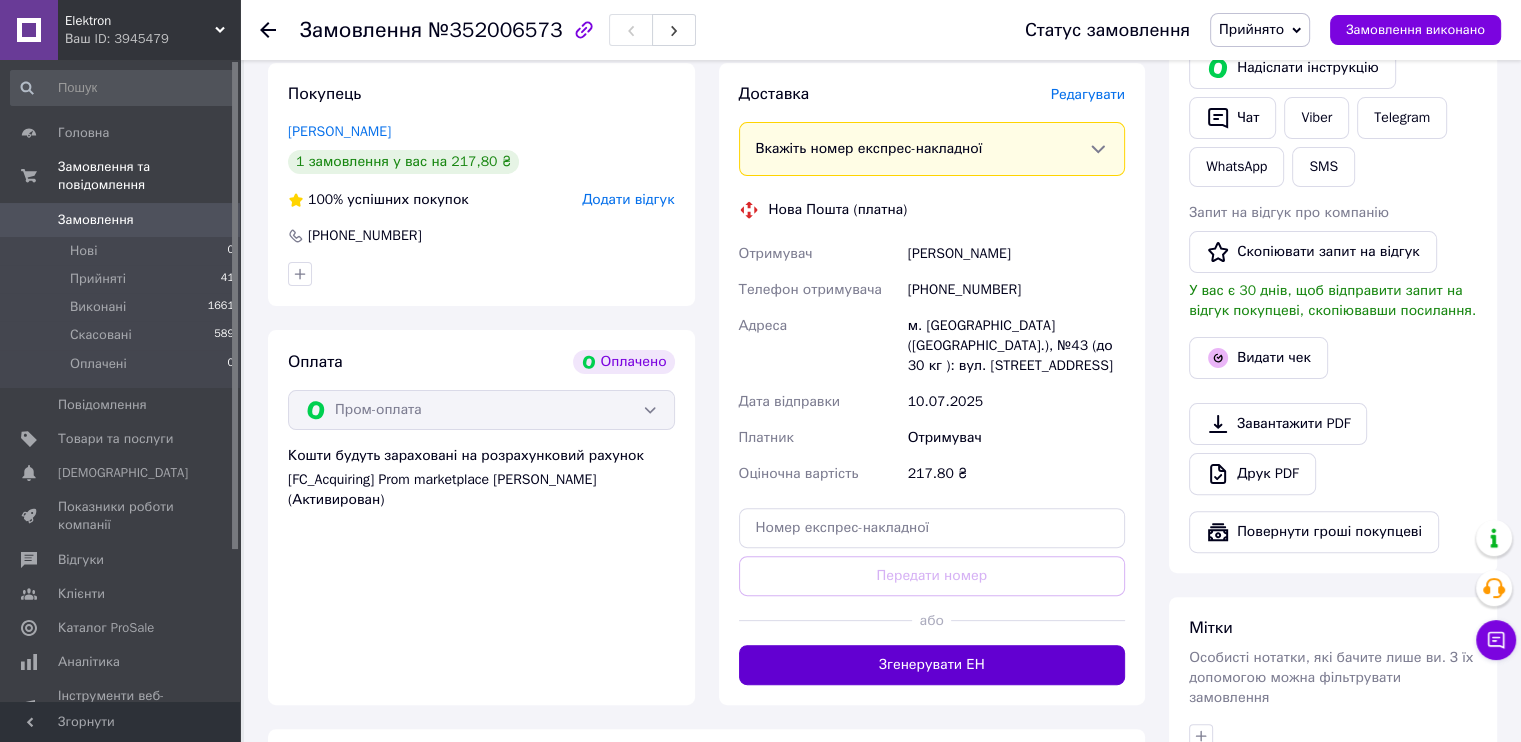 scroll, scrollTop: 500, scrollLeft: 0, axis: vertical 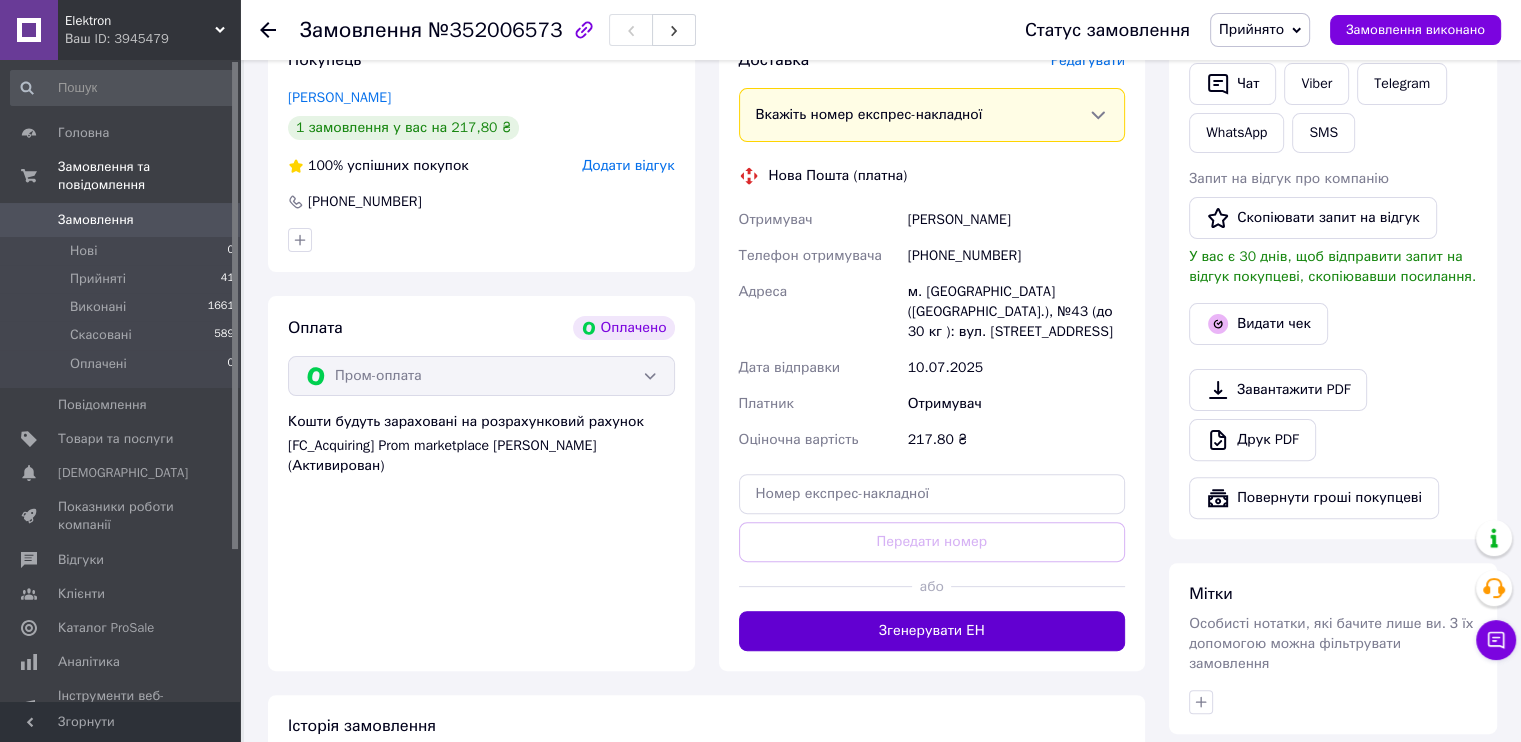 click on "Згенерувати ЕН" at bounding box center (932, 631) 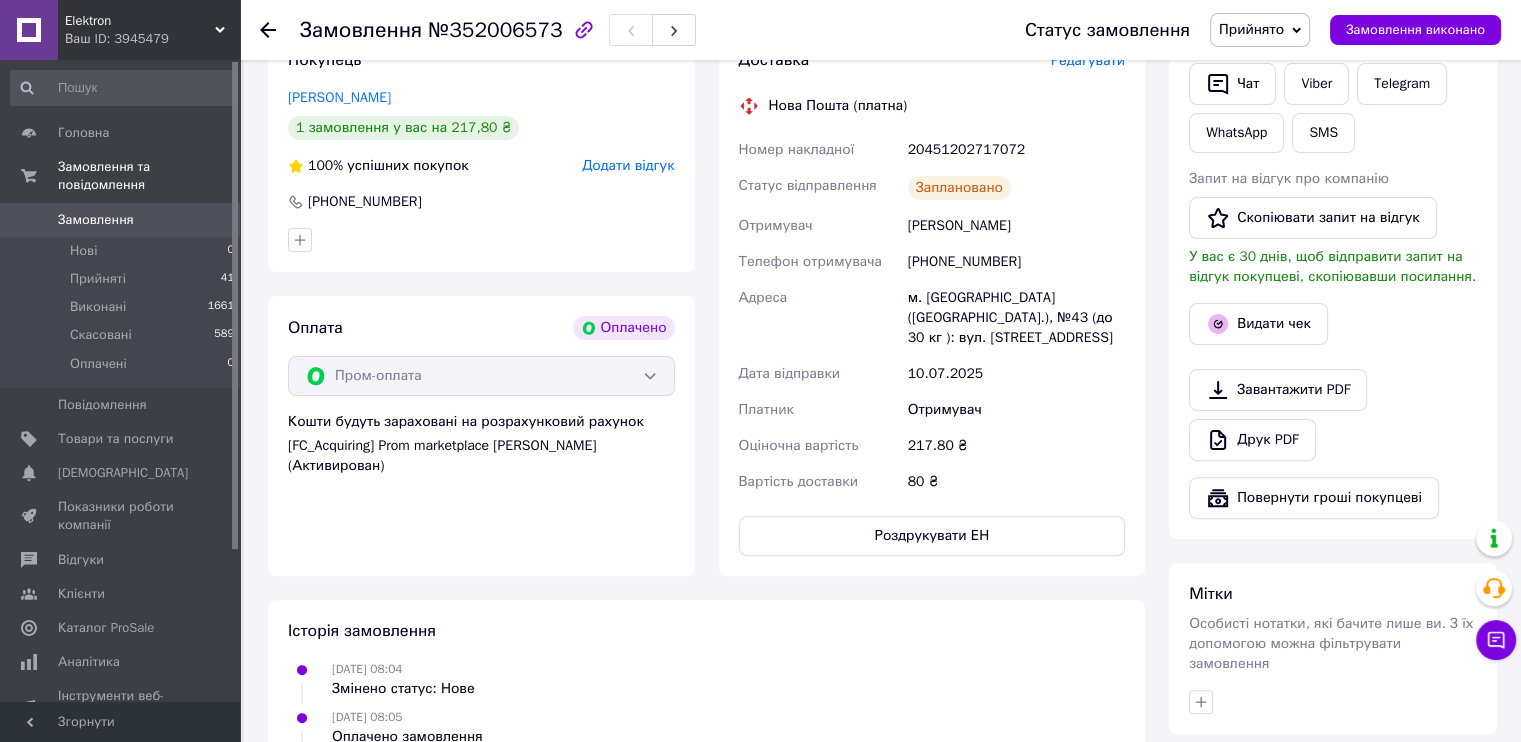click on "20451202717072" at bounding box center (1016, 150) 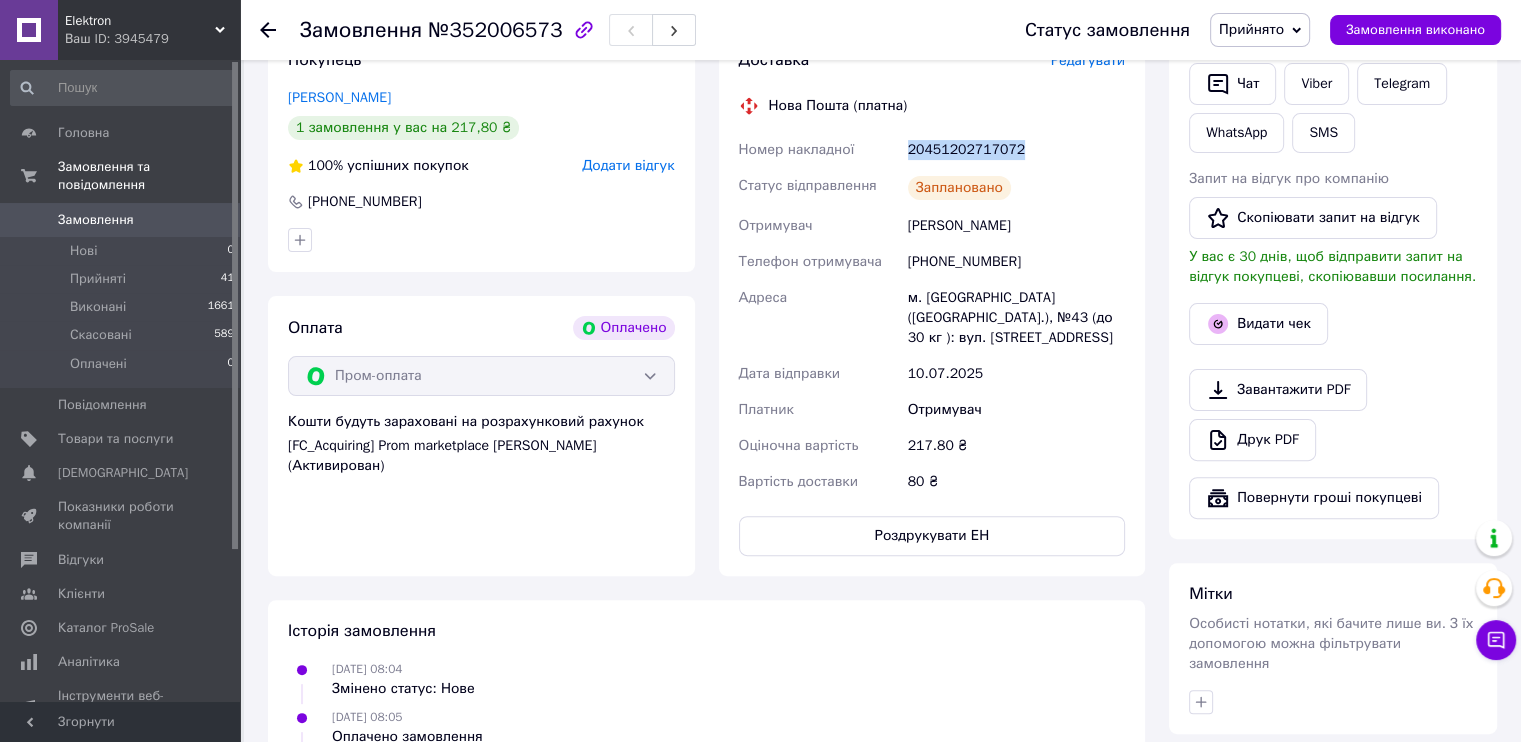 click on "20451202717072" at bounding box center [1016, 150] 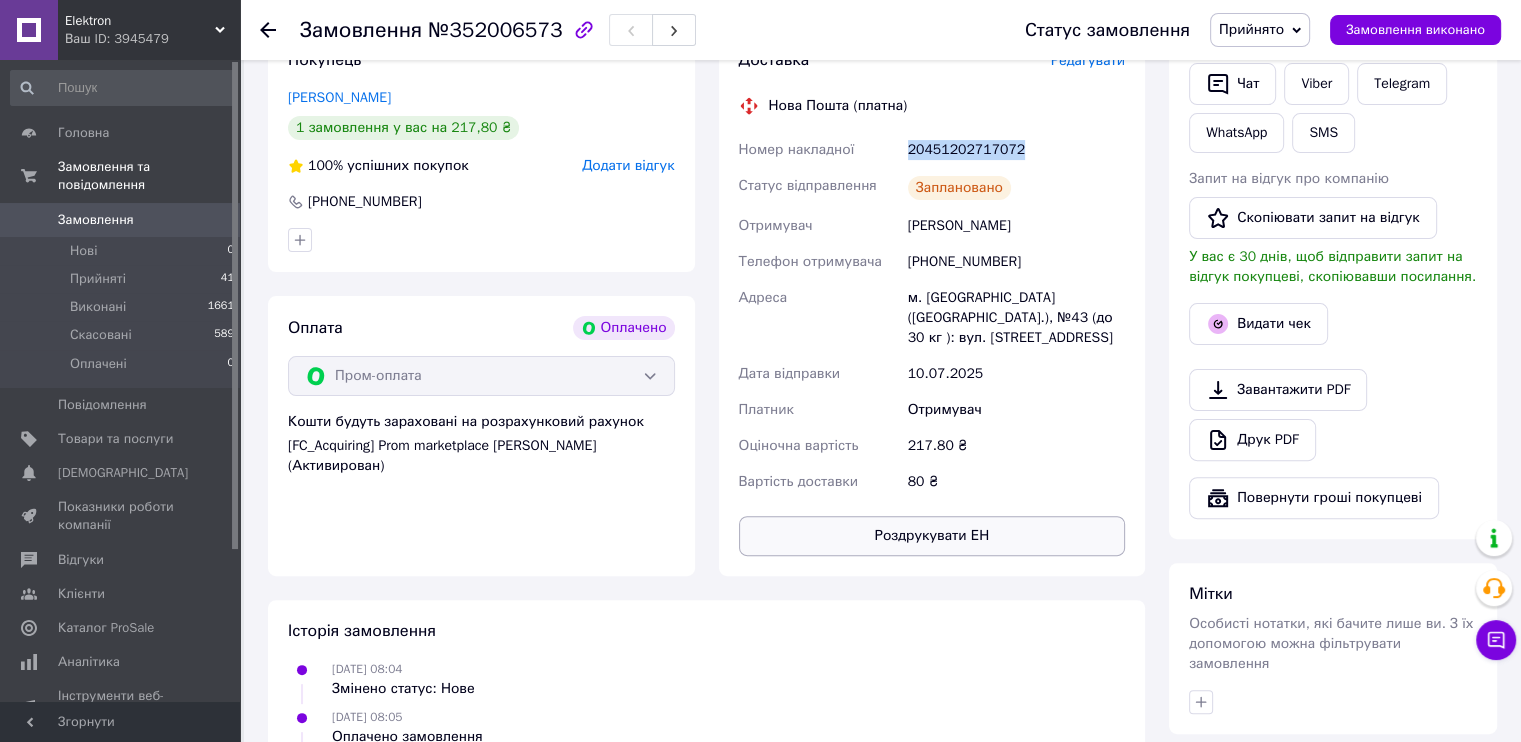 click on "Роздрукувати ЕН" at bounding box center (932, 536) 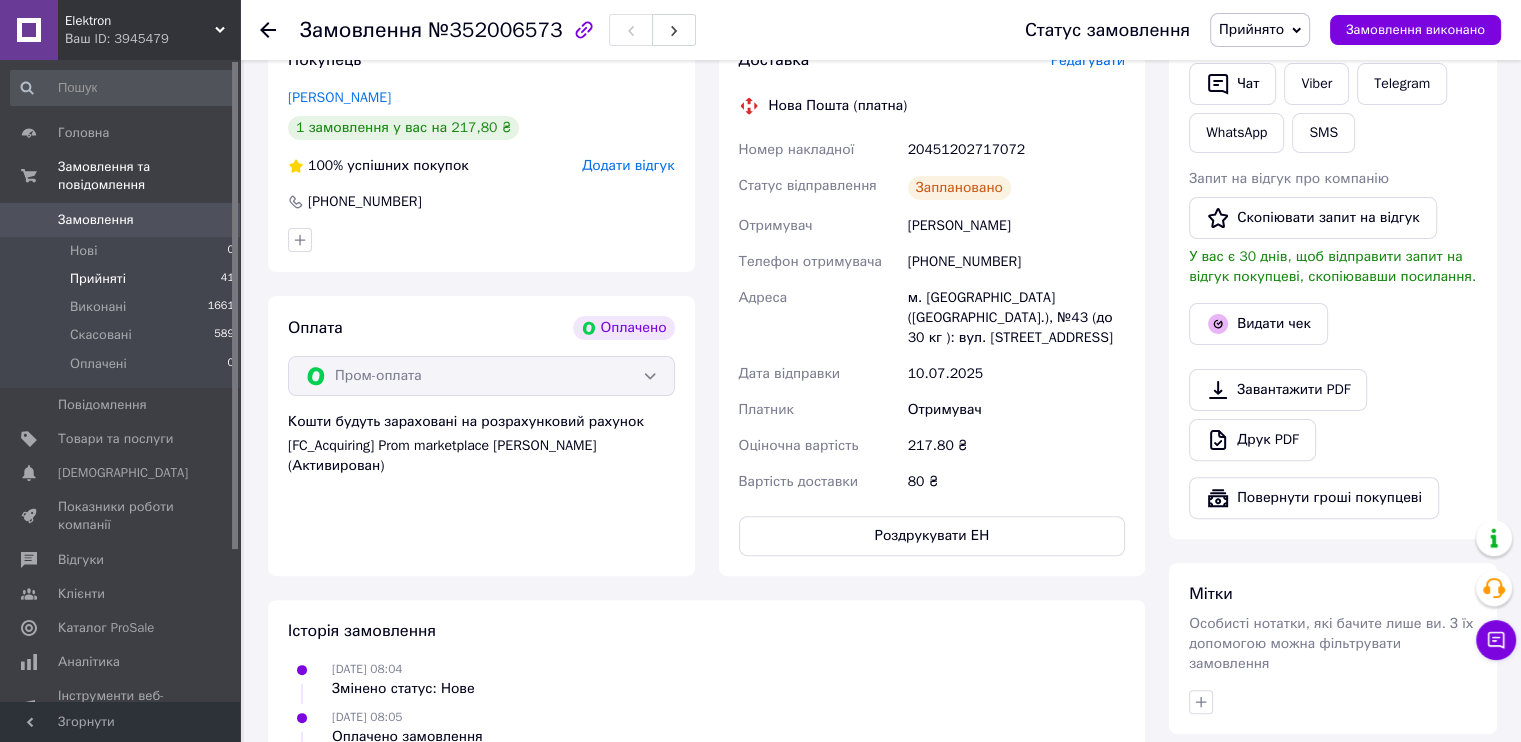 click on "Прийняті 41" at bounding box center (123, 279) 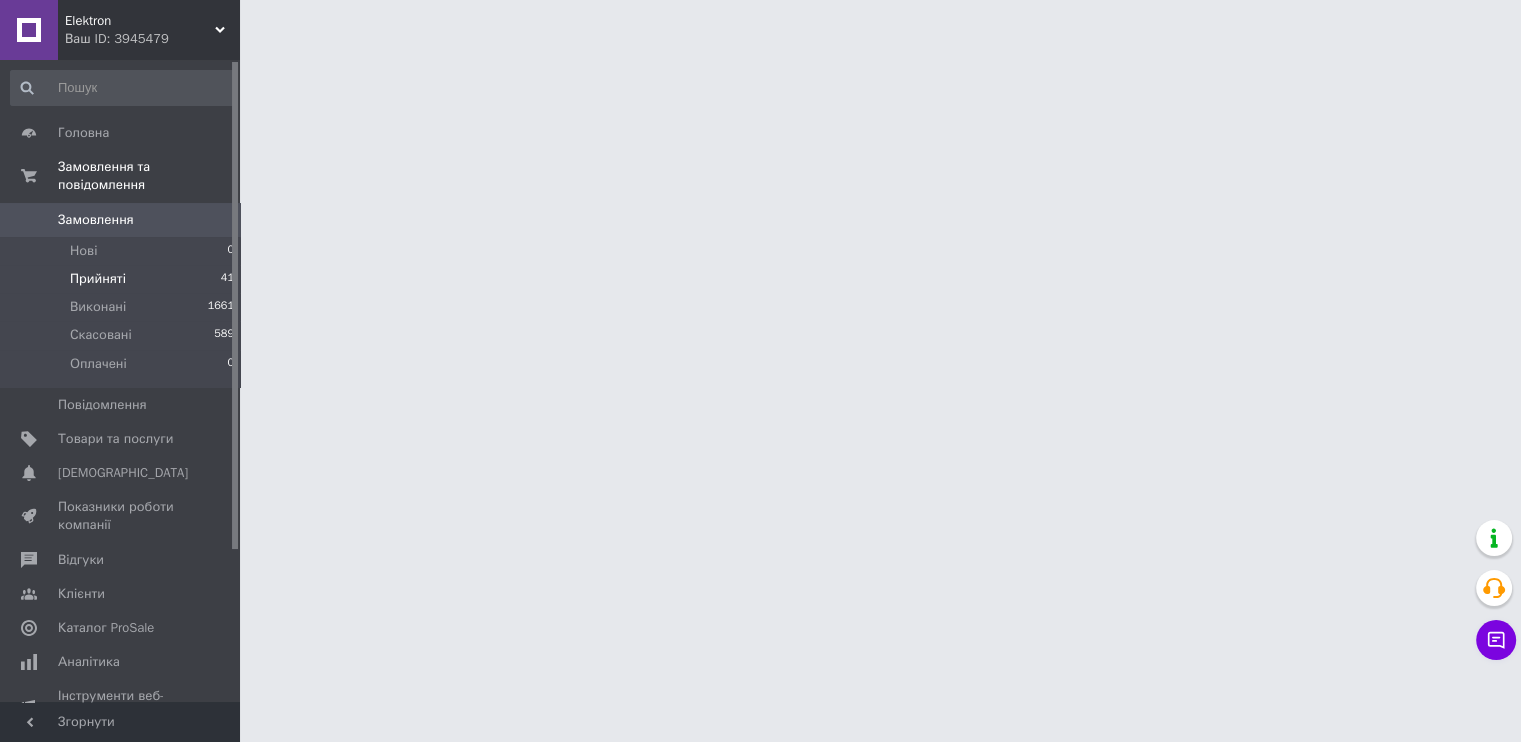 scroll, scrollTop: 0, scrollLeft: 0, axis: both 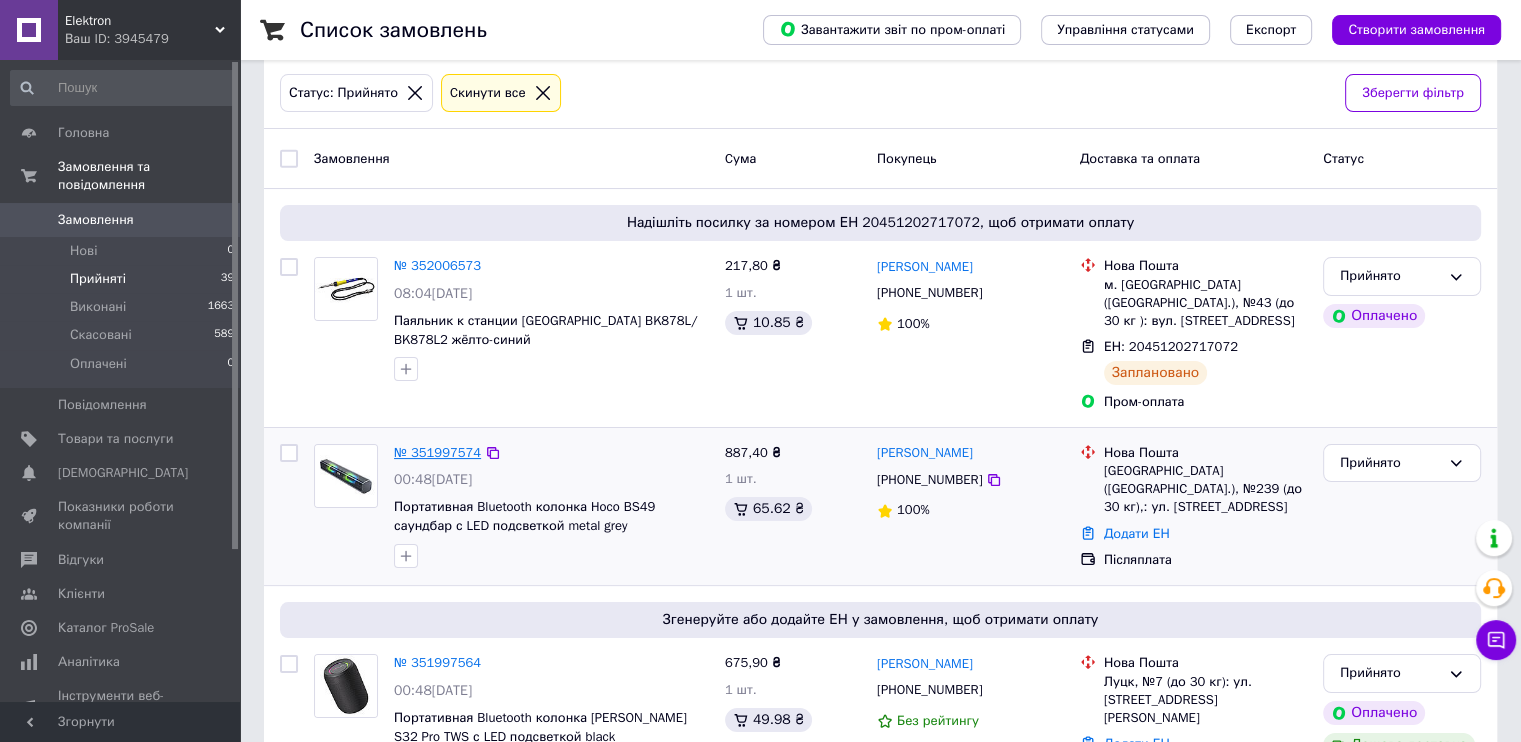 click on "№ 351997574" at bounding box center (437, 452) 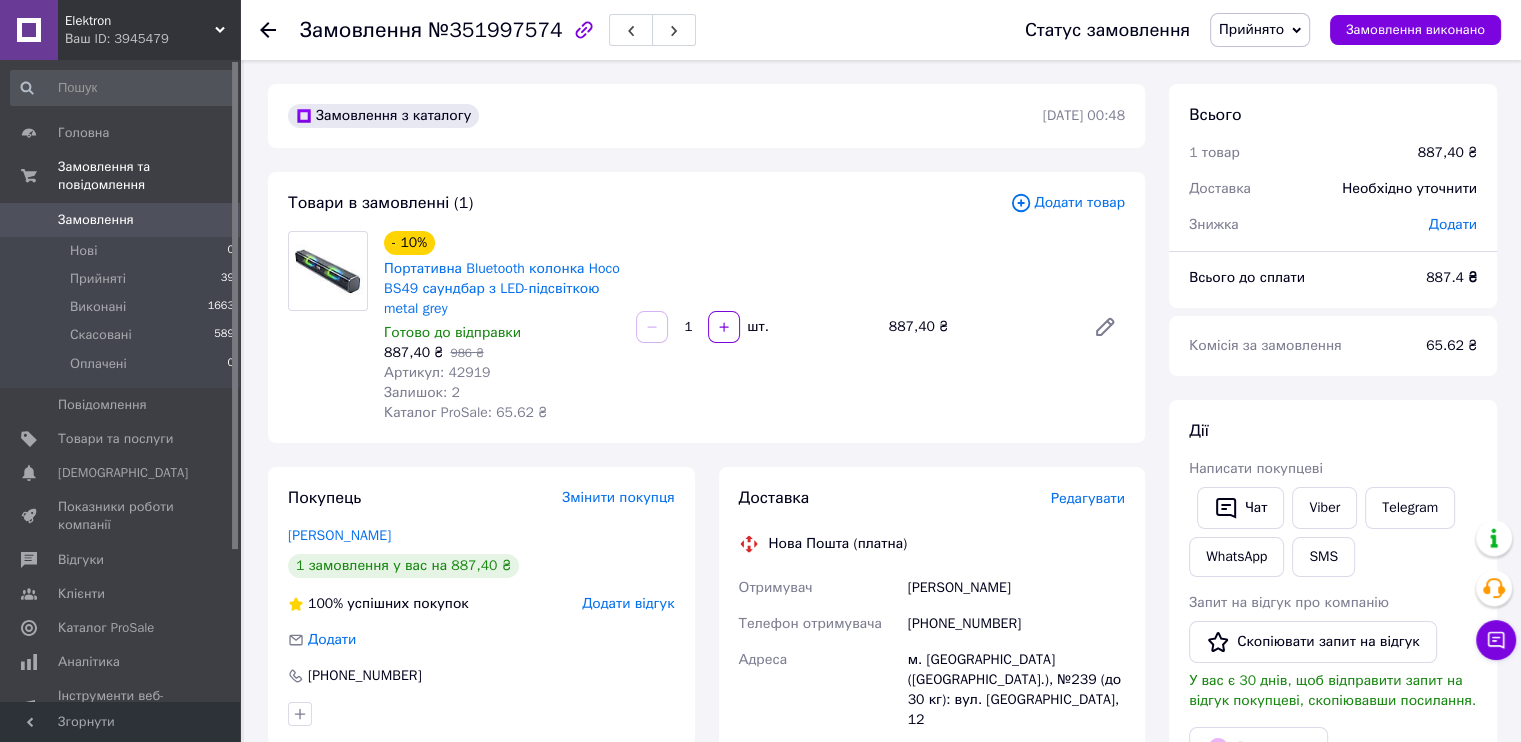 scroll, scrollTop: 0, scrollLeft: 0, axis: both 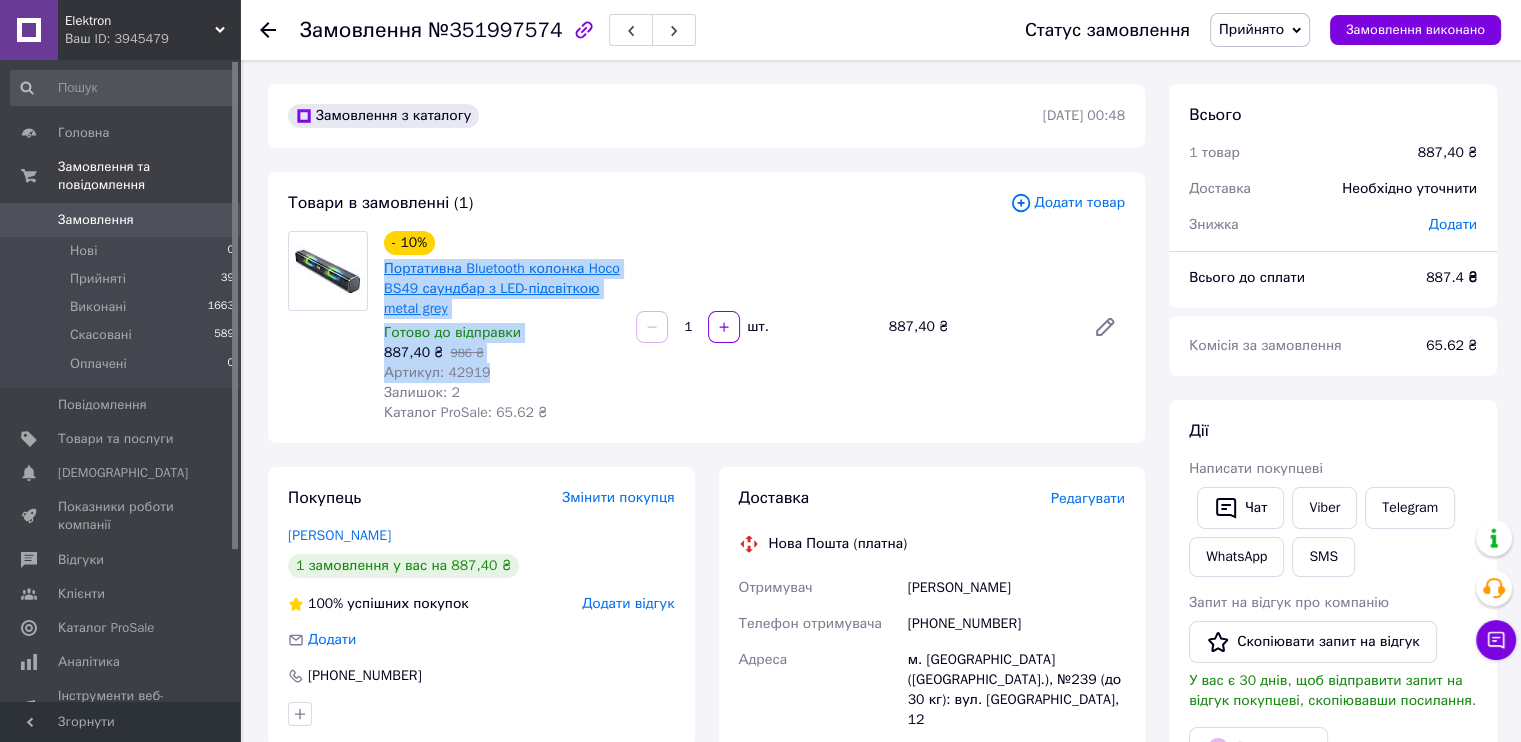 drag, startPoint x: 492, startPoint y: 371, endPoint x: 387, endPoint y: 271, distance: 145 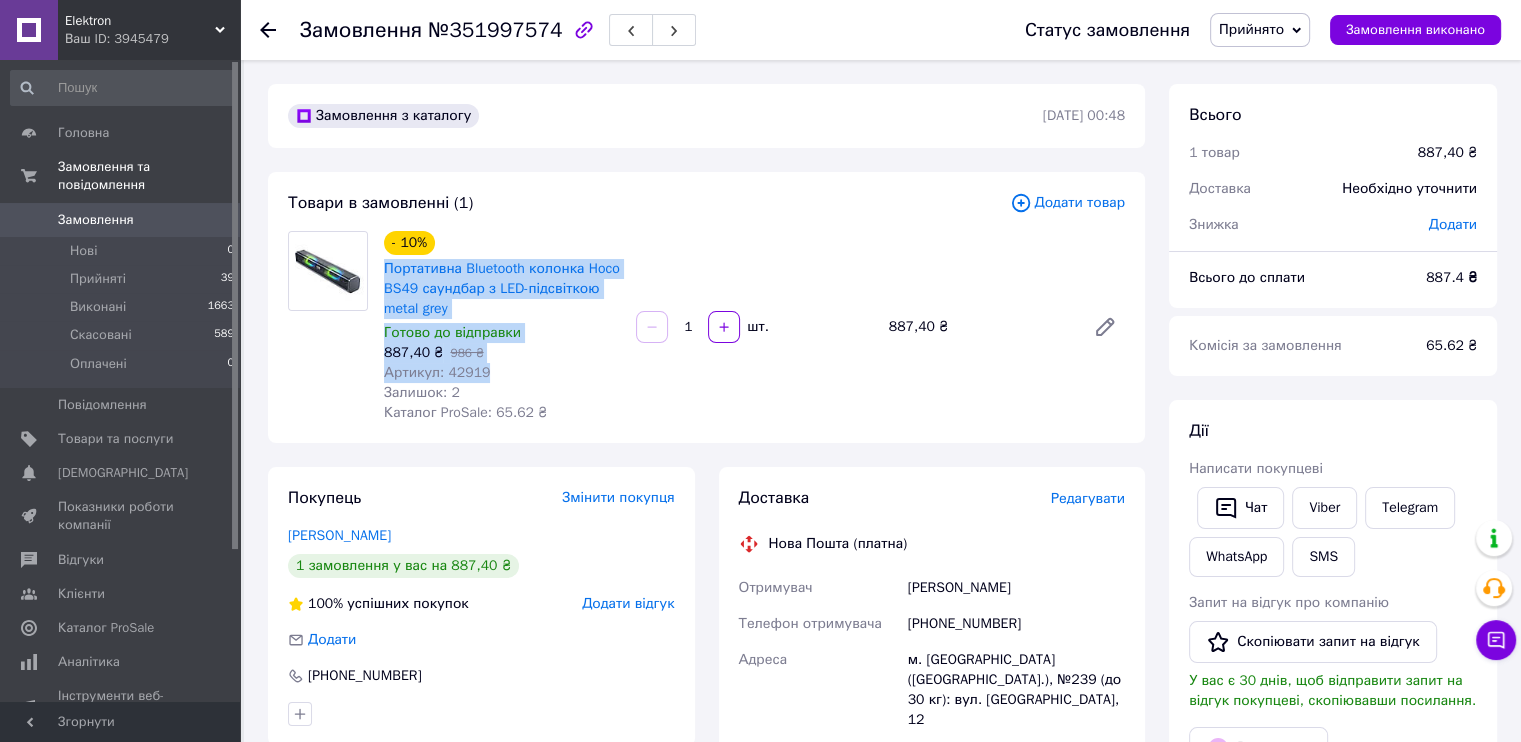 copy on "Портативна Bluetooth колонка Hoco BS49 саундбар з LED-підсвіткою metal grey Готово до відправки 887,40 ₴   986 ₴ Артикул: 42919" 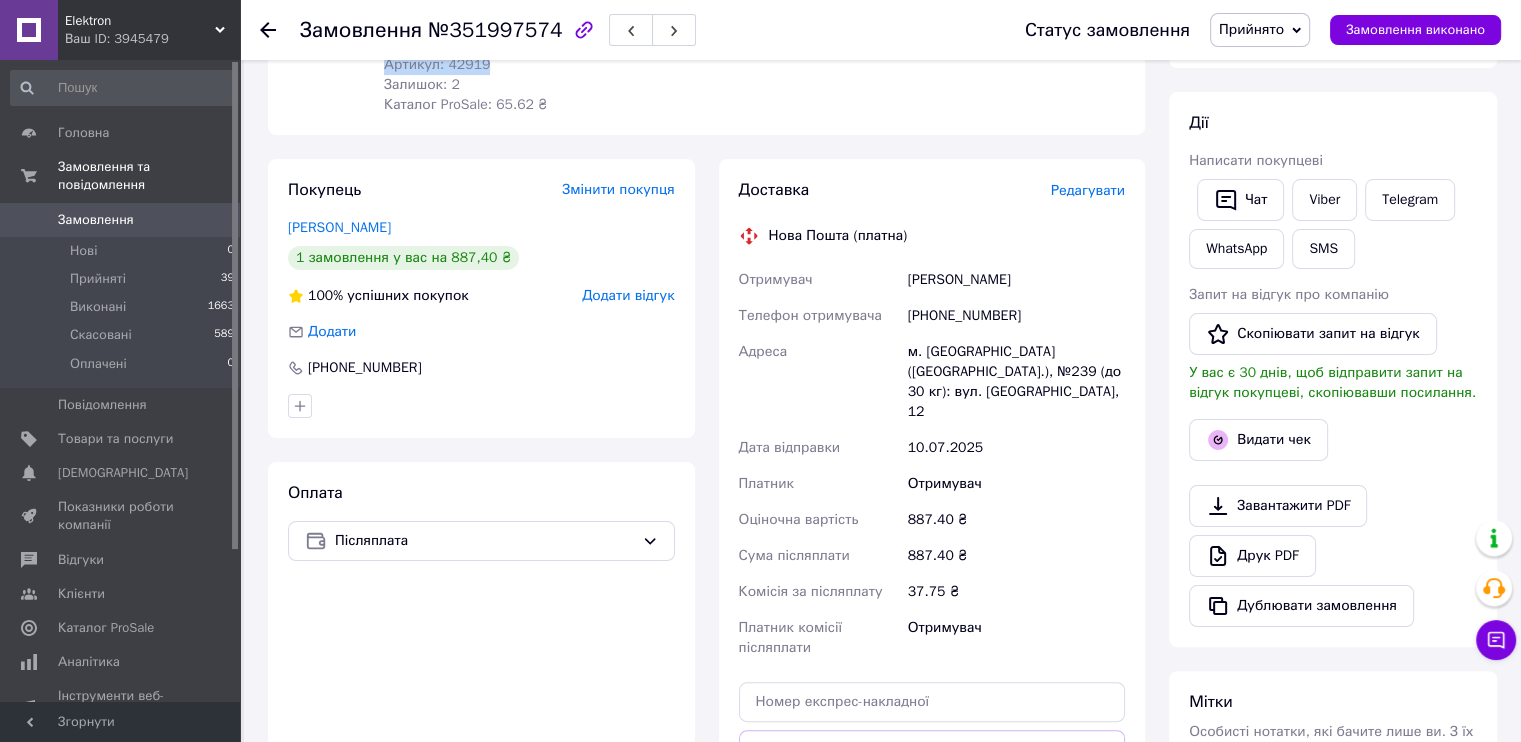 scroll, scrollTop: 400, scrollLeft: 0, axis: vertical 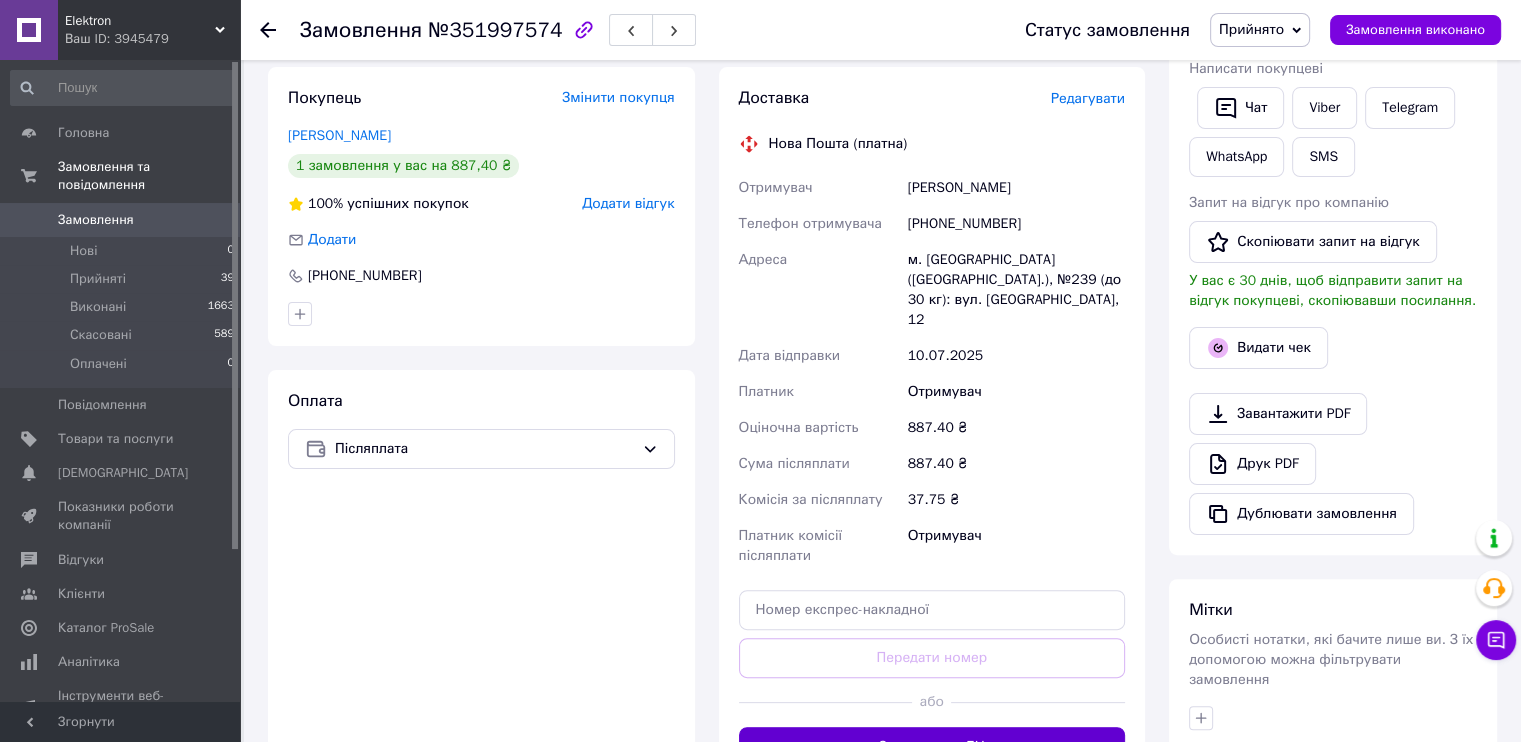 click on "Згенерувати ЕН" at bounding box center [932, 747] 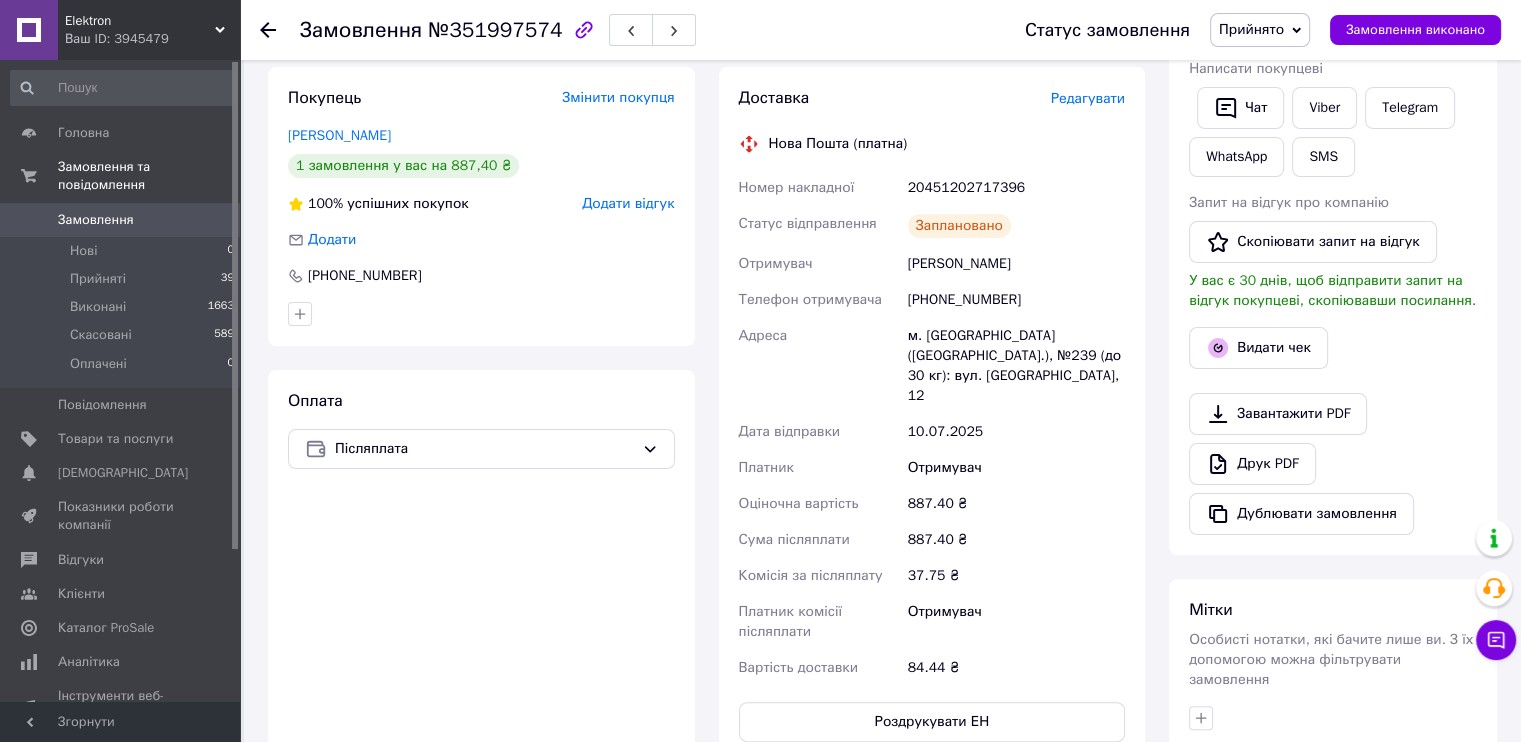 click on "20451202717396" at bounding box center (1016, 188) 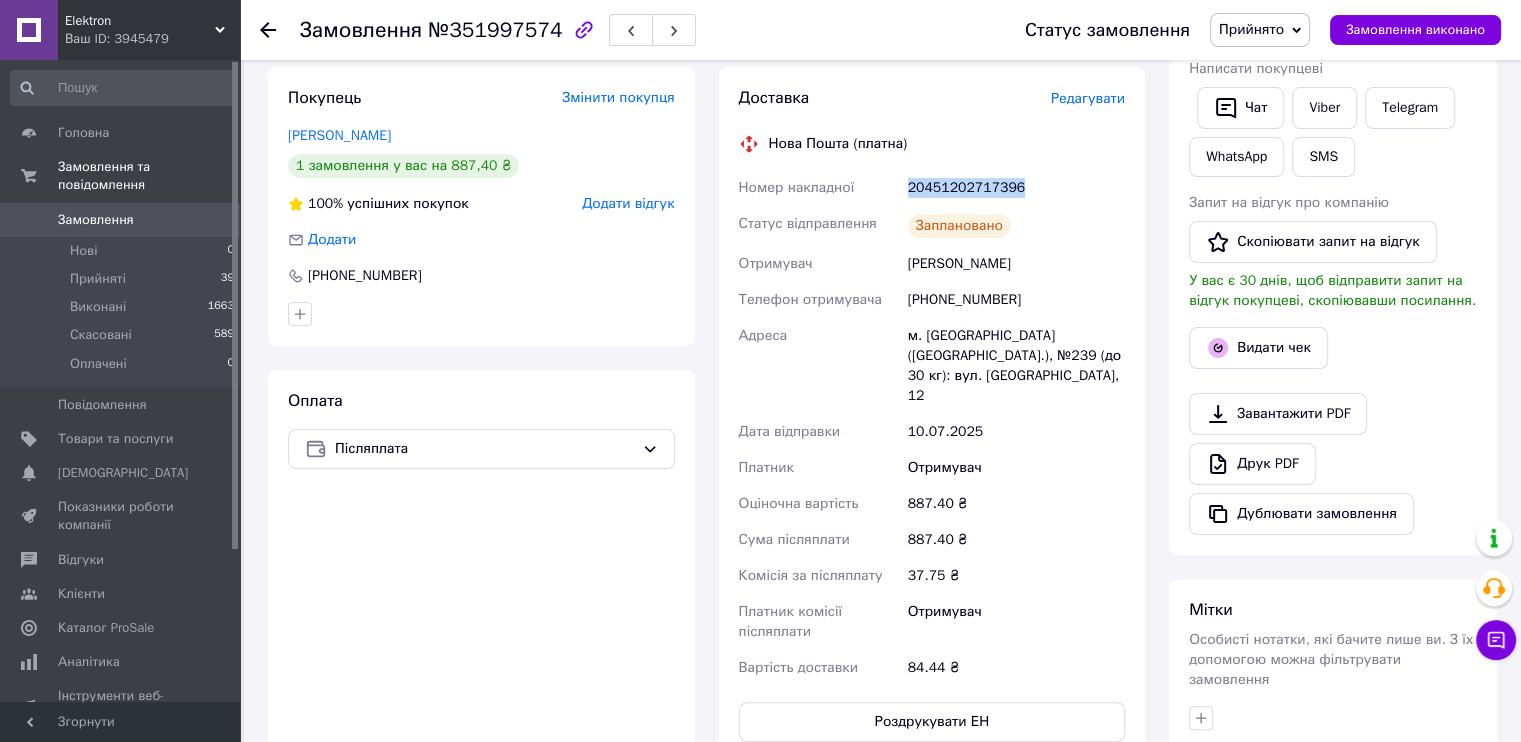 click on "20451202717396" at bounding box center [1016, 188] 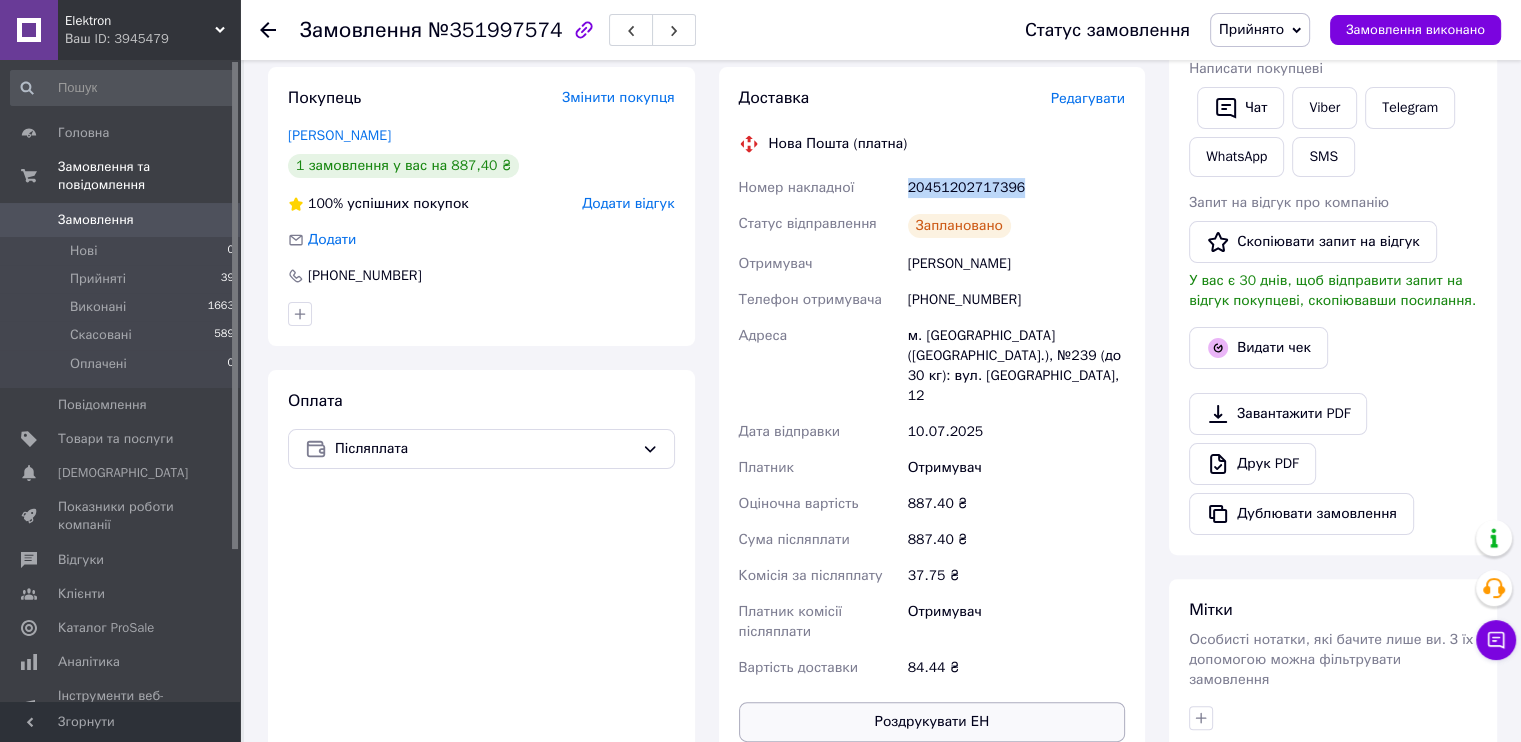 click on "Роздрукувати ЕН" at bounding box center [932, 722] 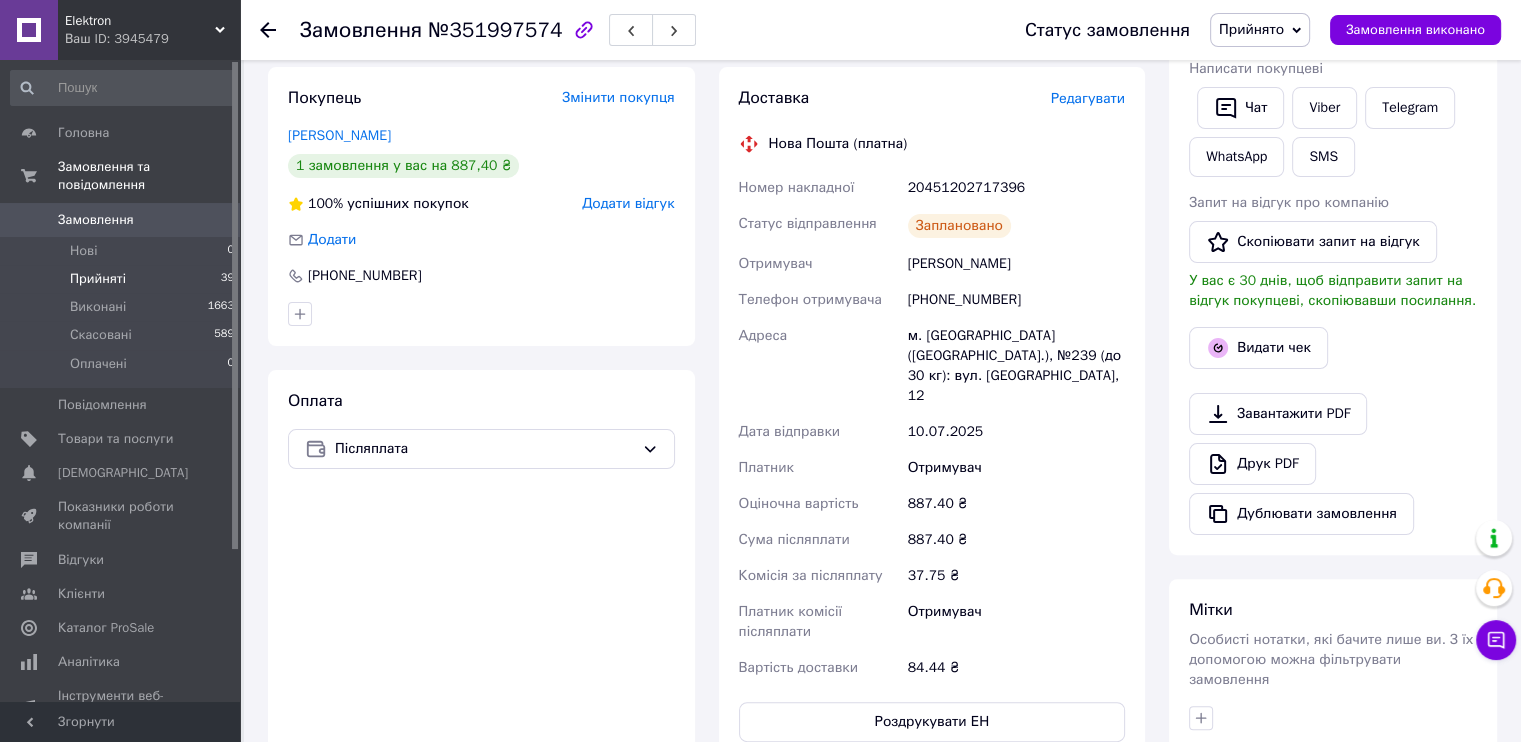 click on "Прийняті" at bounding box center [98, 279] 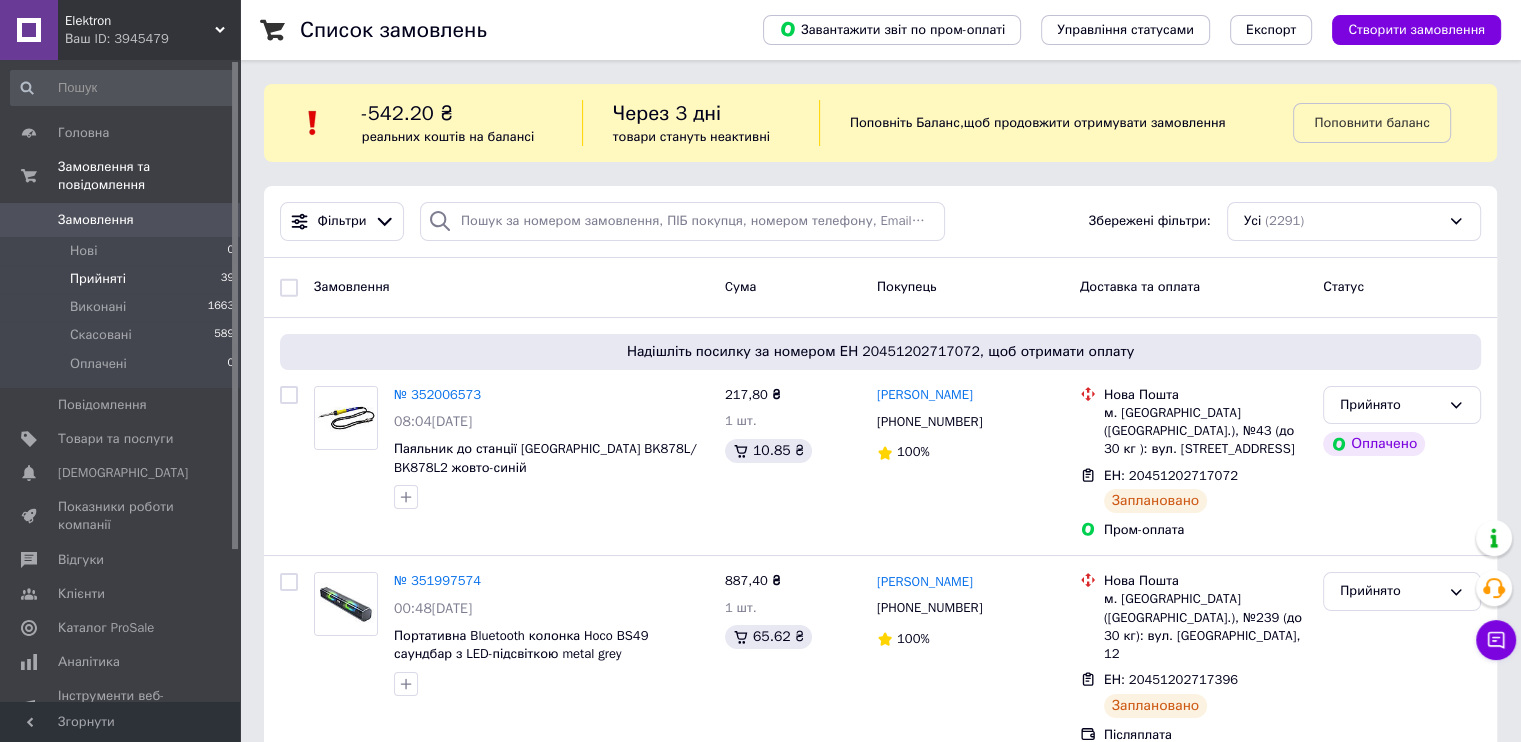 click on "Прийняті 39" at bounding box center (123, 279) 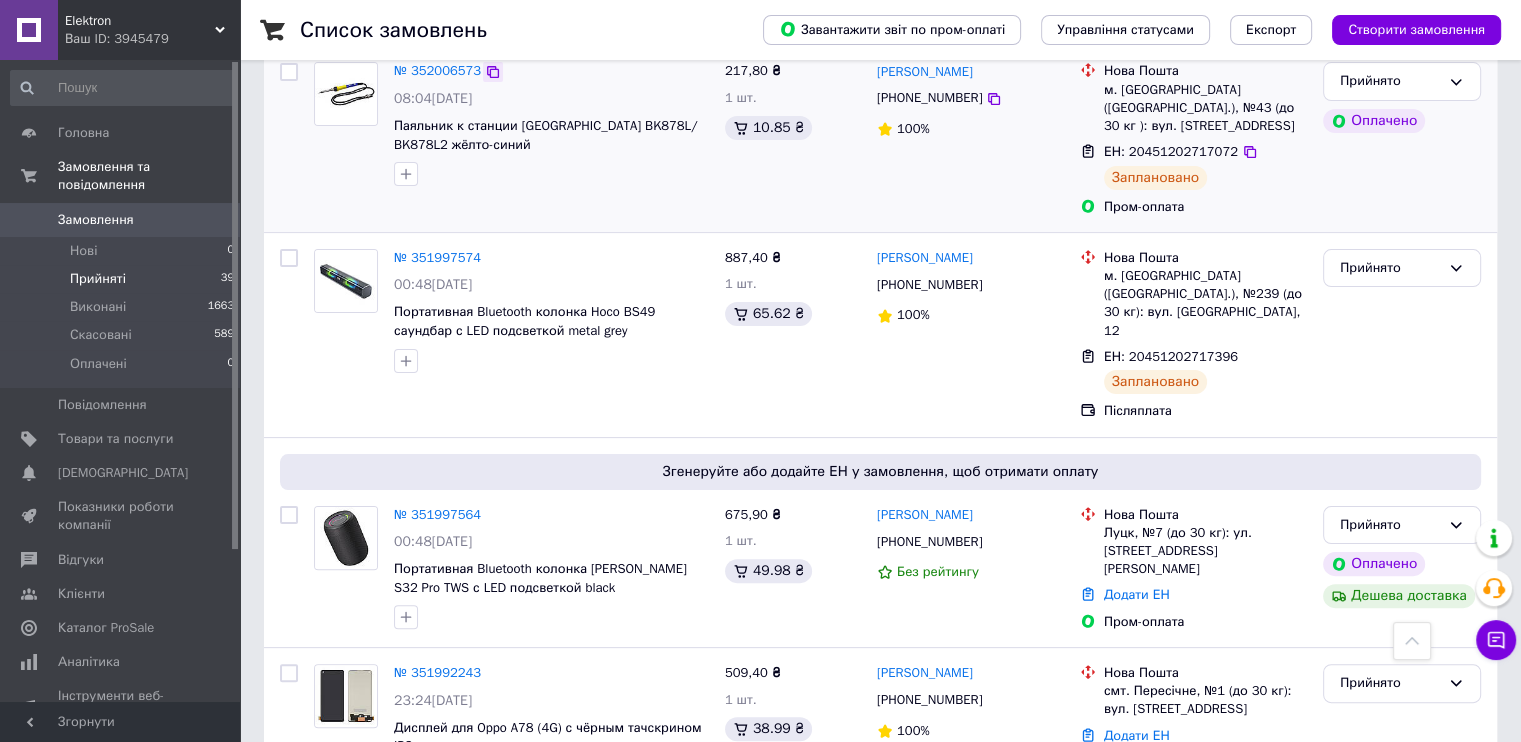 scroll, scrollTop: 500, scrollLeft: 0, axis: vertical 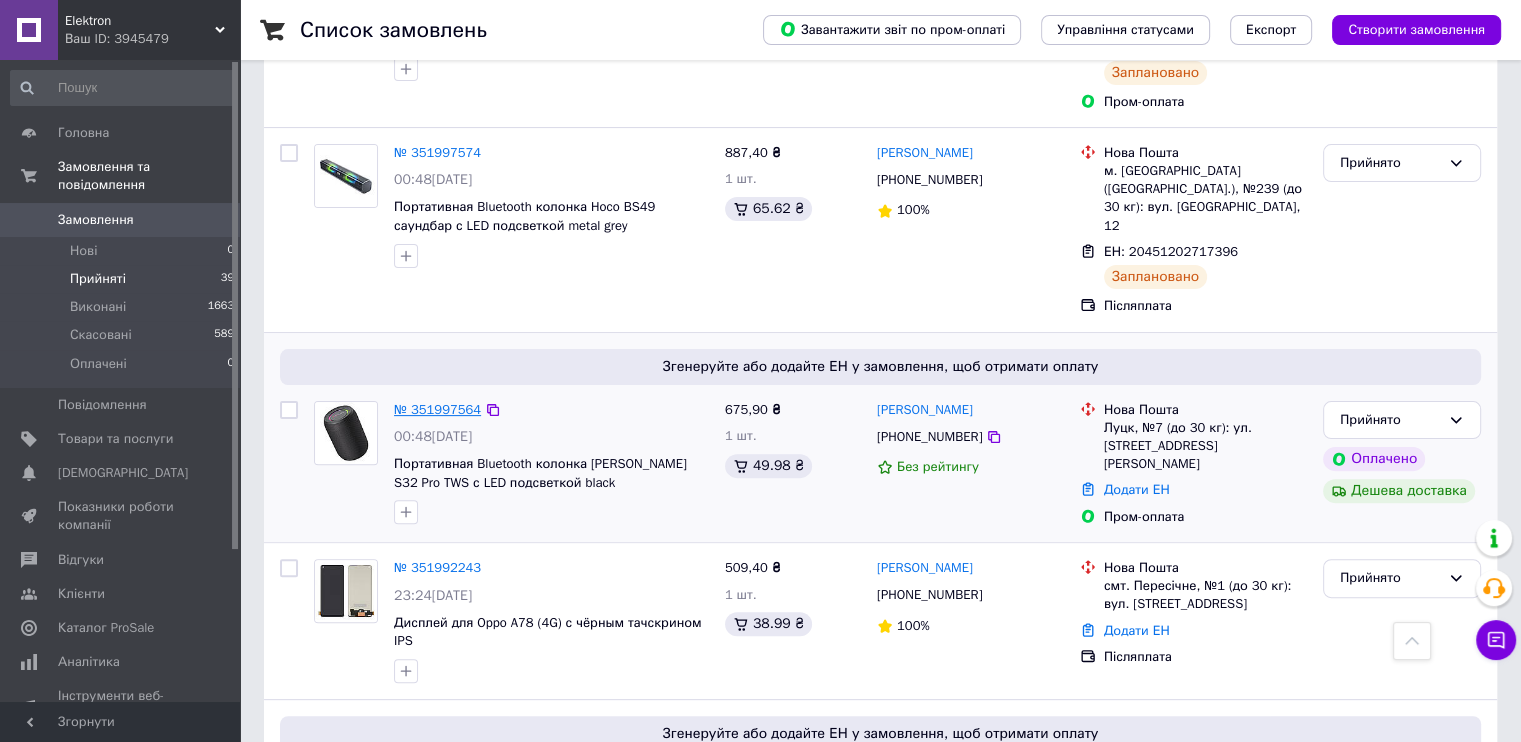 click on "№ 351997564" at bounding box center [437, 409] 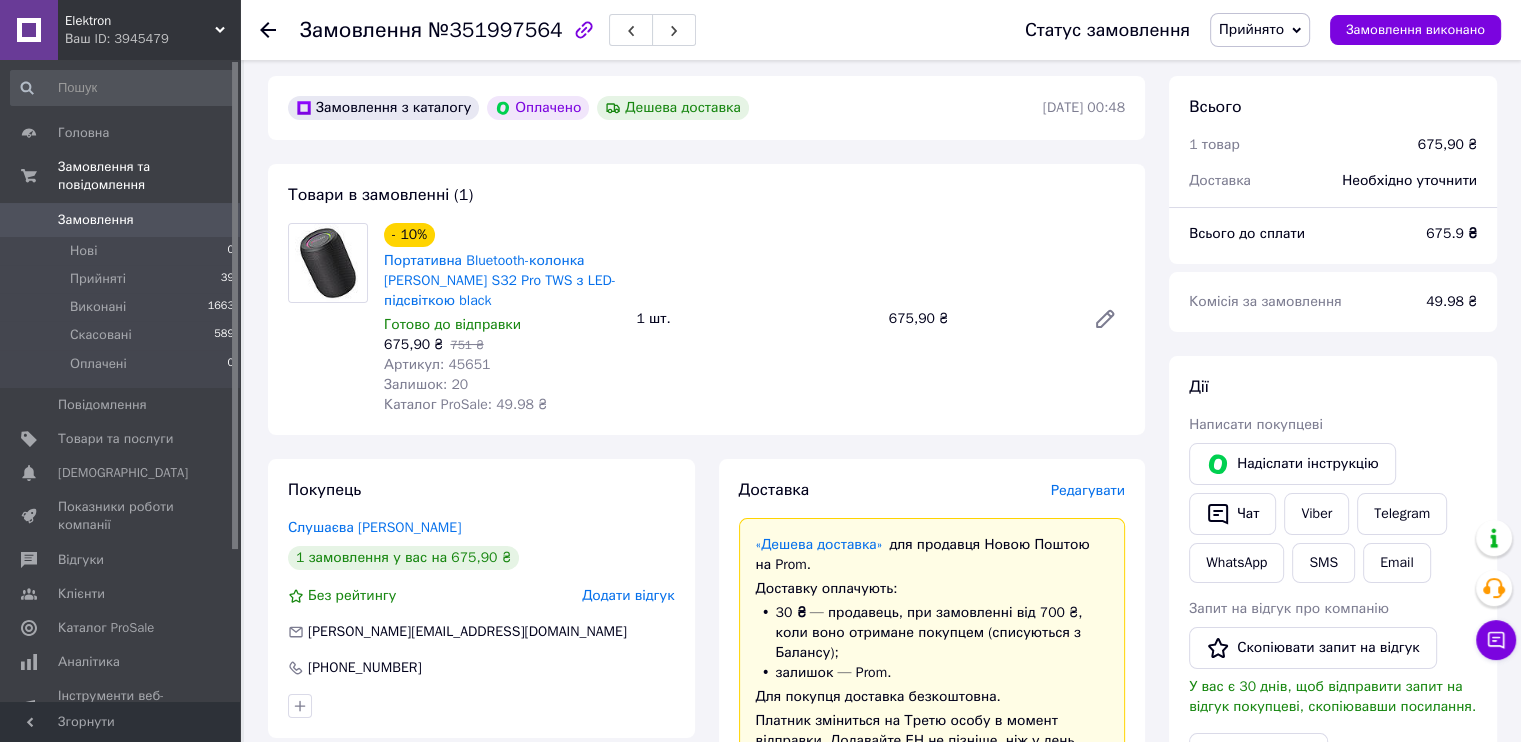 scroll, scrollTop: 0, scrollLeft: 0, axis: both 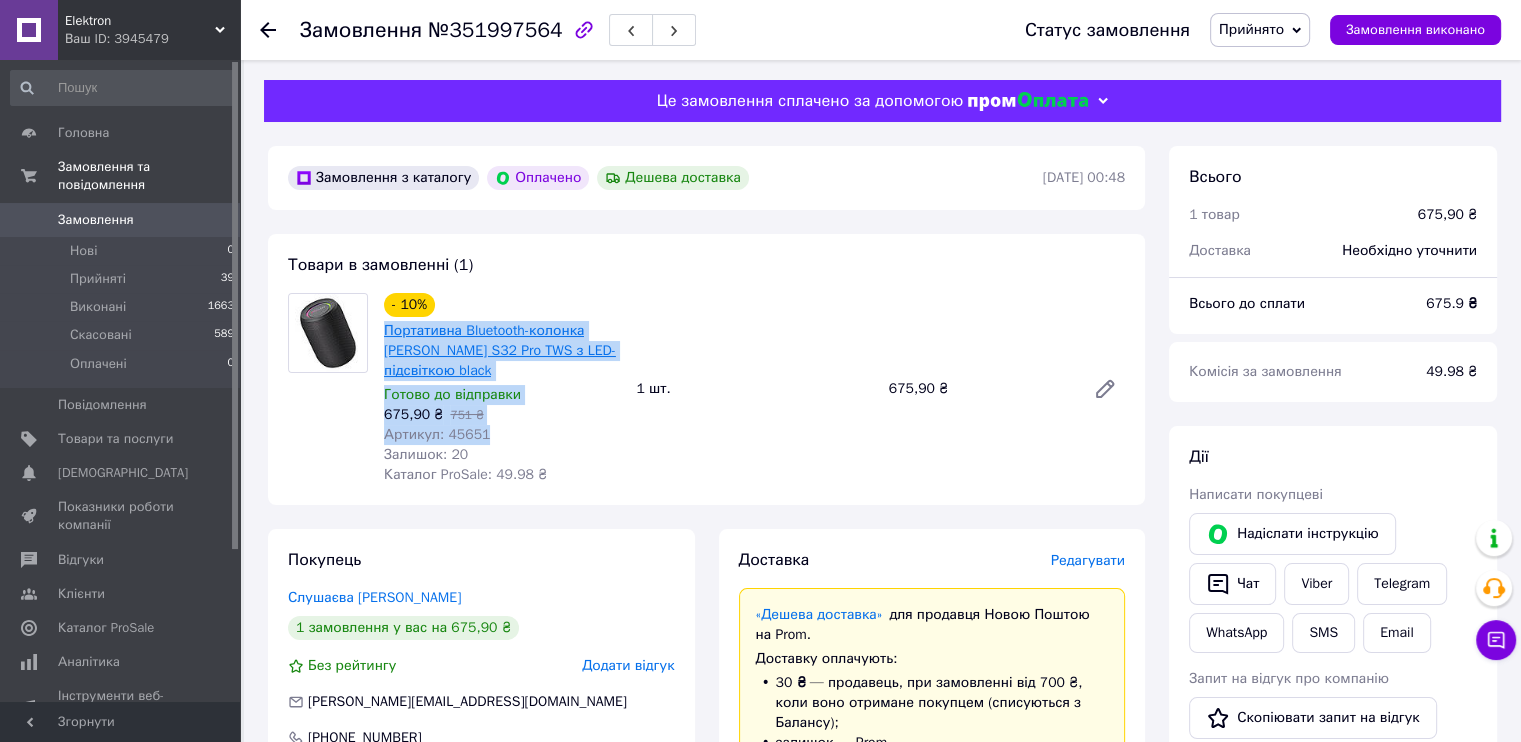 drag, startPoint x: 487, startPoint y: 435, endPoint x: 388, endPoint y: 334, distance: 141.42842 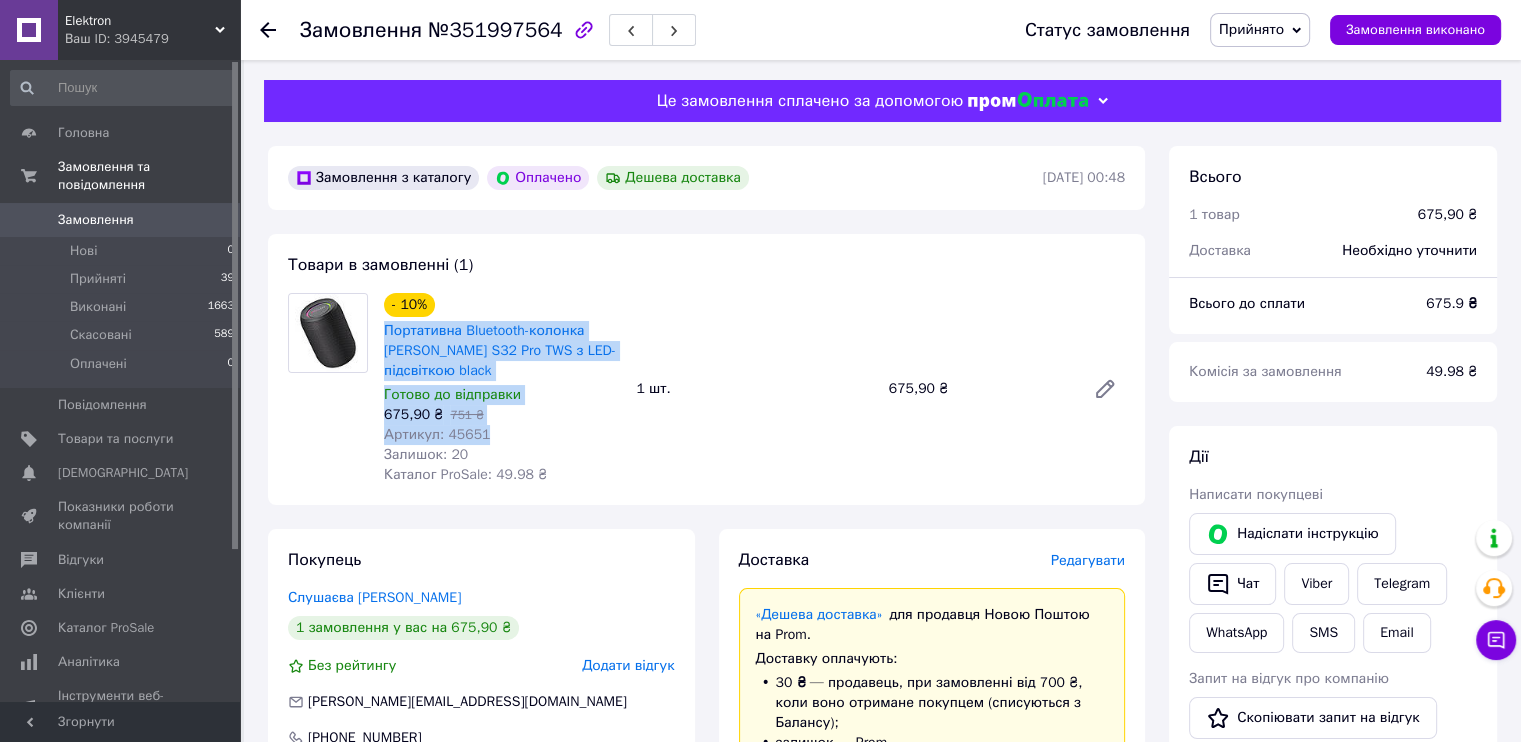 copy on "Портативна Bluetooth-колонка ZEALOT S32 Pro TWS з LED-підсвіткою black Готово до відправки 675,90 ₴   751 ₴ Артикул: 45651" 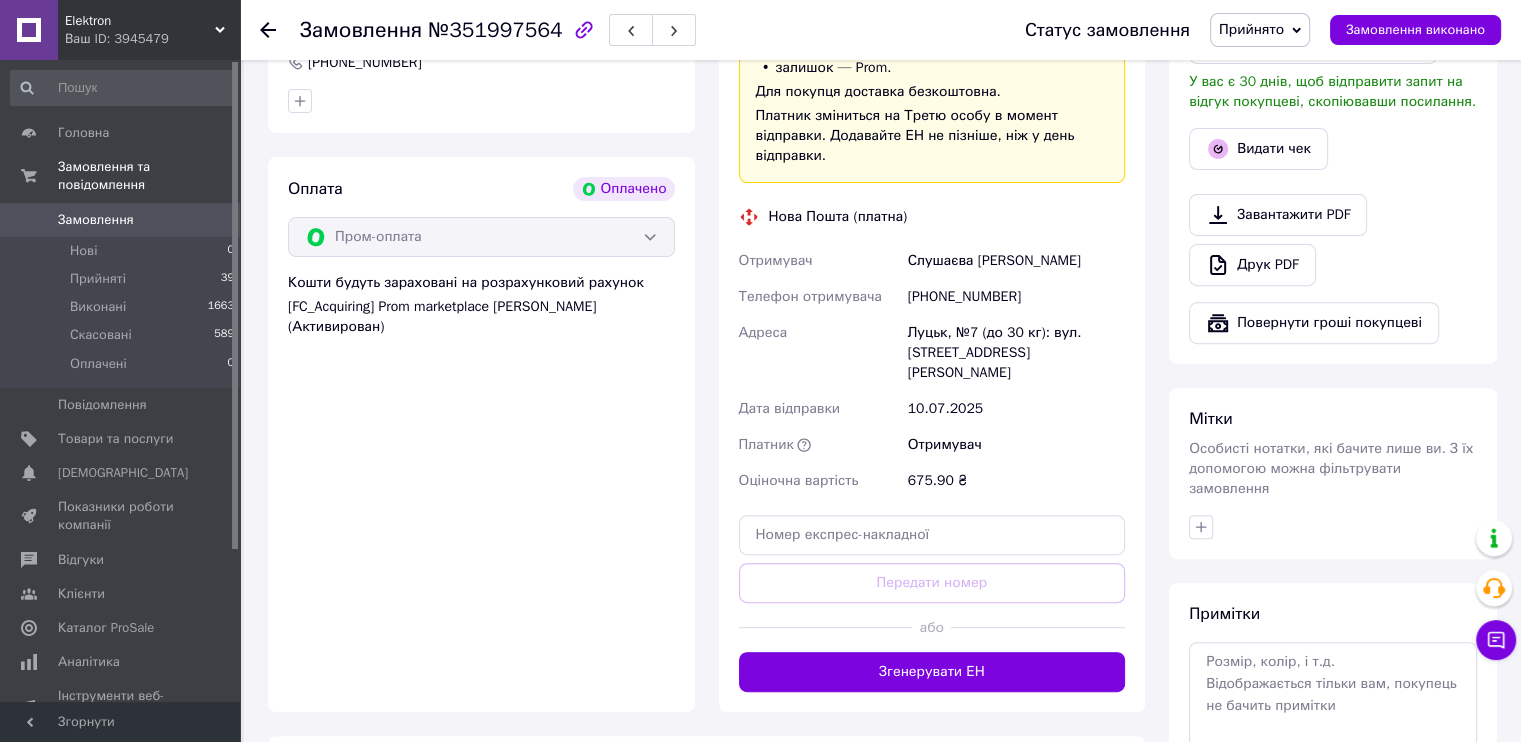 scroll, scrollTop: 700, scrollLeft: 0, axis: vertical 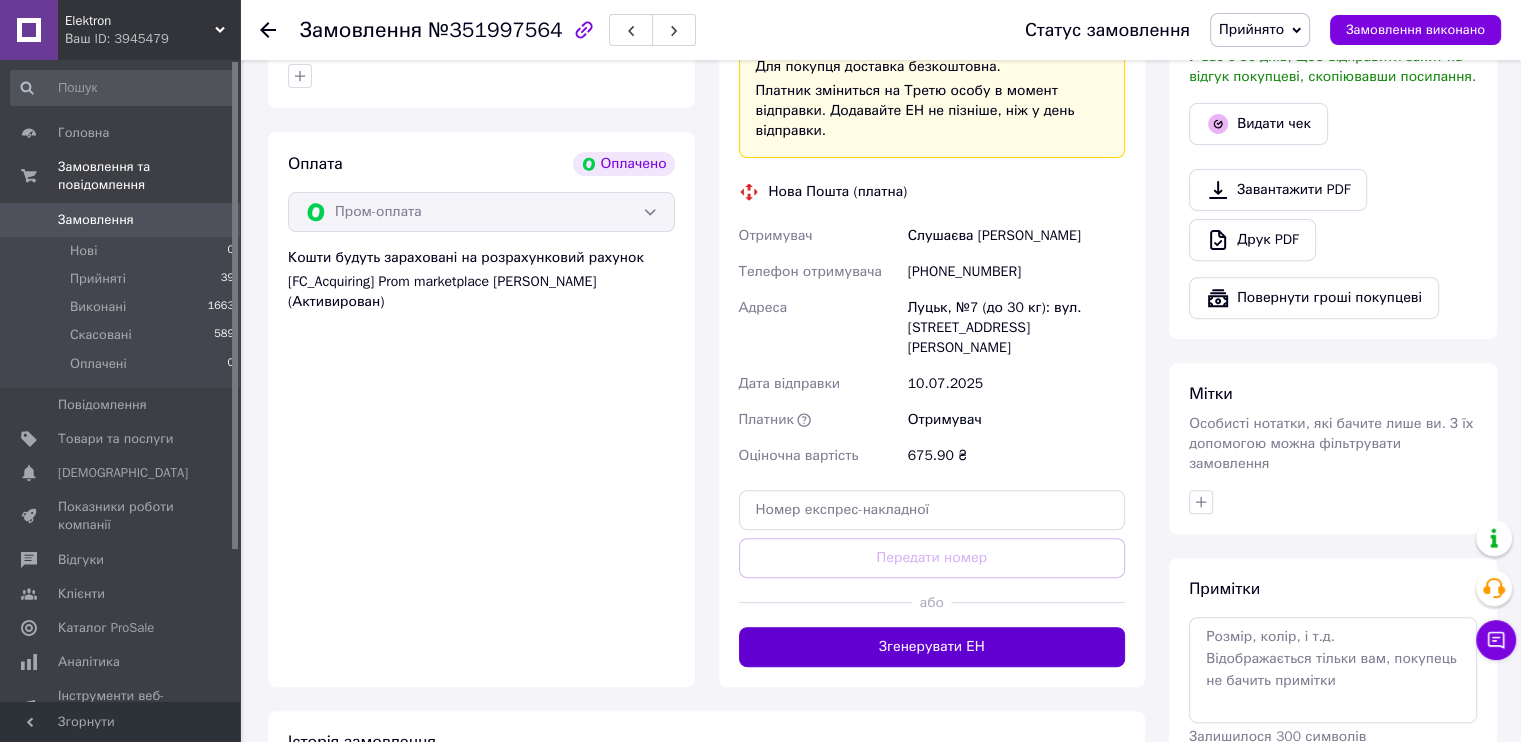 click on "Згенерувати ЕН" at bounding box center (932, 647) 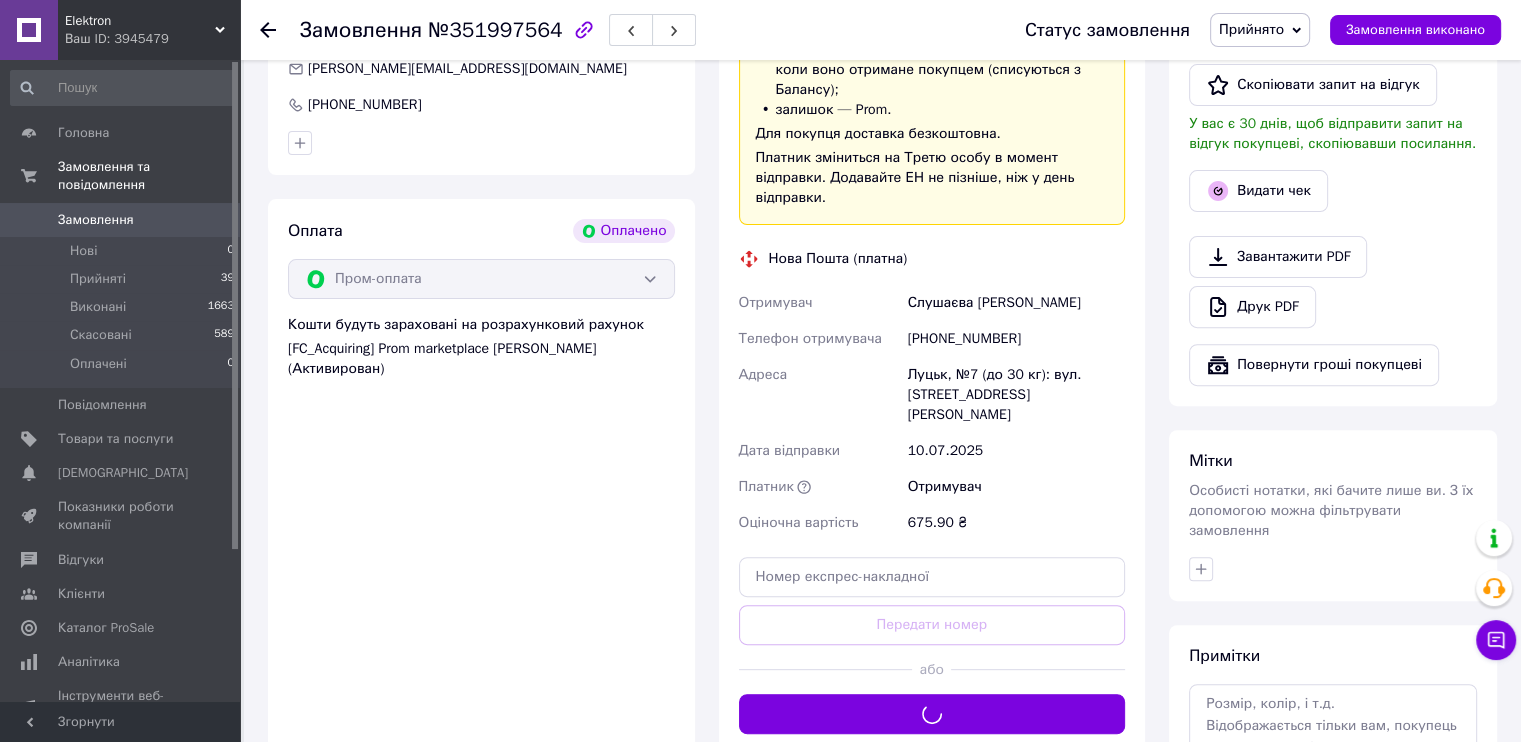 scroll, scrollTop: 600, scrollLeft: 0, axis: vertical 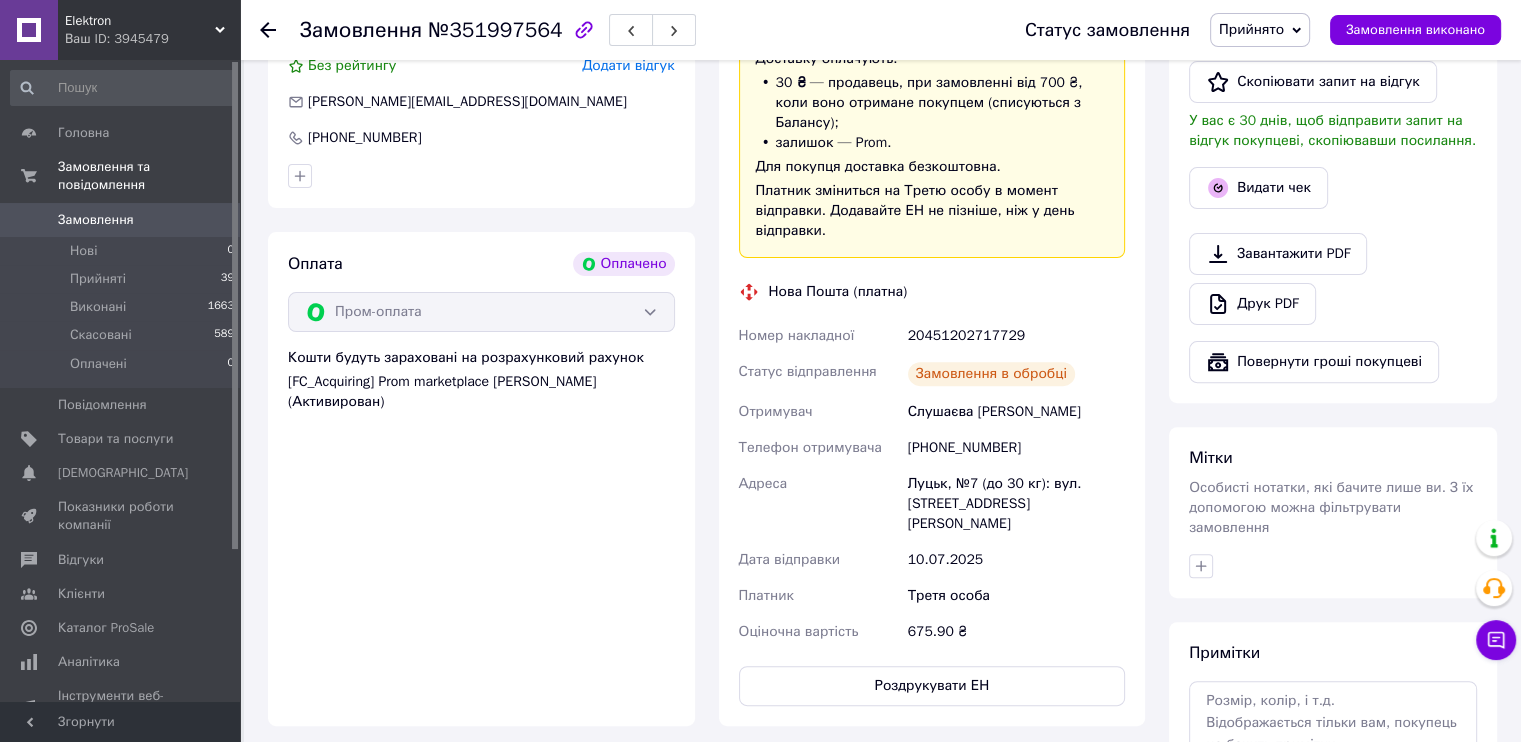 click on "20451202717729" at bounding box center (1016, 336) 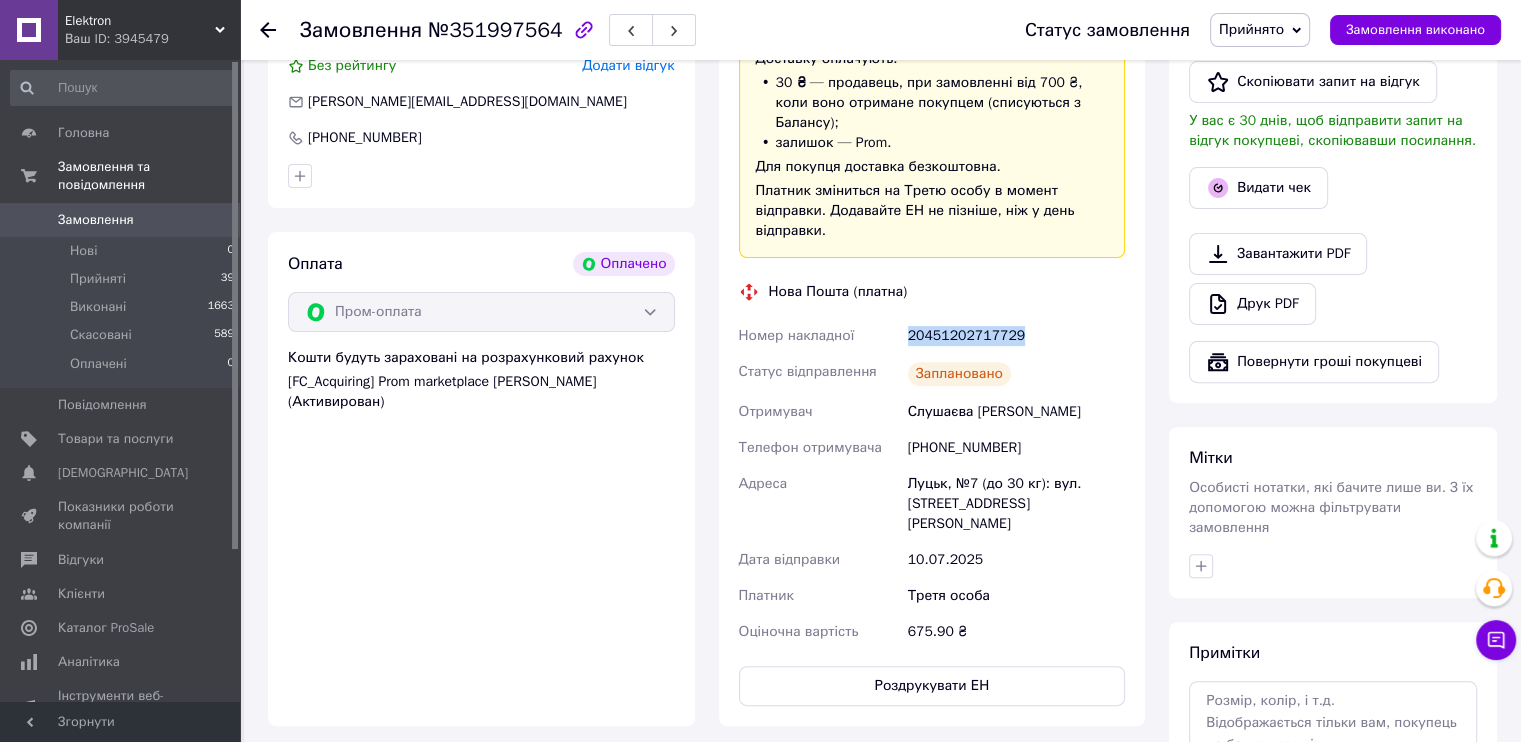 click on "20451202717729" at bounding box center [1016, 336] 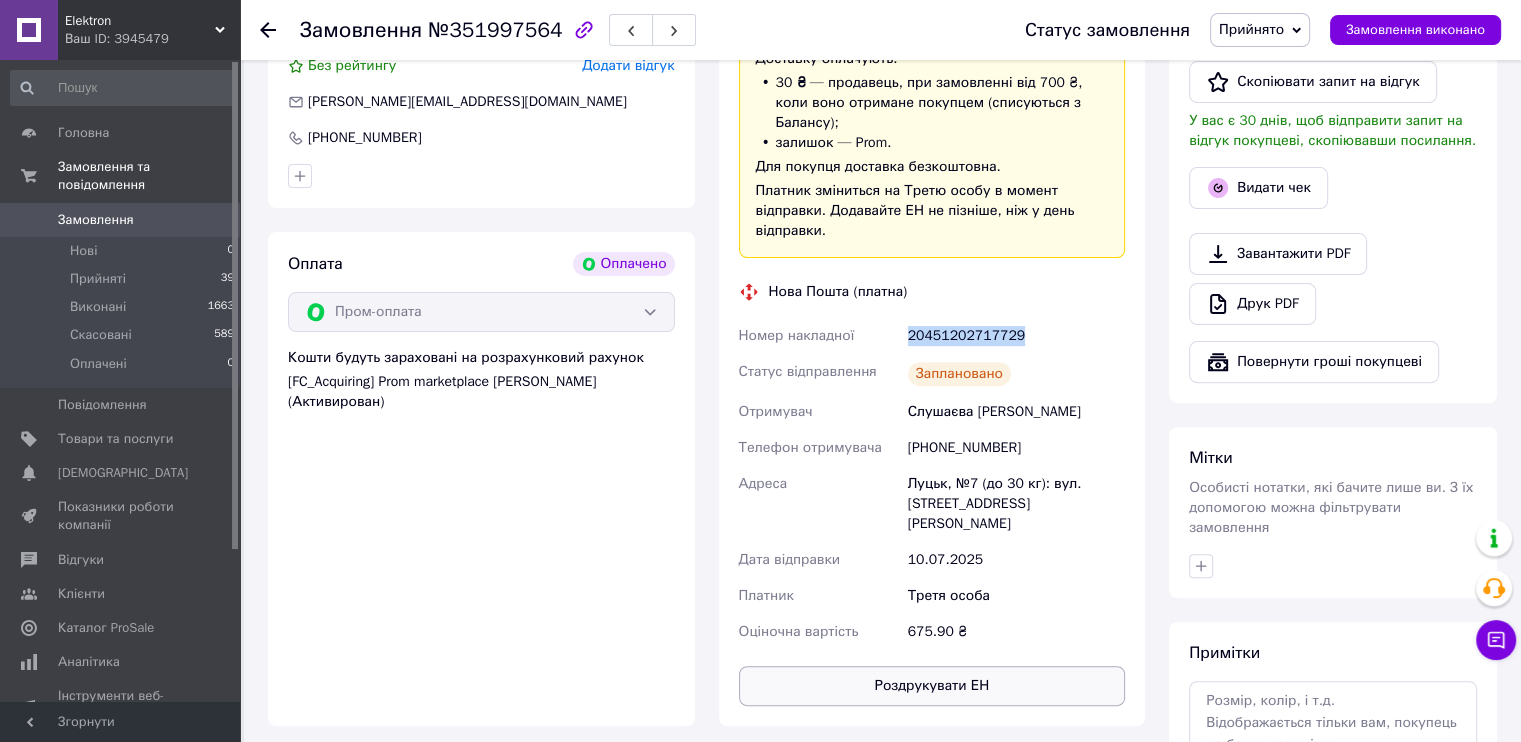 click on "Роздрукувати ЕН" at bounding box center (932, 686) 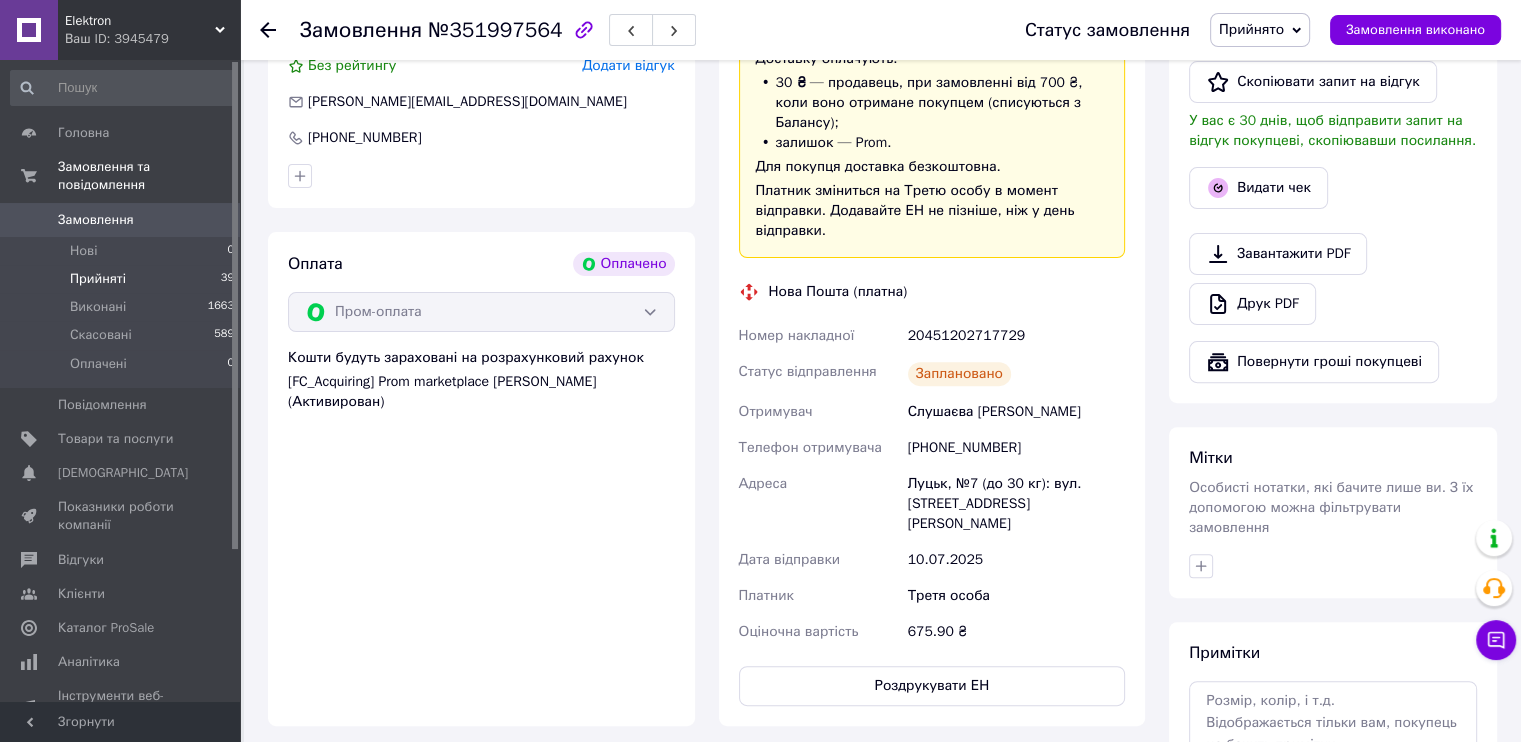 click on "Прийняті 39" at bounding box center (123, 279) 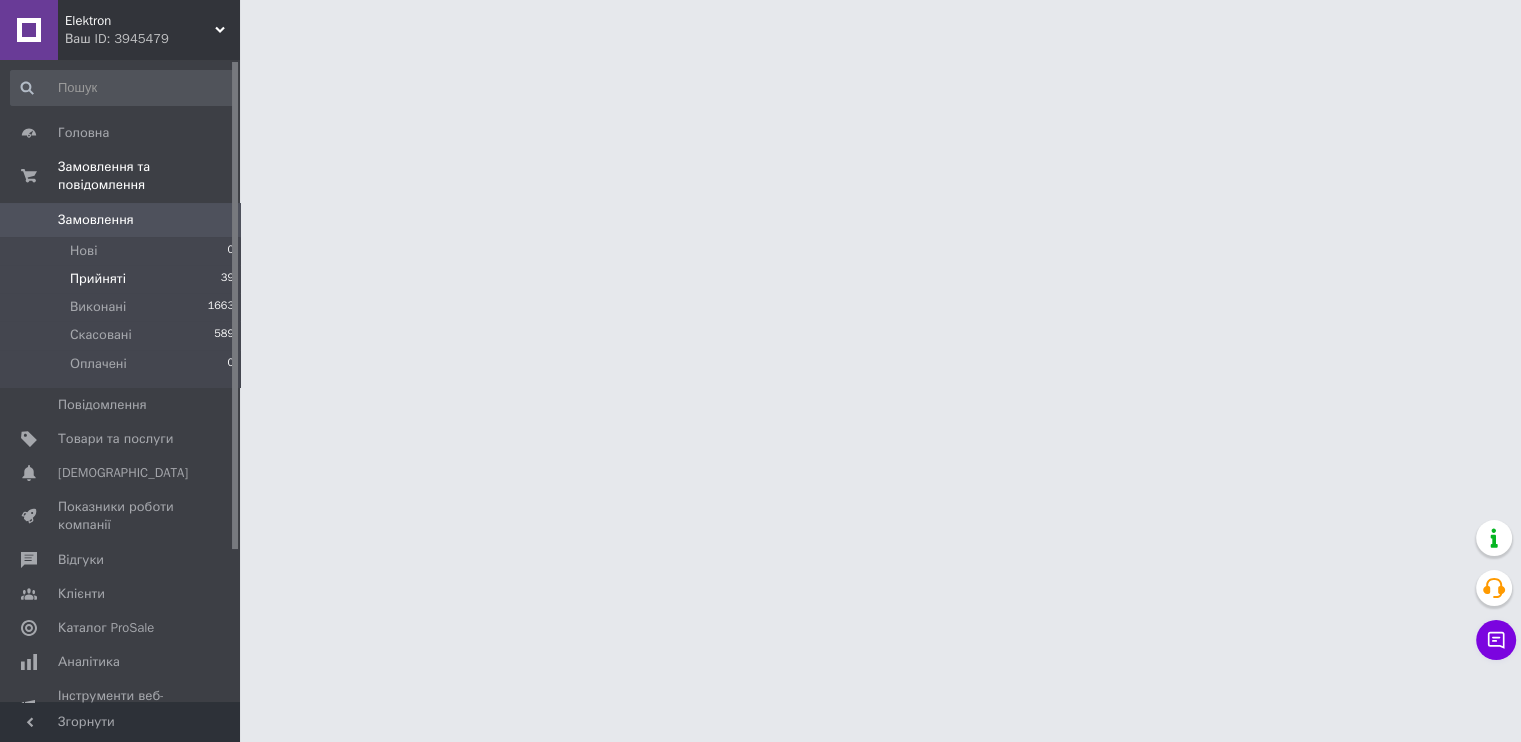 scroll, scrollTop: 0, scrollLeft: 0, axis: both 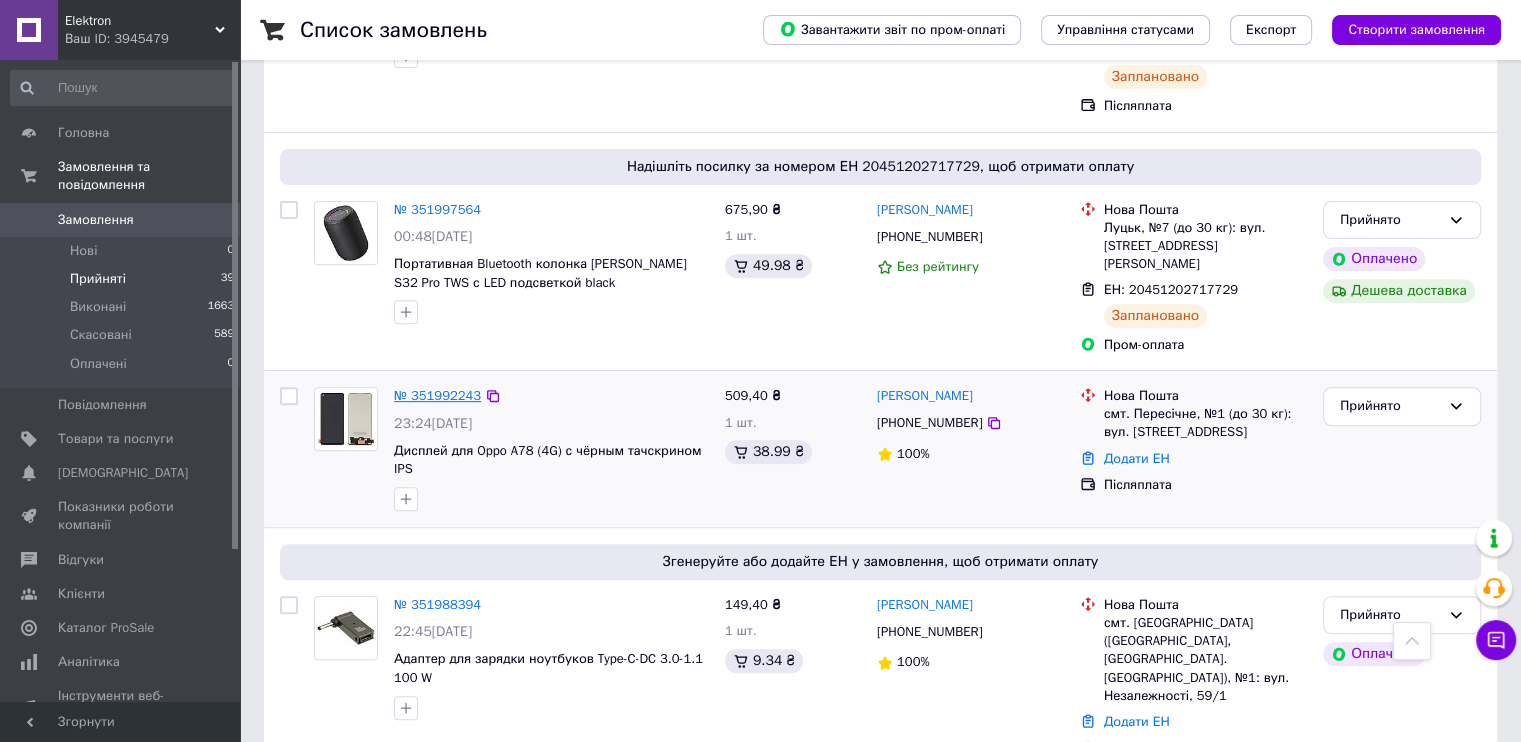 click on "№ 351992243" at bounding box center [437, 395] 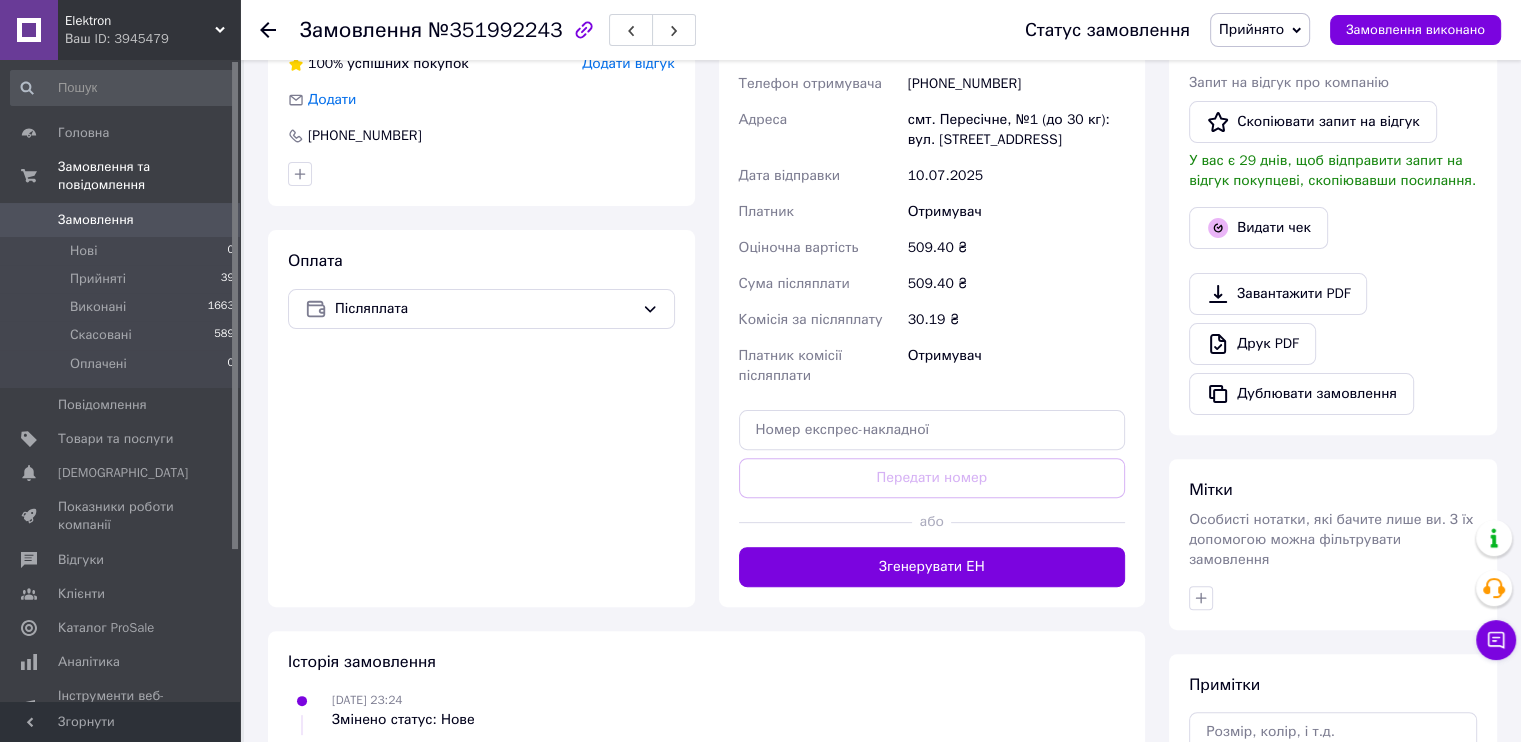 scroll, scrollTop: 0, scrollLeft: 0, axis: both 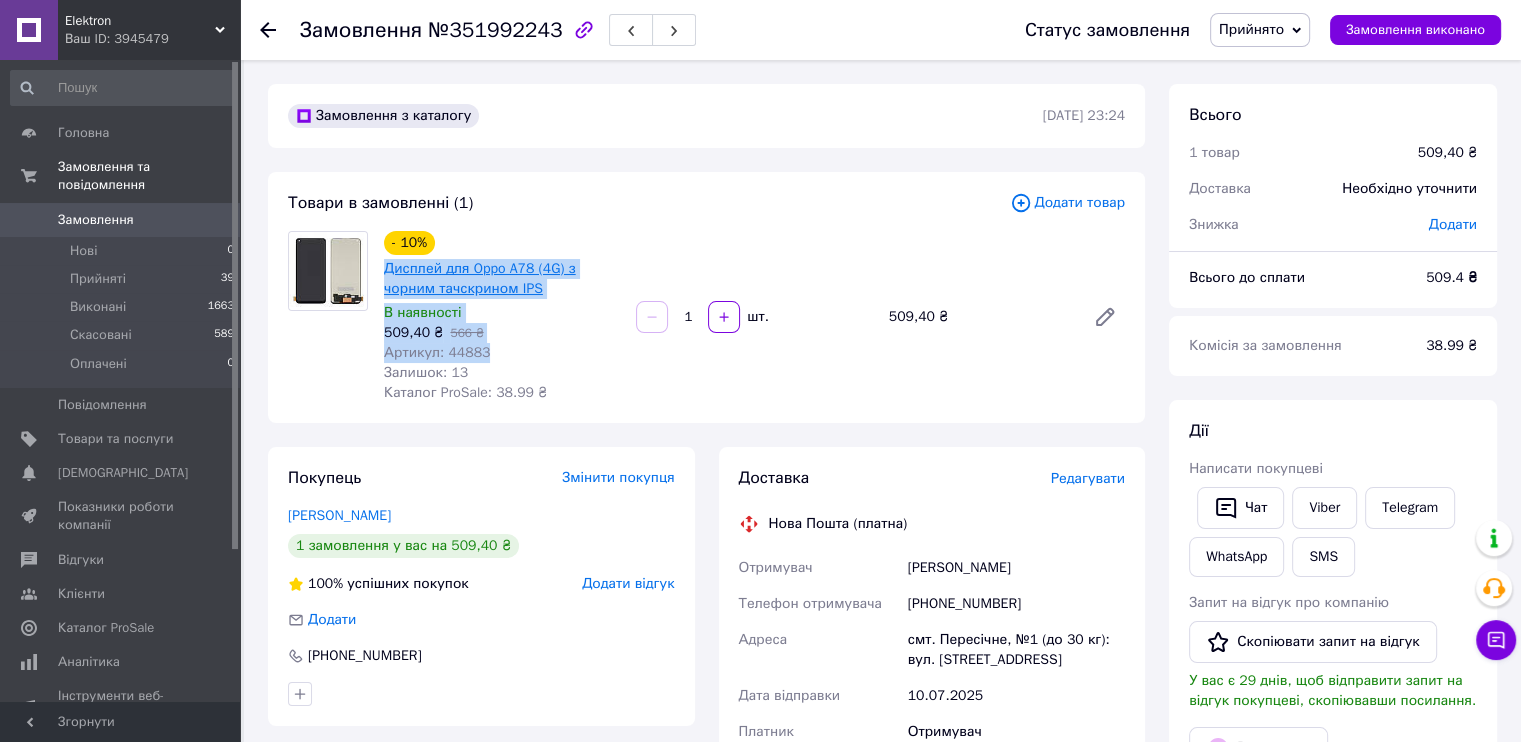 drag, startPoint x: 493, startPoint y: 348, endPoint x: 387, endPoint y: 271, distance: 131.01526 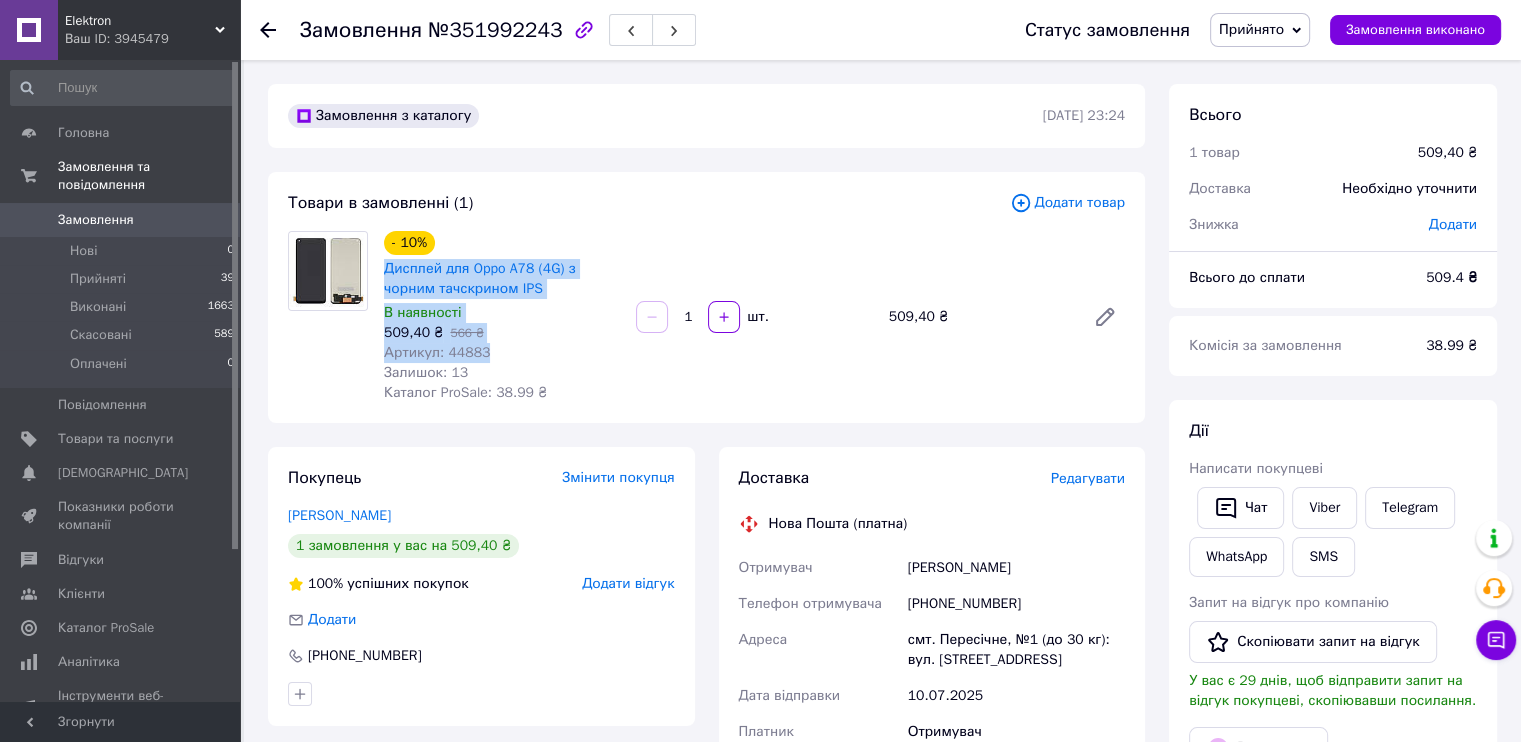 copy on "Дисплей для Oppo A78 (4G) з чорним тачскрином IPS В наявності 509,40 ₴   566 ₴ Артикул: 44883" 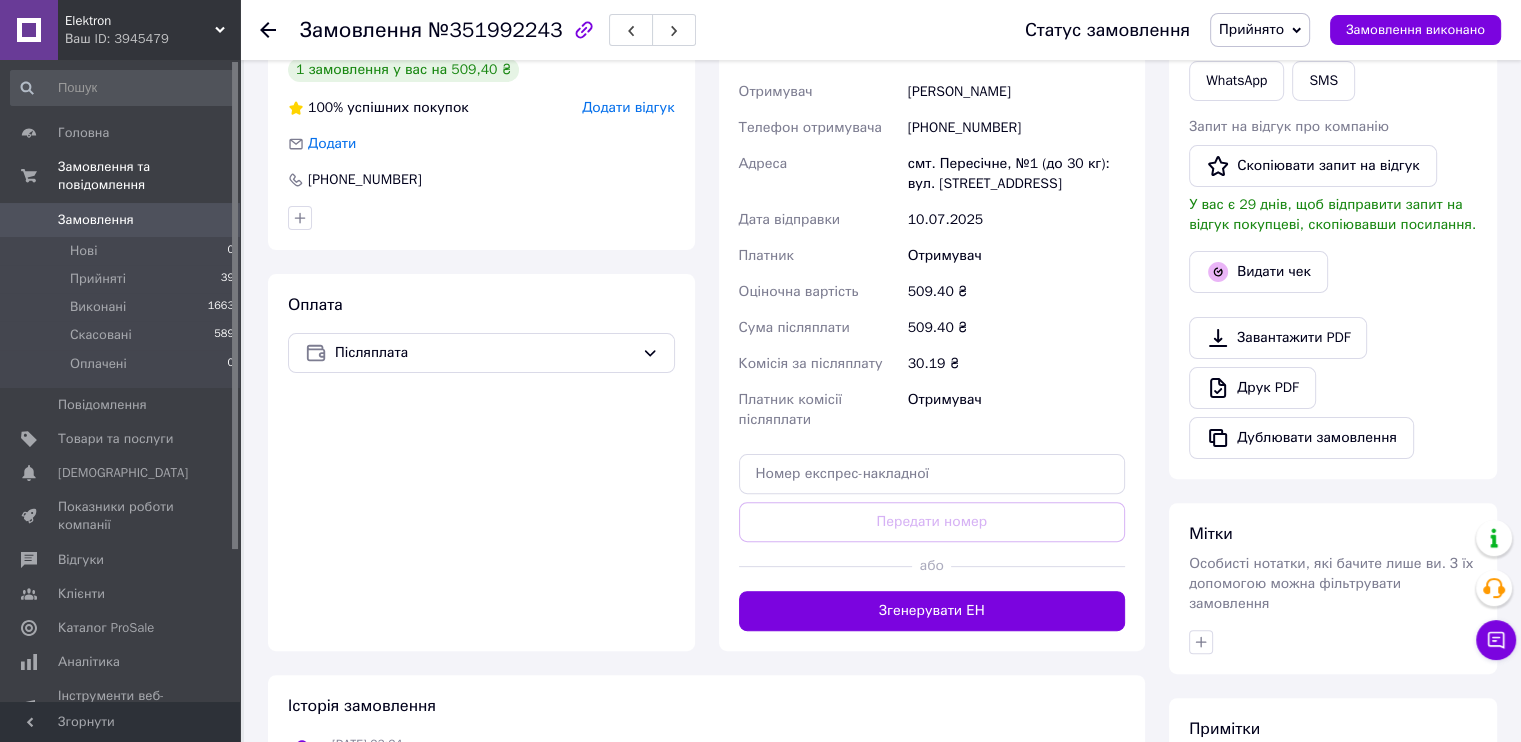scroll, scrollTop: 500, scrollLeft: 0, axis: vertical 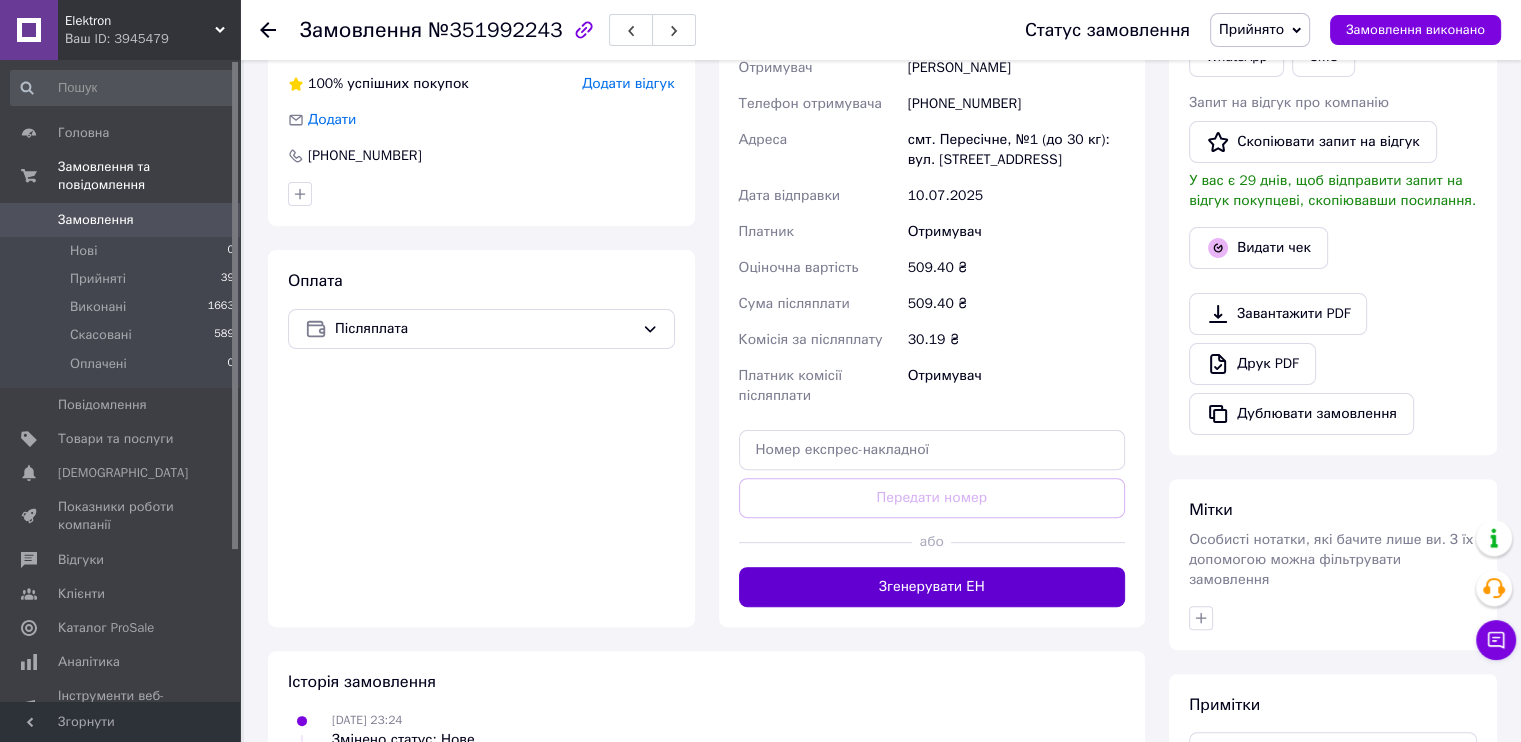 click on "Згенерувати ЕН" at bounding box center [932, 587] 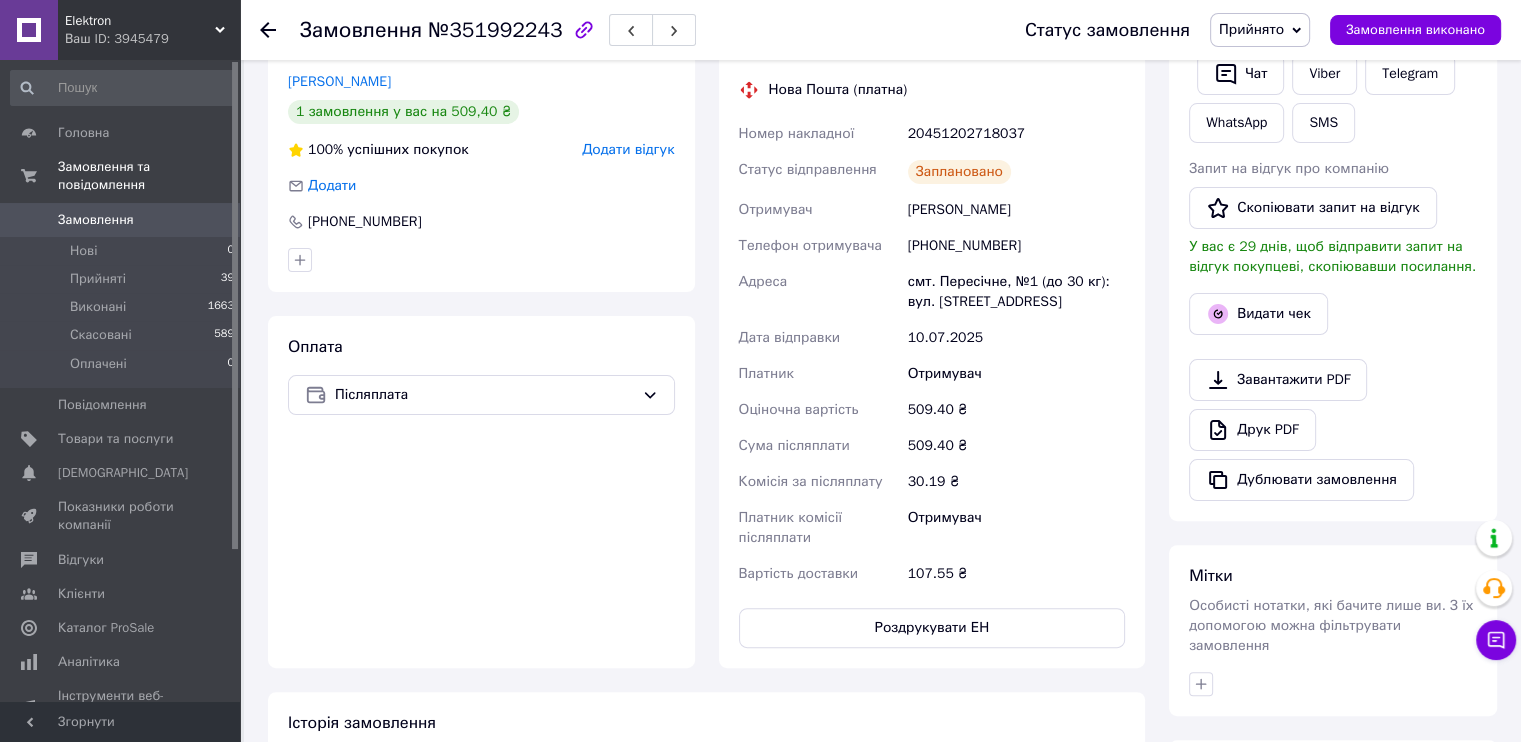 scroll, scrollTop: 400, scrollLeft: 0, axis: vertical 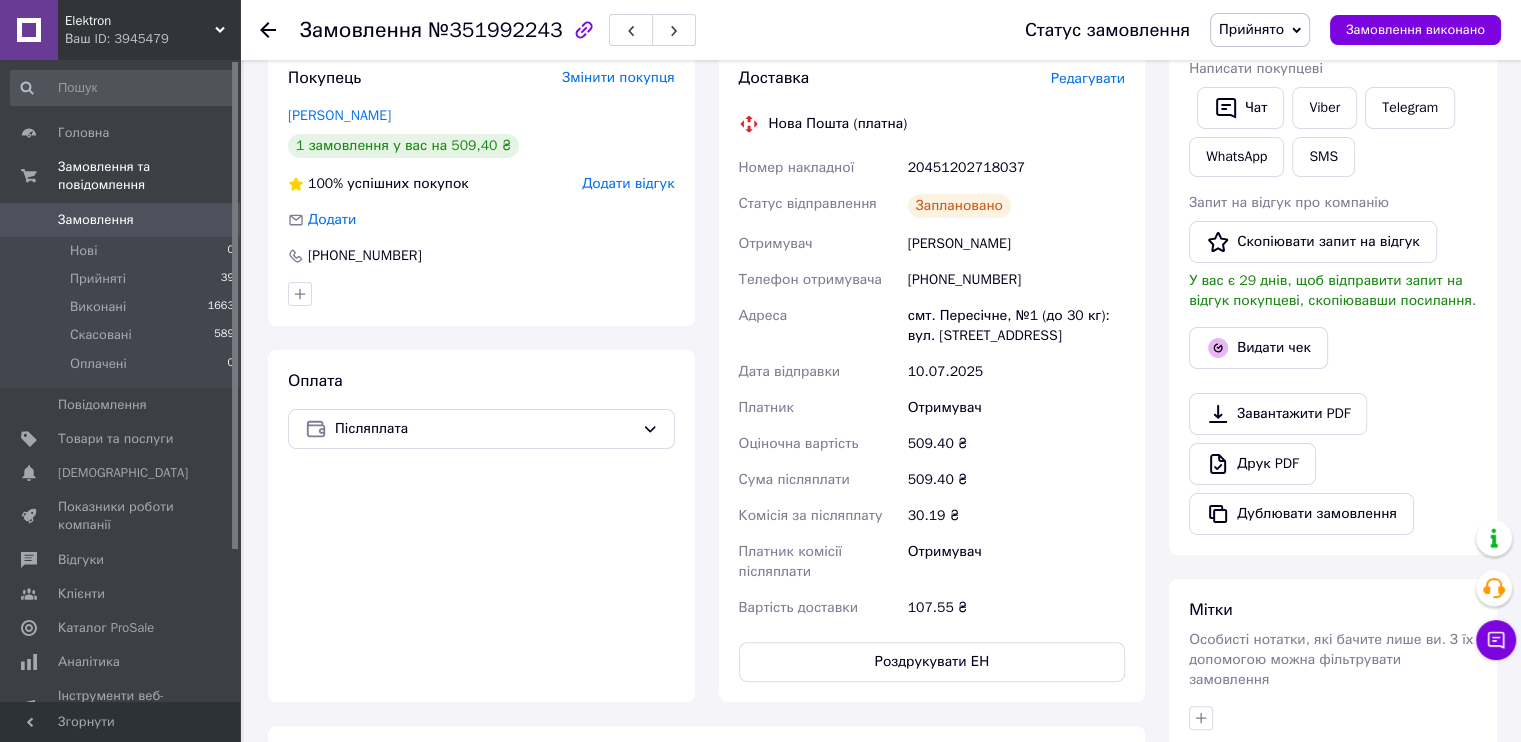 click on "20451202718037" at bounding box center (1016, 168) 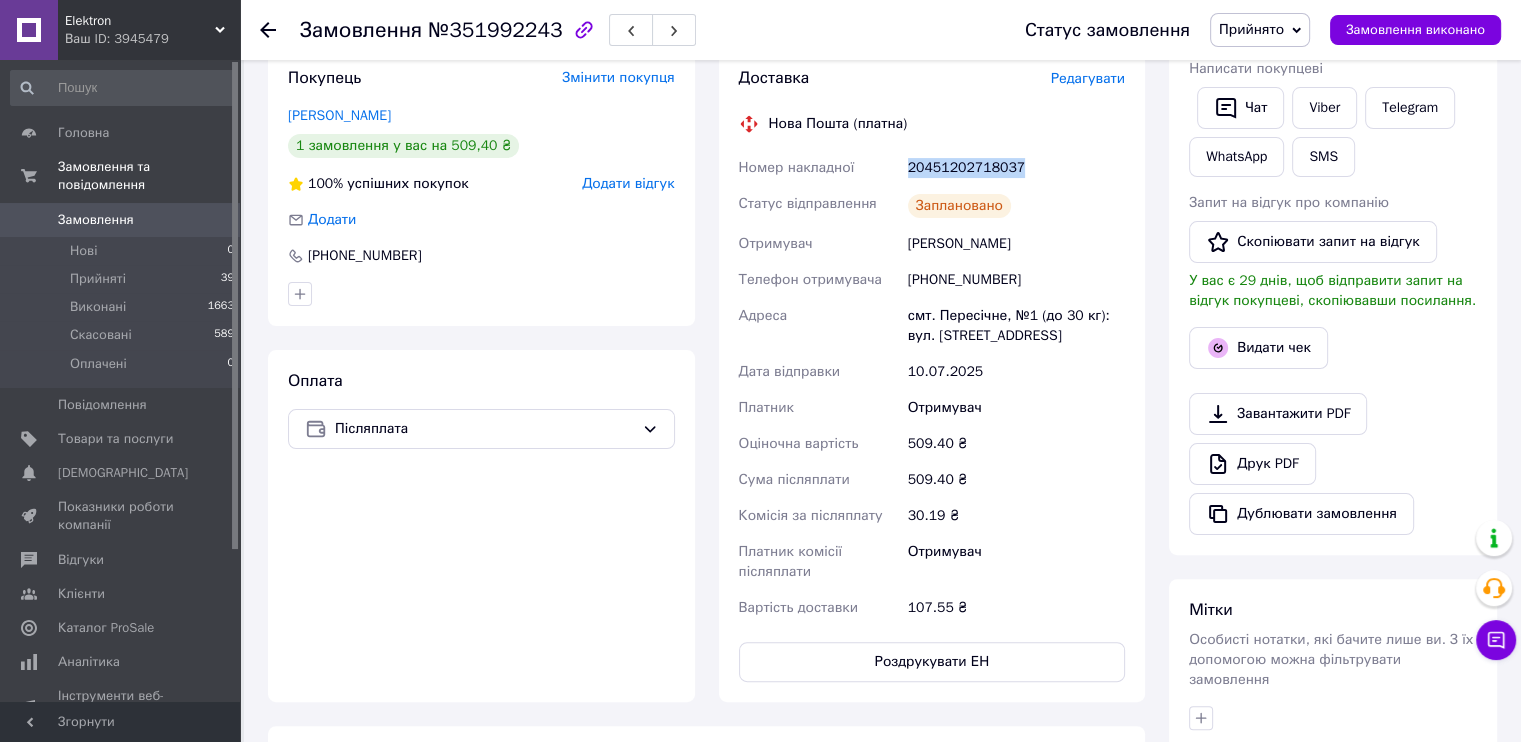 click on "20451202718037" at bounding box center [1016, 168] 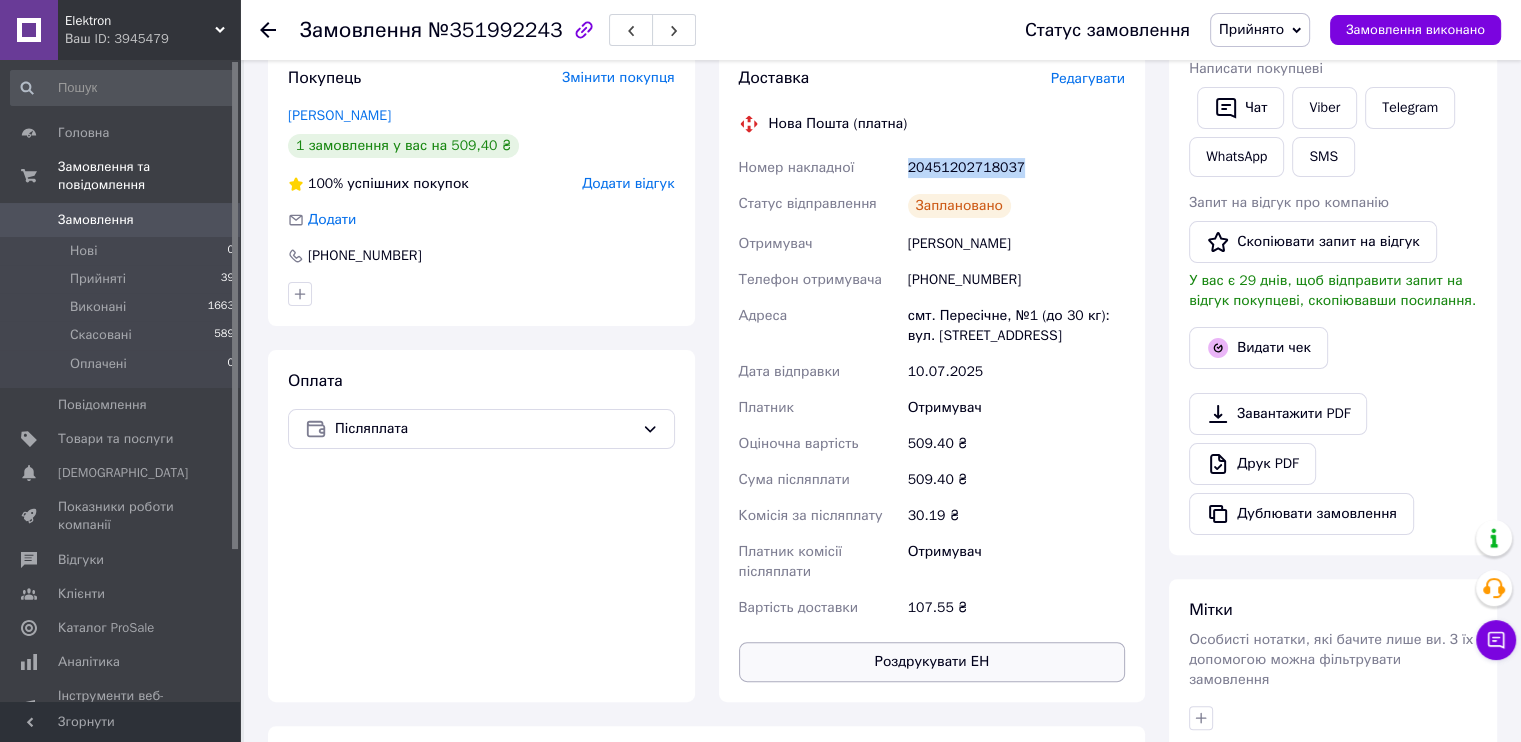 click on "Роздрукувати ЕН" at bounding box center [932, 662] 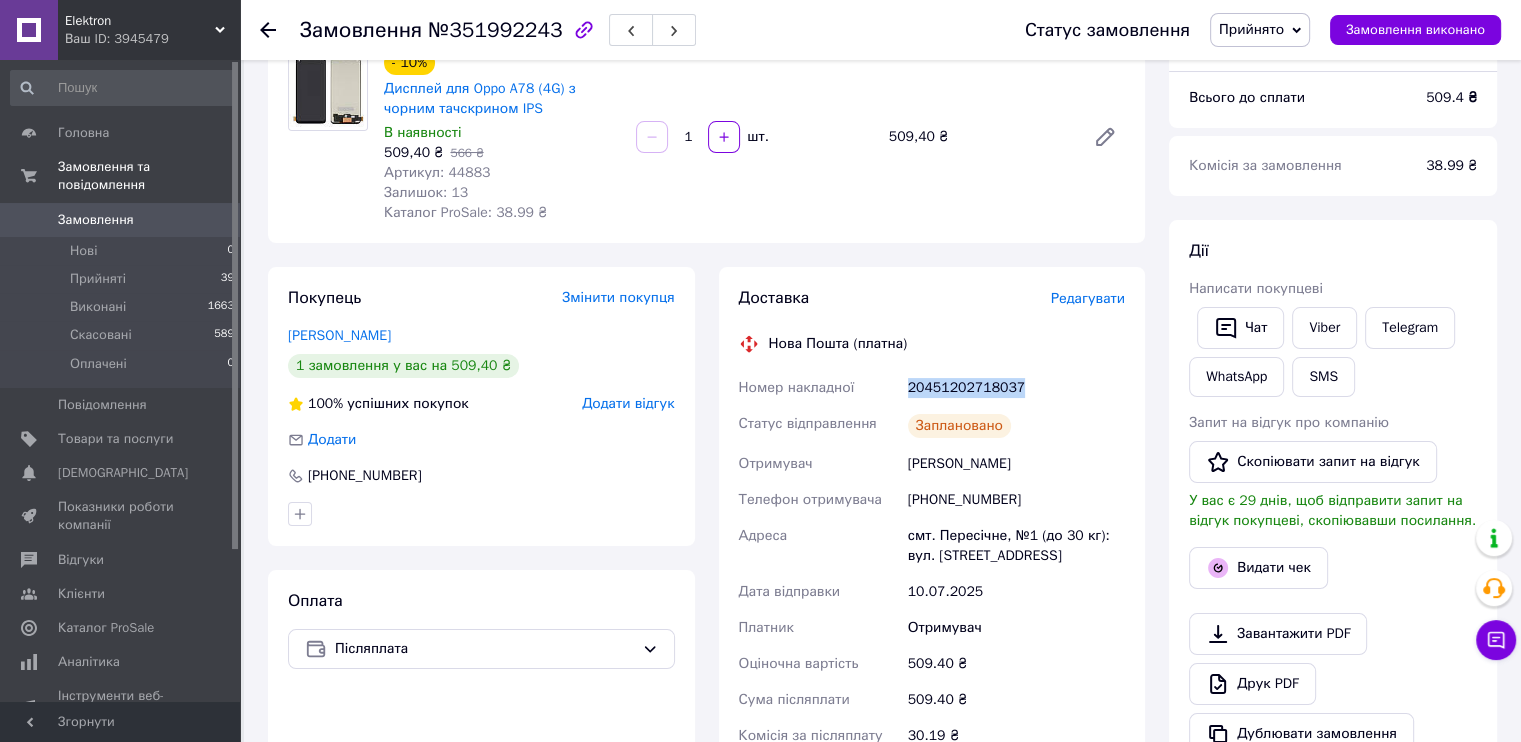 scroll, scrollTop: 0, scrollLeft: 0, axis: both 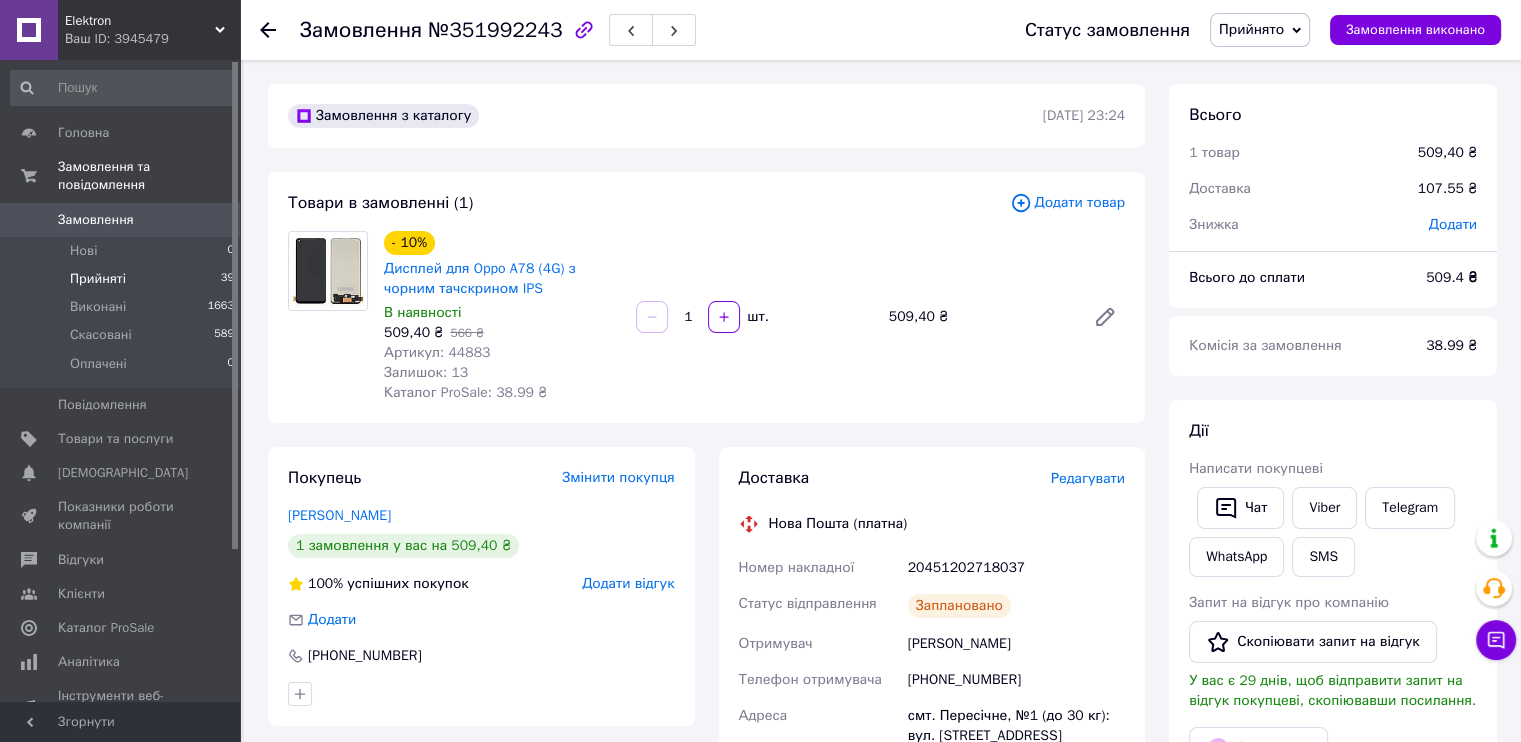 click on "Прийняті 39" at bounding box center [123, 279] 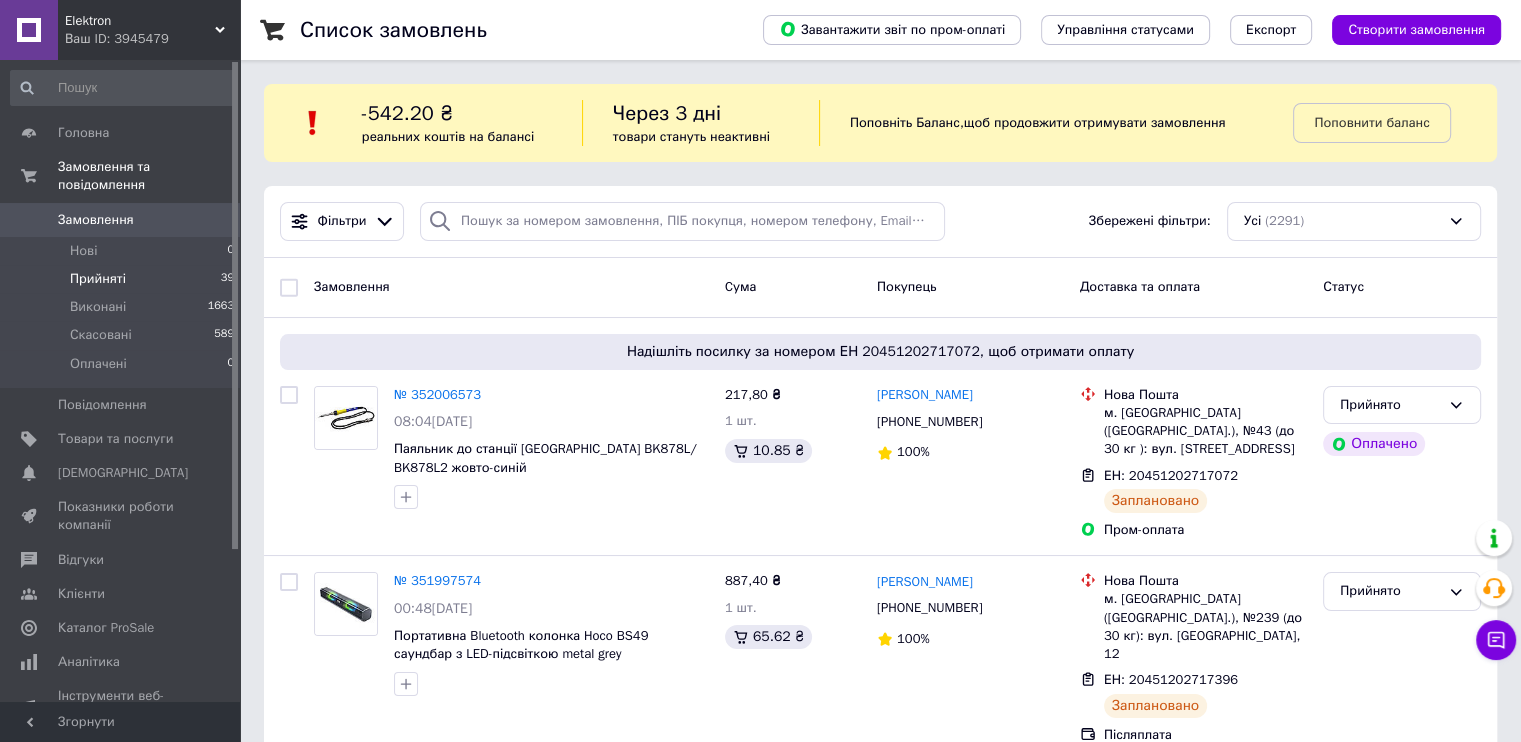 click on "Прийняті 39" at bounding box center (123, 279) 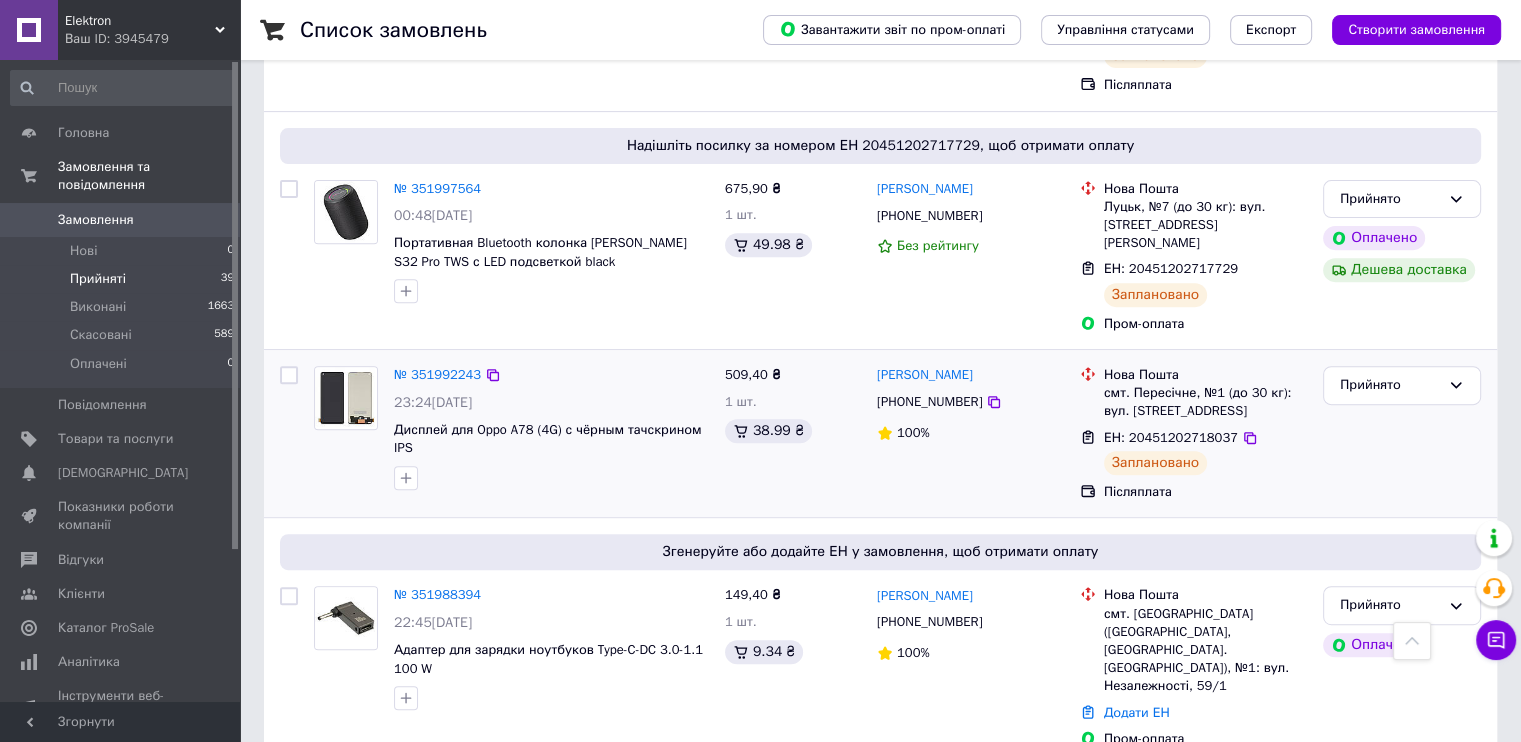 scroll, scrollTop: 900, scrollLeft: 0, axis: vertical 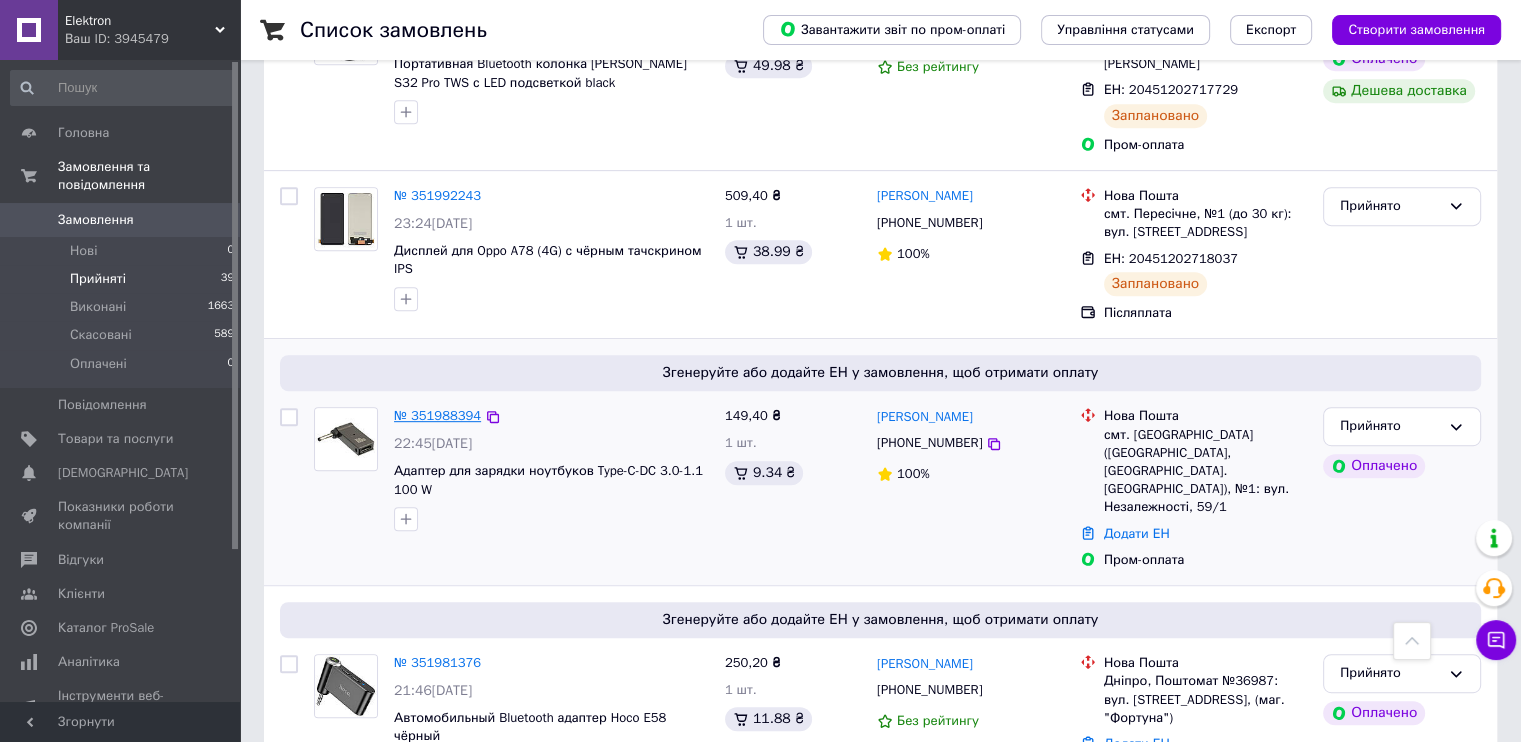 click on "№ 351988394" at bounding box center (437, 415) 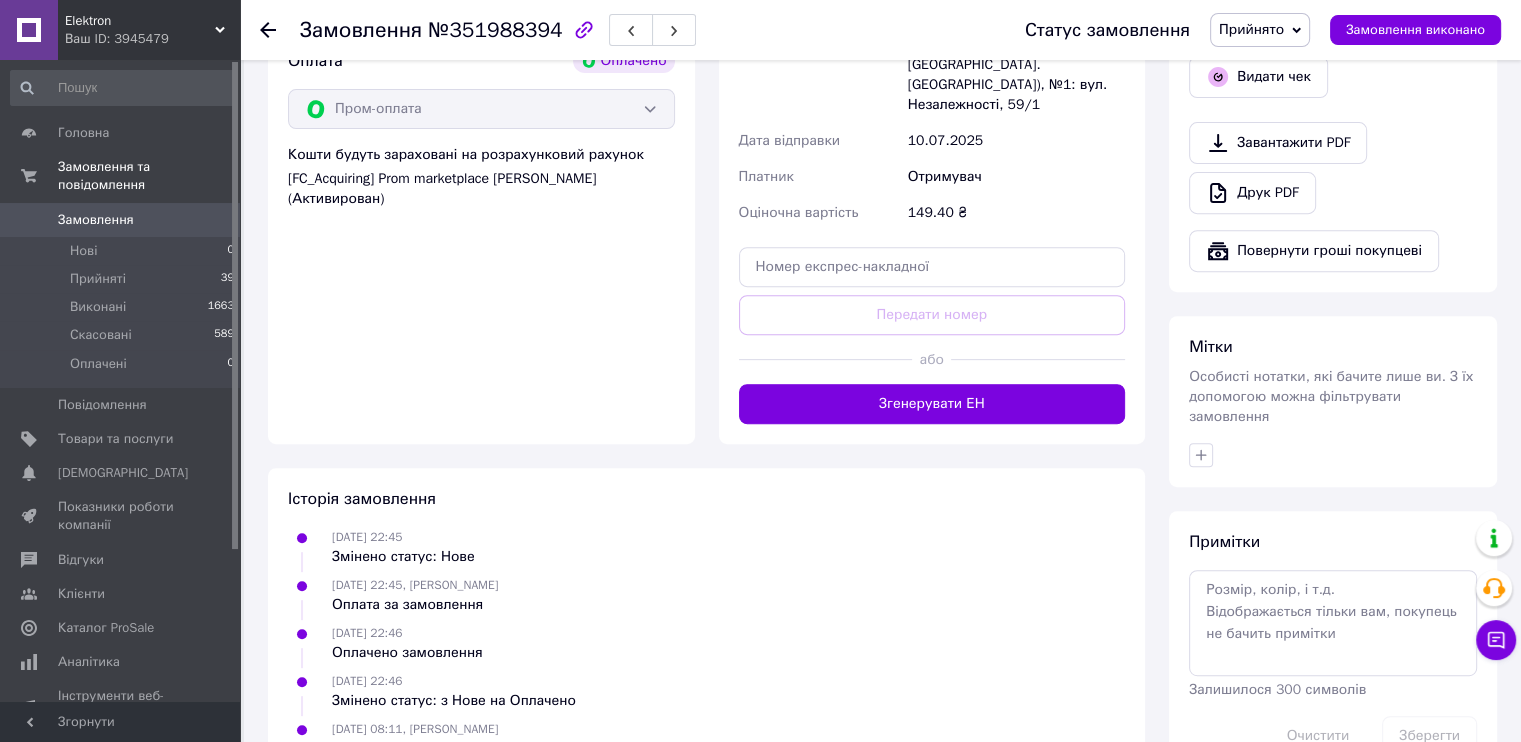 scroll, scrollTop: 147, scrollLeft: 0, axis: vertical 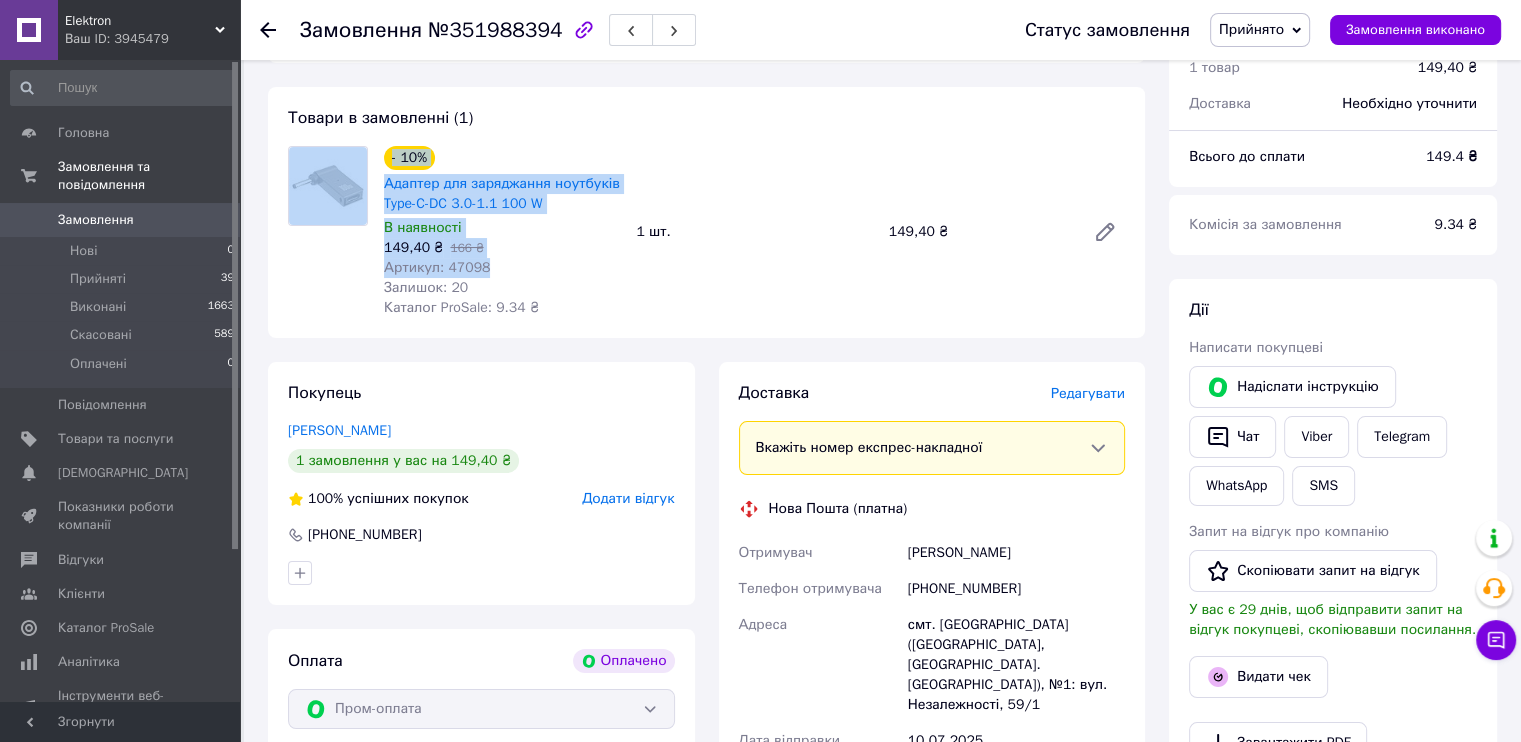 drag, startPoint x: 481, startPoint y: 268, endPoint x: 371, endPoint y: 192, distance: 133.70116 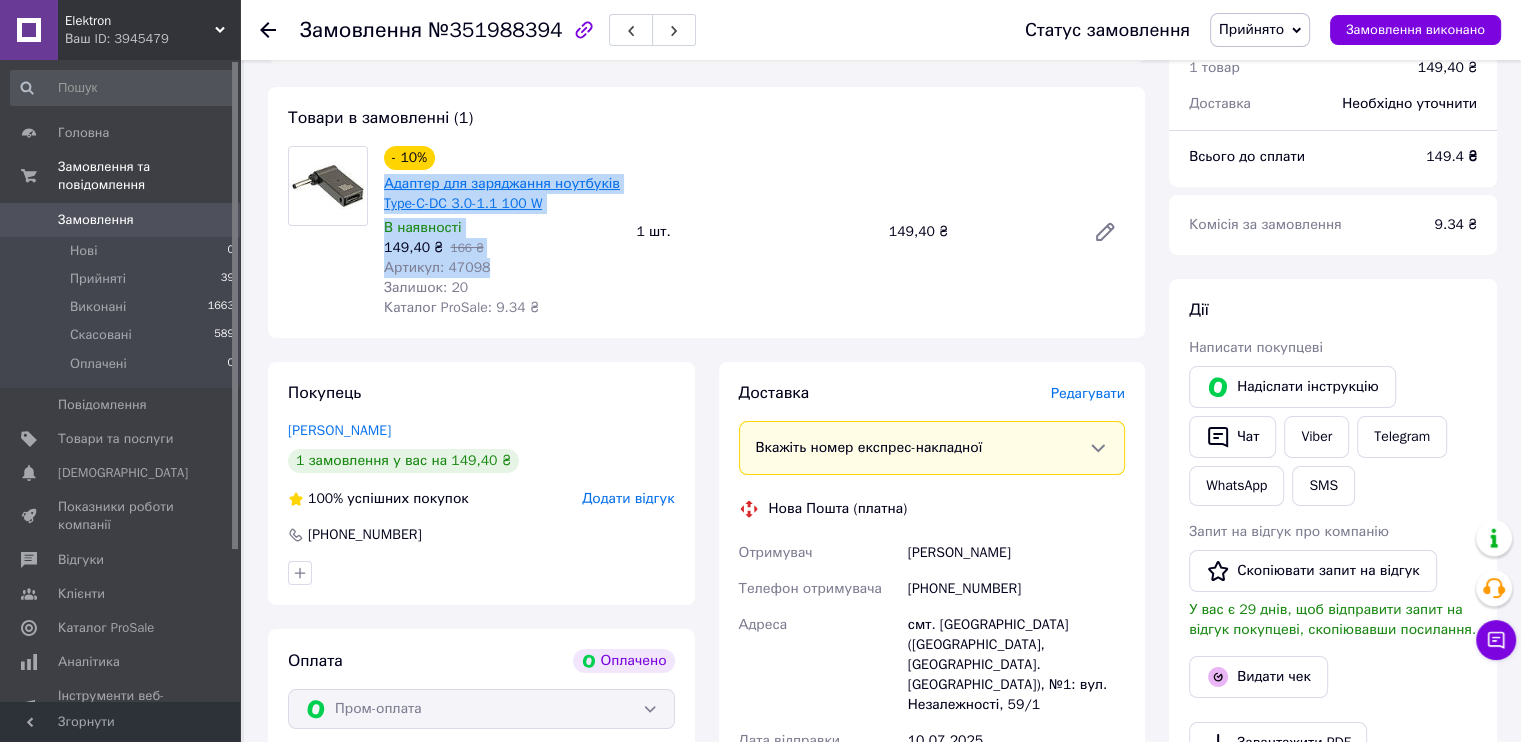 drag, startPoint x: 490, startPoint y: 267, endPoint x: 384, endPoint y: 192, distance: 129.84991 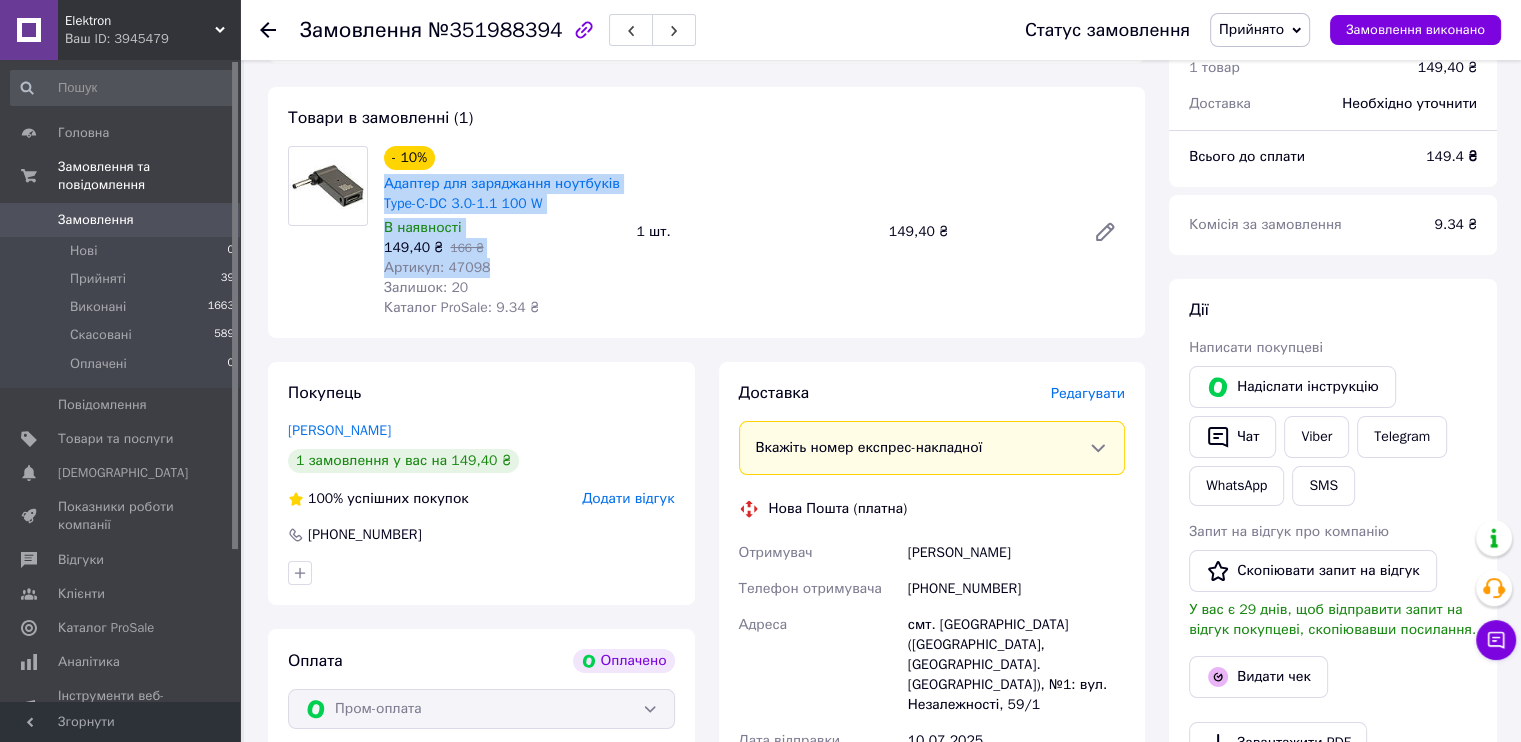copy on "Адаптер для заряджання ноутбуків Type-C-DC 3.0-1.1 100 W В наявності 149,40 ₴   166 ₴ Артикул: 47098" 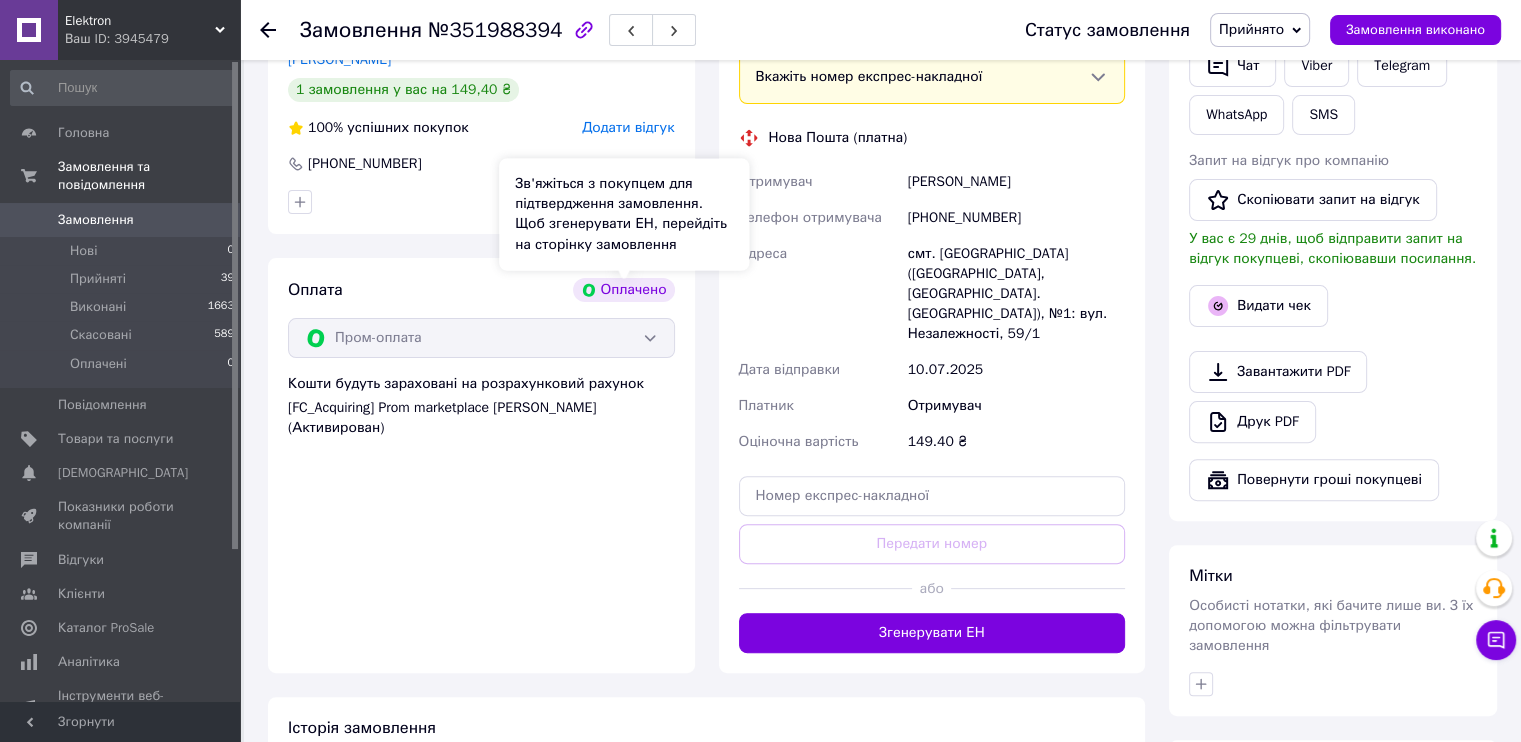 scroll, scrollTop: 547, scrollLeft: 0, axis: vertical 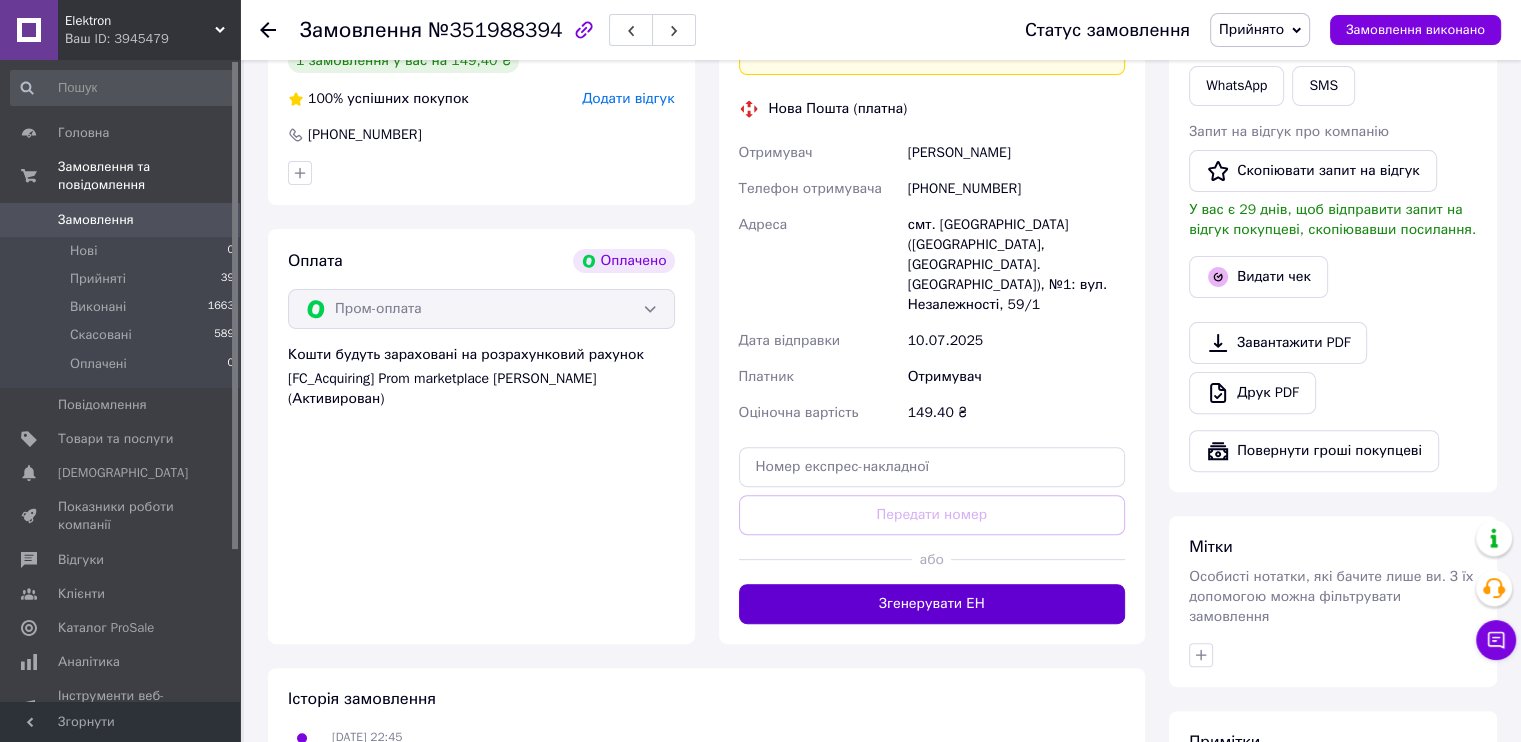 click on "Згенерувати ЕН" at bounding box center (932, 604) 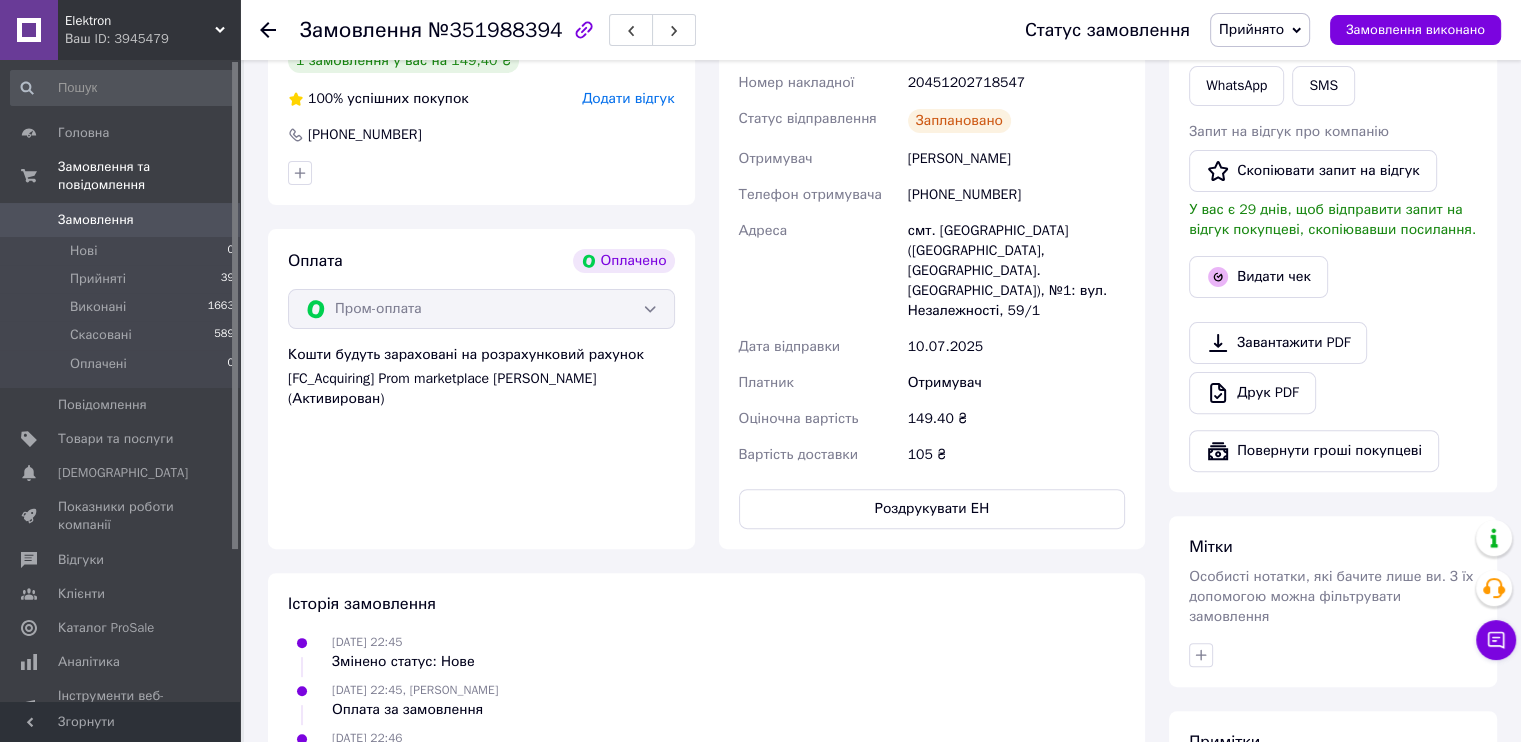 click on "20451202718547" at bounding box center (1016, 83) 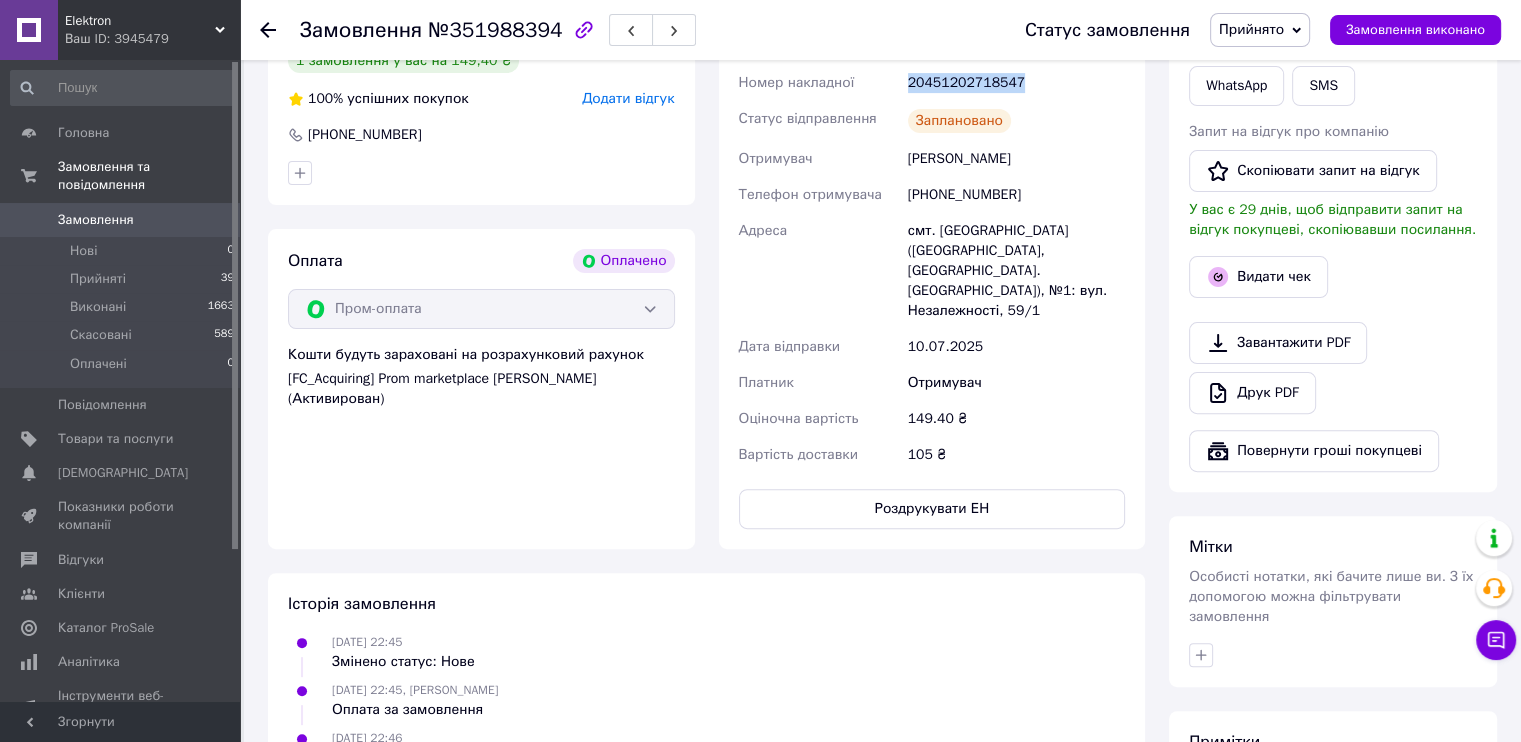 click on "20451202718547" at bounding box center (1016, 83) 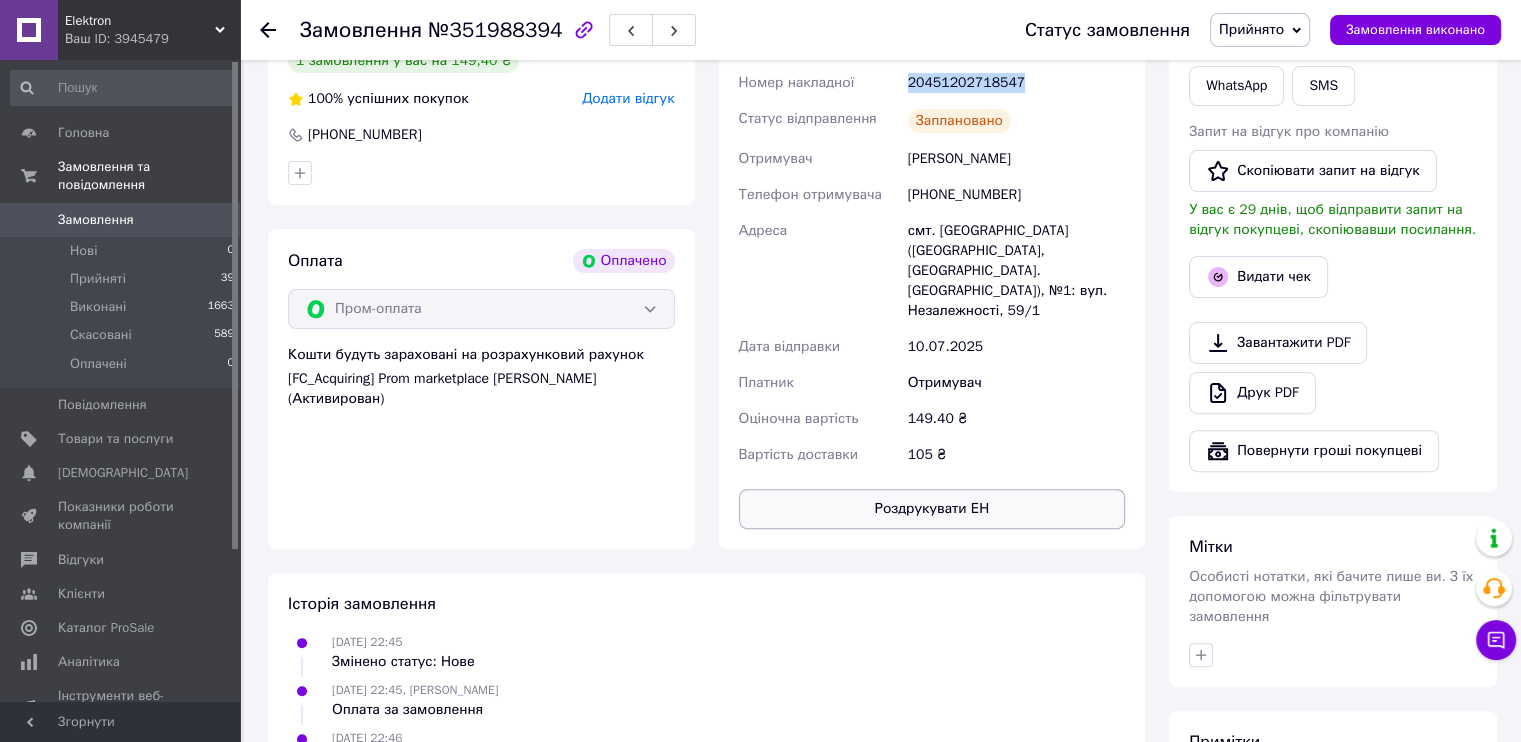 click on "Роздрукувати ЕН" at bounding box center [932, 509] 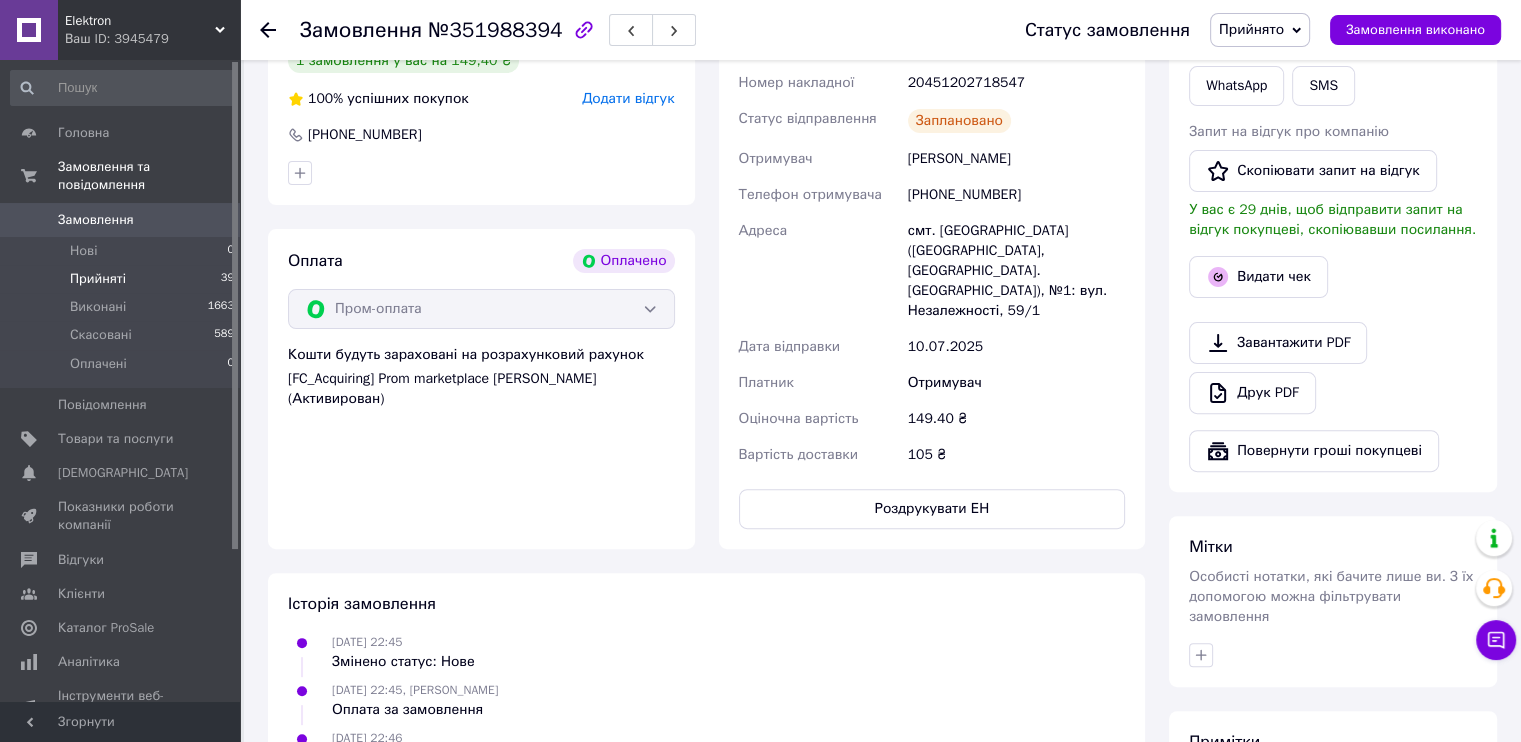 click on "Прийняті 39" at bounding box center [123, 279] 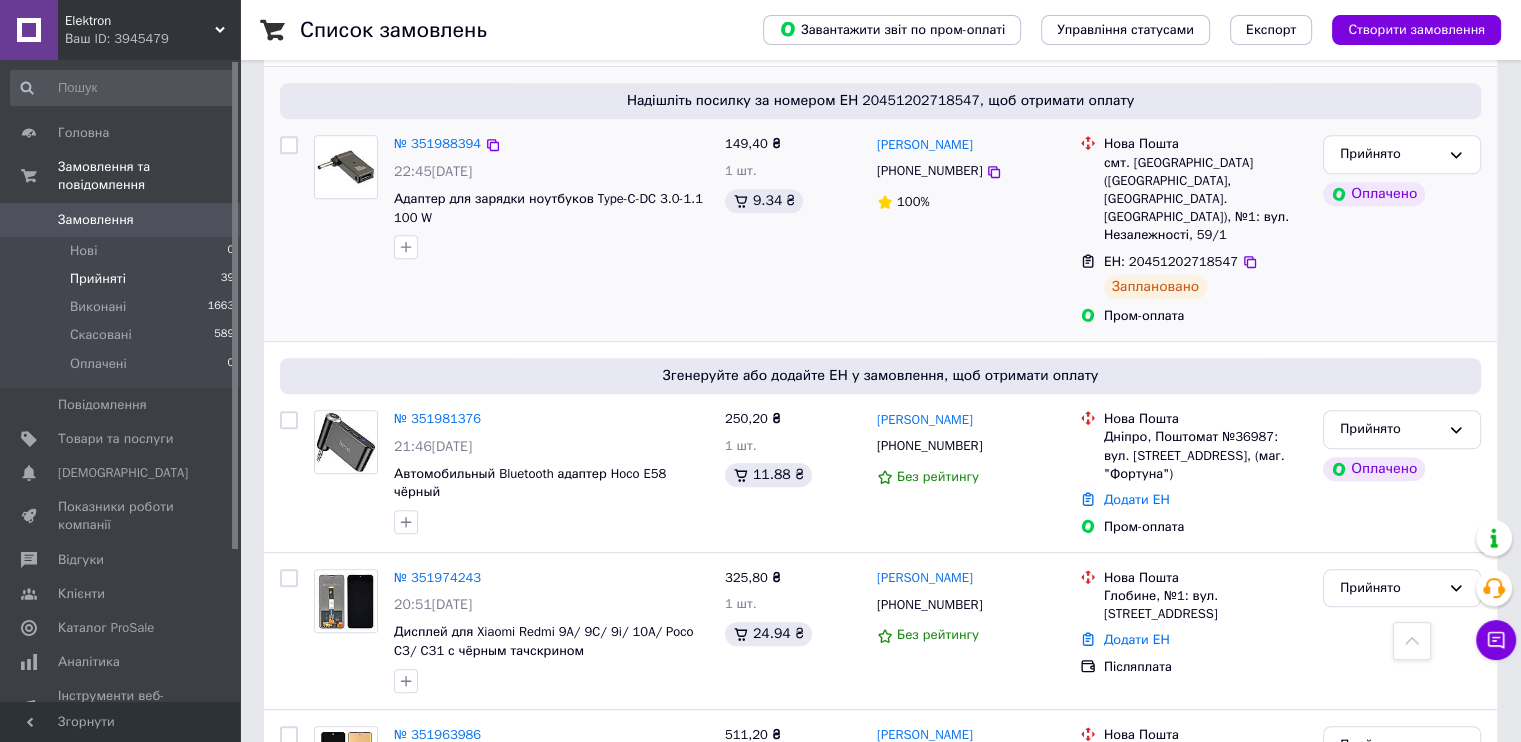scroll, scrollTop: 1200, scrollLeft: 0, axis: vertical 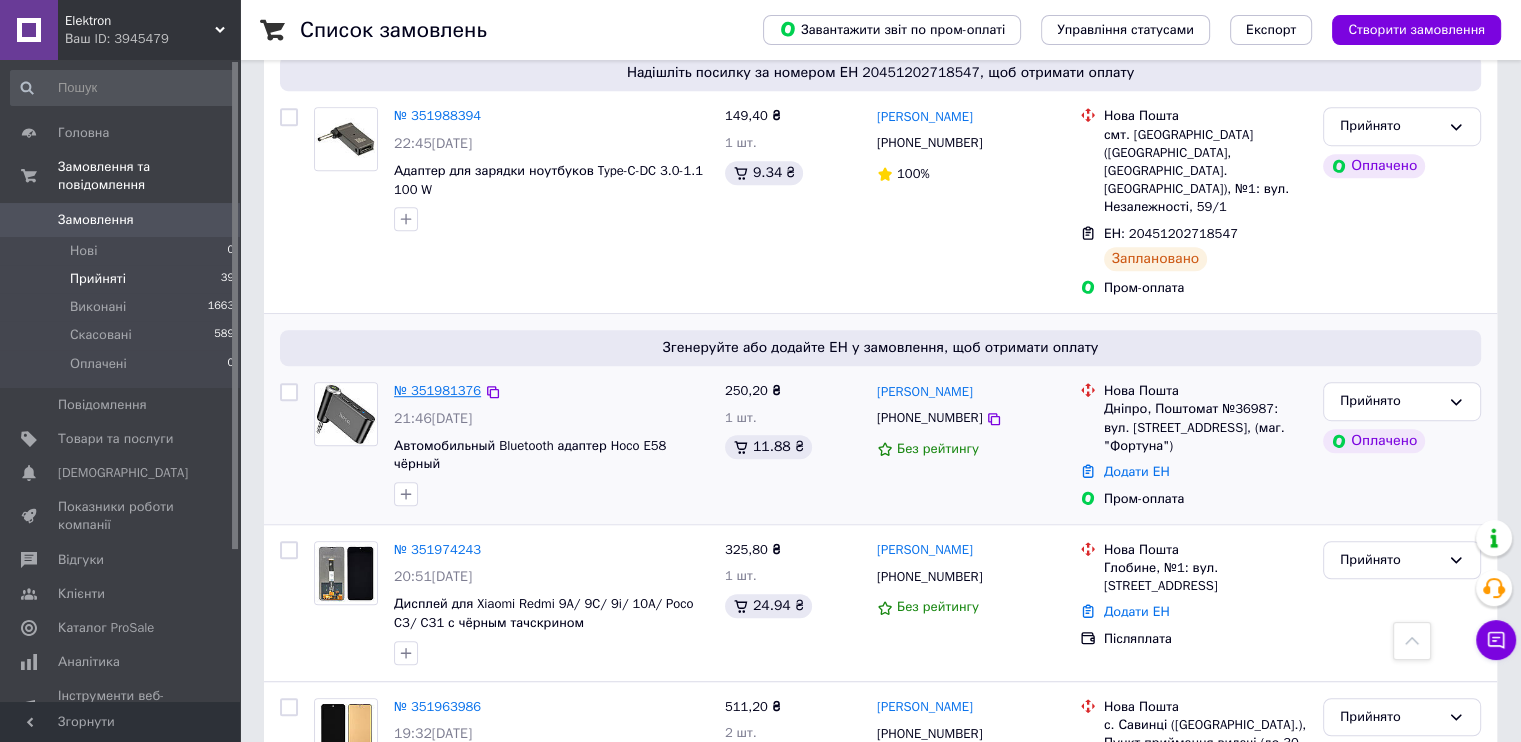click on "№ 351981376" at bounding box center [437, 390] 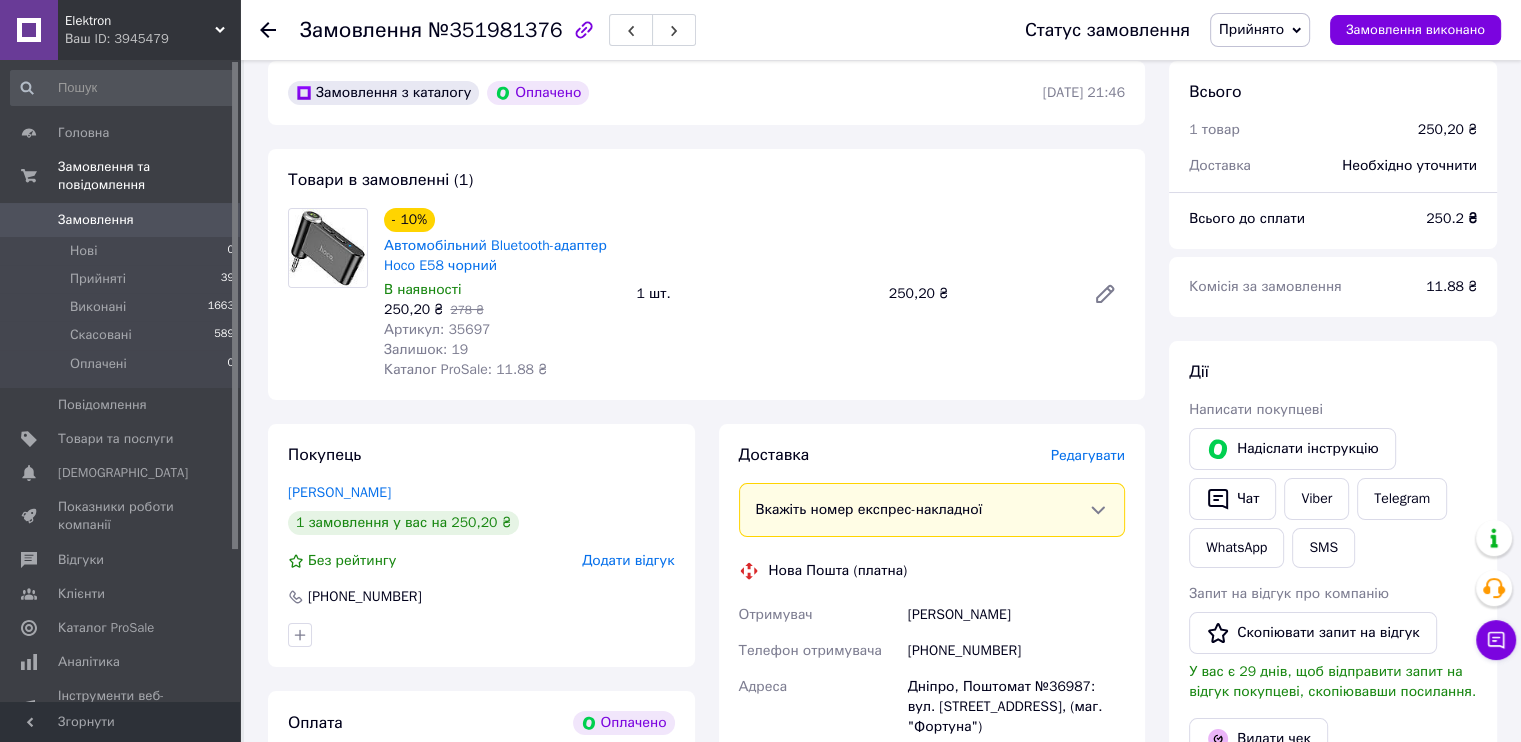 scroll, scrollTop: 0, scrollLeft: 0, axis: both 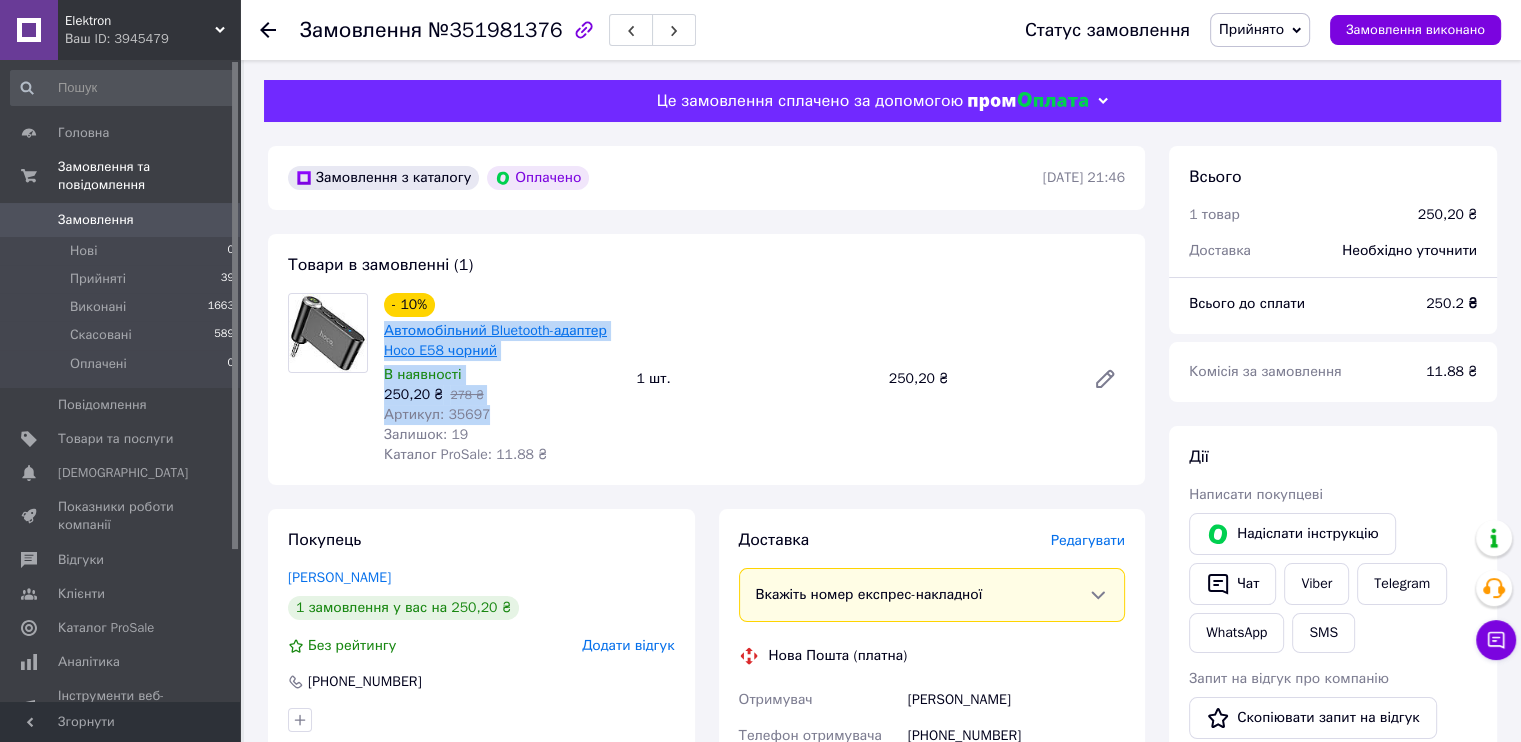 drag, startPoint x: 491, startPoint y: 414, endPoint x: 386, endPoint y: 336, distance: 130.80138 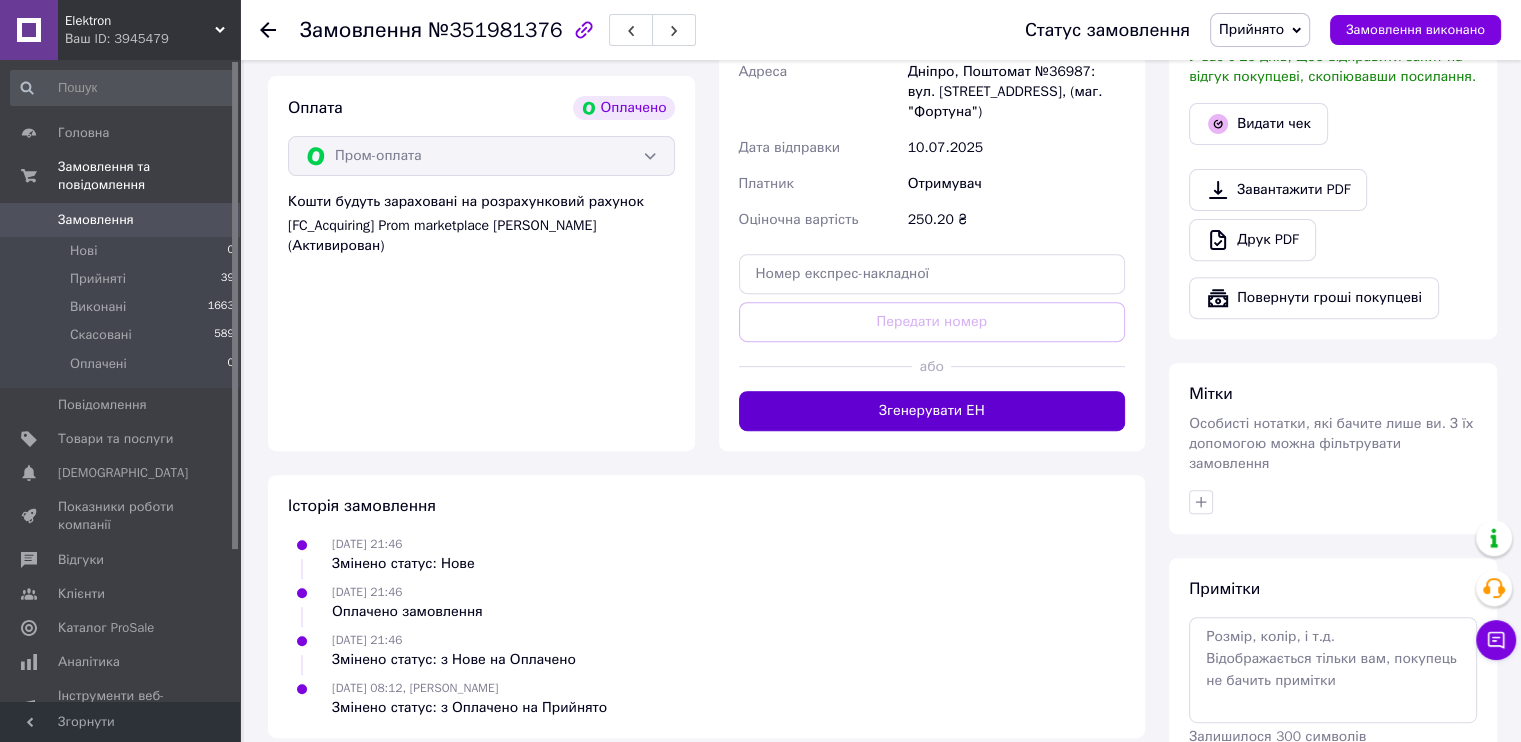 click on "Згенерувати ЕН" at bounding box center [932, 411] 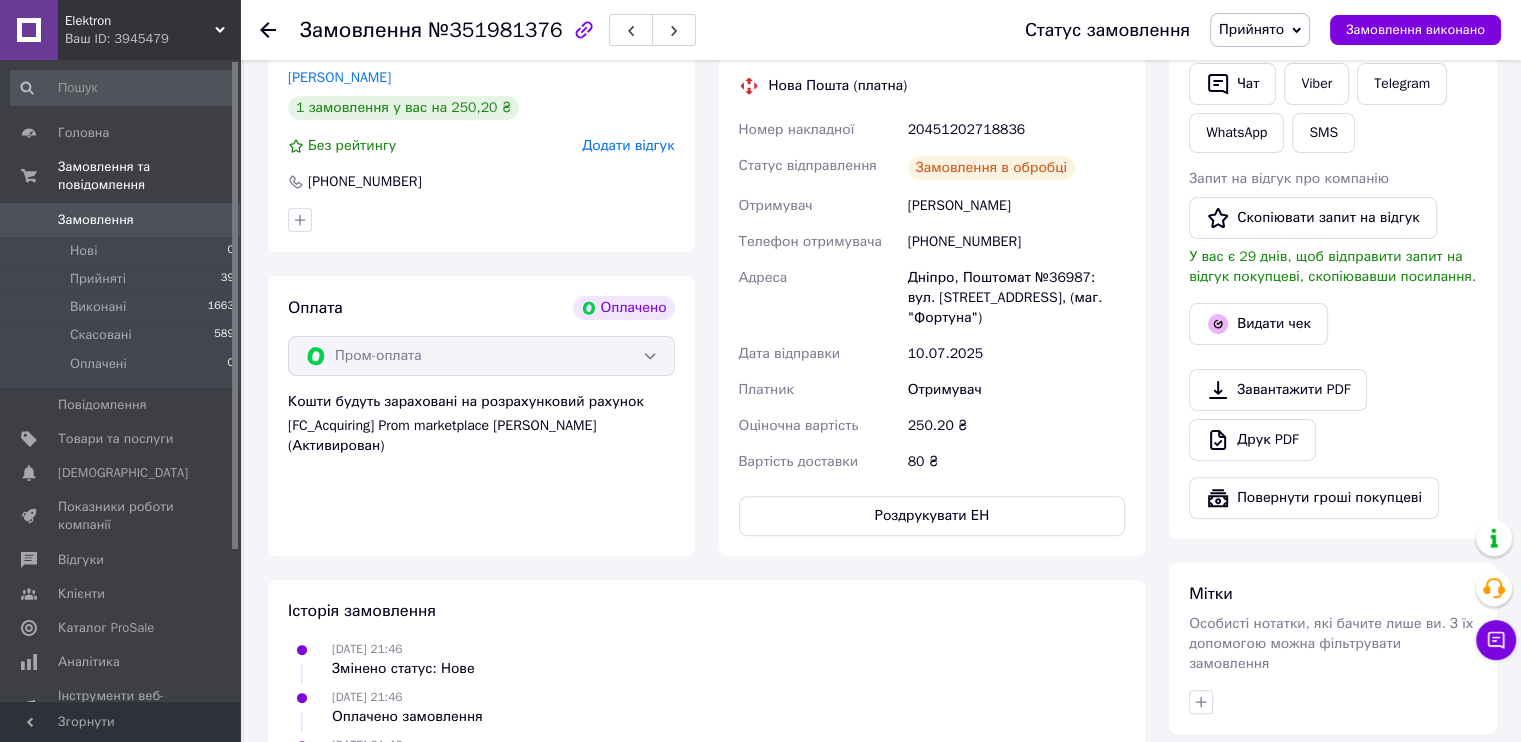 scroll, scrollTop: 500, scrollLeft: 0, axis: vertical 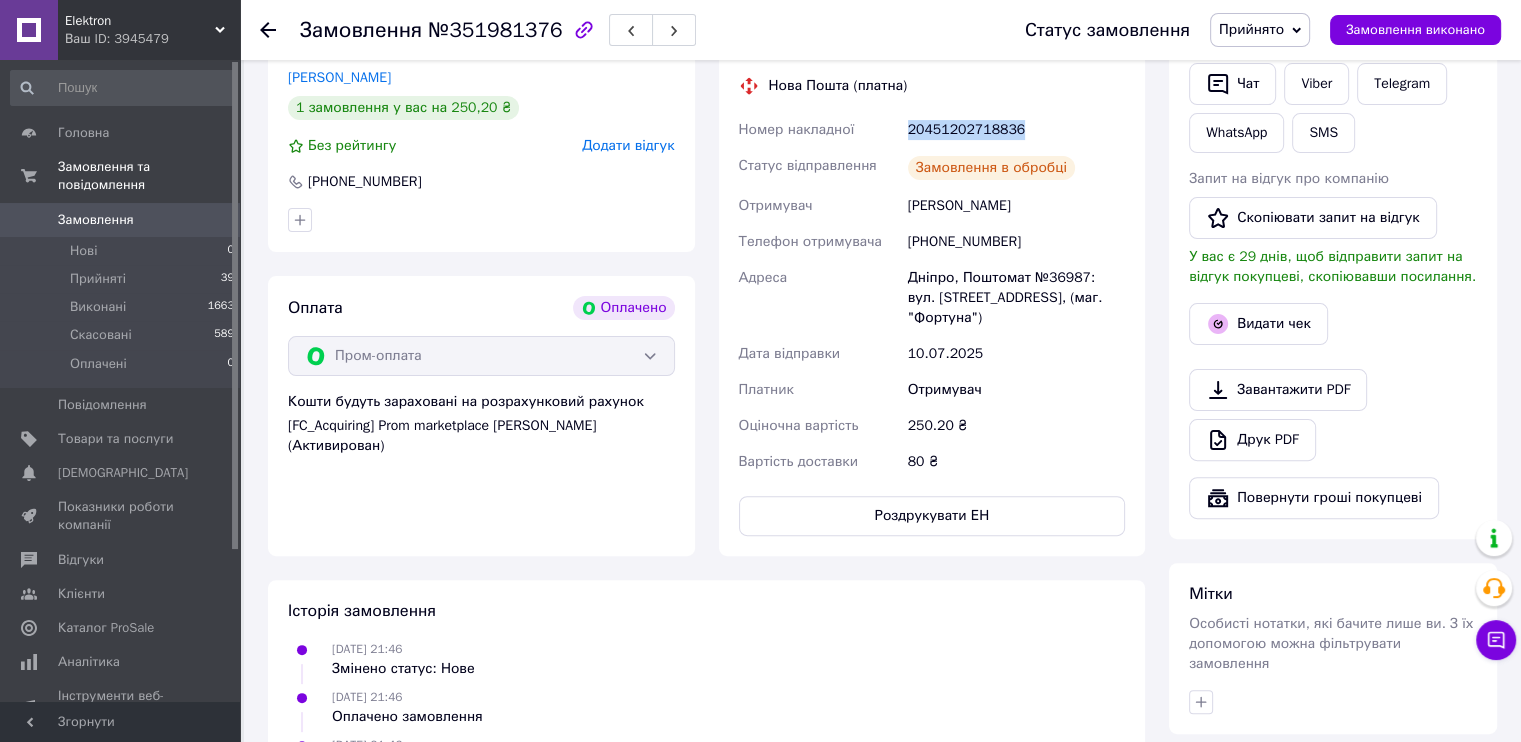 click on "20451202718836" at bounding box center [1016, 130] 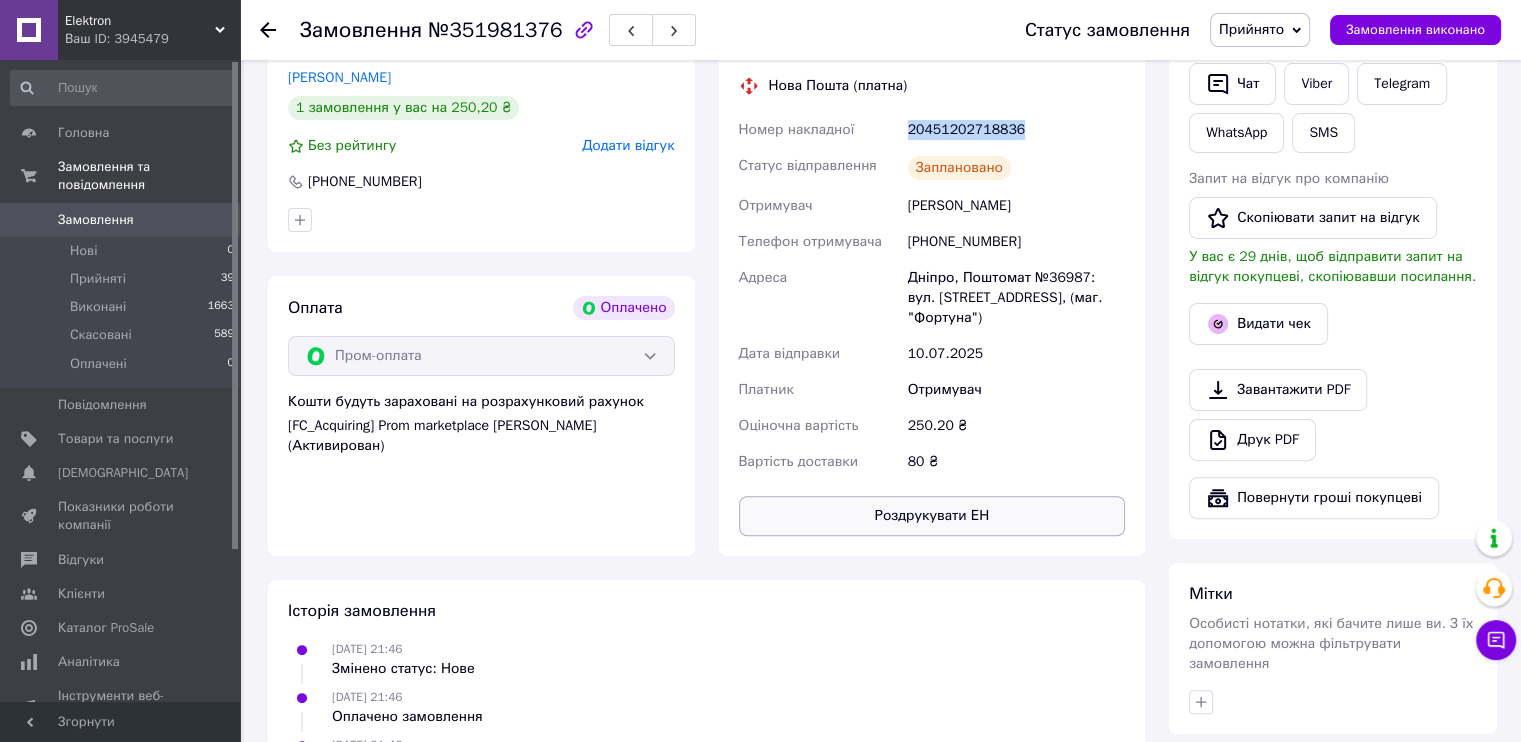 click on "Роздрукувати ЕН" at bounding box center (932, 516) 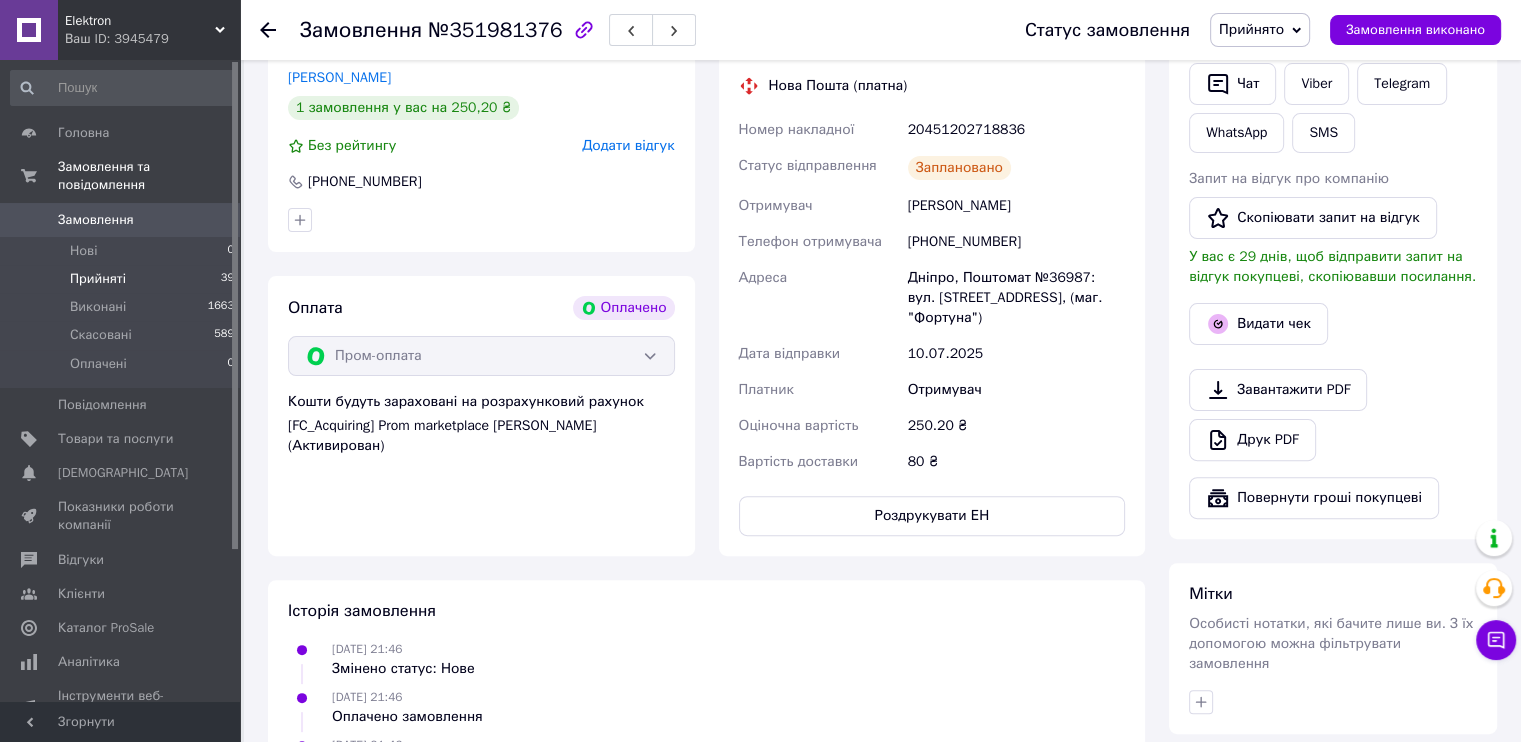 click on "Прийняті 39" at bounding box center (123, 279) 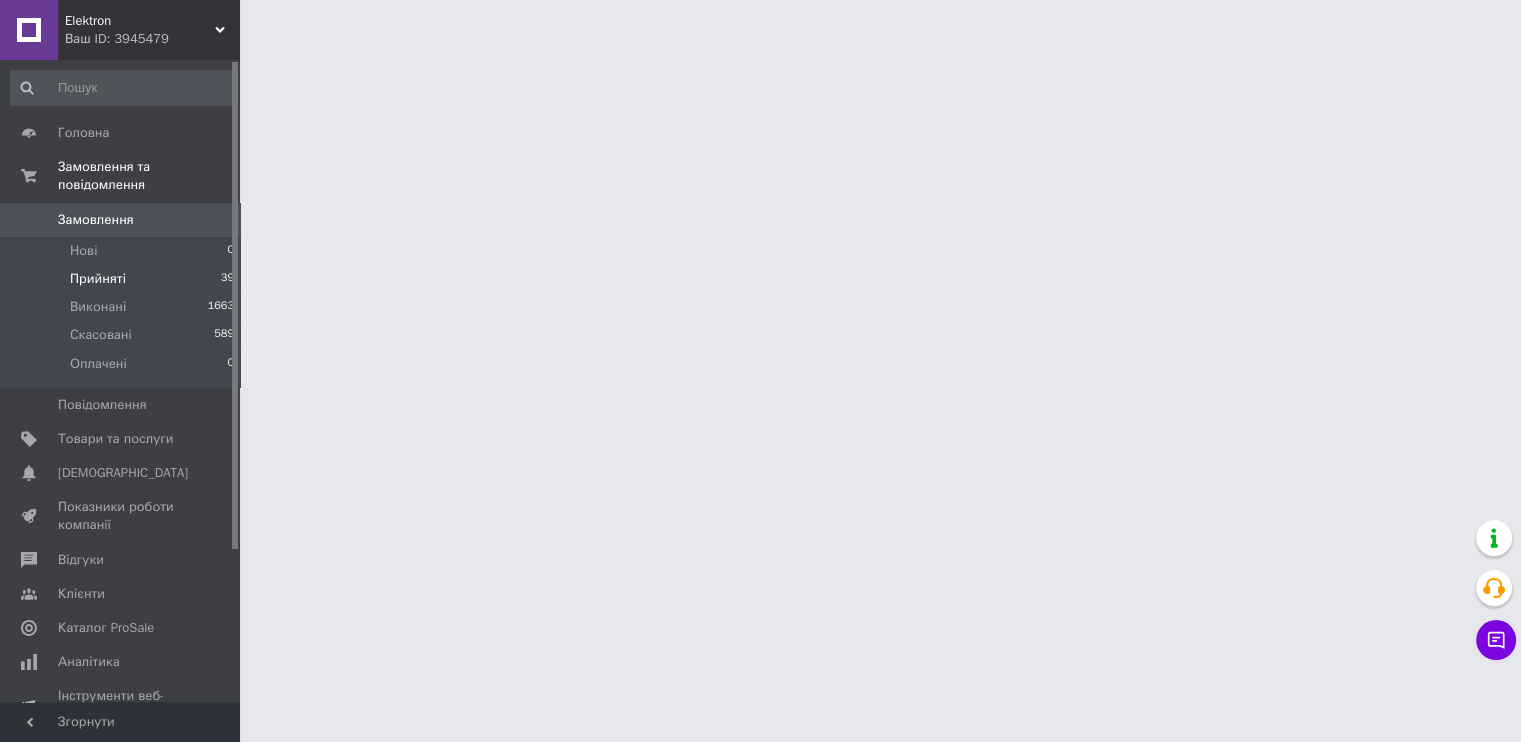 scroll, scrollTop: 0, scrollLeft: 0, axis: both 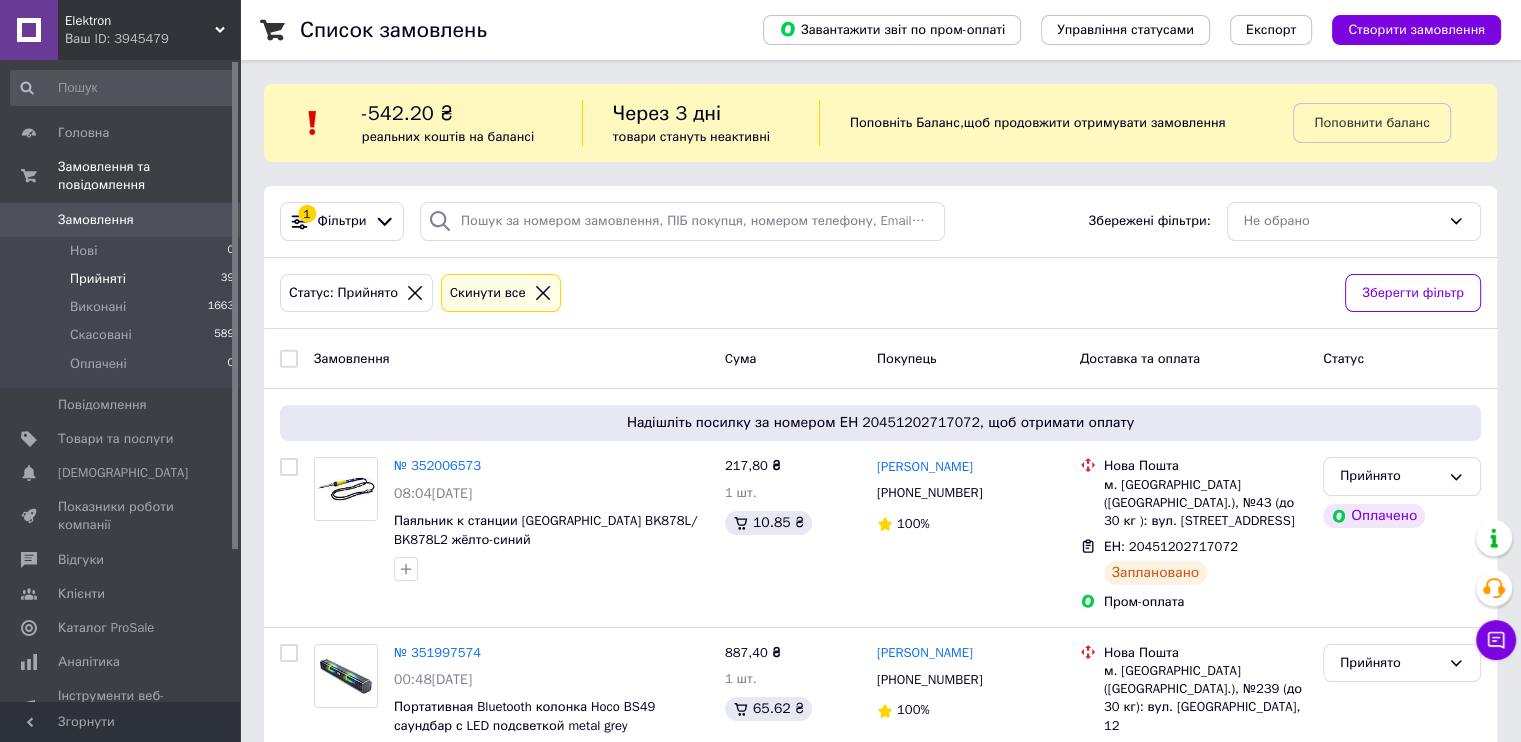 click on "Прийняті 39" at bounding box center (123, 279) 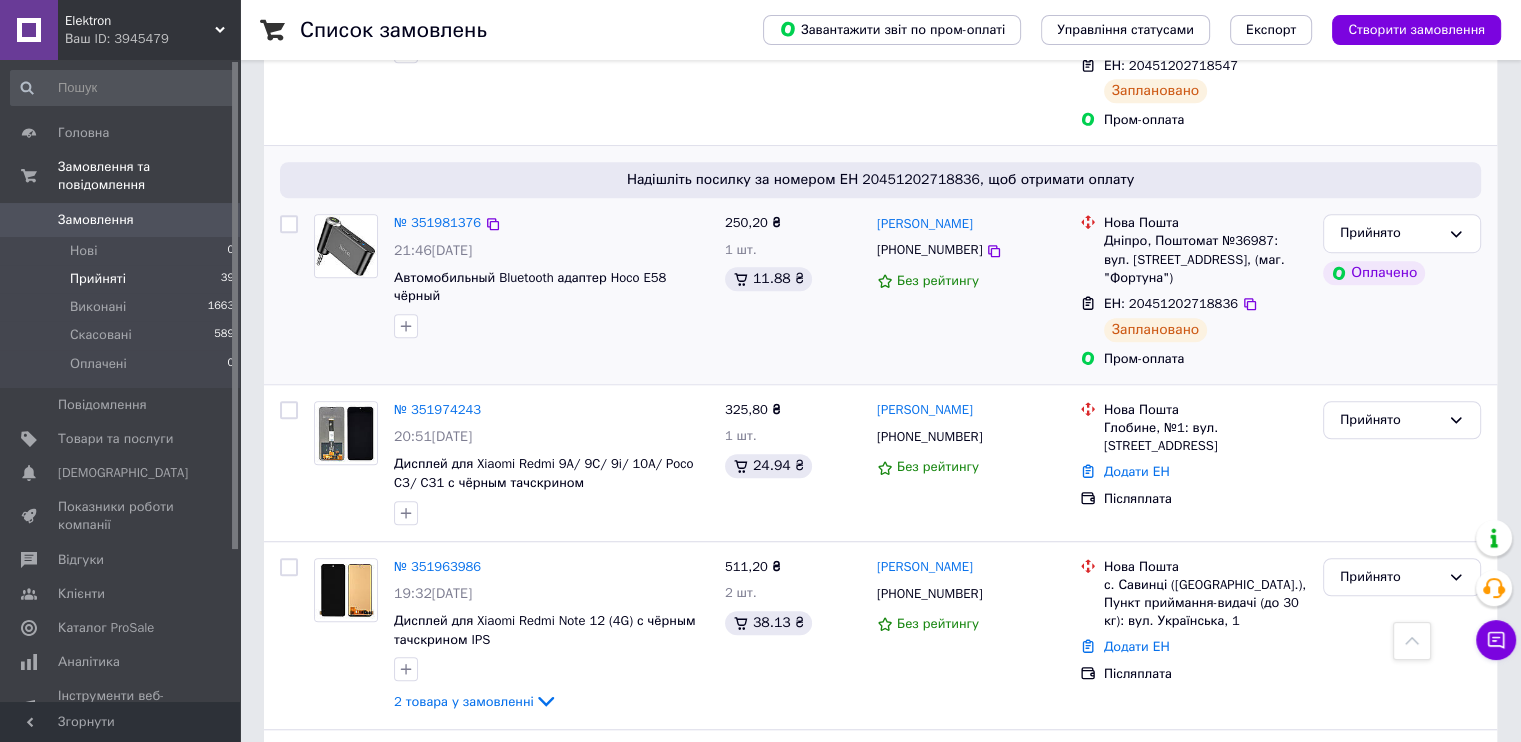 scroll, scrollTop: 1352, scrollLeft: 0, axis: vertical 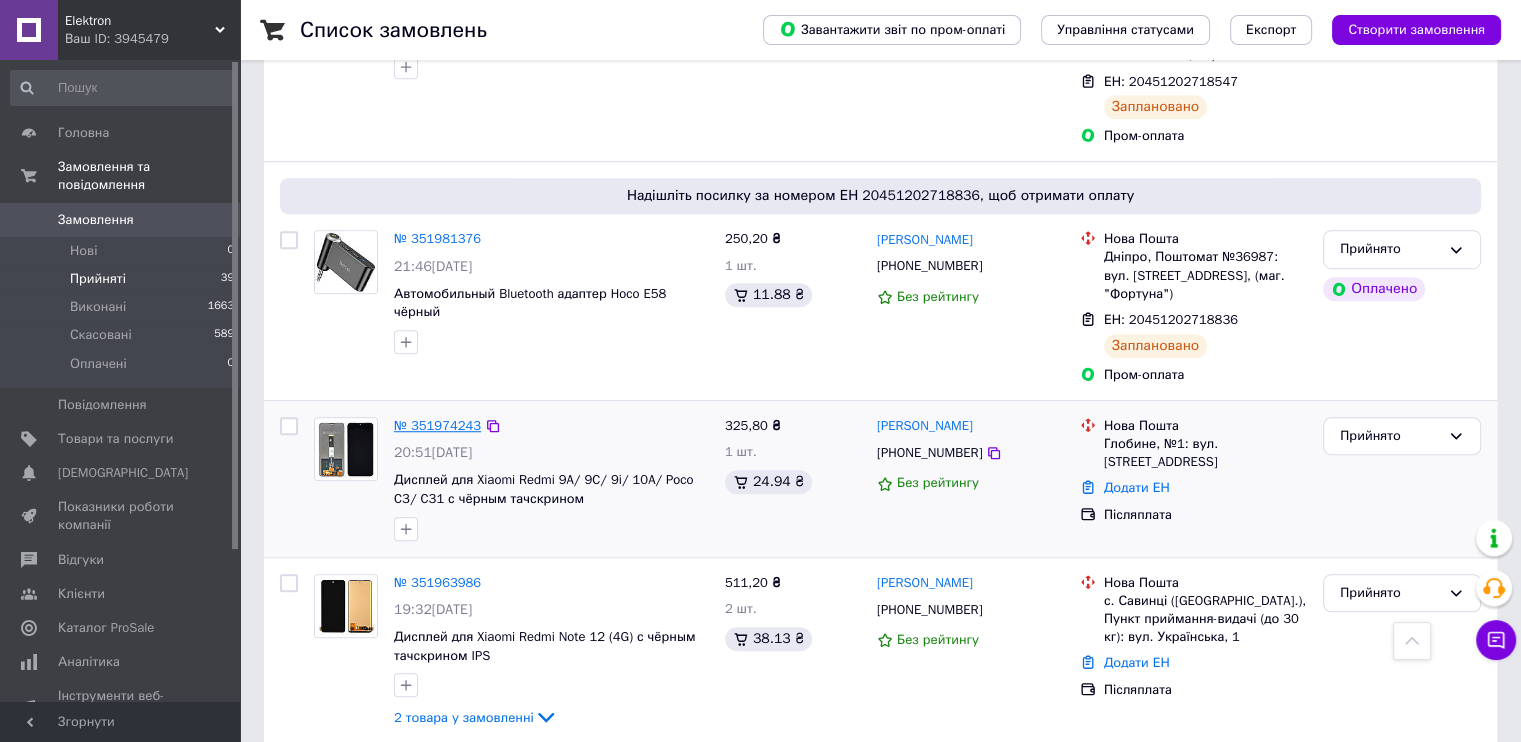click on "№ 351974243" at bounding box center (437, 425) 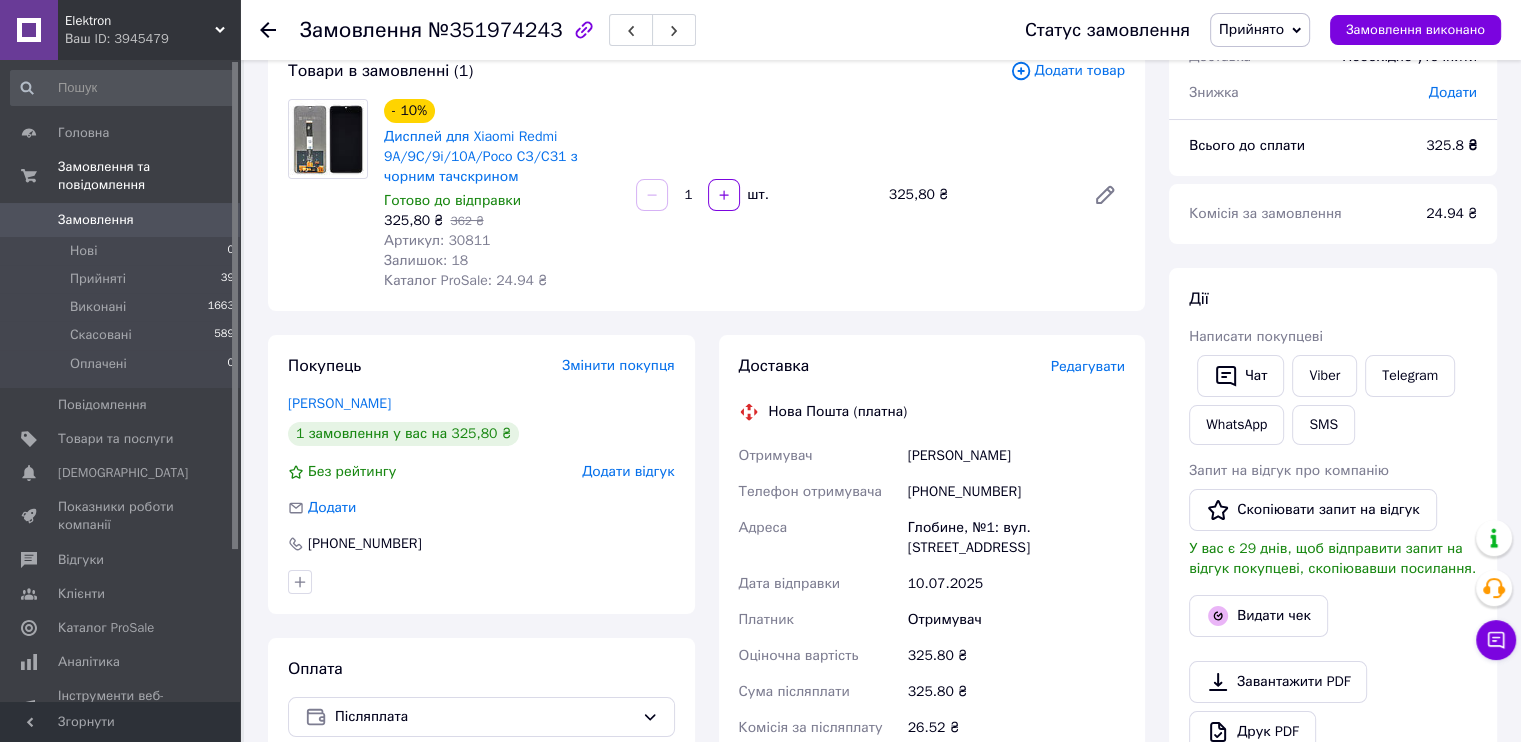 scroll, scrollTop: 0, scrollLeft: 0, axis: both 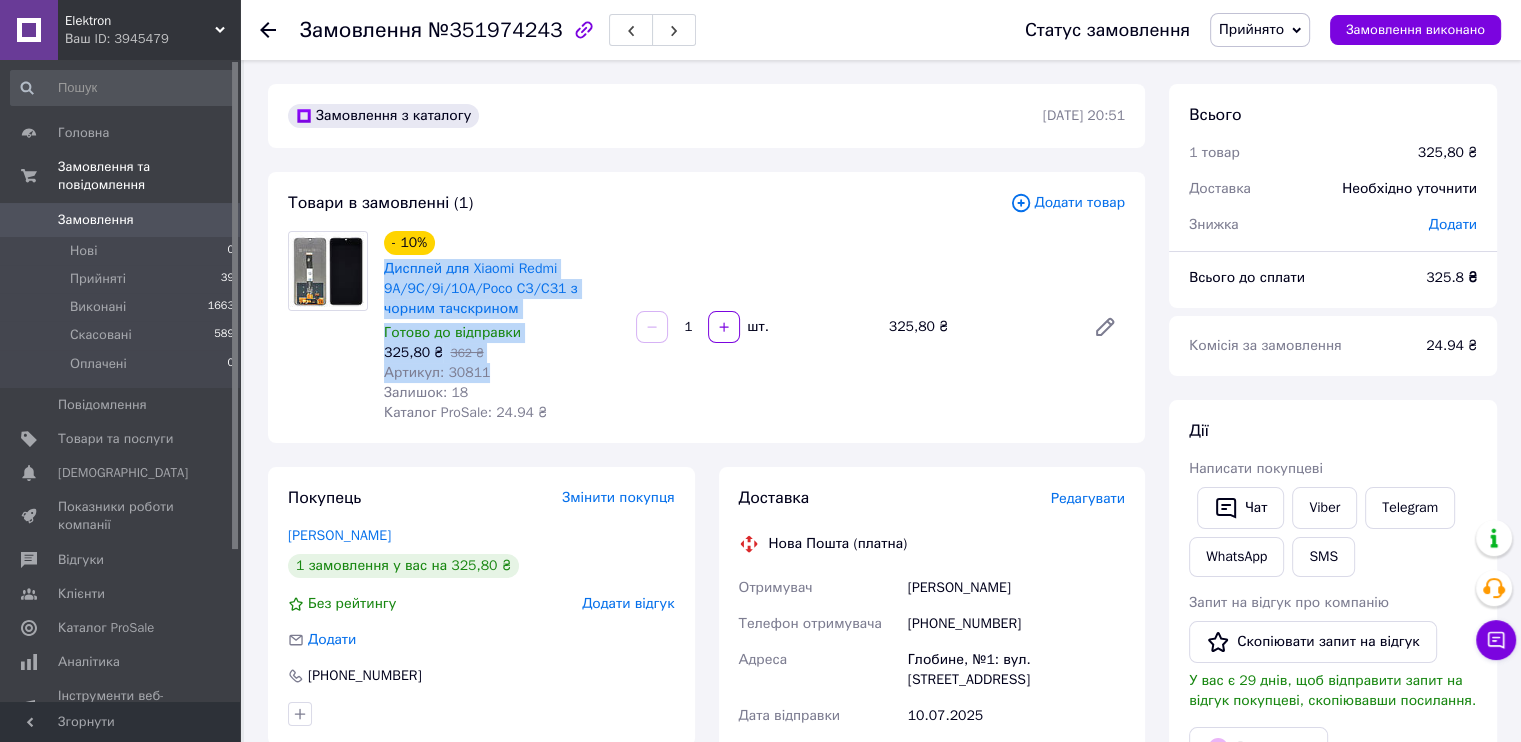 drag, startPoint x: 489, startPoint y: 364, endPoint x: 381, endPoint y: 278, distance: 138.05795 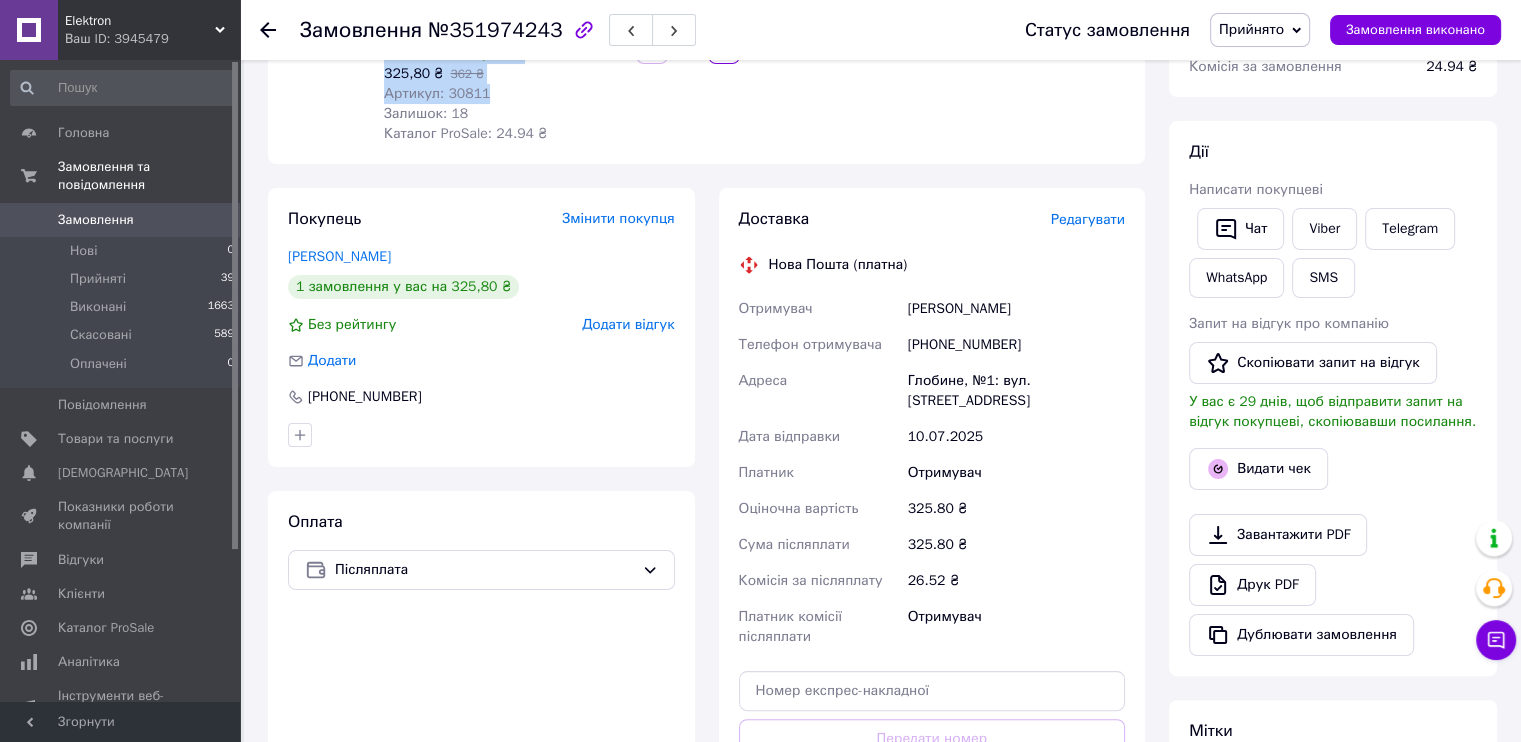 scroll, scrollTop: 400, scrollLeft: 0, axis: vertical 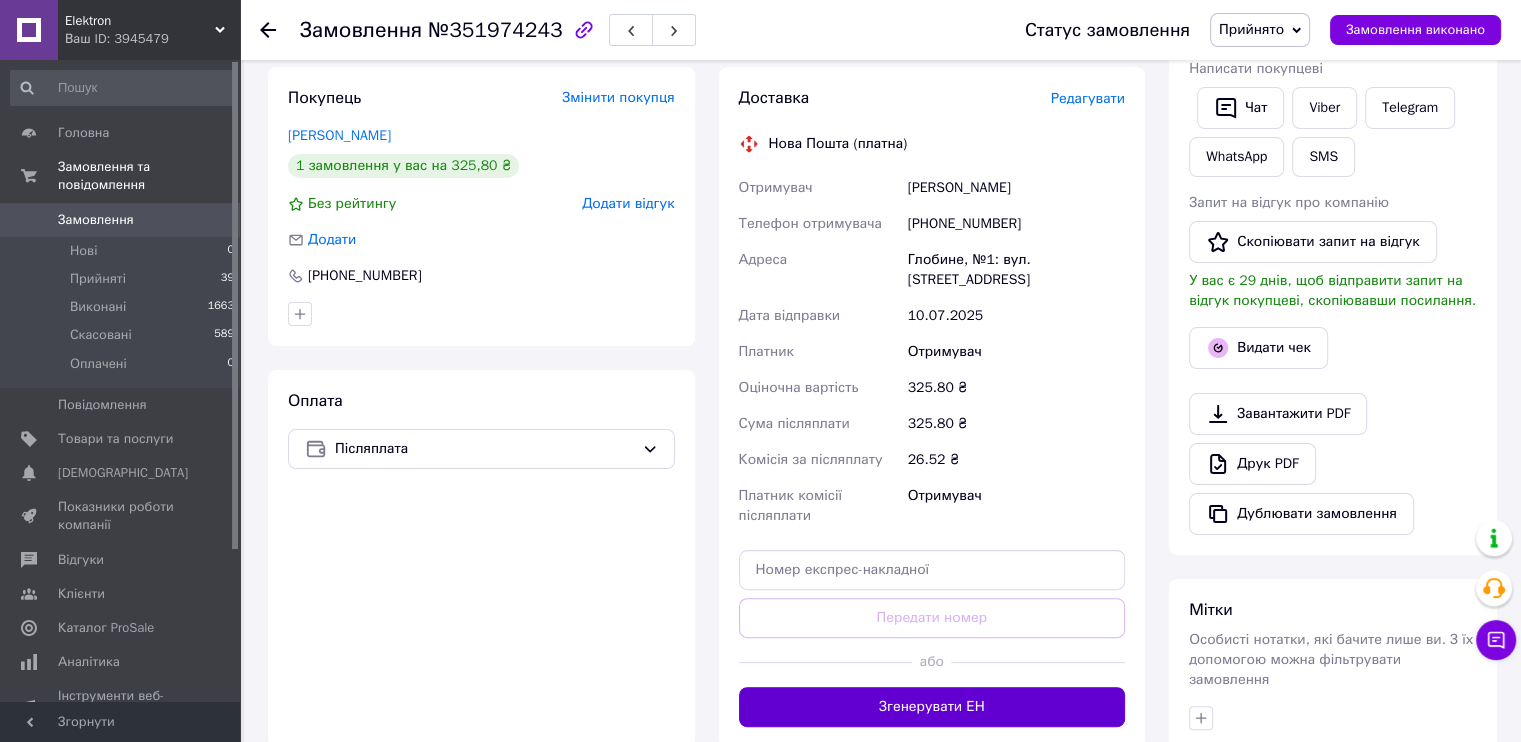 click on "Згенерувати ЕН" at bounding box center (932, 707) 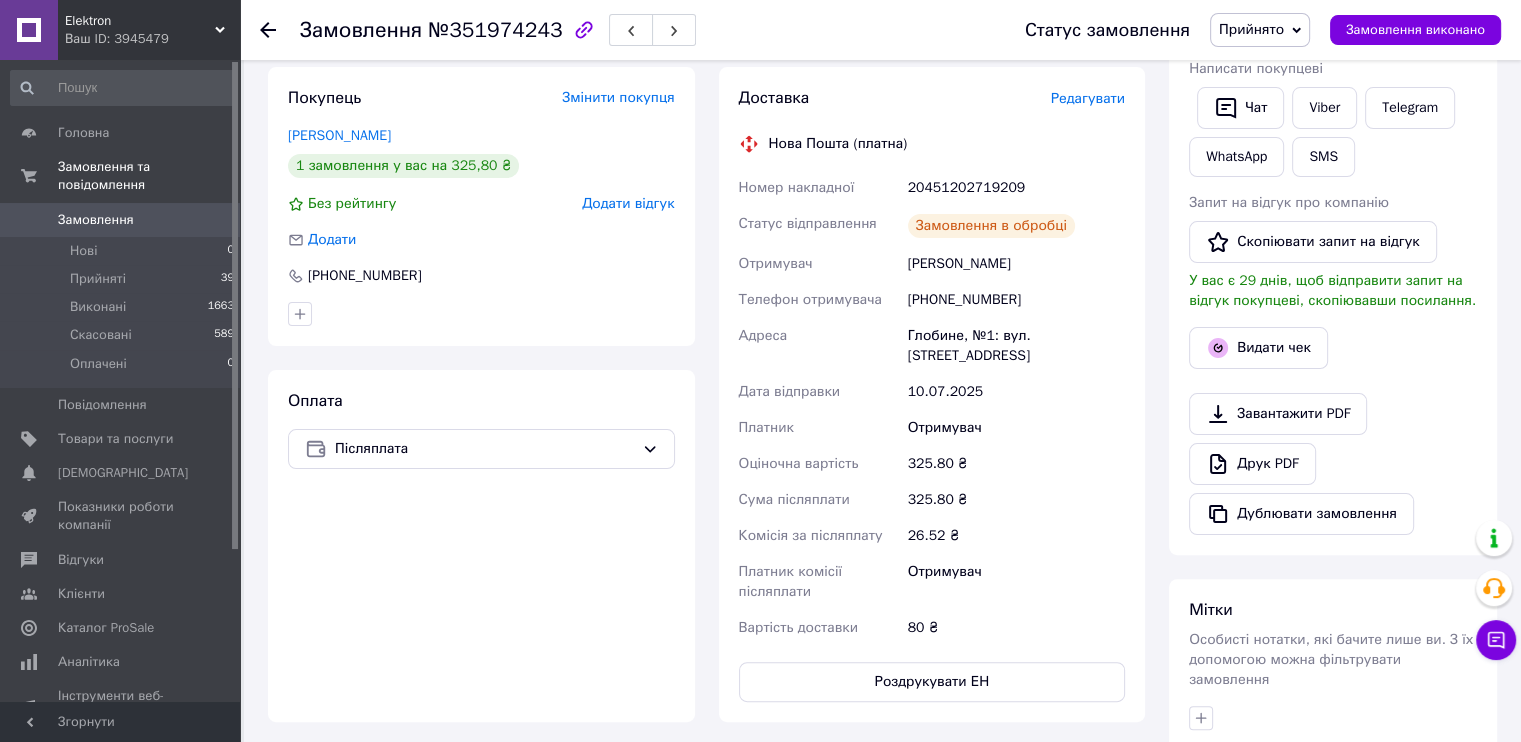 click on "20451202719209" at bounding box center (1016, 188) 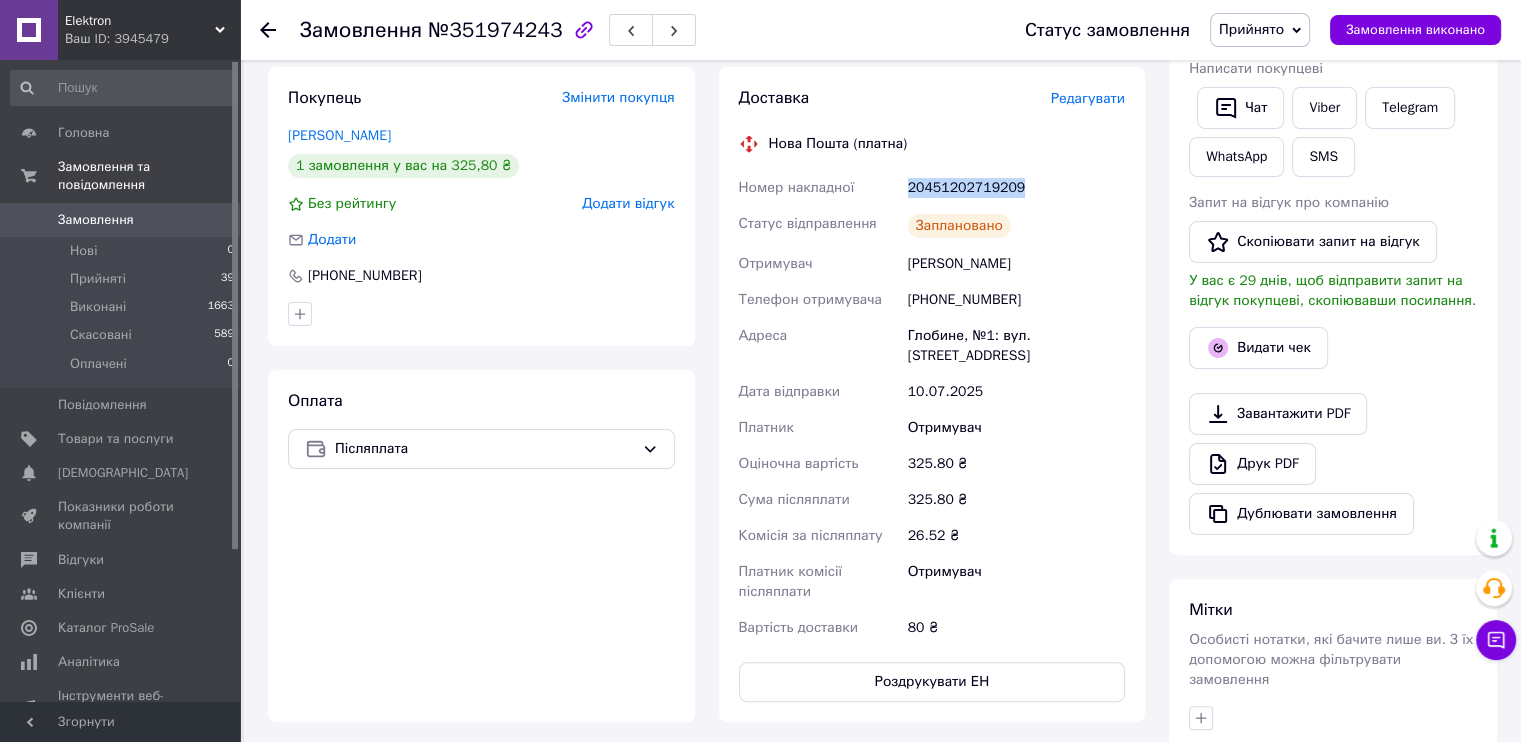 click on "20451202719209" at bounding box center (1016, 188) 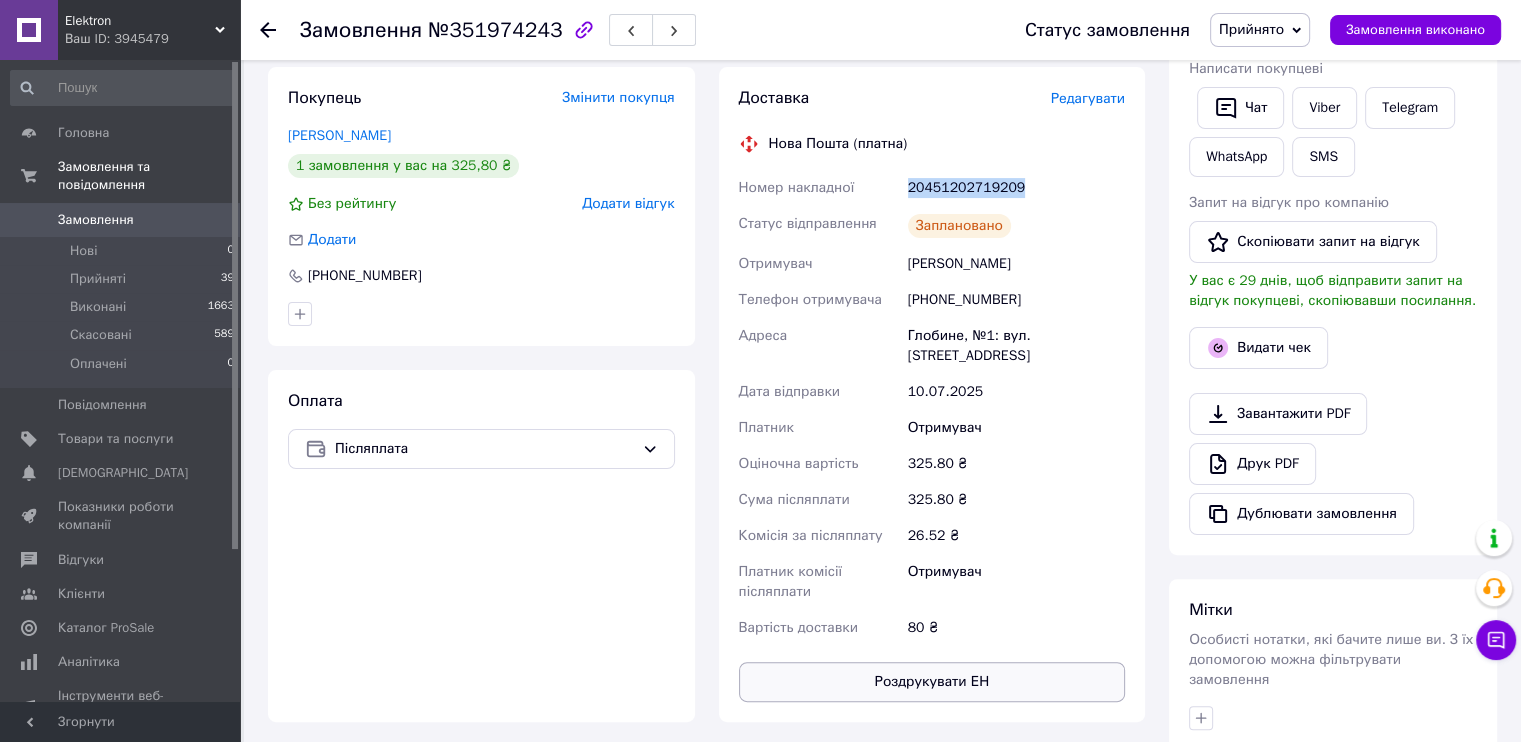 click on "Роздрукувати ЕН" at bounding box center (932, 682) 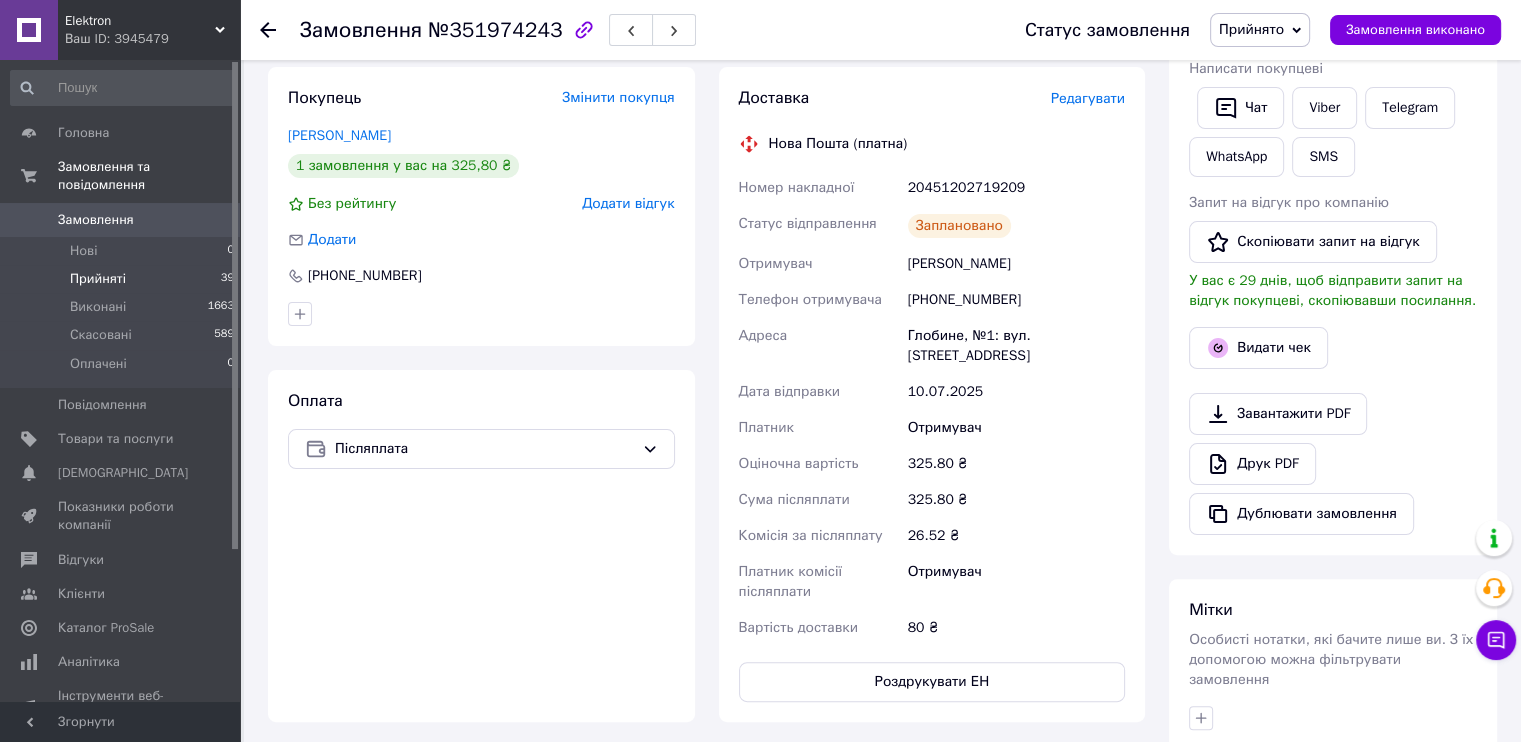 click on "Прийняті 39" at bounding box center (123, 279) 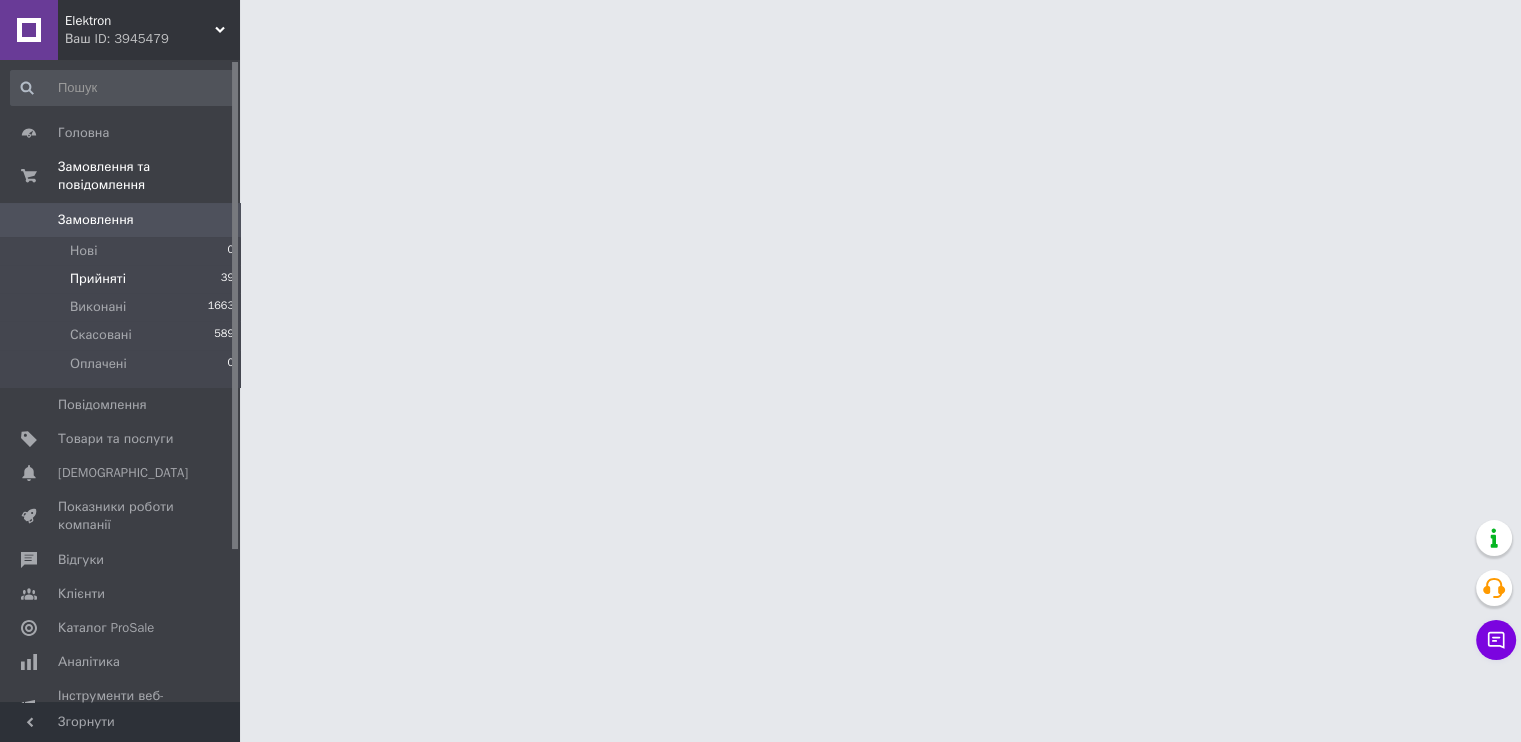 scroll, scrollTop: 0, scrollLeft: 0, axis: both 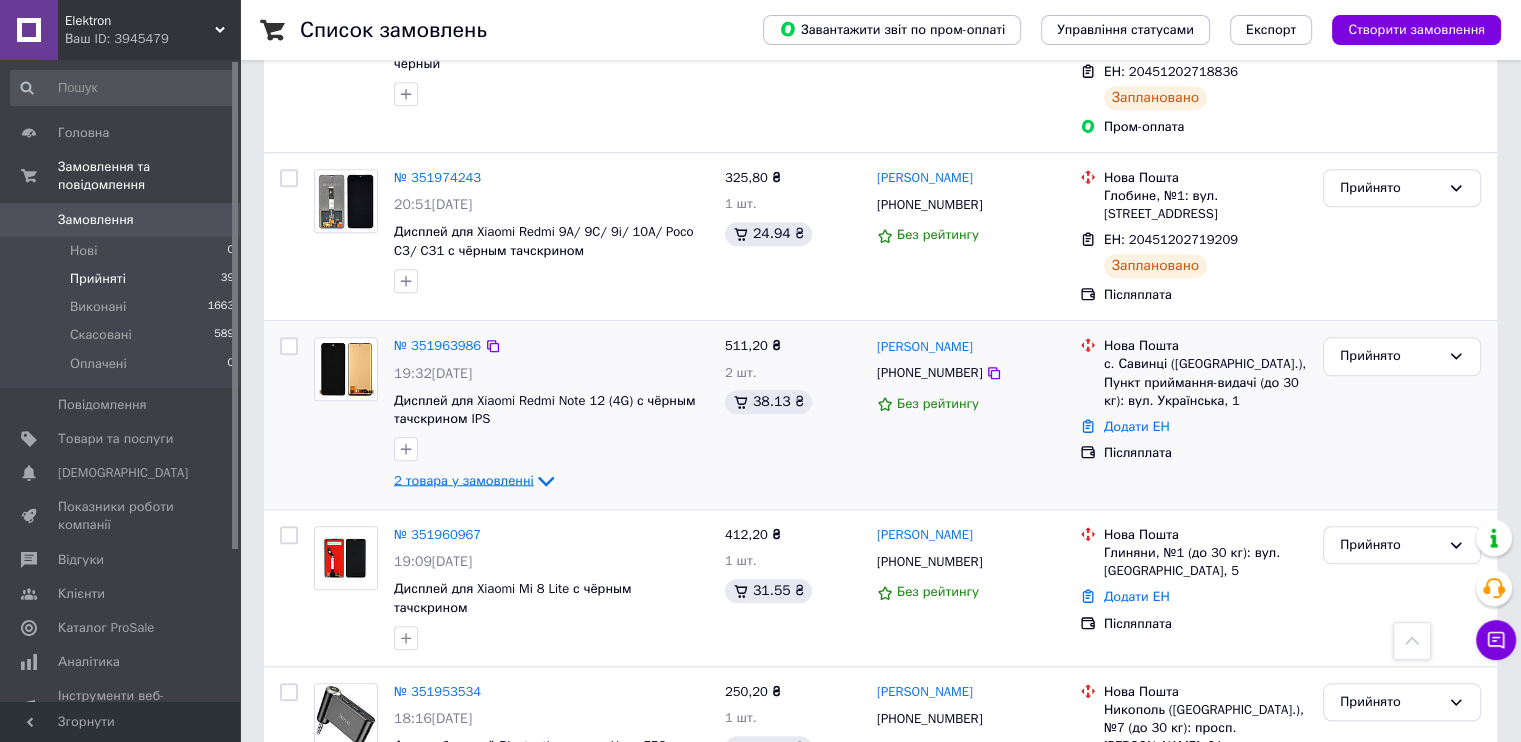 click 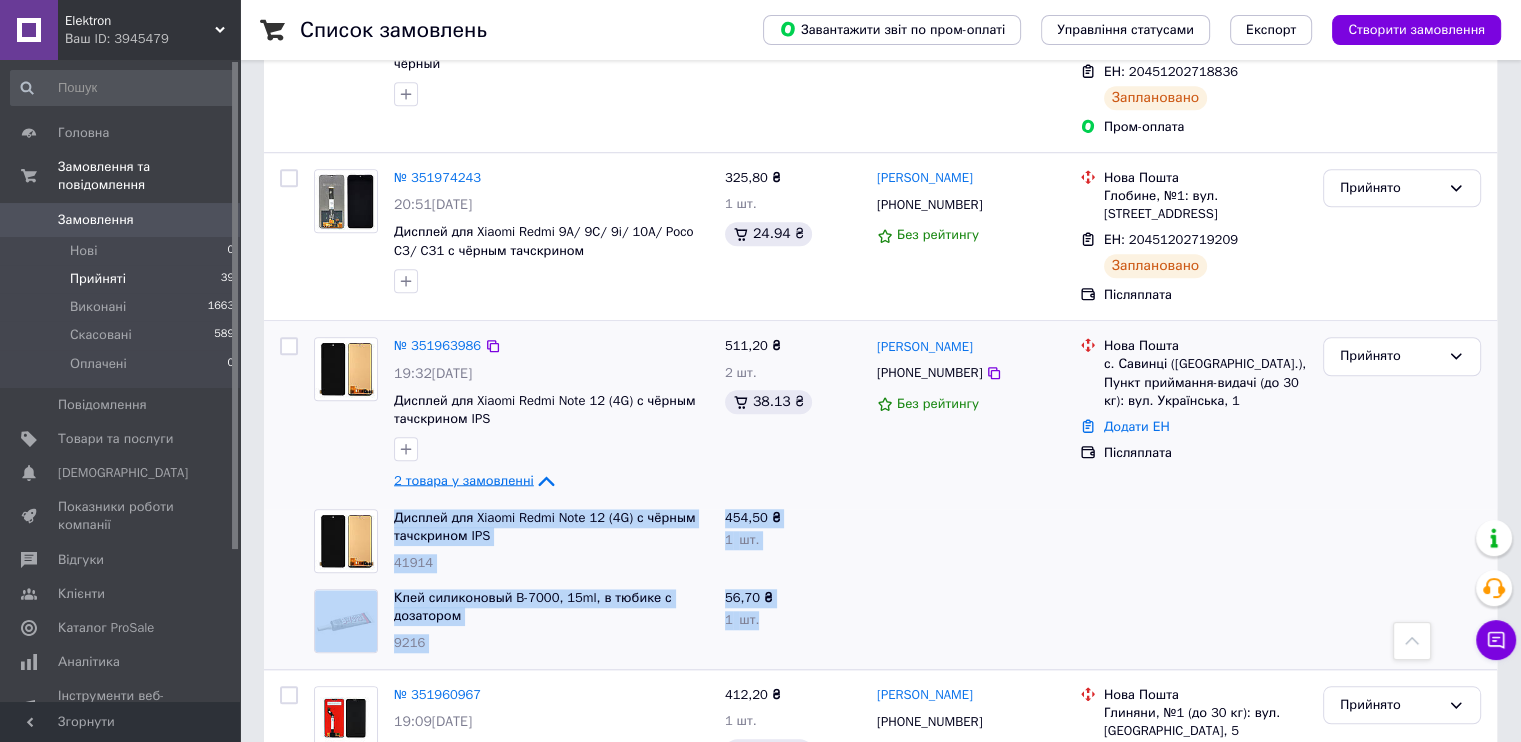 drag, startPoint x: 392, startPoint y: 399, endPoint x: 758, endPoint y: 518, distance: 384.8597 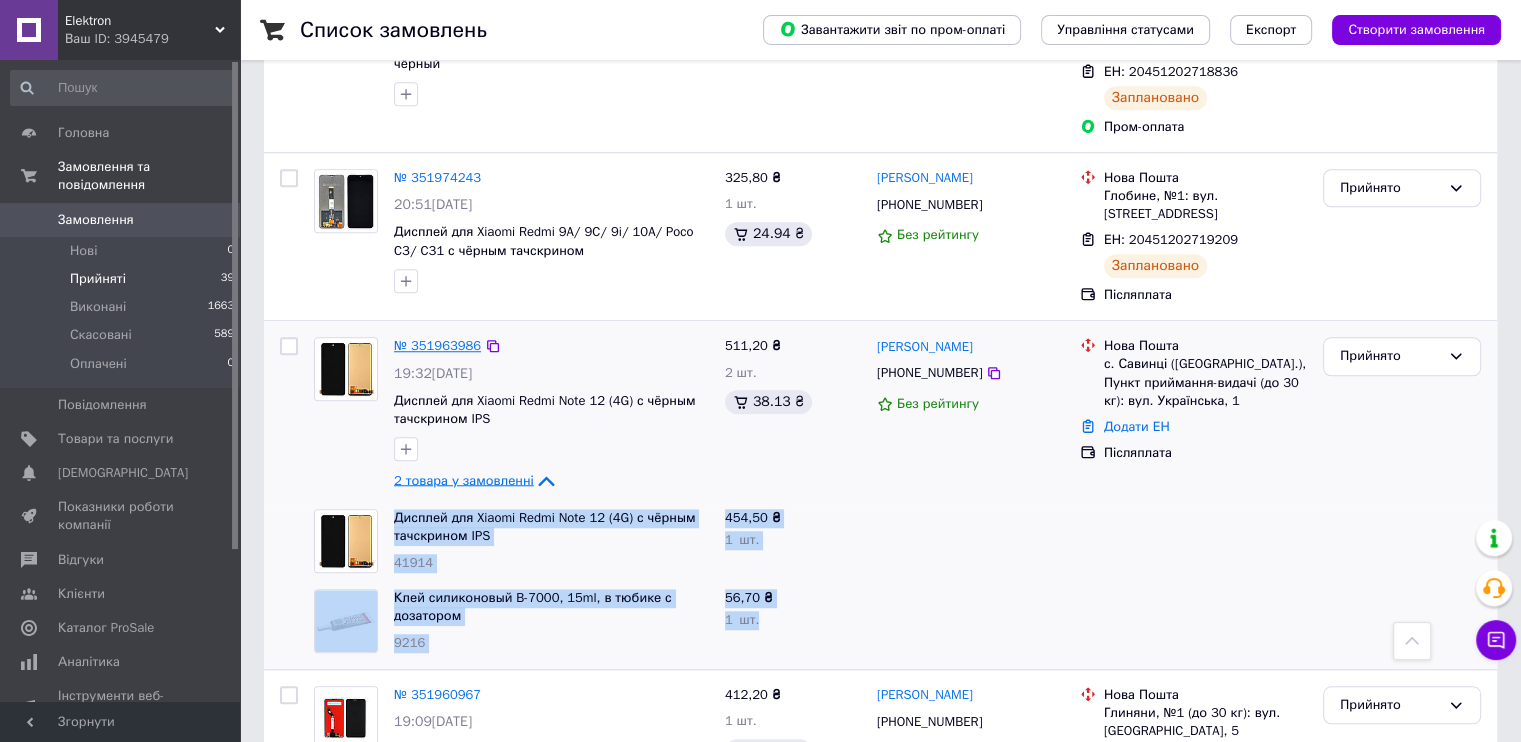 click on "№ 351963986" at bounding box center (437, 345) 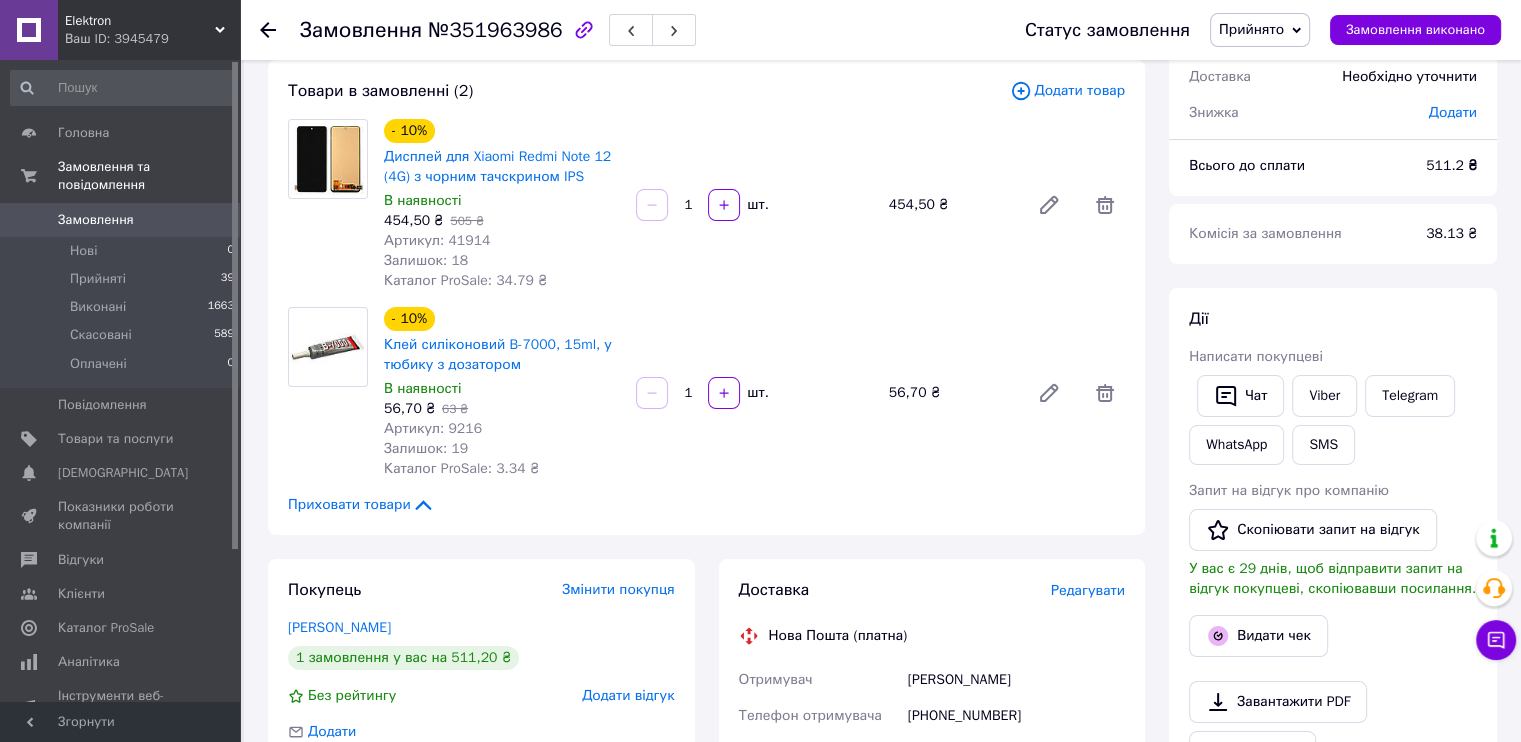scroll, scrollTop: 0, scrollLeft: 0, axis: both 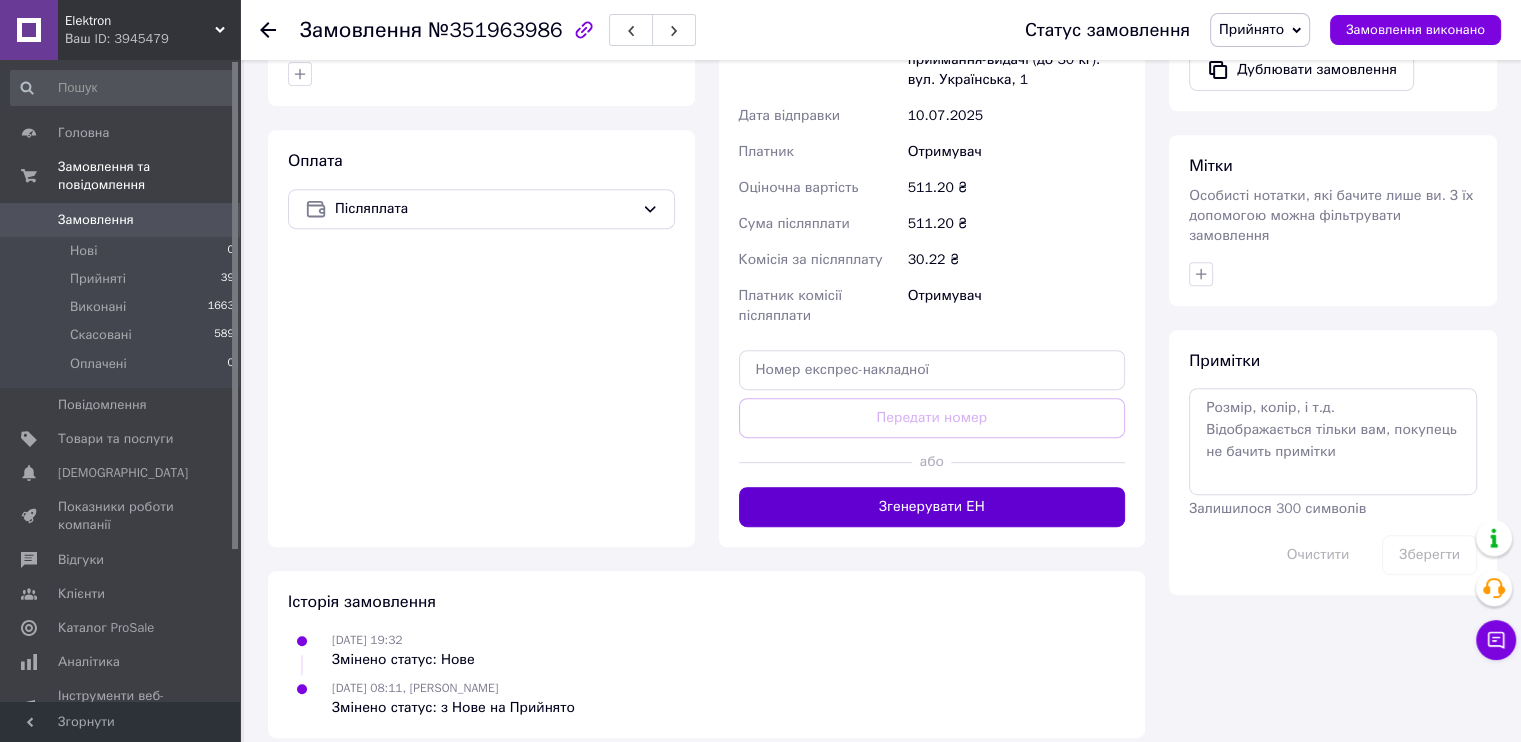 click on "Згенерувати ЕН" at bounding box center (932, 507) 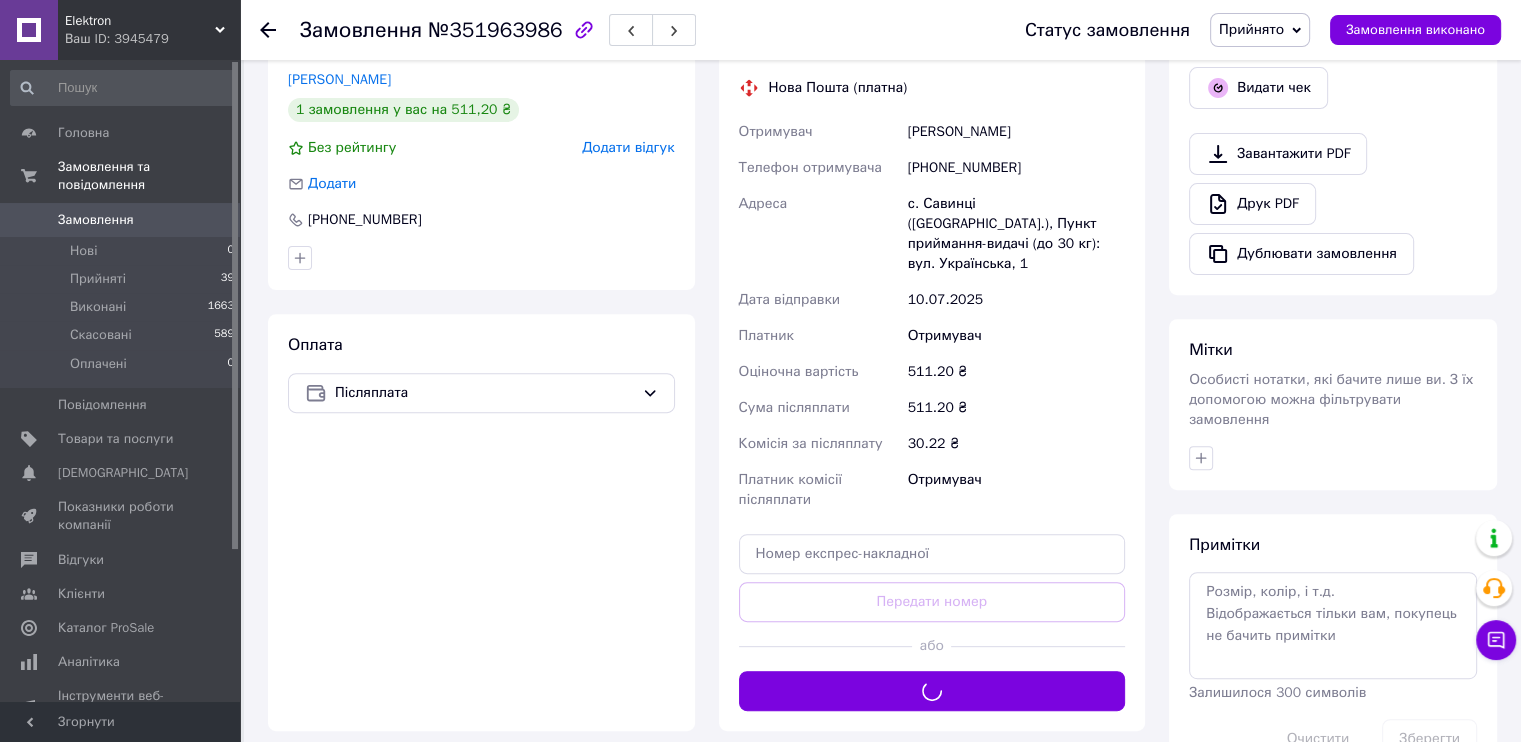 scroll, scrollTop: 644, scrollLeft: 0, axis: vertical 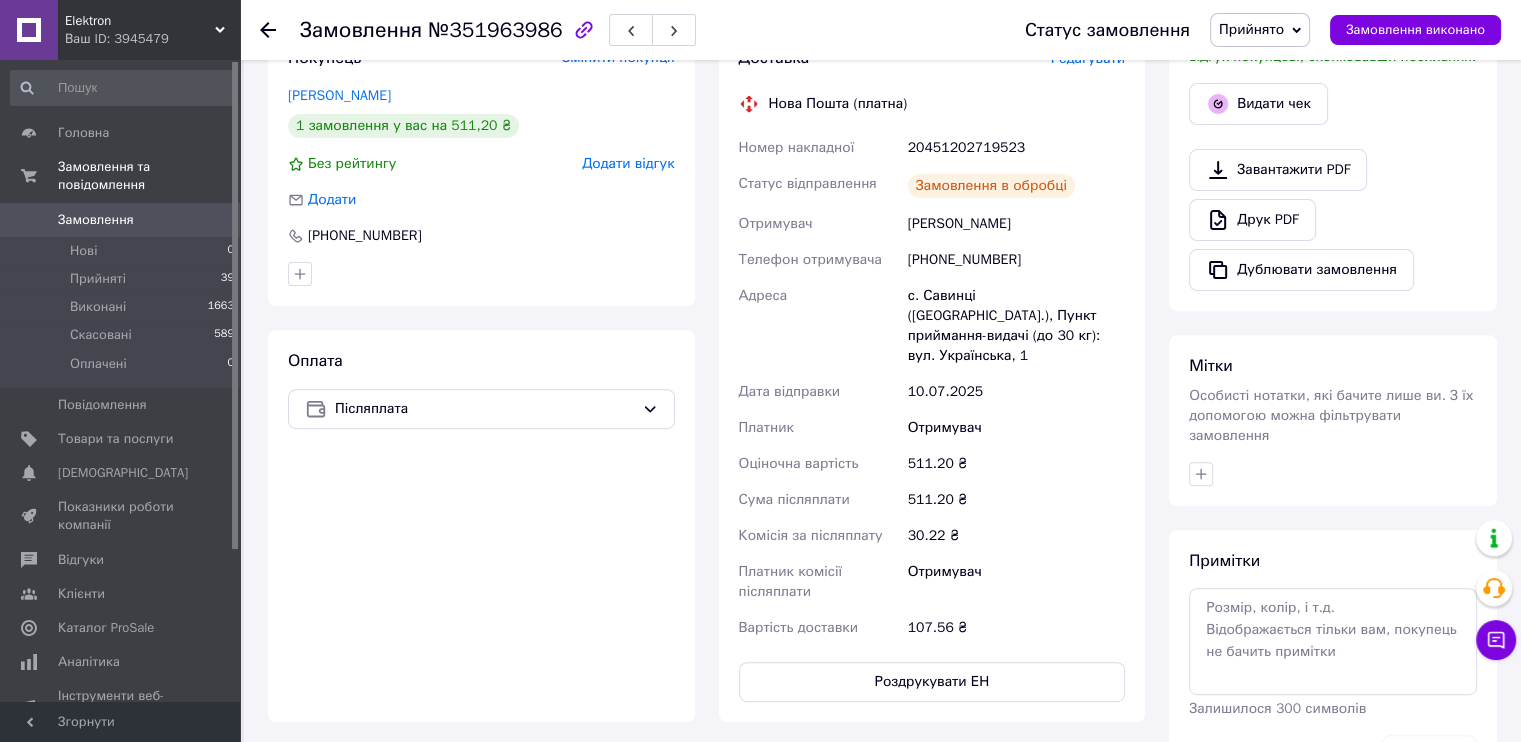 click on "20451202719523" at bounding box center (1016, 148) 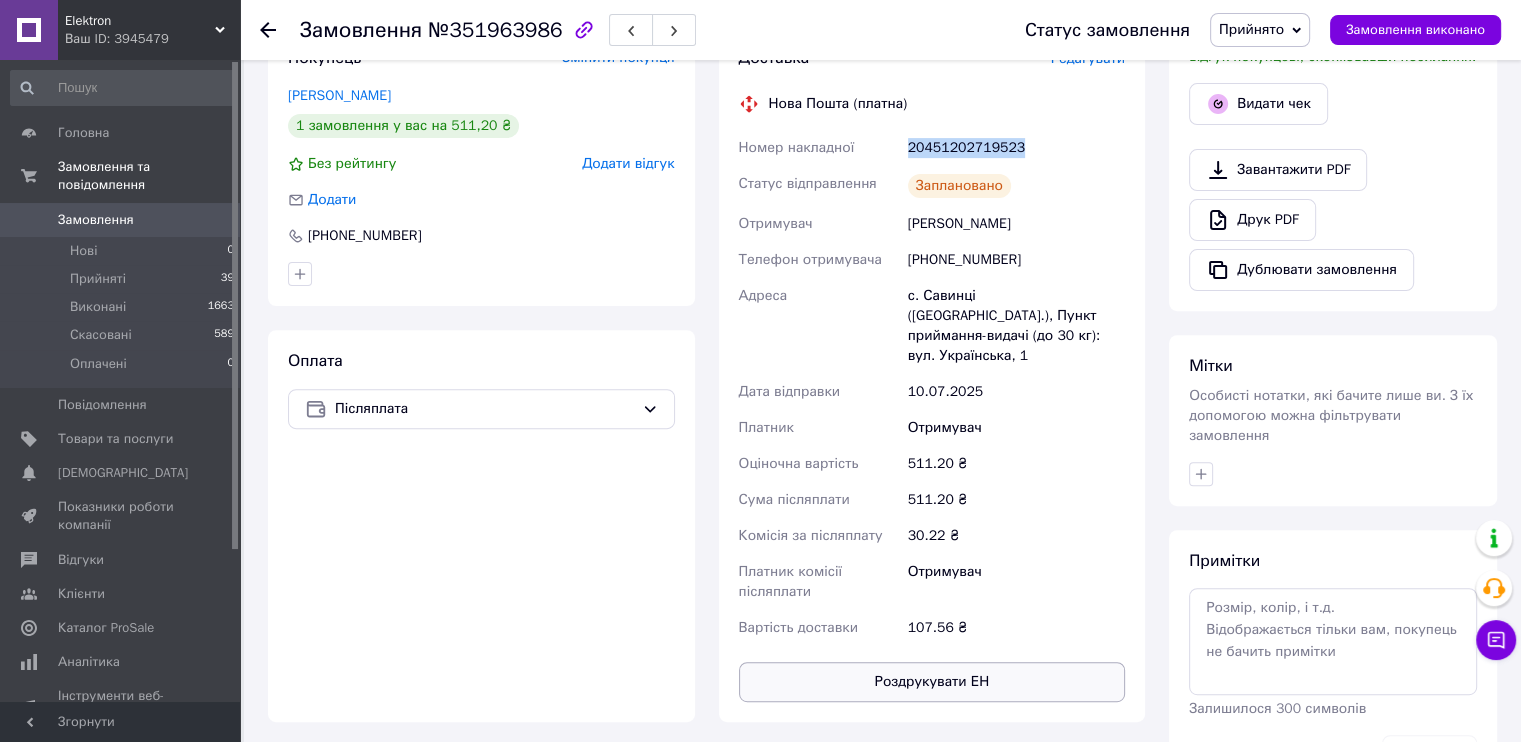 click on "Роздрукувати ЕН" at bounding box center [932, 682] 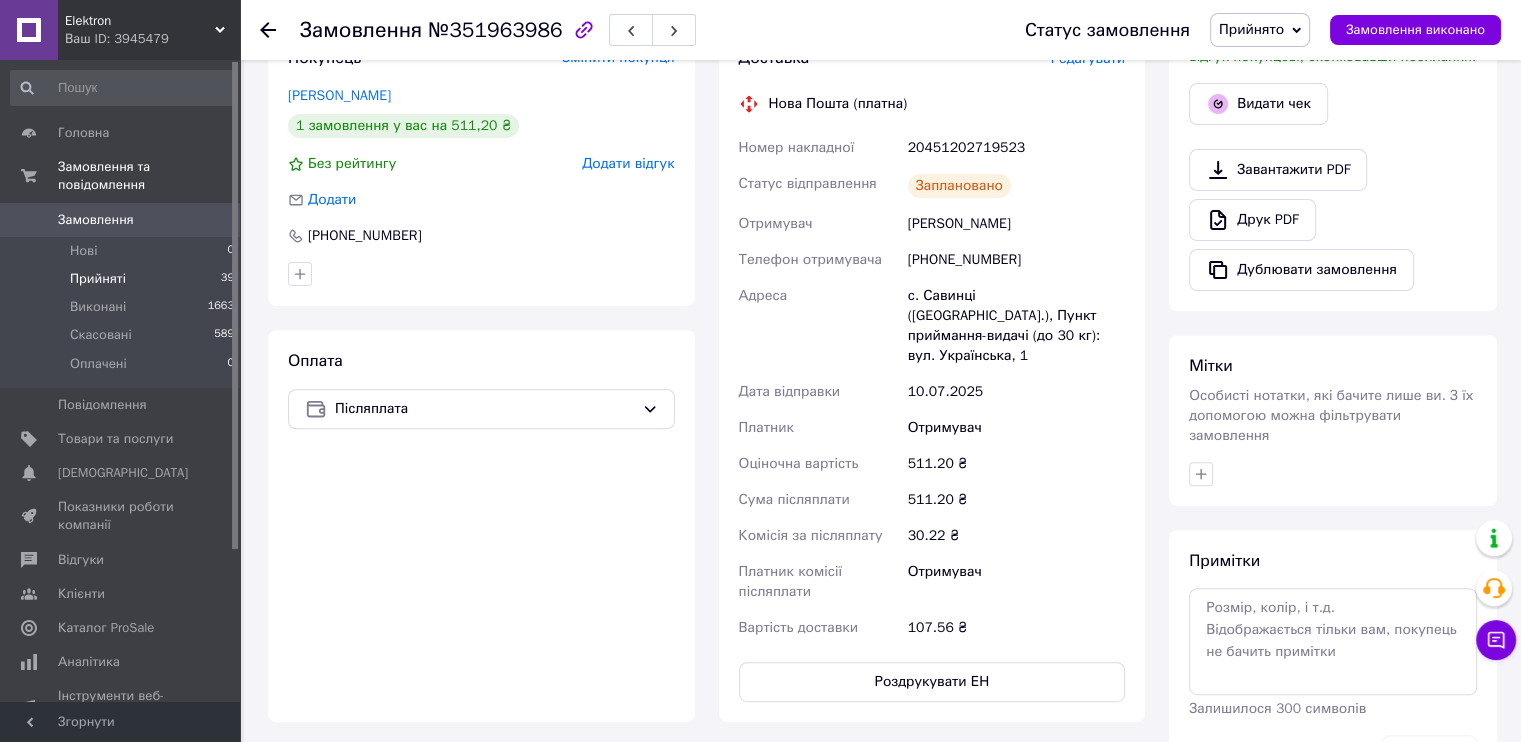 click on "Прийняті 39" at bounding box center (123, 279) 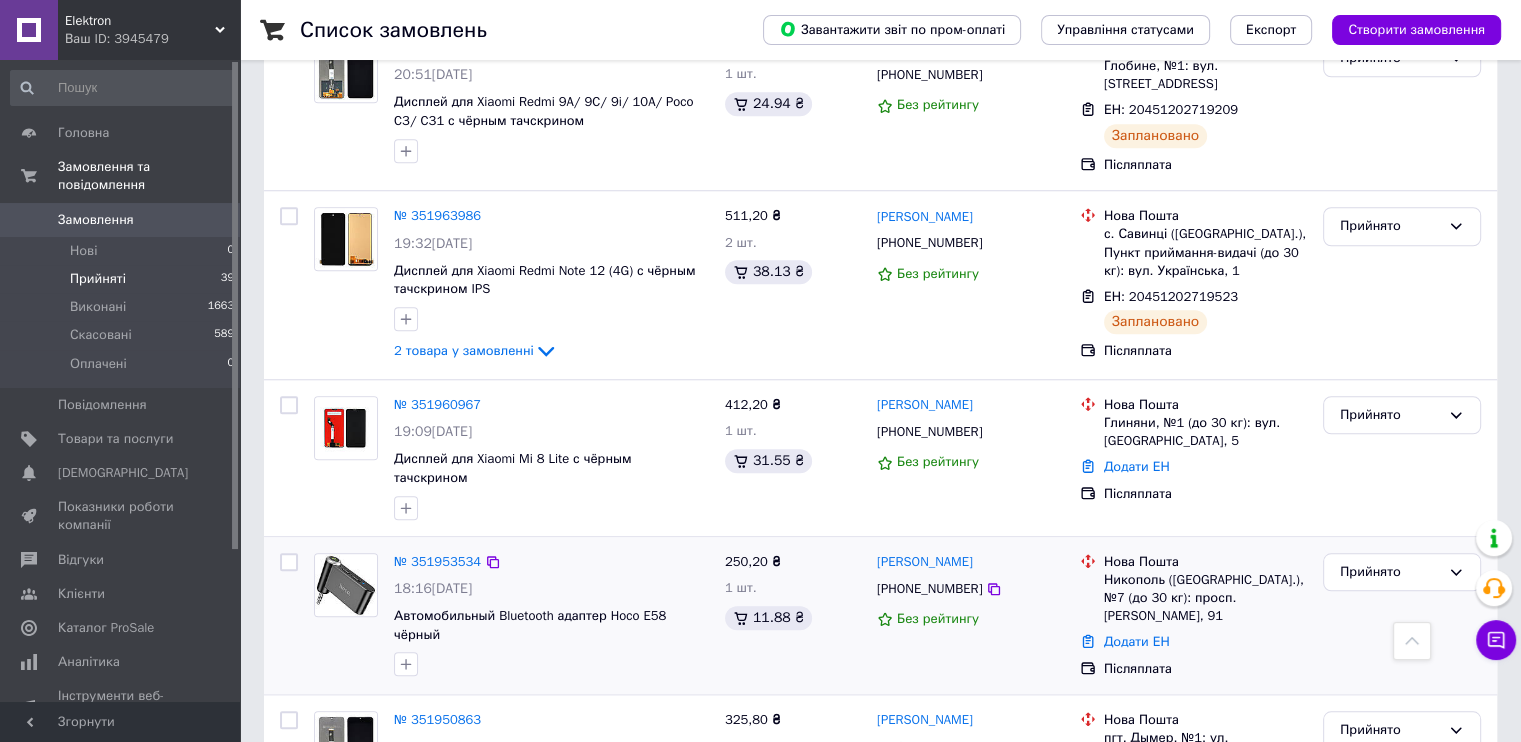scroll, scrollTop: 1800, scrollLeft: 0, axis: vertical 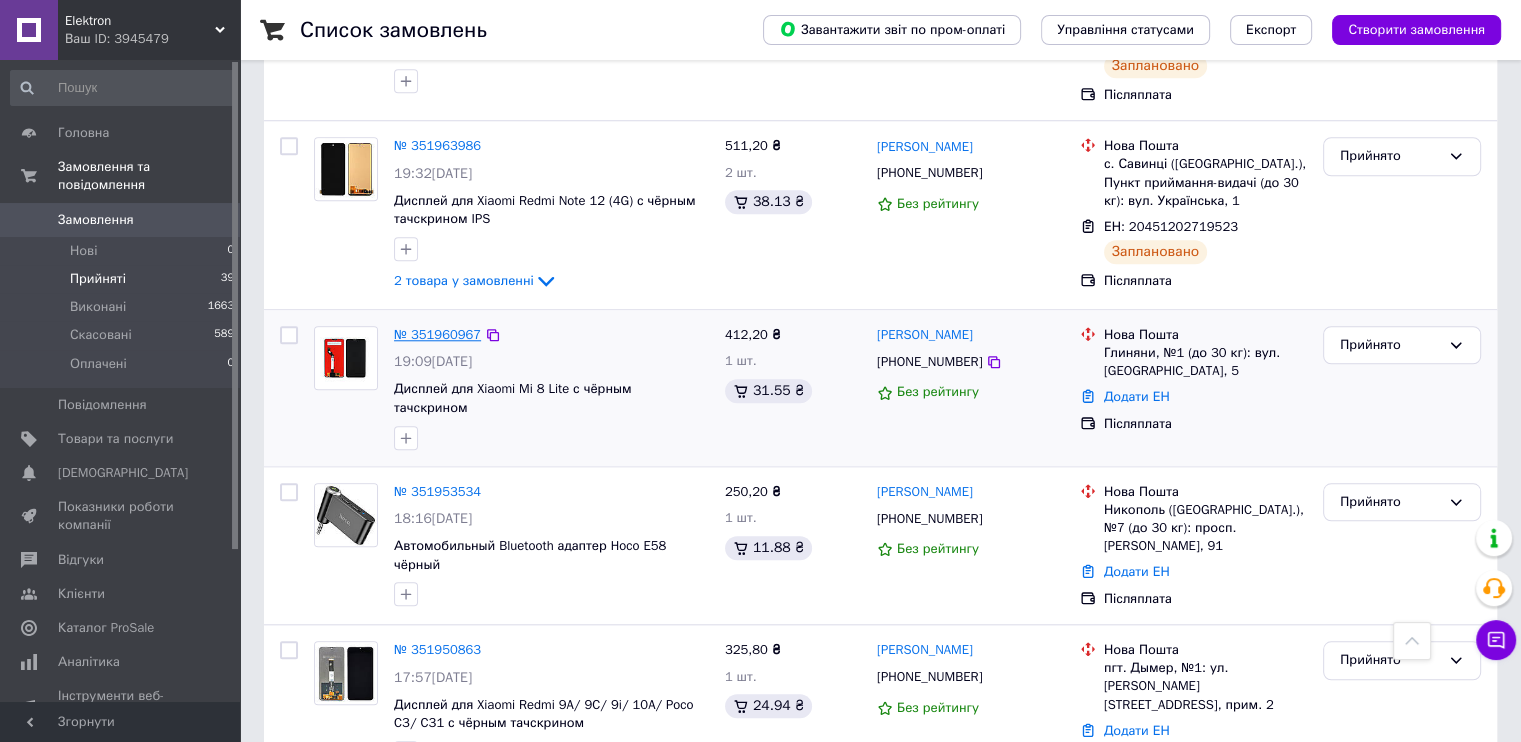 click on "№ 351960967" at bounding box center (437, 334) 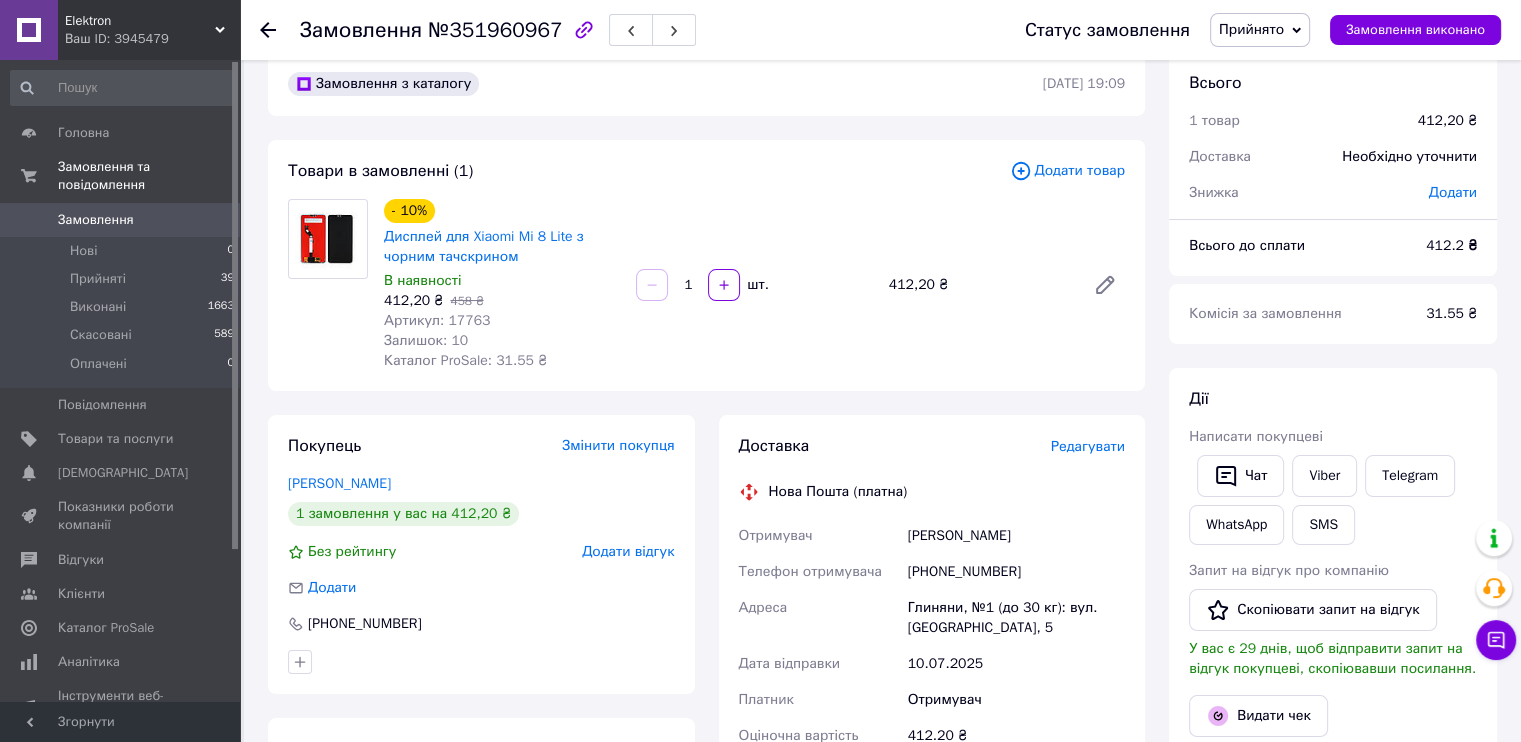 scroll, scrollTop: 0, scrollLeft: 0, axis: both 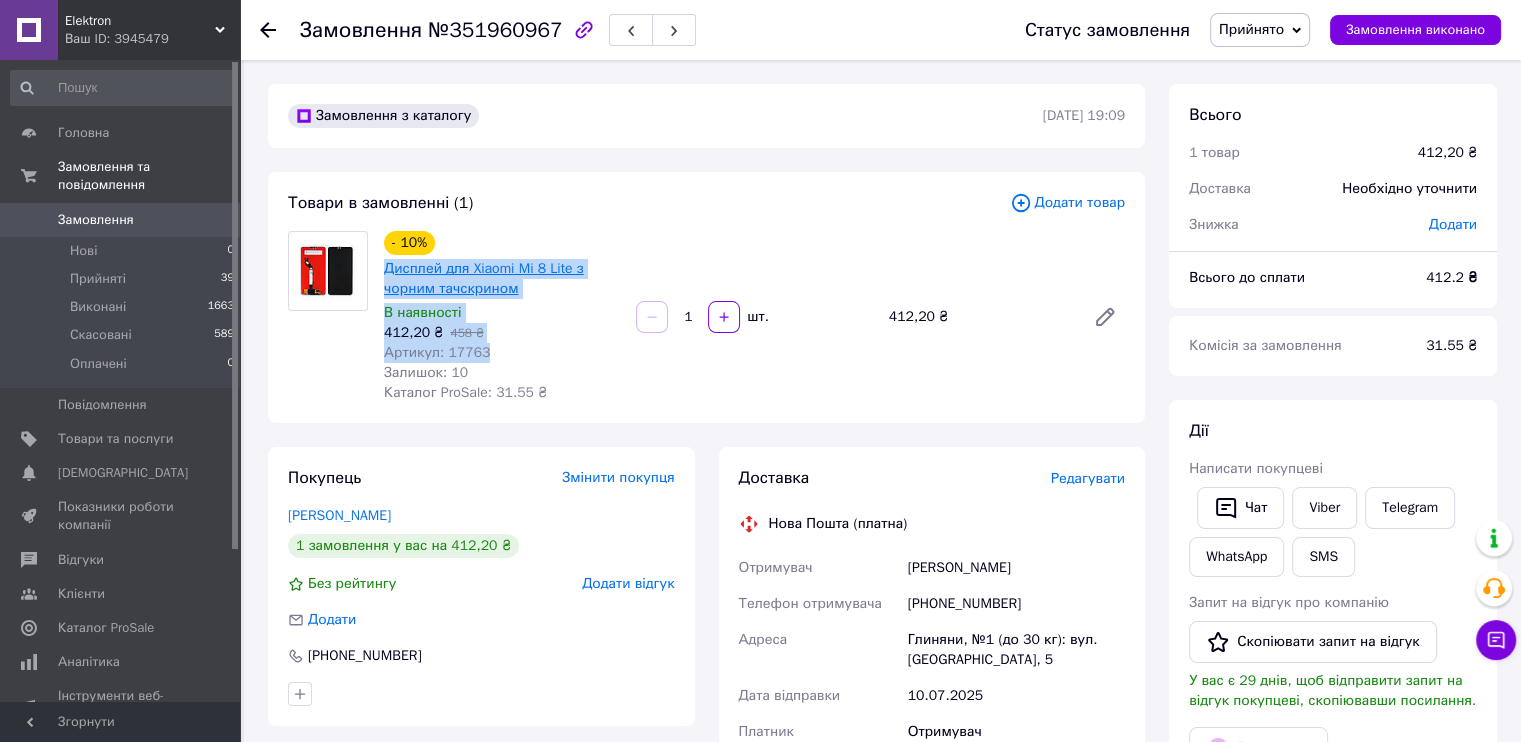 drag, startPoint x: 488, startPoint y: 350, endPoint x: 384, endPoint y: 275, distance: 128.22246 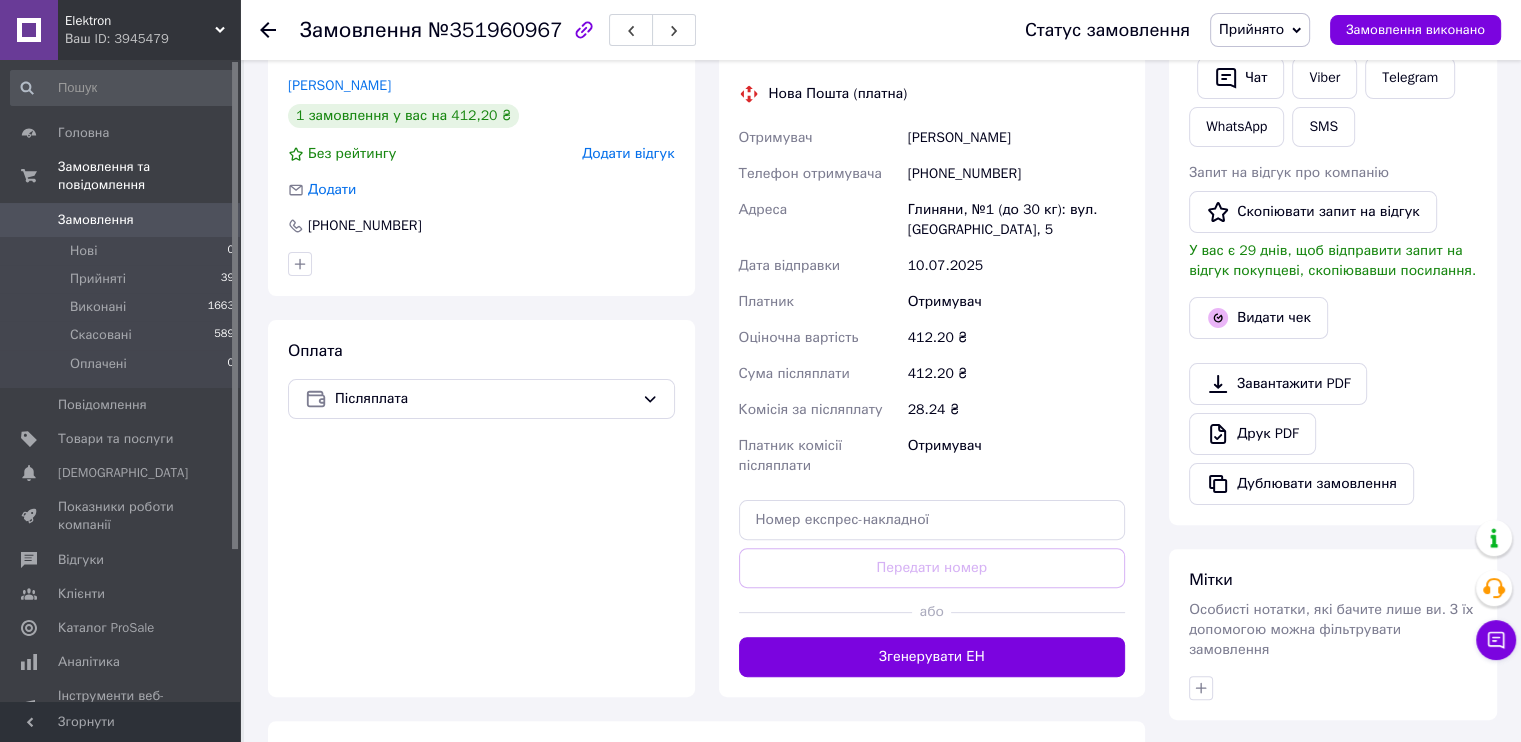 scroll, scrollTop: 500, scrollLeft: 0, axis: vertical 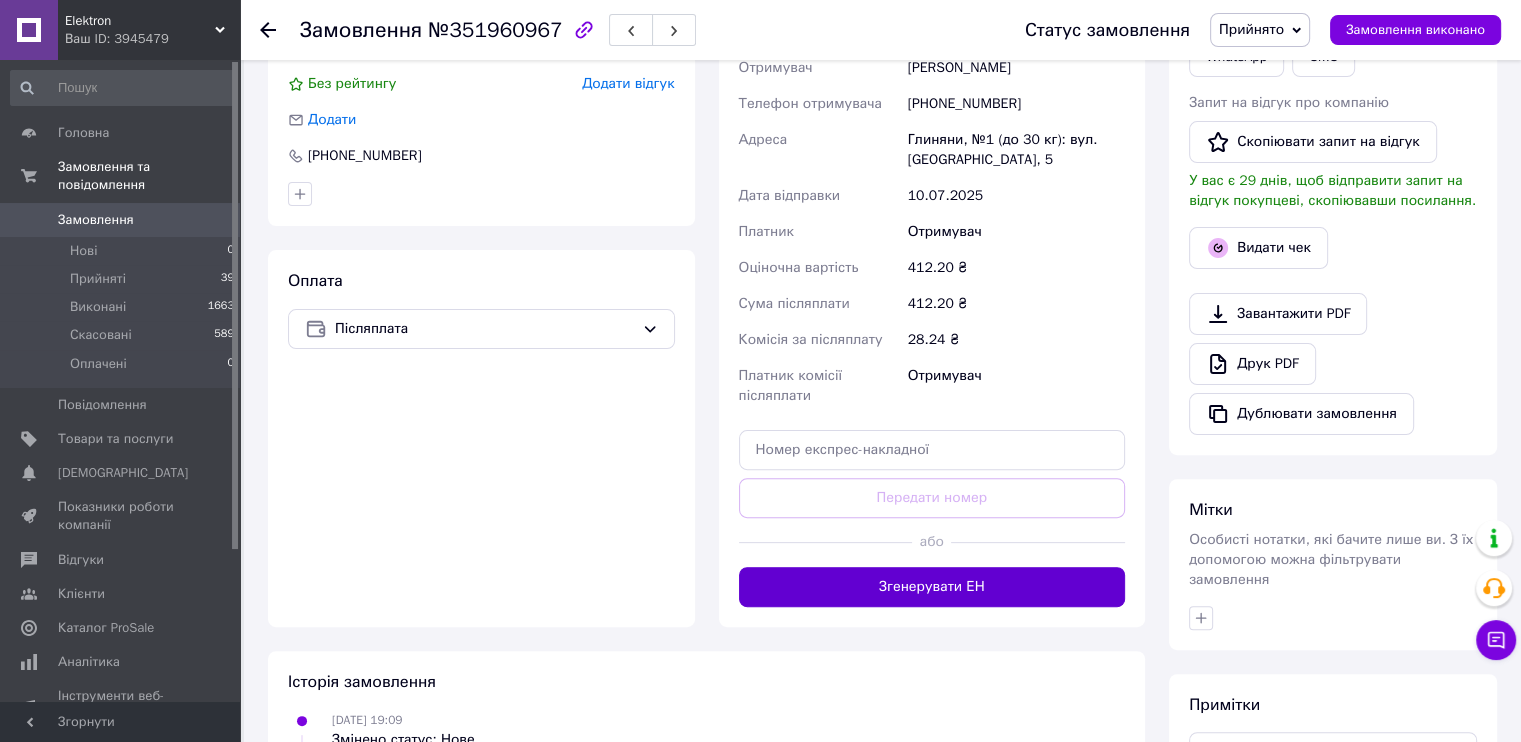 click on "Згенерувати ЕН" at bounding box center [932, 587] 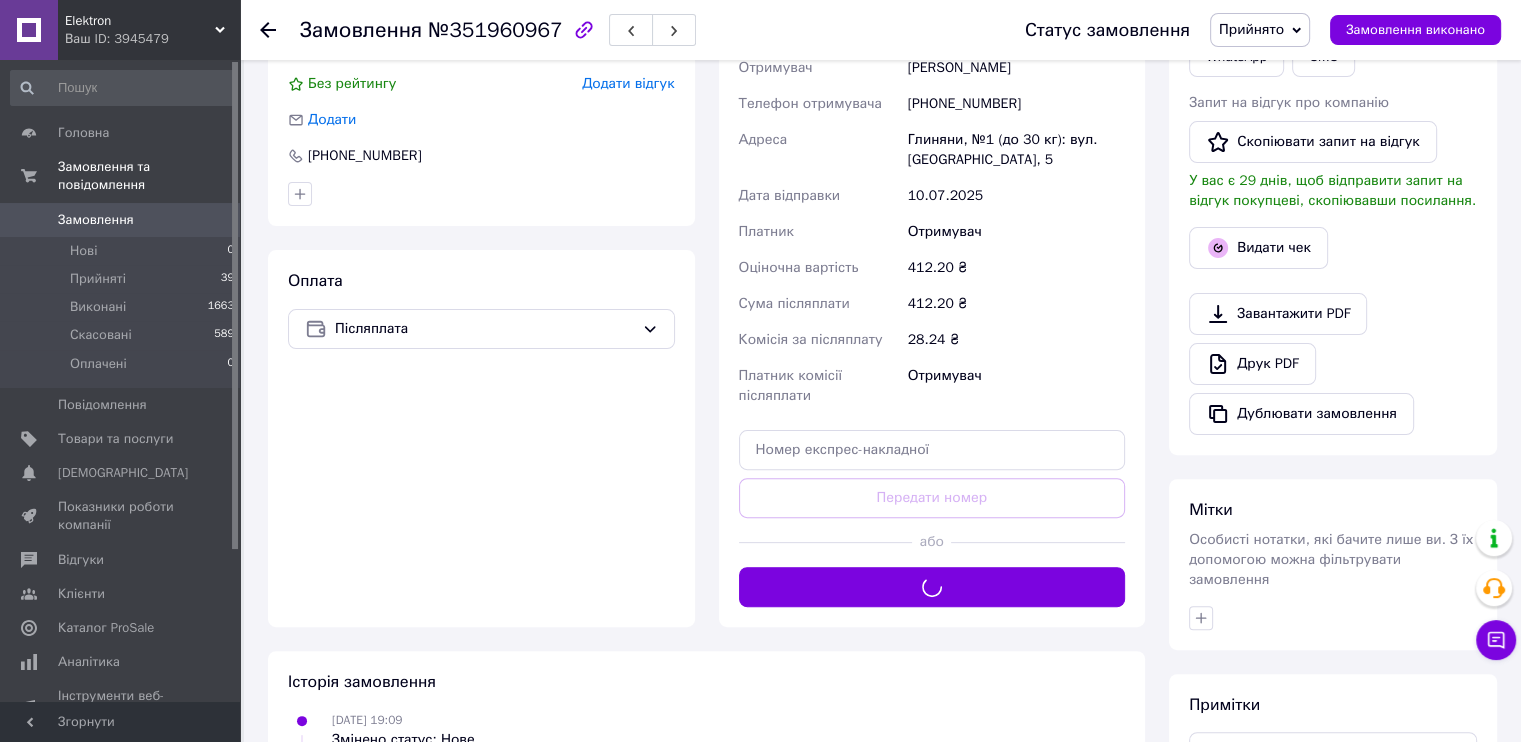 scroll, scrollTop: 400, scrollLeft: 0, axis: vertical 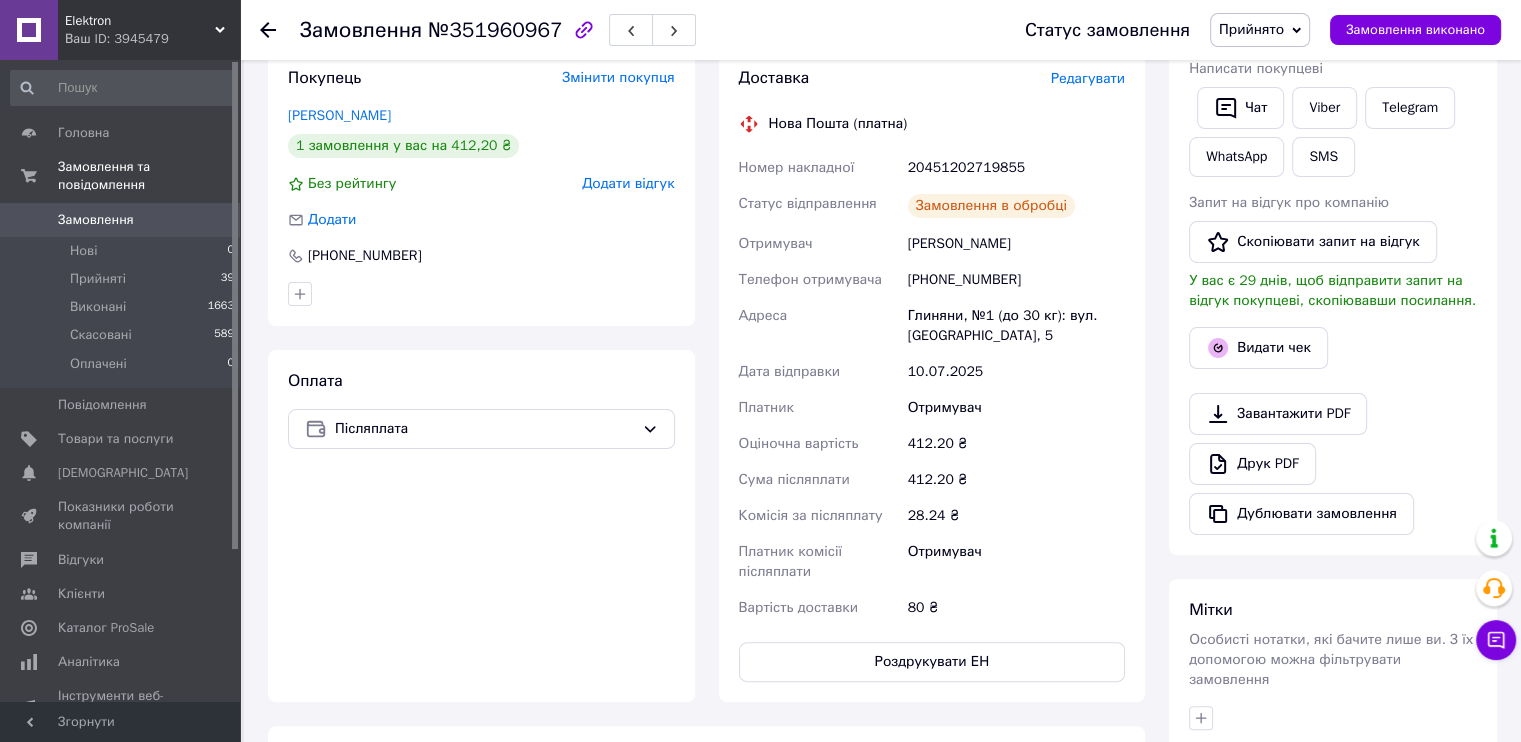 click on "20451202719855" at bounding box center [1016, 168] 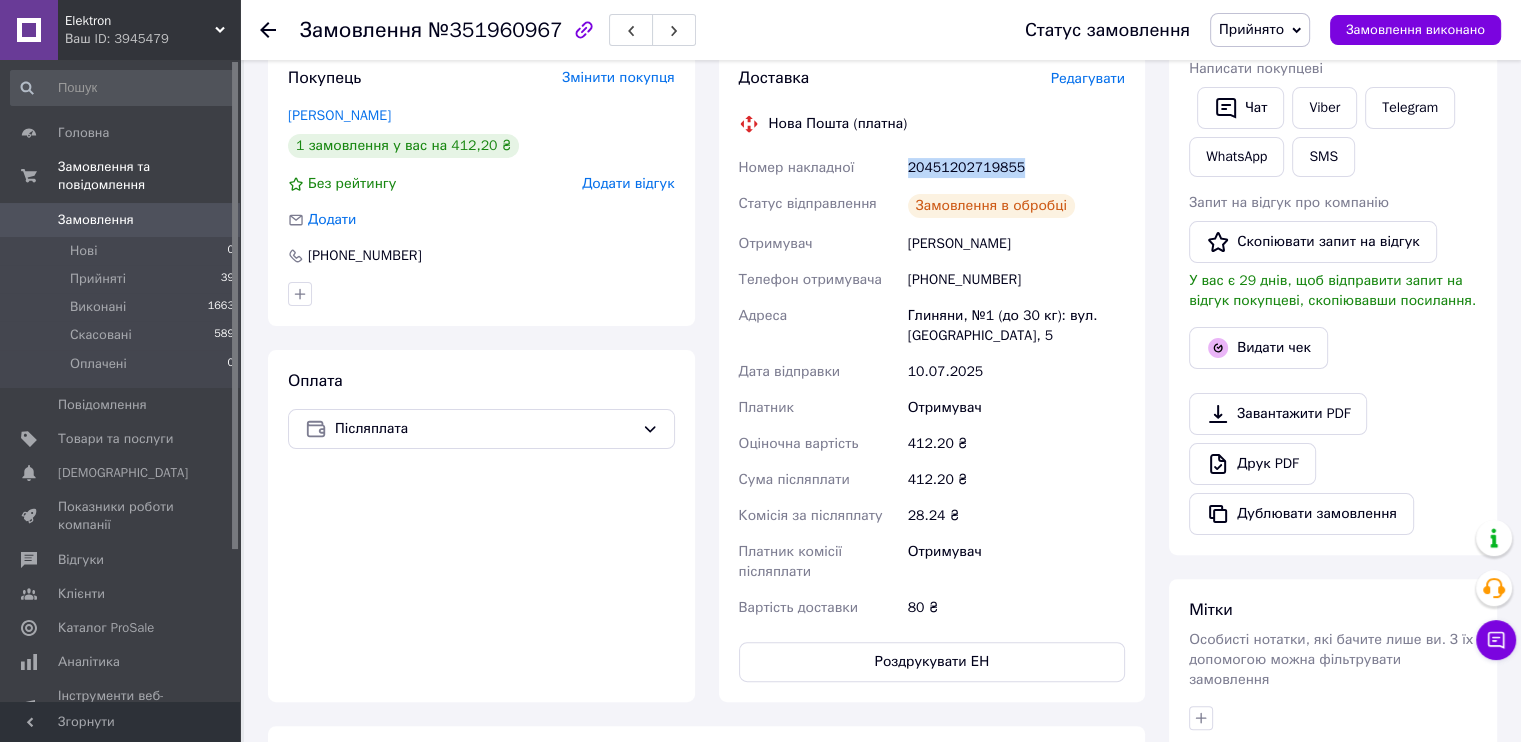 click on "20451202719855" at bounding box center (1016, 168) 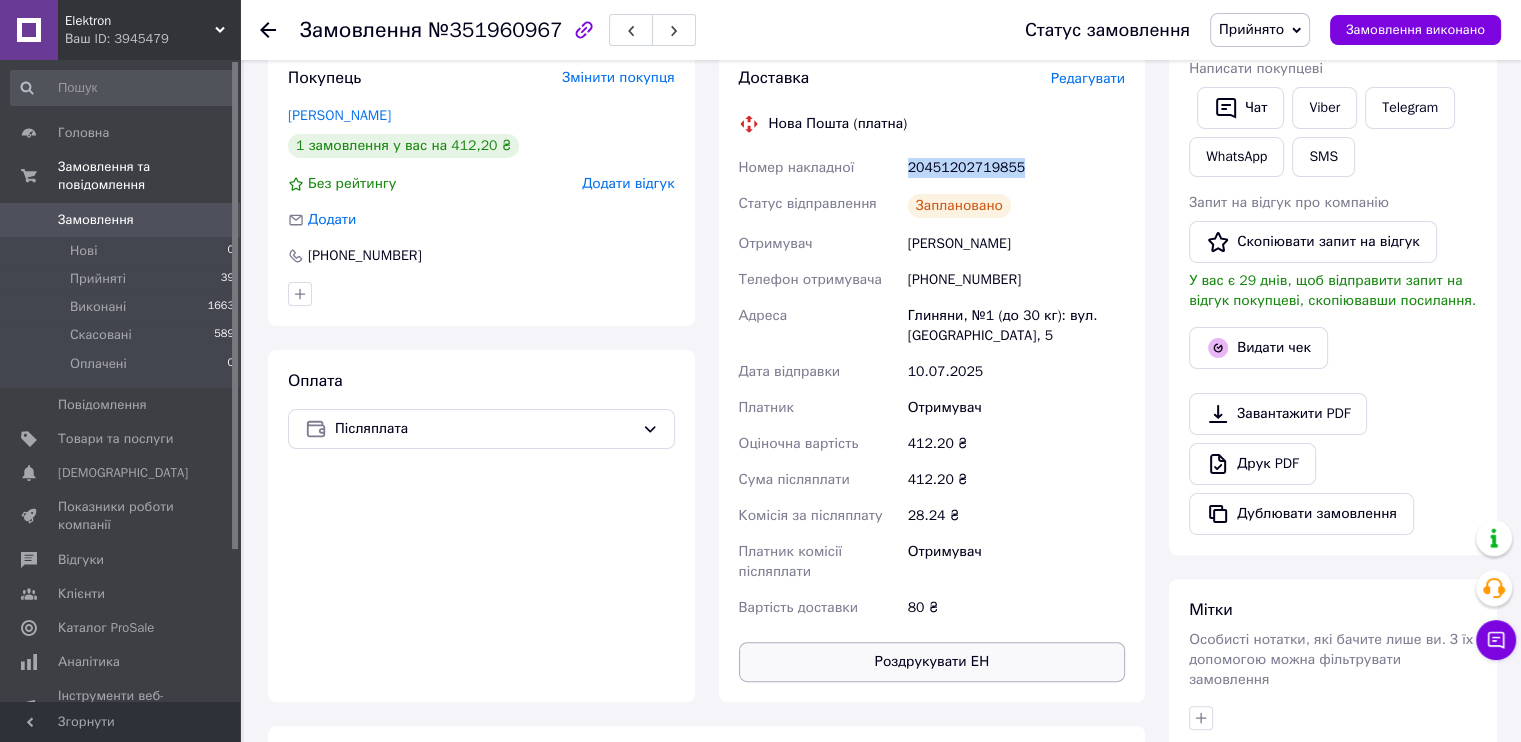 click on "Роздрукувати ЕН" at bounding box center (932, 662) 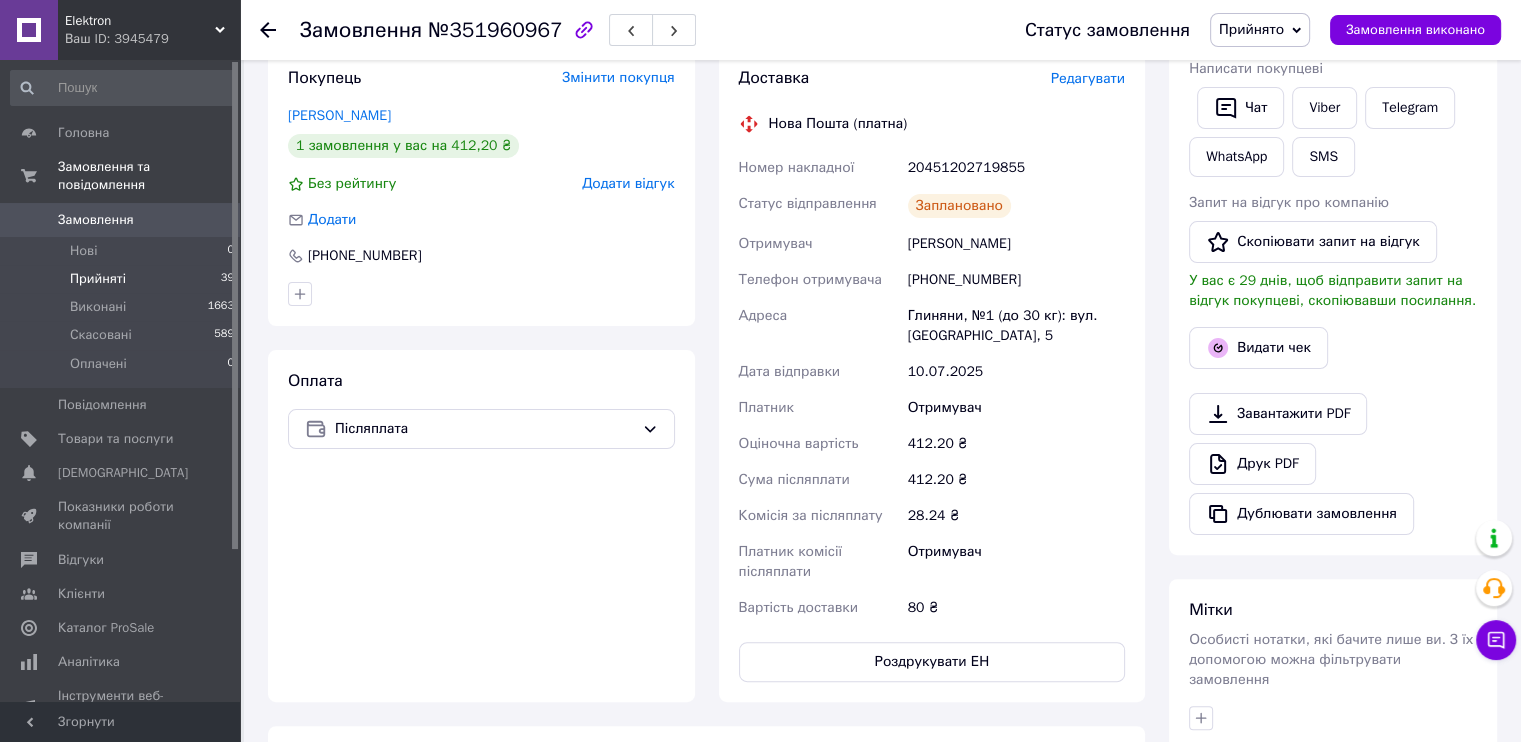 click on "Прийняті 39" at bounding box center (123, 279) 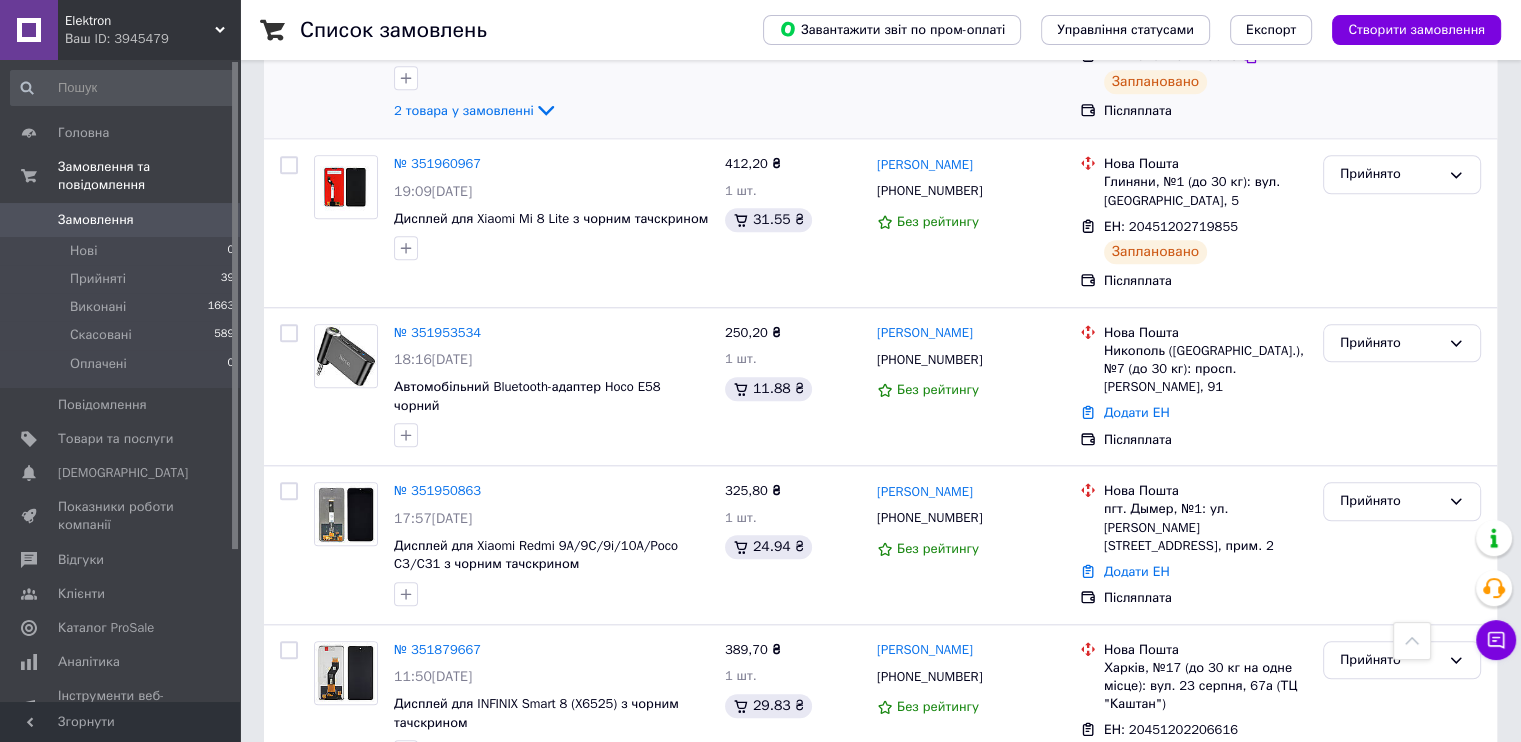 scroll, scrollTop: 1900, scrollLeft: 0, axis: vertical 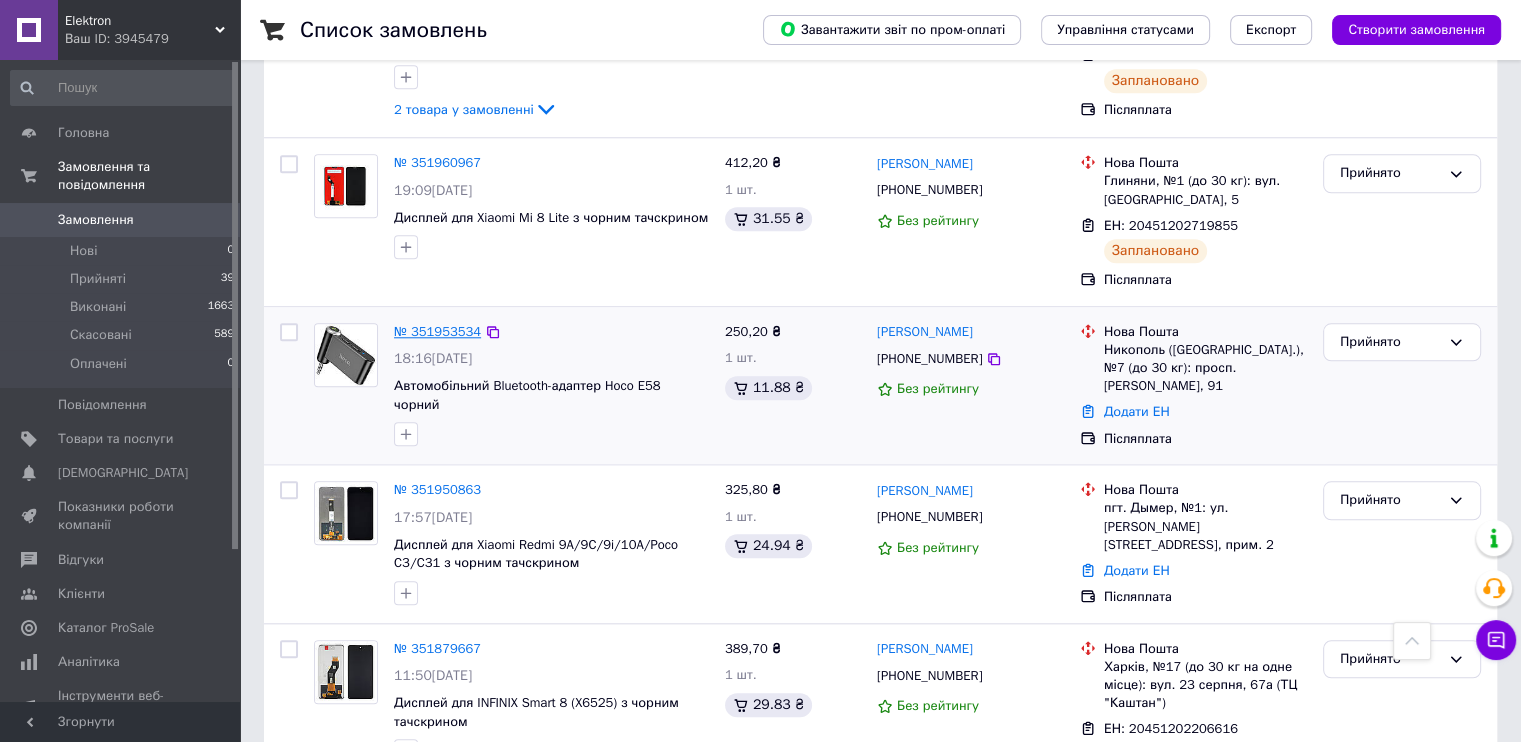 click on "№ 351953534" at bounding box center (437, 331) 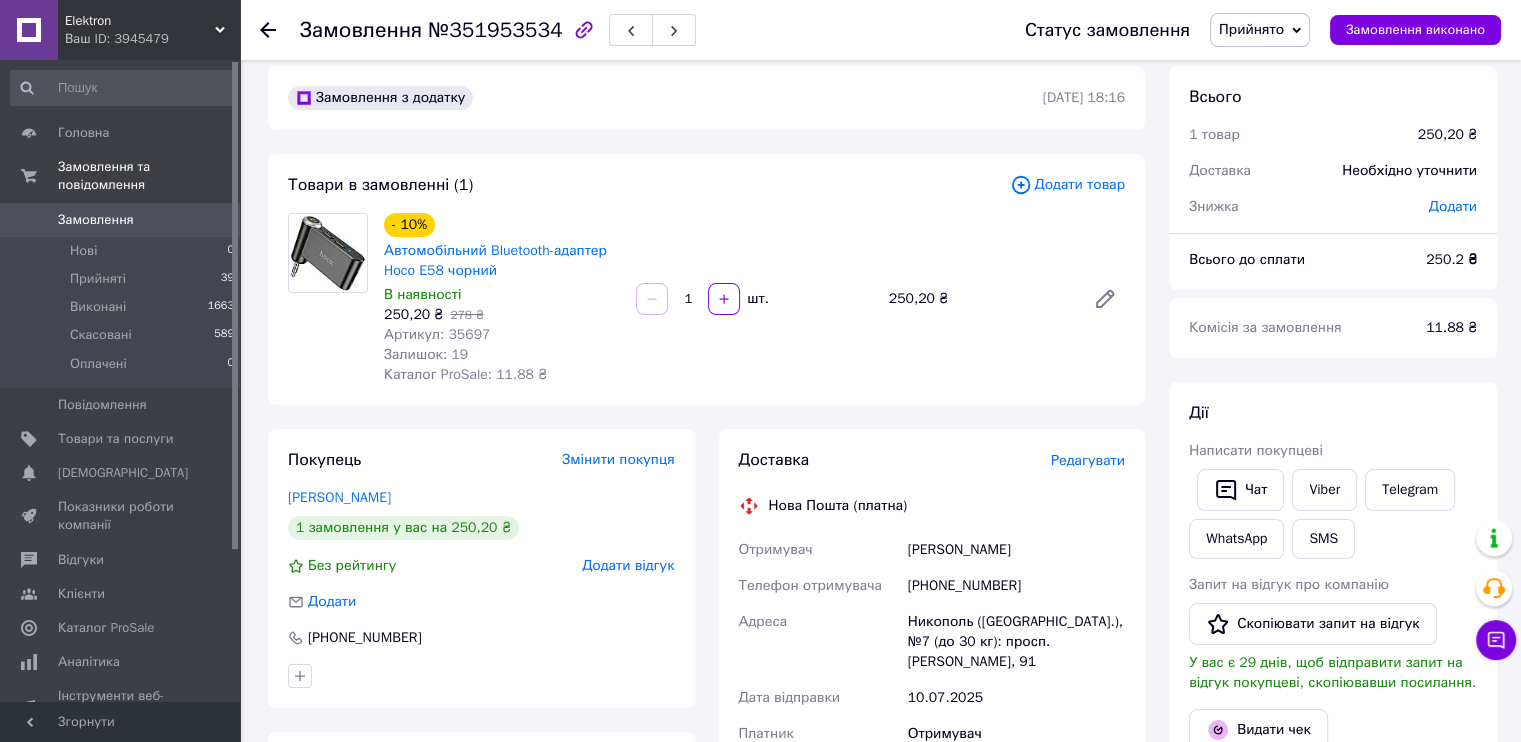scroll, scrollTop: 0, scrollLeft: 0, axis: both 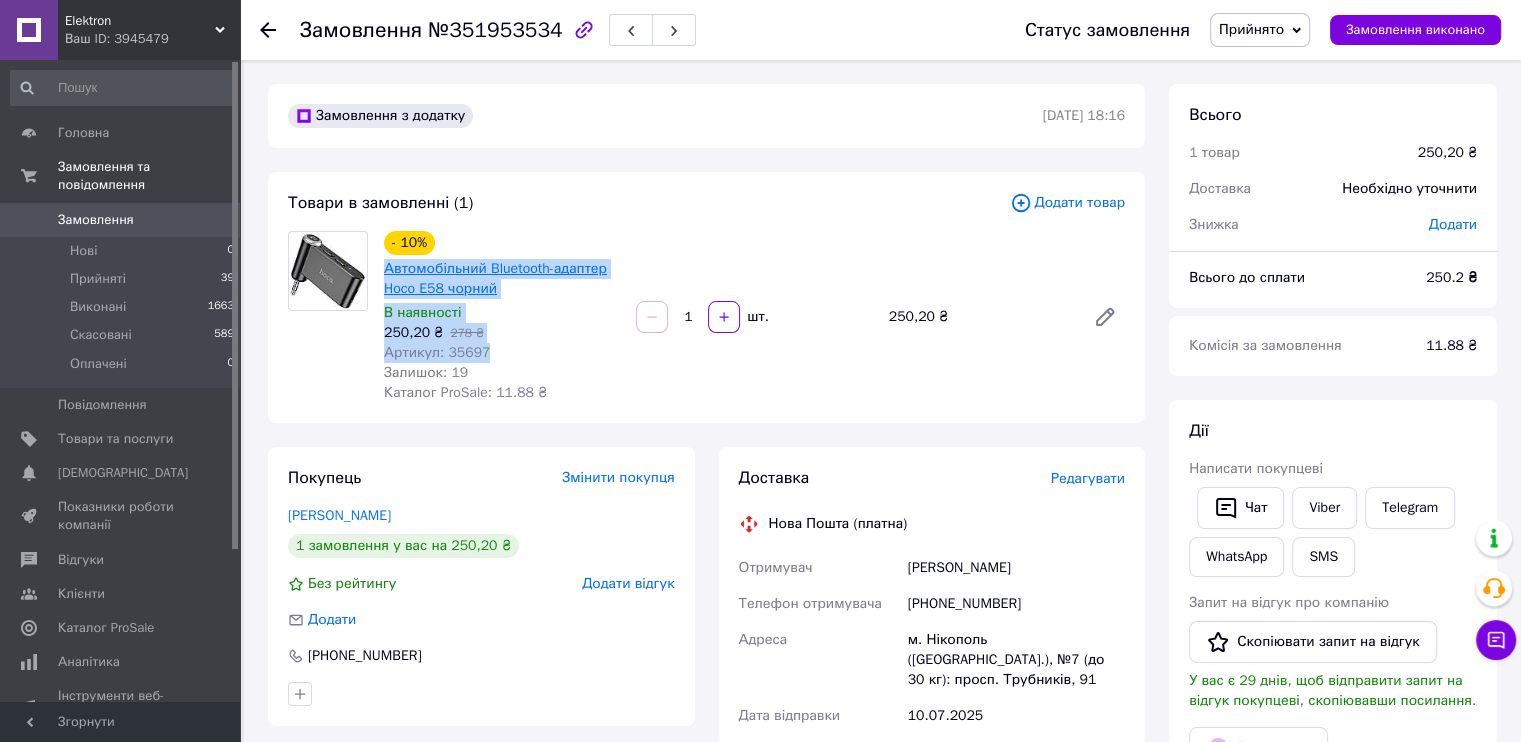 drag, startPoint x: 485, startPoint y: 350, endPoint x: 386, endPoint y: 275, distance: 124.20145 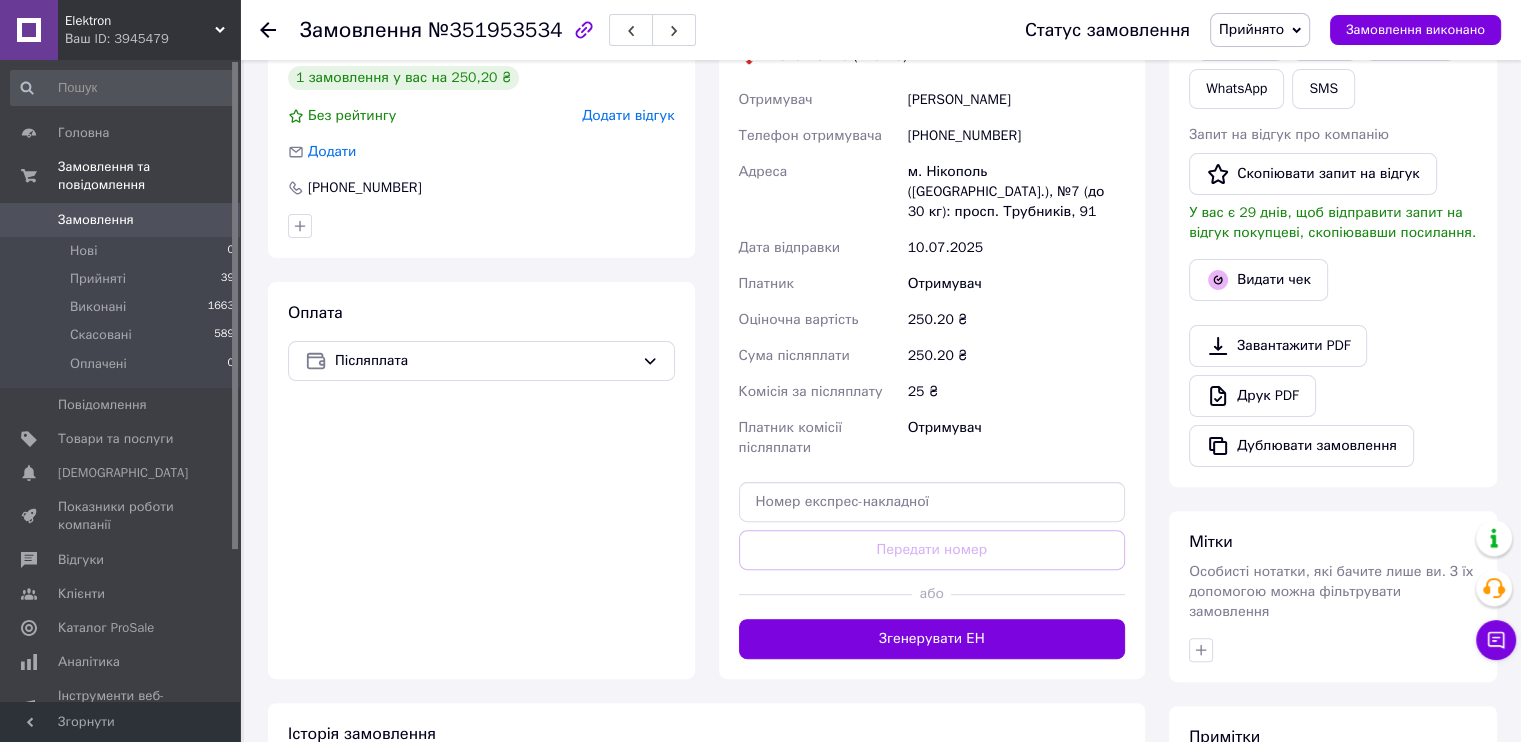scroll, scrollTop: 500, scrollLeft: 0, axis: vertical 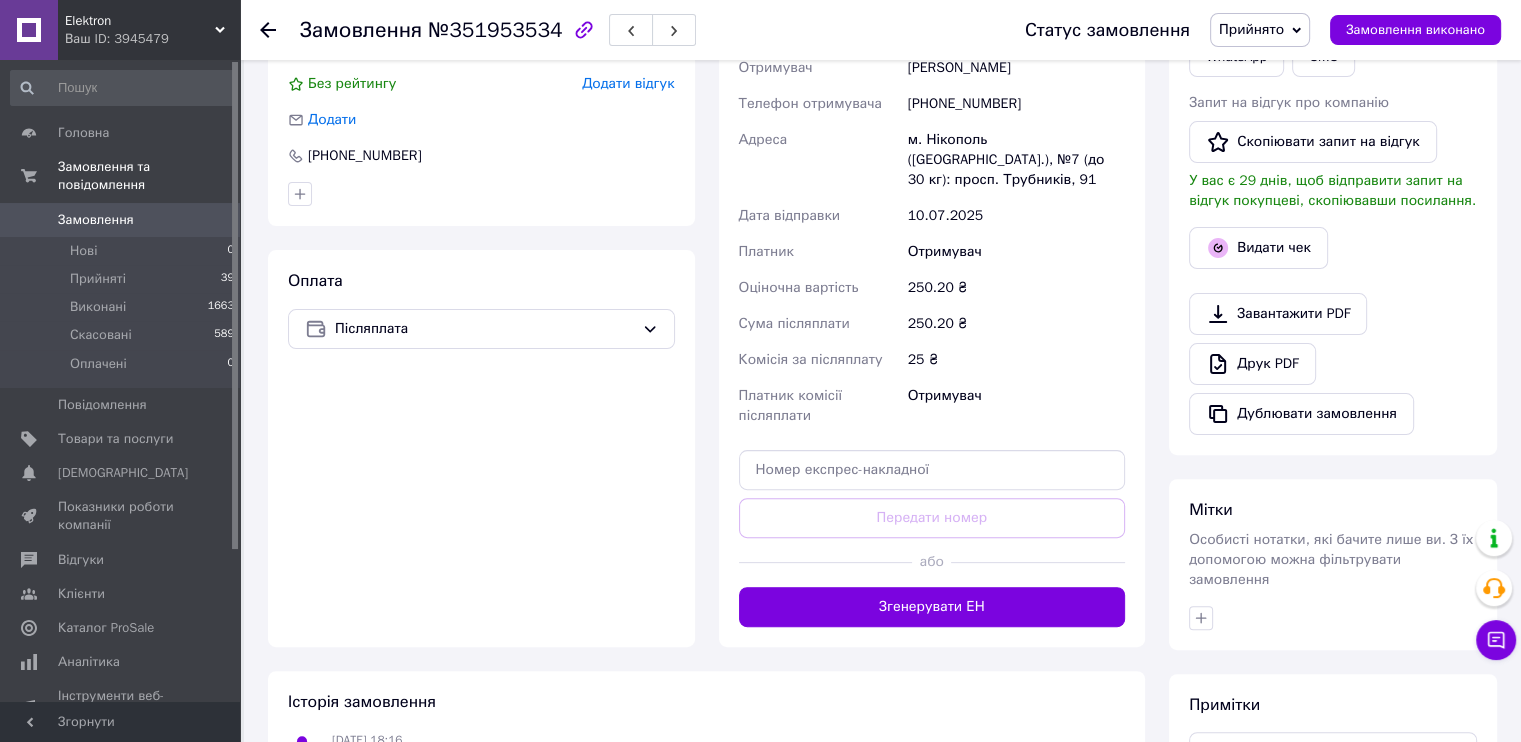 click on "Згенерувати ЕН" at bounding box center [932, 607] 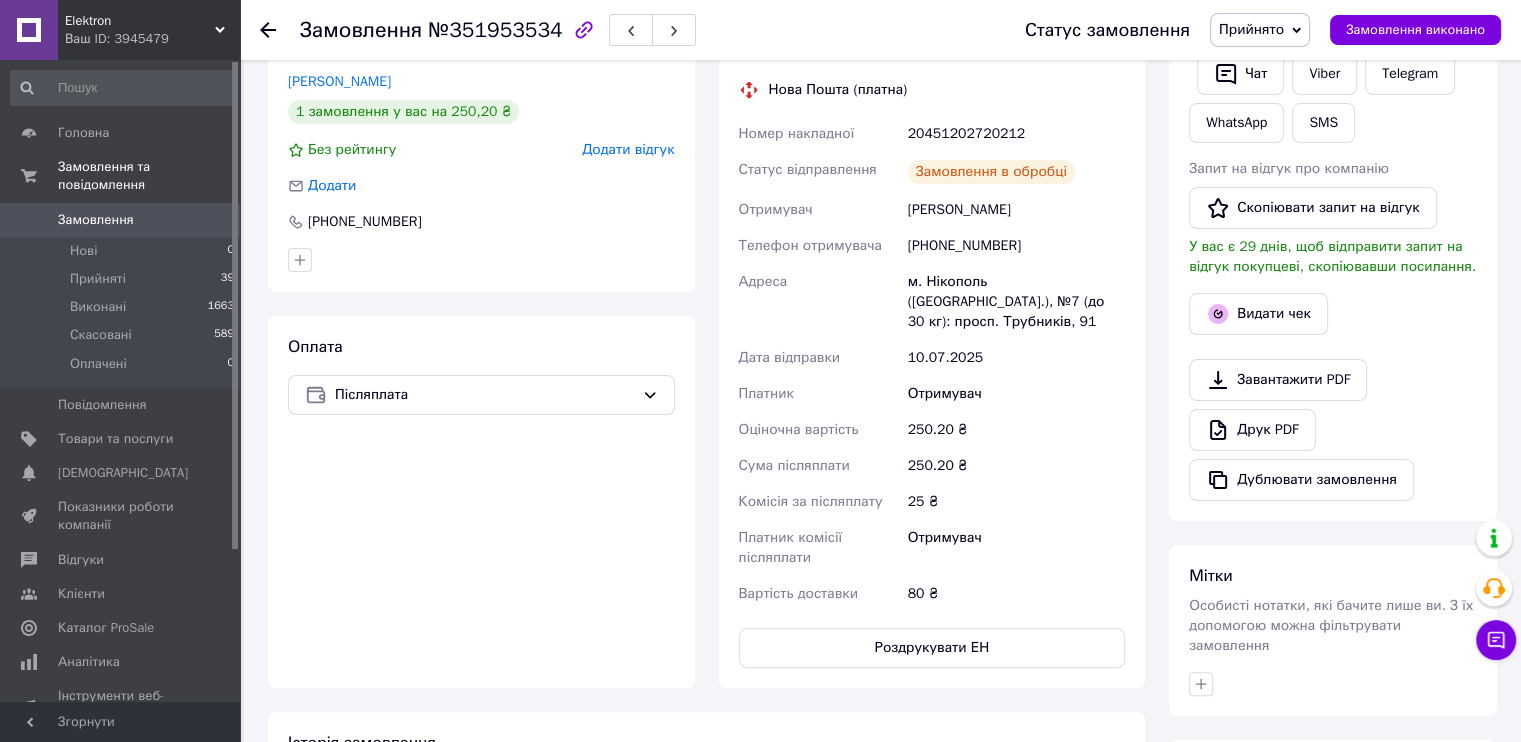 scroll, scrollTop: 400, scrollLeft: 0, axis: vertical 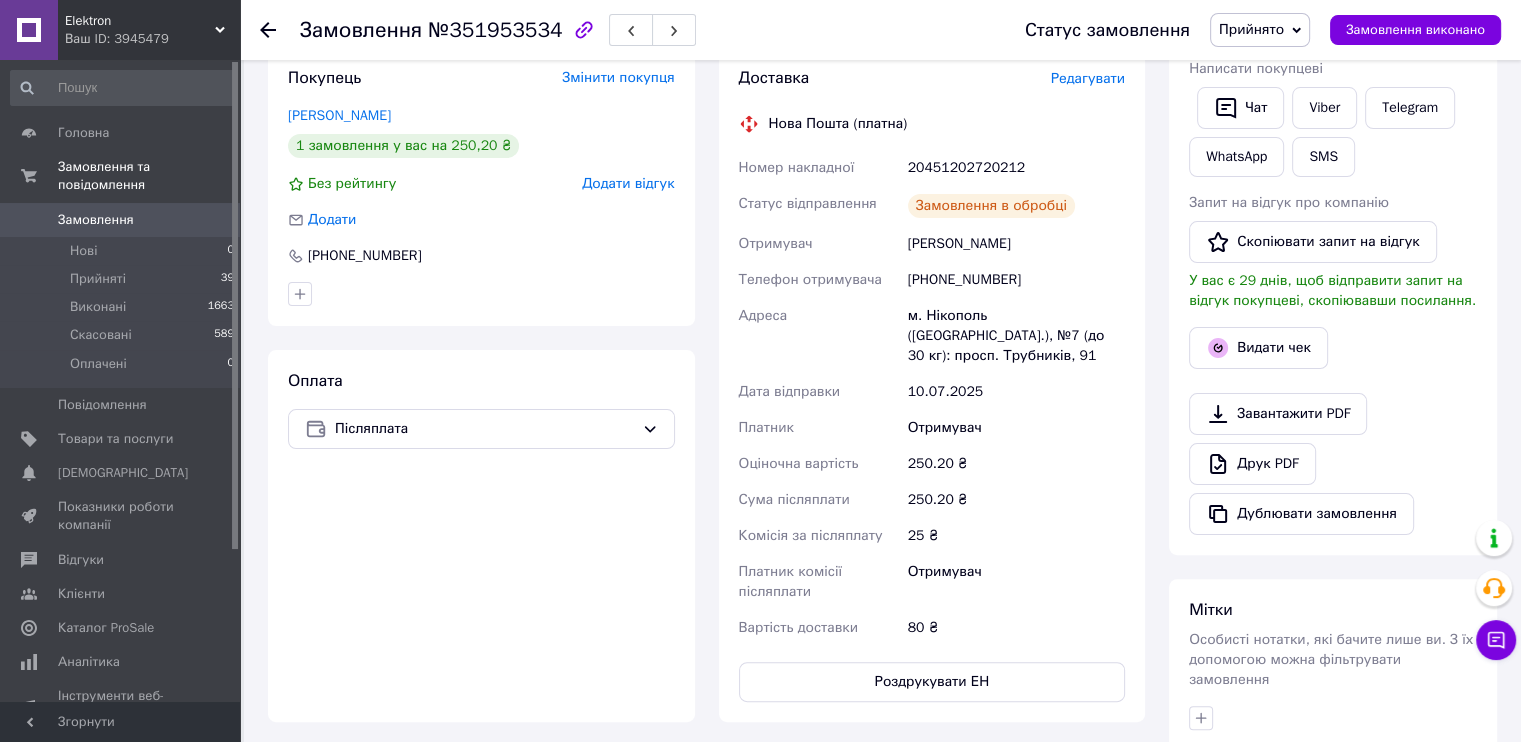 click on "20451202720212" at bounding box center [1016, 168] 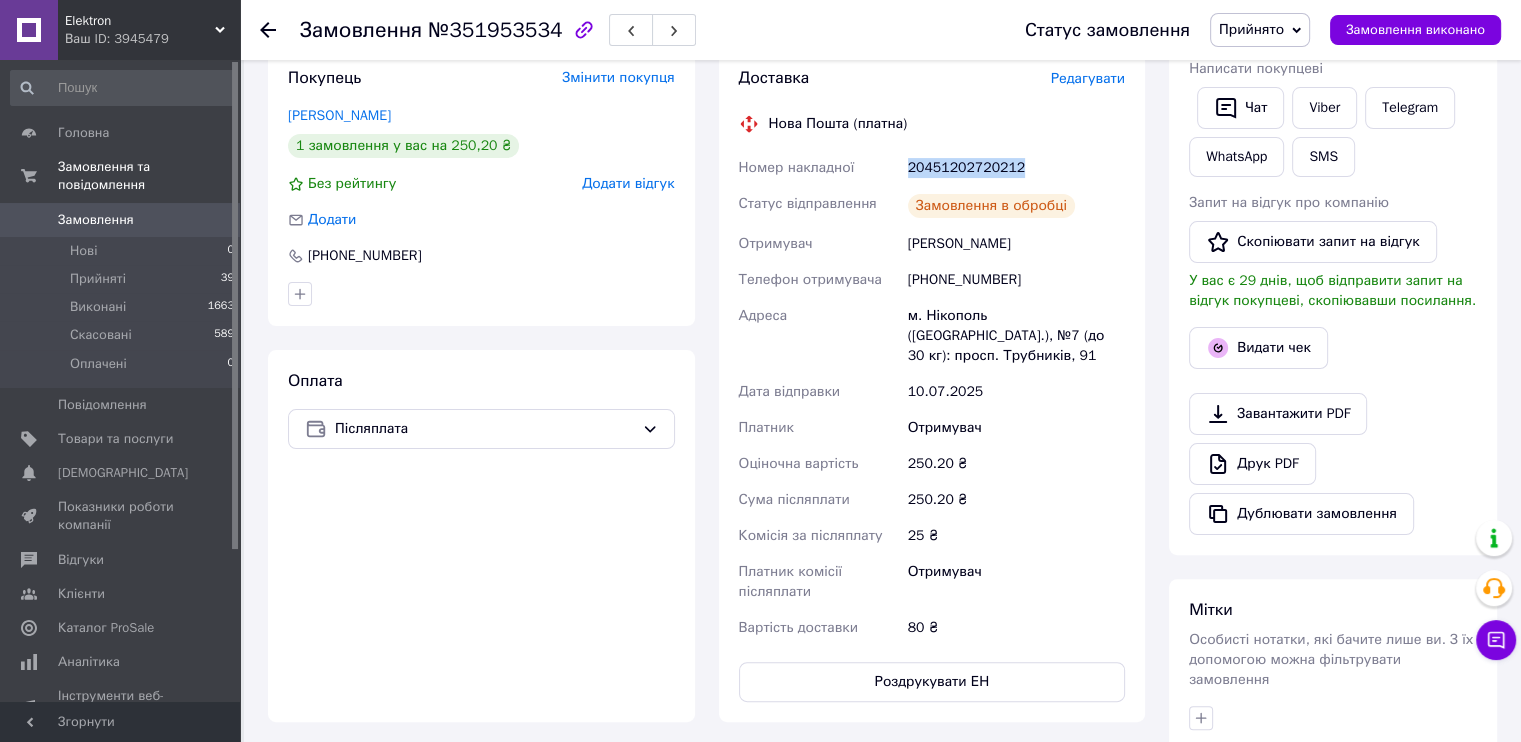 click on "20451202720212" at bounding box center [1016, 168] 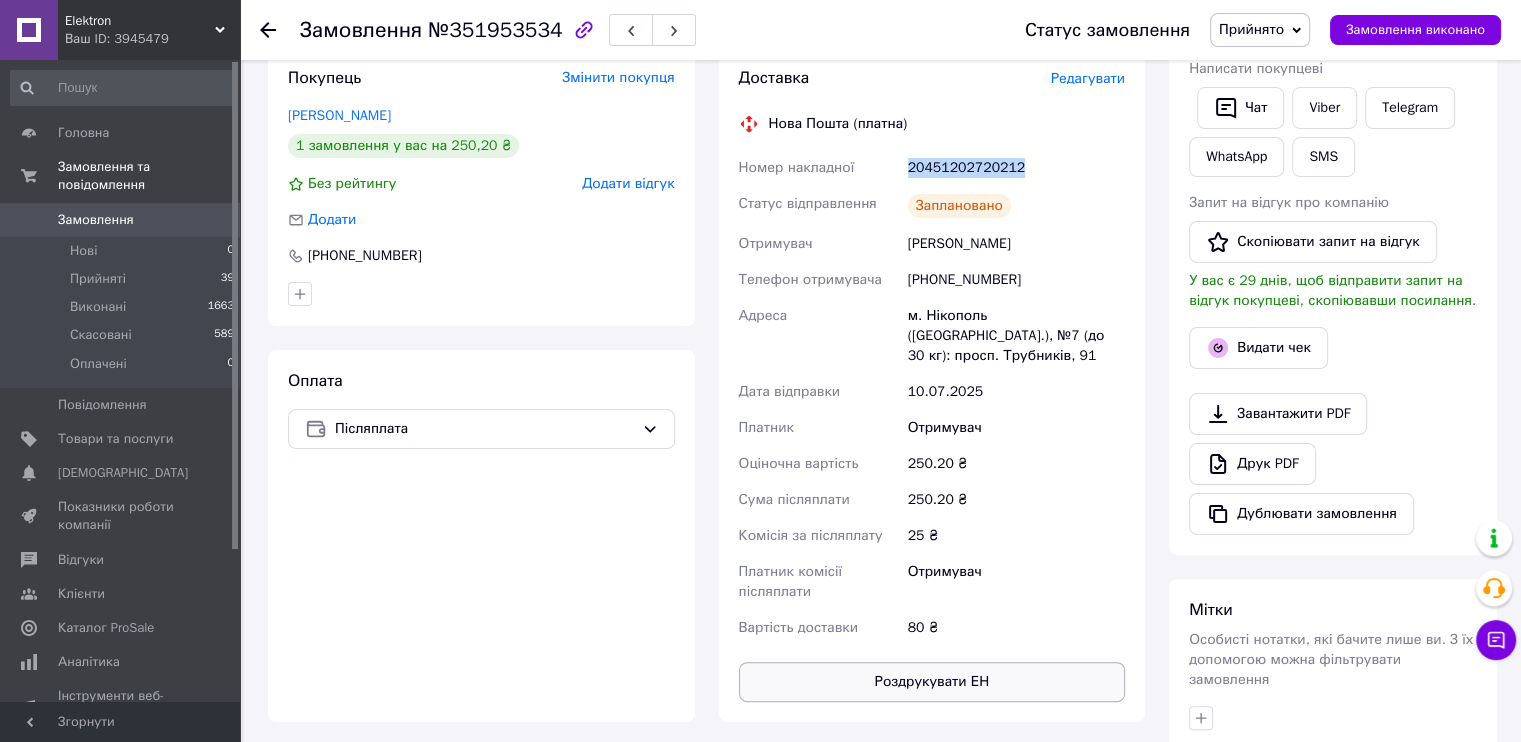 click on "Роздрукувати ЕН" at bounding box center [932, 682] 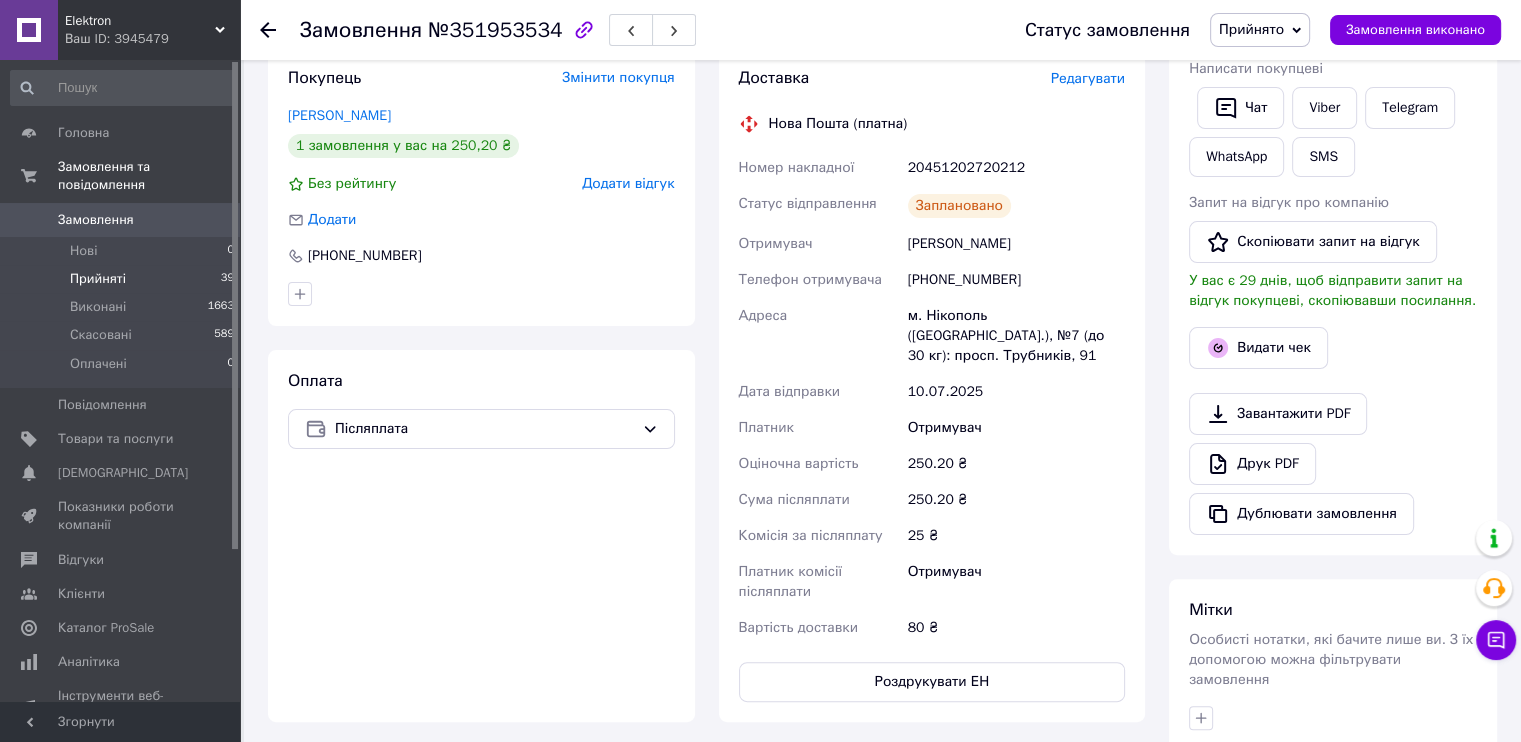 click on "Прийняті 39" at bounding box center (123, 279) 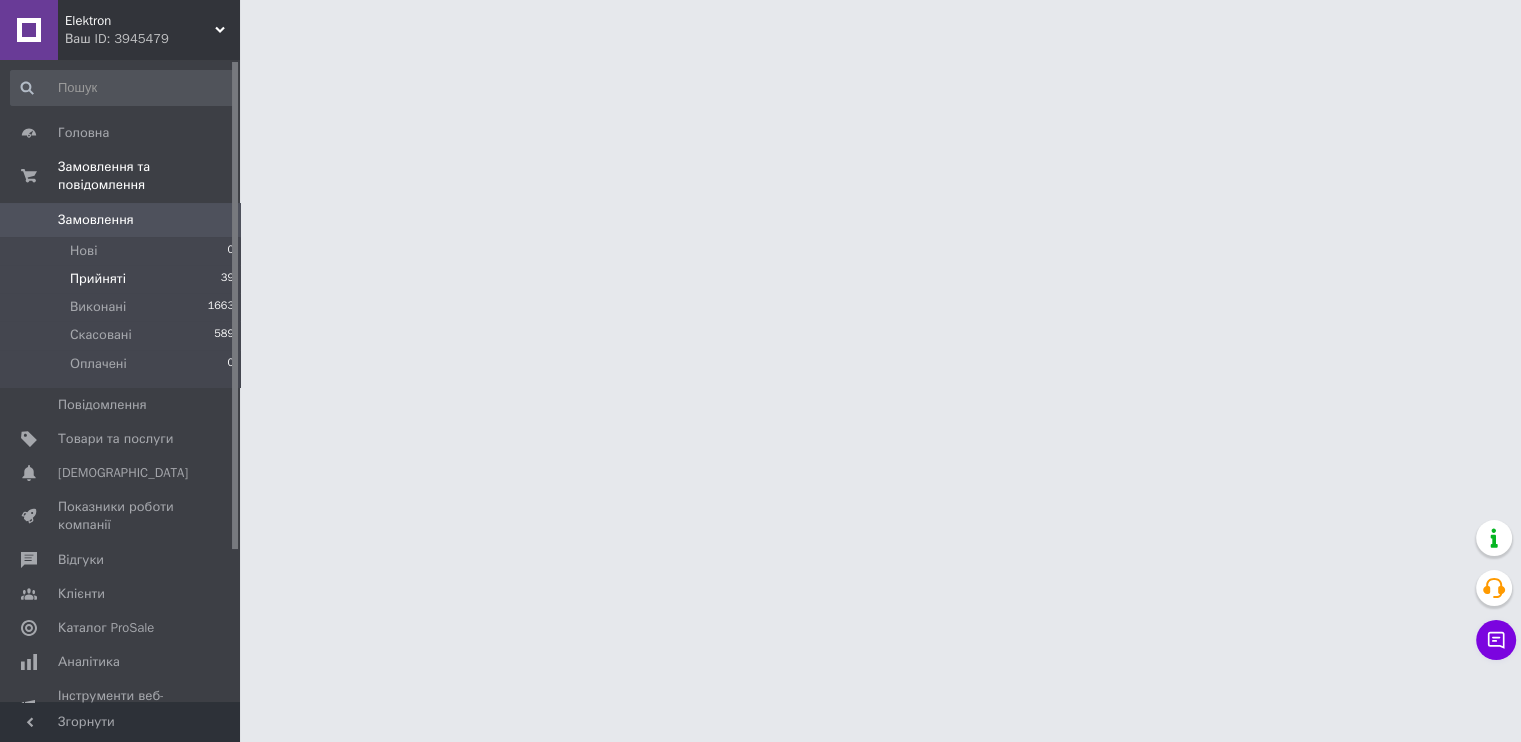 scroll, scrollTop: 0, scrollLeft: 0, axis: both 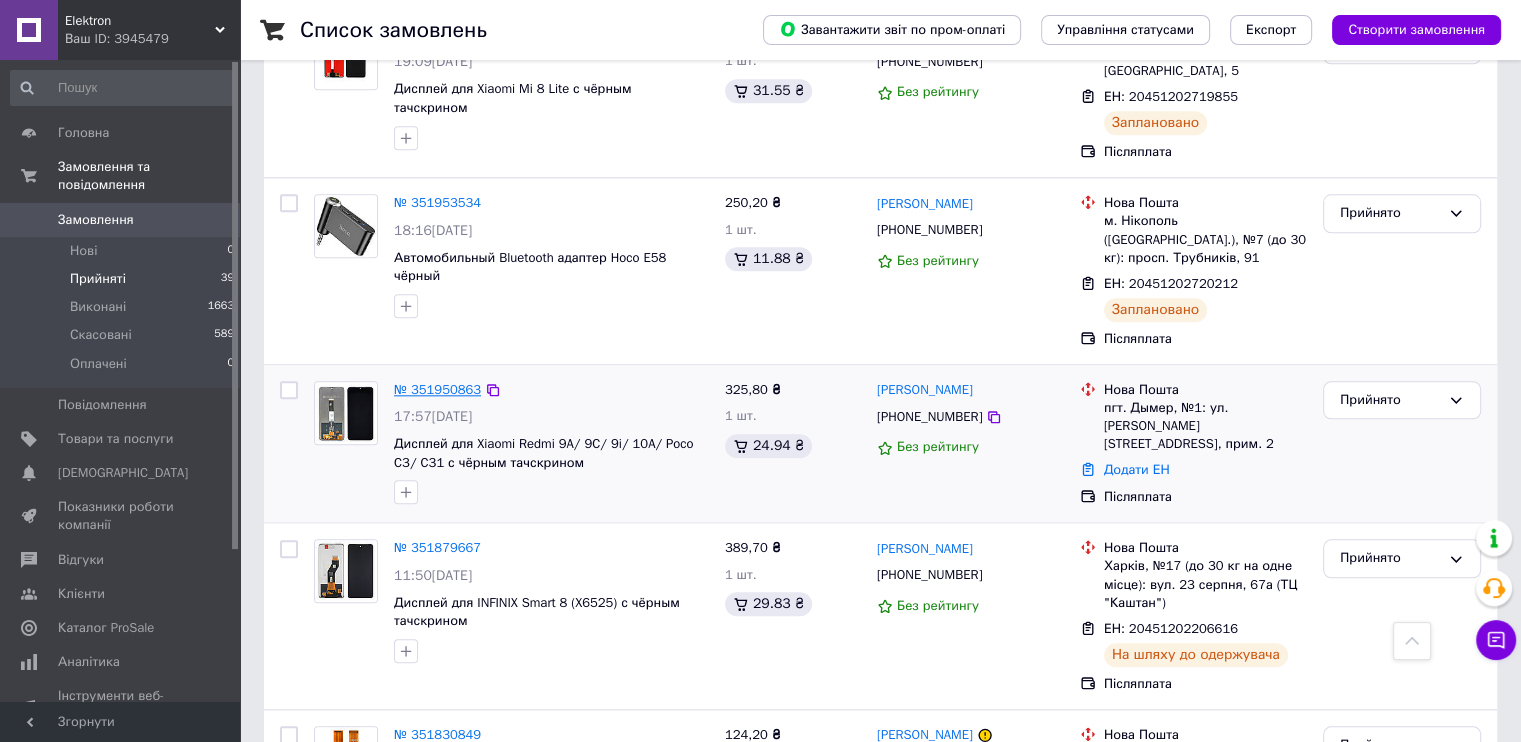 click on "№ 351950863" at bounding box center [437, 389] 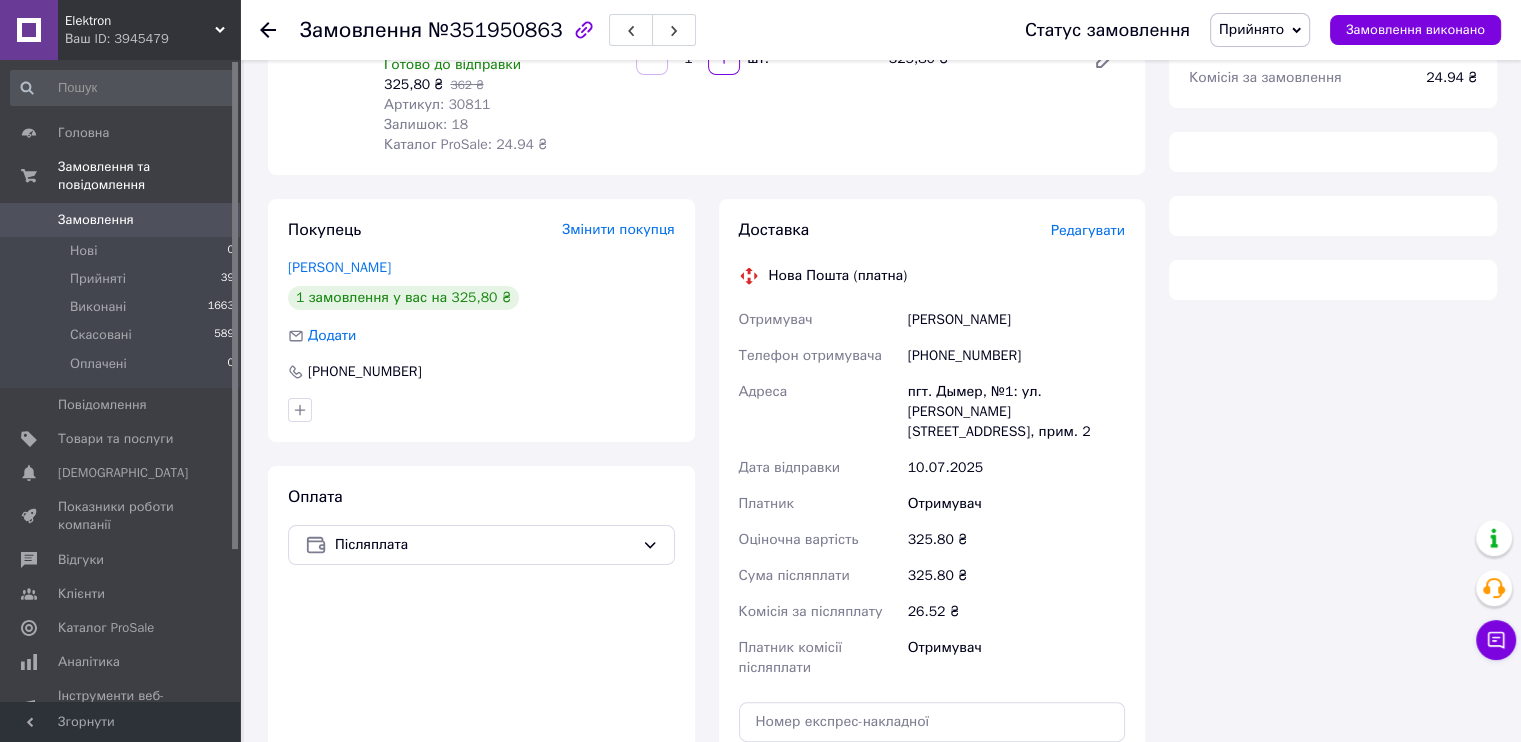 scroll, scrollTop: 0, scrollLeft: 0, axis: both 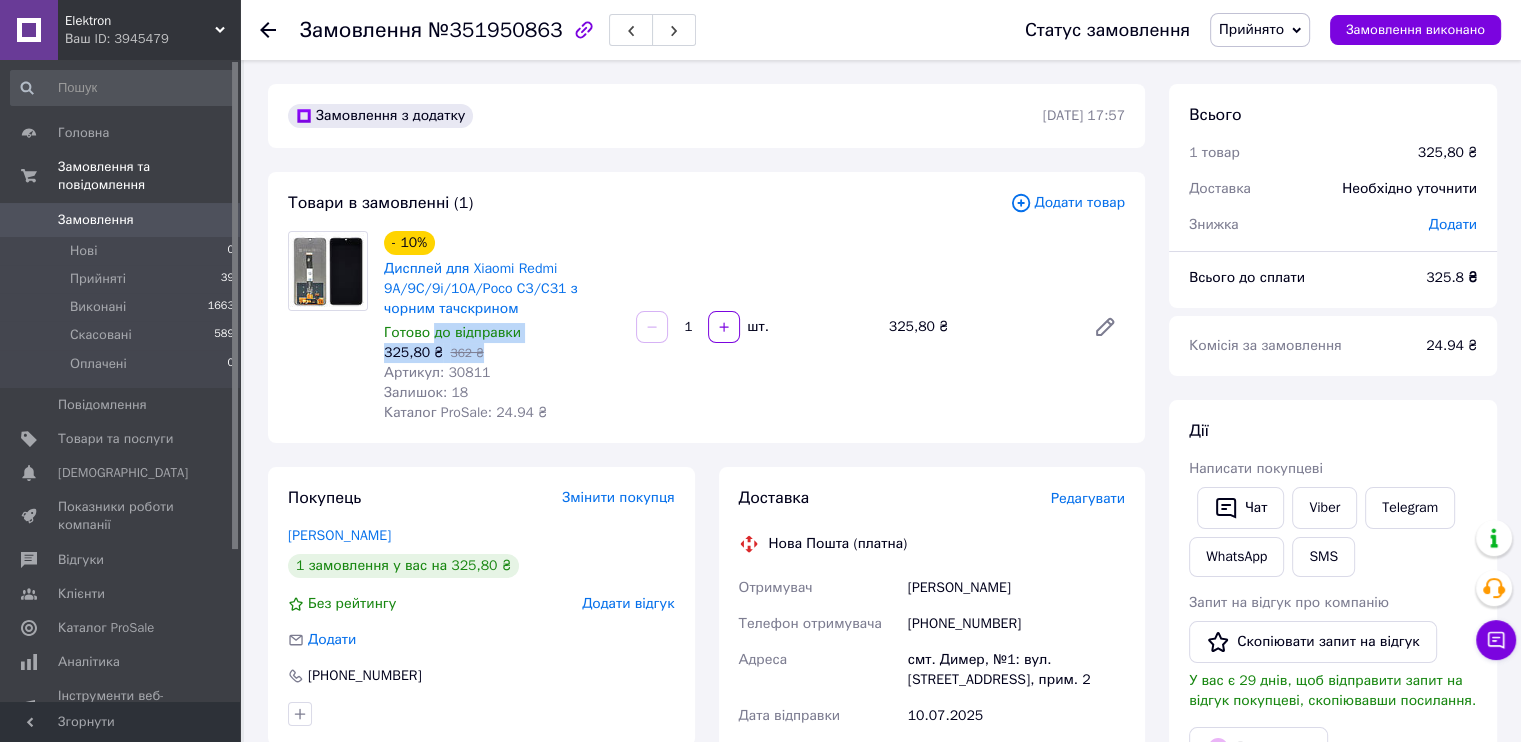 drag, startPoint x: 498, startPoint y: 363, endPoint x: 432, endPoint y: 331, distance: 73.34848 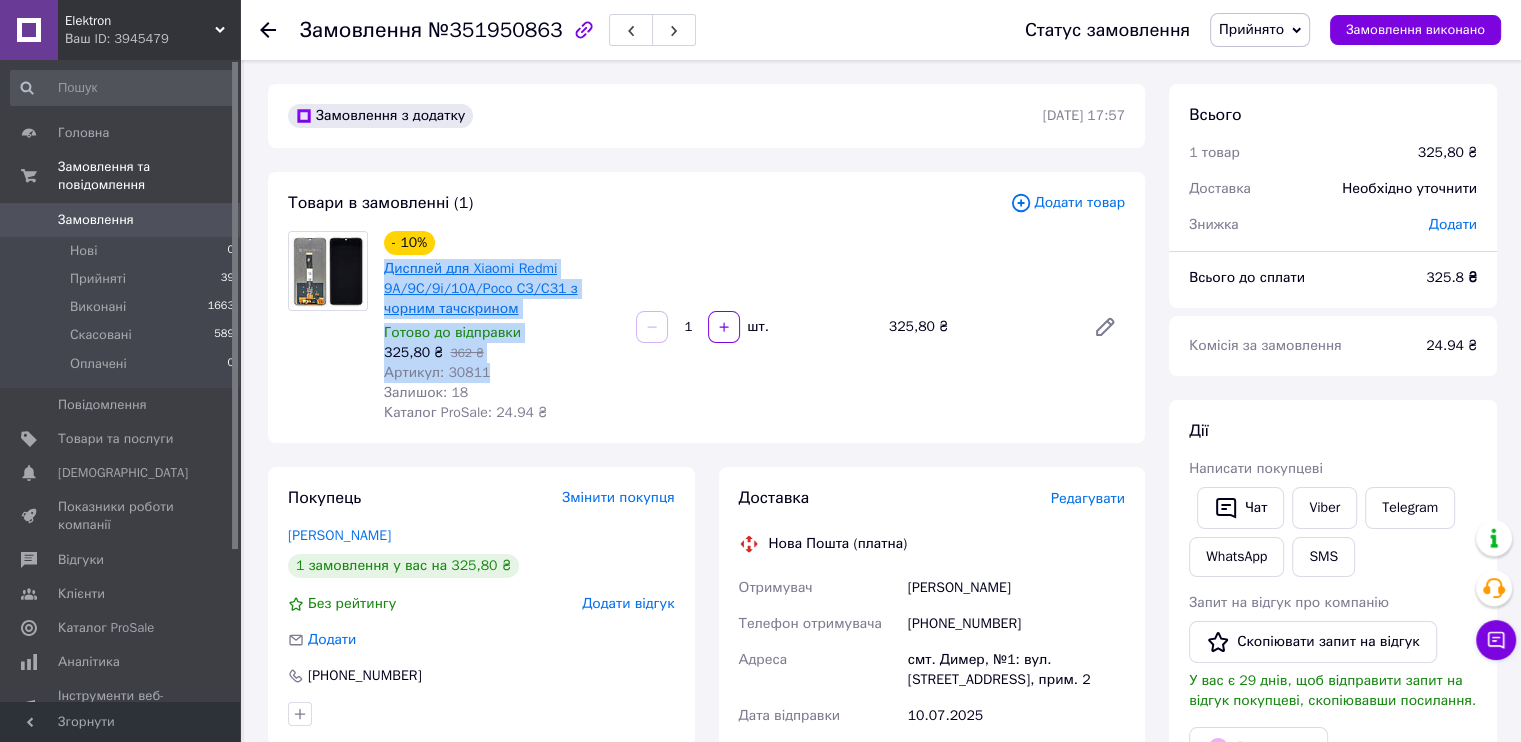 drag, startPoint x: 486, startPoint y: 370, endPoint x: 388, endPoint y: 271, distance: 139.30183 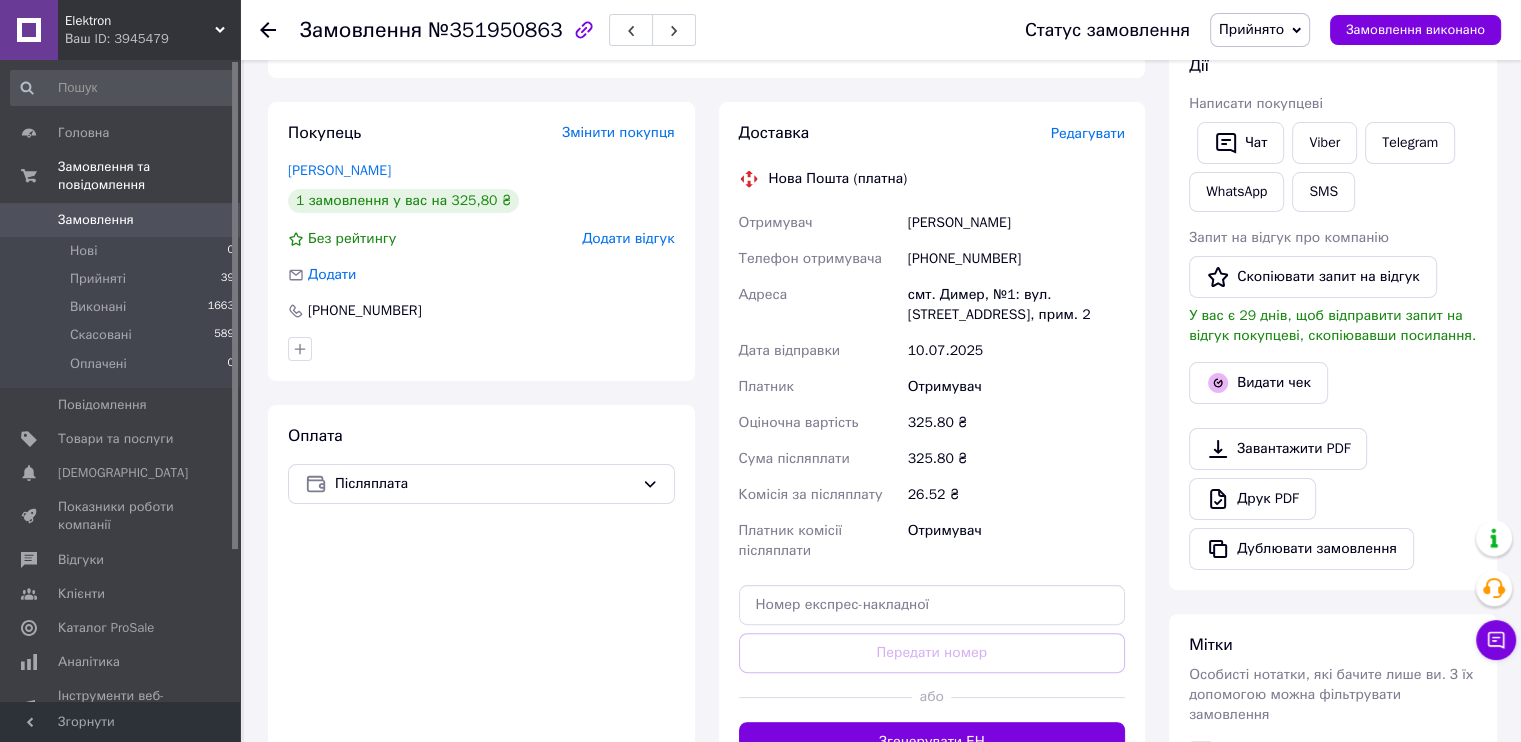 scroll, scrollTop: 500, scrollLeft: 0, axis: vertical 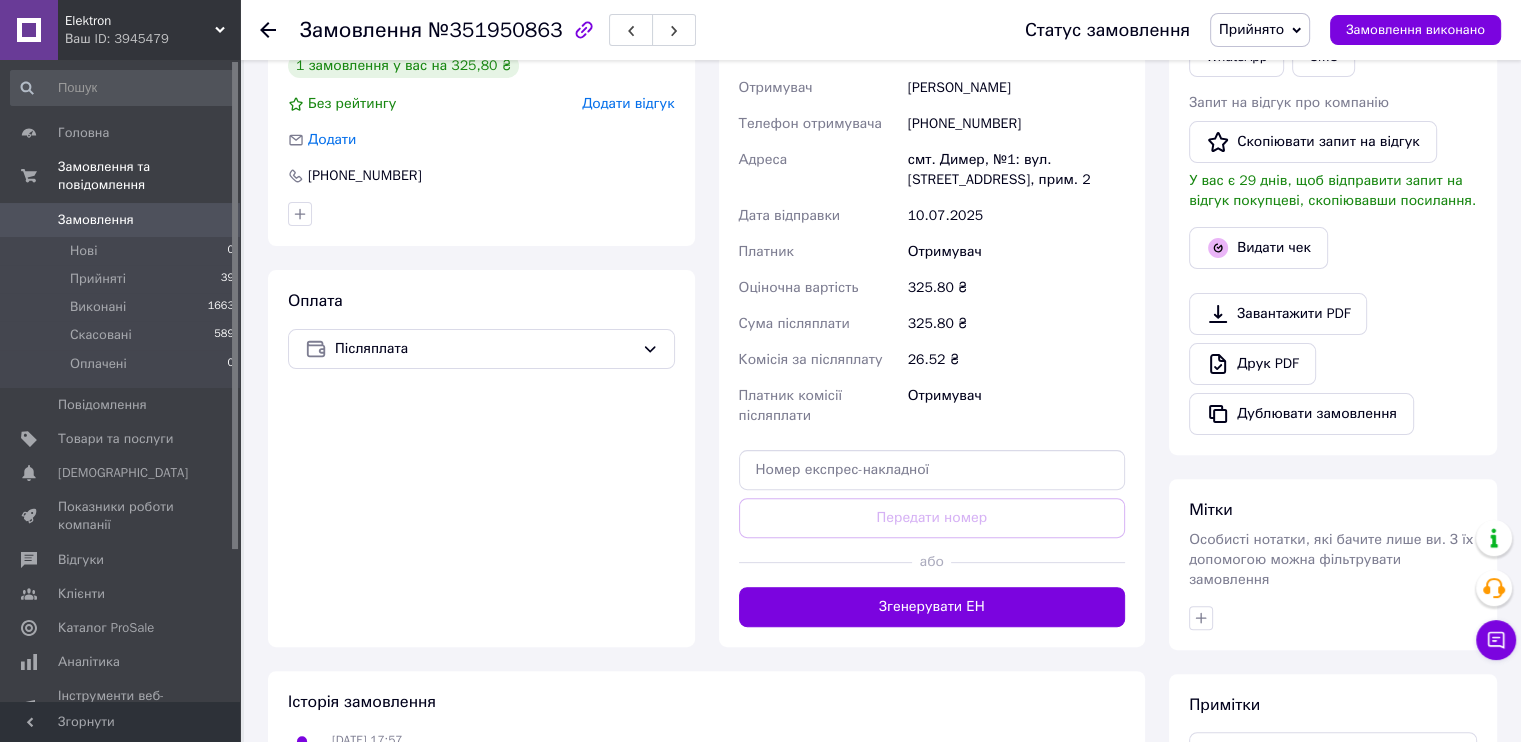 click on "Згенерувати ЕН" at bounding box center [932, 607] 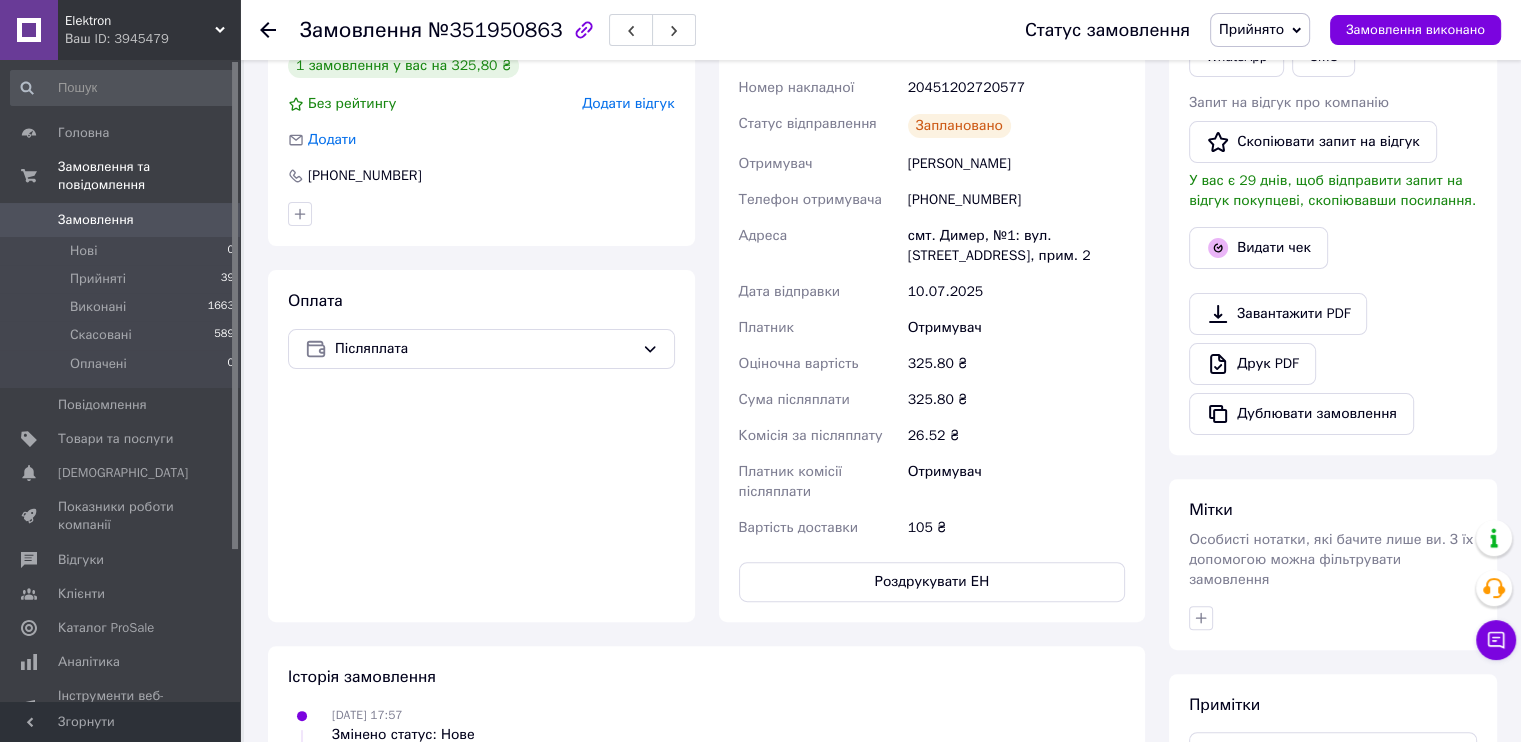 click on "20451202720577" at bounding box center (1016, 88) 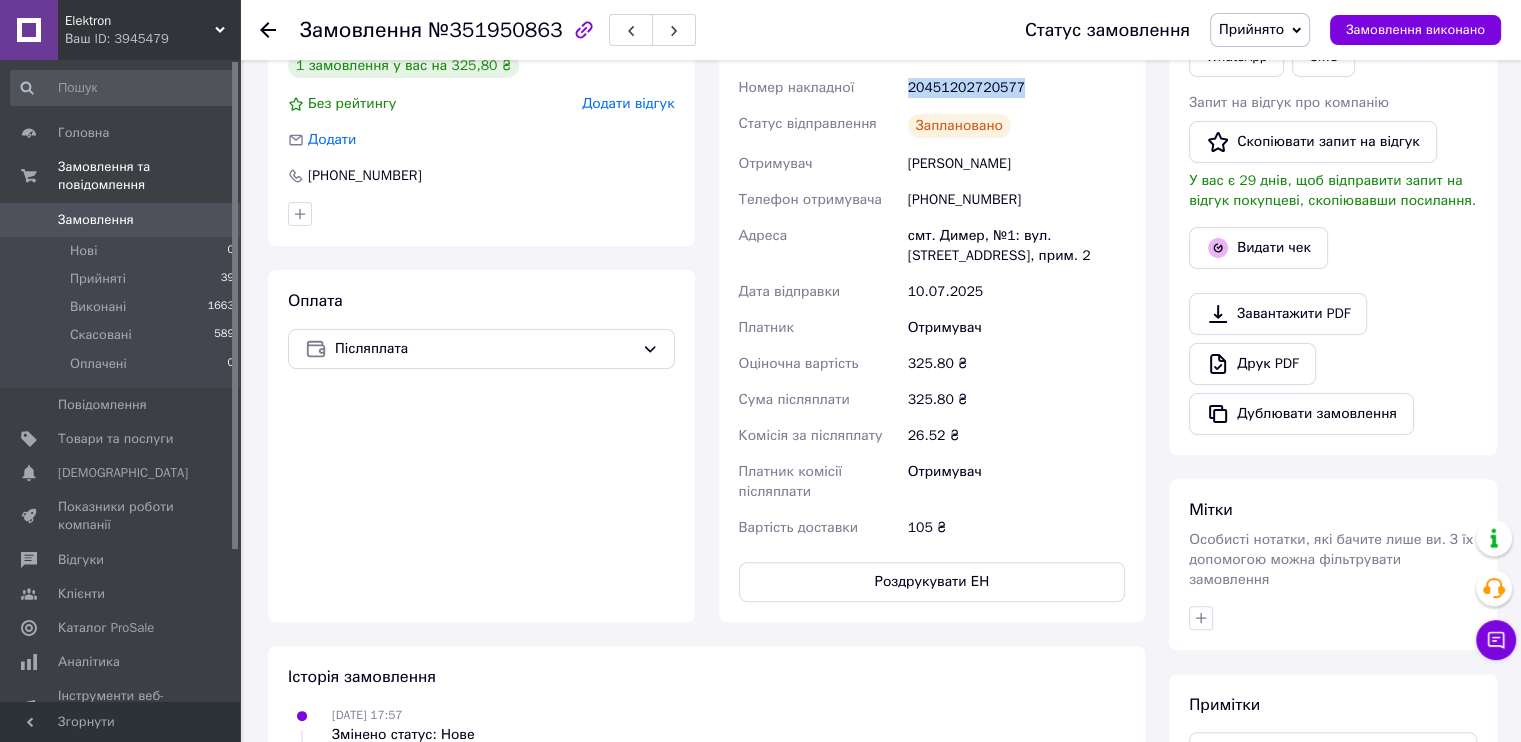 click on "20451202720577" at bounding box center (1016, 88) 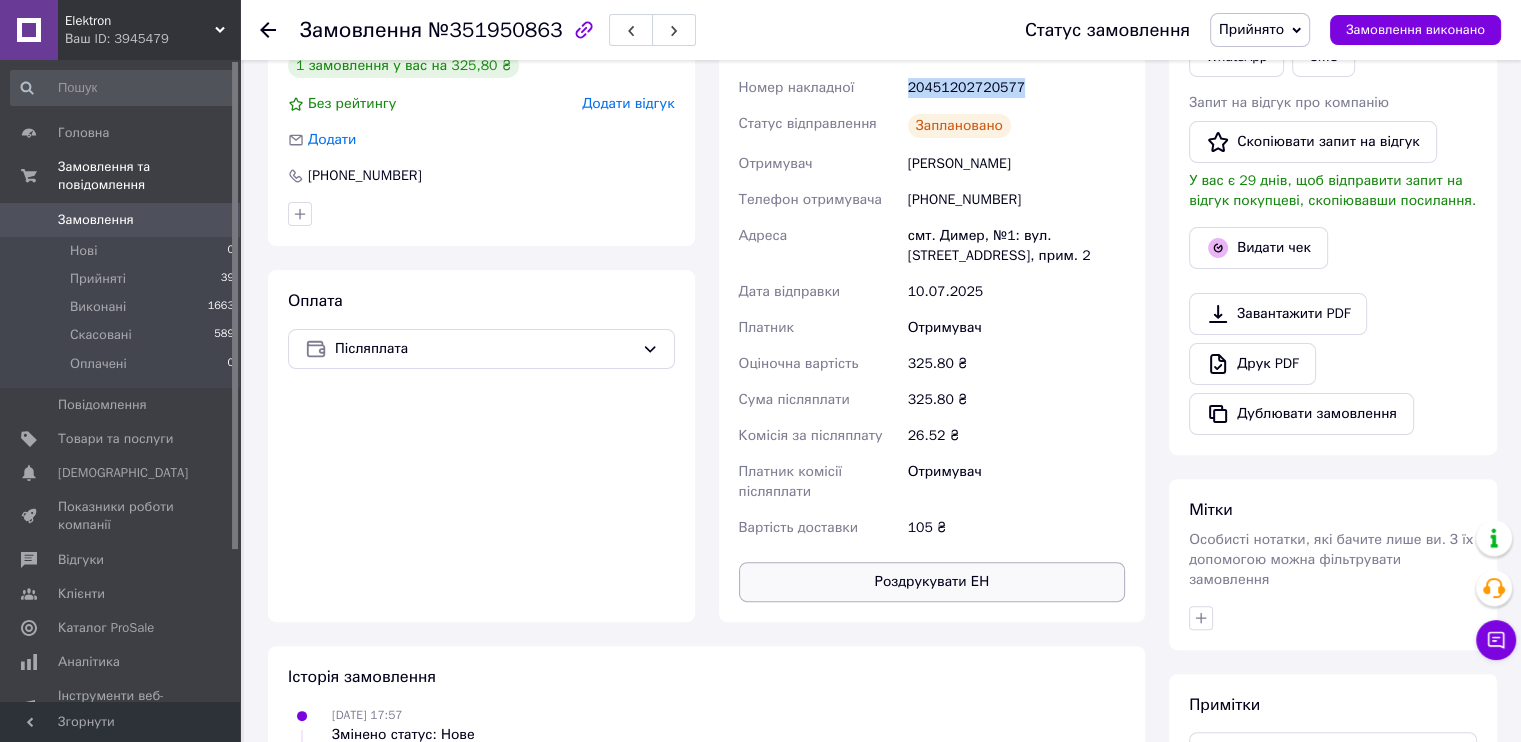 click on "Роздрукувати ЕН" at bounding box center (932, 582) 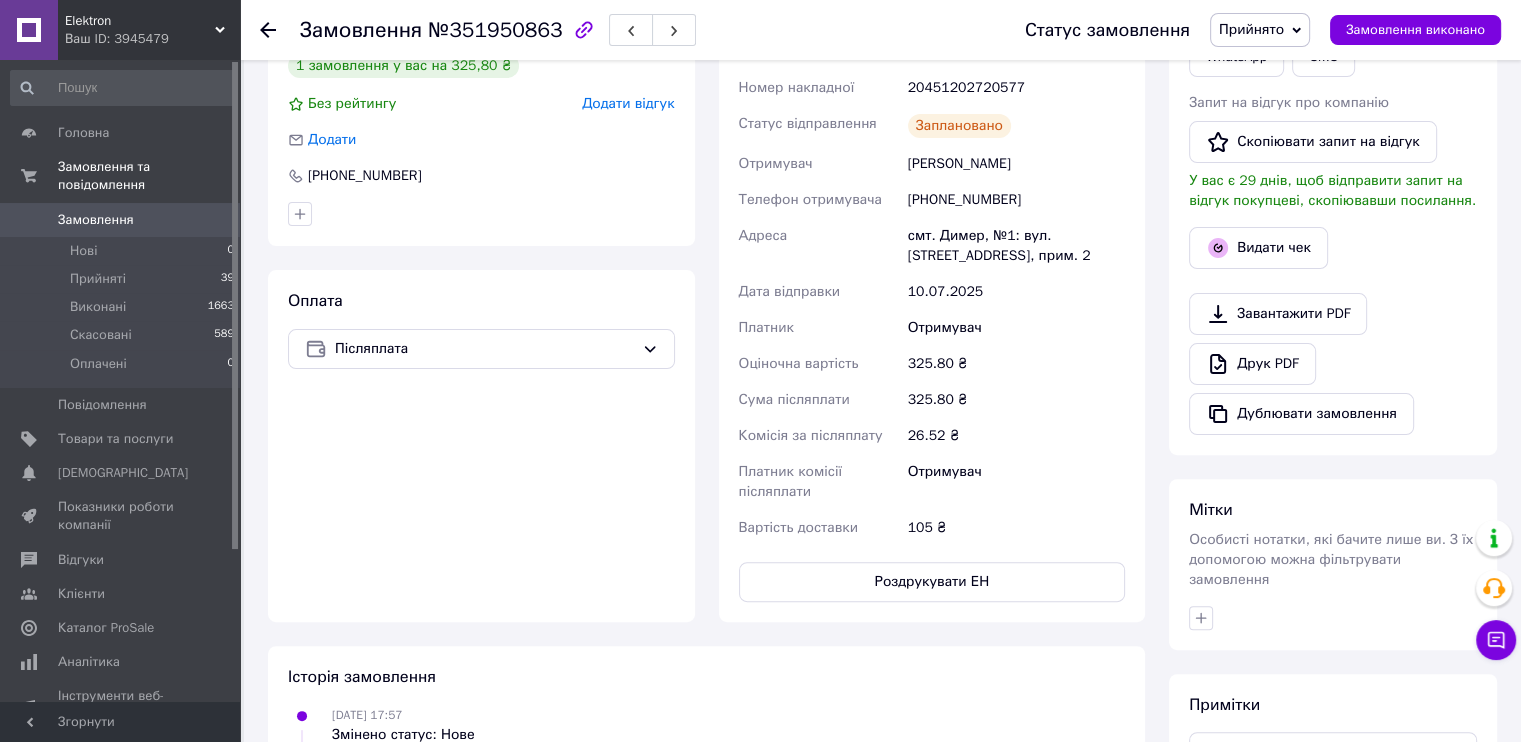 click on "Ваш ID: 3945479" at bounding box center [152, 39] 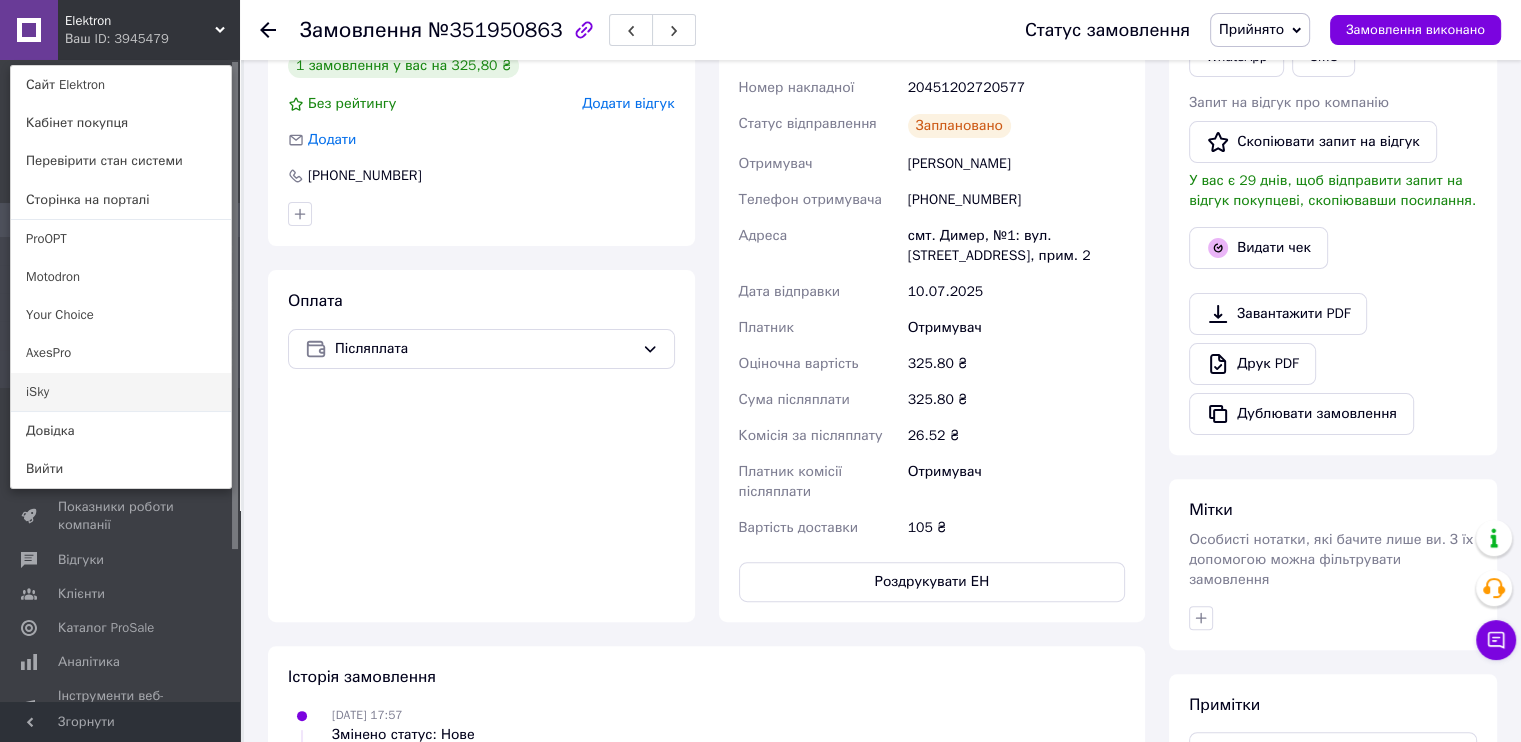 click on "iSky" at bounding box center [121, 392] 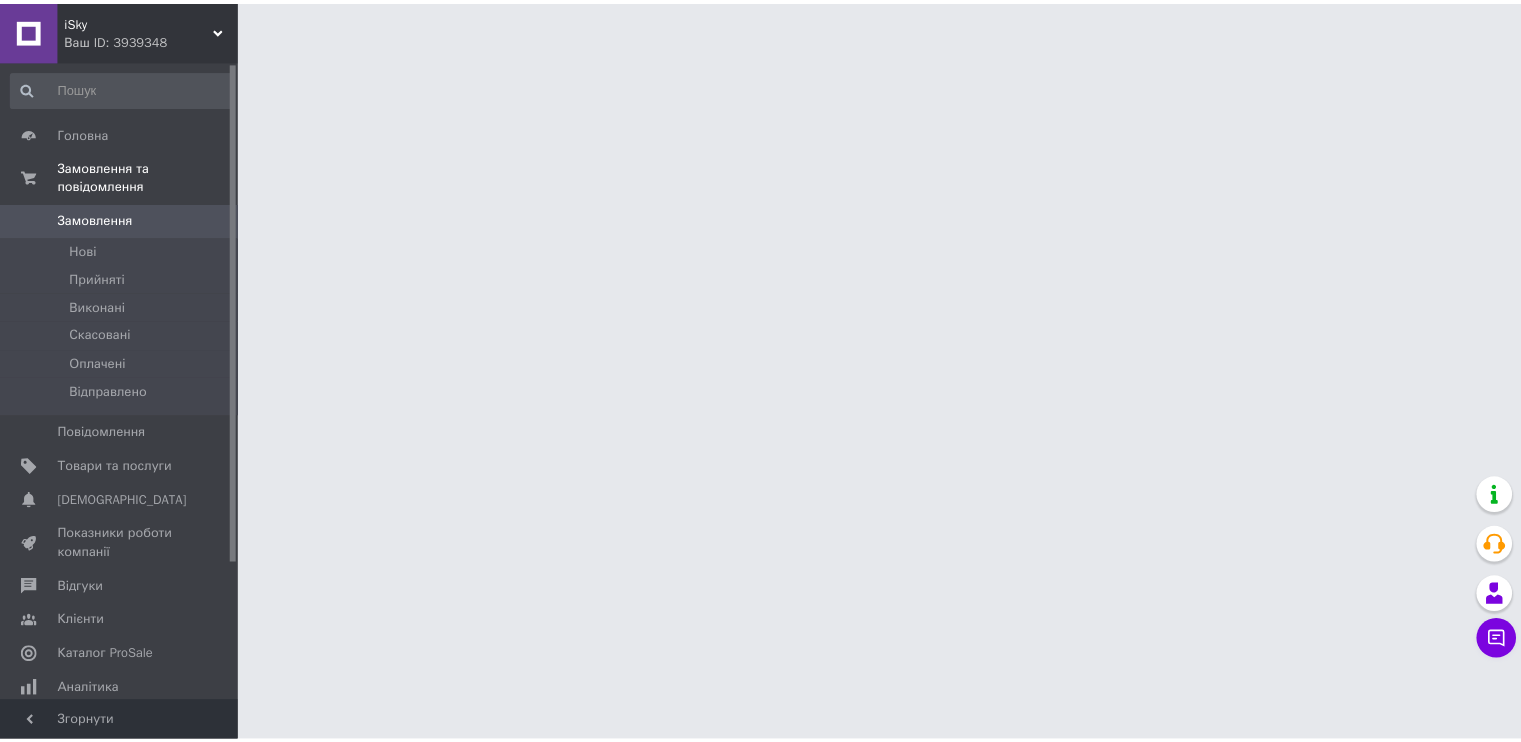 scroll, scrollTop: 0, scrollLeft: 0, axis: both 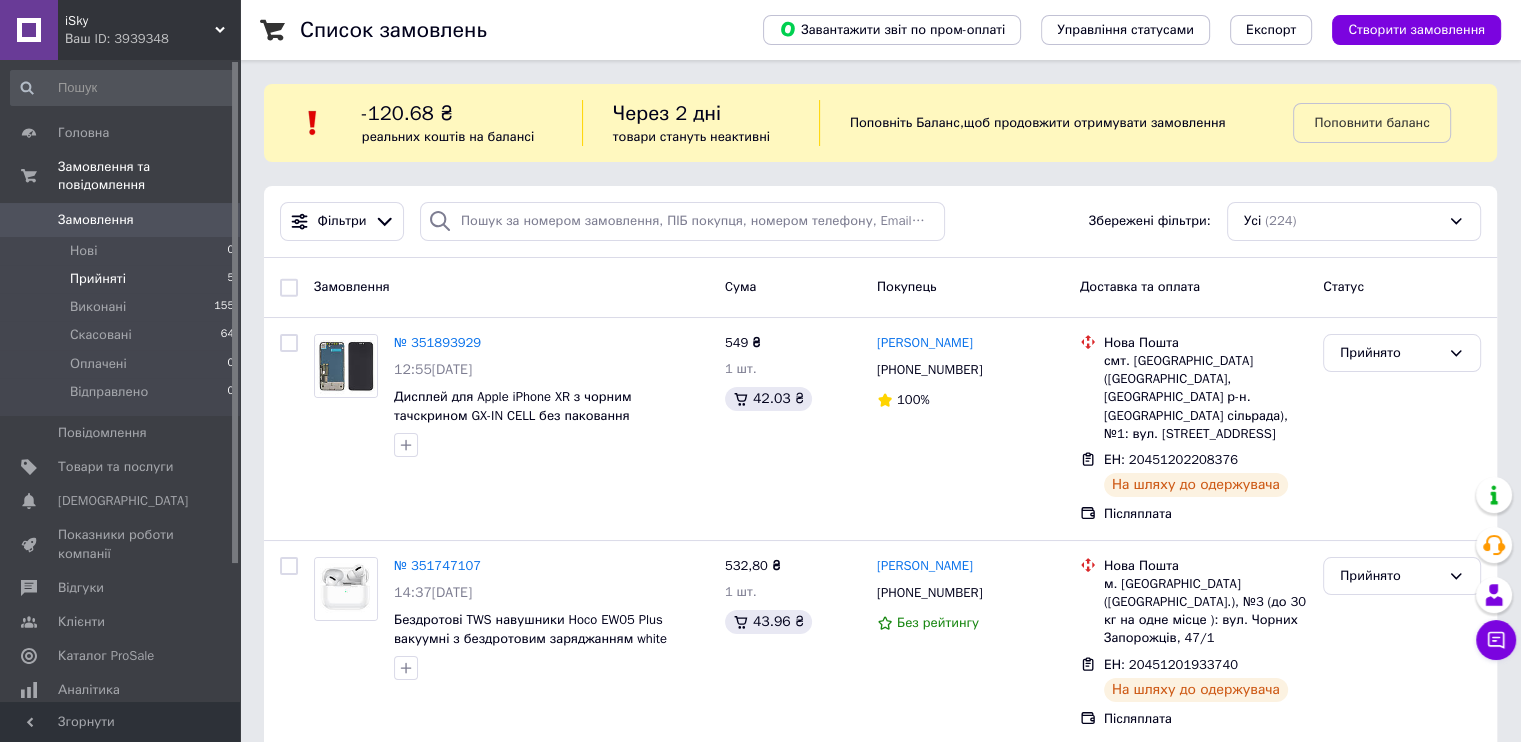 click on "Прийняті 5" at bounding box center [123, 279] 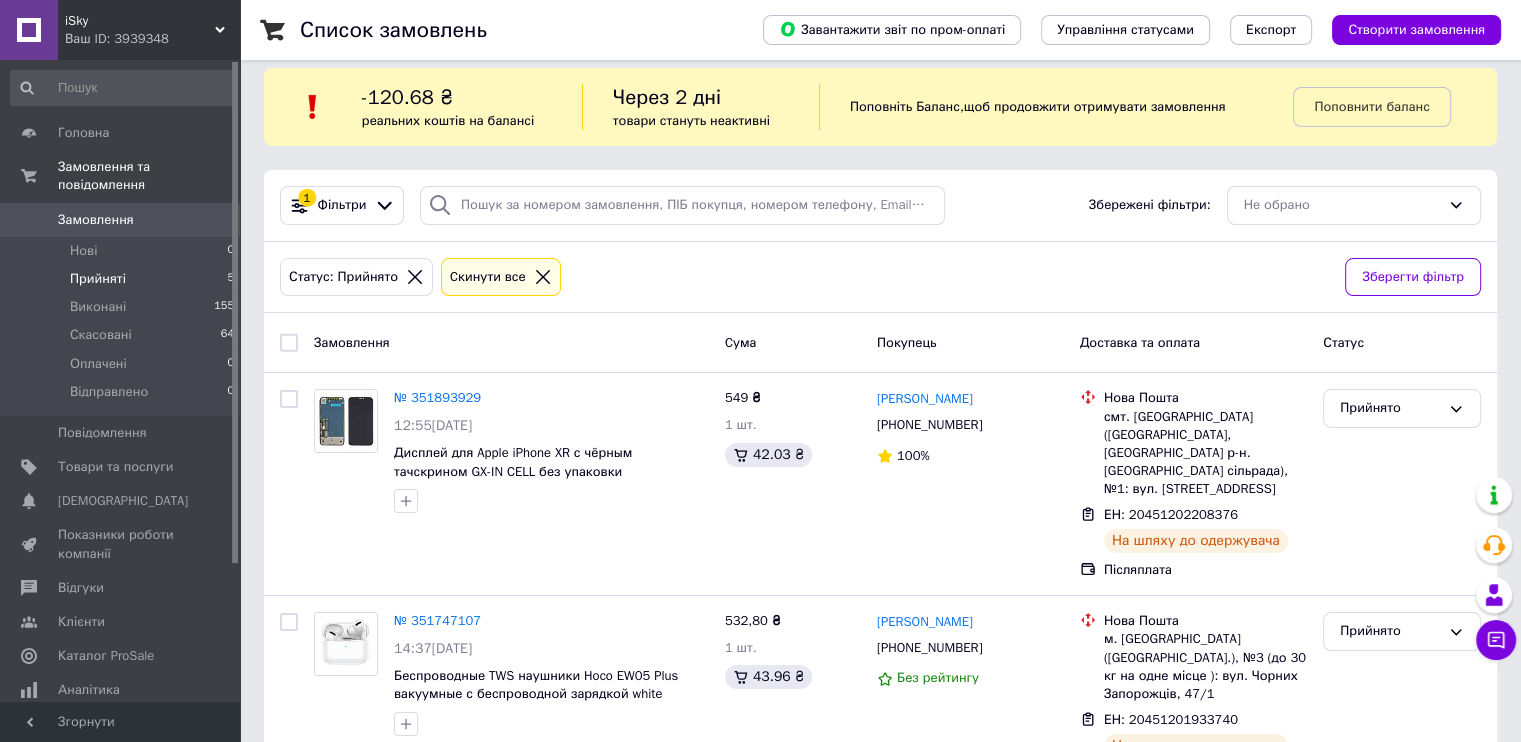 scroll, scrollTop: 0, scrollLeft: 0, axis: both 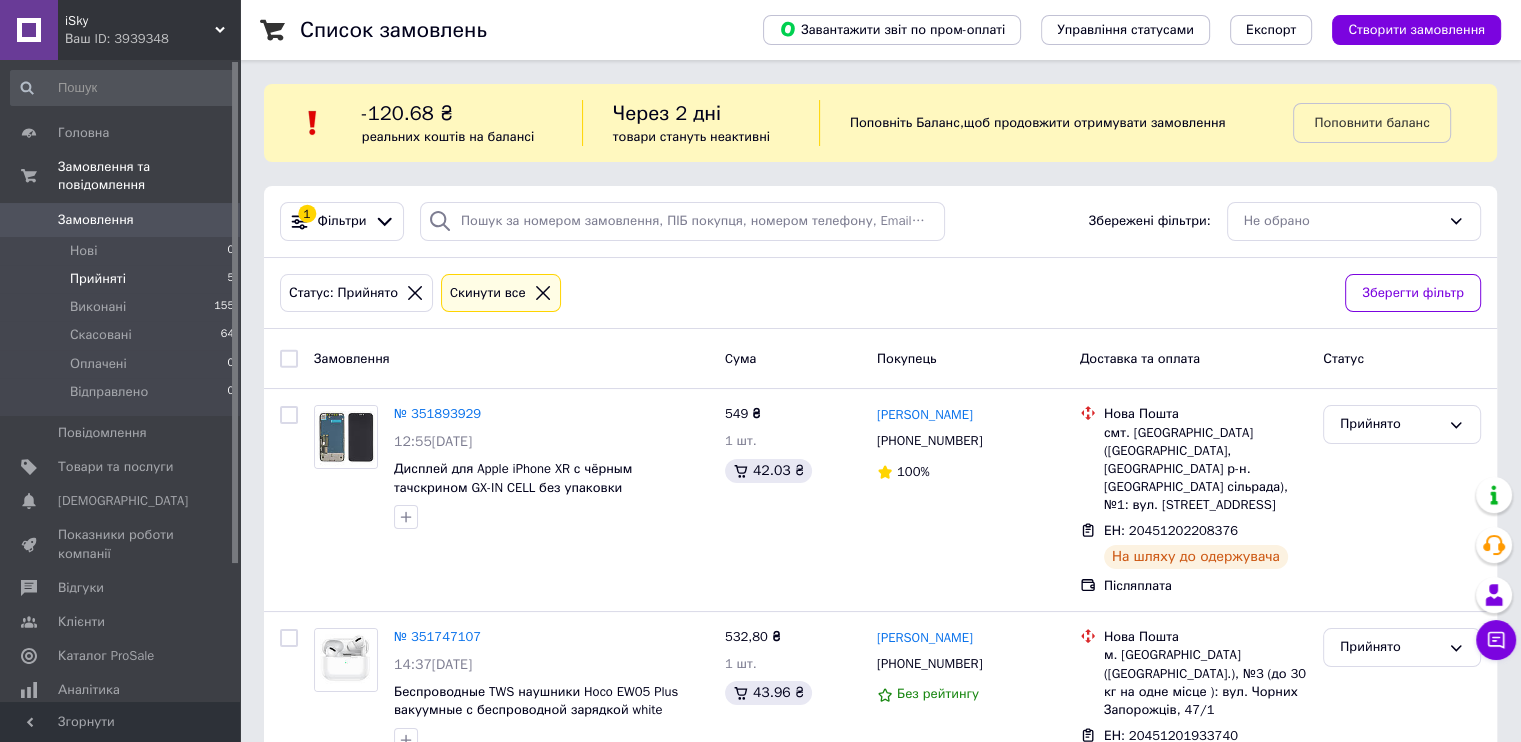 click on "Ваш ID: 3939348" at bounding box center (152, 39) 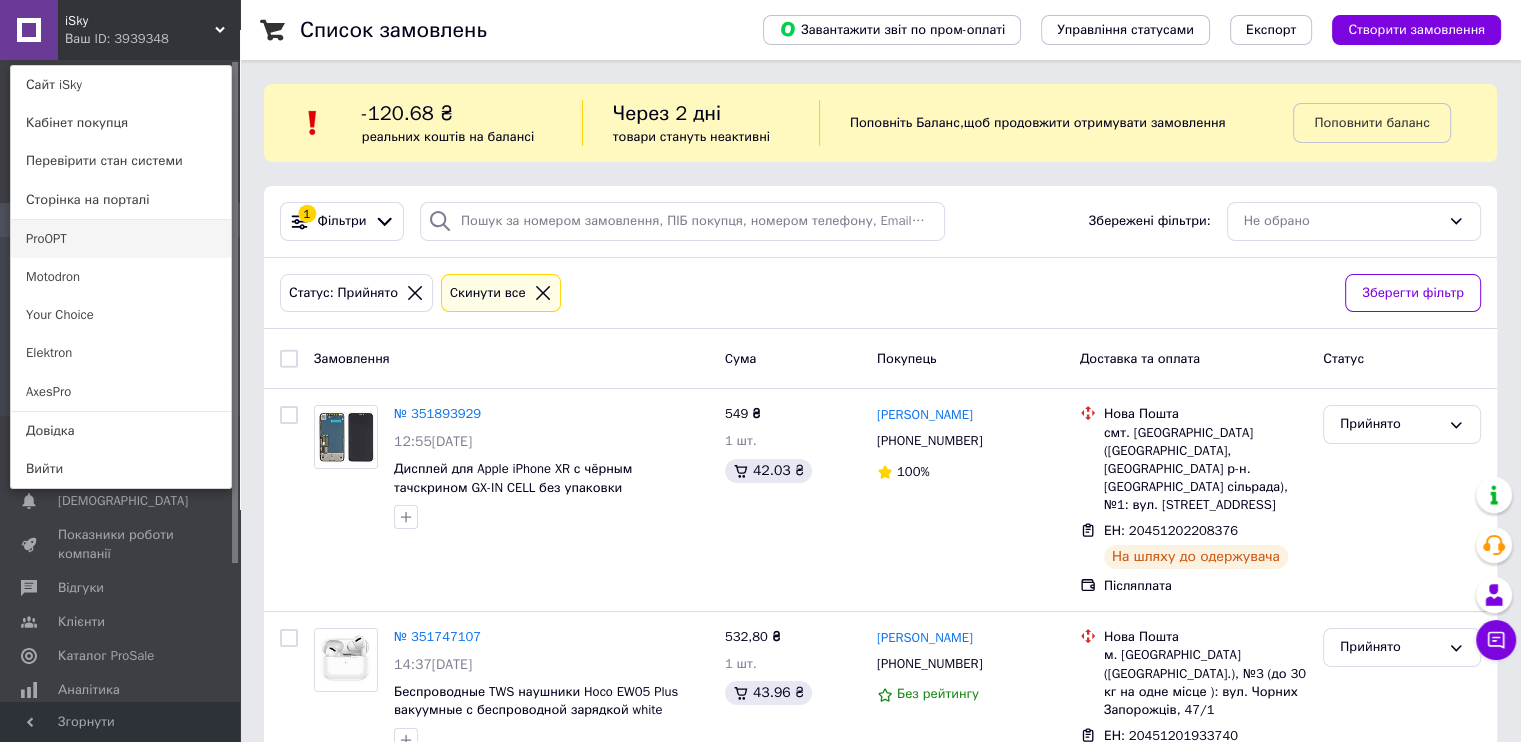 click on "ProOPT" at bounding box center [121, 239] 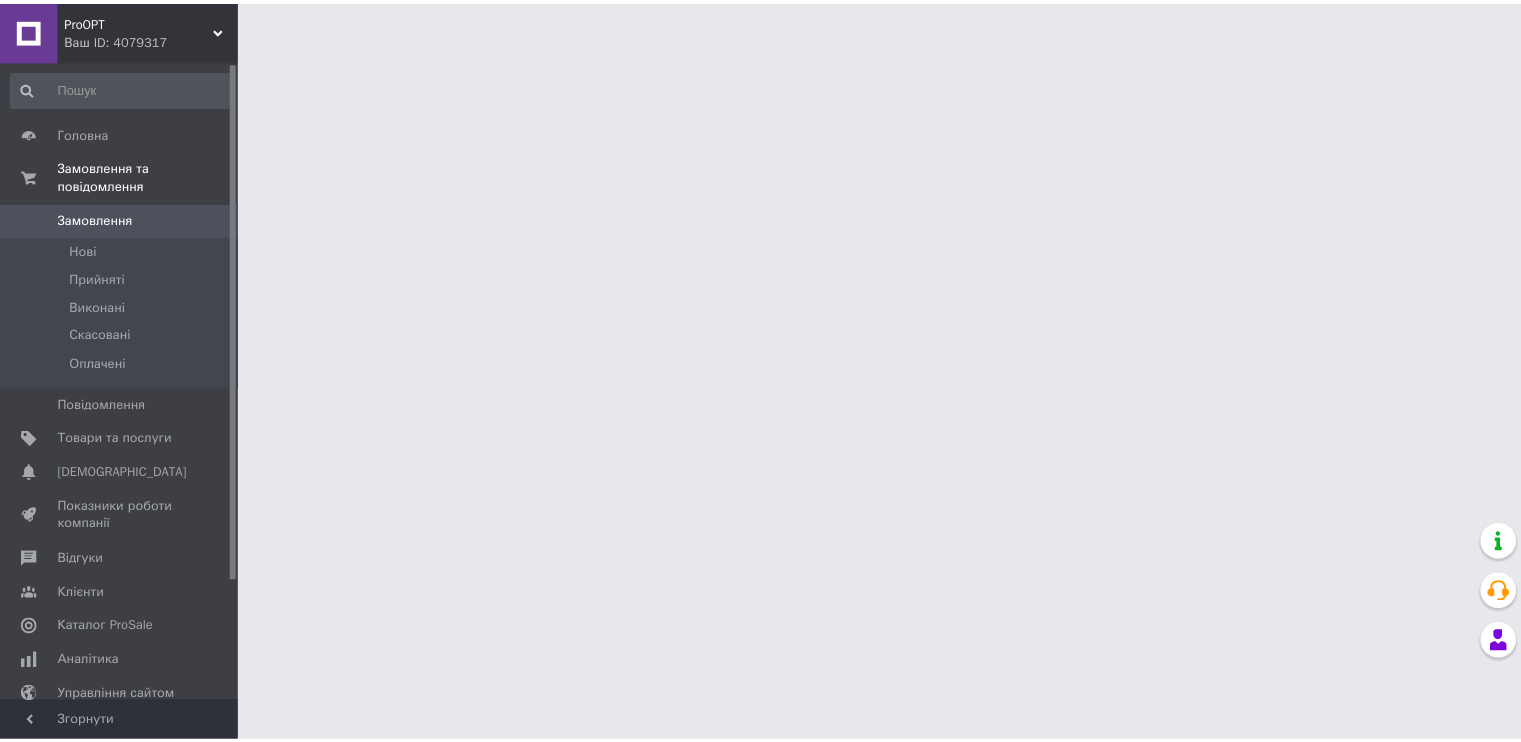 scroll, scrollTop: 0, scrollLeft: 0, axis: both 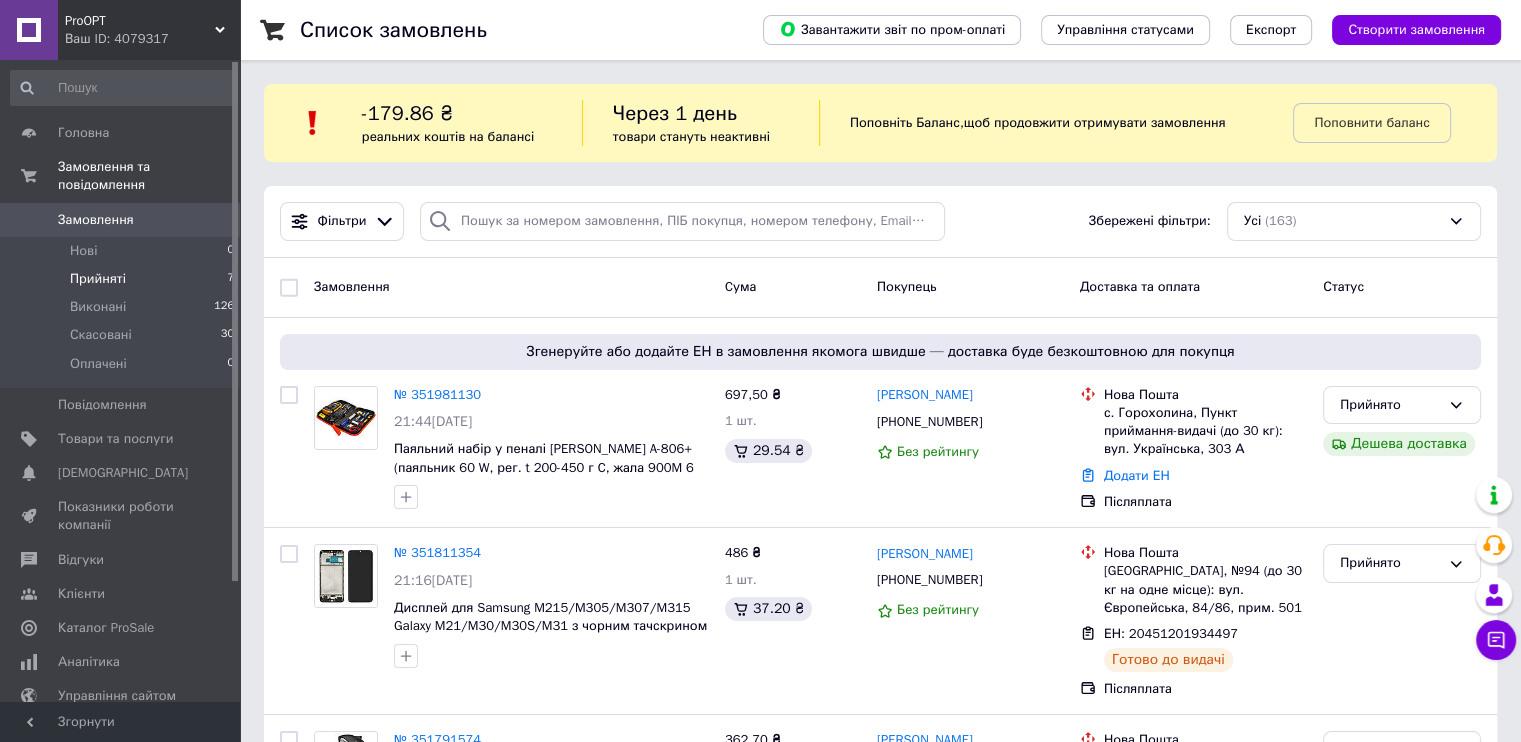 click on "Прийняті 7" at bounding box center (123, 279) 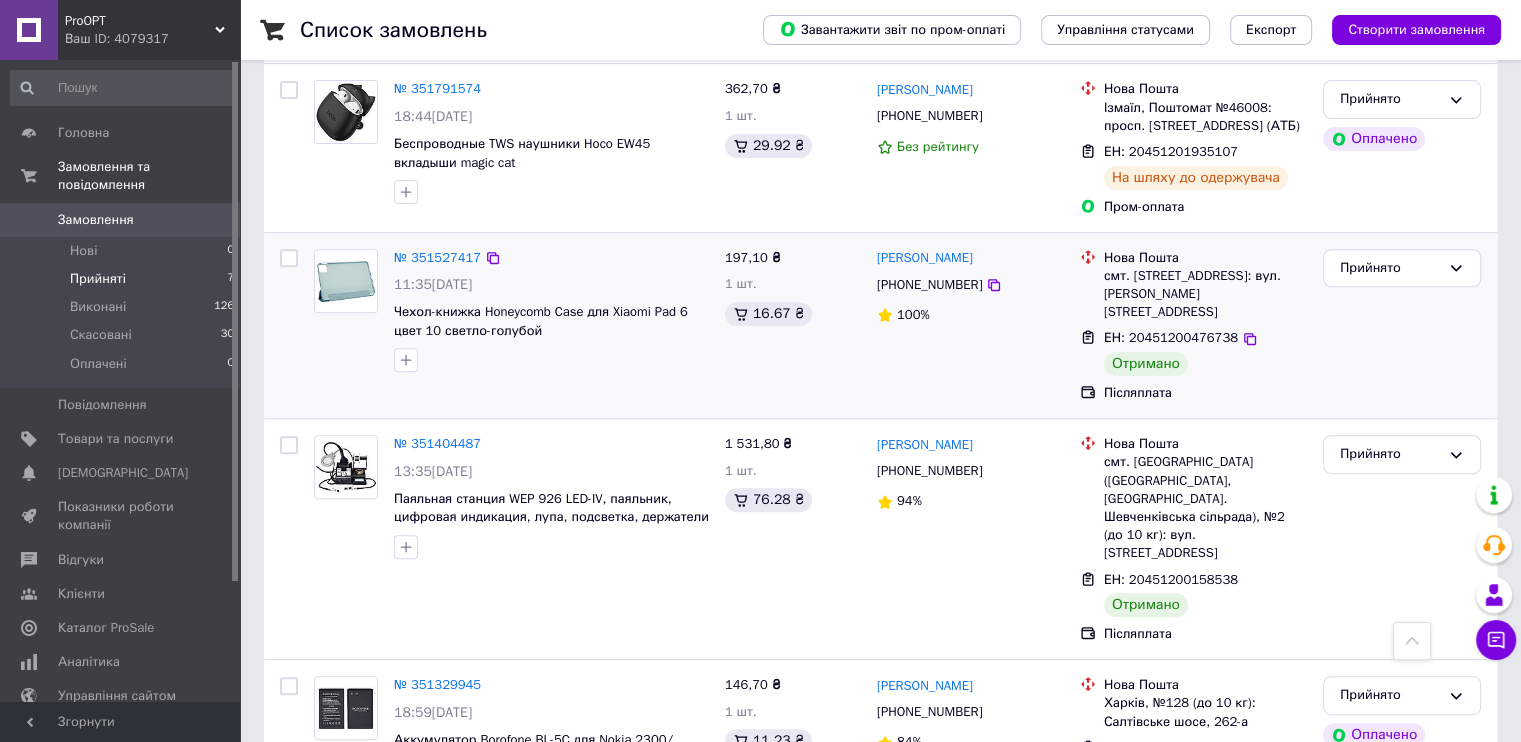 scroll, scrollTop: 700, scrollLeft: 0, axis: vertical 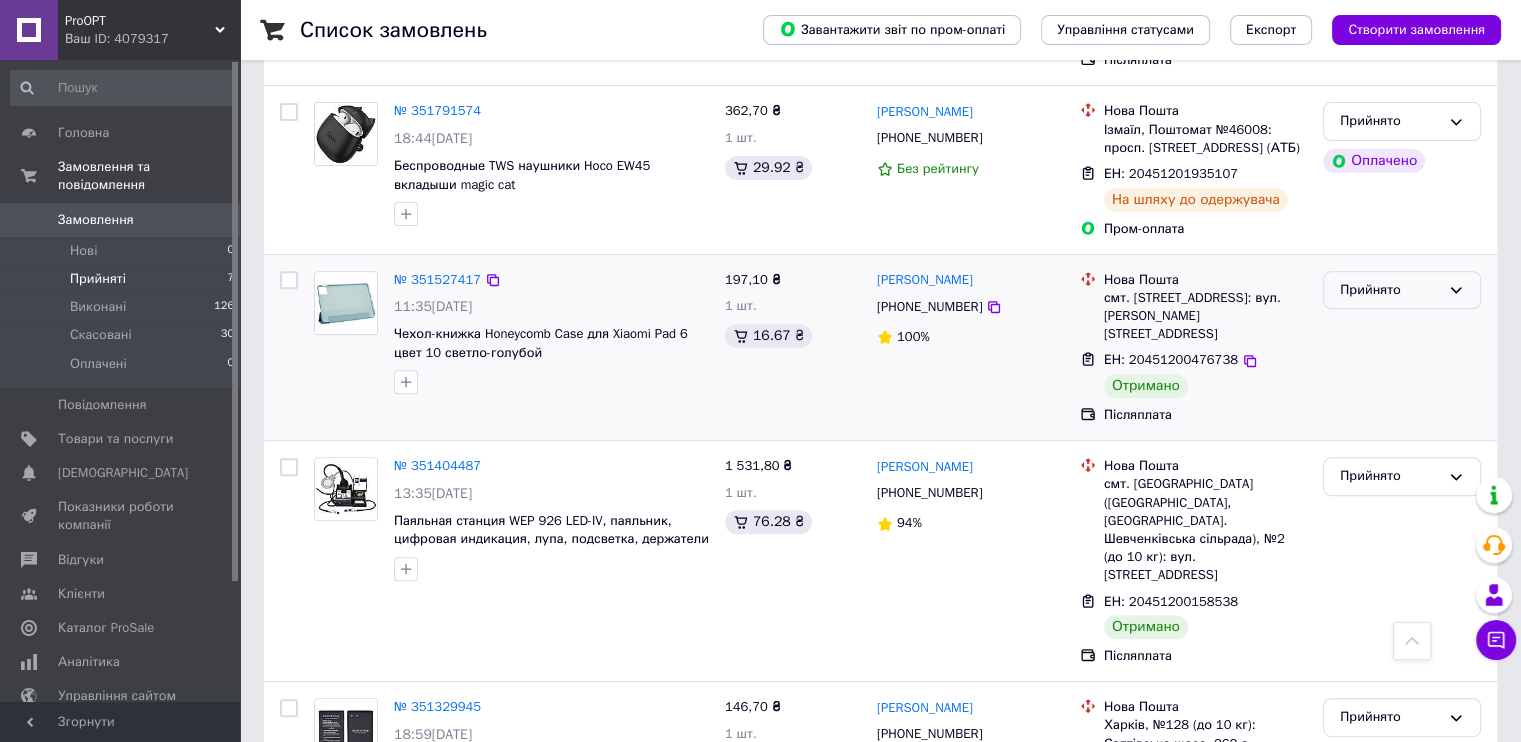 click on "Прийнято" at bounding box center [1390, 290] 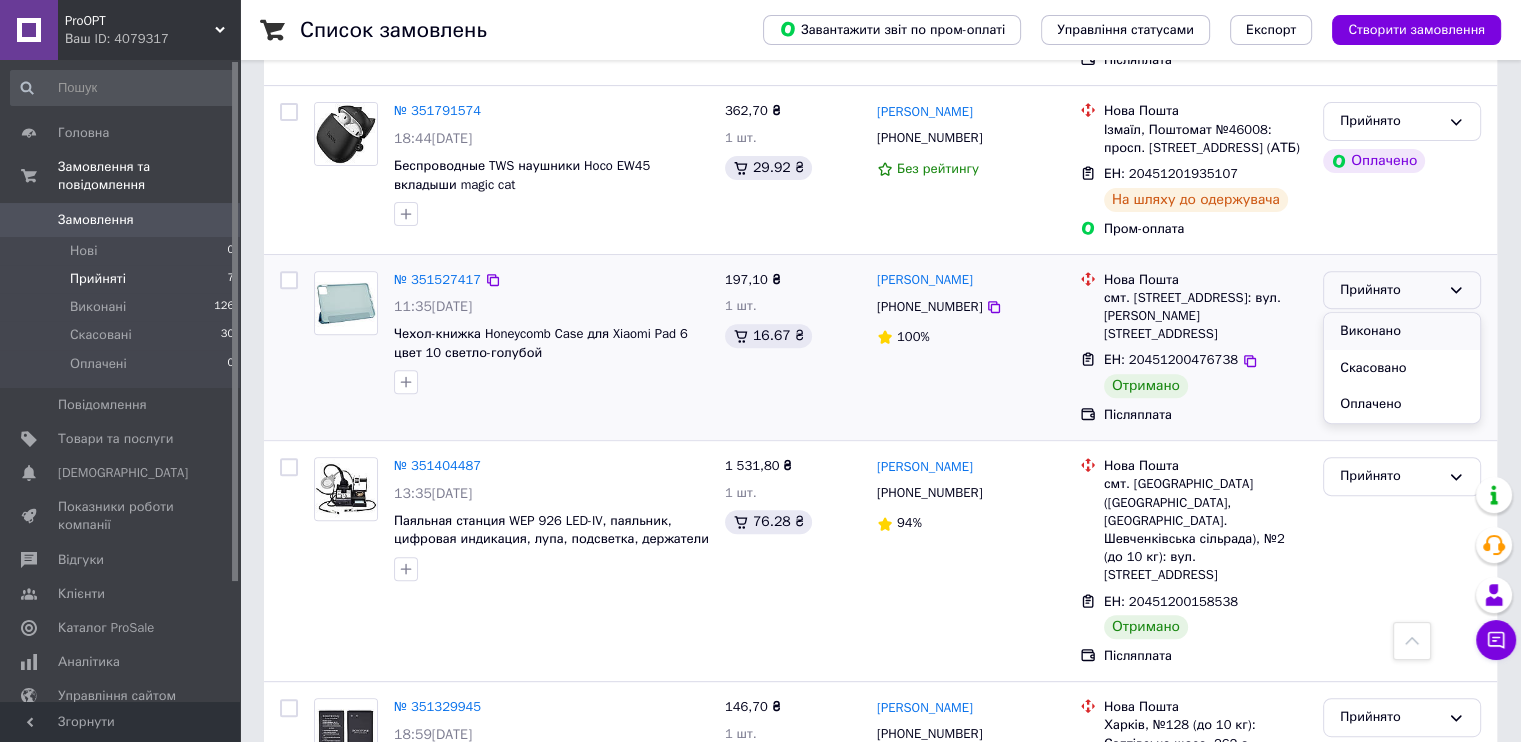 click on "Виконано" at bounding box center (1402, 331) 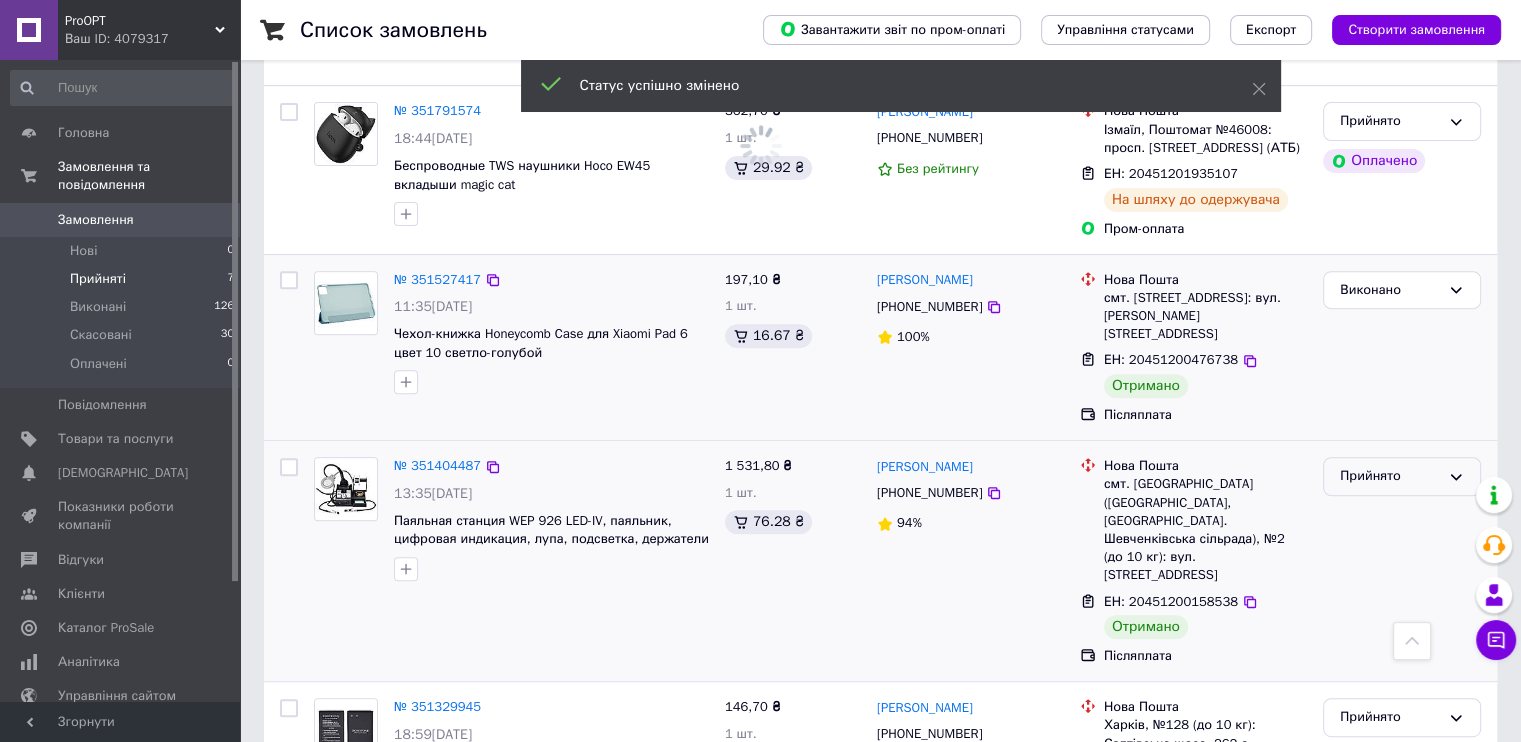 click on "Прийнято" at bounding box center [1390, 476] 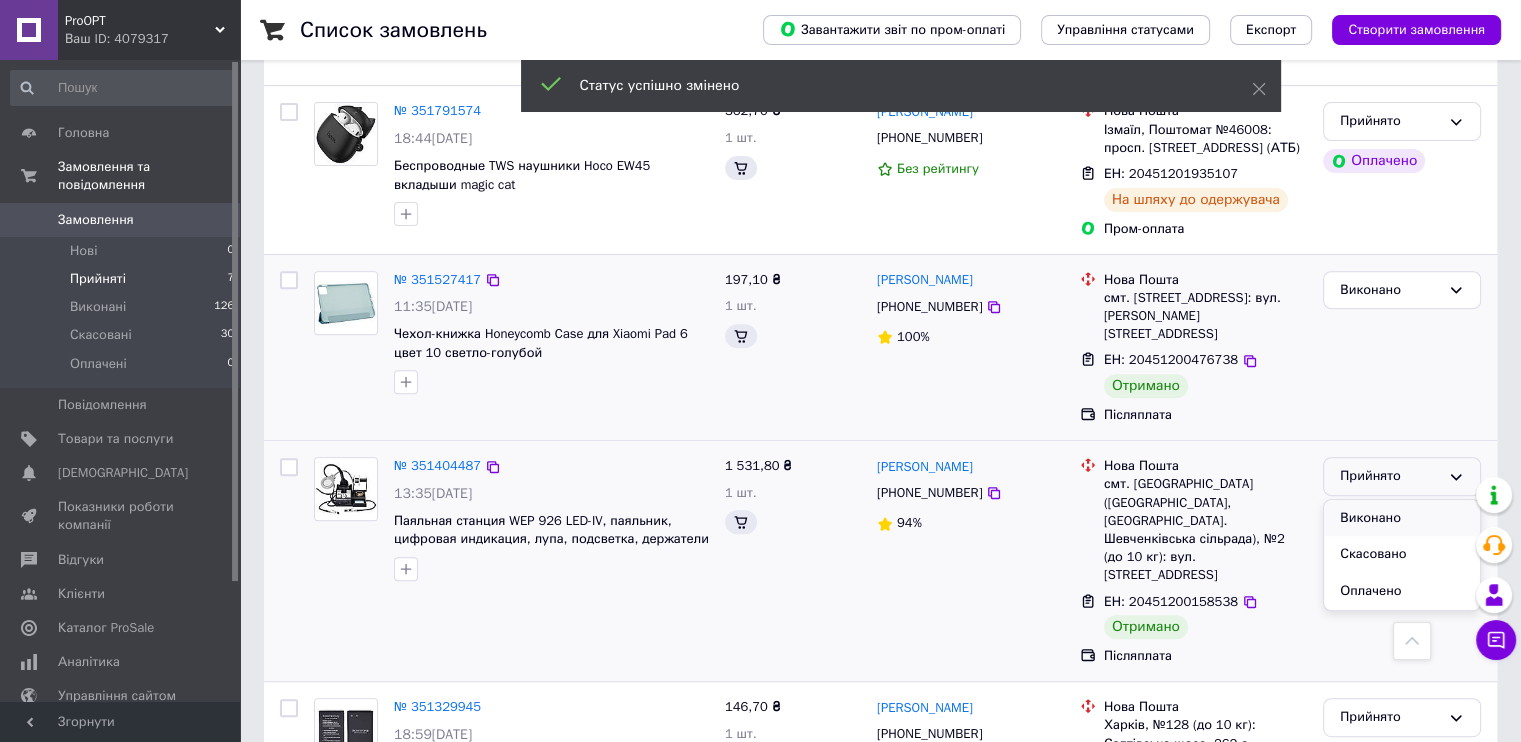 click on "Виконано" at bounding box center [1402, 518] 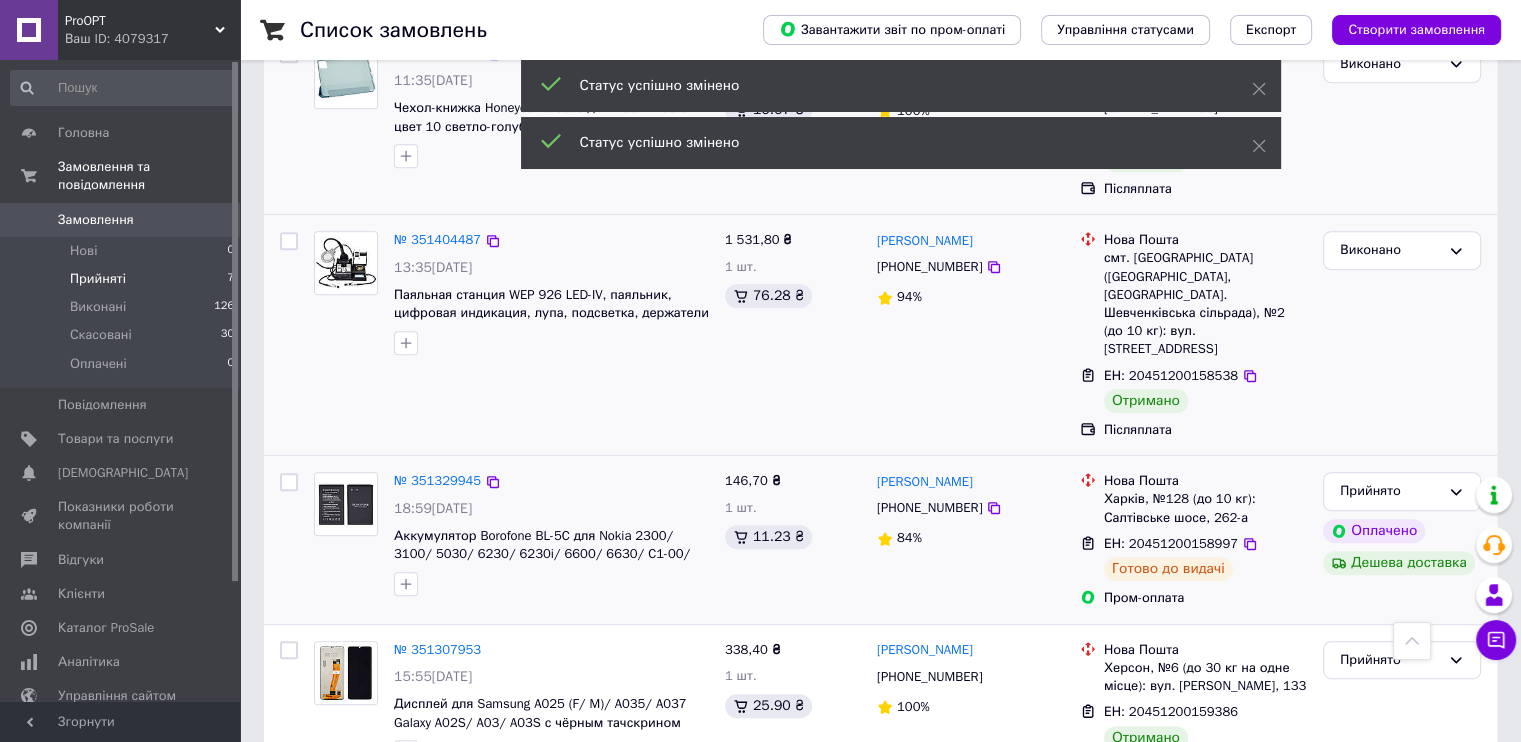 scroll, scrollTop: 943, scrollLeft: 0, axis: vertical 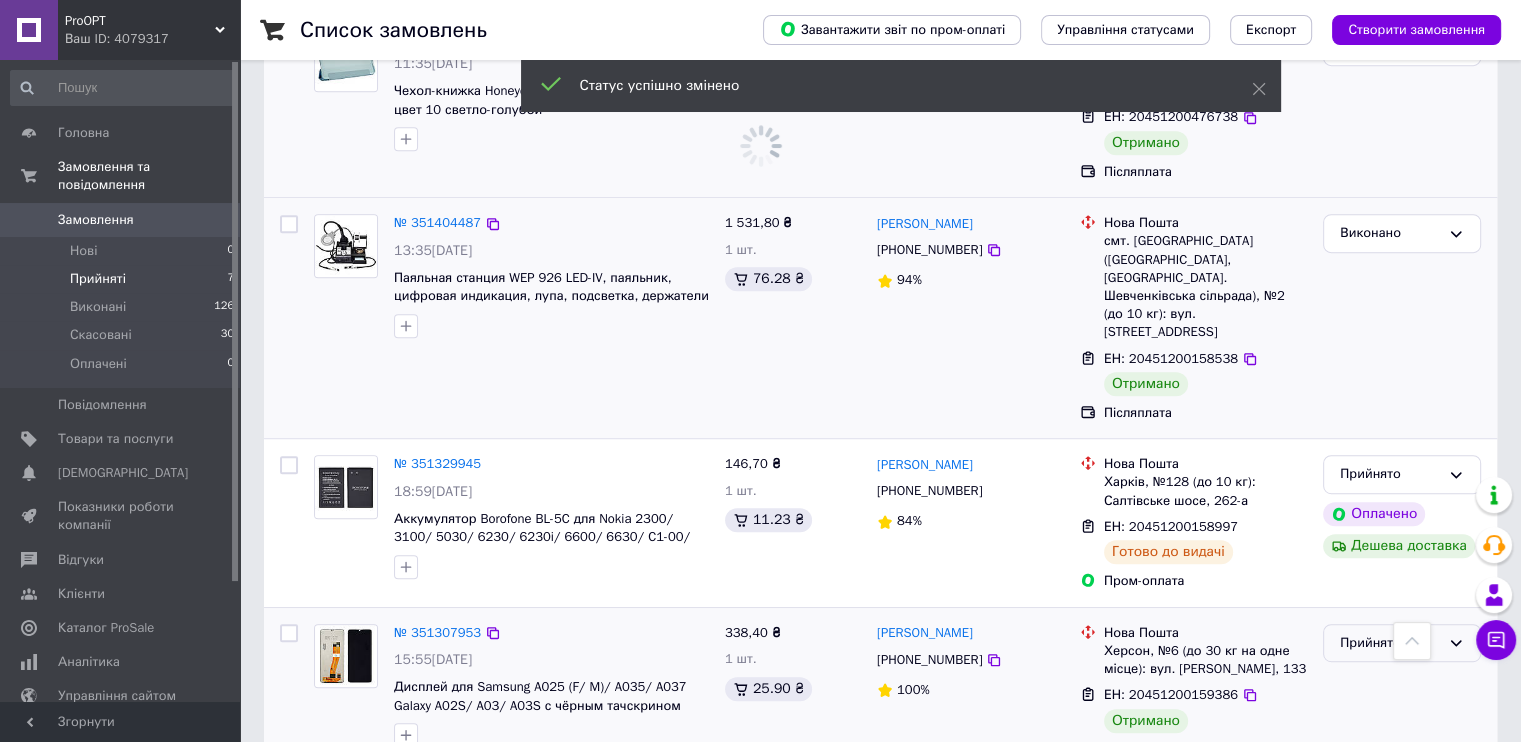 click on "Прийнято" at bounding box center [1390, 643] 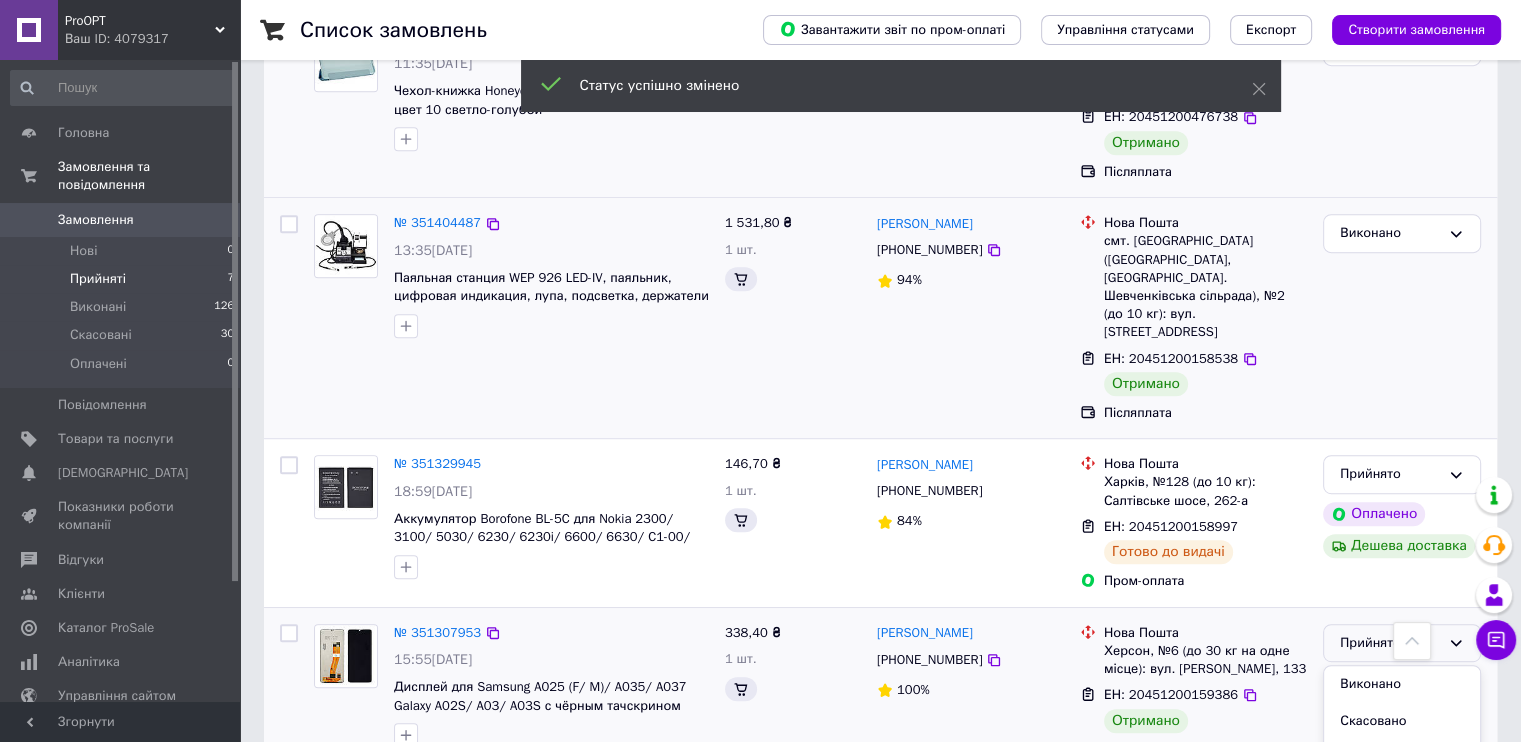click on "Виконано" at bounding box center (1402, 684) 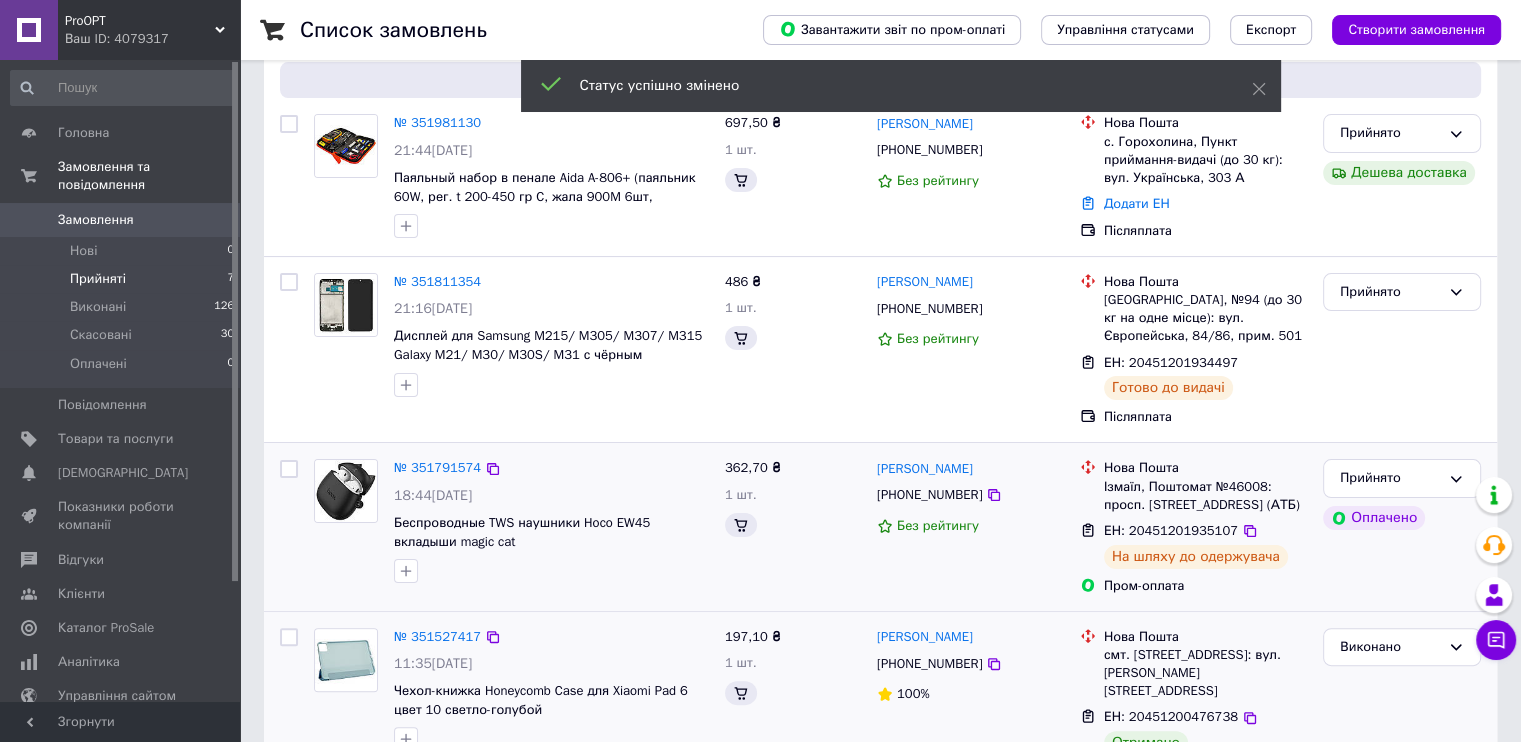scroll, scrollTop: 143, scrollLeft: 0, axis: vertical 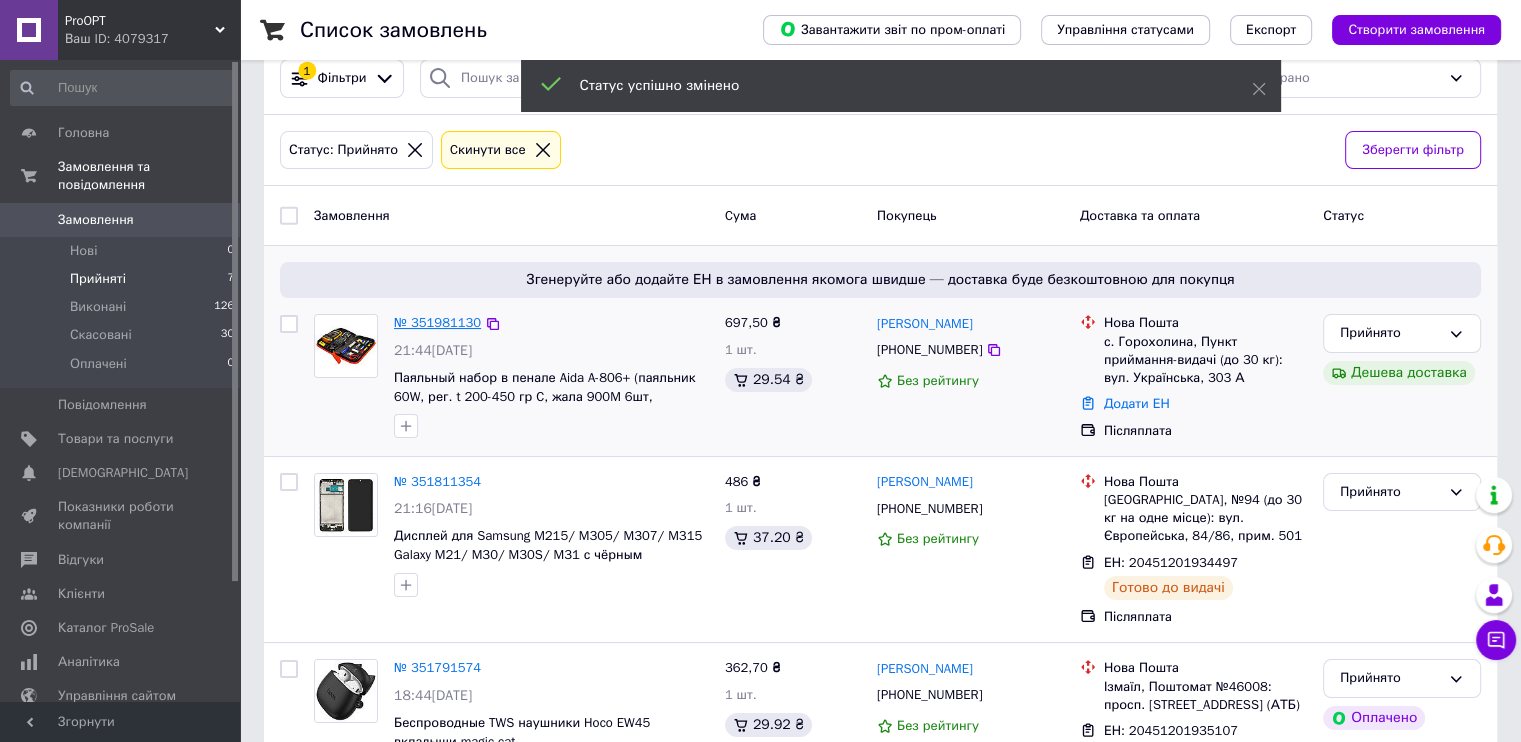 click on "№ 351981130" at bounding box center (437, 322) 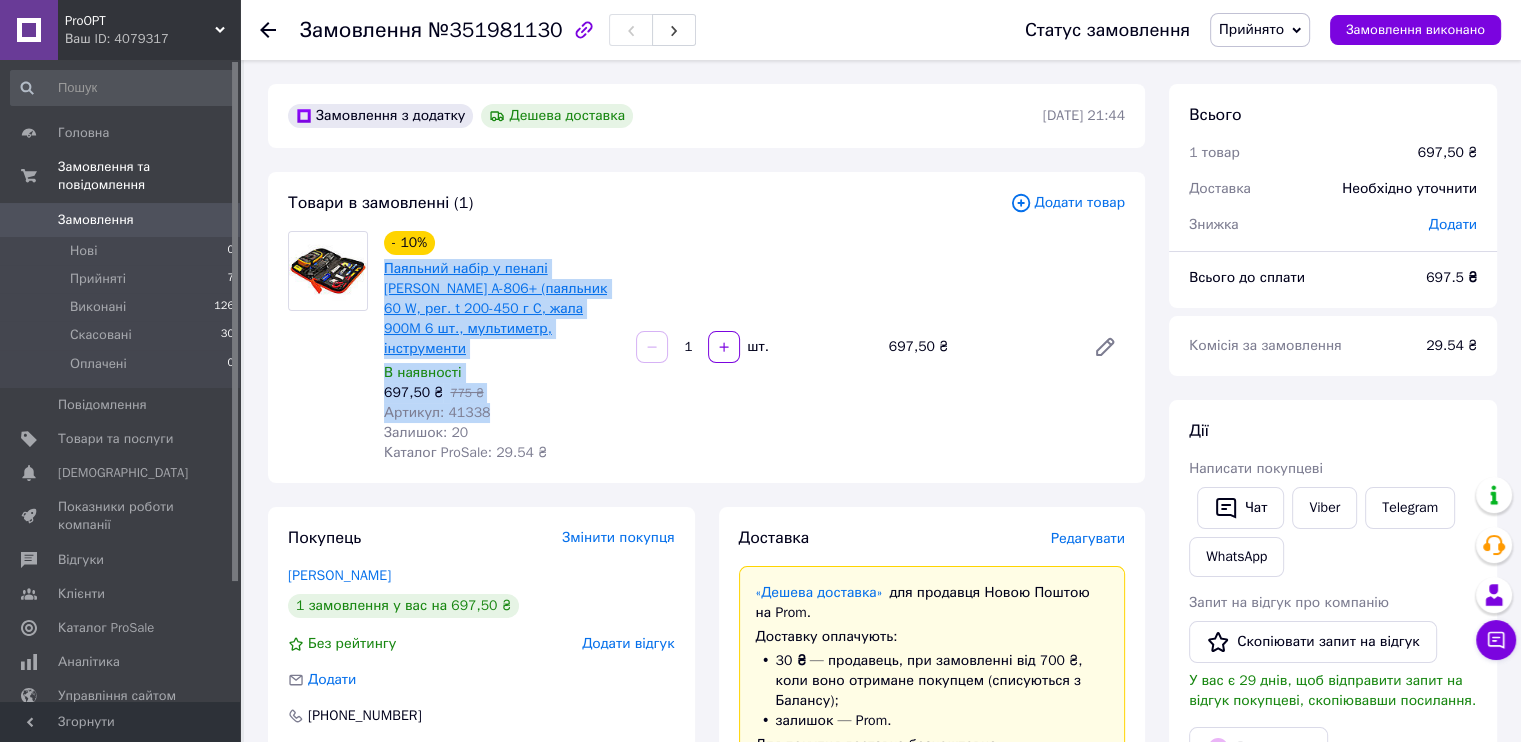 drag, startPoint x: 487, startPoint y: 390, endPoint x: 385, endPoint y: 273, distance: 155.2192 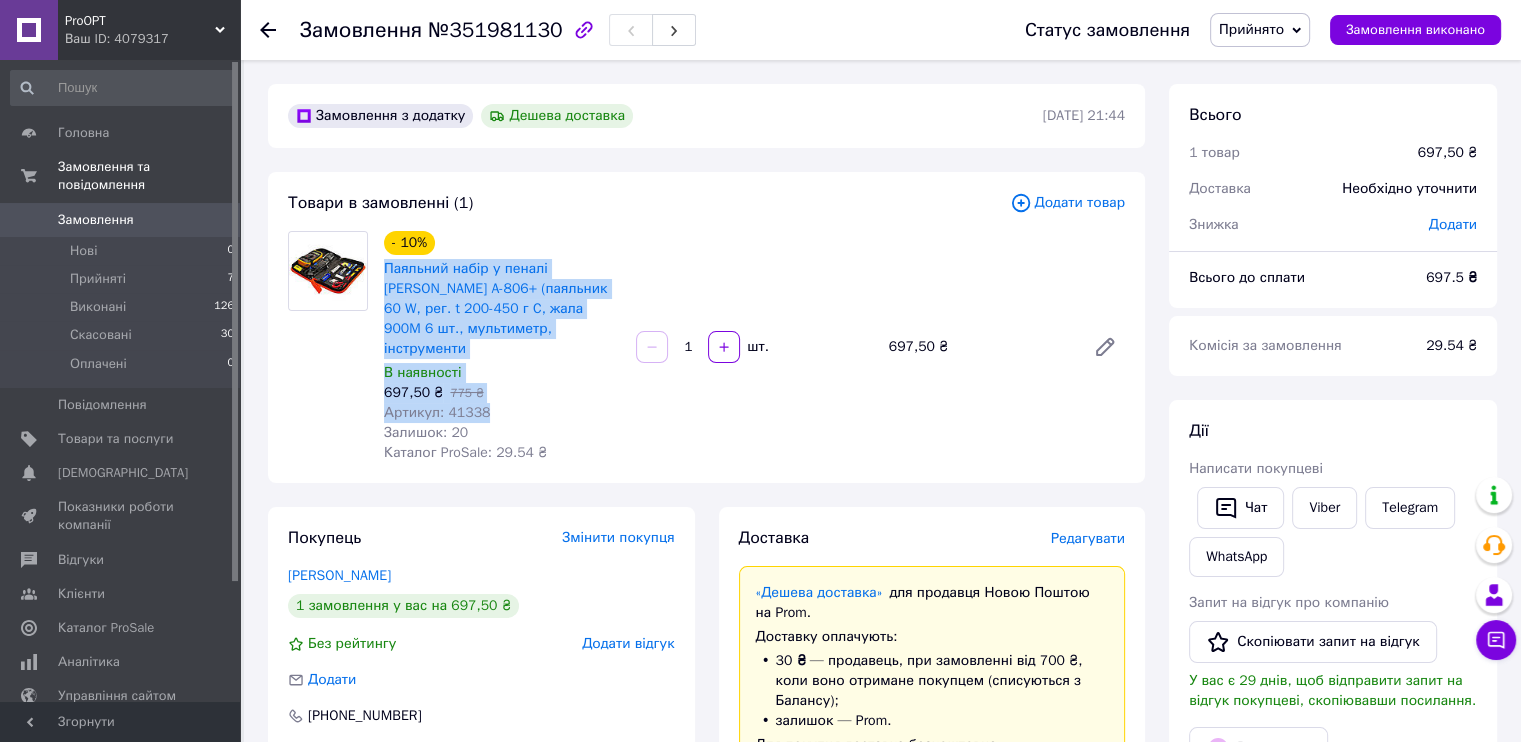 copy on "Паяльний набір у пеналі [PERSON_NAME] A-806+ (паяльник 60 W, рег. t 200-450 г C, жала 900M 6 шт., мультиметр, інструменти В наявності 697,50 ₴   775 ₴ Артикул: 41338" 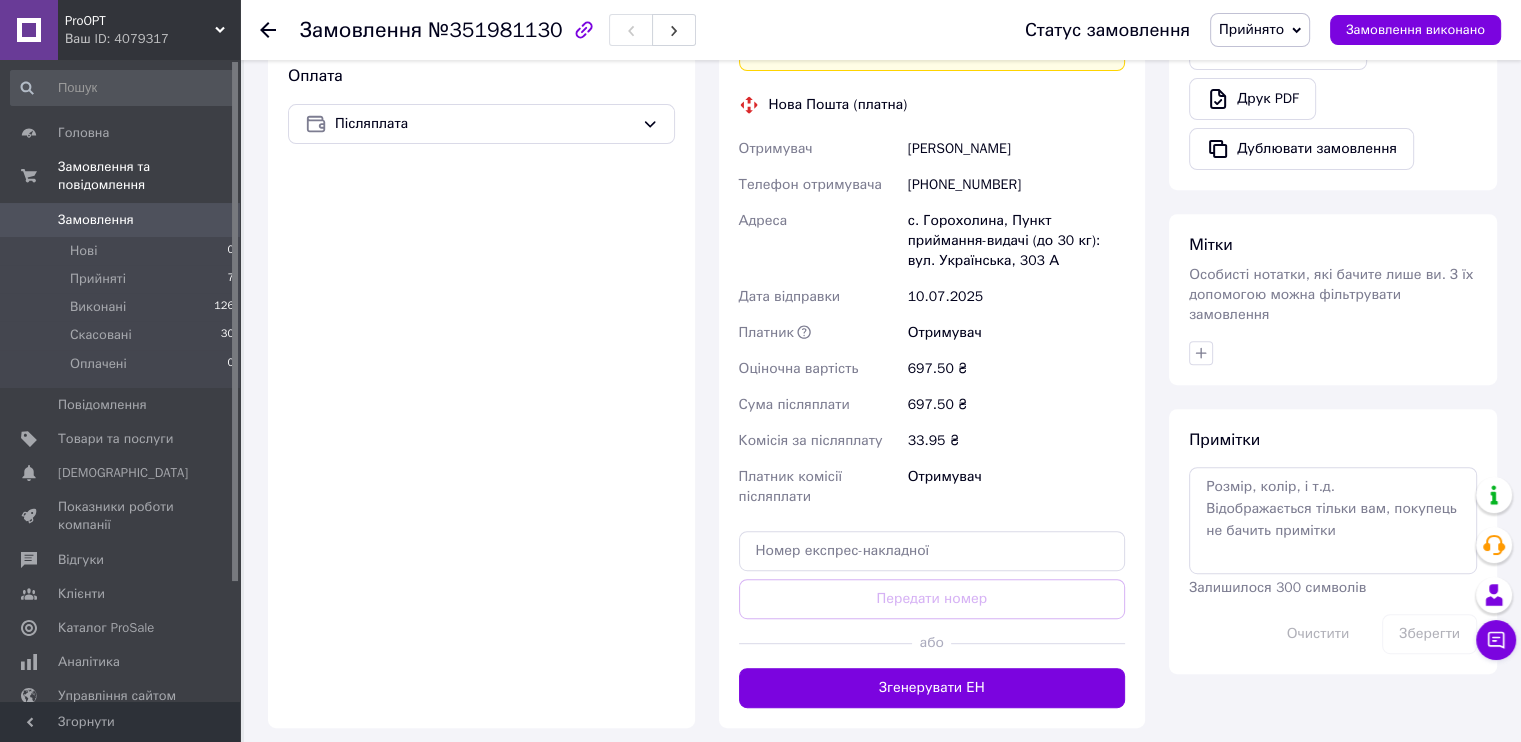 scroll, scrollTop: 800, scrollLeft: 0, axis: vertical 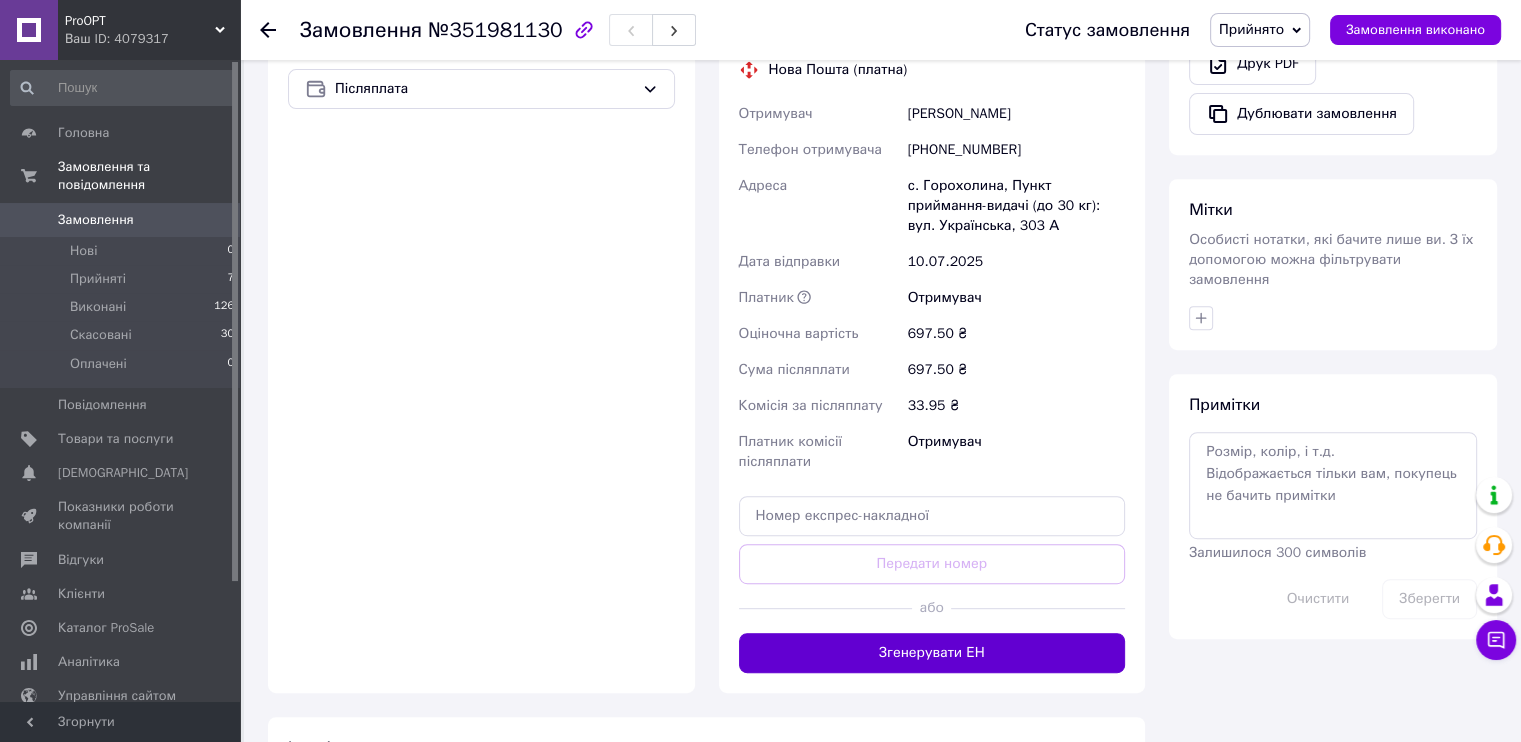click on "Згенерувати ЕН" at bounding box center (932, 653) 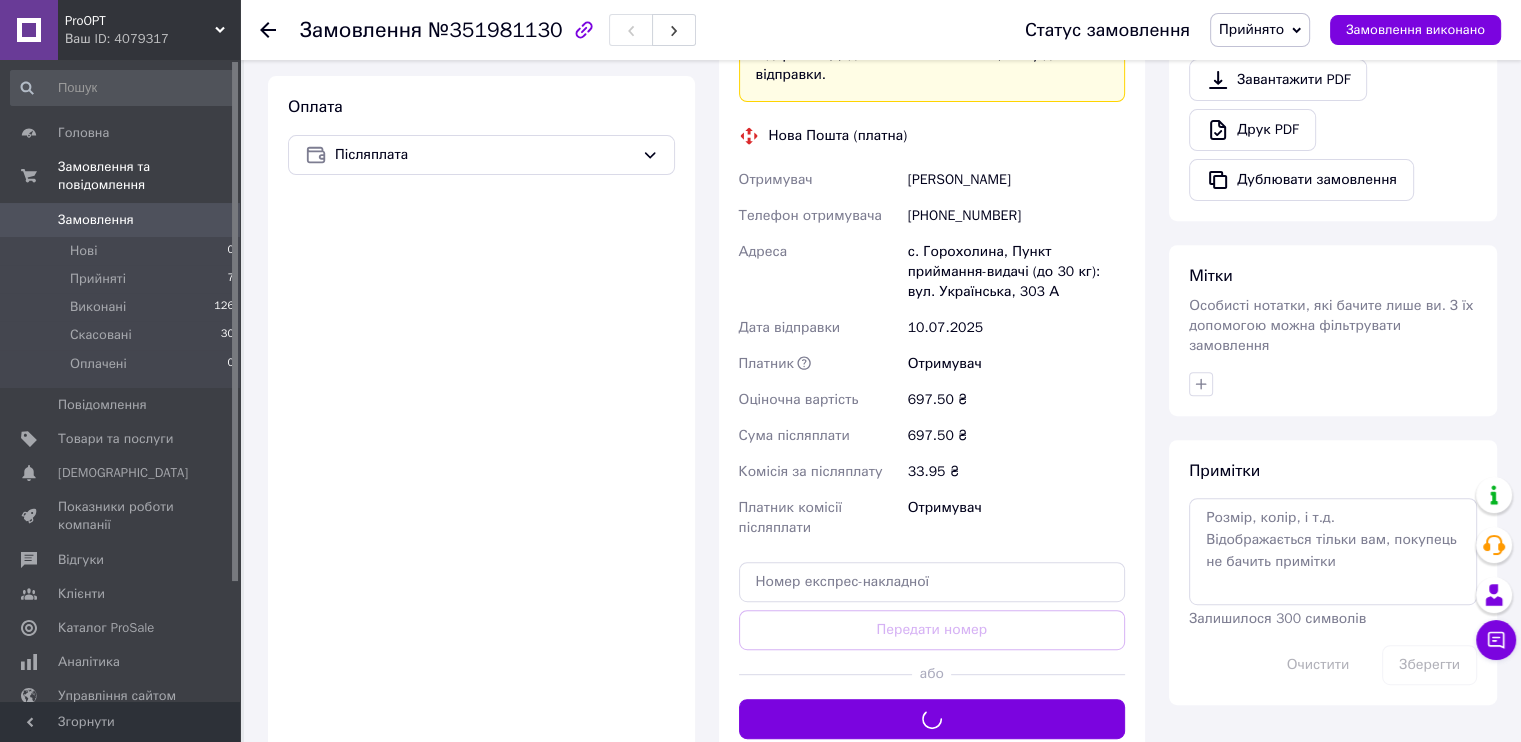 scroll, scrollTop: 700, scrollLeft: 0, axis: vertical 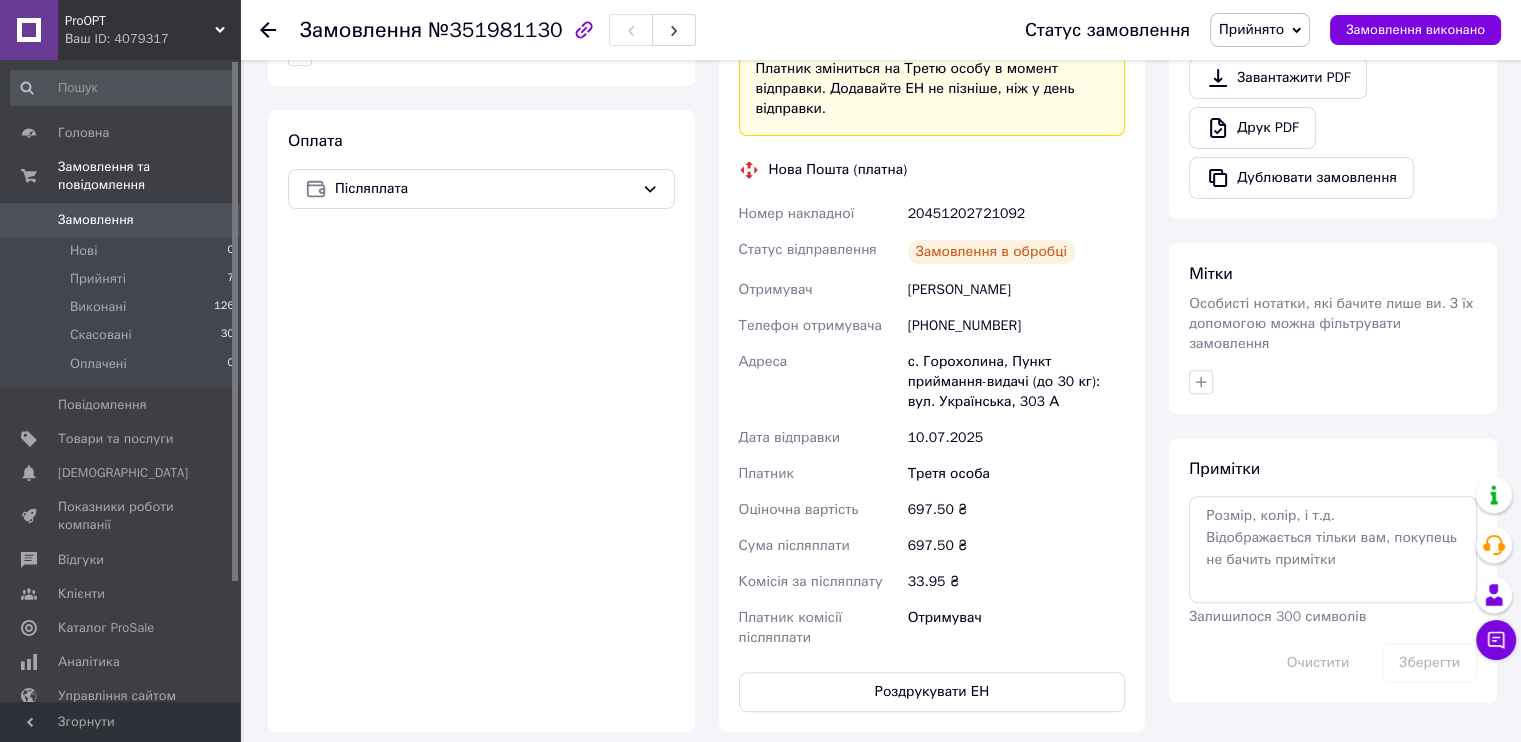 click on "20451202721092" at bounding box center (1016, 214) 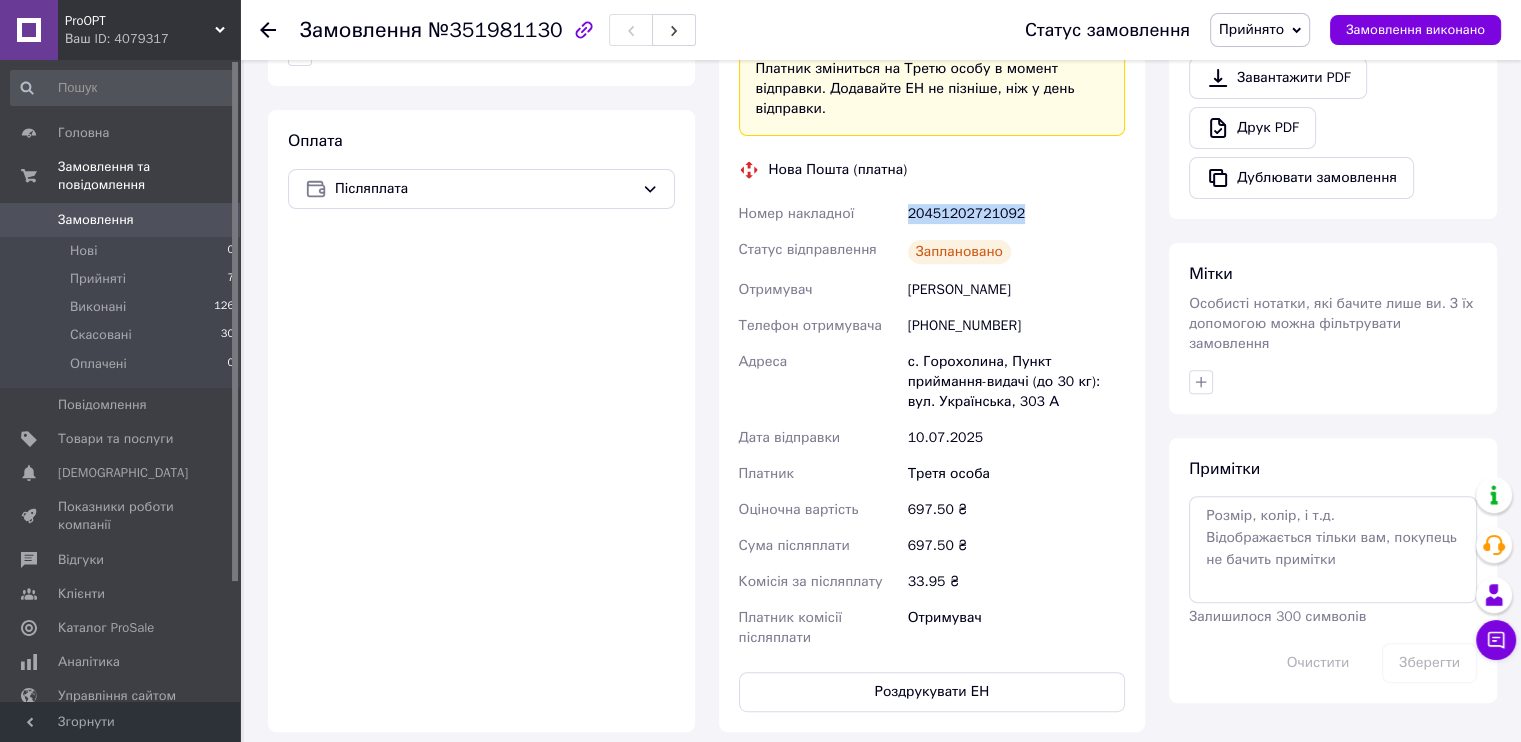 click on "20451202721092" at bounding box center [1016, 214] 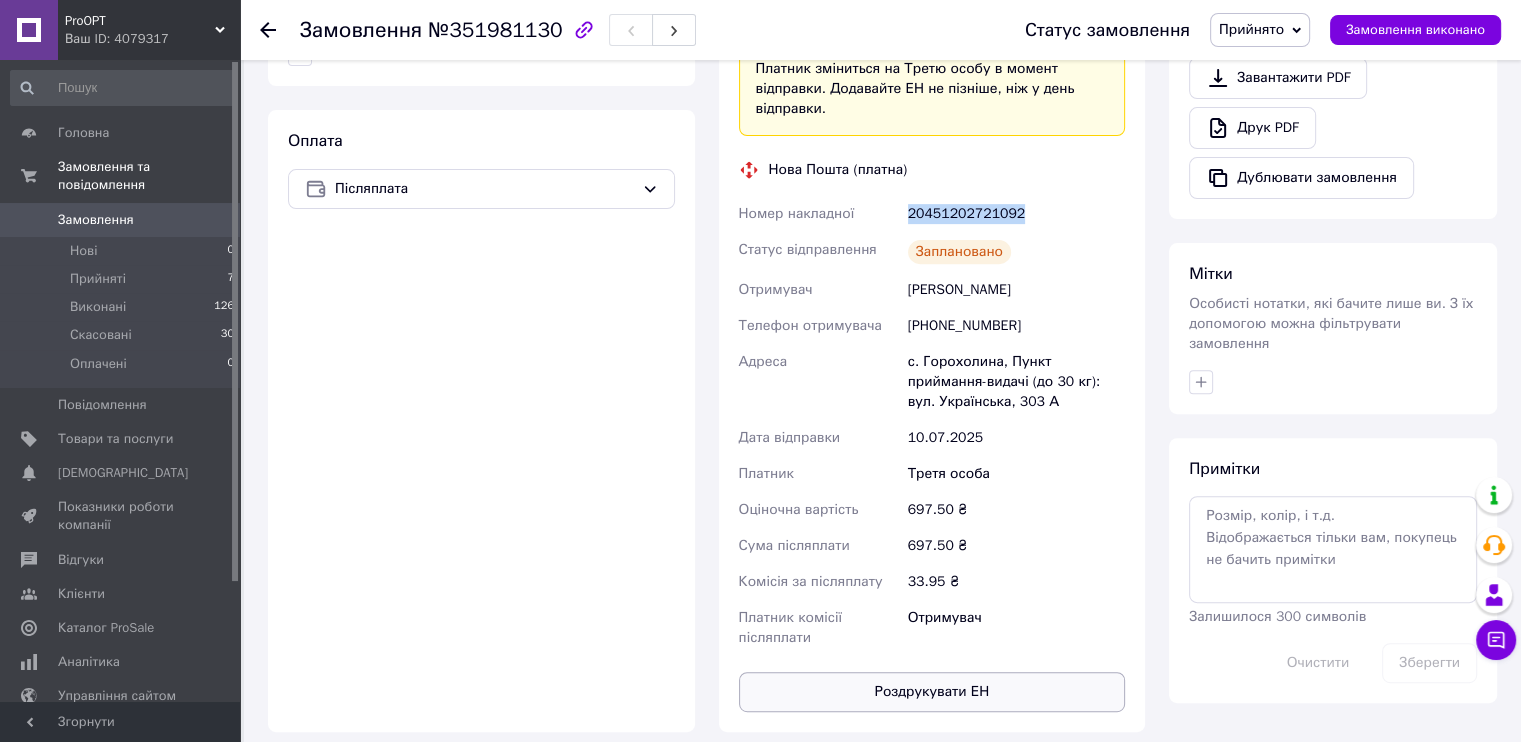click on "Роздрукувати ЕН" at bounding box center [932, 692] 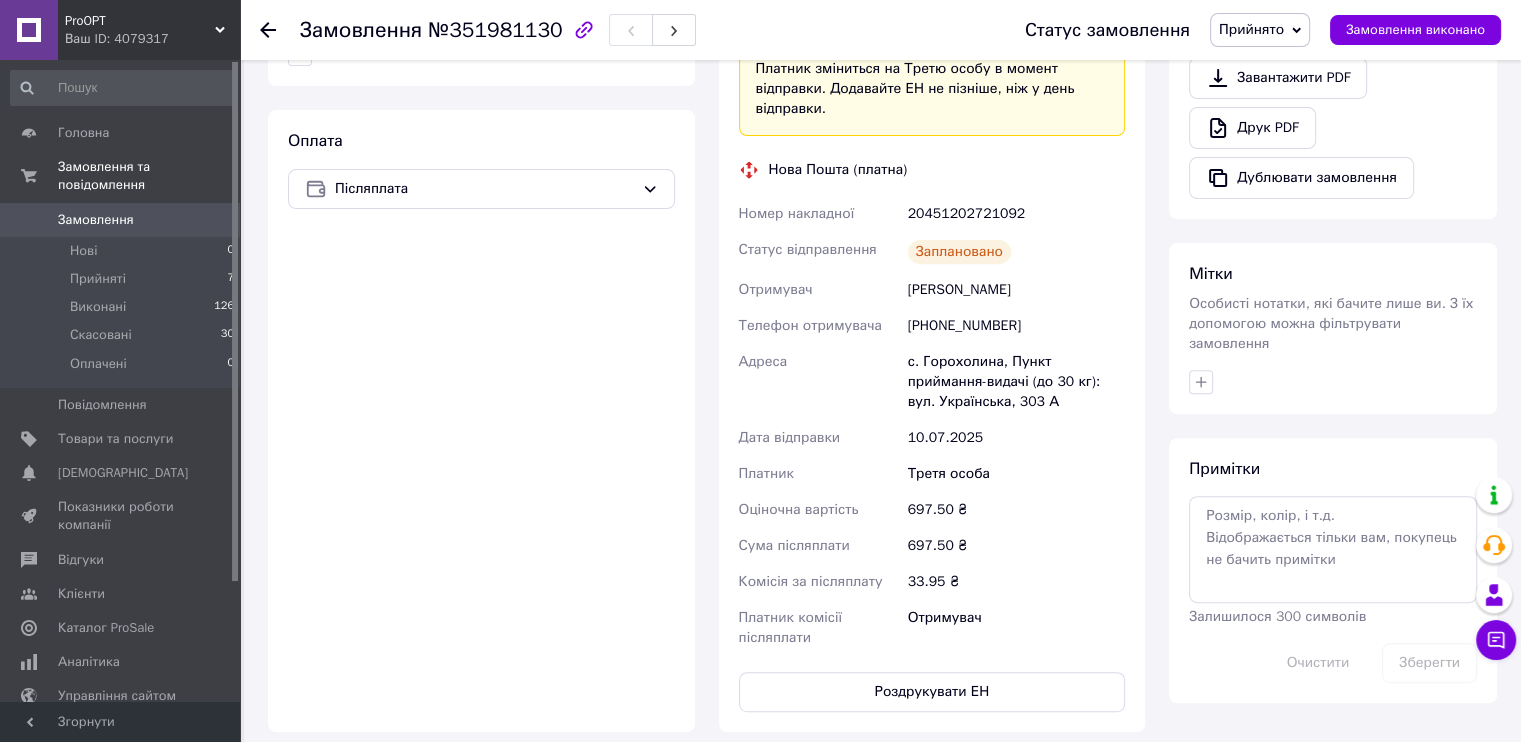 click on "Ваш ID: 4079317" at bounding box center [152, 39] 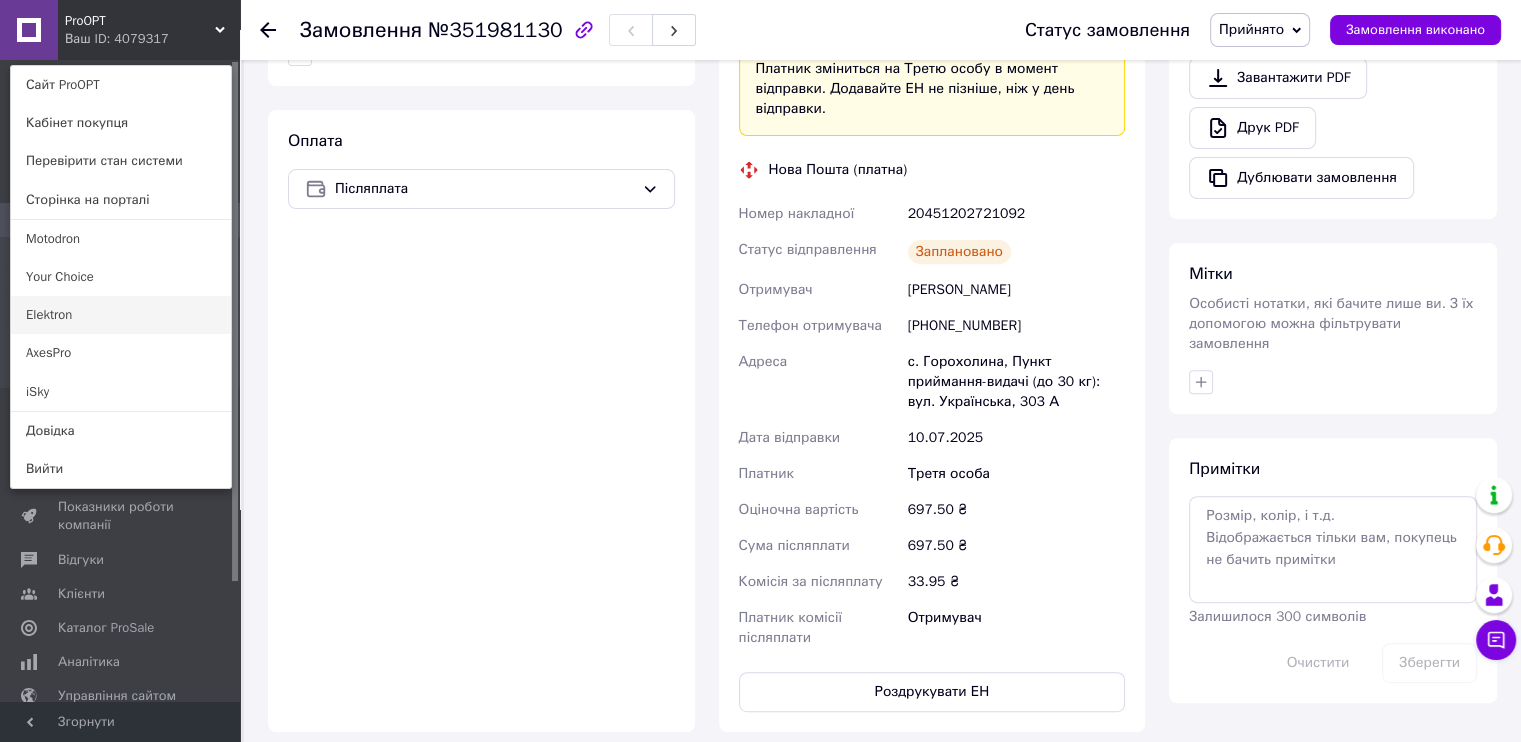 click on "Elektron" at bounding box center (121, 315) 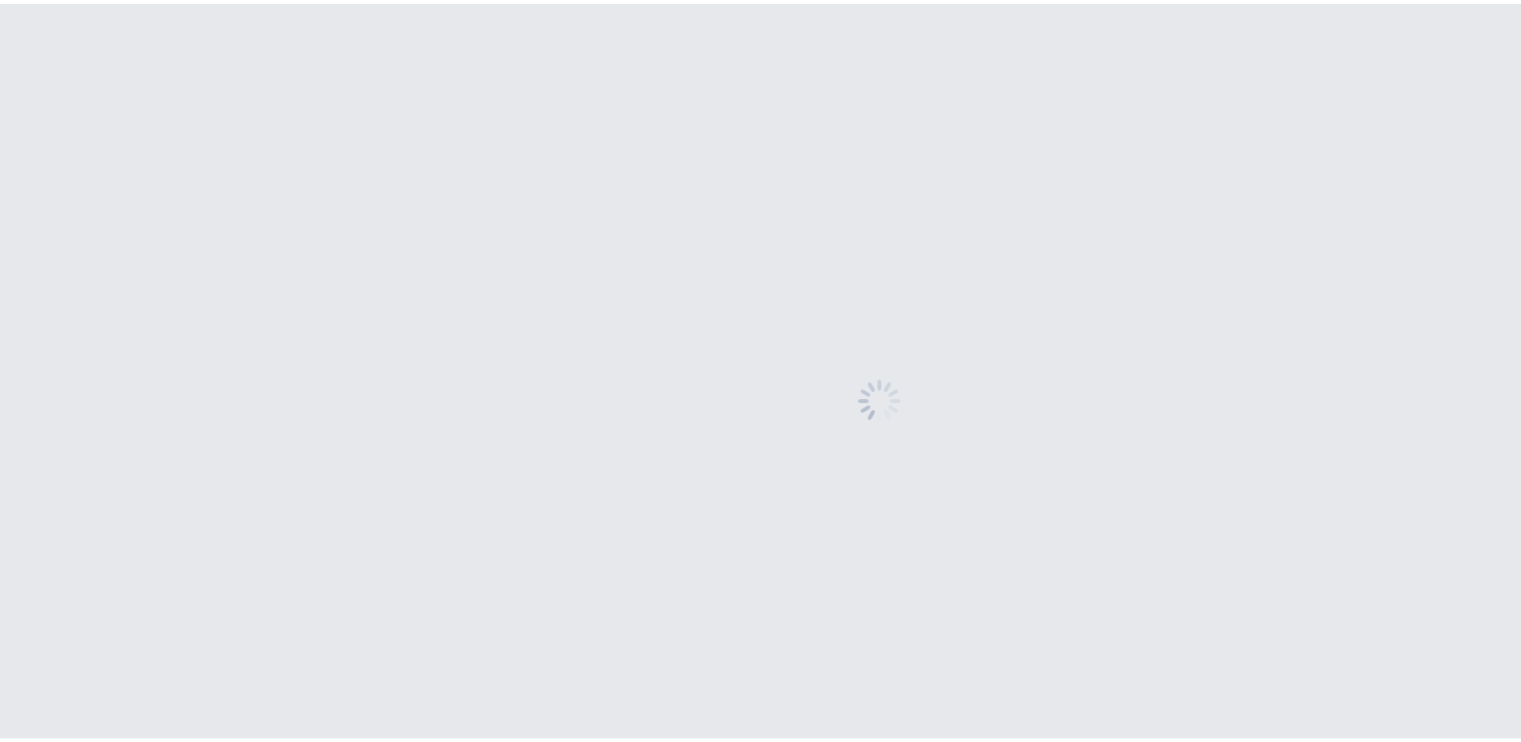 scroll, scrollTop: 0, scrollLeft: 0, axis: both 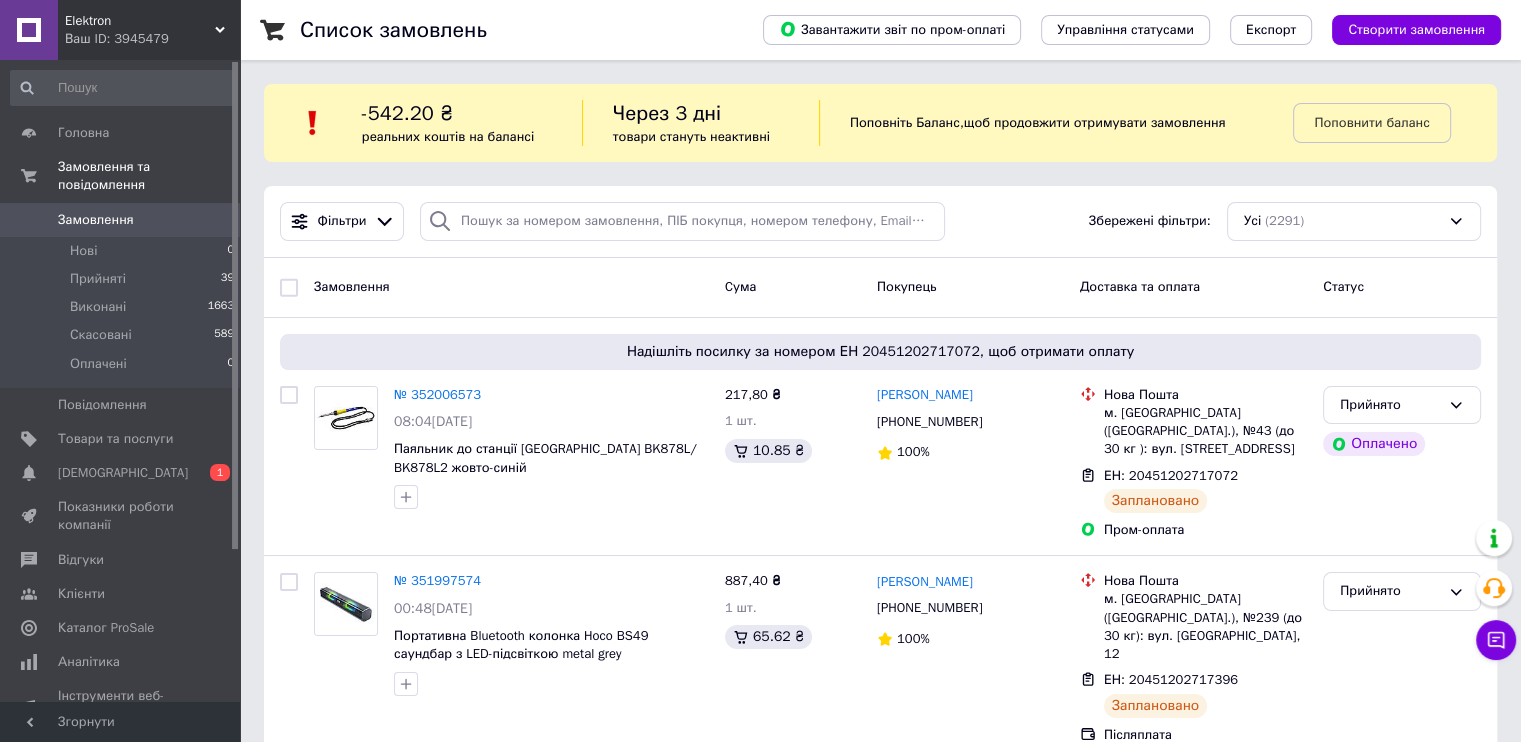 click on "Elektron" at bounding box center [140, 21] 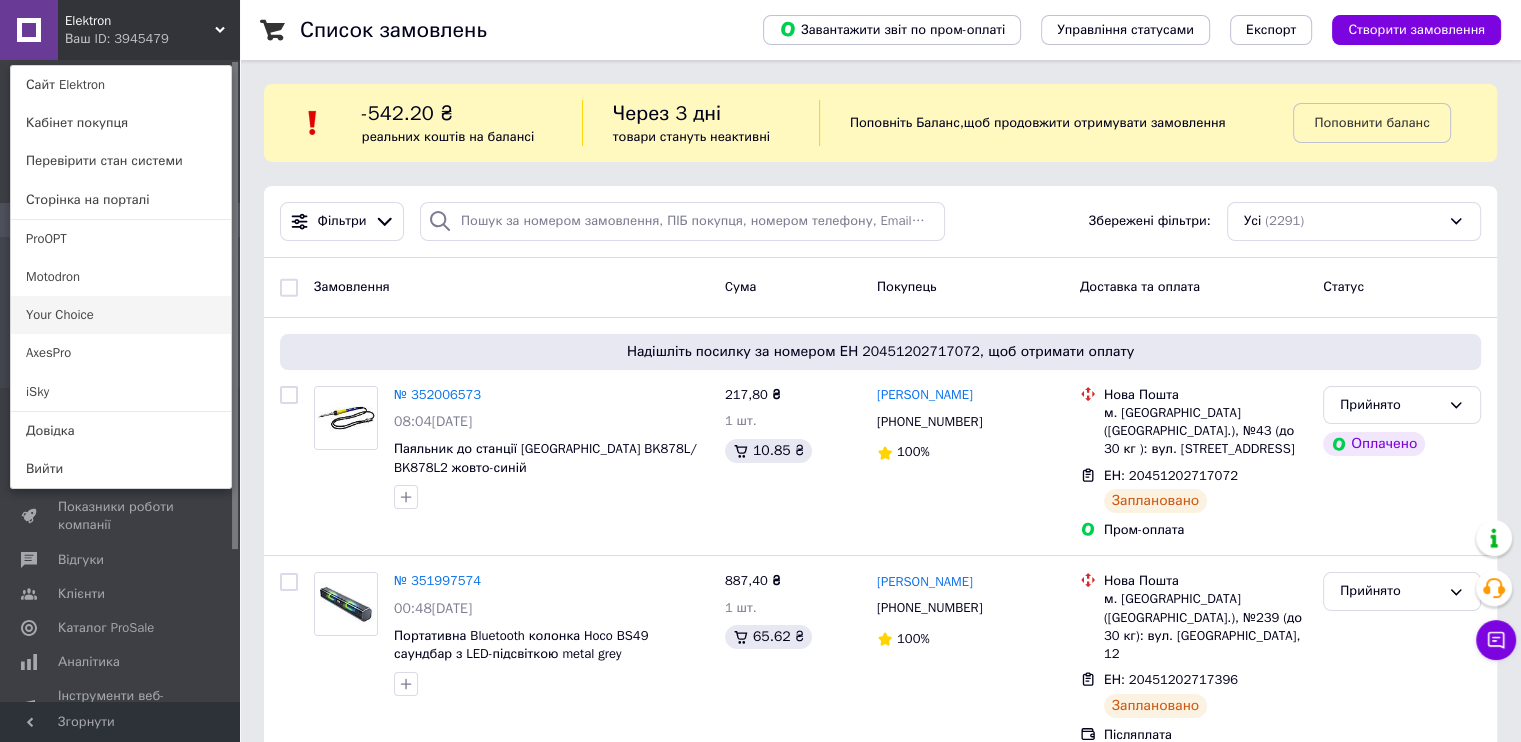 click on "Your Choice" at bounding box center (121, 315) 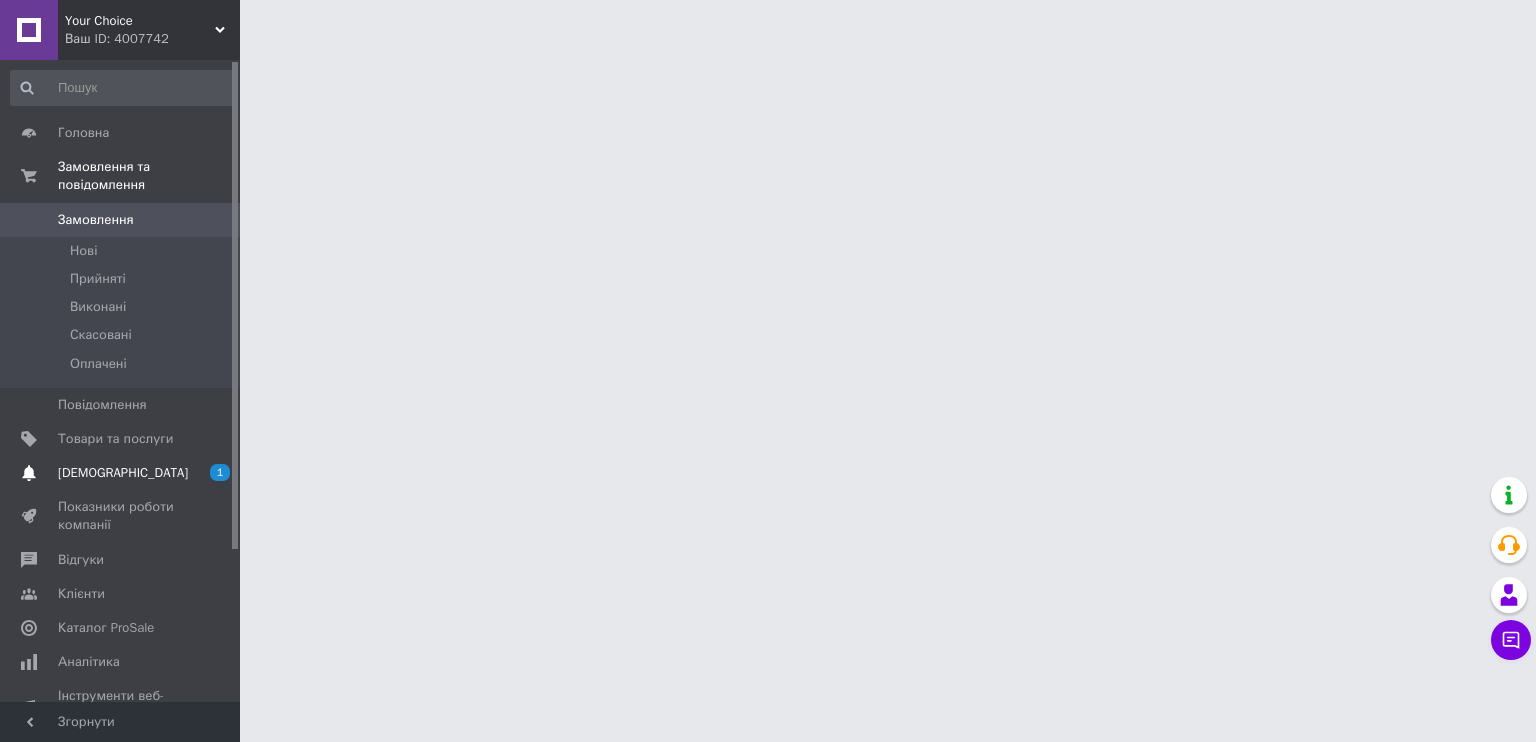 scroll, scrollTop: 0, scrollLeft: 0, axis: both 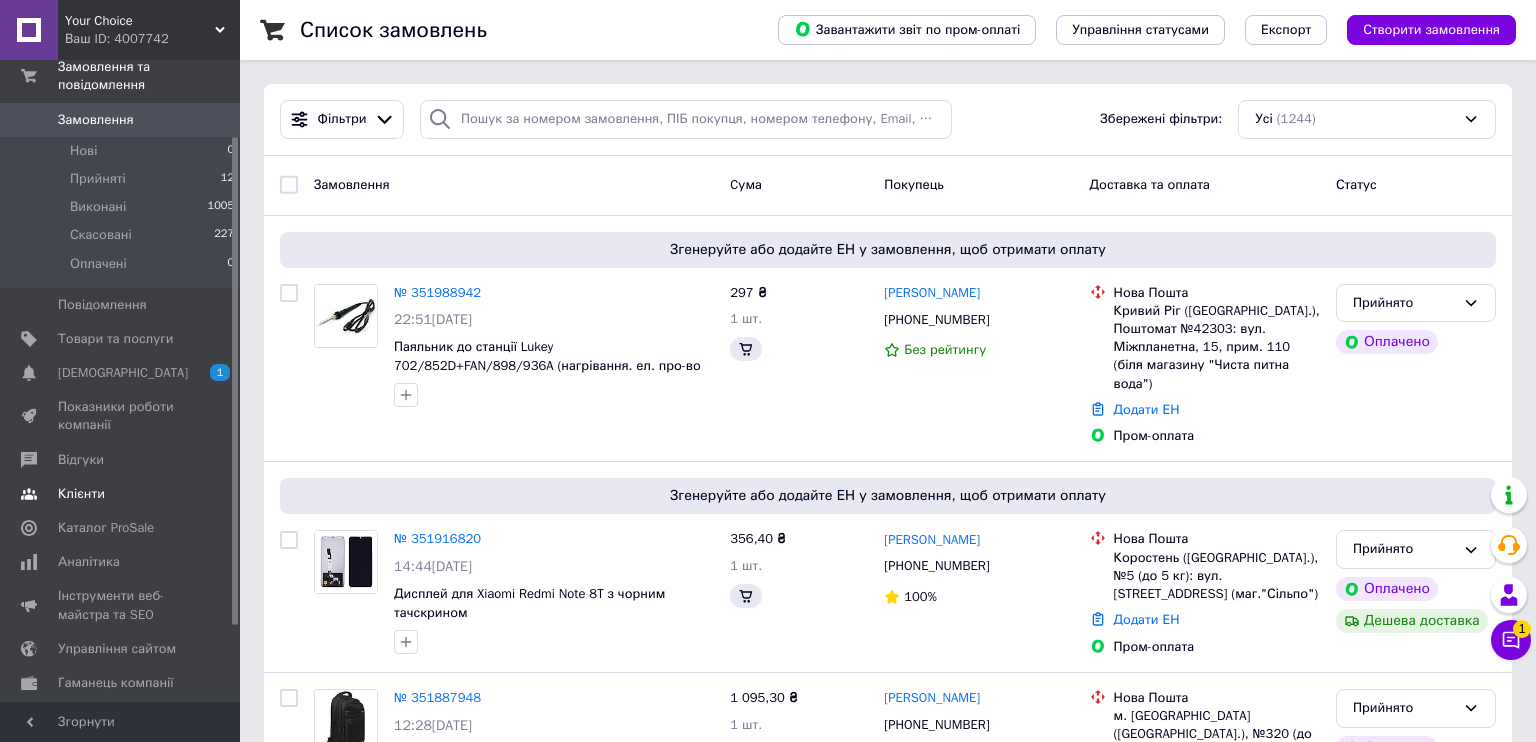 click on "Сповіщення 1 0" at bounding box center [123, 373] 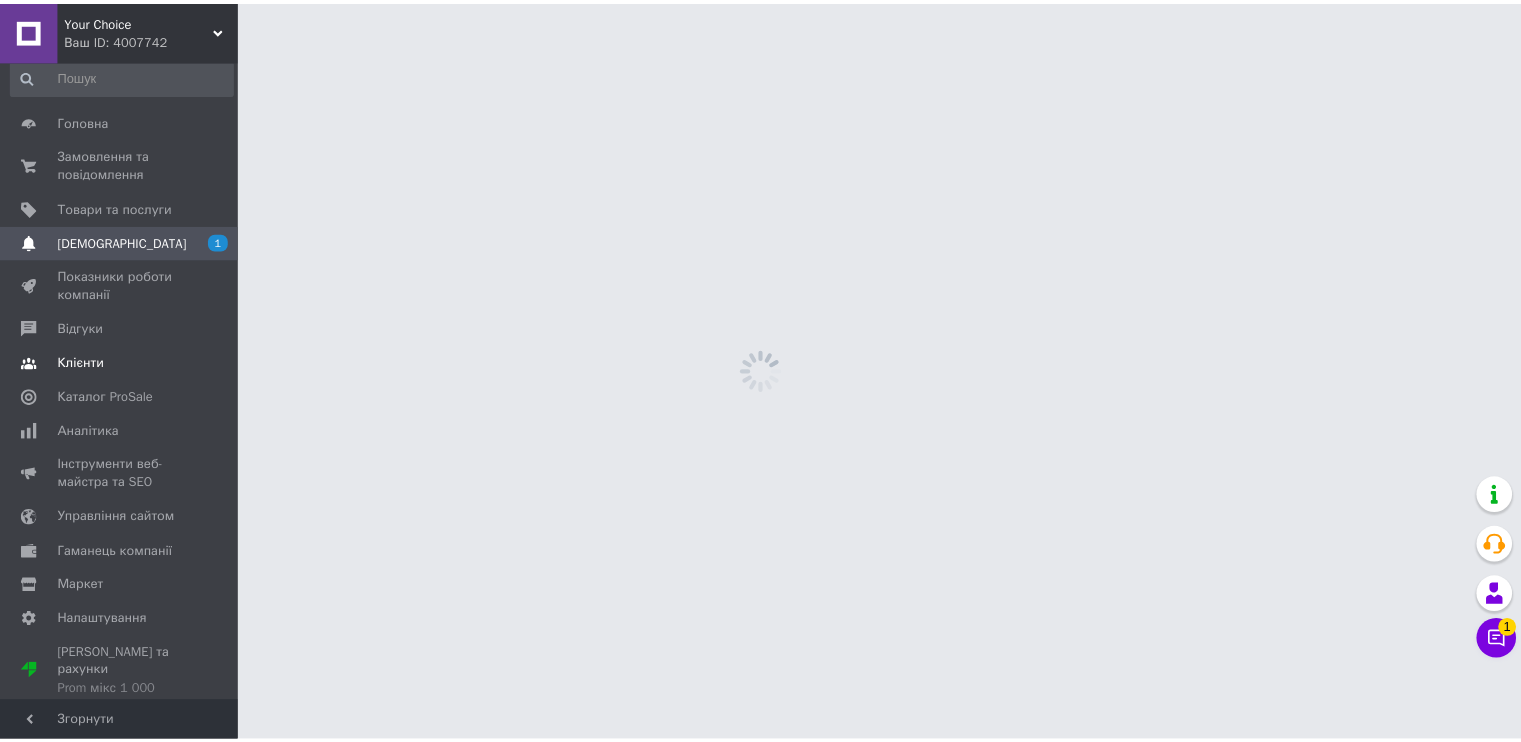 scroll, scrollTop: 0, scrollLeft: 0, axis: both 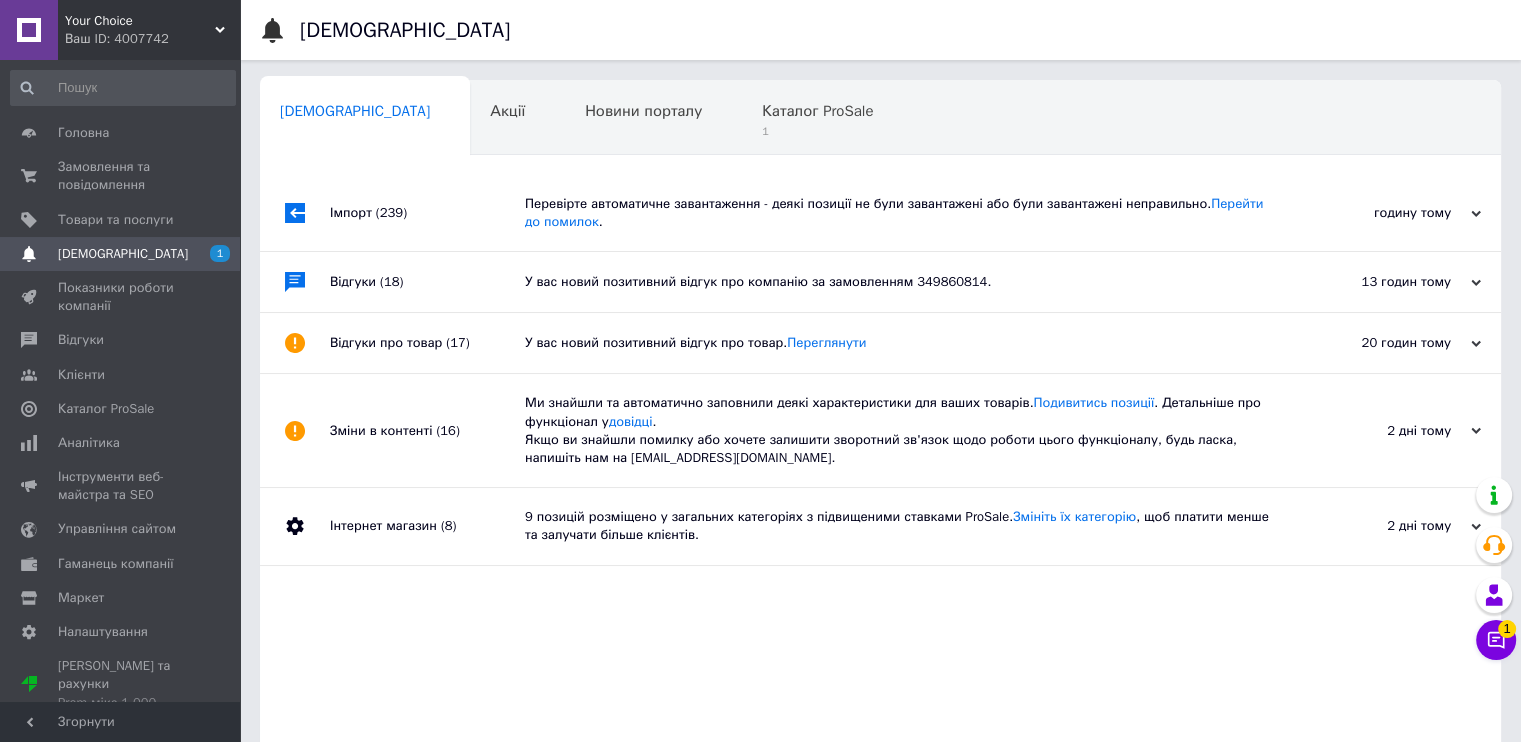 click on "Імпорт   (239)" at bounding box center [427, 213] 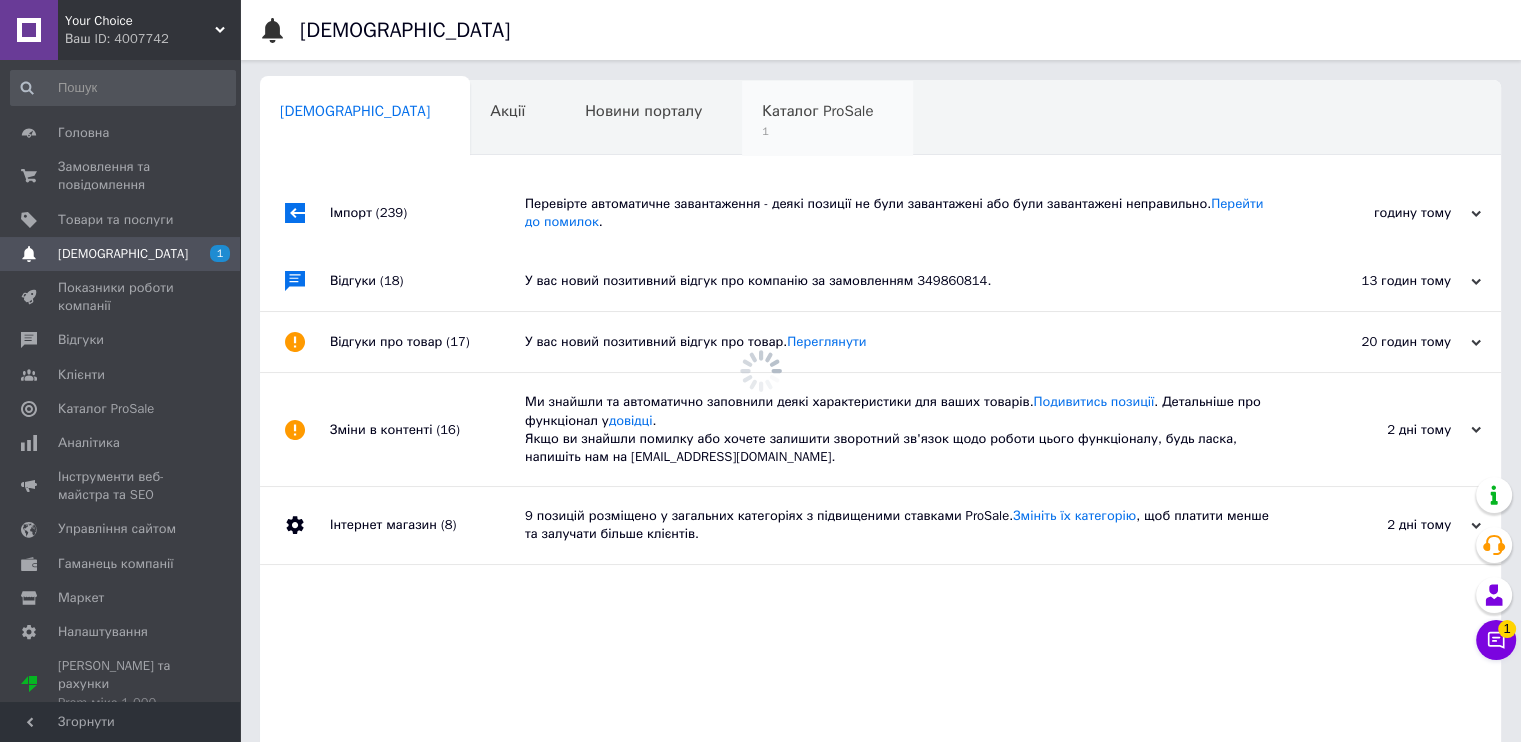 click on "Каталог ProSale 1" at bounding box center (827, 119) 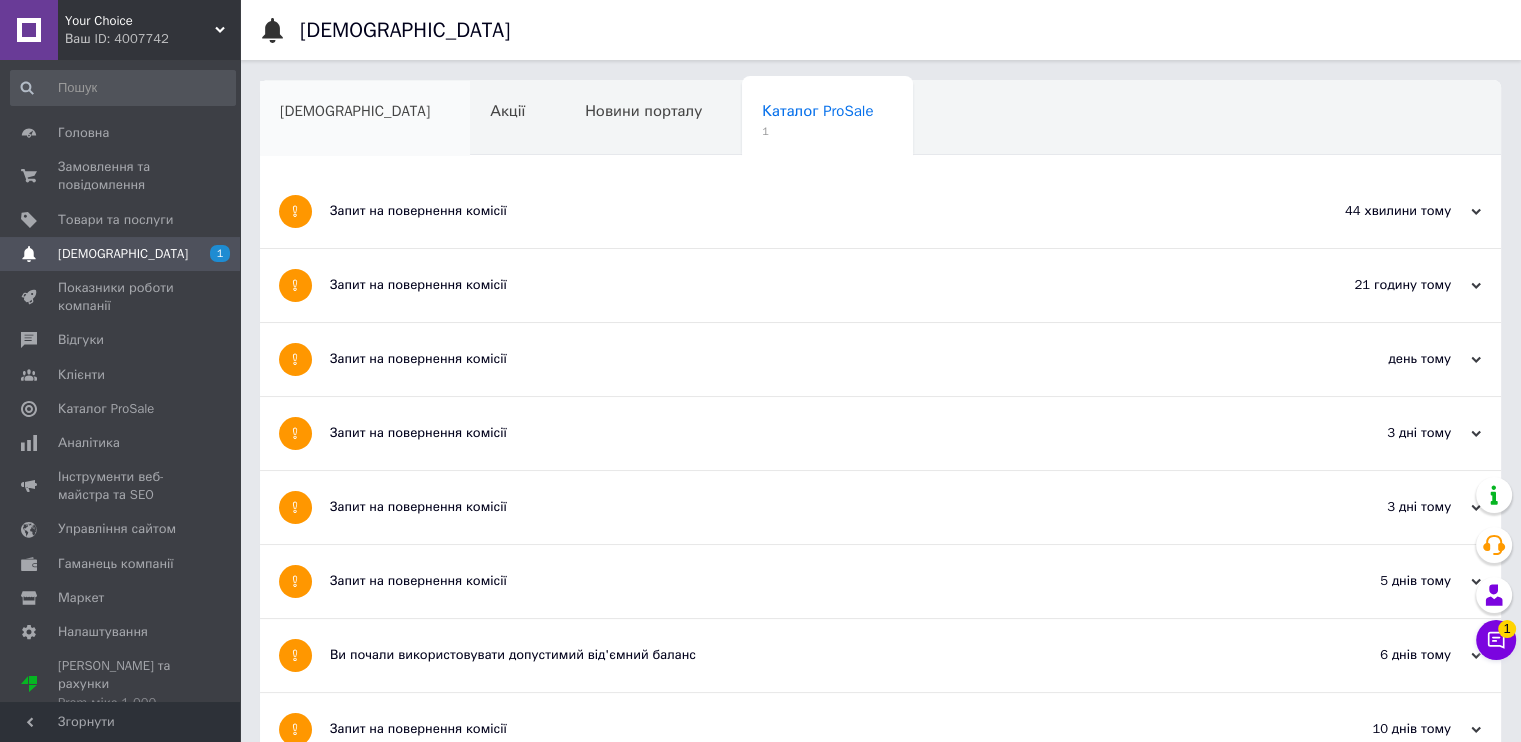 click on "[DEMOGRAPHIC_DATA]" at bounding box center (355, 111) 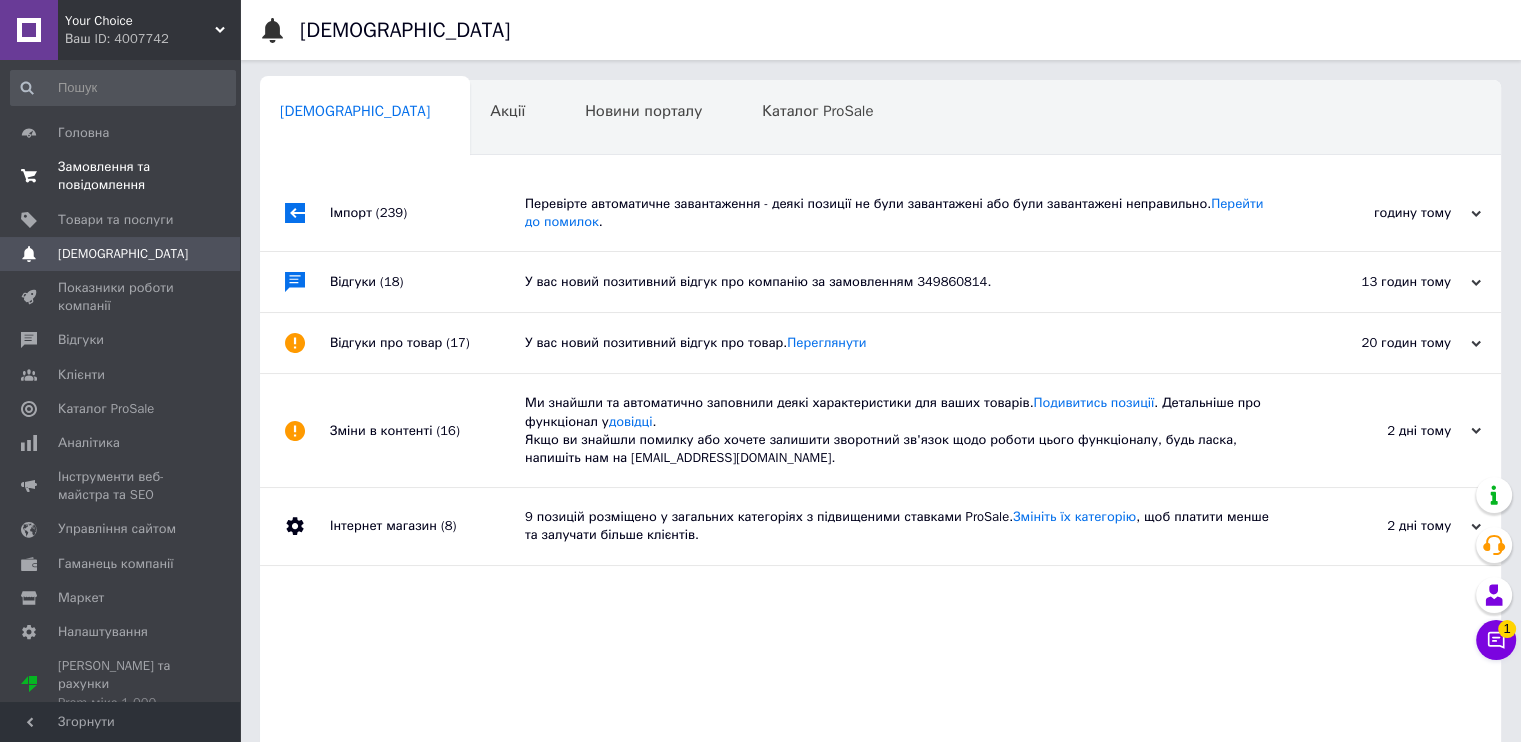 click on "Замовлення та повідомлення" at bounding box center [121, 176] 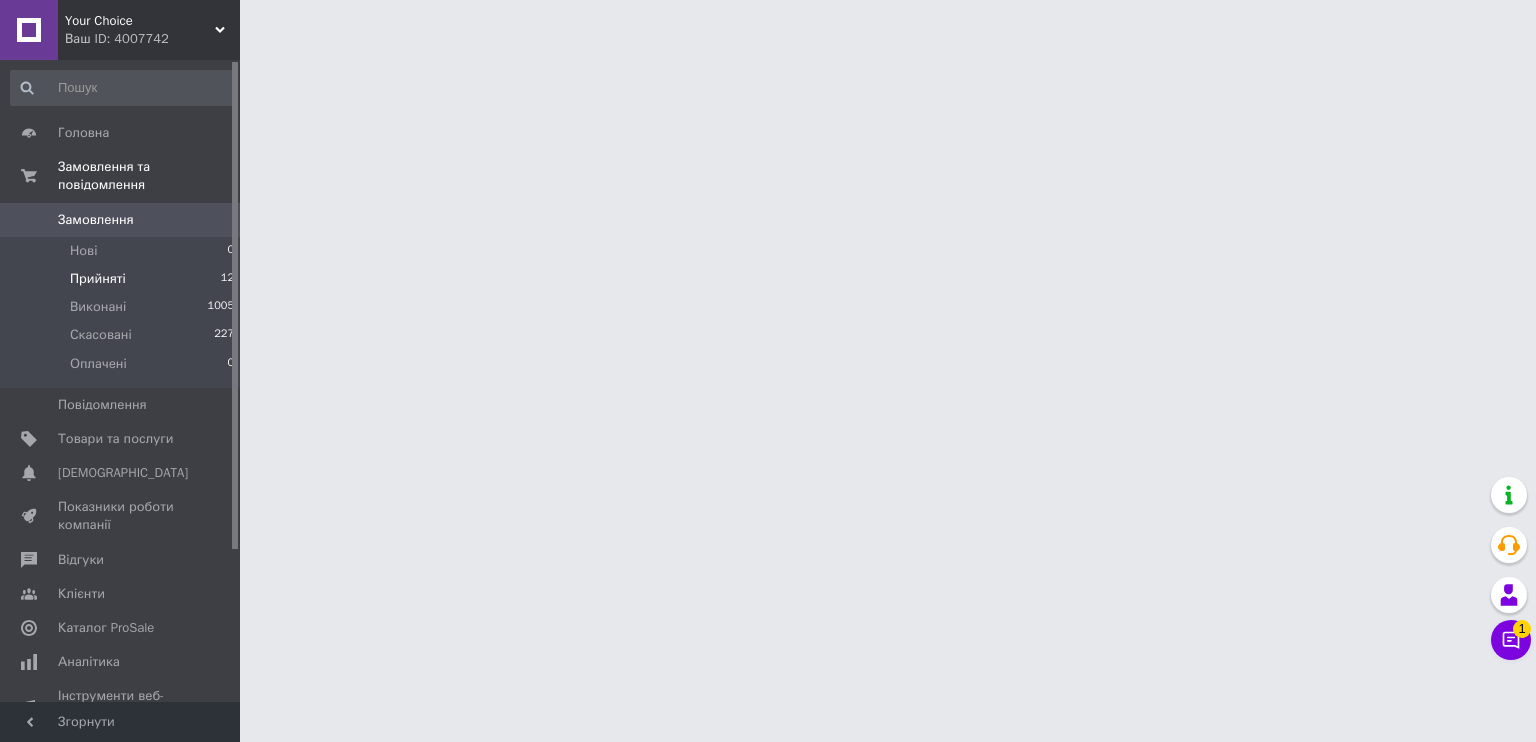click on "Прийняті" at bounding box center (98, 279) 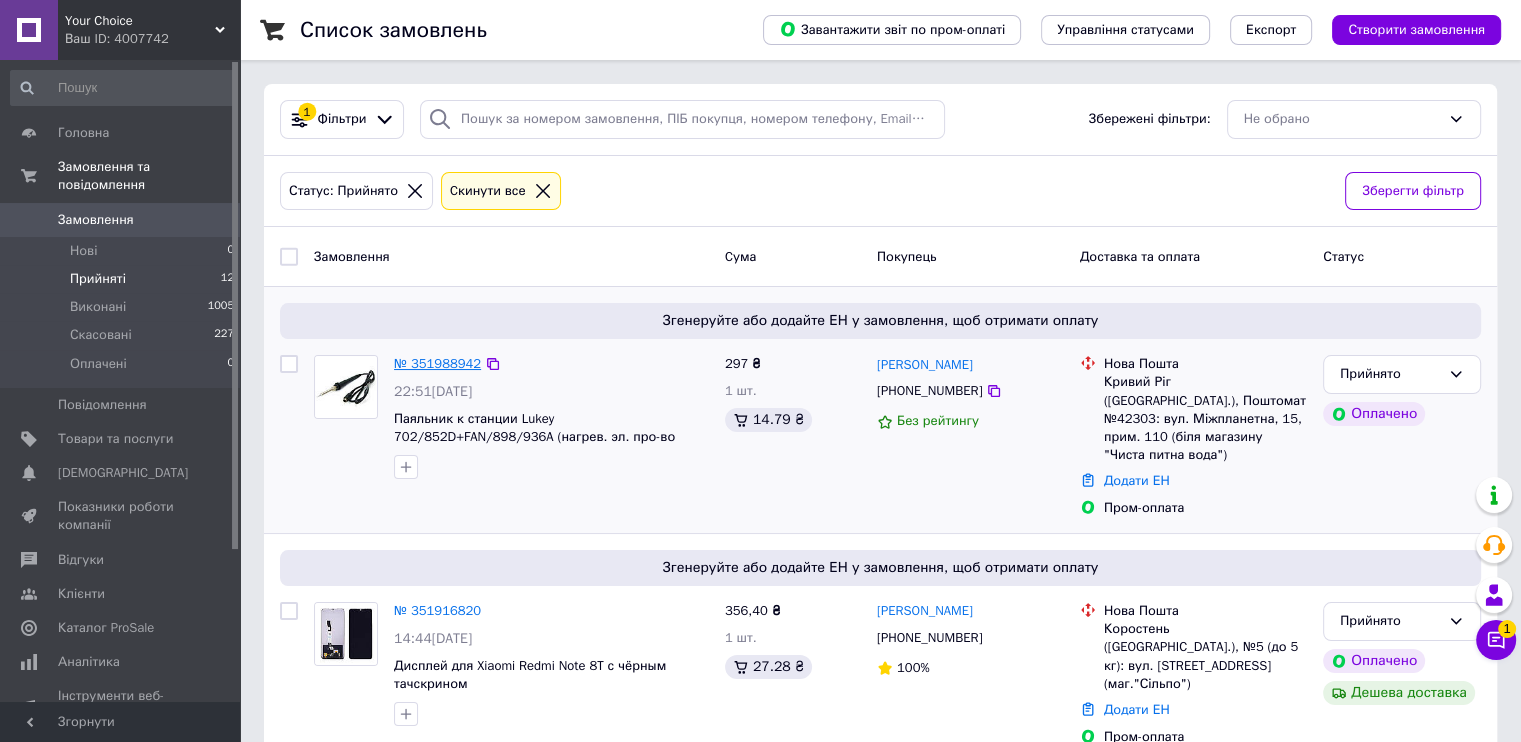 click on "№ 351988942" at bounding box center [437, 363] 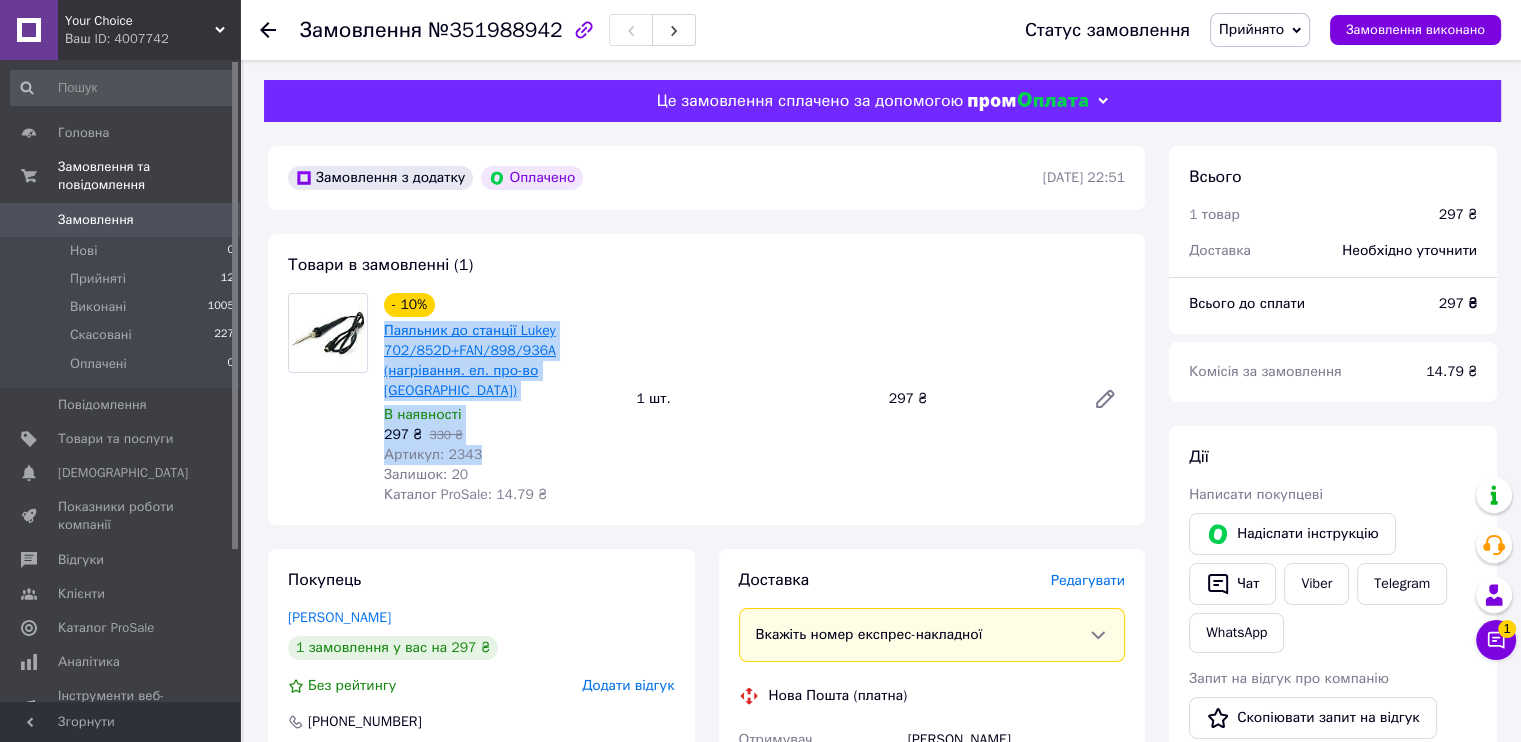 drag, startPoint x: 480, startPoint y: 433, endPoint x: 385, endPoint y: 332, distance: 138.65785 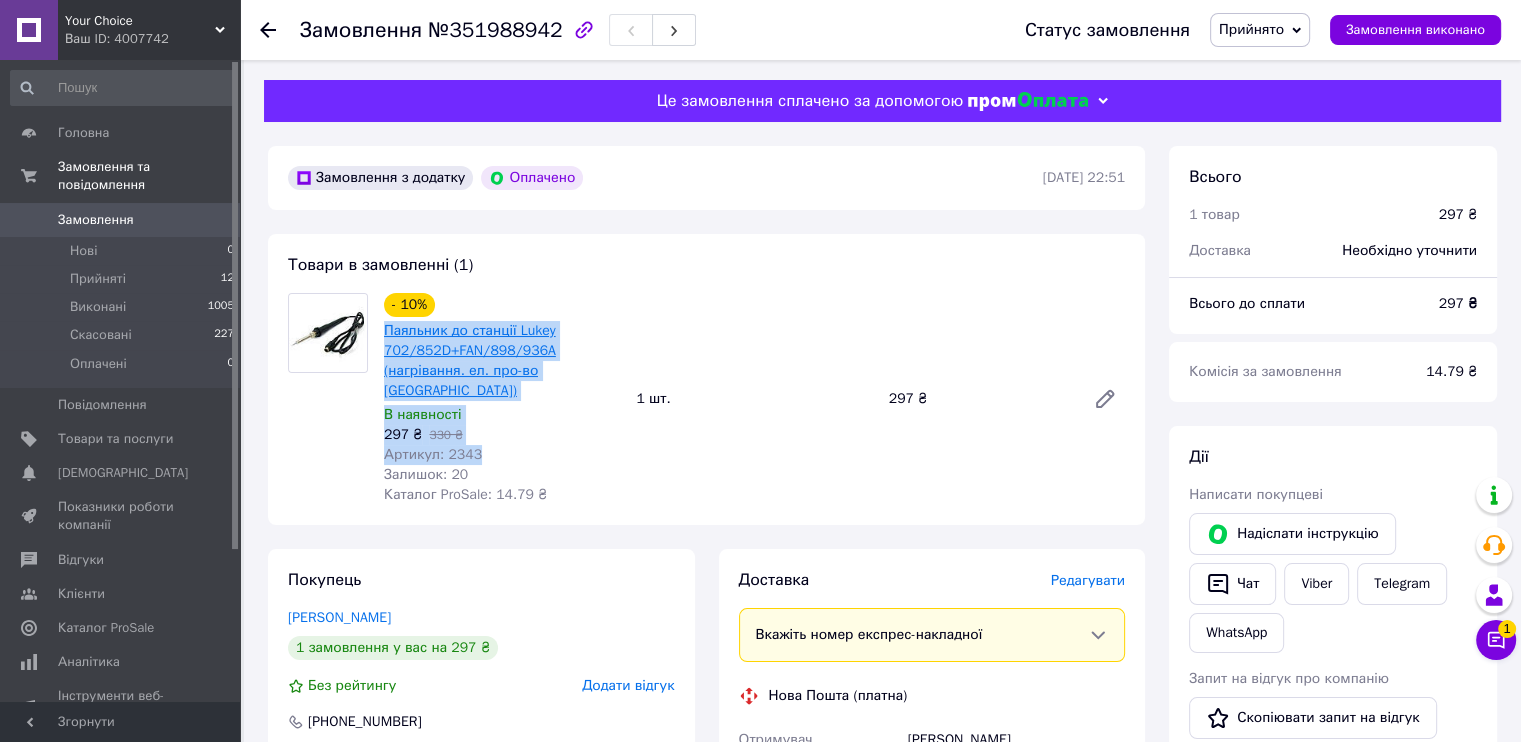 click on "- 10% Паяльник до станції Lukey 702/852D+FAN/898/936A (нагрівання. ел. про-во Taiwan) В наявності 297 ₴   330 ₴ Артикул: 2343 Залишок: 20 Каталог ProSale: 14.79 ₴" at bounding box center (502, 399) 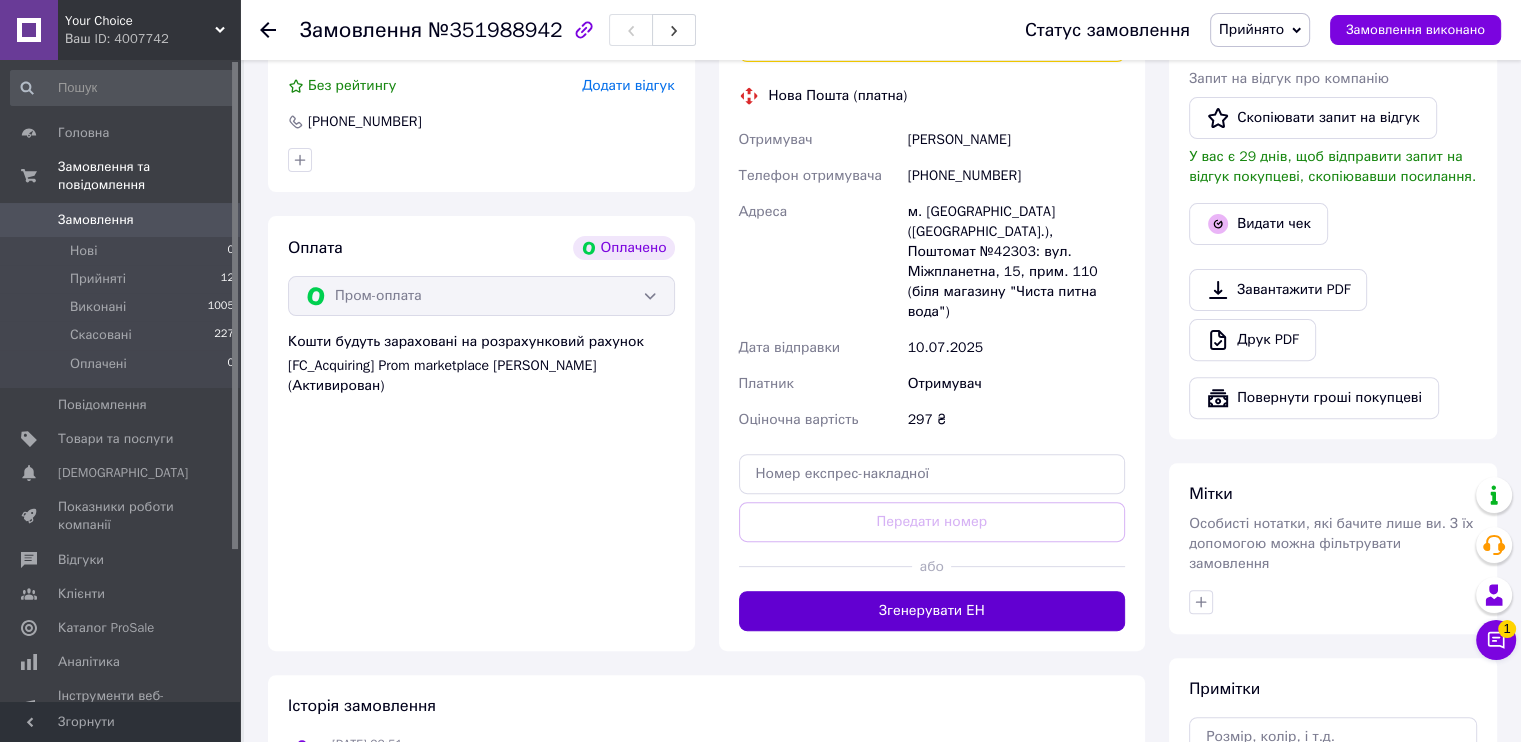 click on "Згенерувати ЕН" at bounding box center [932, 611] 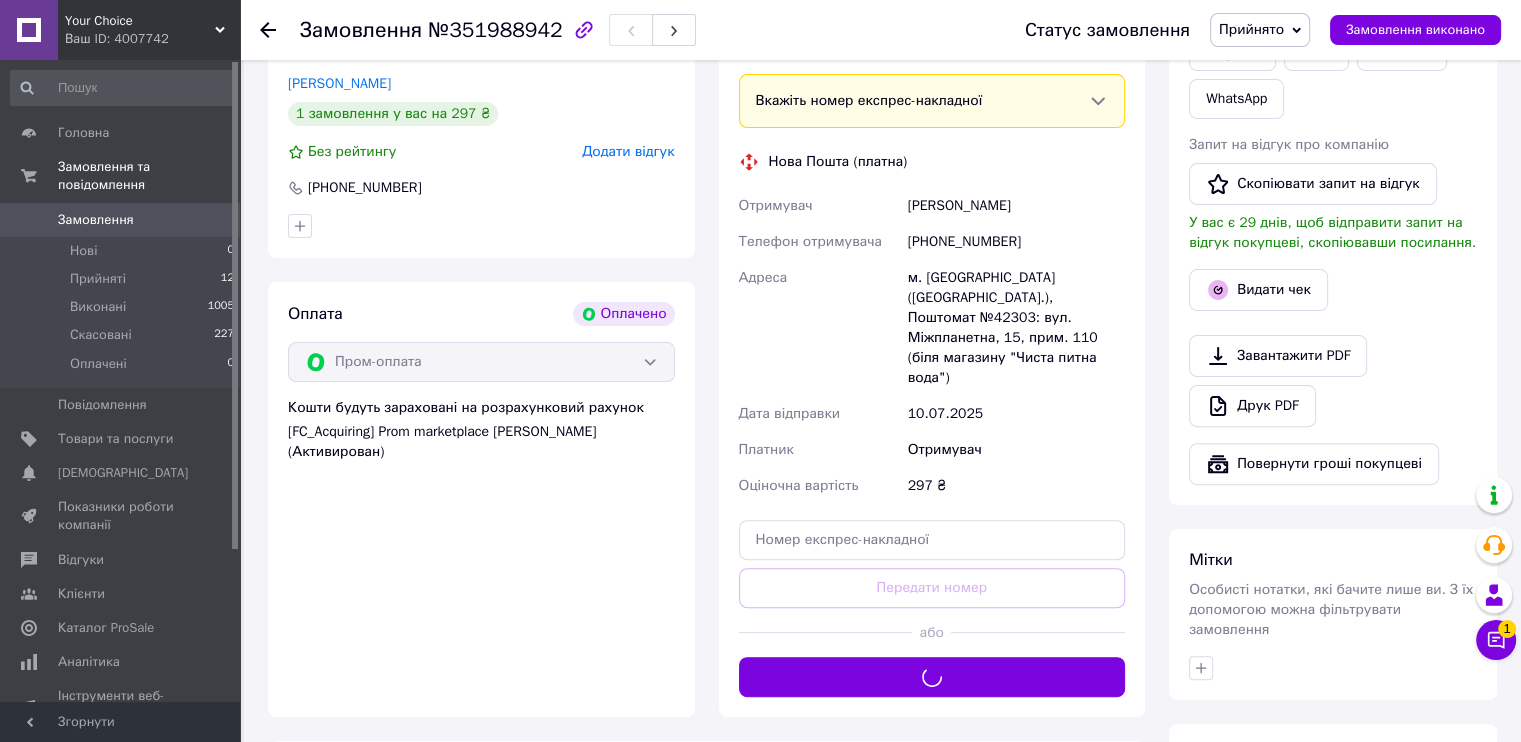 scroll, scrollTop: 500, scrollLeft: 0, axis: vertical 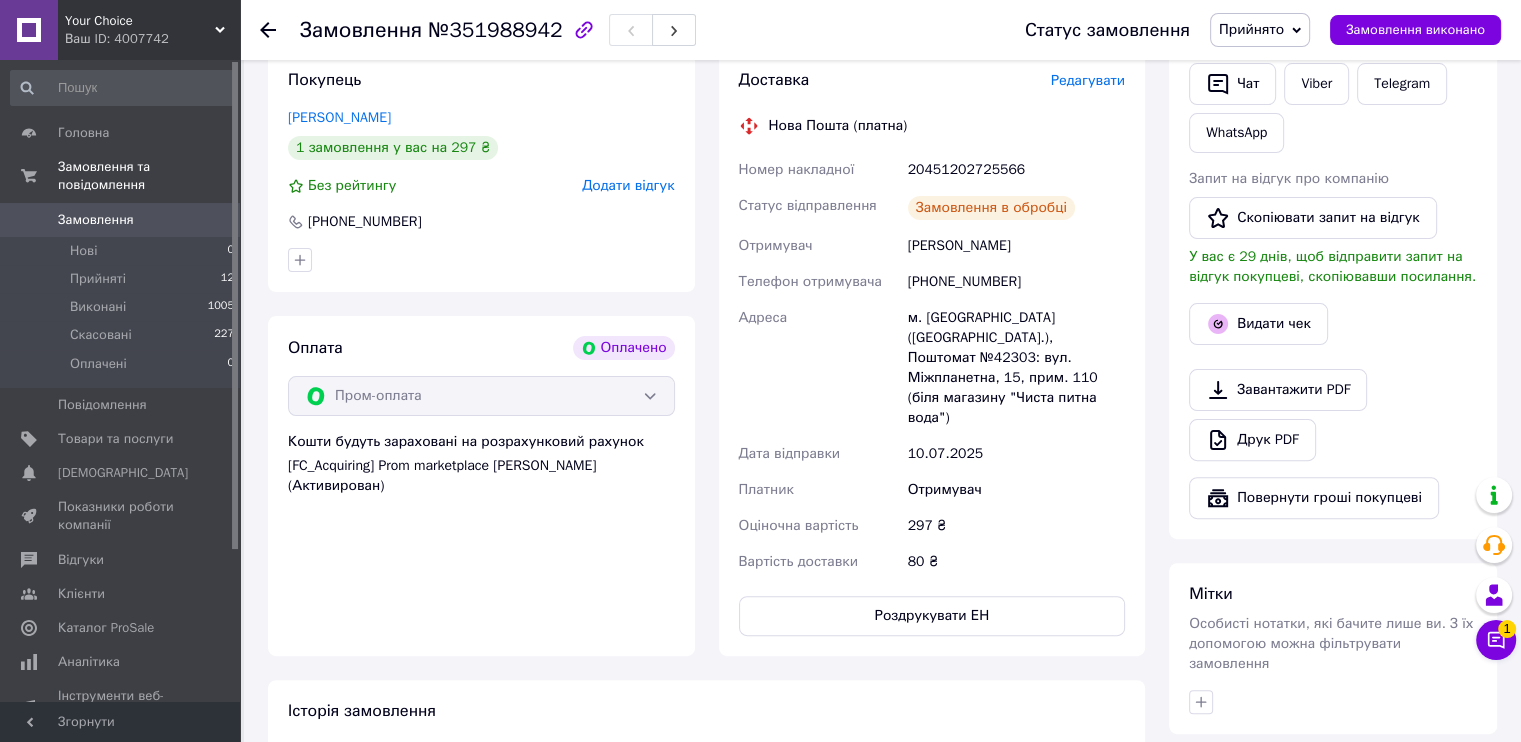 click on "20451202725566" at bounding box center (1016, 170) 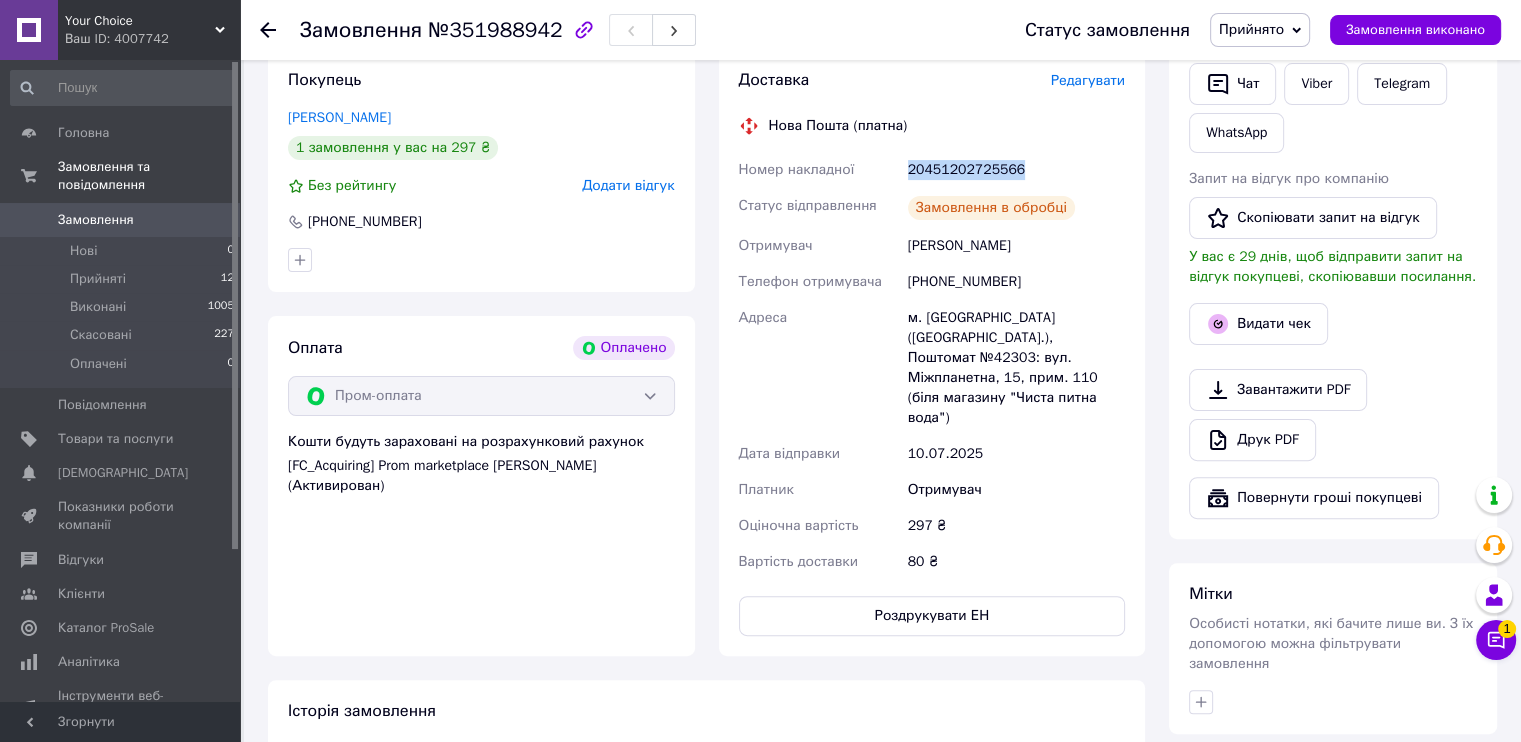 click on "20451202725566" at bounding box center [1016, 170] 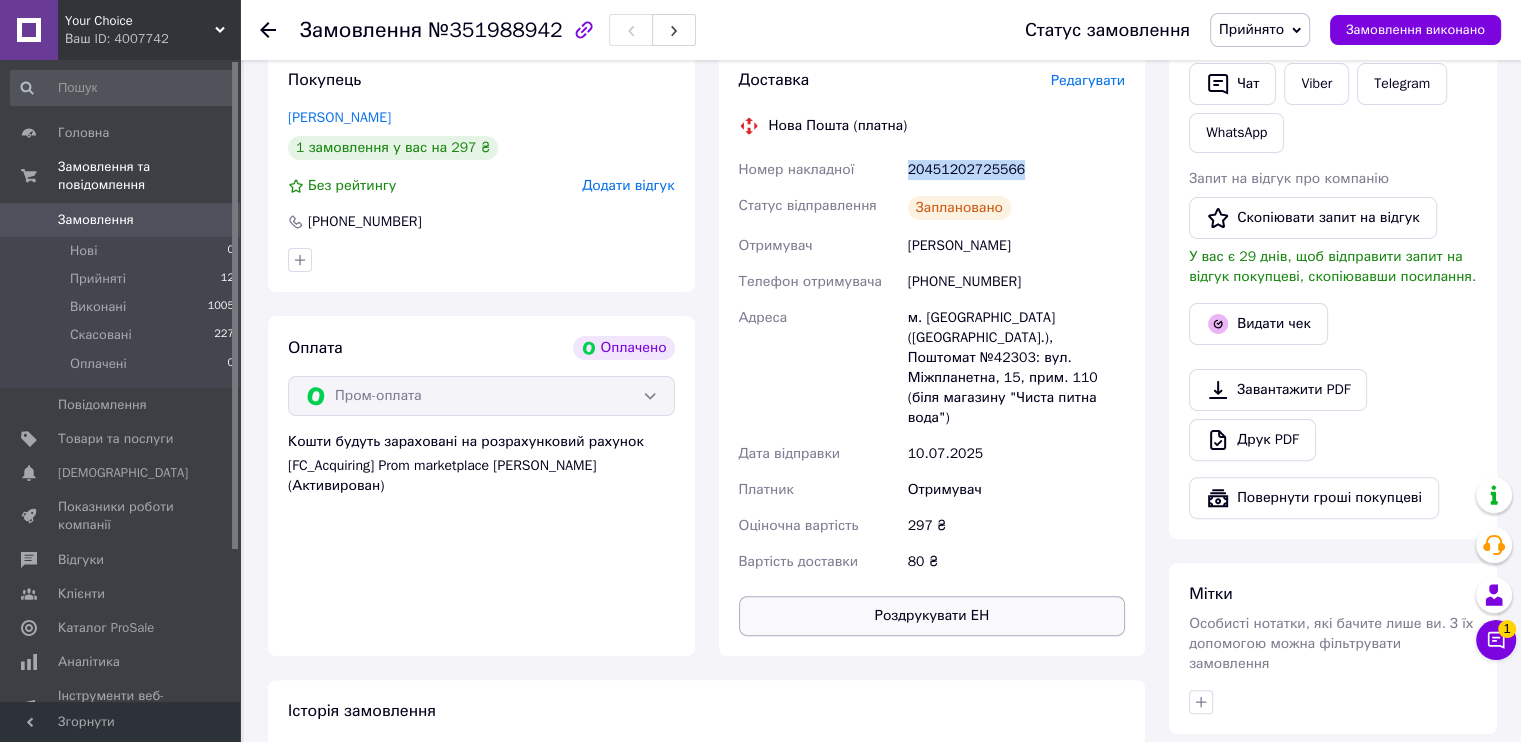 click on "Роздрукувати ЕН" at bounding box center (932, 616) 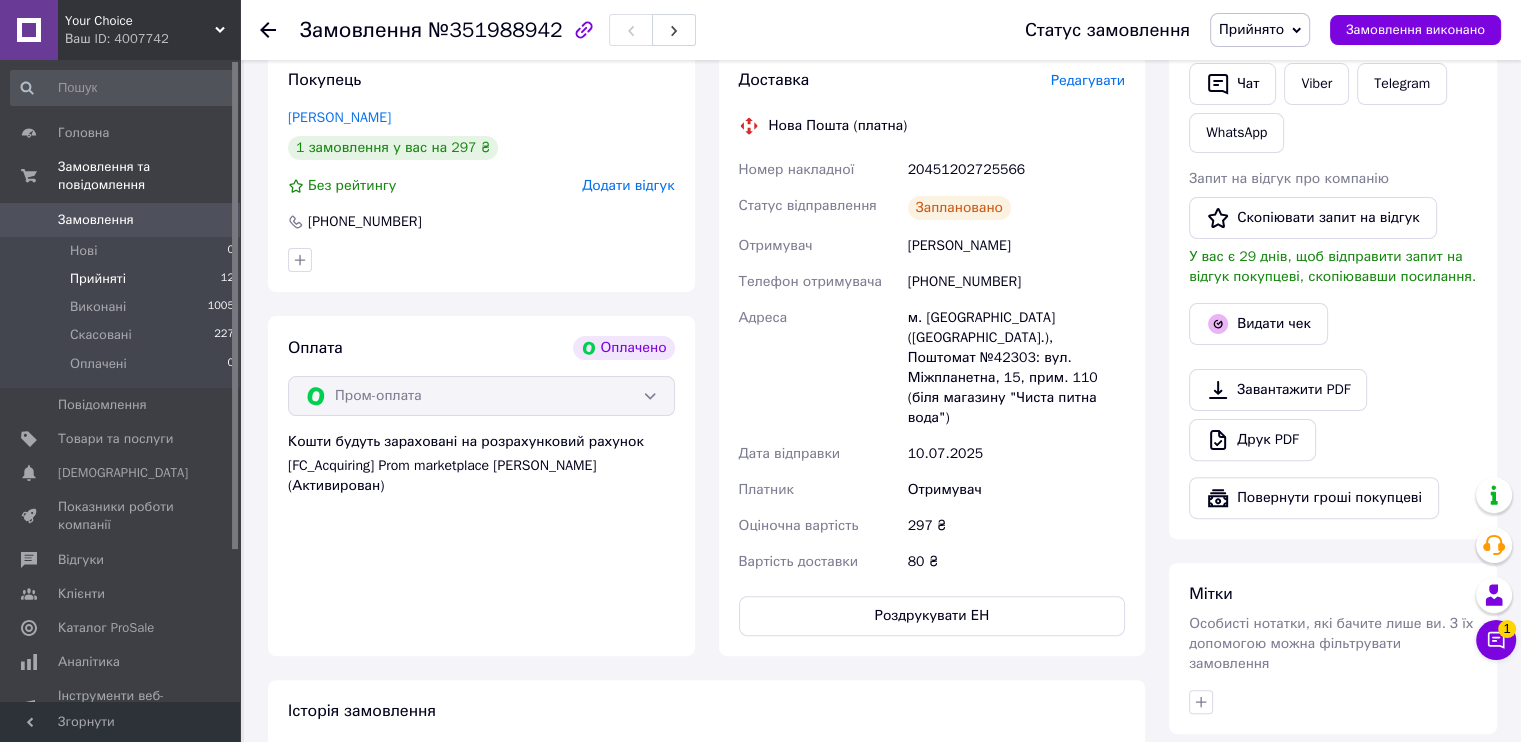 click on "Прийняті 12" at bounding box center (123, 279) 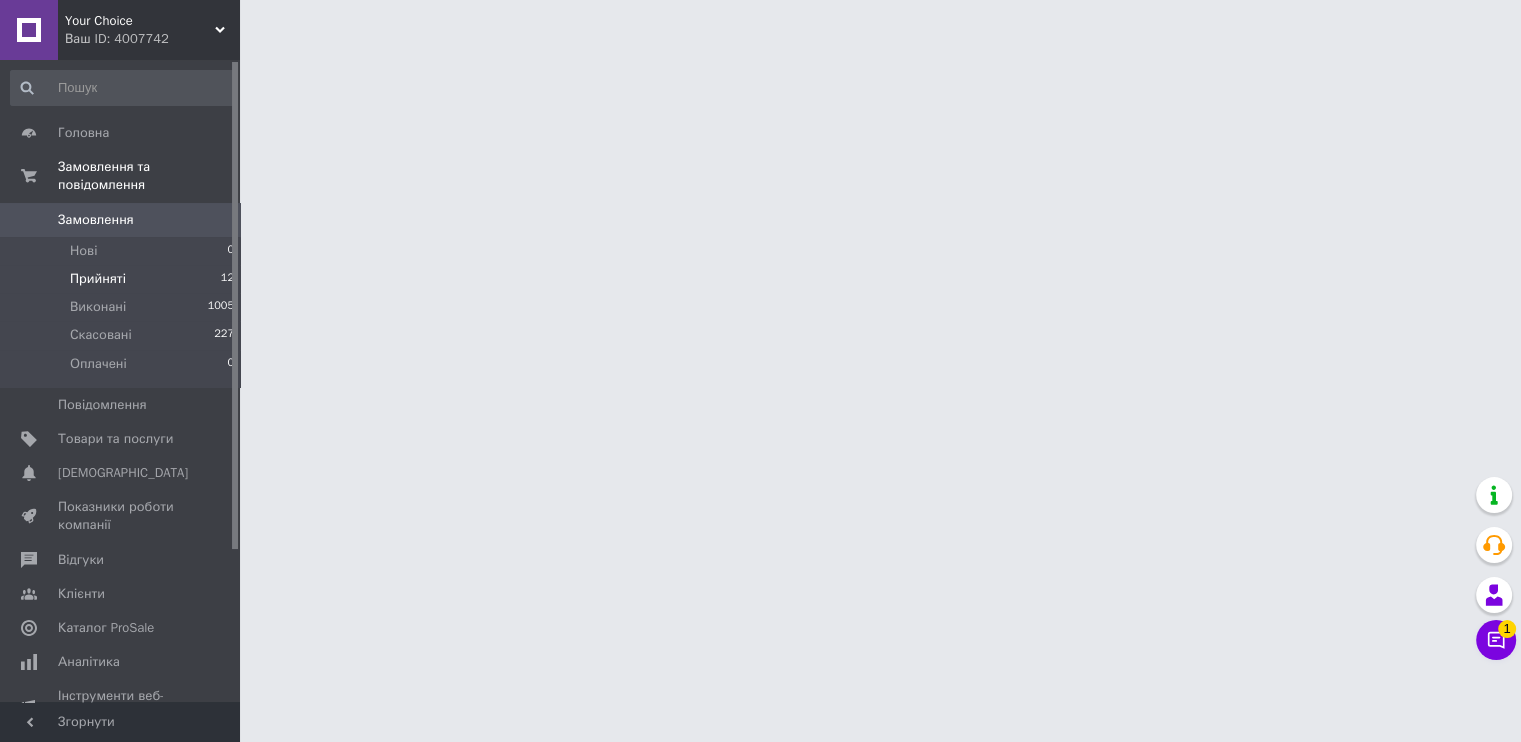 scroll, scrollTop: 0, scrollLeft: 0, axis: both 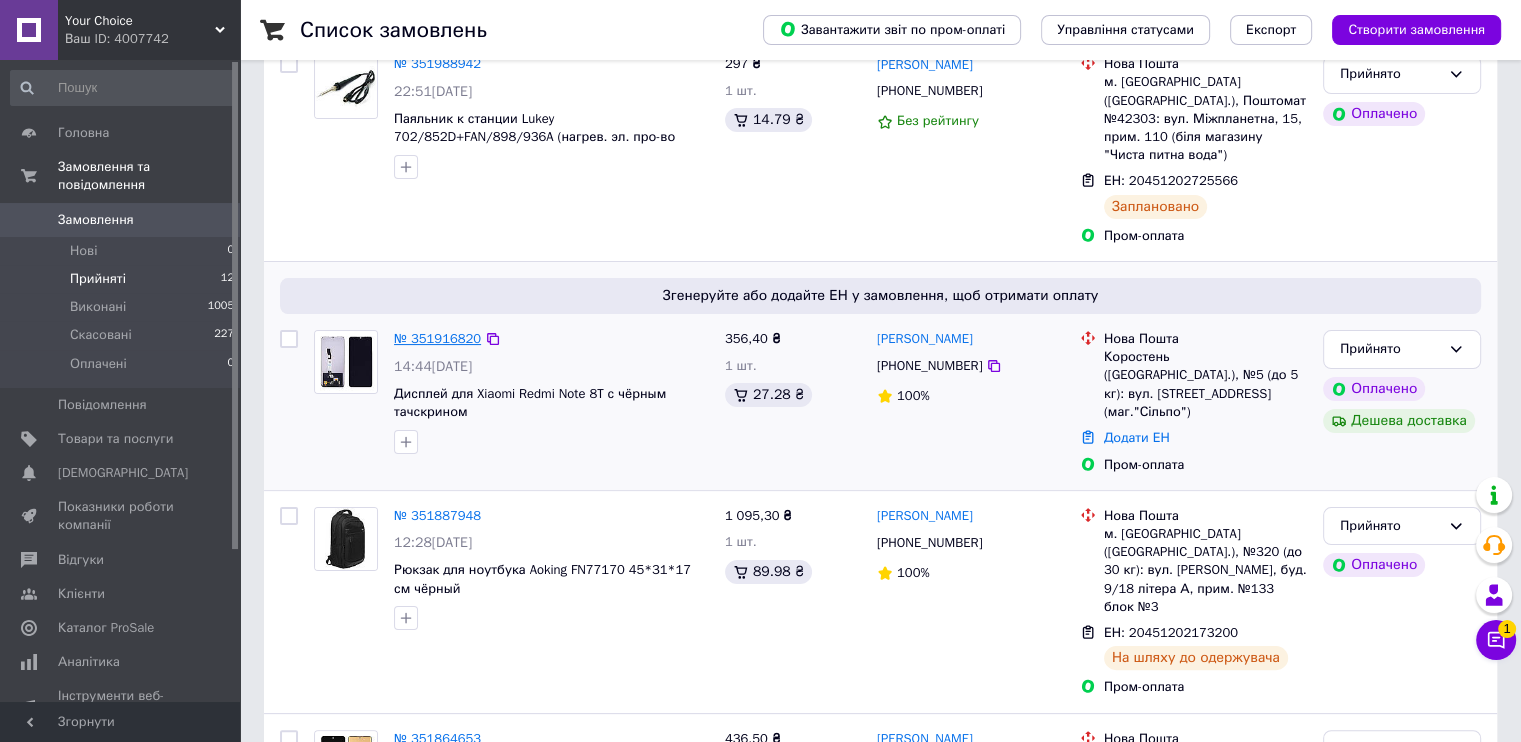 click on "№ 351916820" at bounding box center (437, 338) 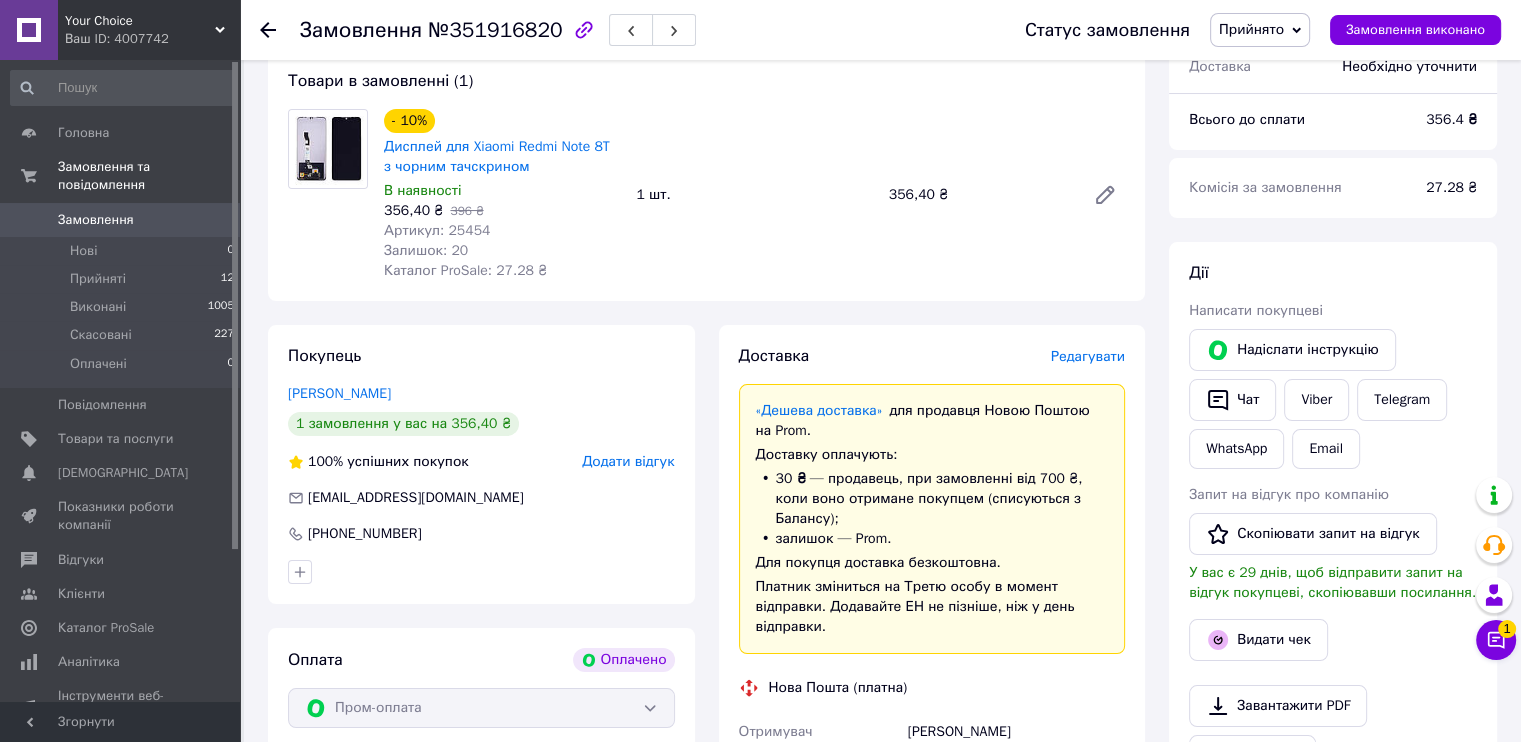 scroll, scrollTop: 0, scrollLeft: 0, axis: both 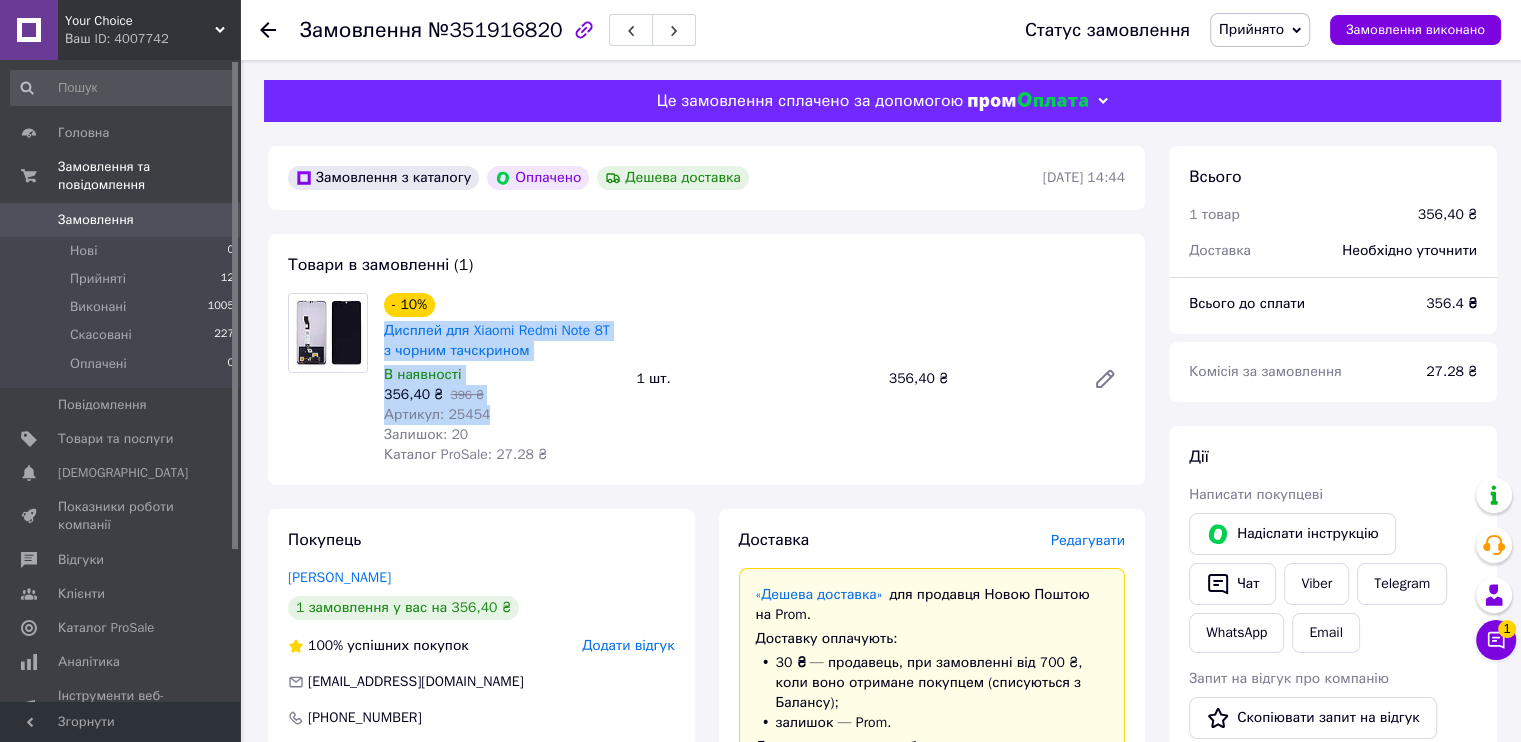 drag, startPoint x: 488, startPoint y: 415, endPoint x: 380, endPoint y: 339, distance: 132.0606 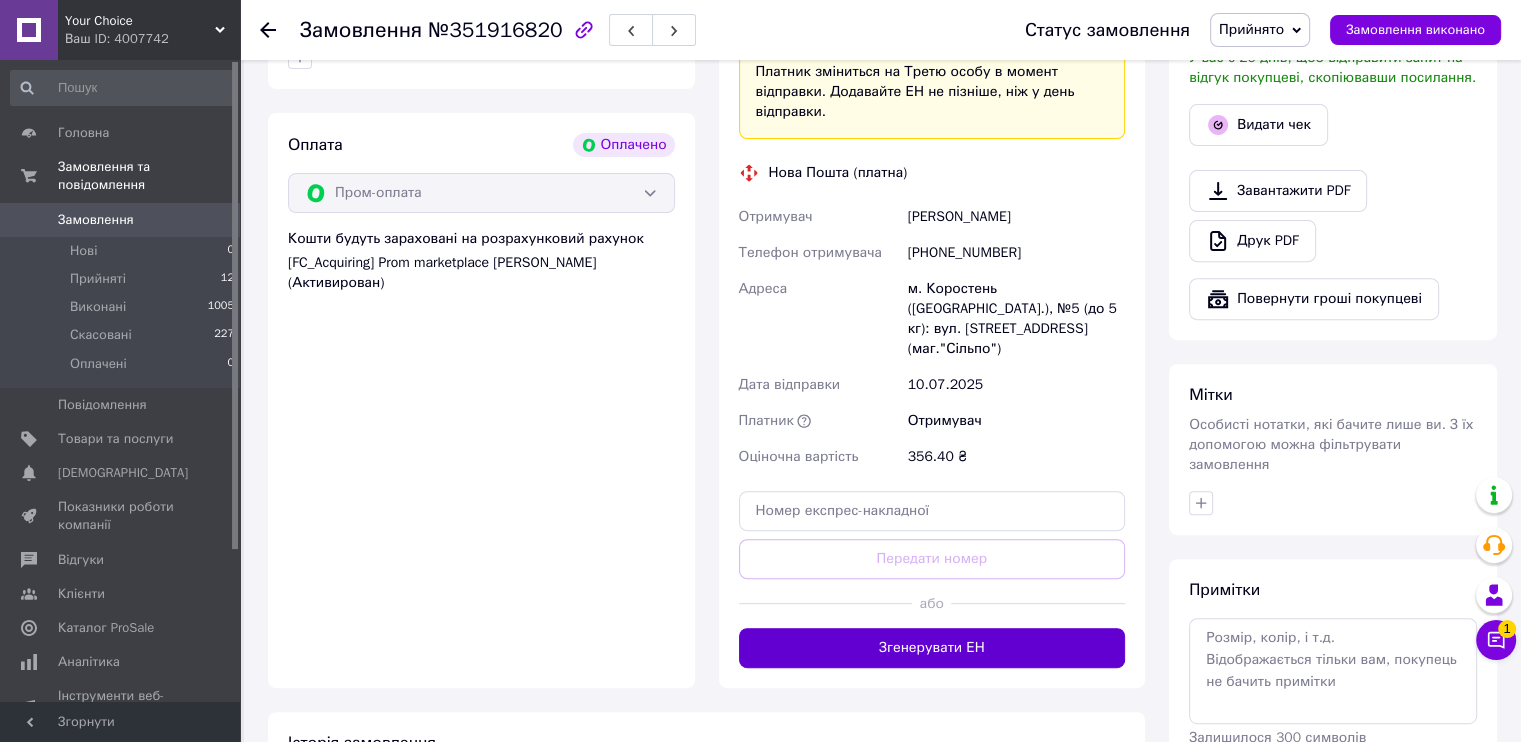 scroll, scrollTop: 700, scrollLeft: 0, axis: vertical 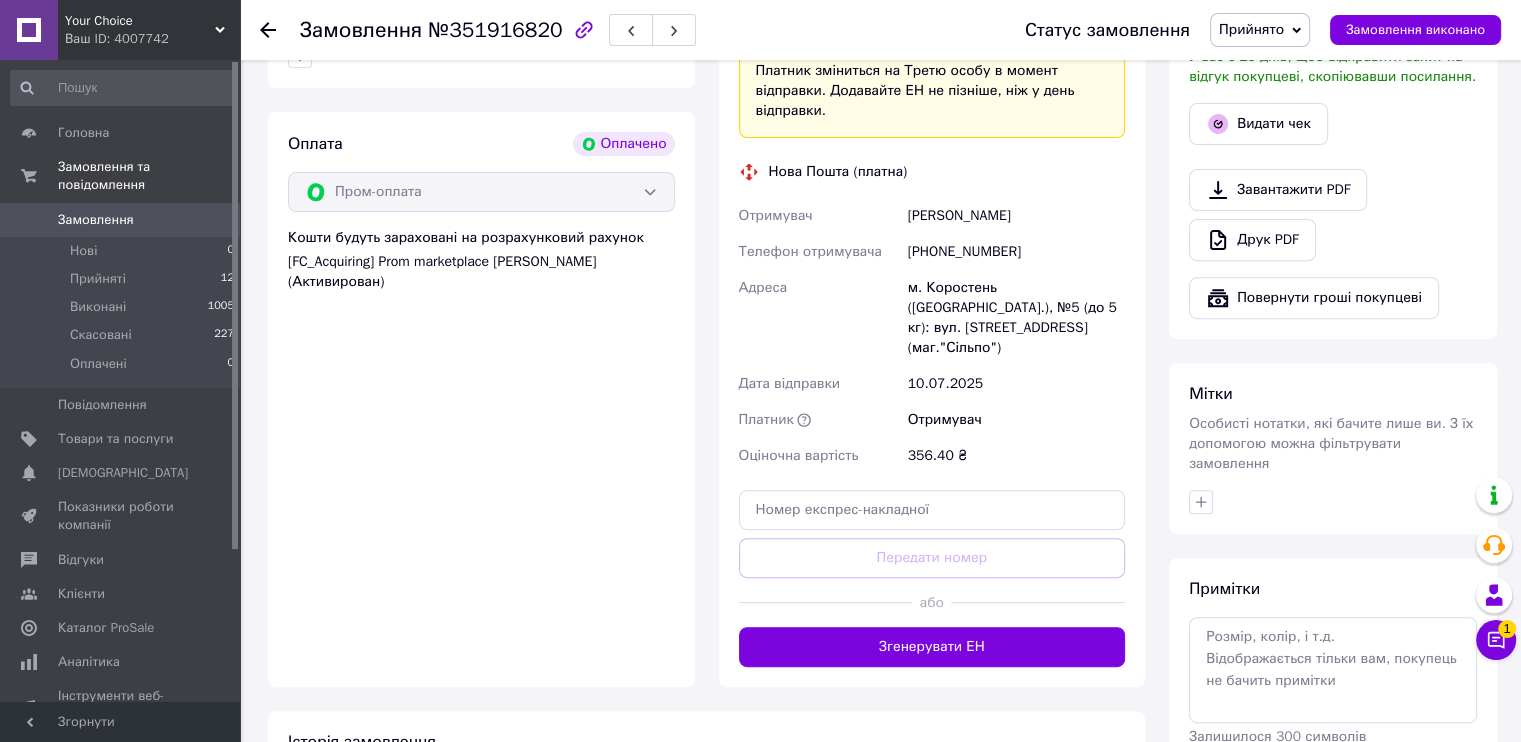 click on "Згенерувати ЕН" at bounding box center (932, 647) 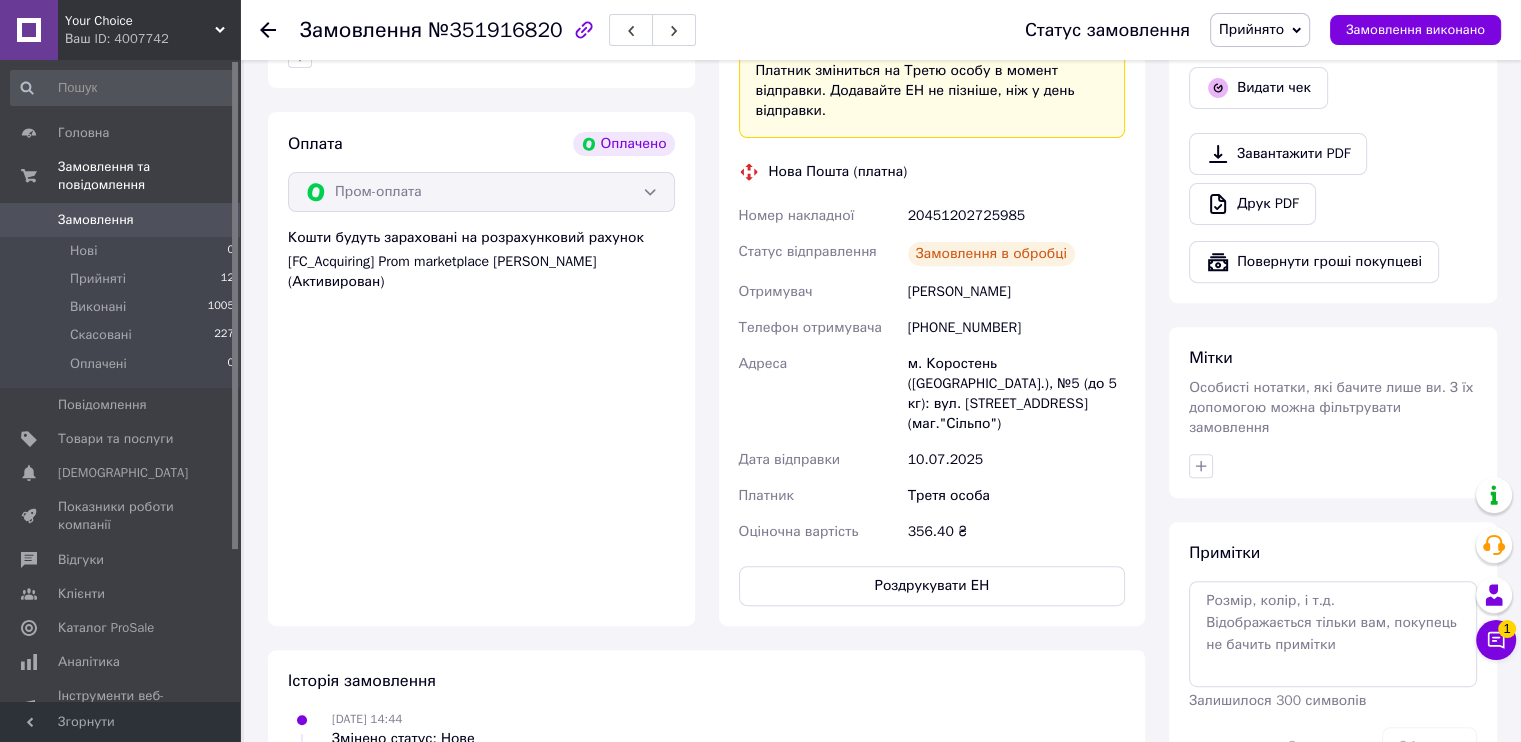 click on "20451202725985" at bounding box center [1016, 216] 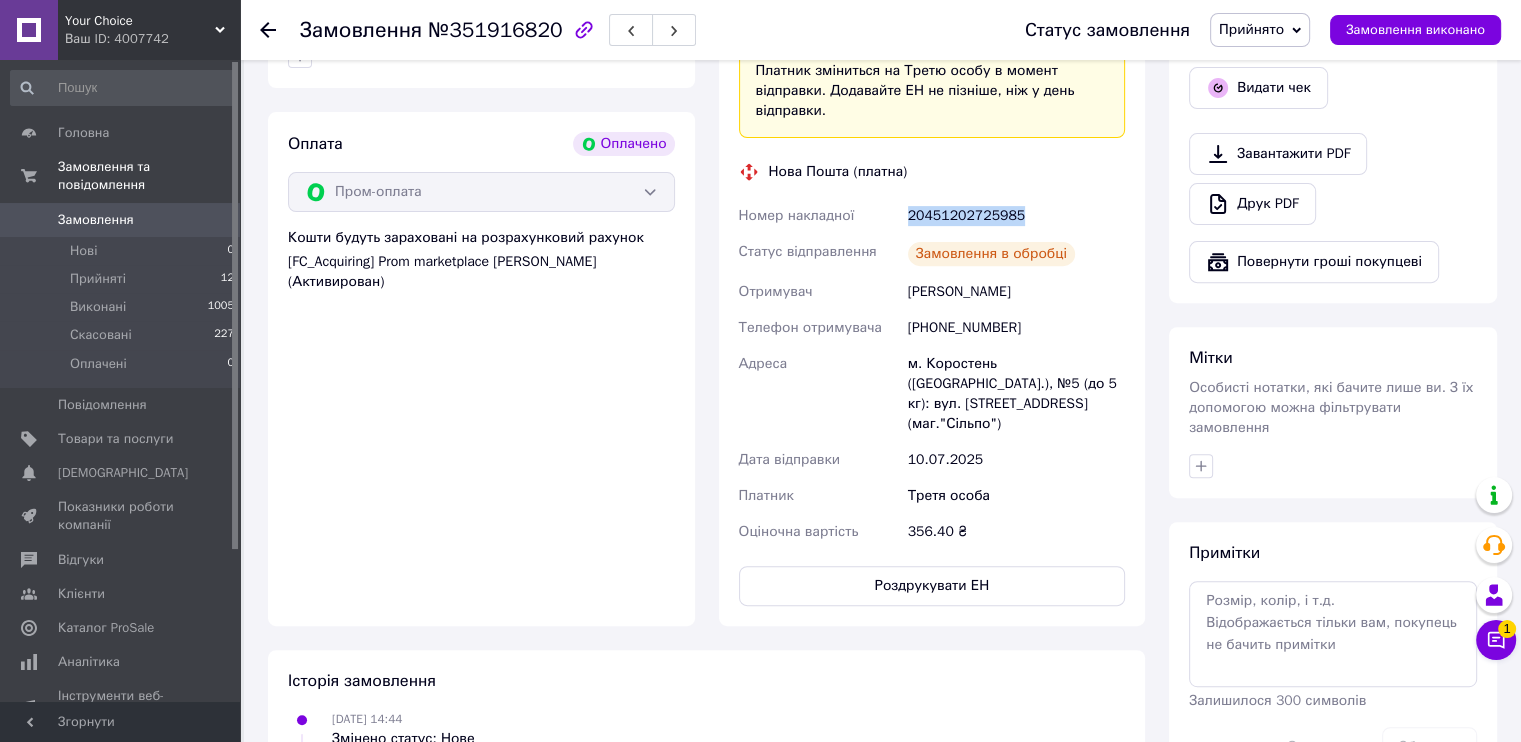 click on "20451202725985" at bounding box center [1016, 216] 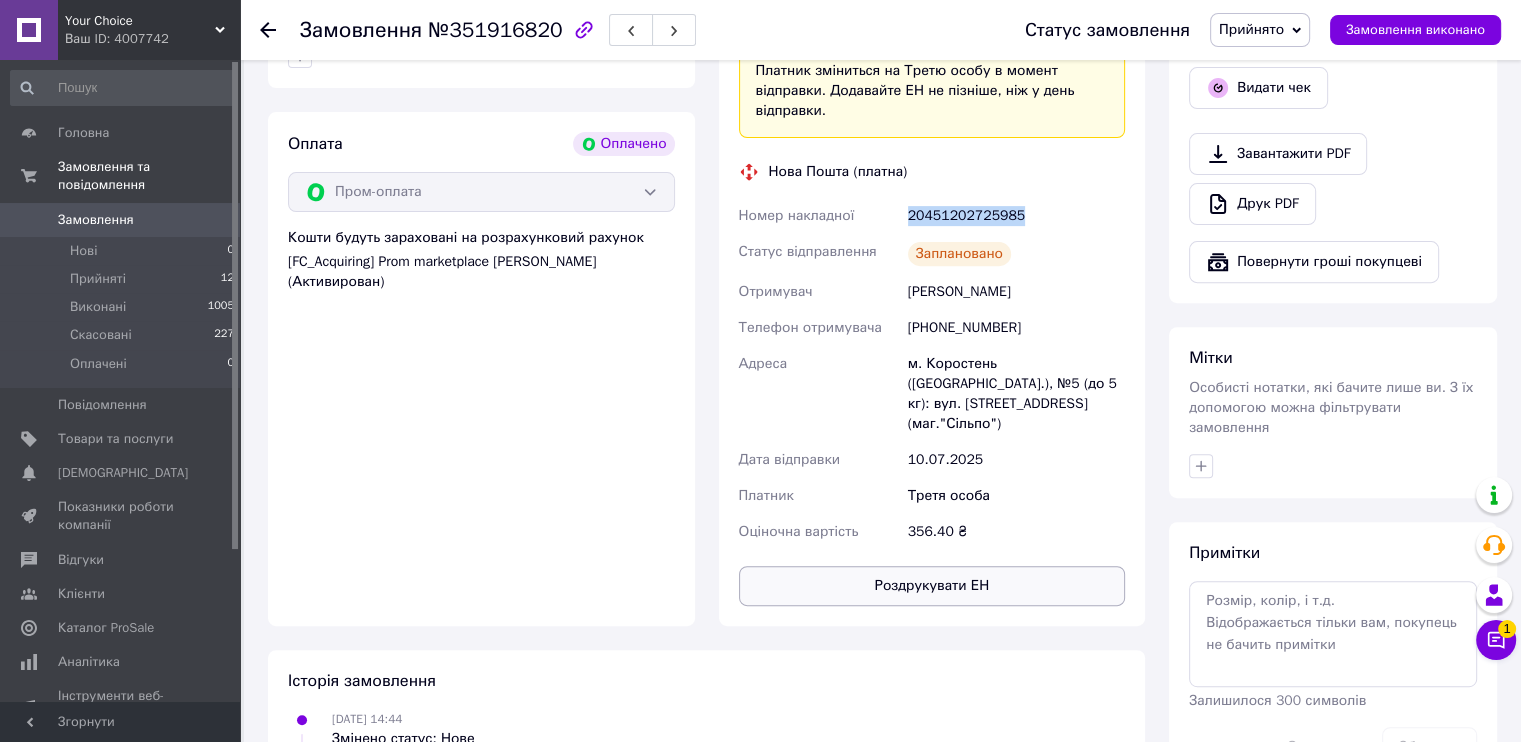 click on "Роздрукувати ЕН" at bounding box center [932, 586] 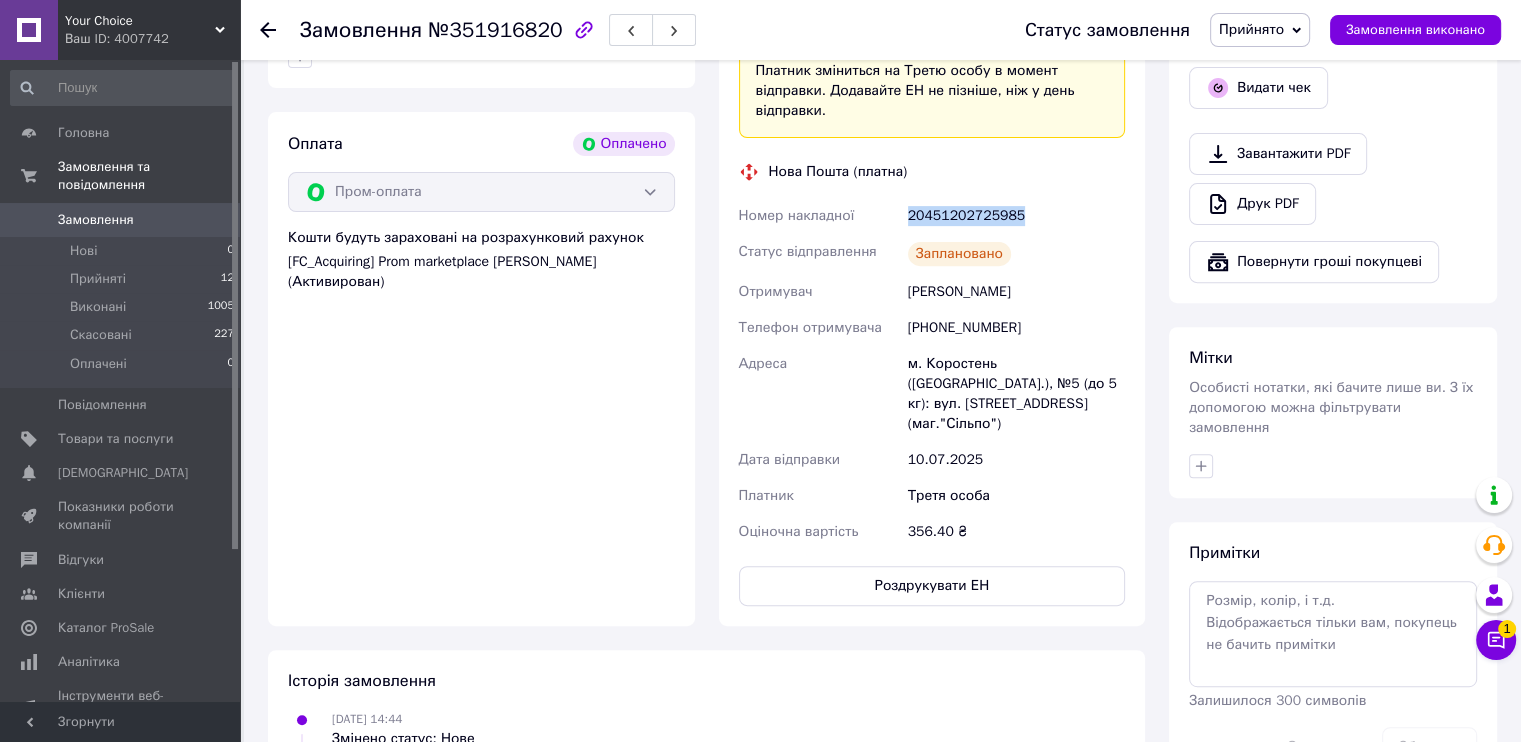 click 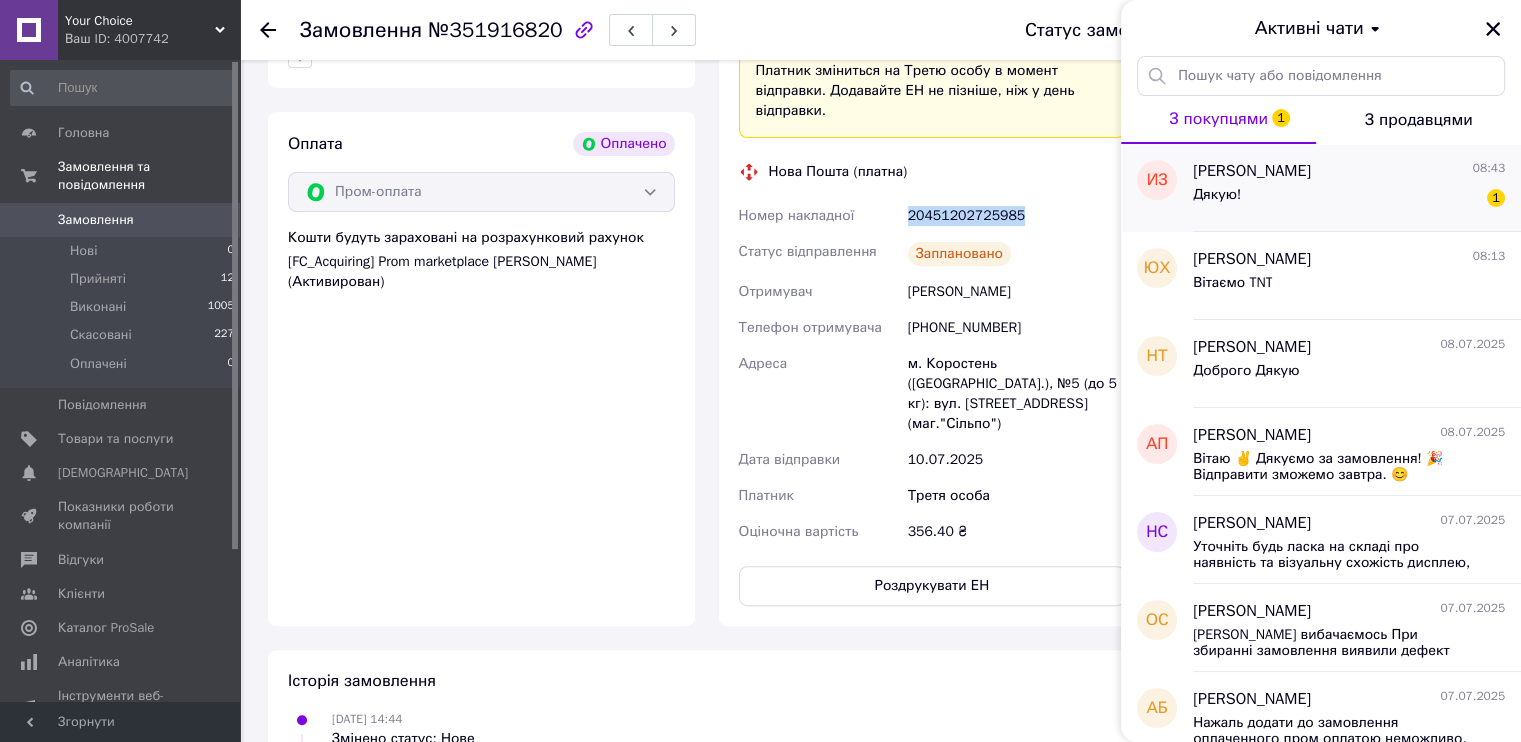 click on "Дякую! 1" at bounding box center (1349, 199) 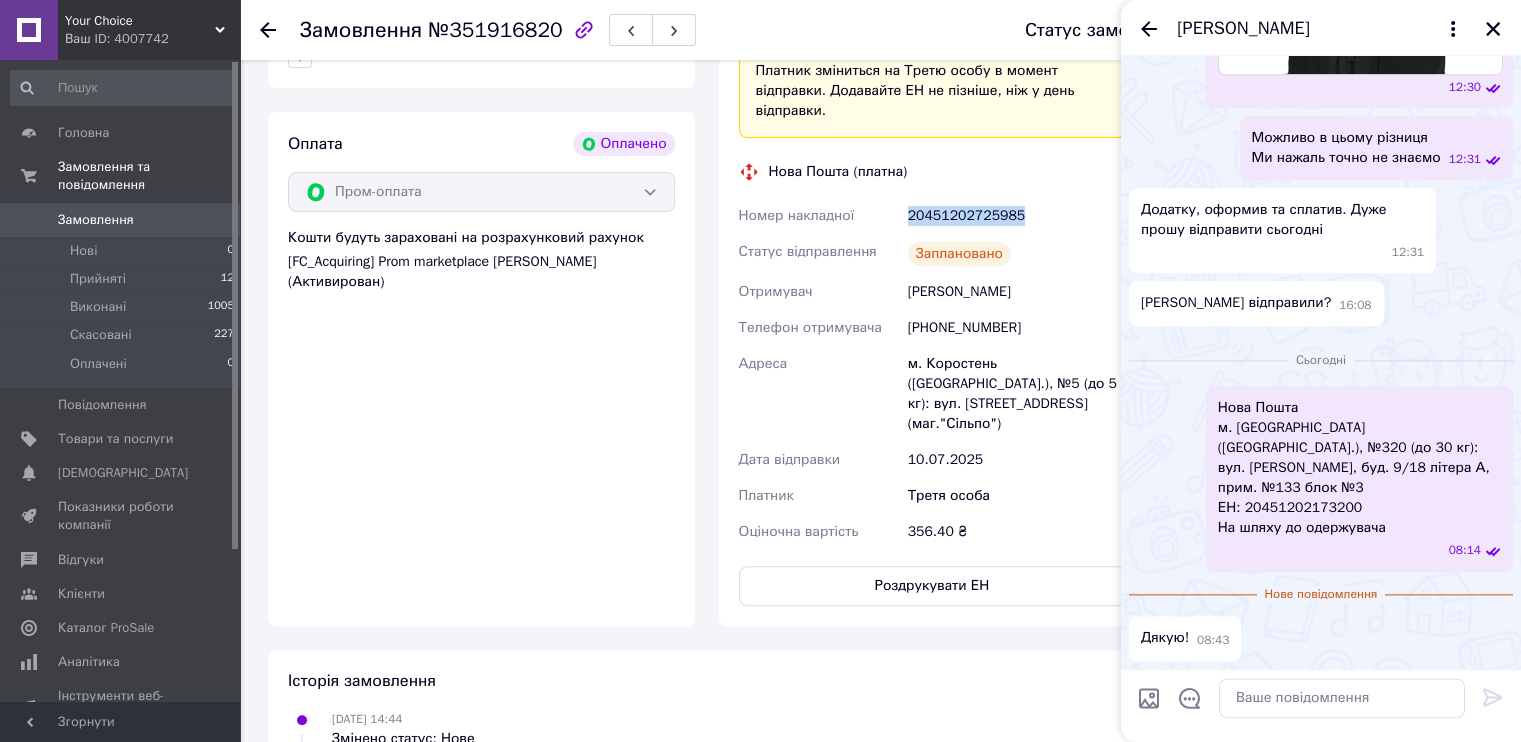 scroll, scrollTop: 2333, scrollLeft: 0, axis: vertical 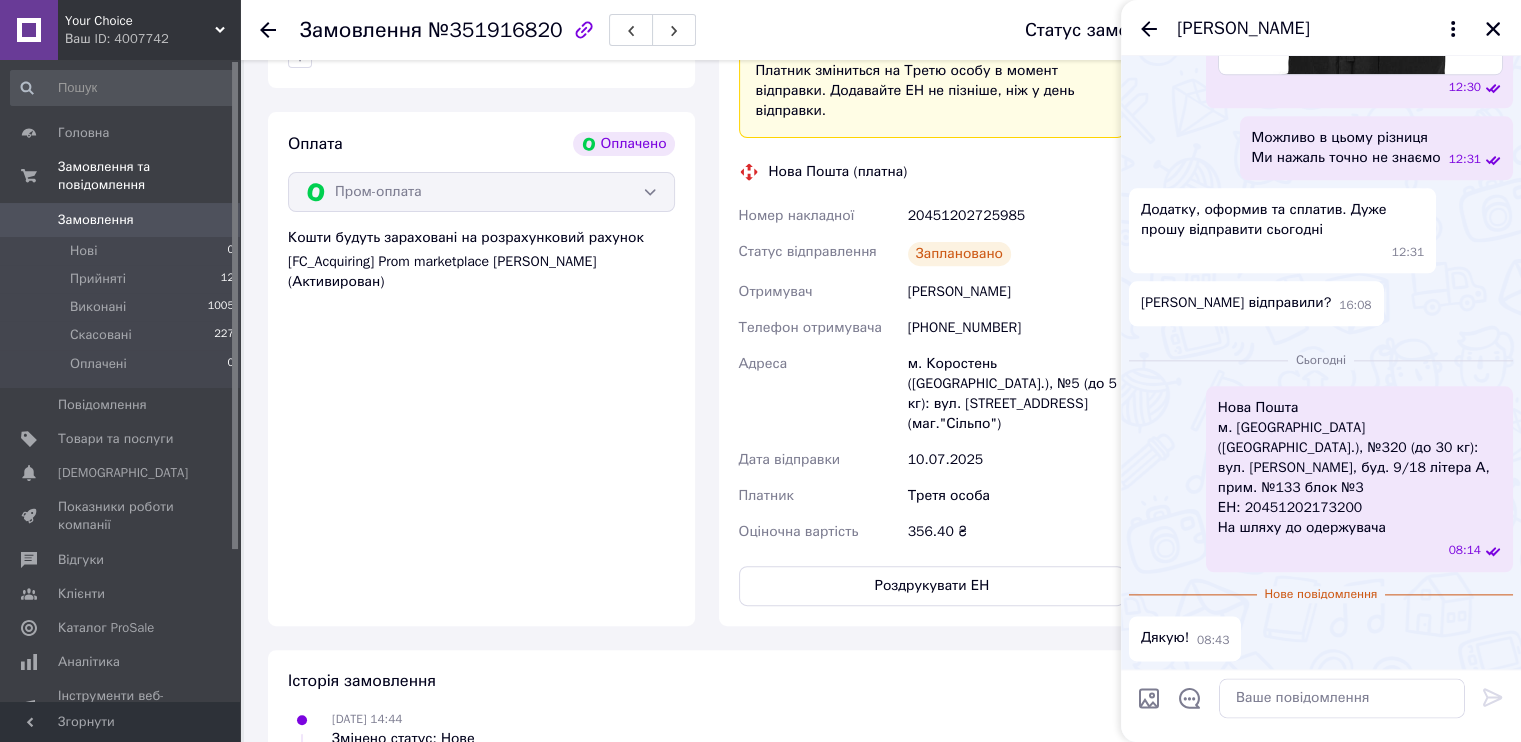 click on "Ваш ID: 4007742" at bounding box center [152, 39] 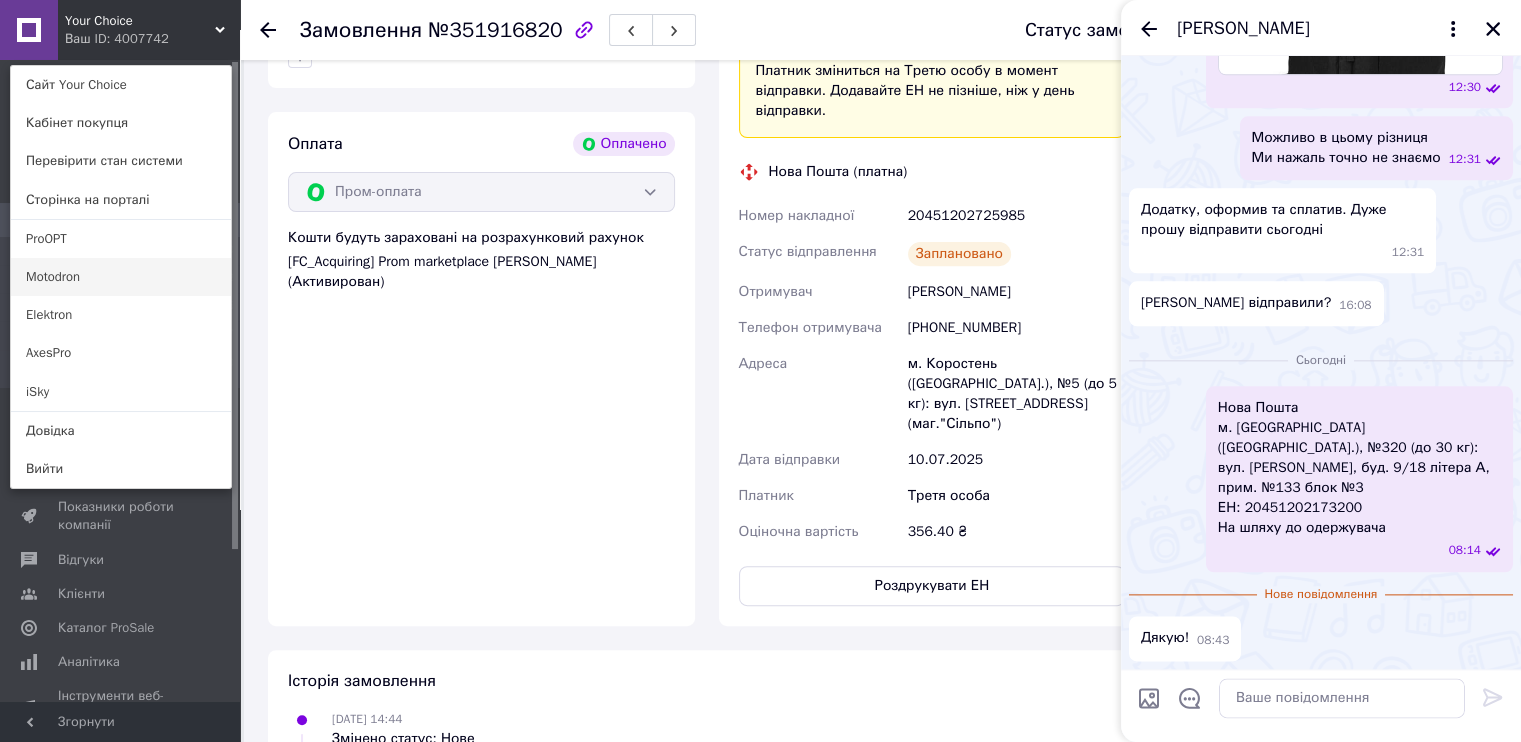 click on "Motodron" at bounding box center [121, 277] 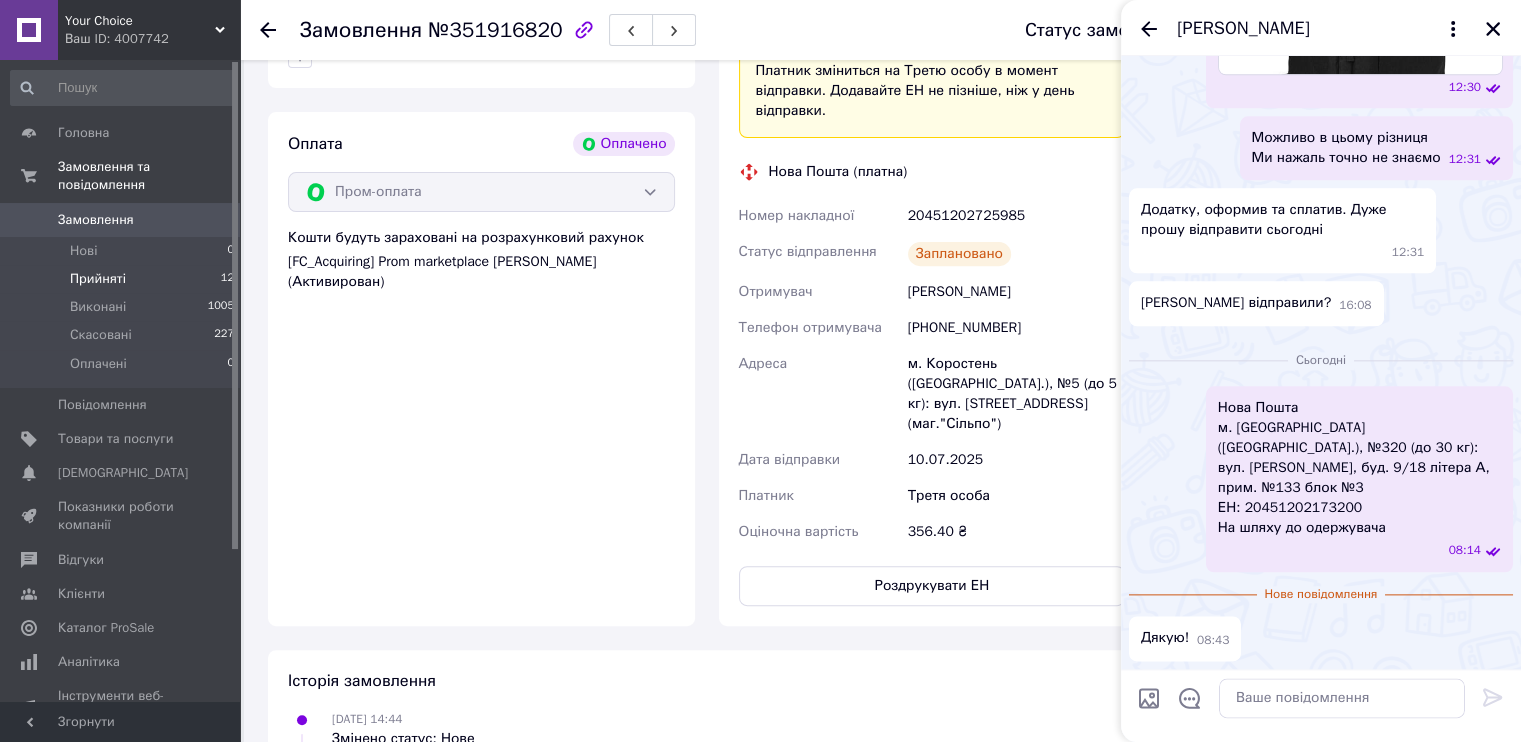 scroll, scrollTop: 2329, scrollLeft: 0, axis: vertical 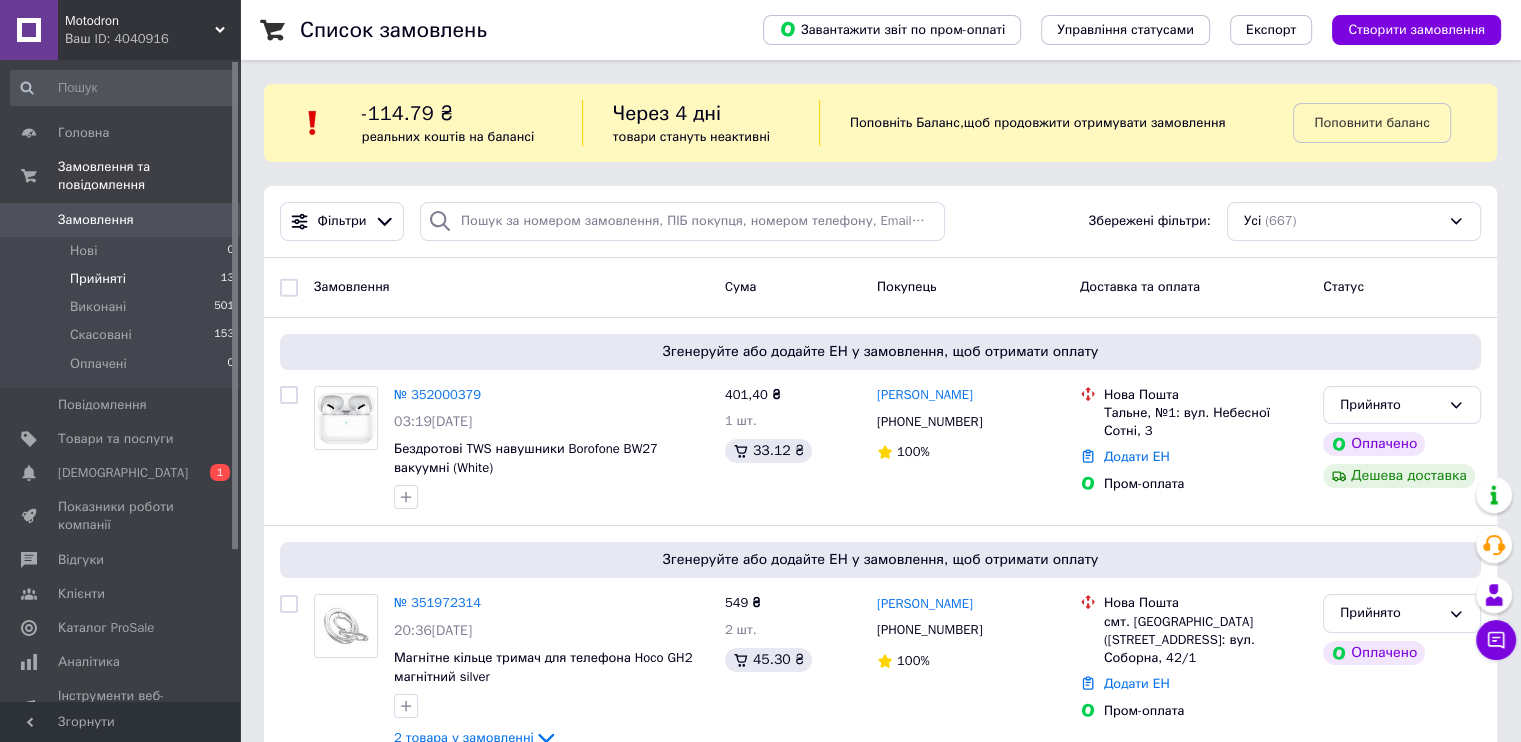 click on "Прийняті" at bounding box center (98, 279) 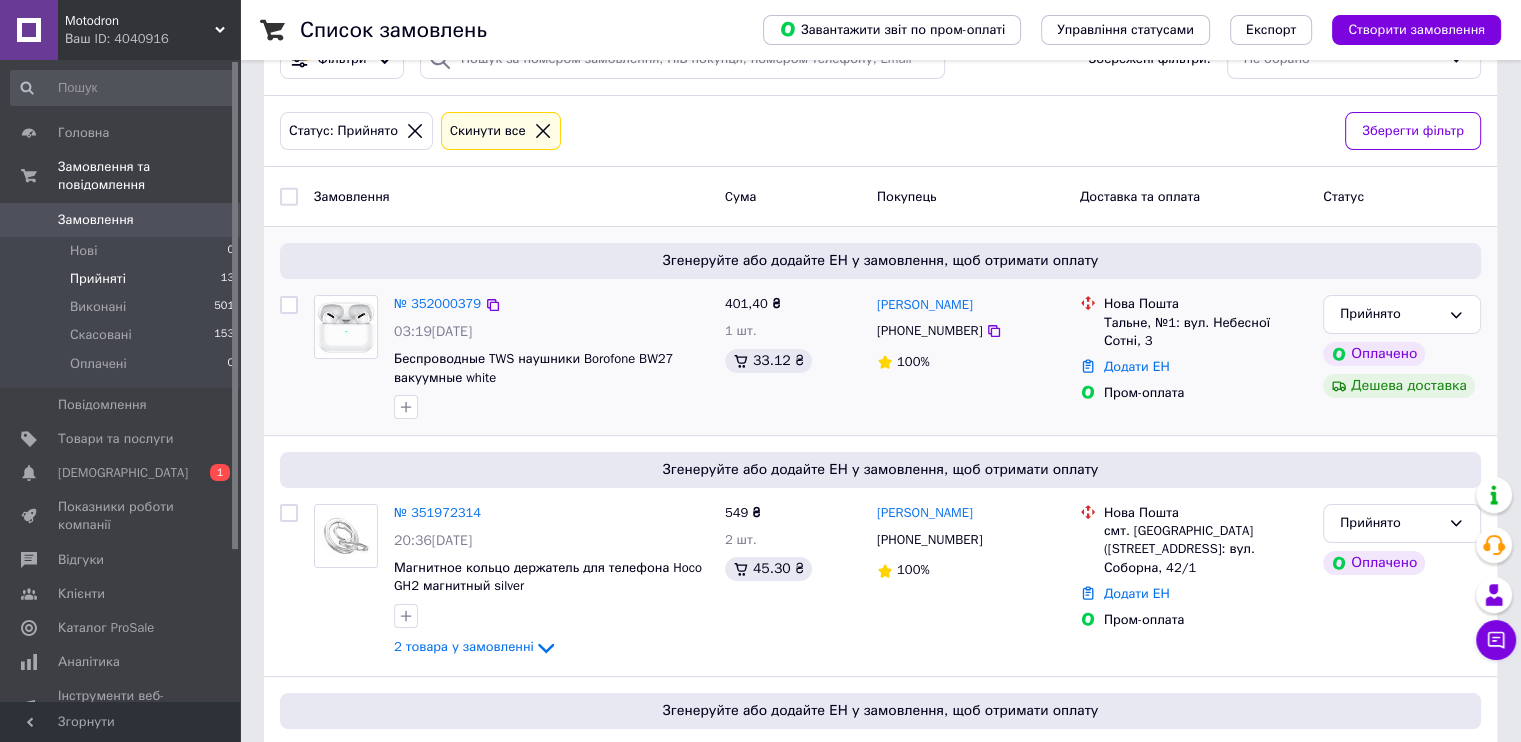 scroll, scrollTop: 100, scrollLeft: 0, axis: vertical 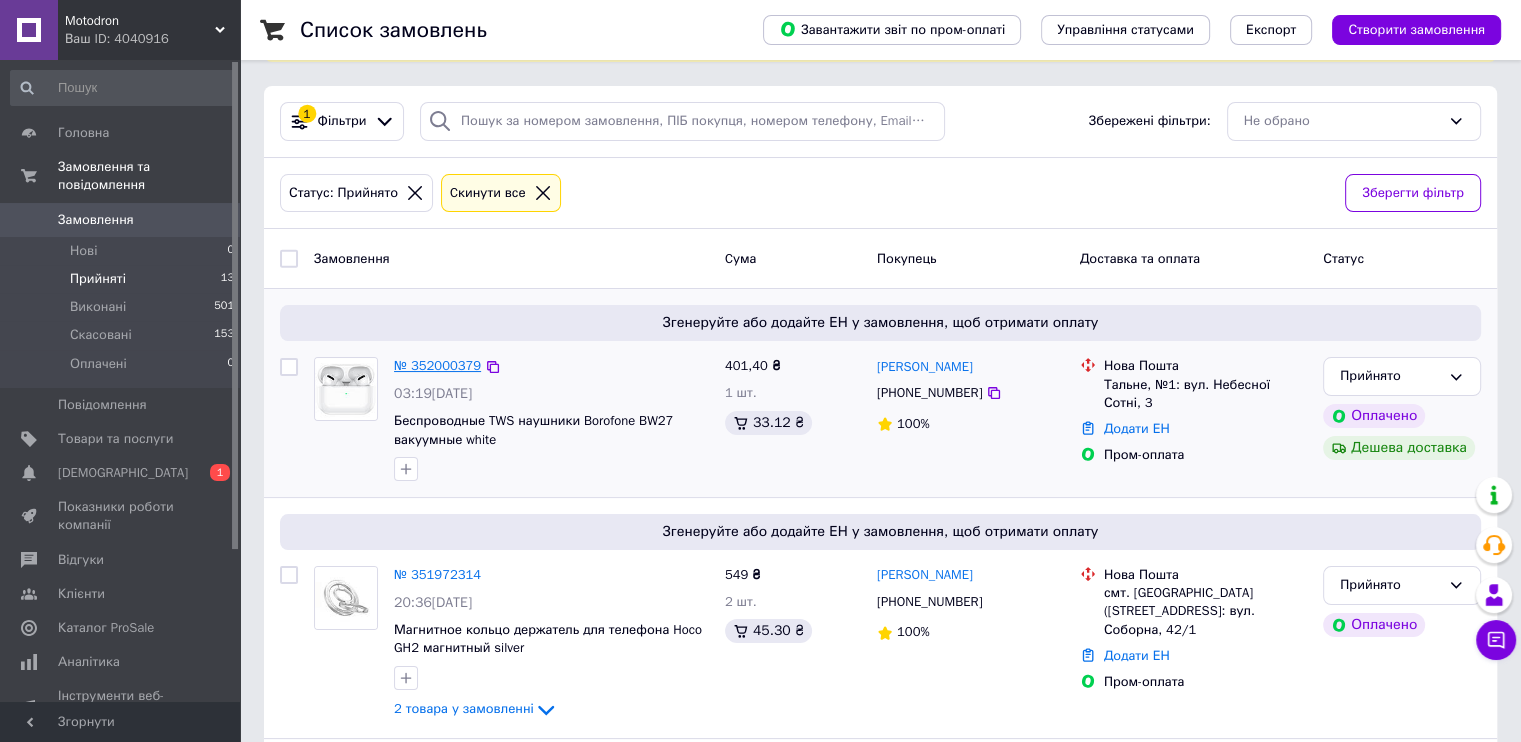 click on "№ 352000379" at bounding box center [437, 365] 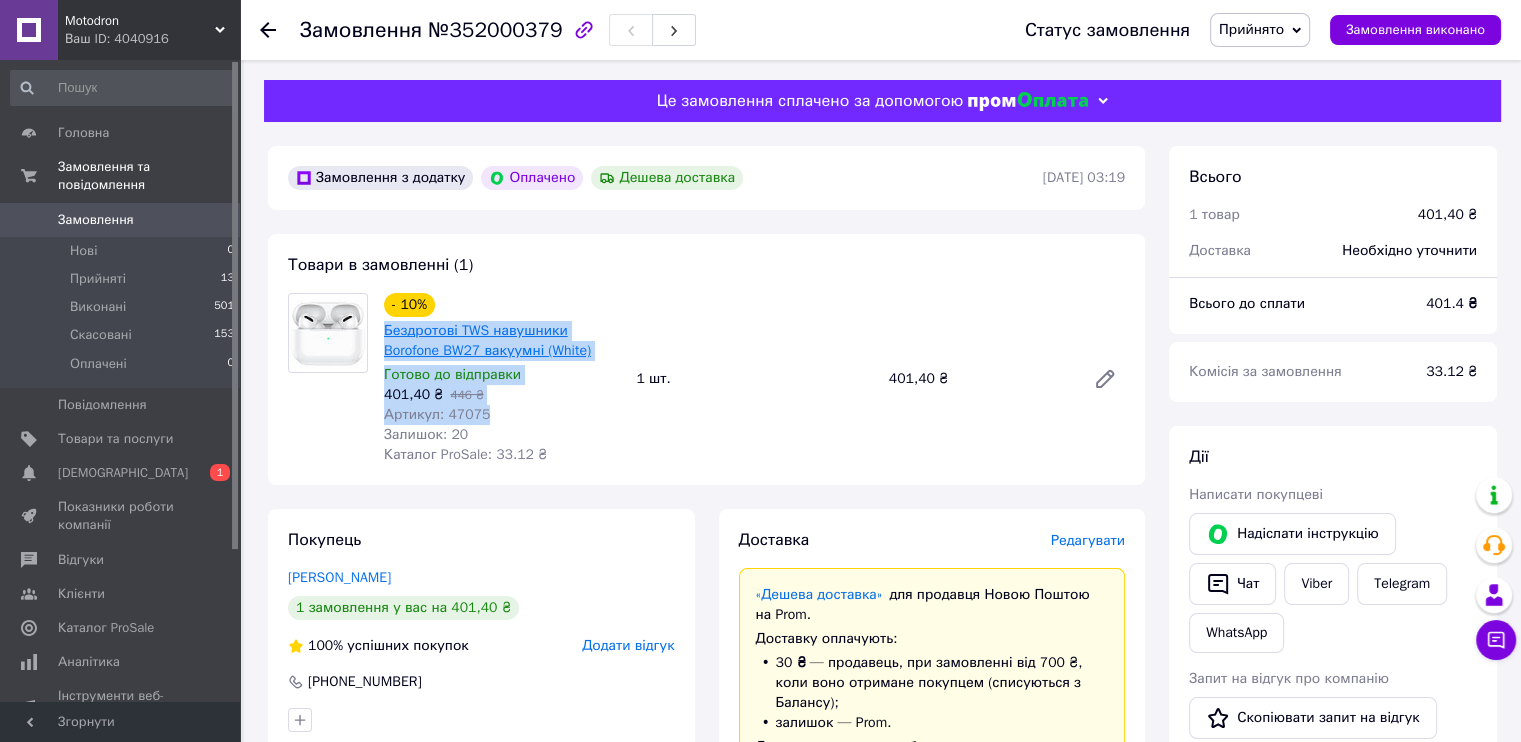 drag, startPoint x: 494, startPoint y: 413, endPoint x: 384, endPoint y: 338, distance: 133.13527 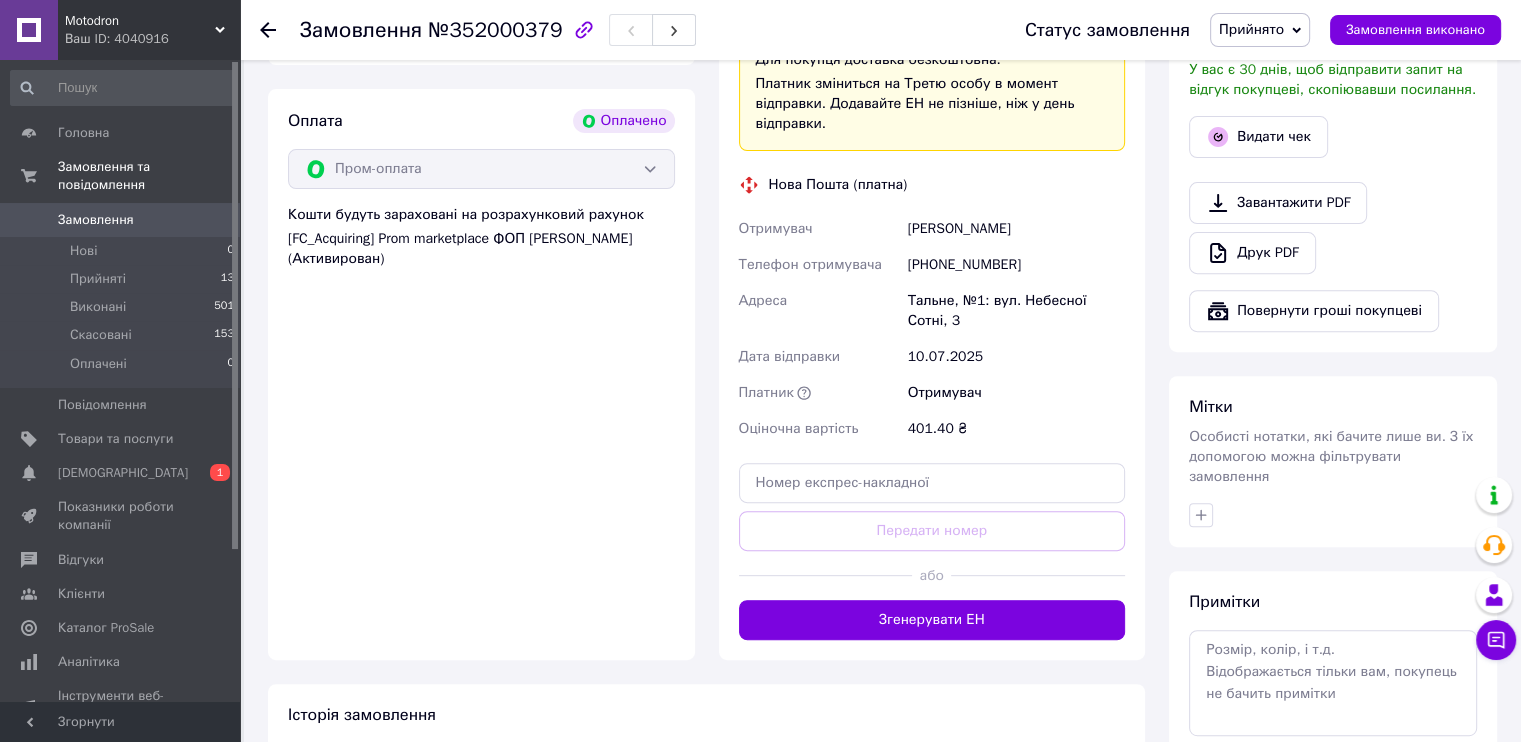 scroll, scrollTop: 700, scrollLeft: 0, axis: vertical 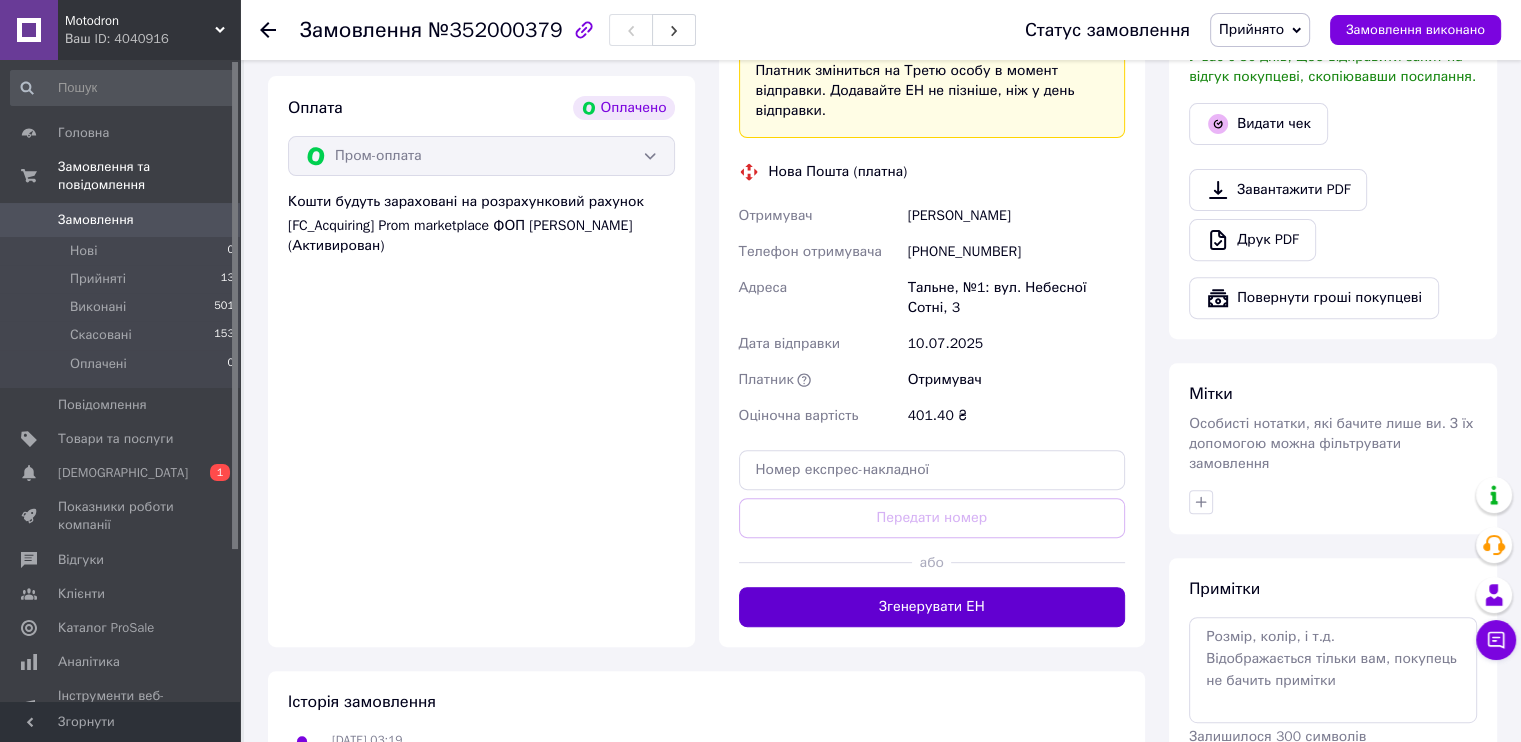 click on "Згенерувати ЕН" at bounding box center [932, 607] 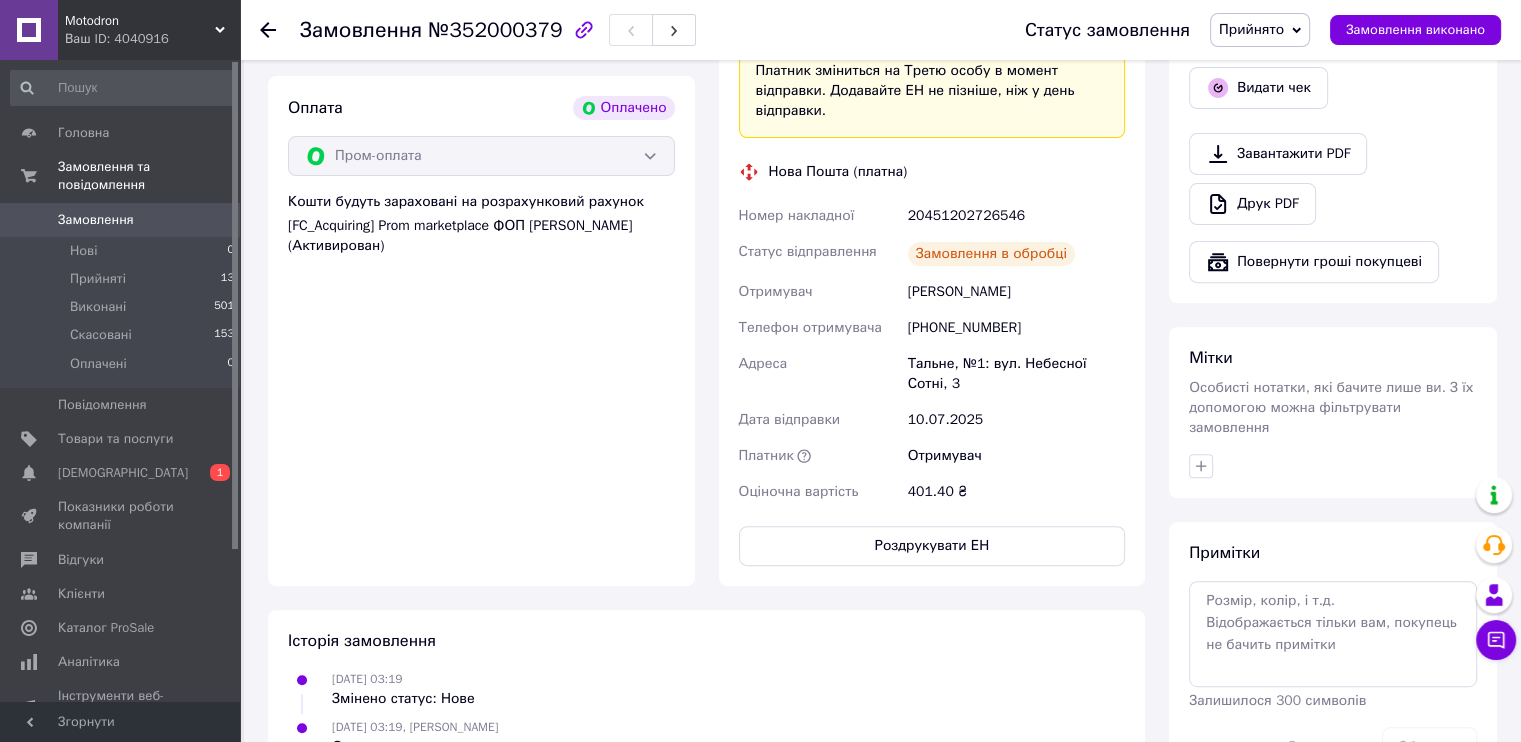click on "20451202726546" at bounding box center (1016, 216) 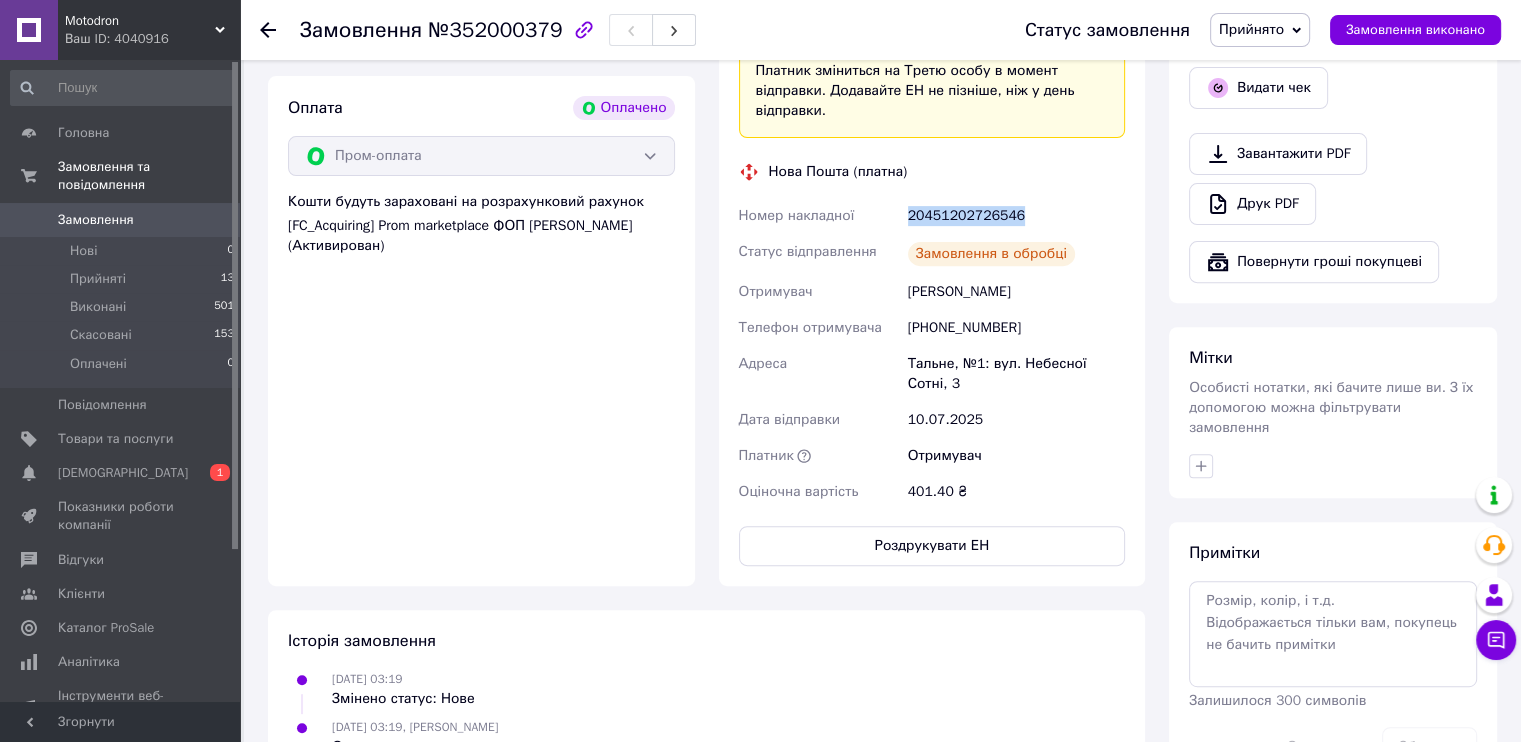 click on "20451202726546" at bounding box center [1016, 216] 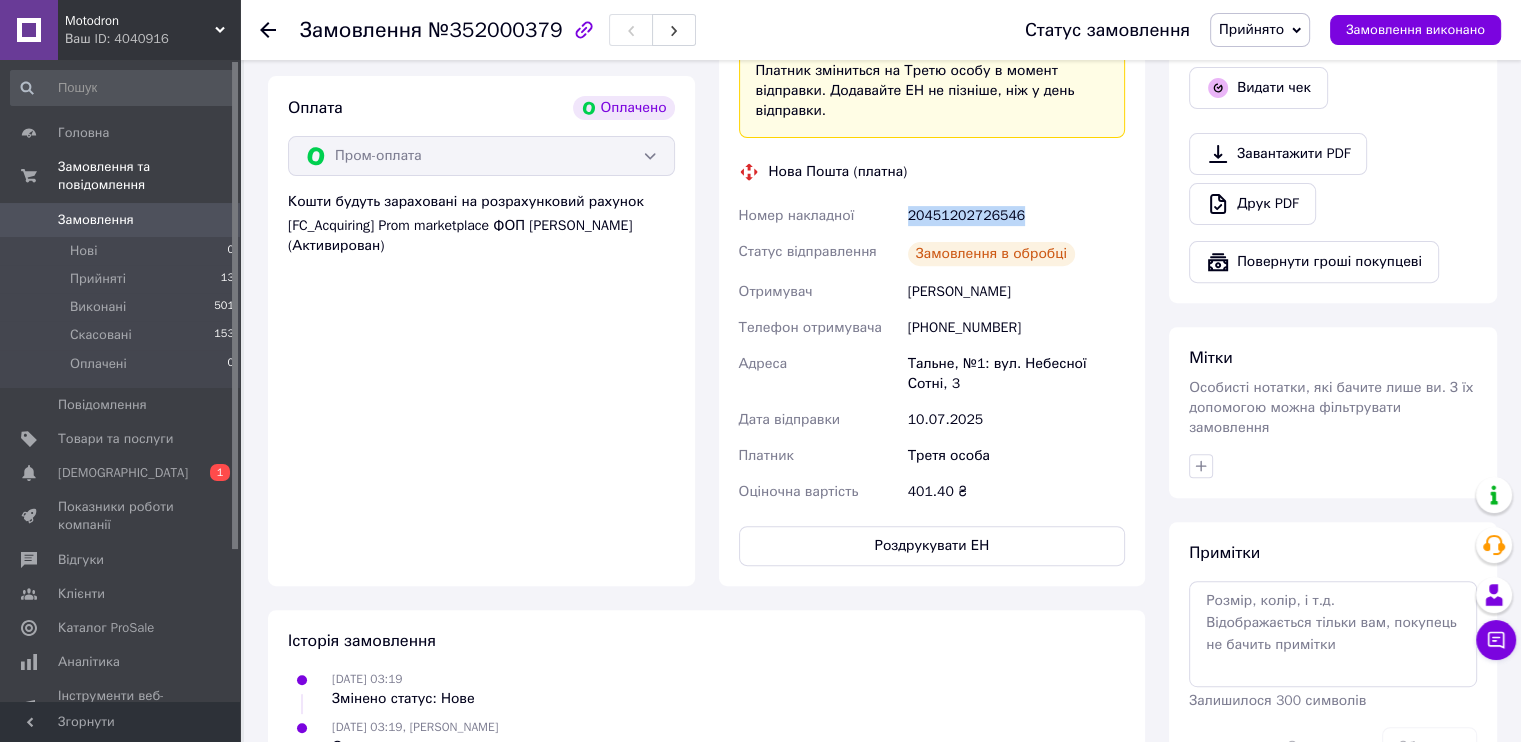 copy on "20451202726546" 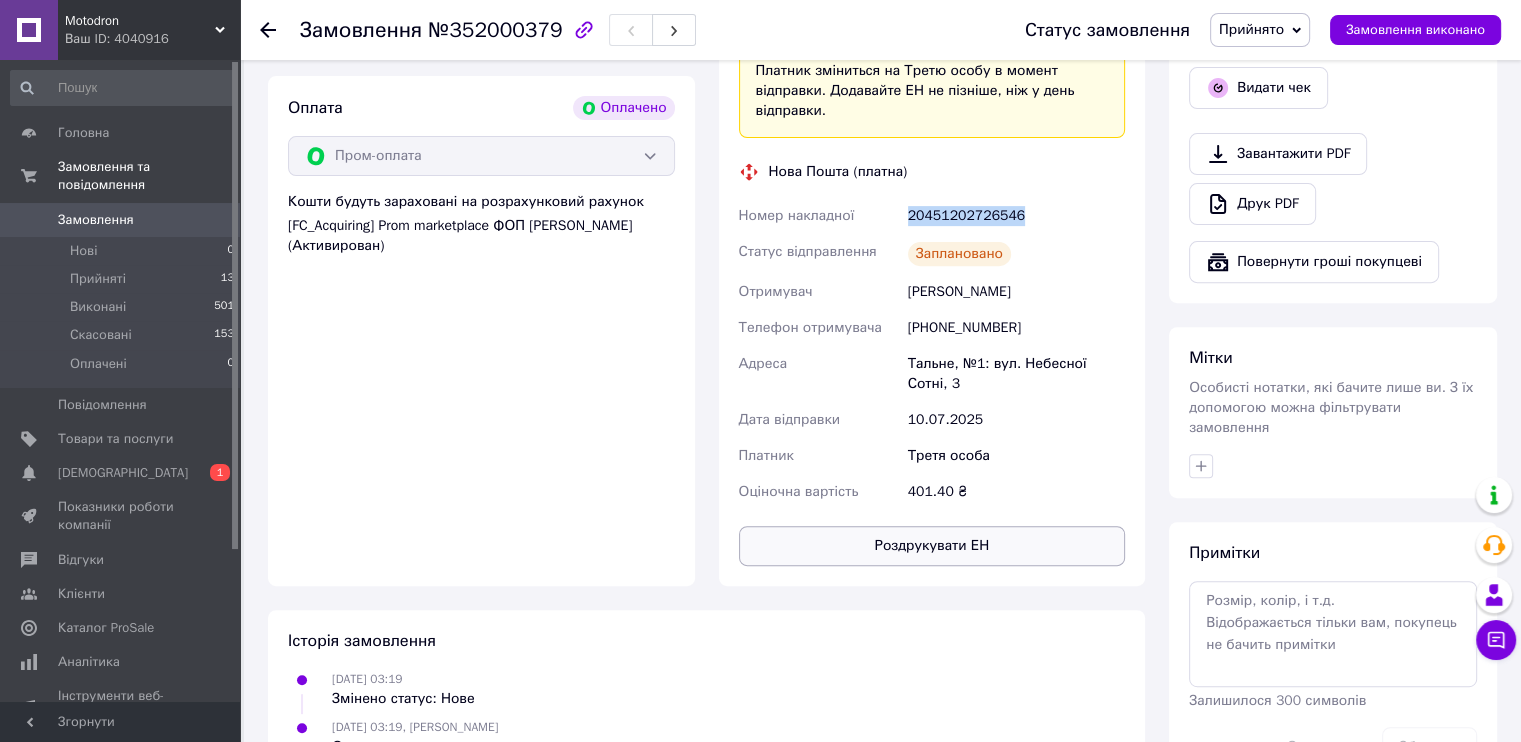 click on "Роздрукувати ЕН" at bounding box center (932, 546) 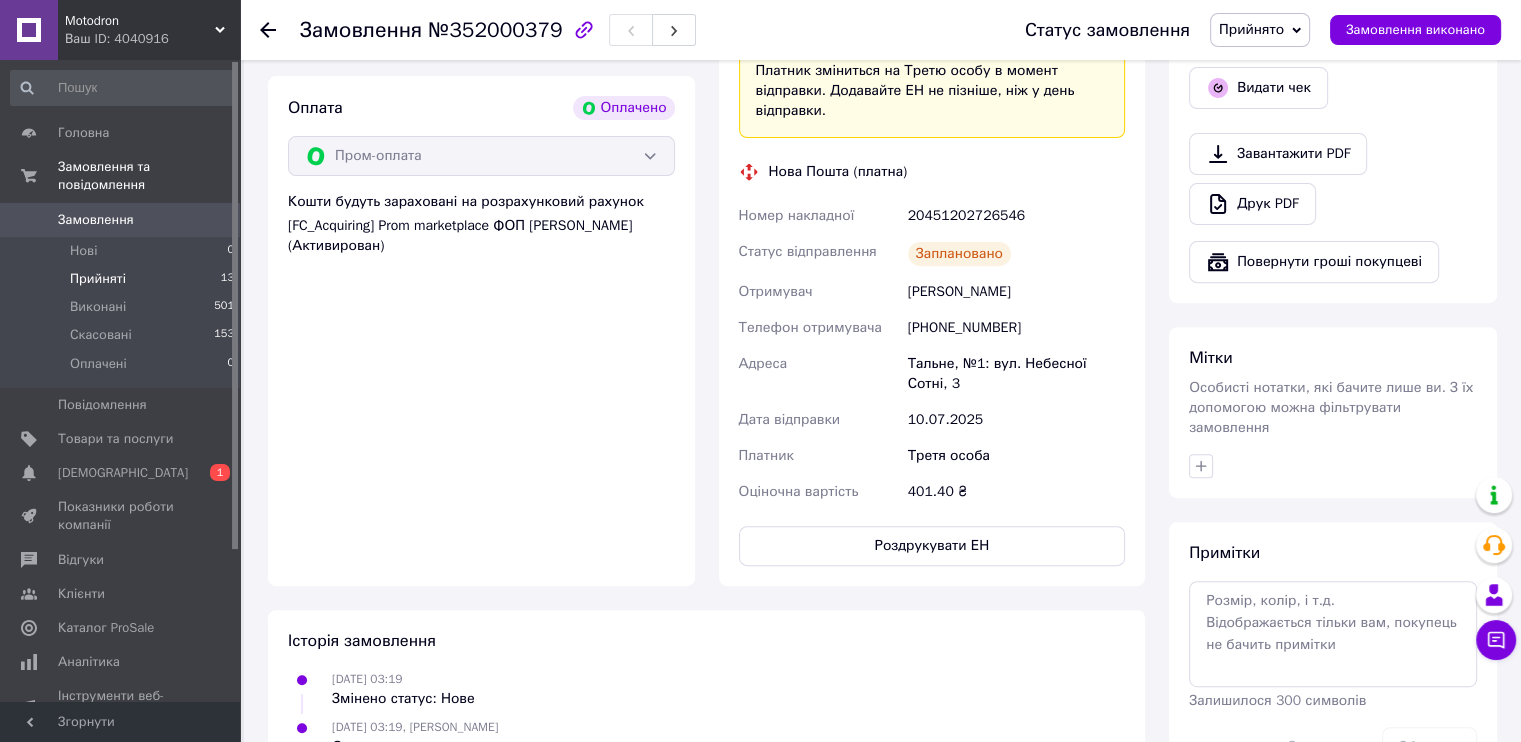 click on "Прийняті 13" at bounding box center [123, 279] 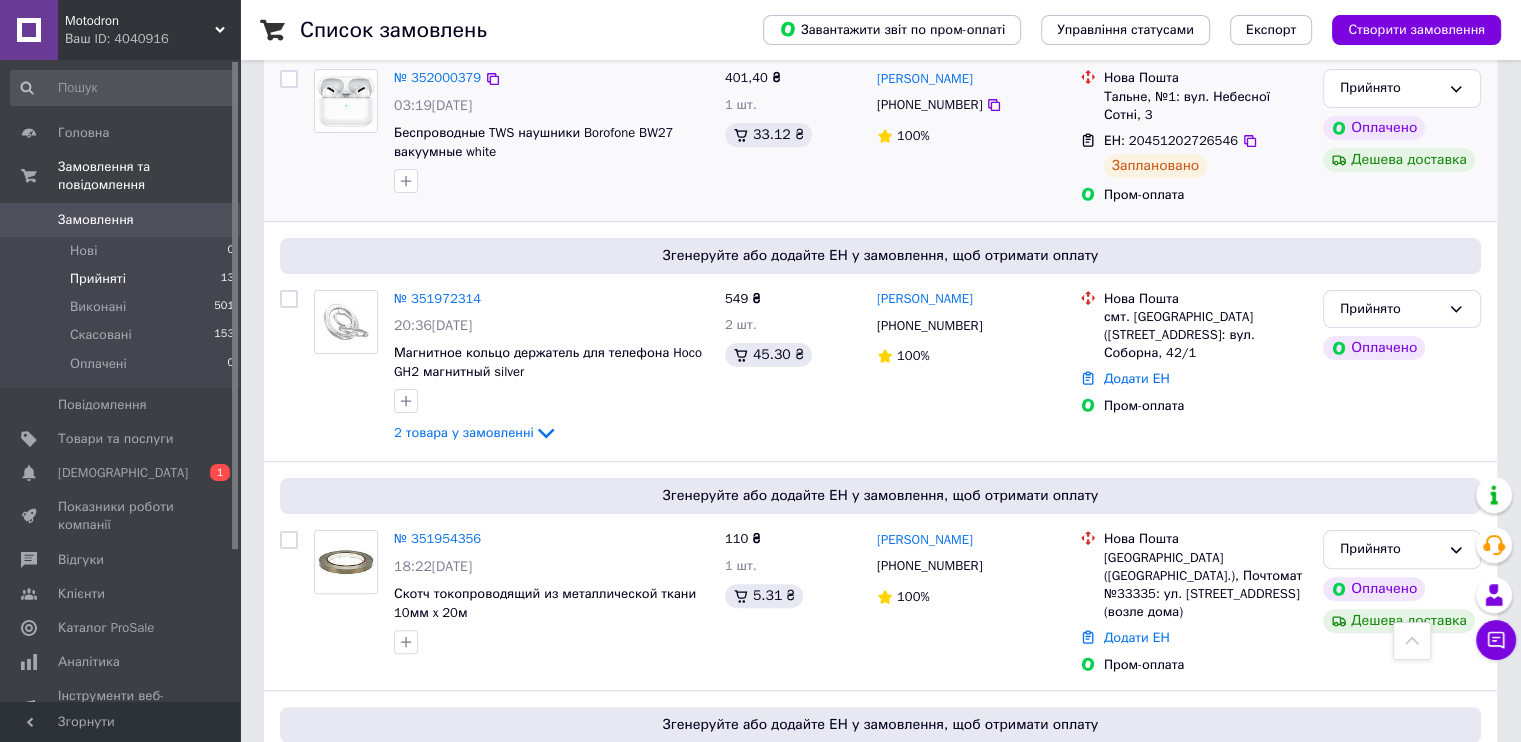 scroll, scrollTop: 400, scrollLeft: 0, axis: vertical 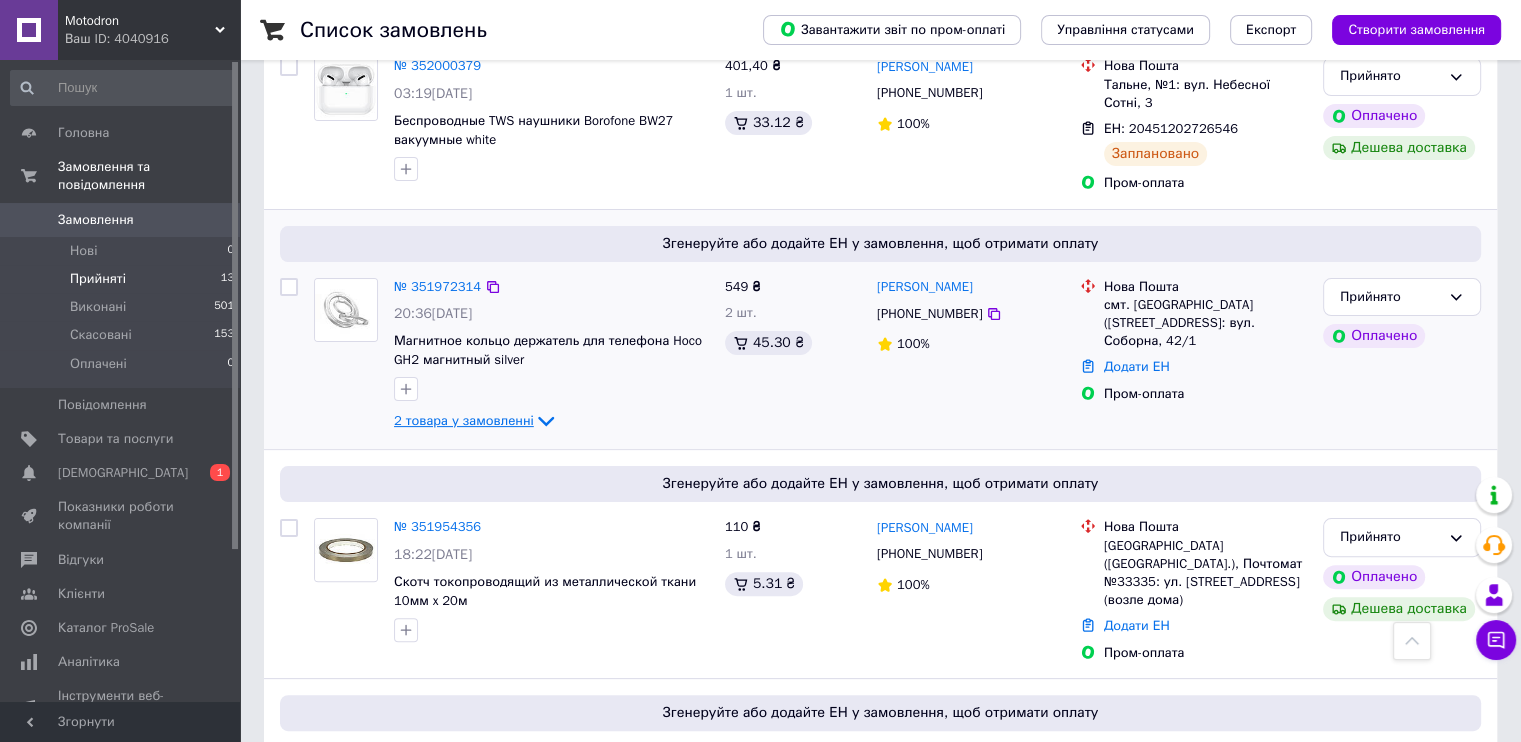 click 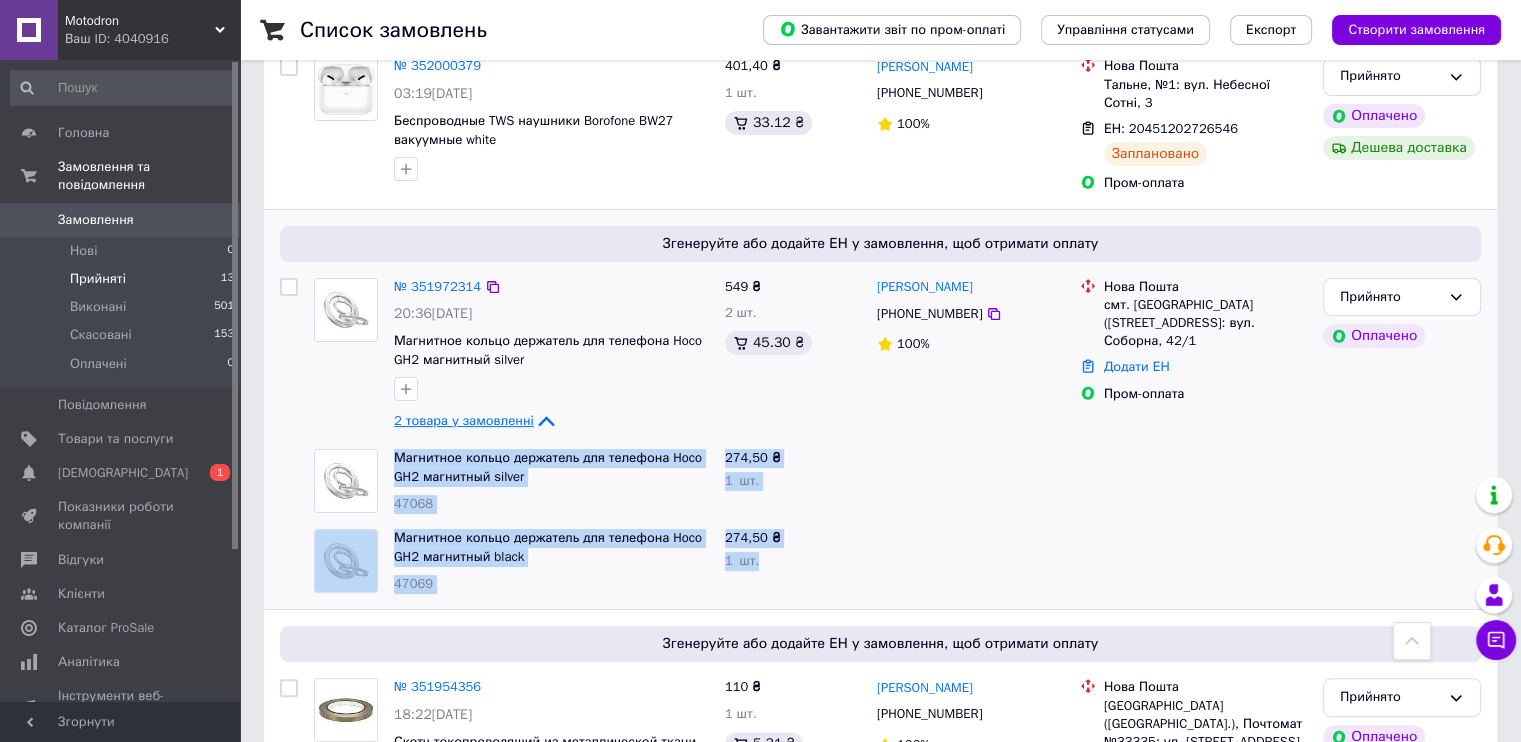 drag, startPoint x: 385, startPoint y: 449, endPoint x: 784, endPoint y: 565, distance: 415.52014 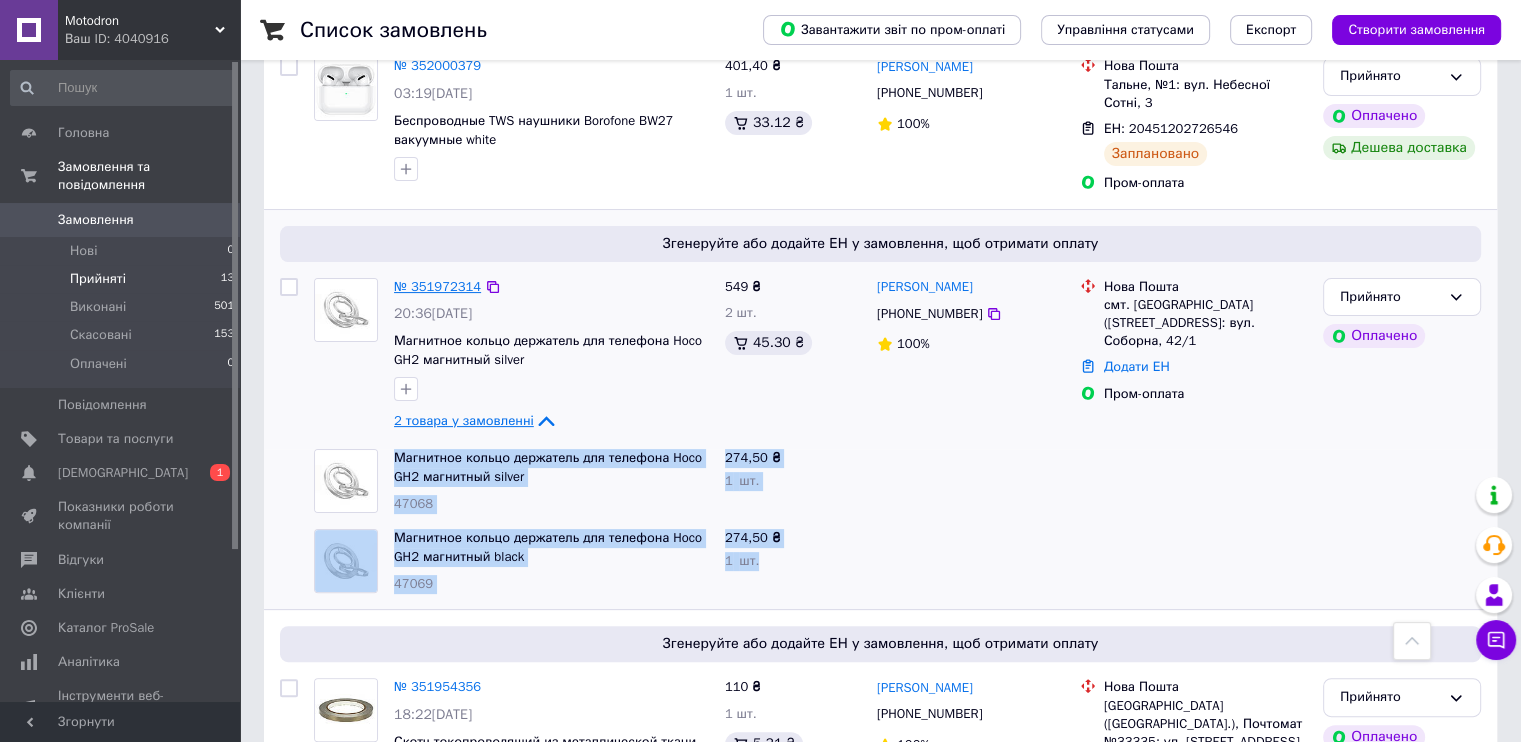 click on "№ 351972314" at bounding box center [437, 286] 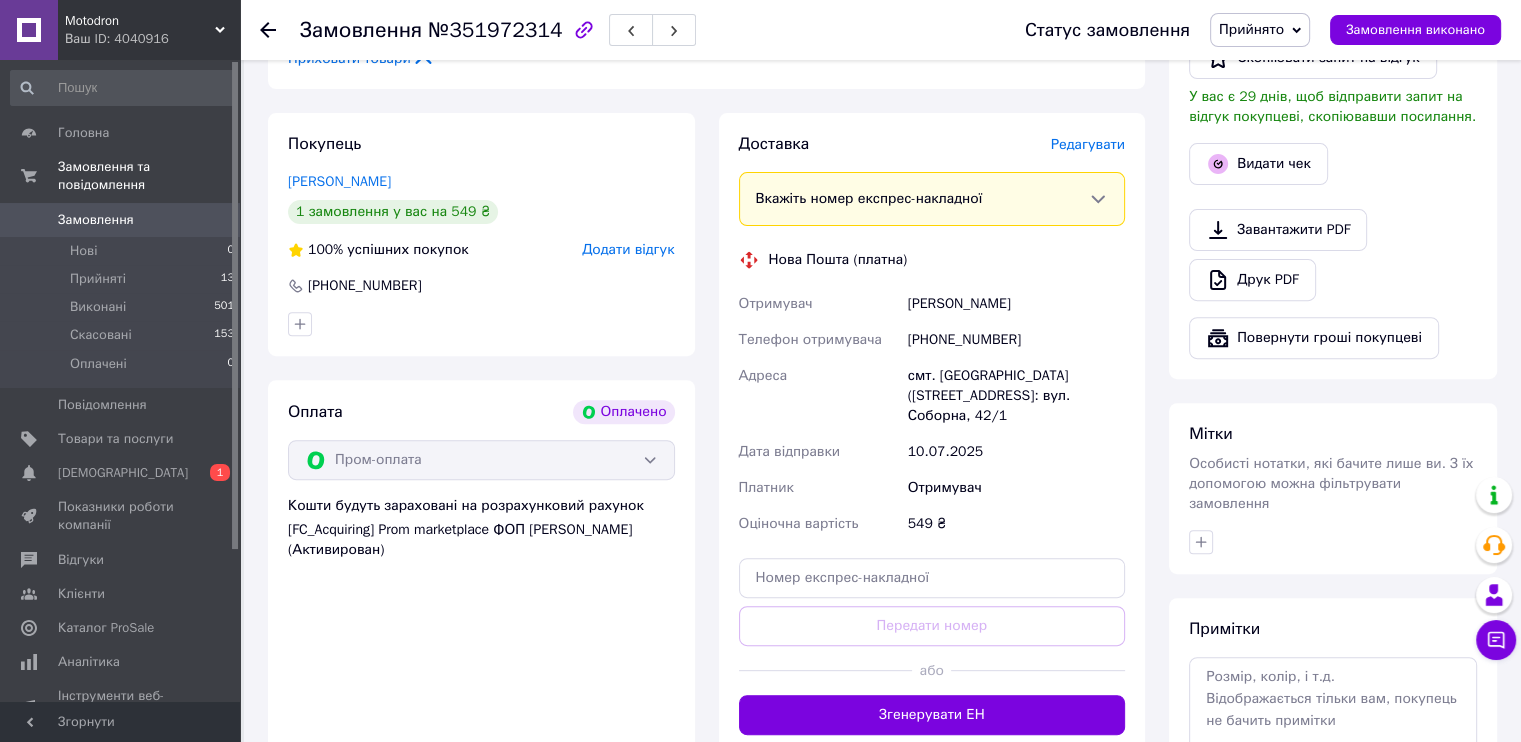 scroll, scrollTop: 700, scrollLeft: 0, axis: vertical 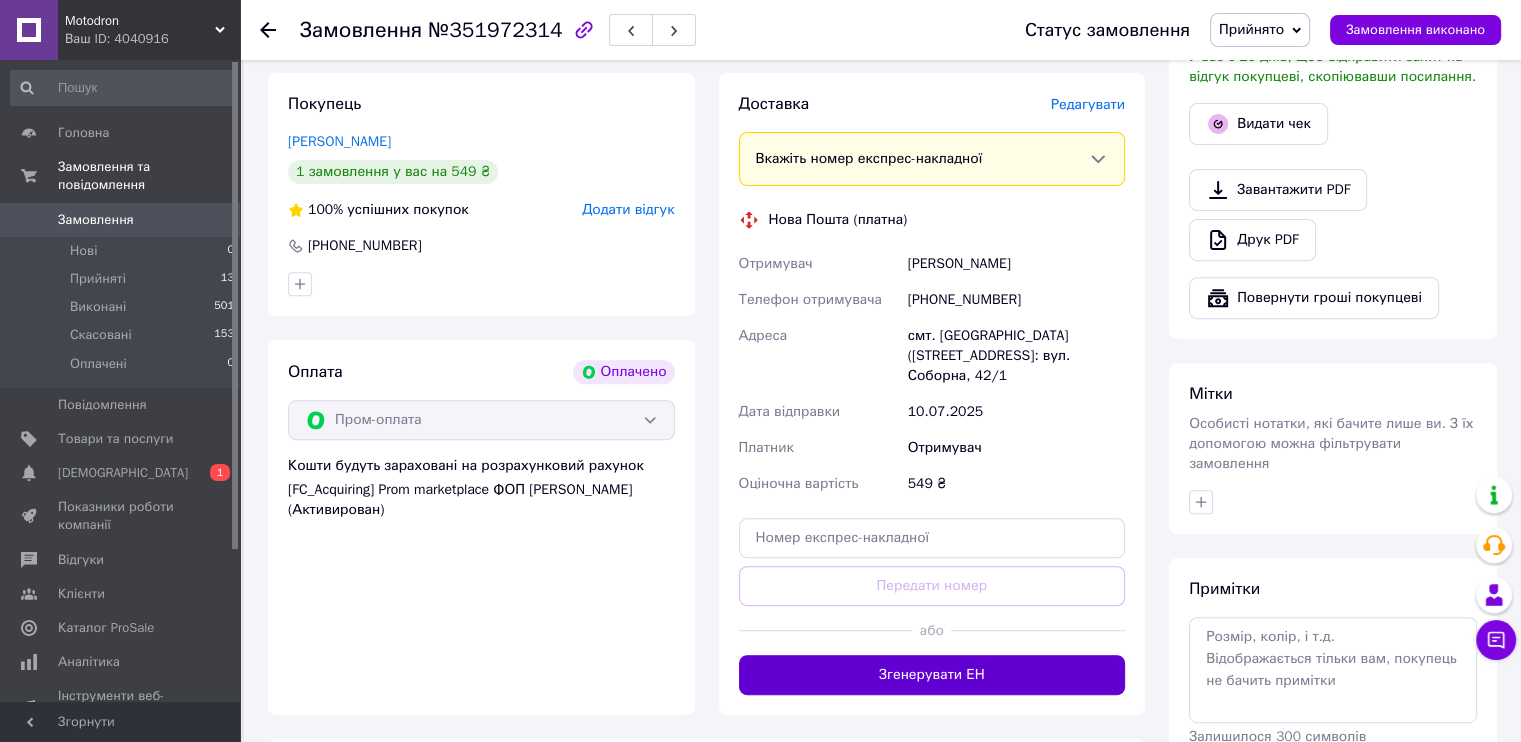 click on "Згенерувати ЕН" at bounding box center [932, 675] 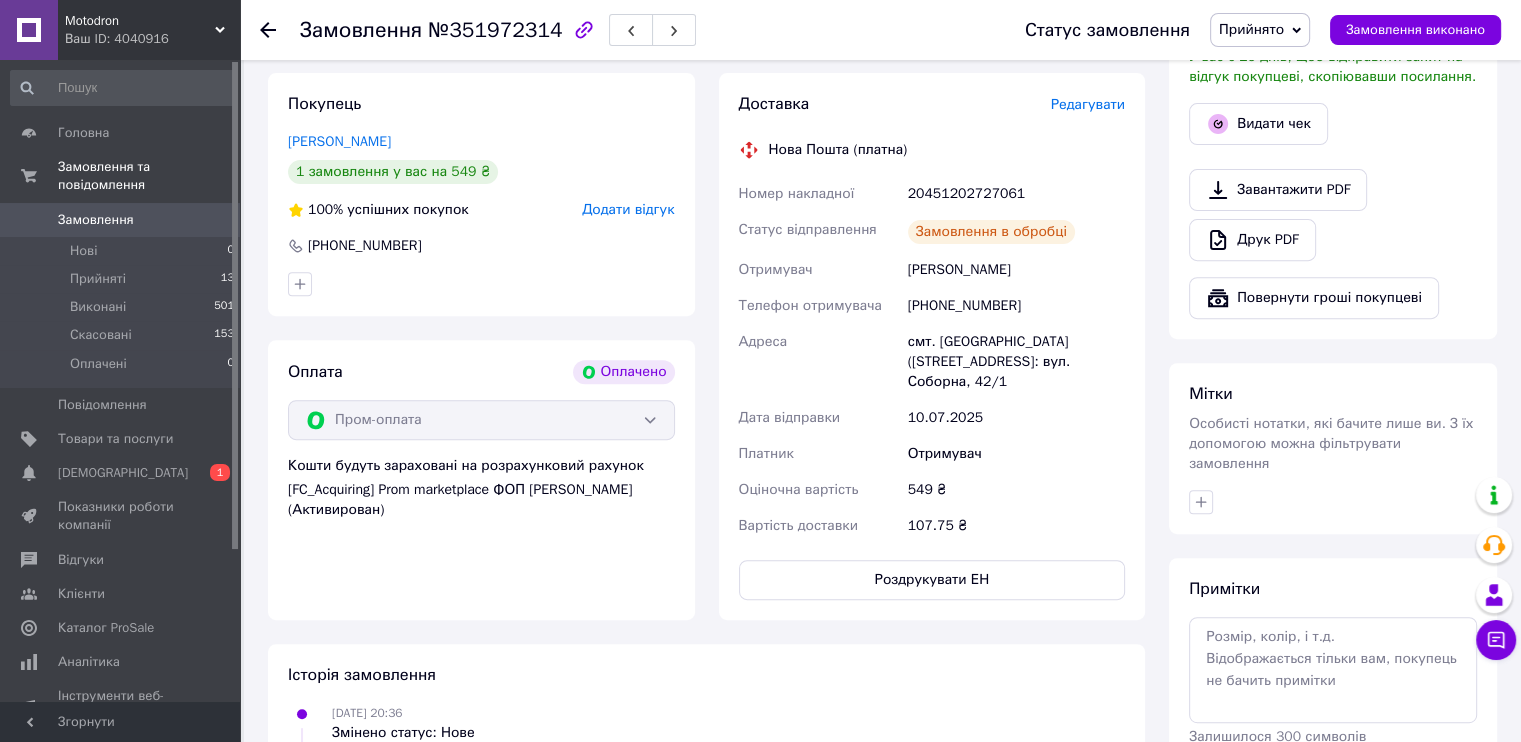 click on "20451202727061" at bounding box center [1016, 194] 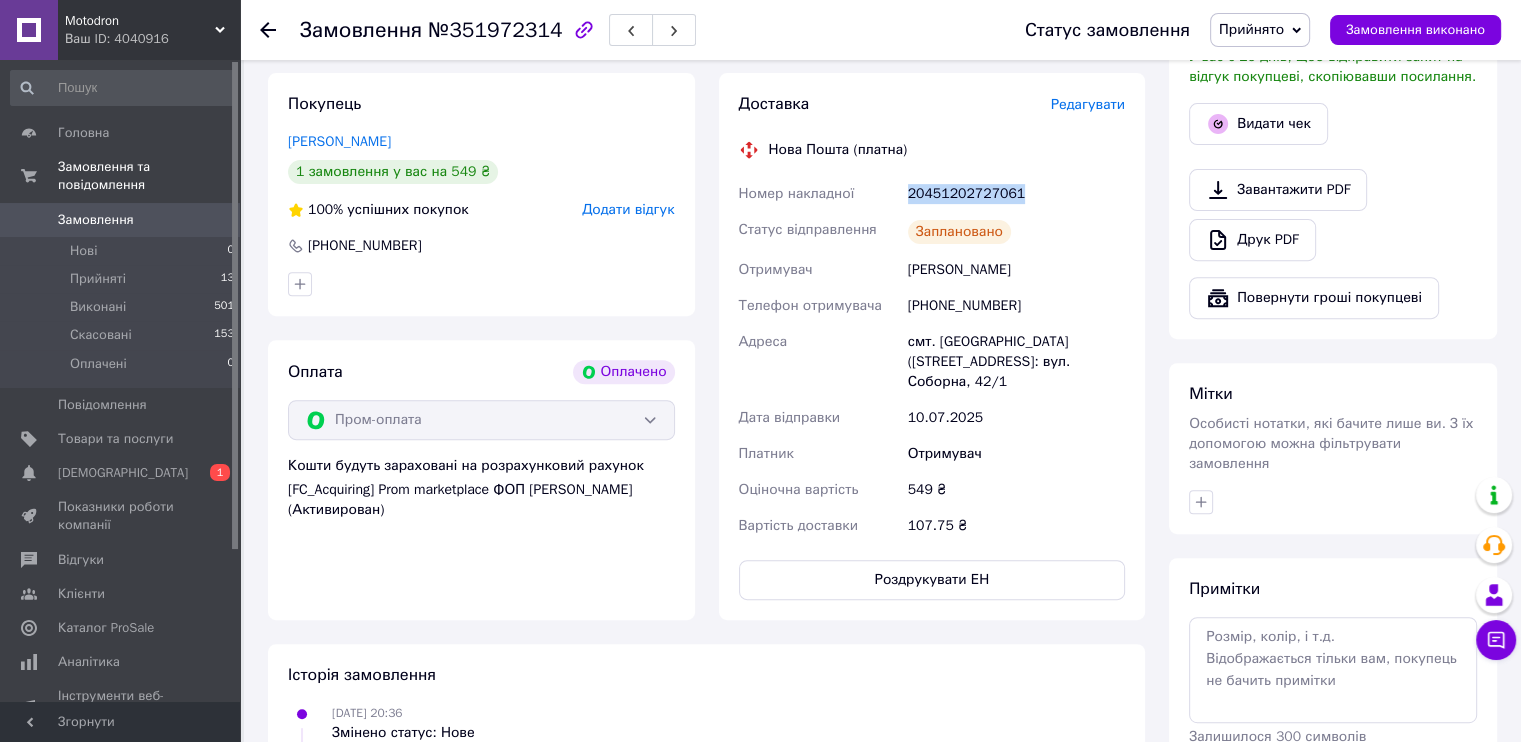 click on "20451202727061" at bounding box center (1016, 194) 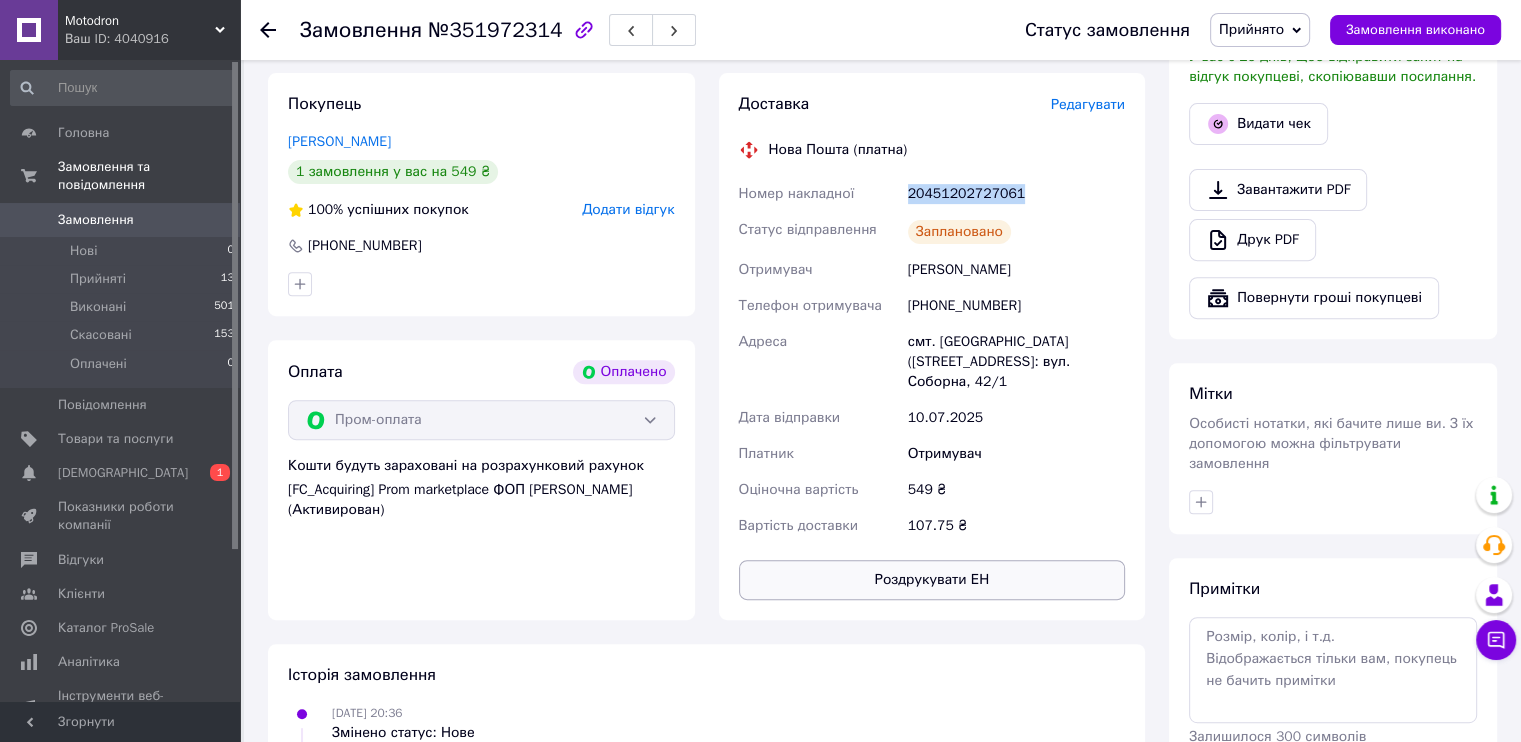 click on "Роздрукувати ЕН" at bounding box center [932, 580] 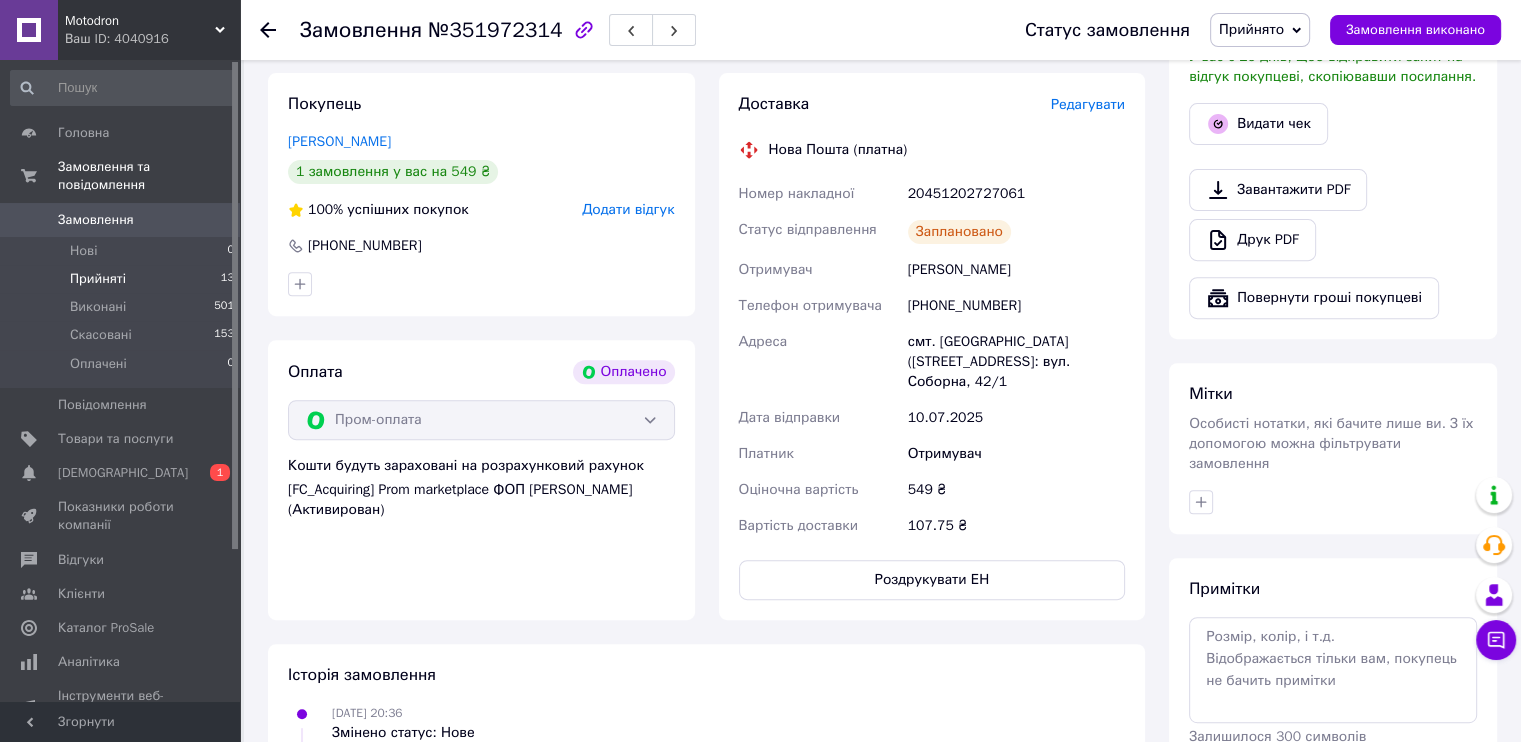 click on "Прийняті 13" at bounding box center (123, 279) 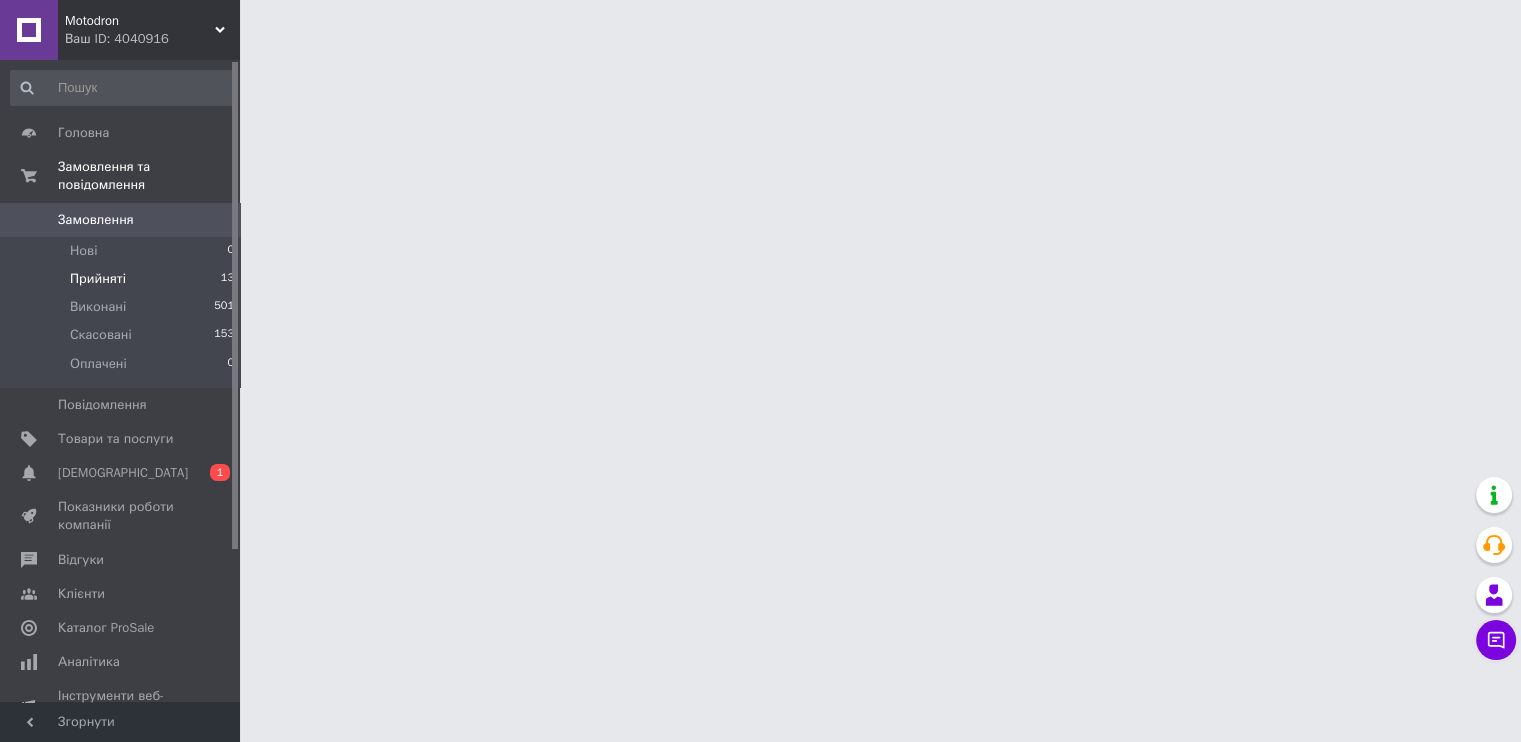 scroll, scrollTop: 0, scrollLeft: 0, axis: both 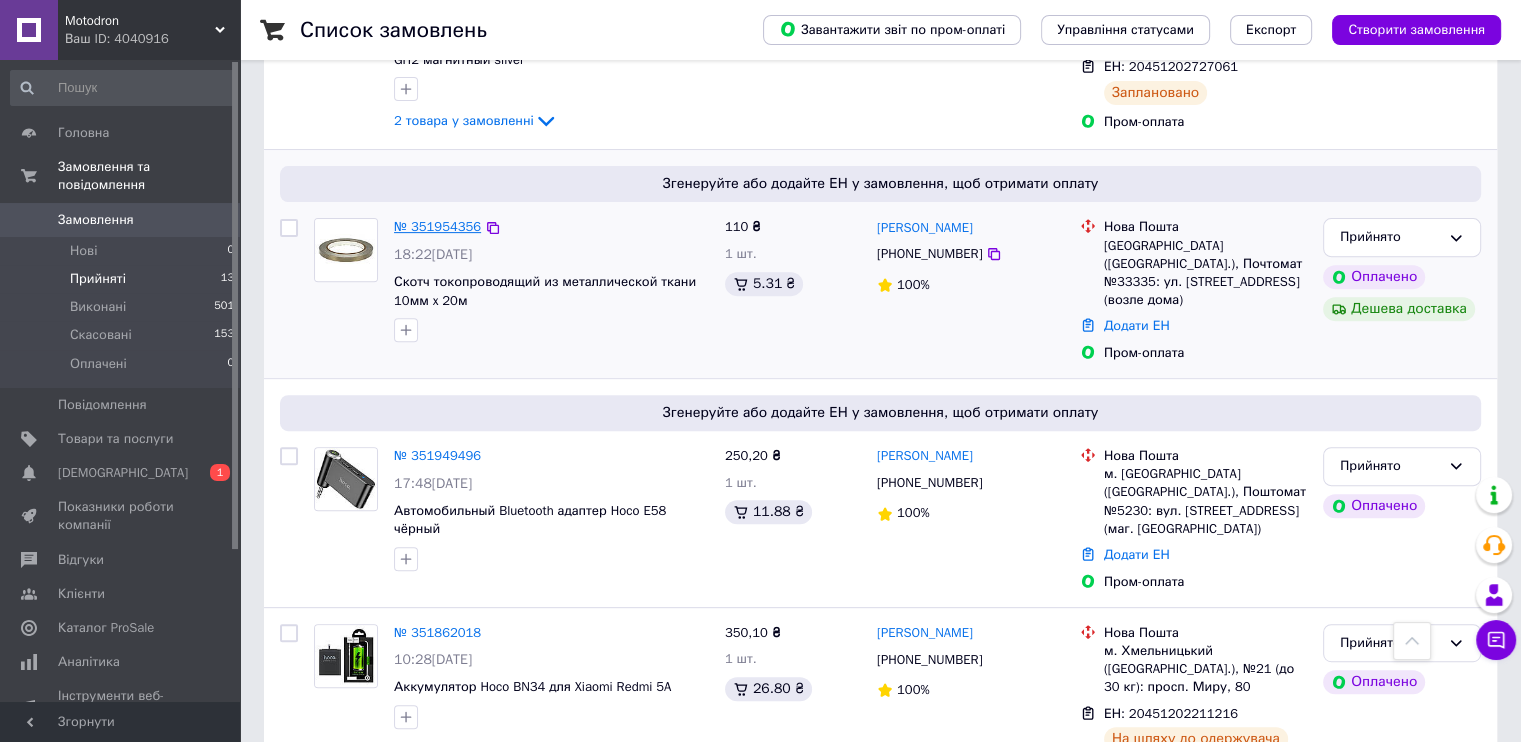 click on "№ 351954356" at bounding box center (437, 226) 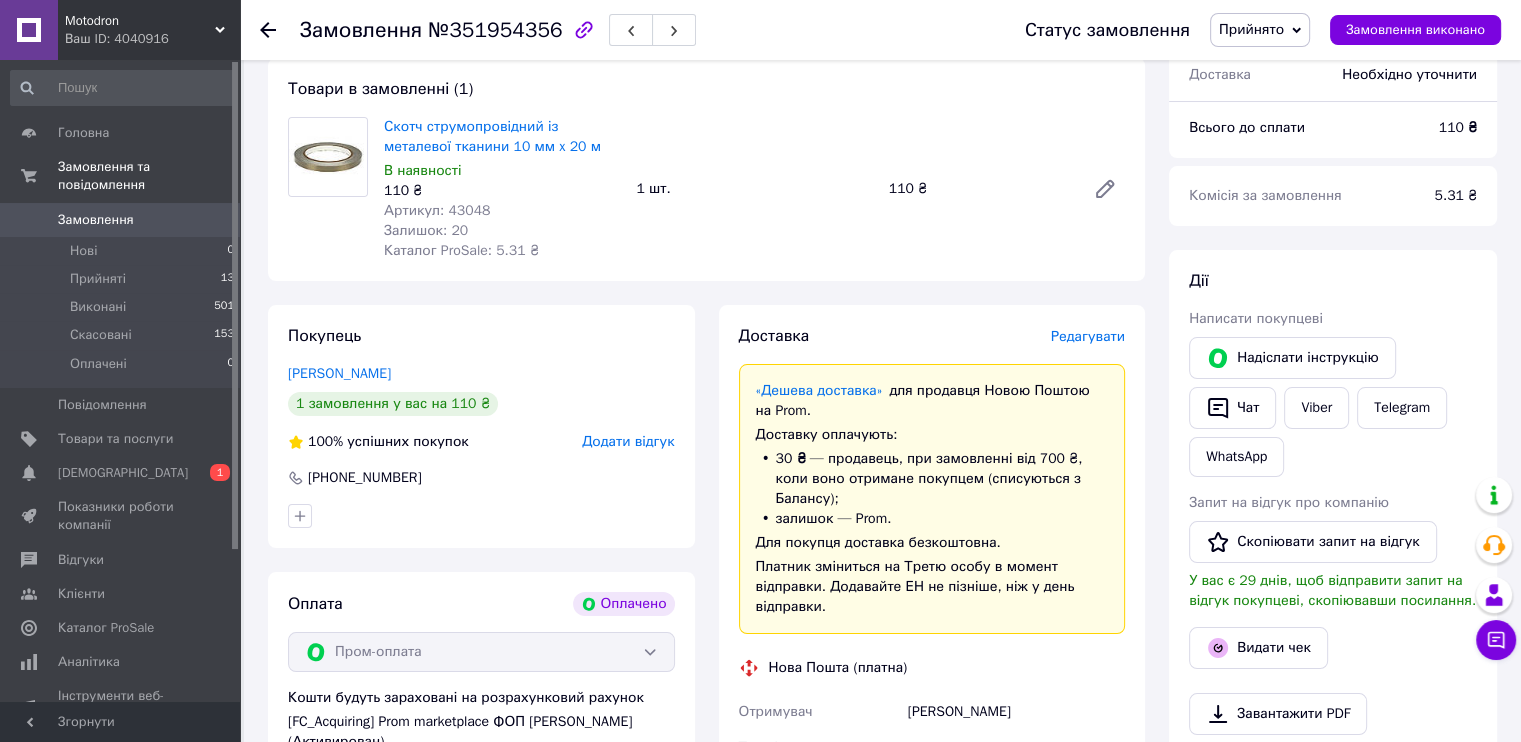 scroll, scrollTop: 0, scrollLeft: 0, axis: both 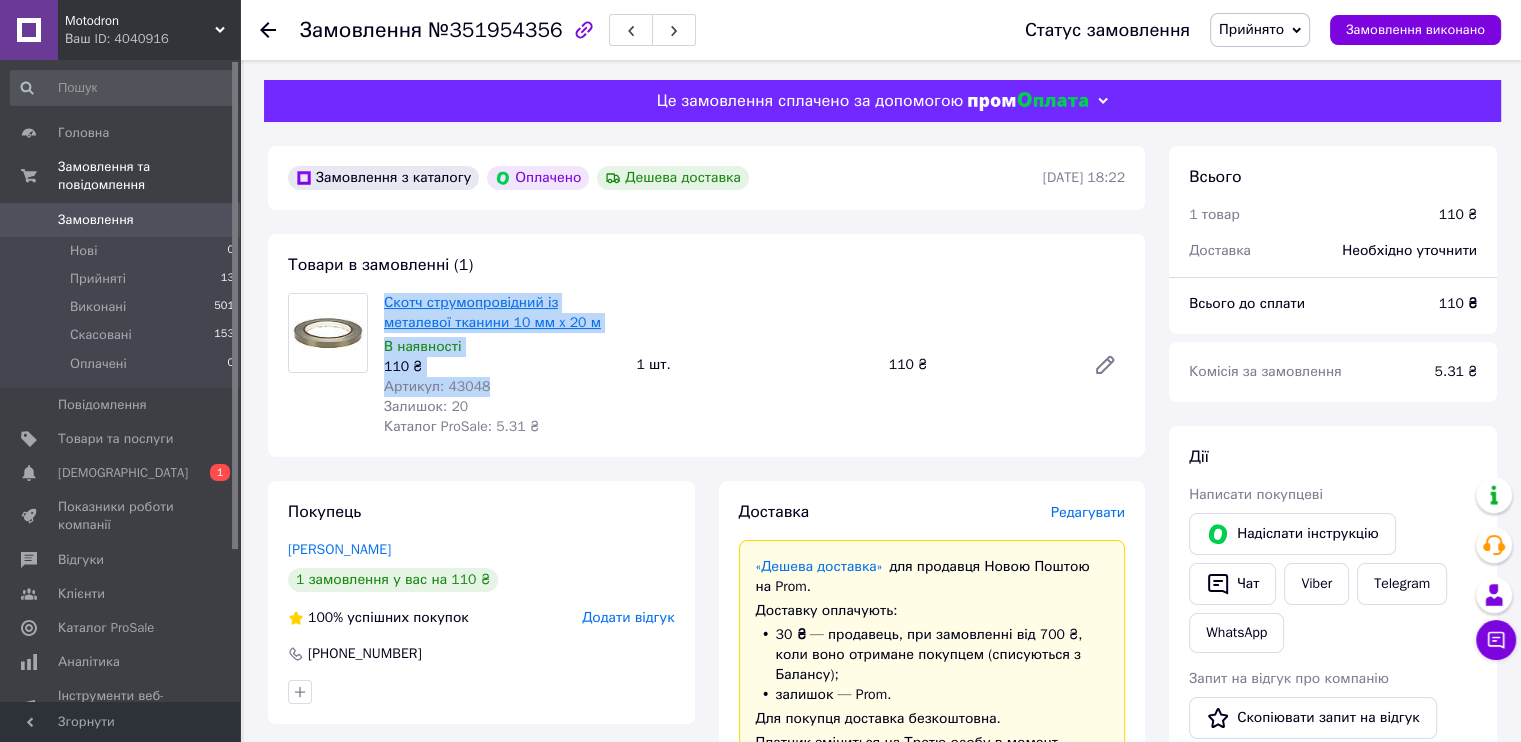 drag, startPoint x: 488, startPoint y: 385, endPoint x: 385, endPoint y: 308, distance: 128.60016 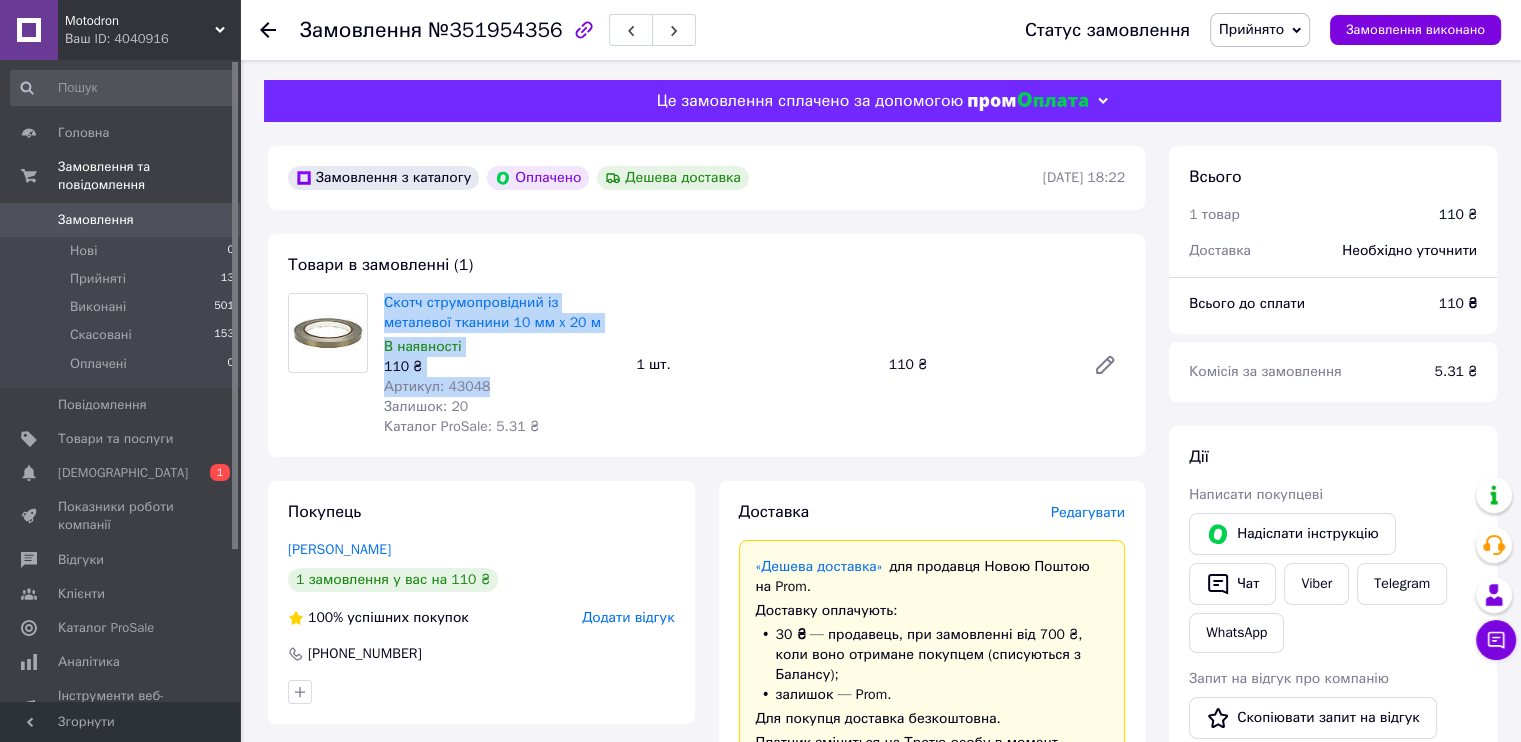 copy on "Скотч струмопровідний із металевої тканини 10 мм x 20 м В наявності 110 ₴ Артикул: 43048" 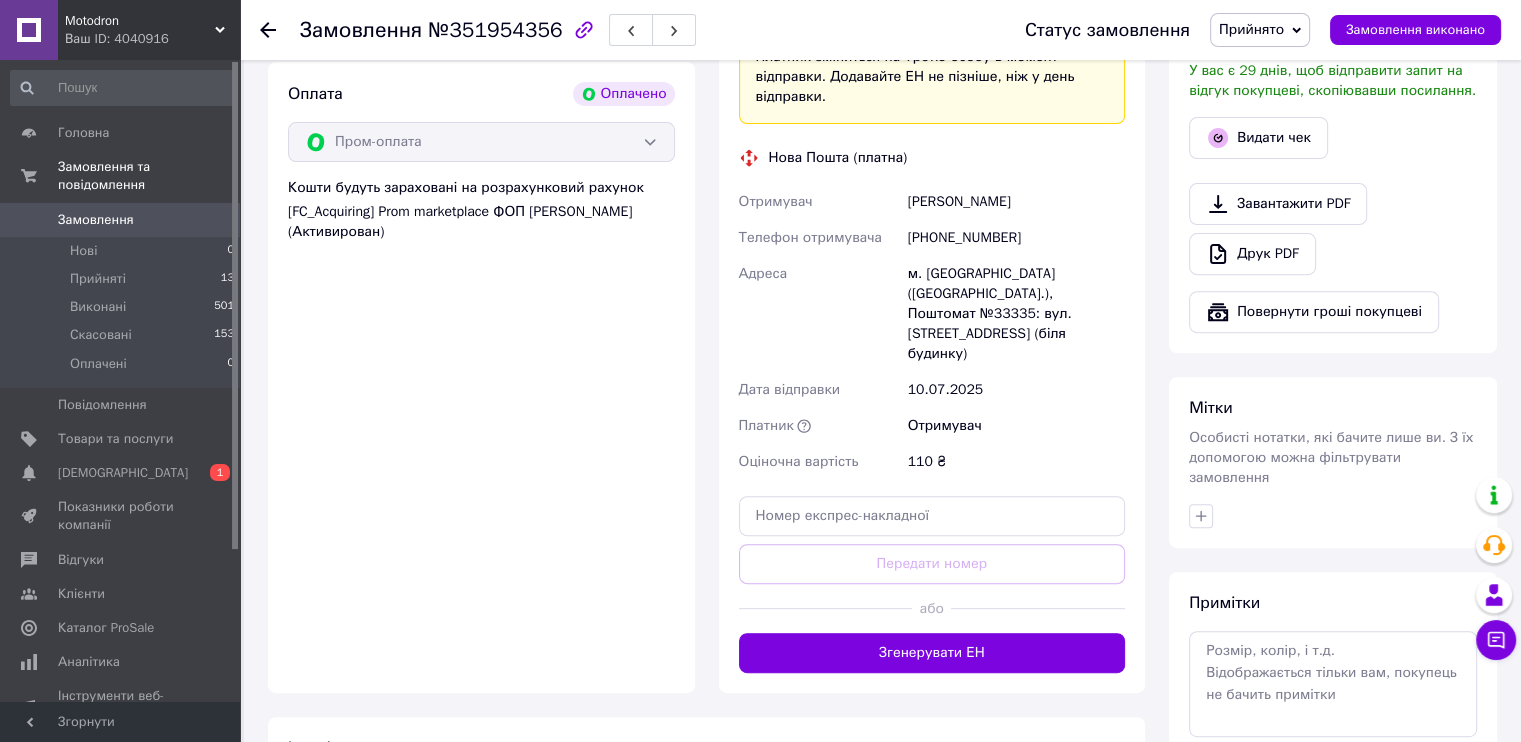 scroll, scrollTop: 700, scrollLeft: 0, axis: vertical 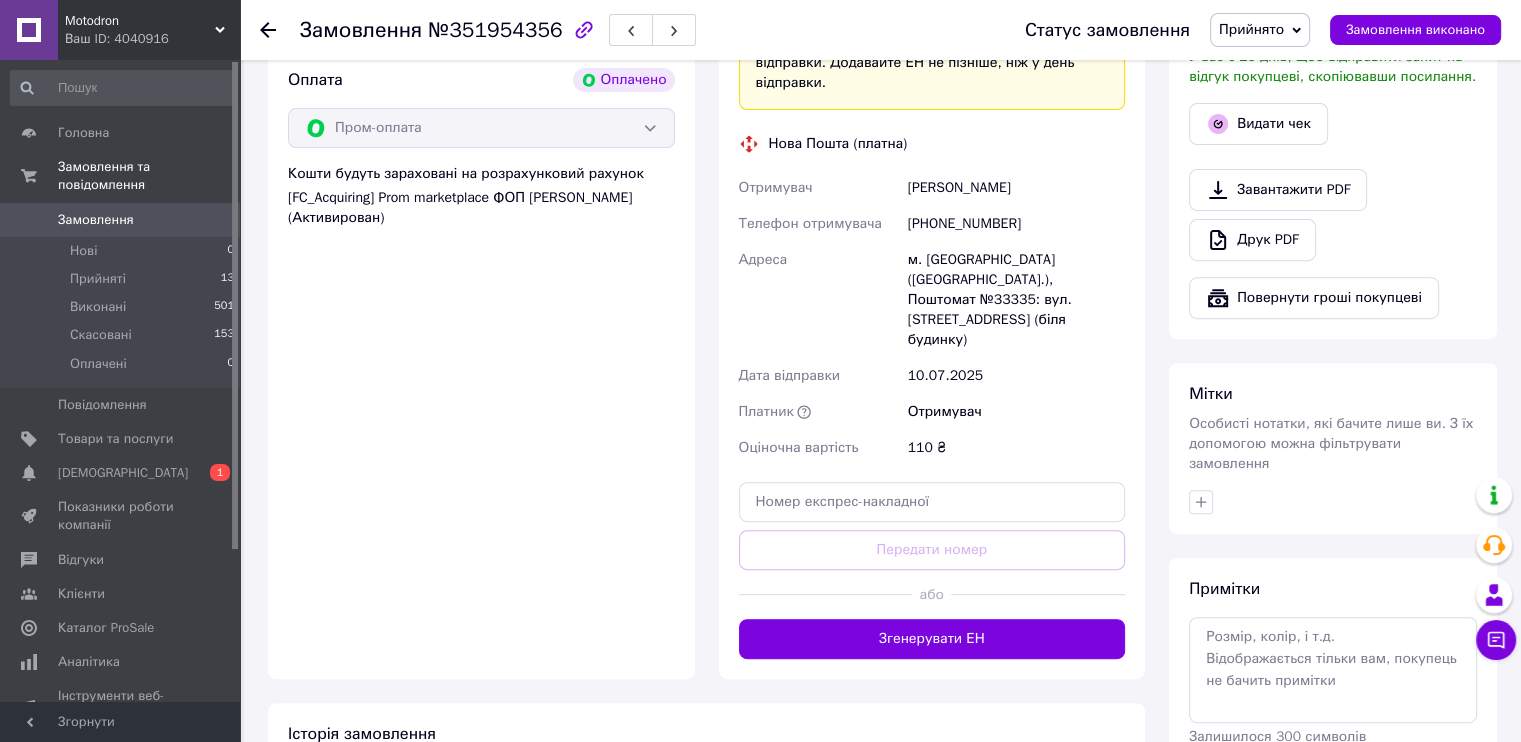 click on "Згенерувати ЕН" at bounding box center [932, 639] 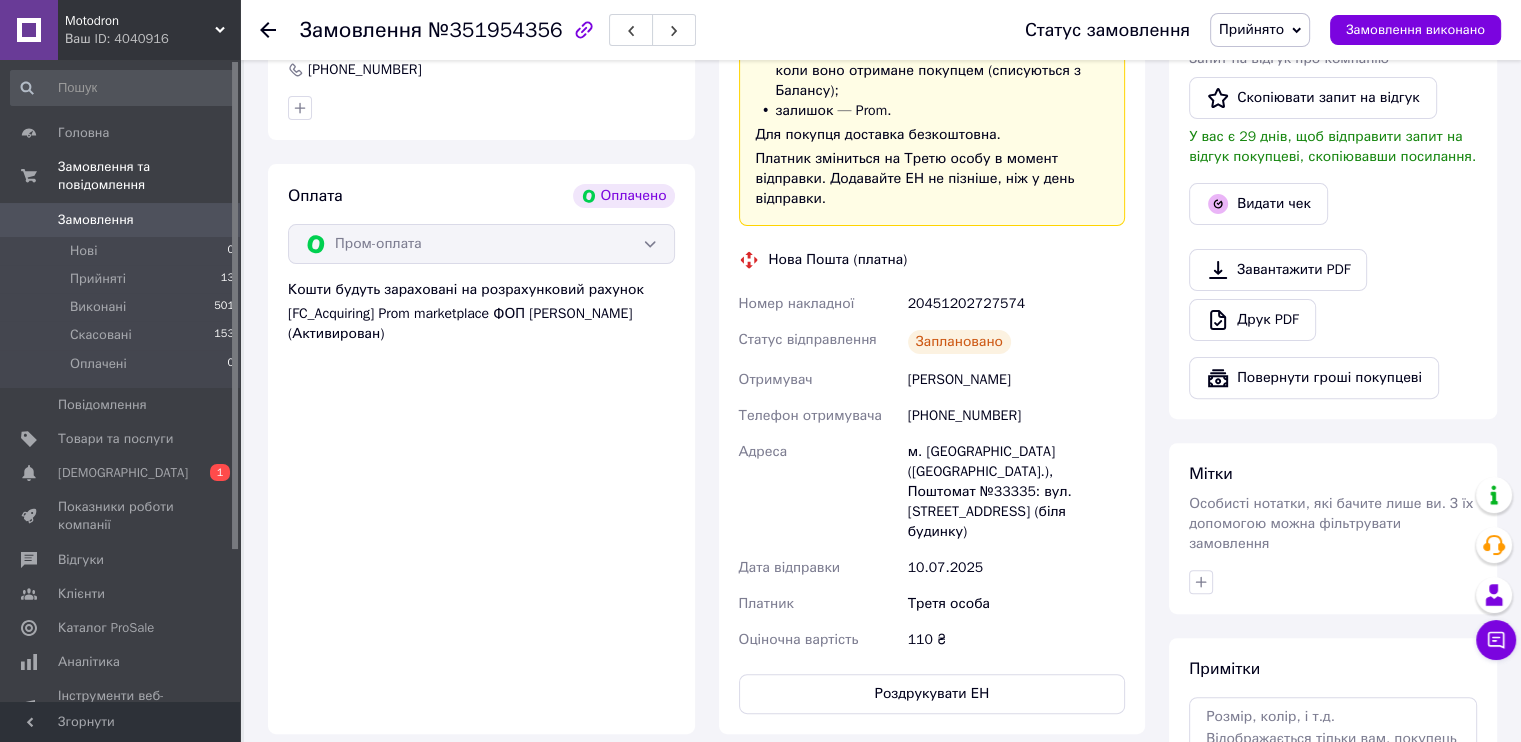 scroll, scrollTop: 700, scrollLeft: 0, axis: vertical 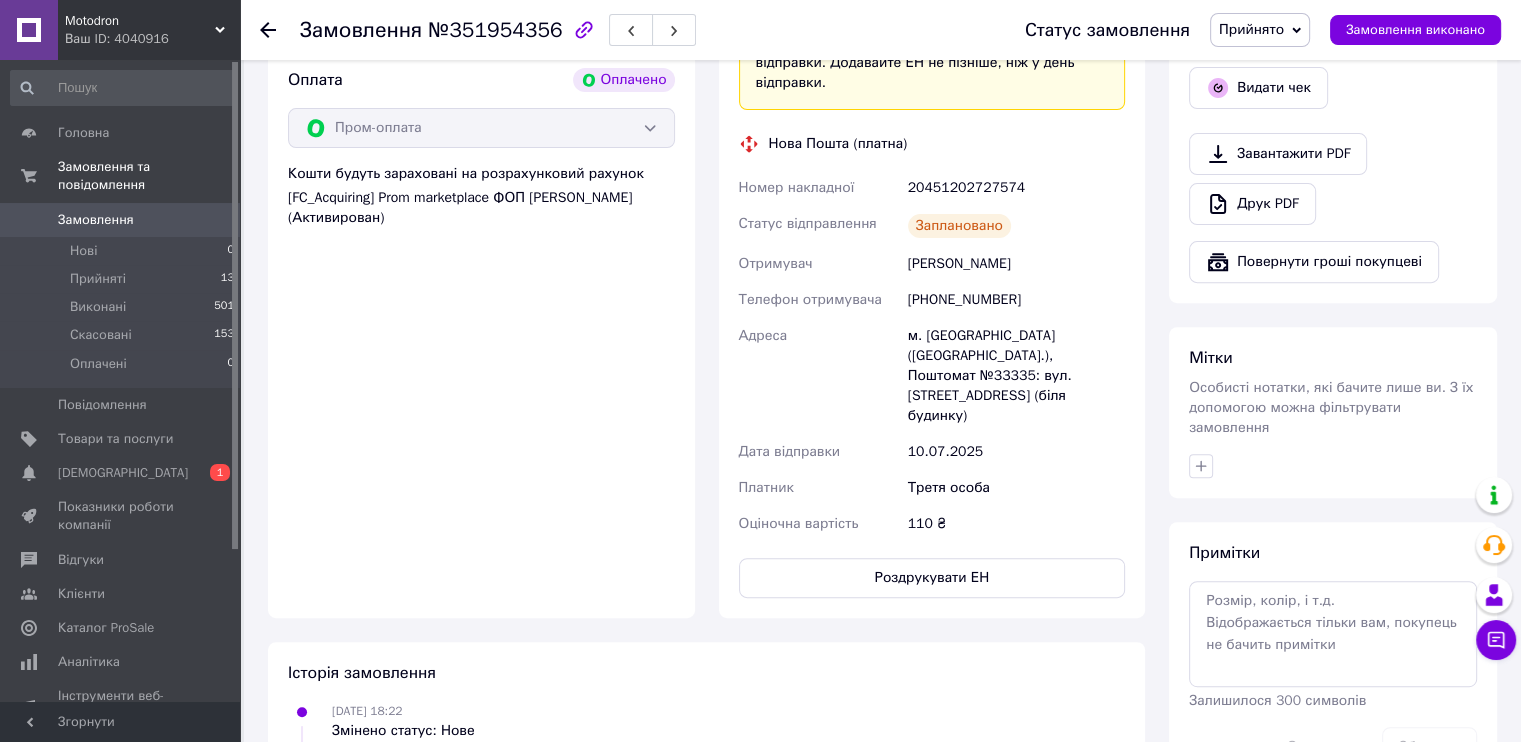 click on "20451202727574" at bounding box center [1016, 188] 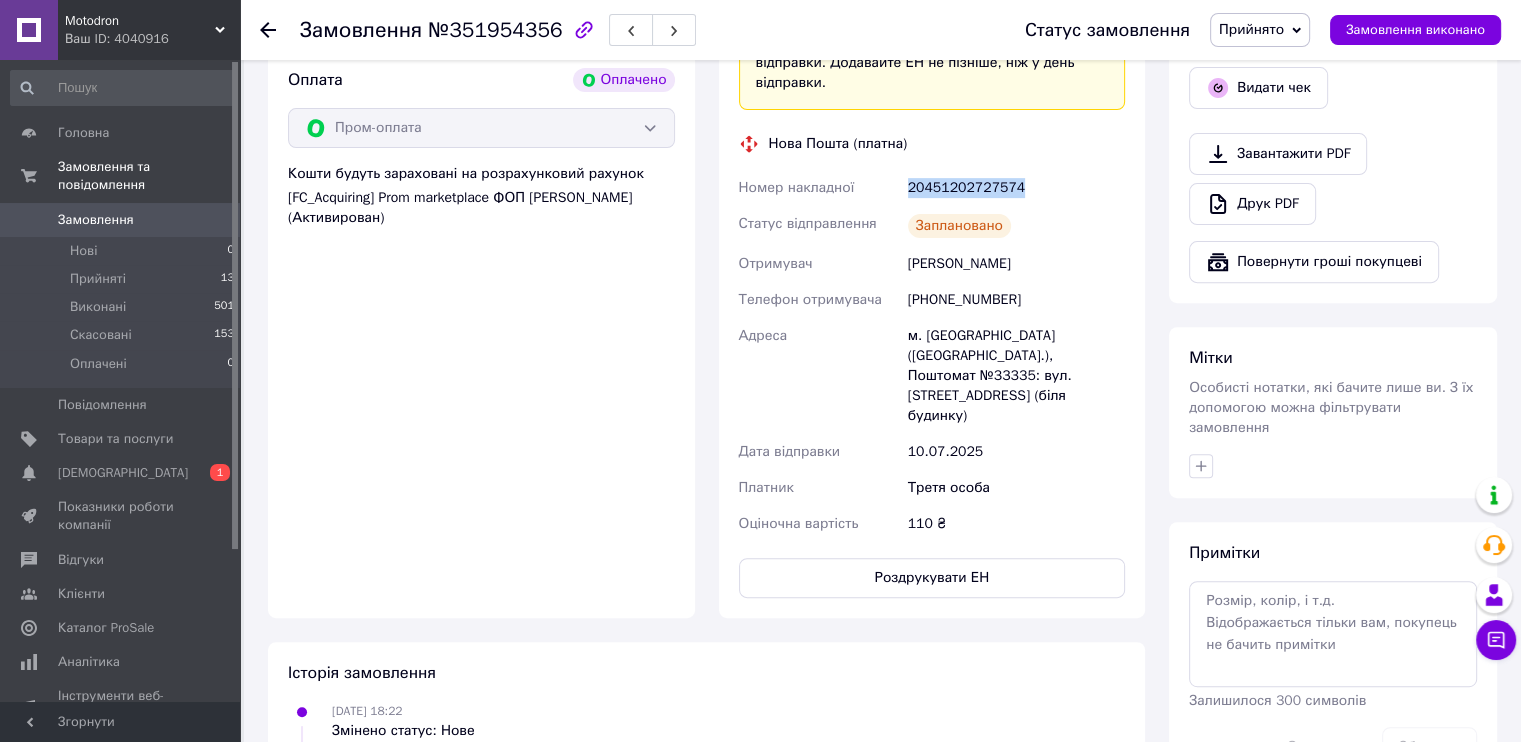 click on "20451202727574" at bounding box center [1016, 188] 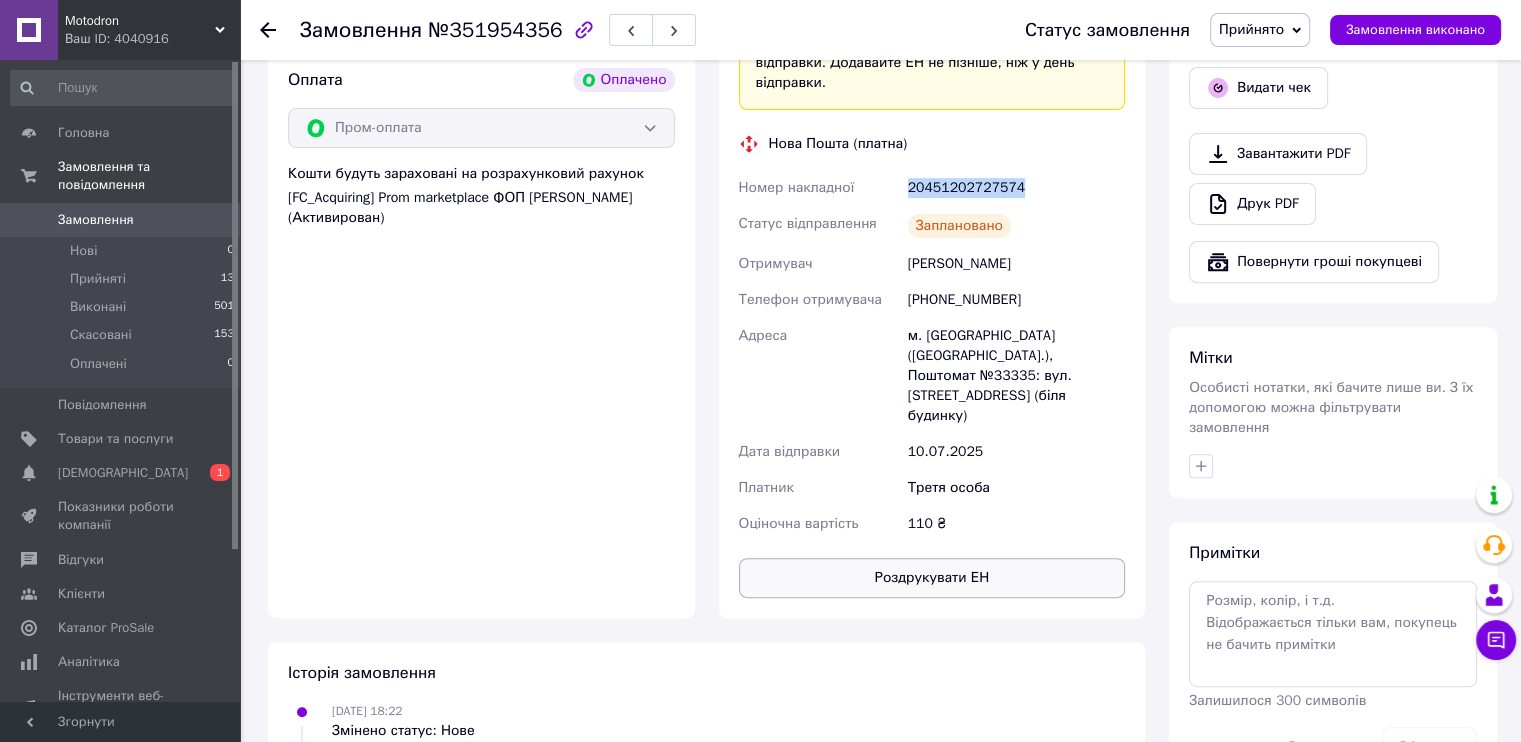 click on "Роздрукувати ЕН" at bounding box center (932, 578) 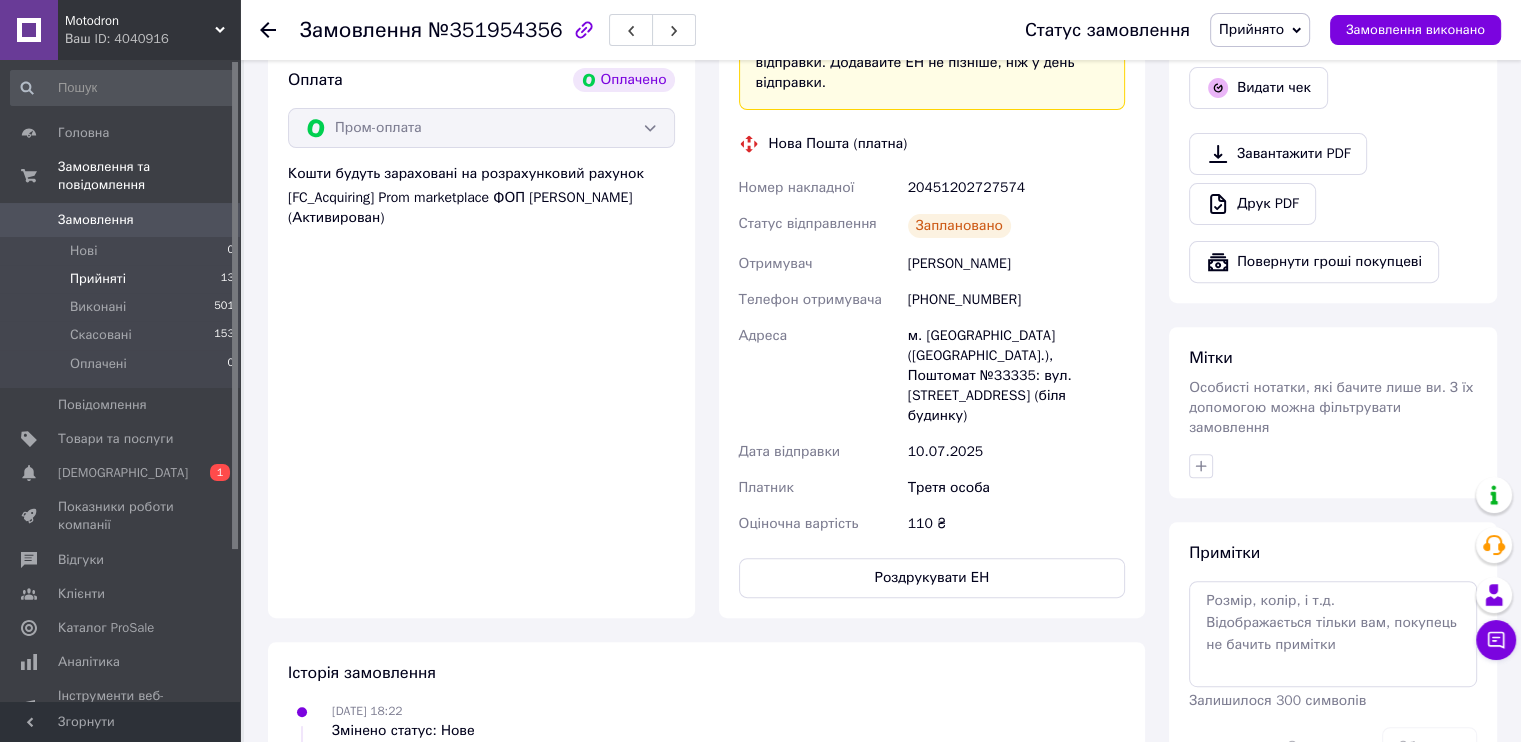 click on "Прийняті 13" at bounding box center [123, 279] 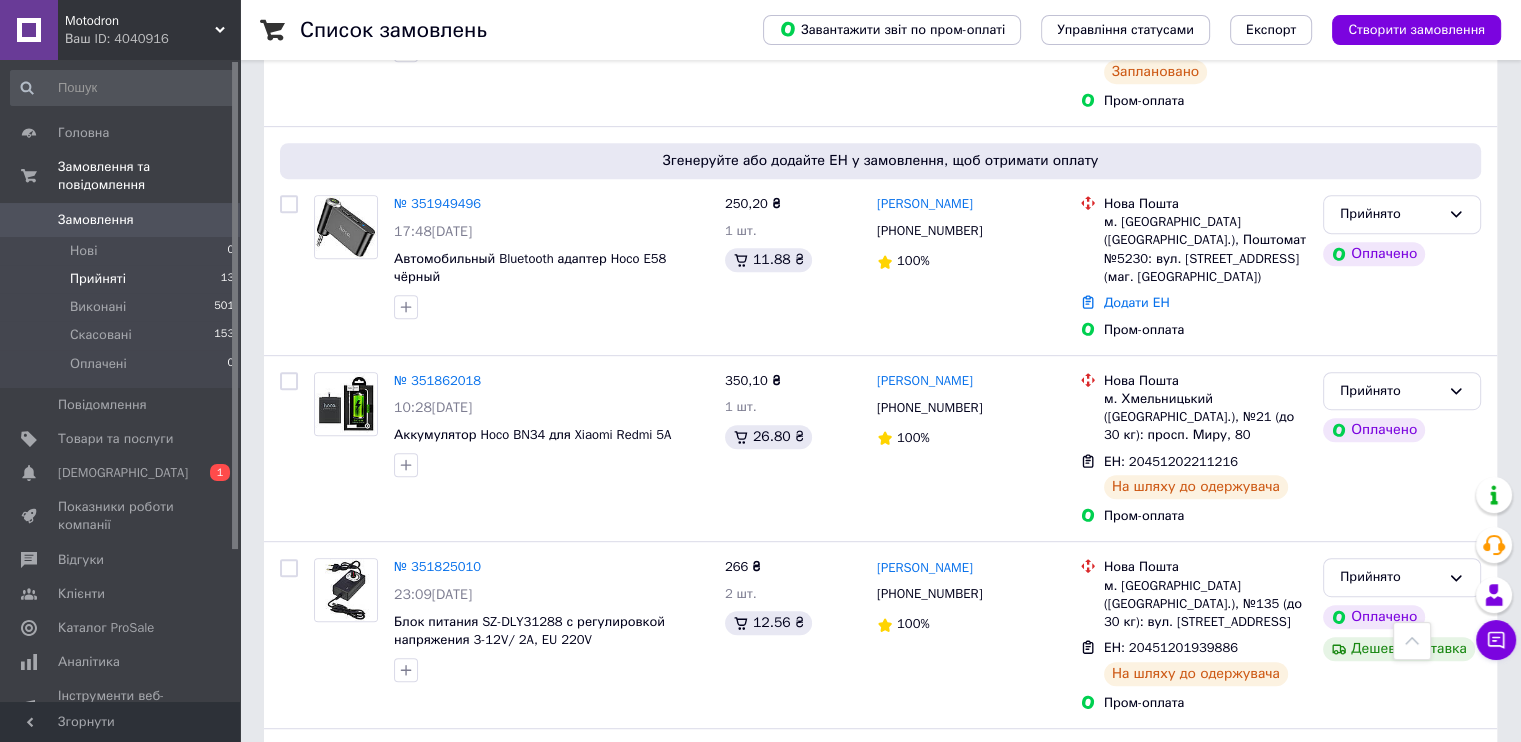 scroll, scrollTop: 1000, scrollLeft: 0, axis: vertical 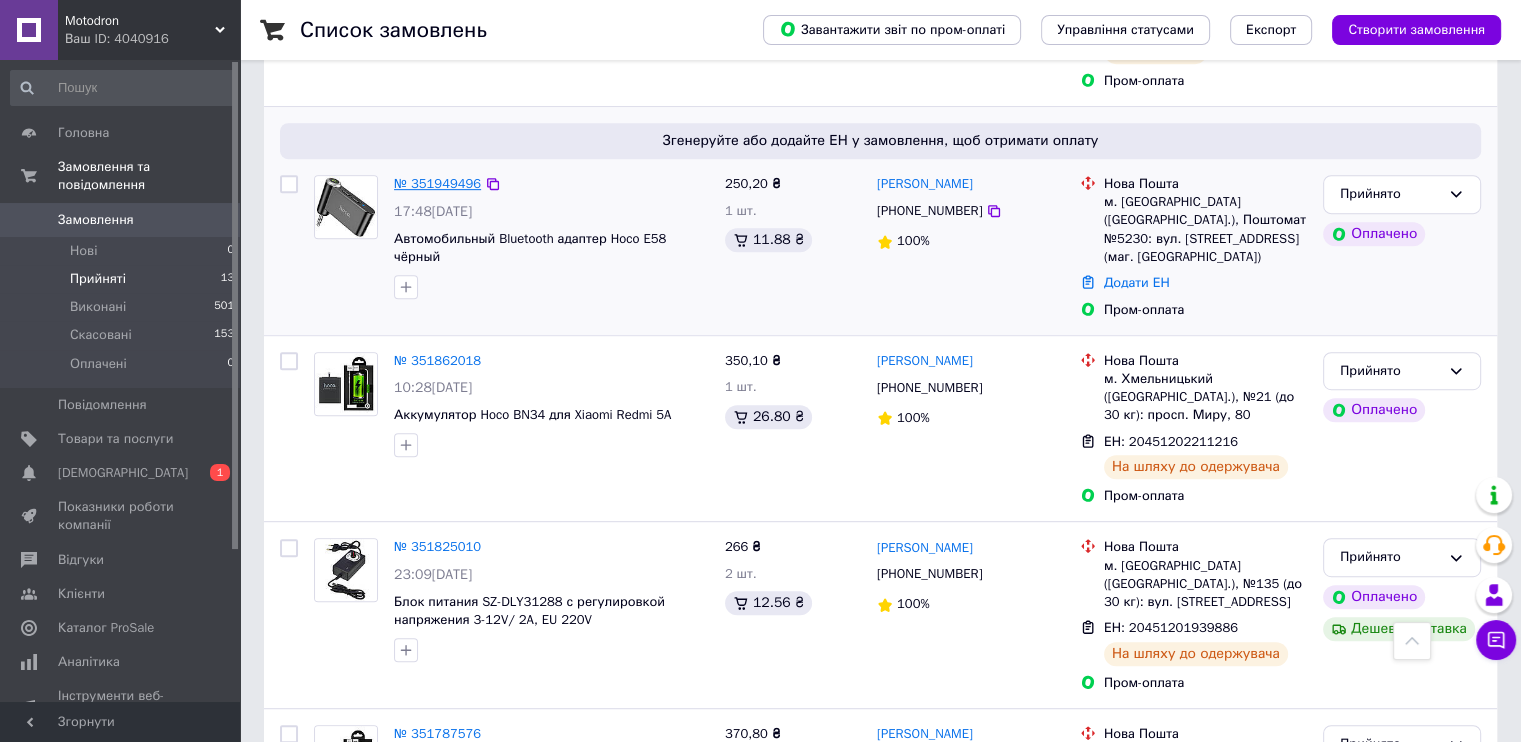 click on "№ 351949496" at bounding box center [437, 183] 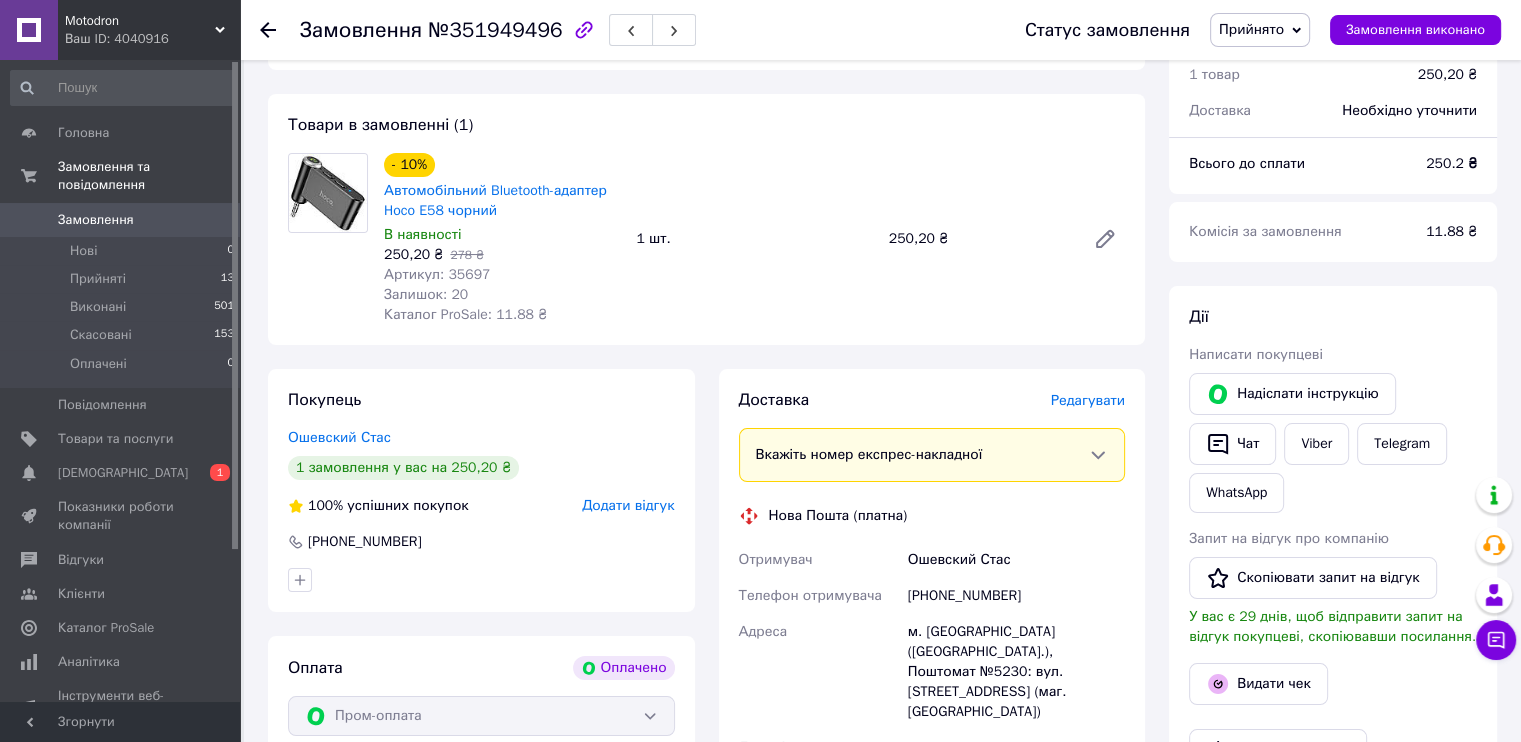 scroll, scrollTop: 0, scrollLeft: 0, axis: both 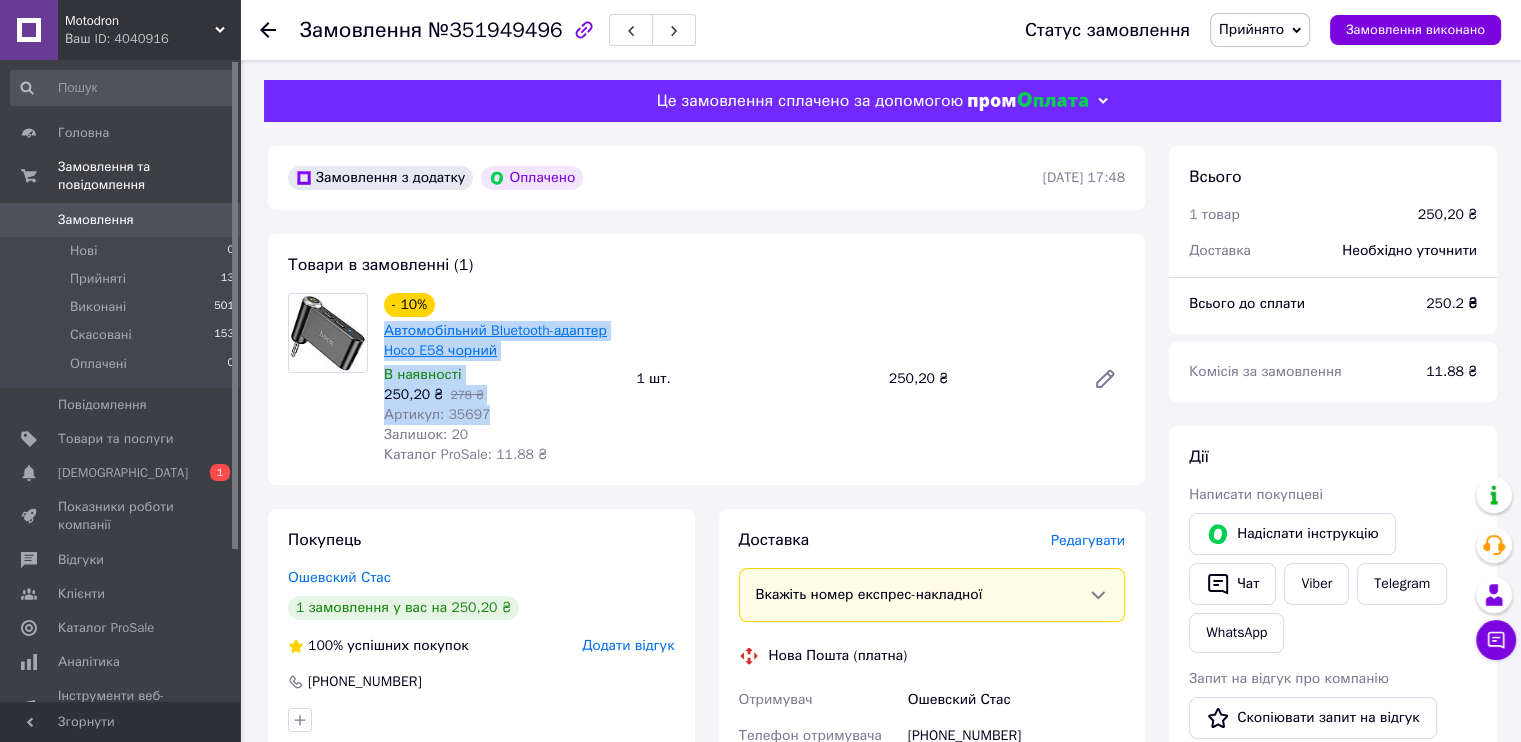 drag, startPoint x: 492, startPoint y: 412, endPoint x: 385, endPoint y: 341, distance: 128.41339 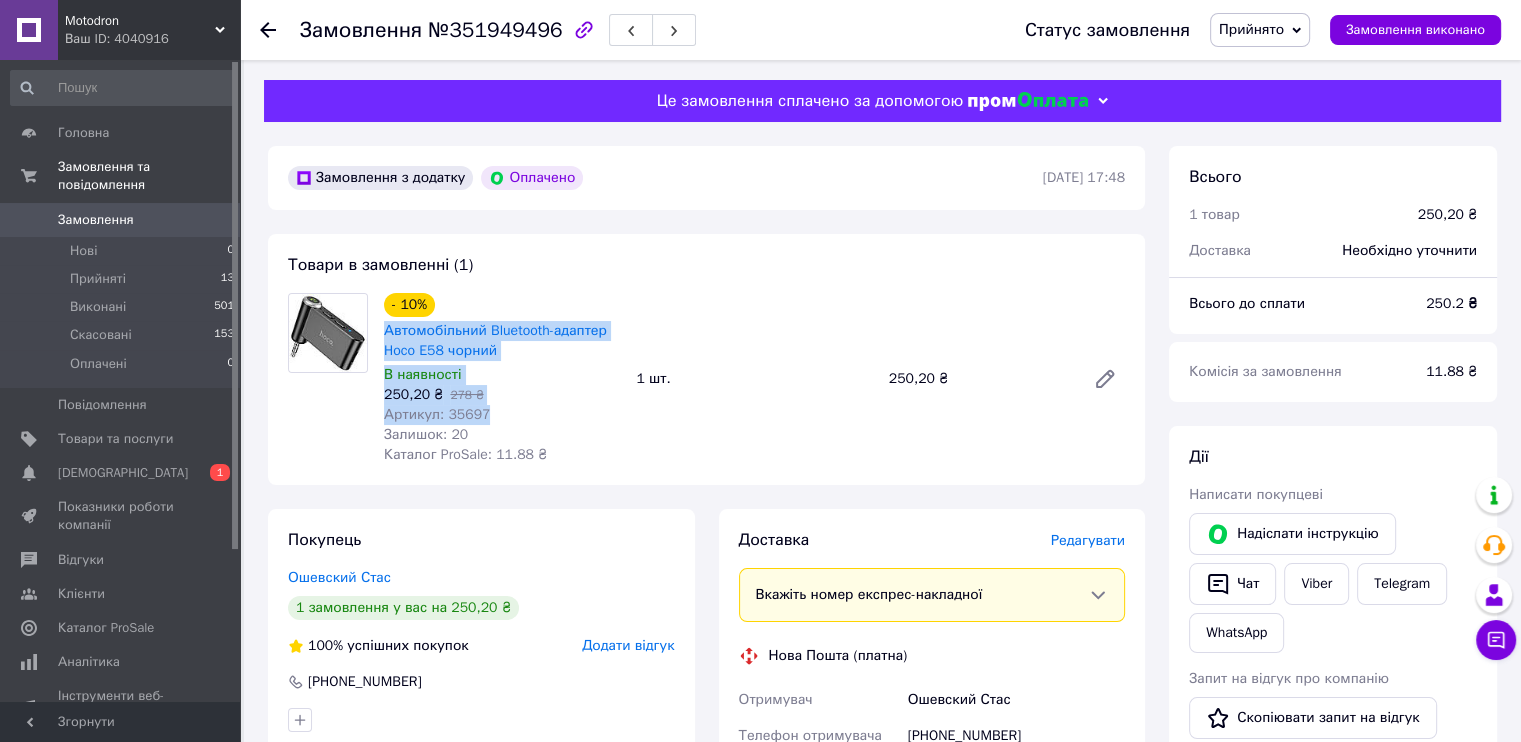 copy on "Автомобільний Bluetooth-адаптер Hoco E58 чорний В наявності 250,20 ₴   278 ₴ Артикул: 35697" 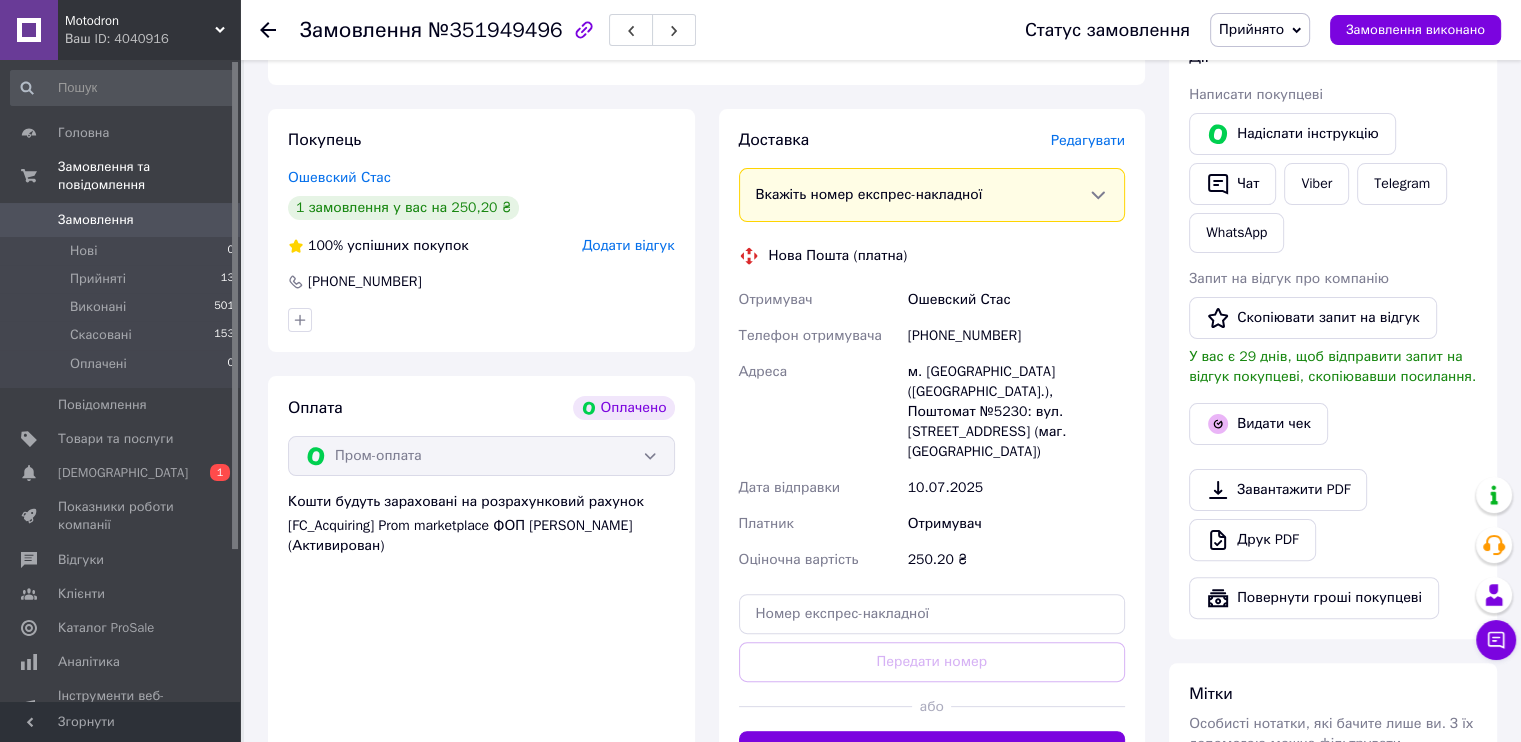 scroll, scrollTop: 500, scrollLeft: 0, axis: vertical 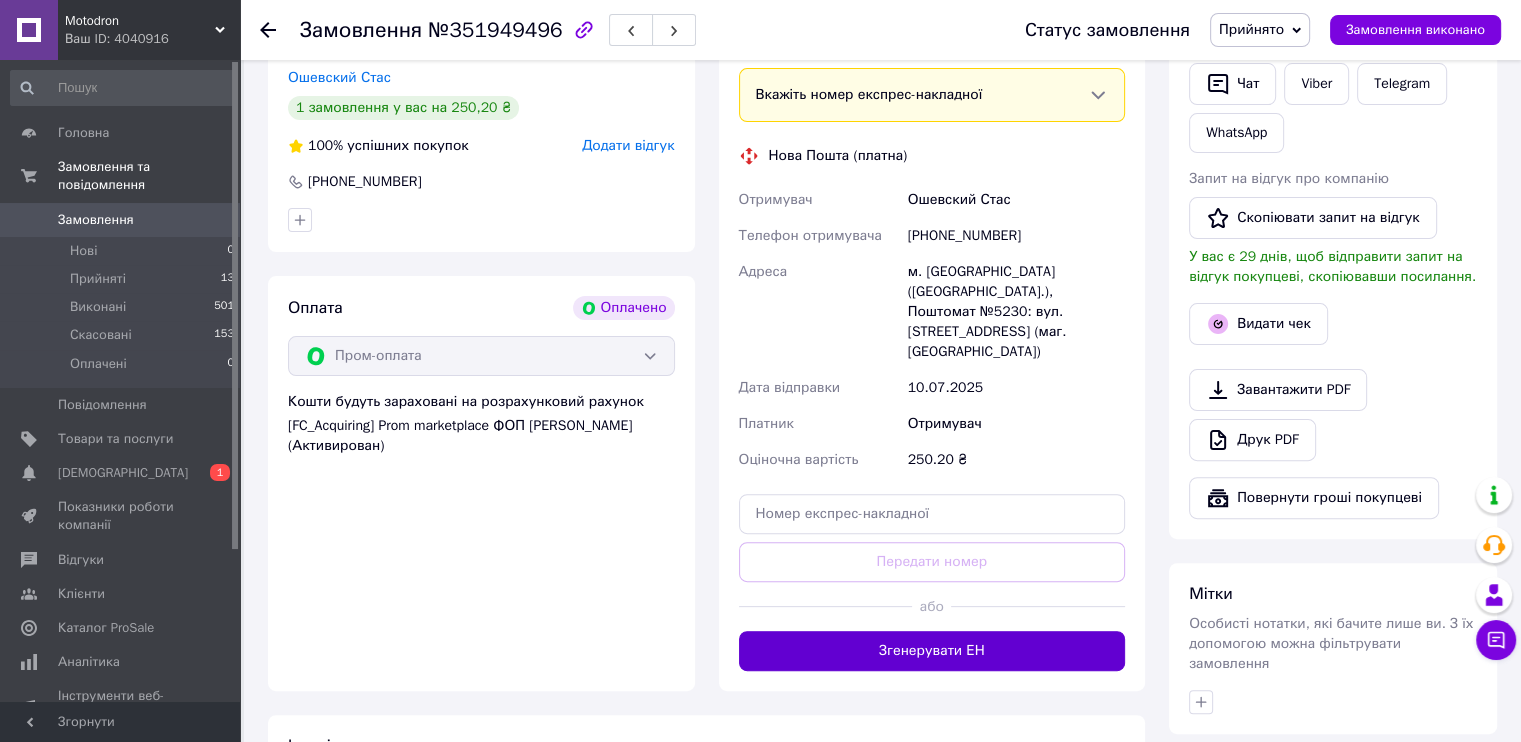 click on "Згенерувати ЕН" at bounding box center (932, 651) 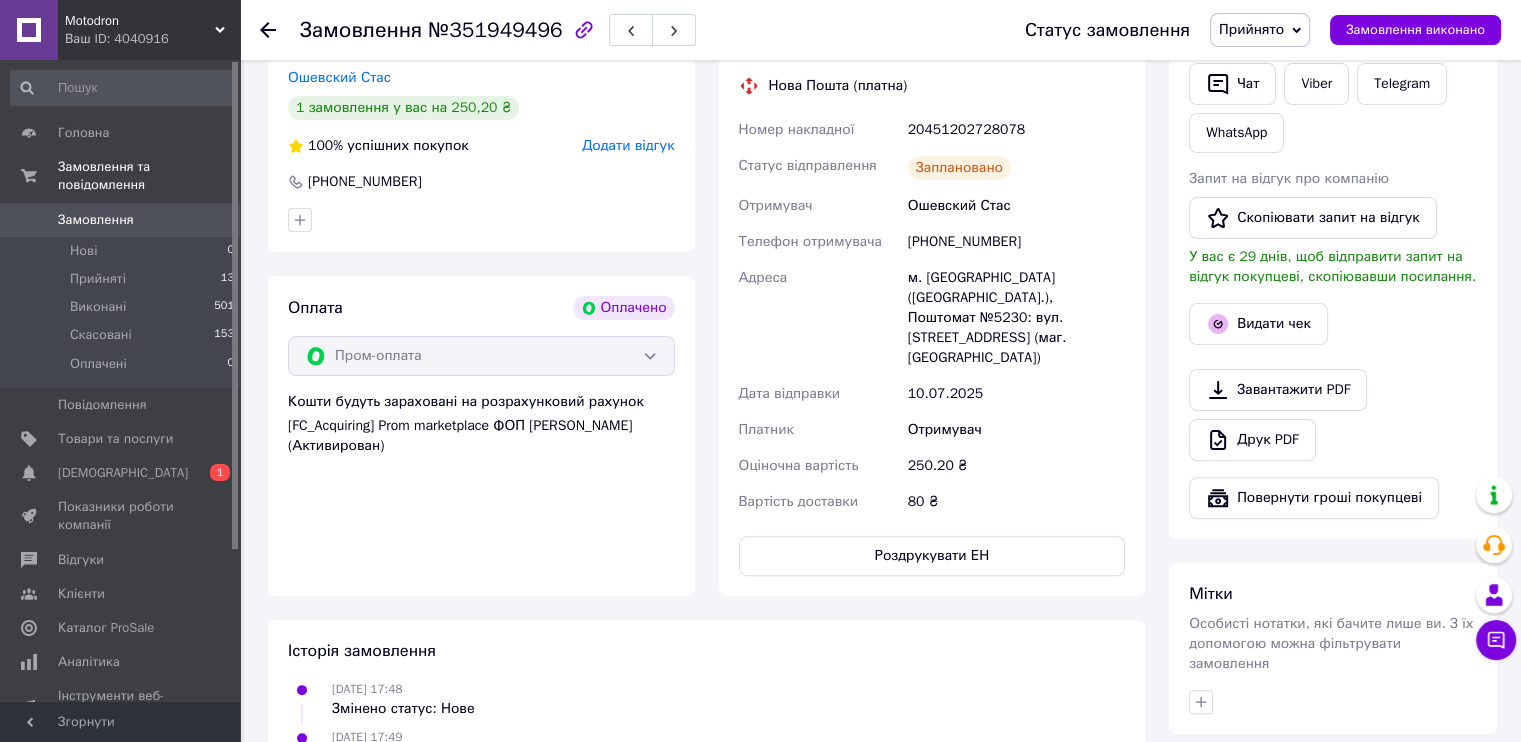 click on "20451202728078" at bounding box center (1016, 130) 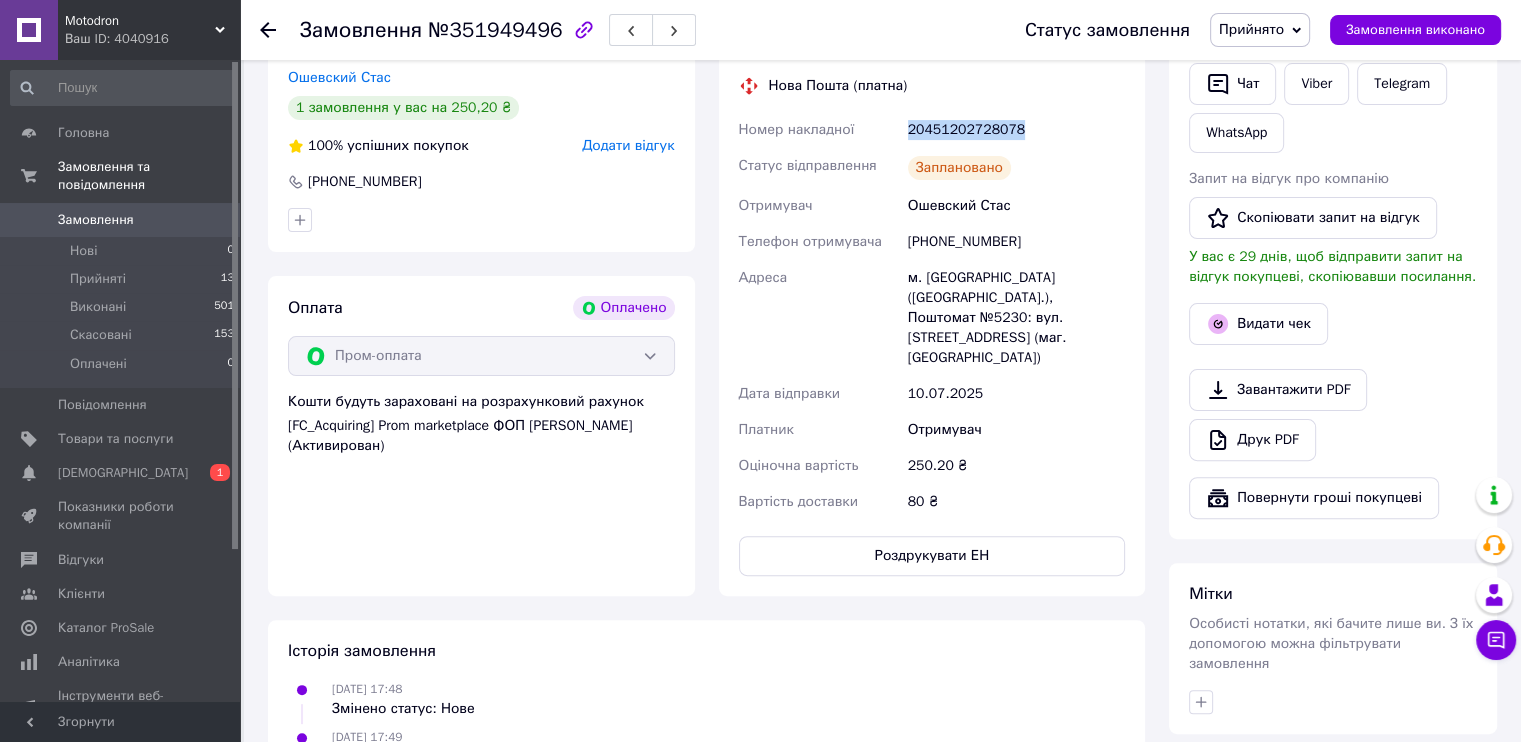 click on "20451202728078" at bounding box center [1016, 130] 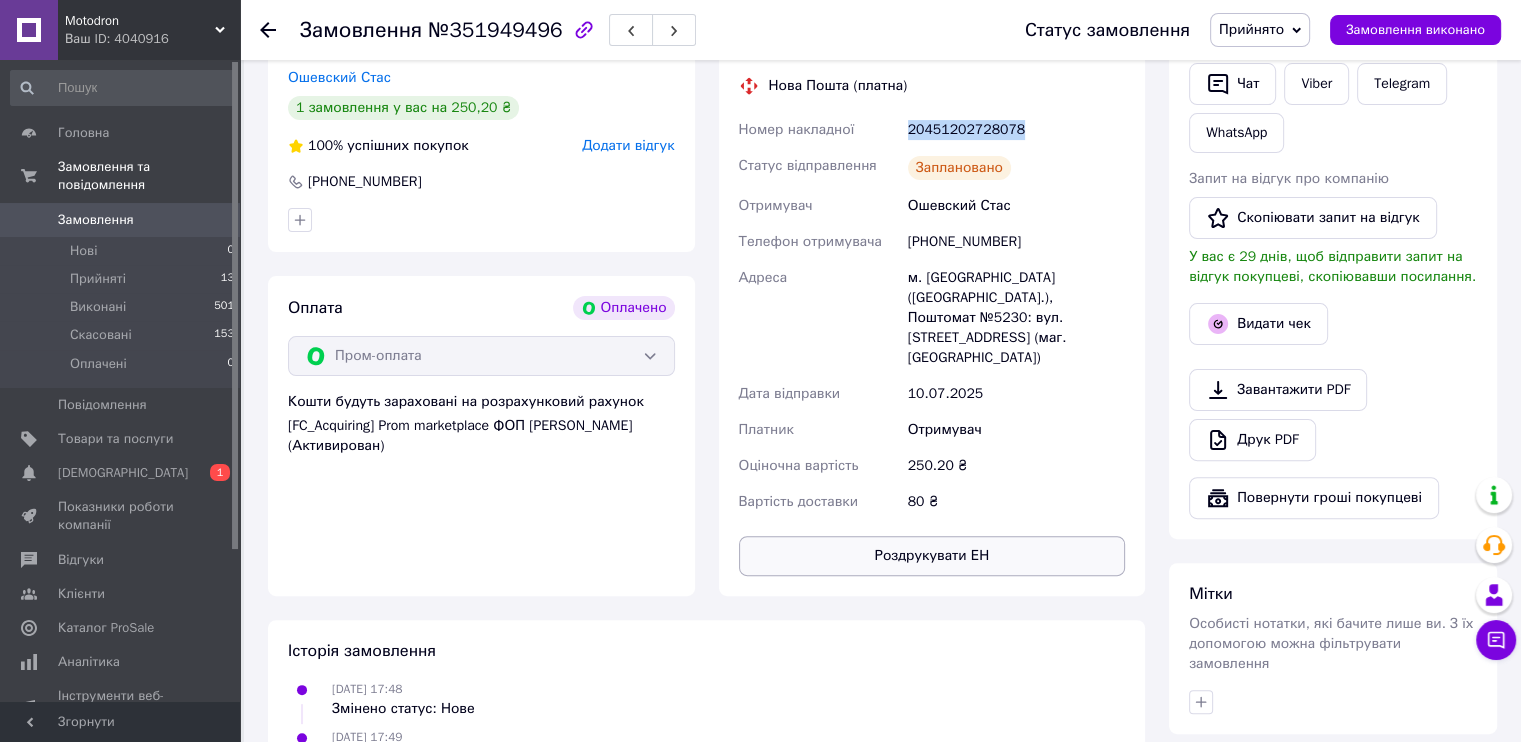 click on "Роздрукувати ЕН" at bounding box center [932, 556] 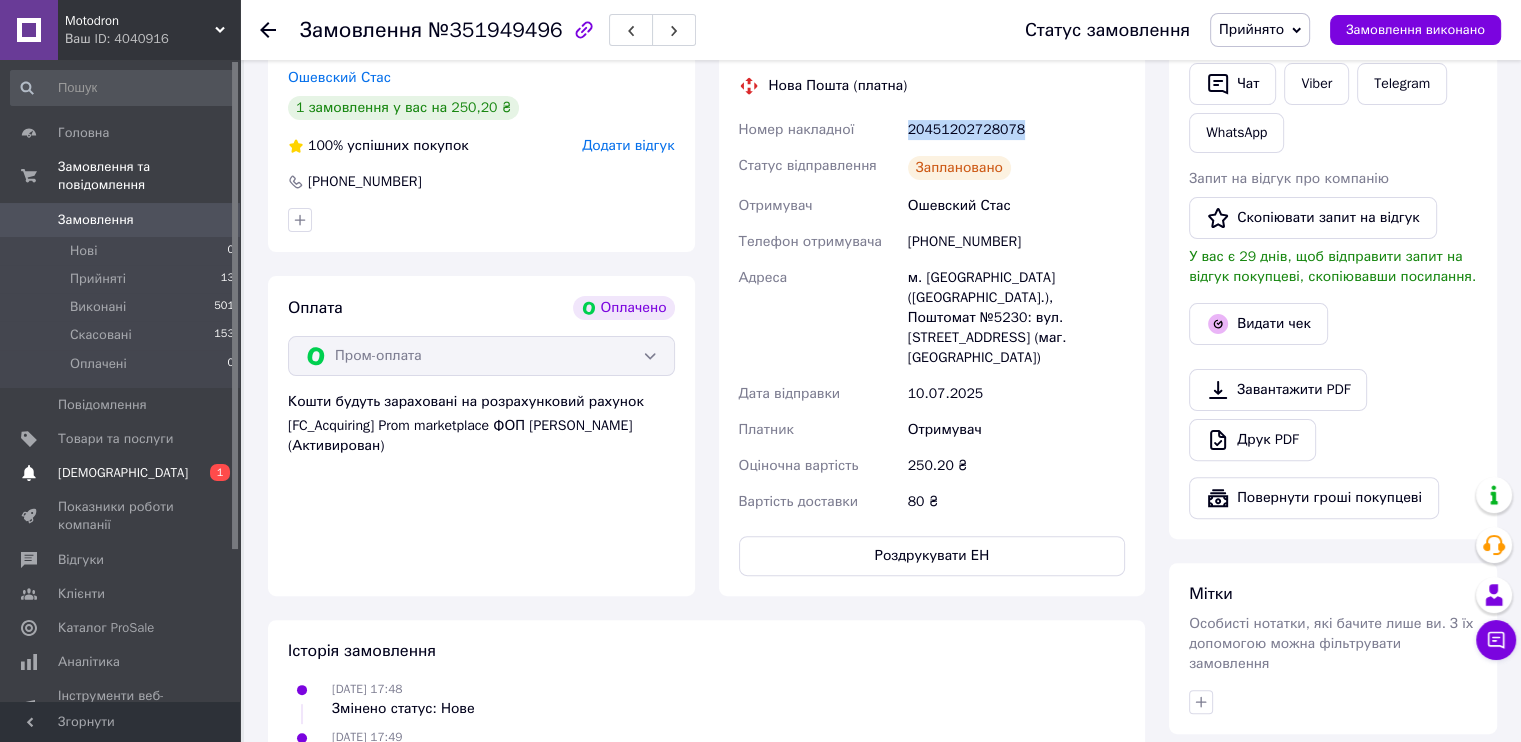 click on "[DEMOGRAPHIC_DATA]" at bounding box center (121, 473) 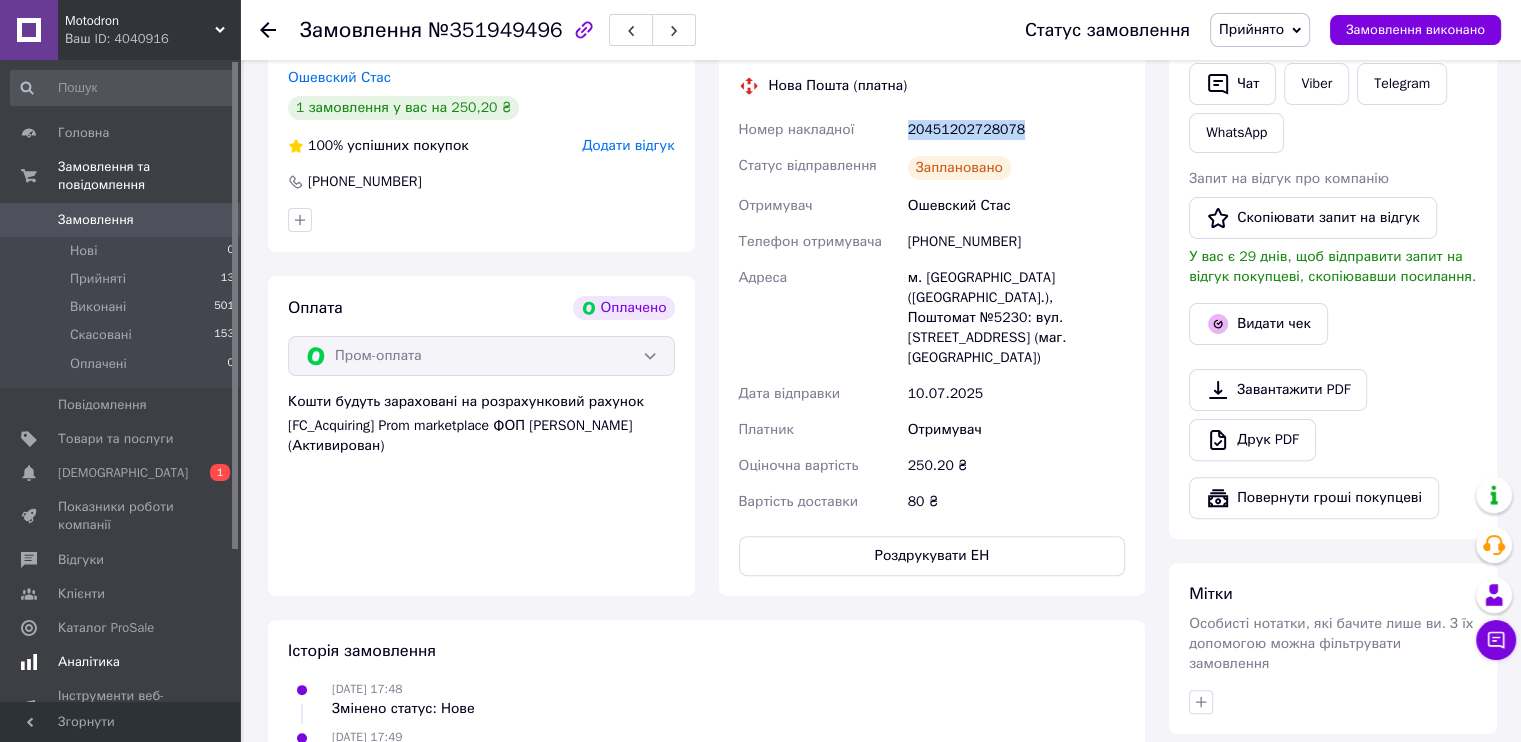 scroll, scrollTop: 0, scrollLeft: 0, axis: both 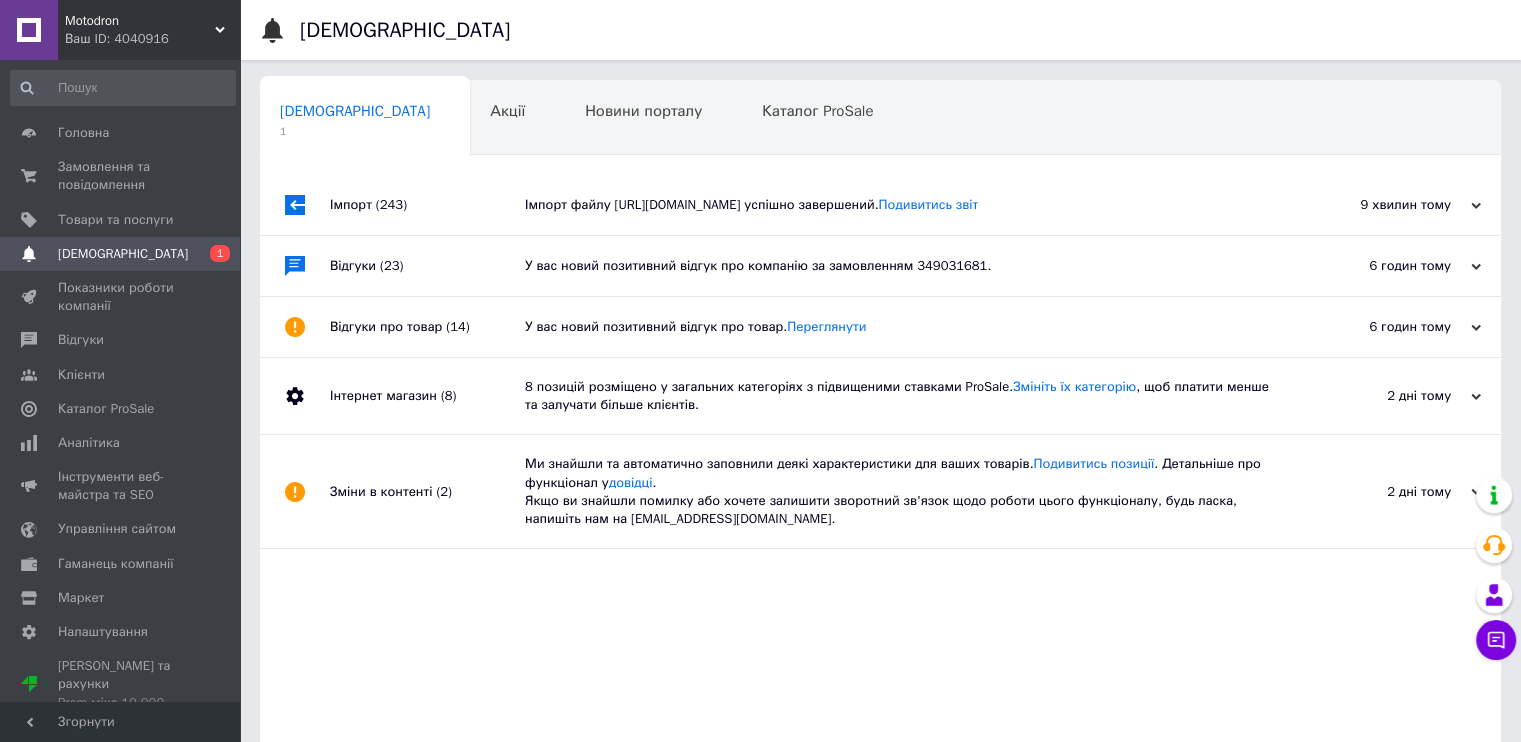 click on "(243)" at bounding box center (391, 204) 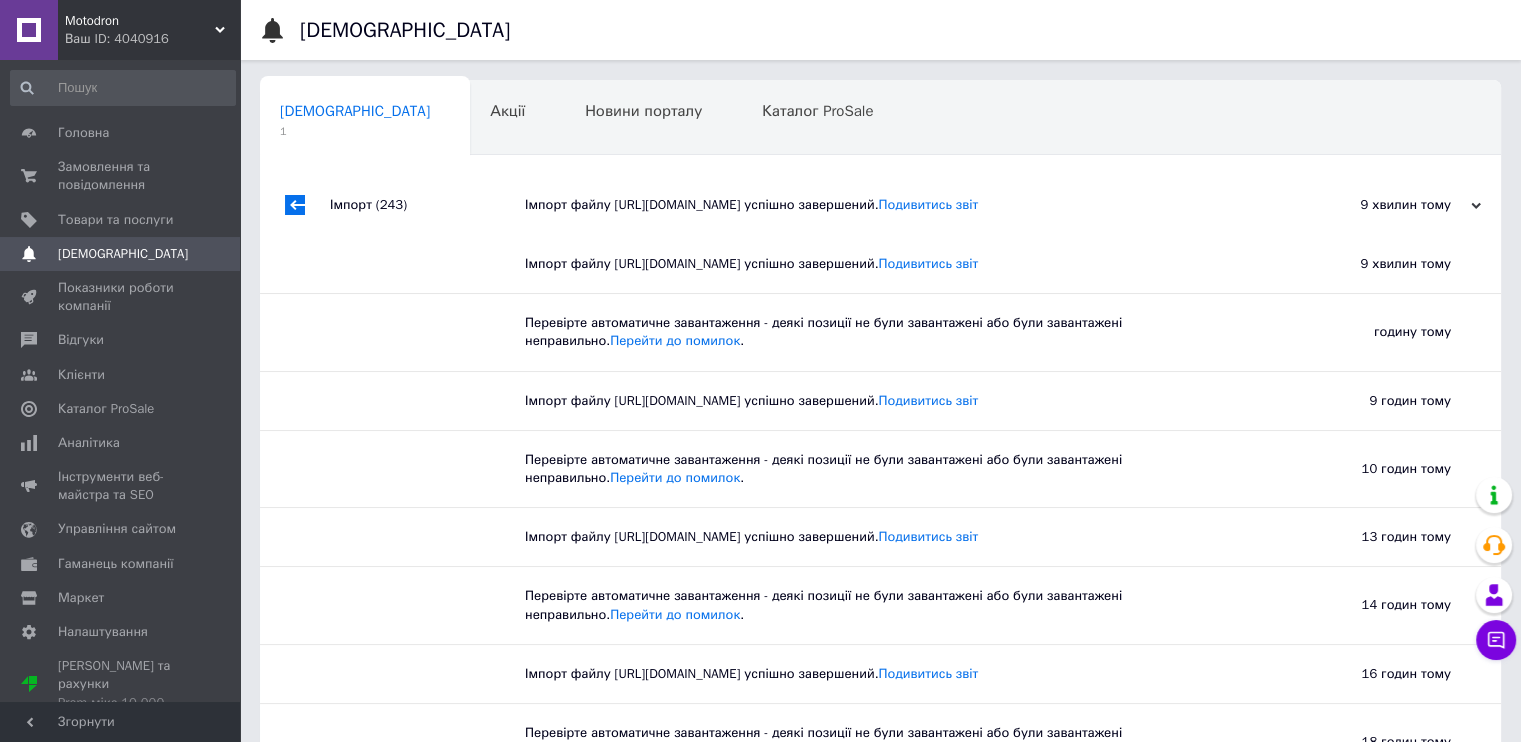 click on "Motodron" at bounding box center [140, 21] 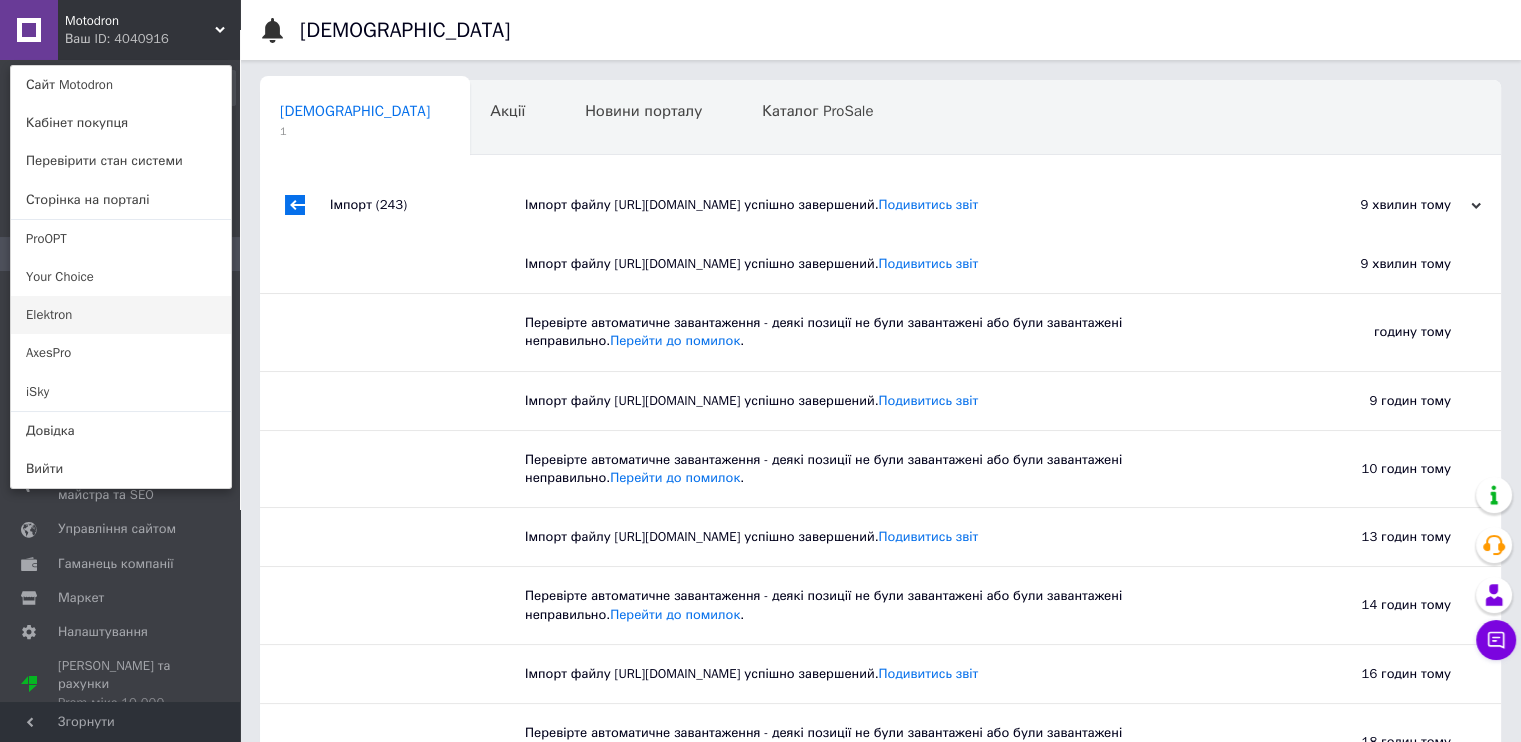 click on "Elektron" at bounding box center (121, 315) 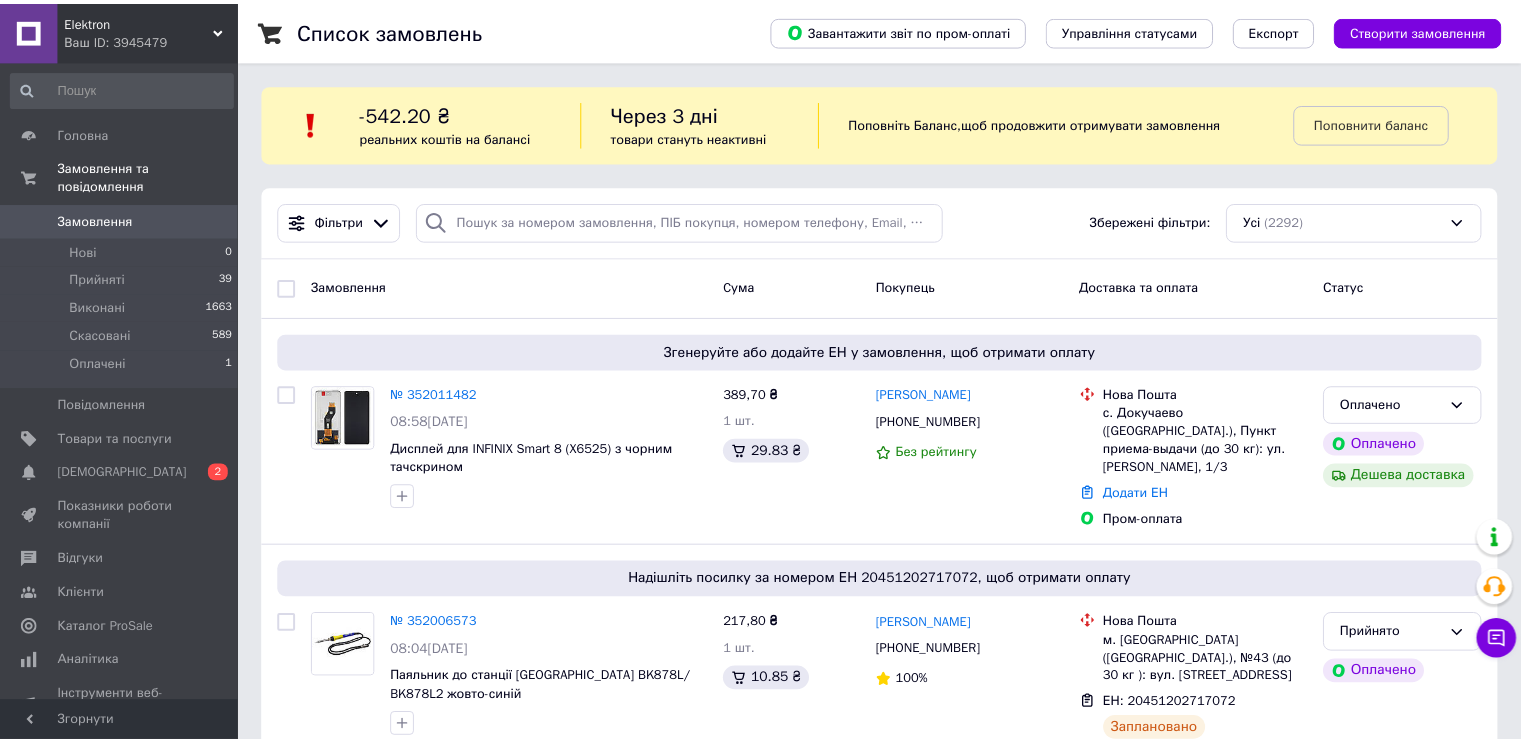 scroll, scrollTop: 0, scrollLeft: 0, axis: both 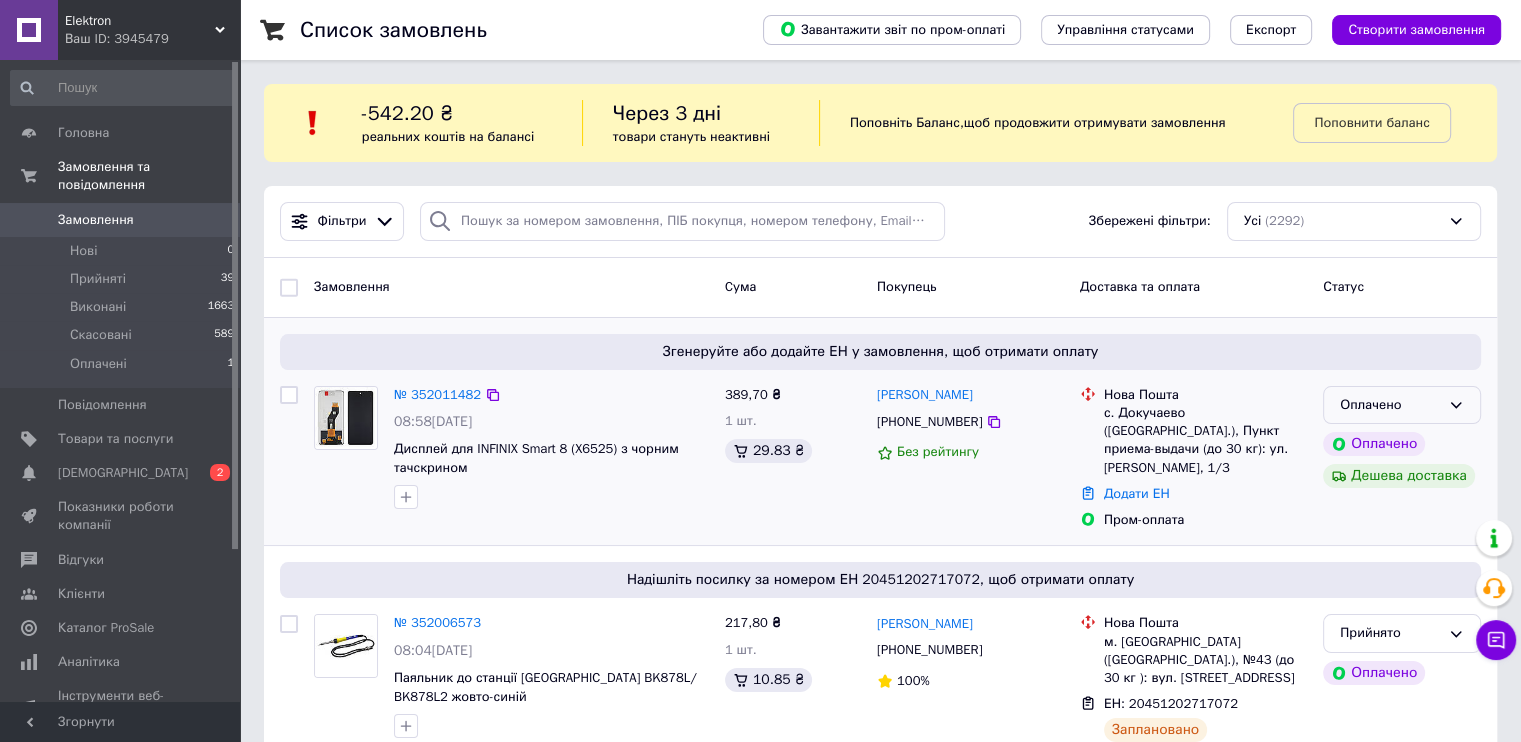 click on "Оплачено" at bounding box center [1390, 405] 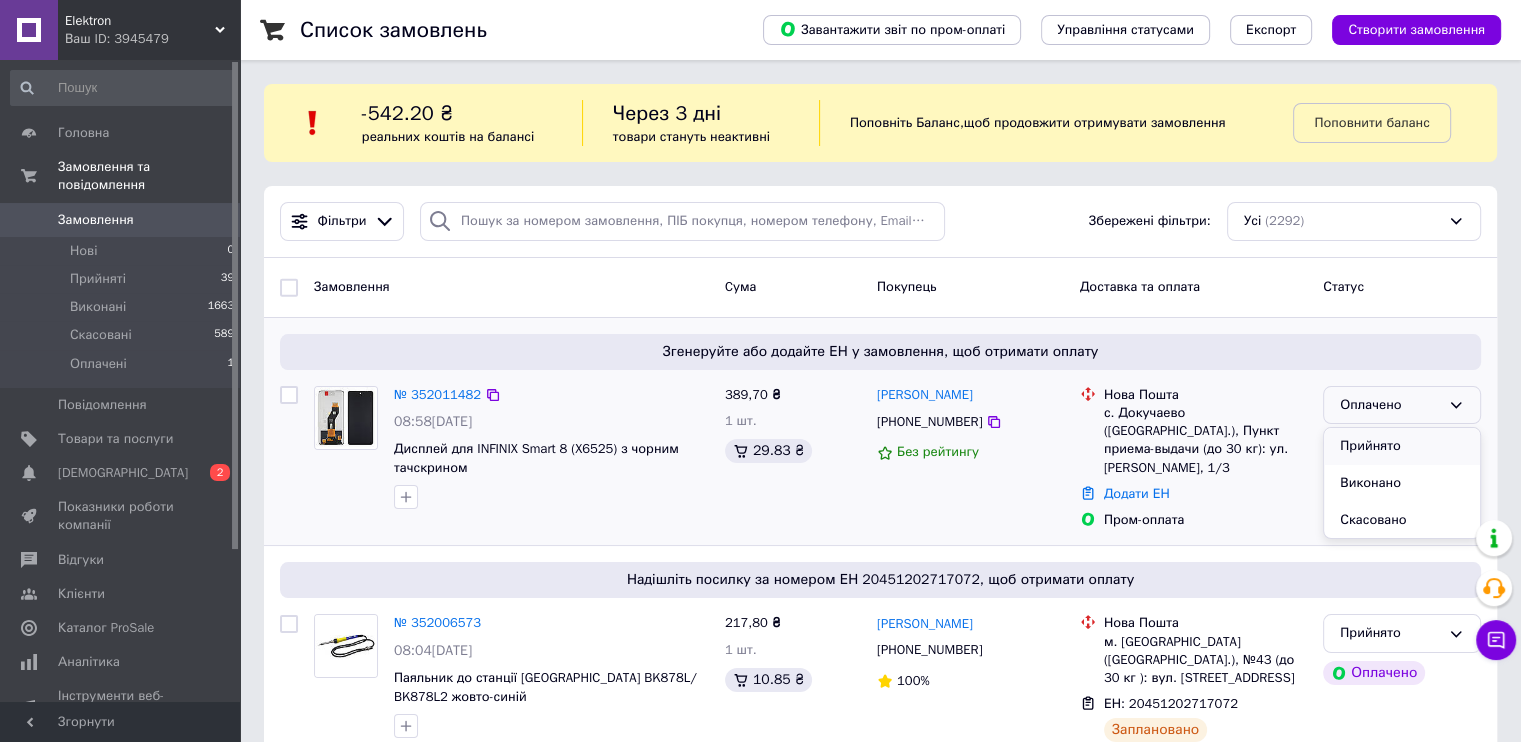 click on "Прийнято" at bounding box center [1402, 446] 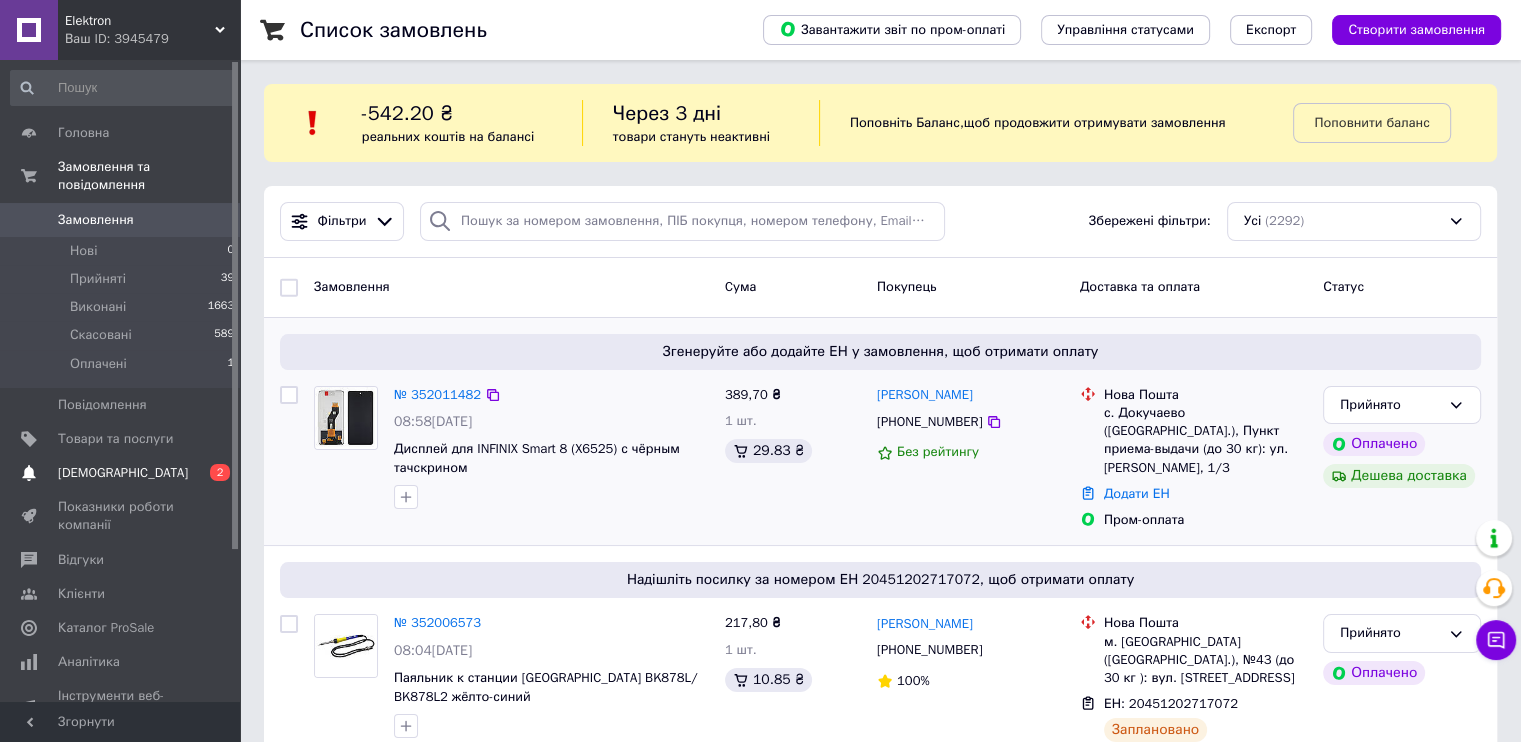 click on "[DEMOGRAPHIC_DATA]" at bounding box center [123, 473] 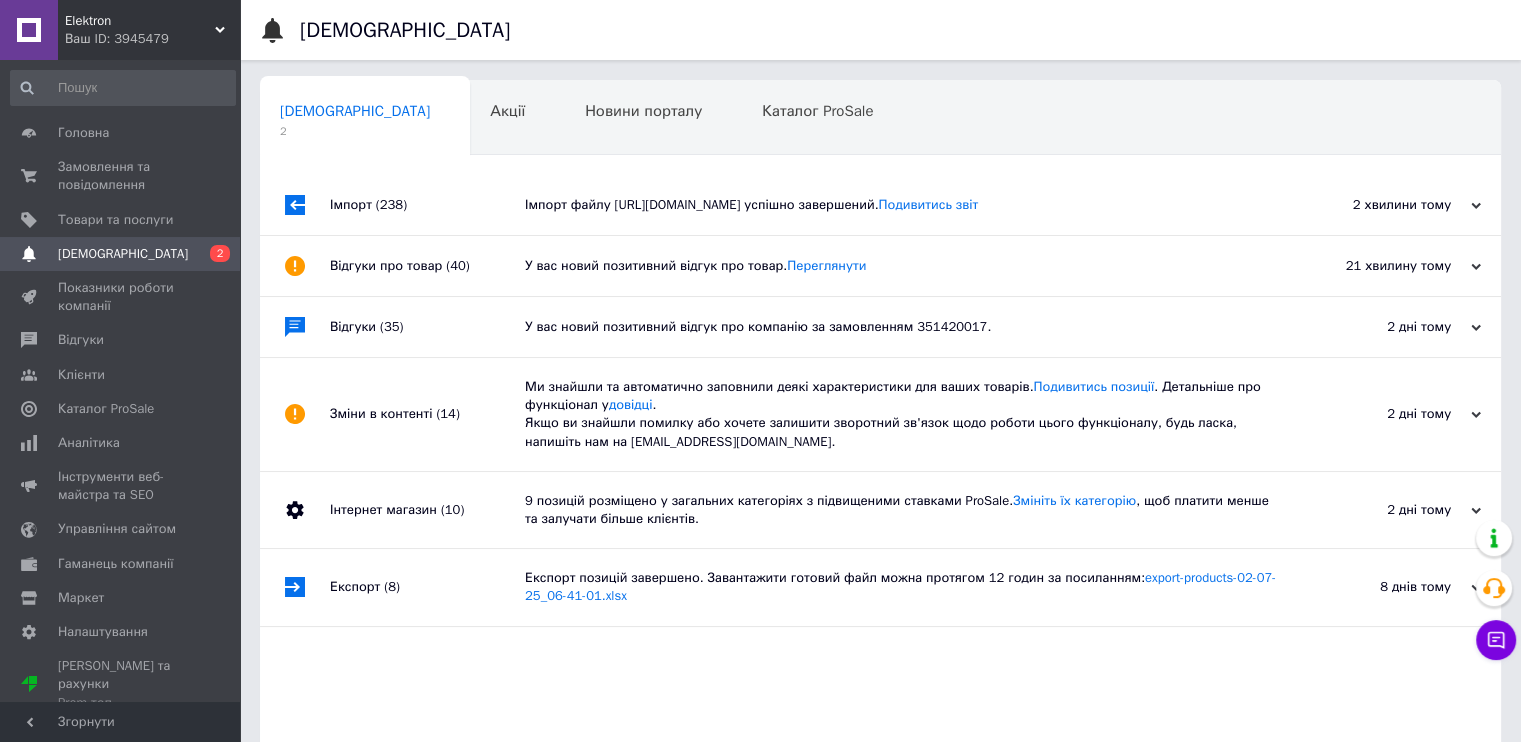 click on "(238)" at bounding box center (391, 204) 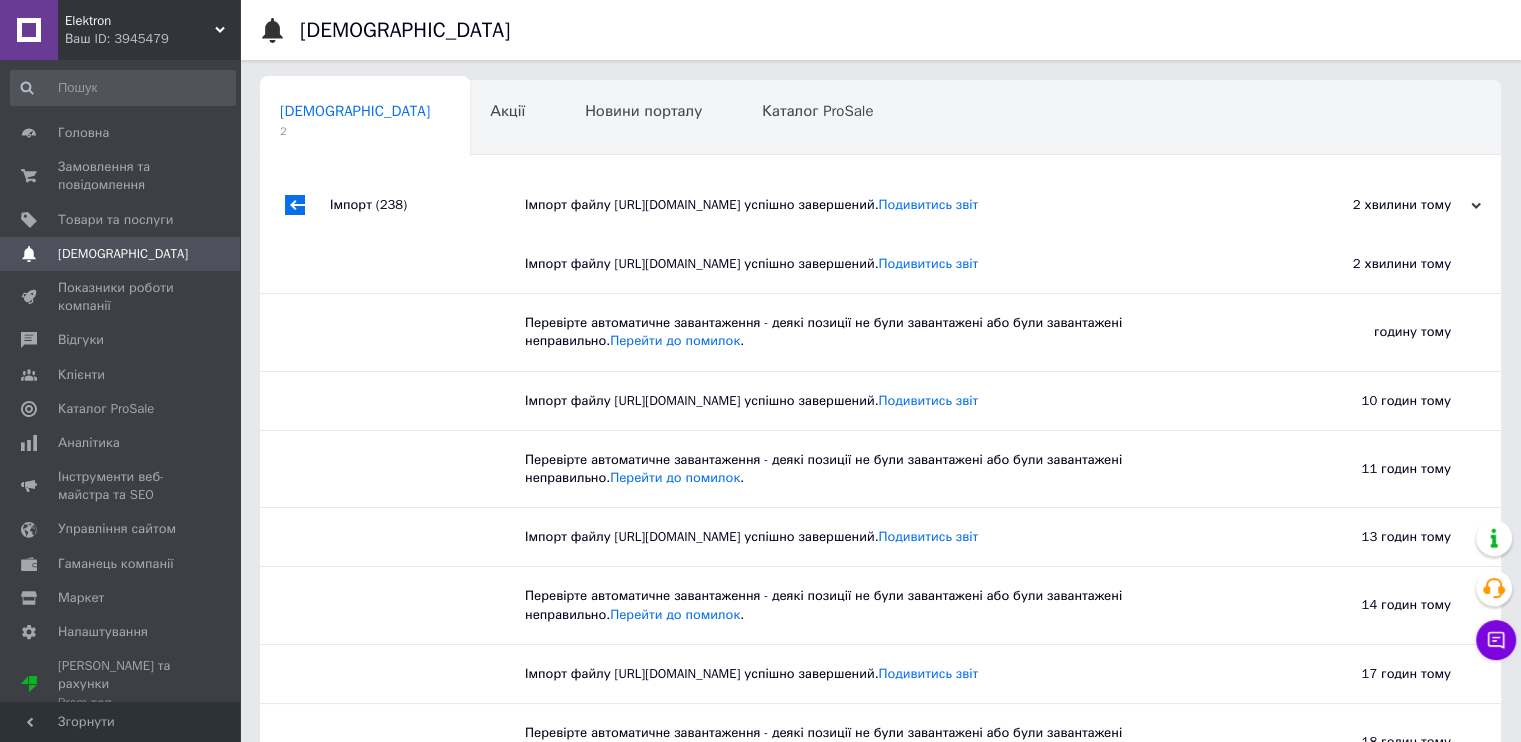 click on "(238)" at bounding box center (391, 204) 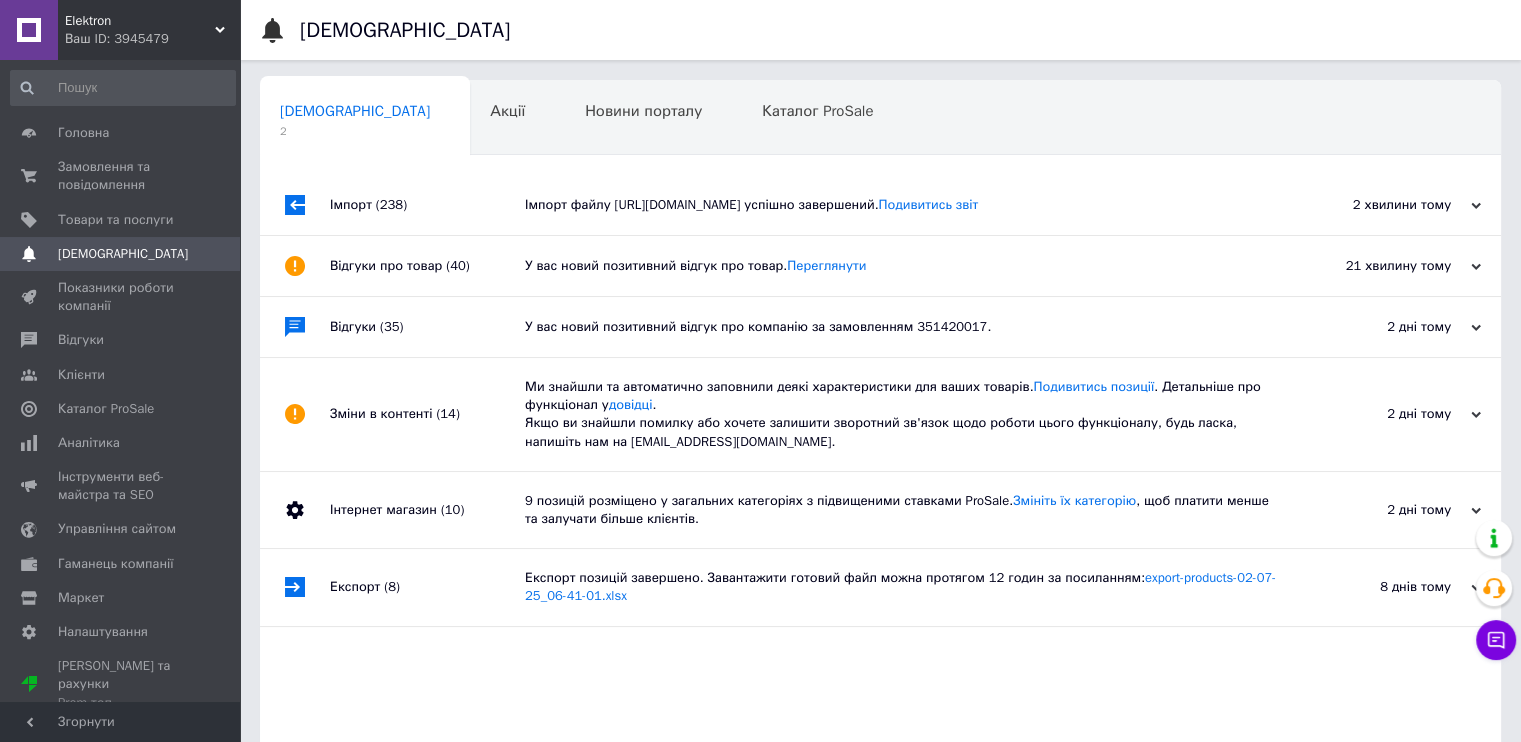 click on "Відгуки про товар   (40)" at bounding box center (427, 266) 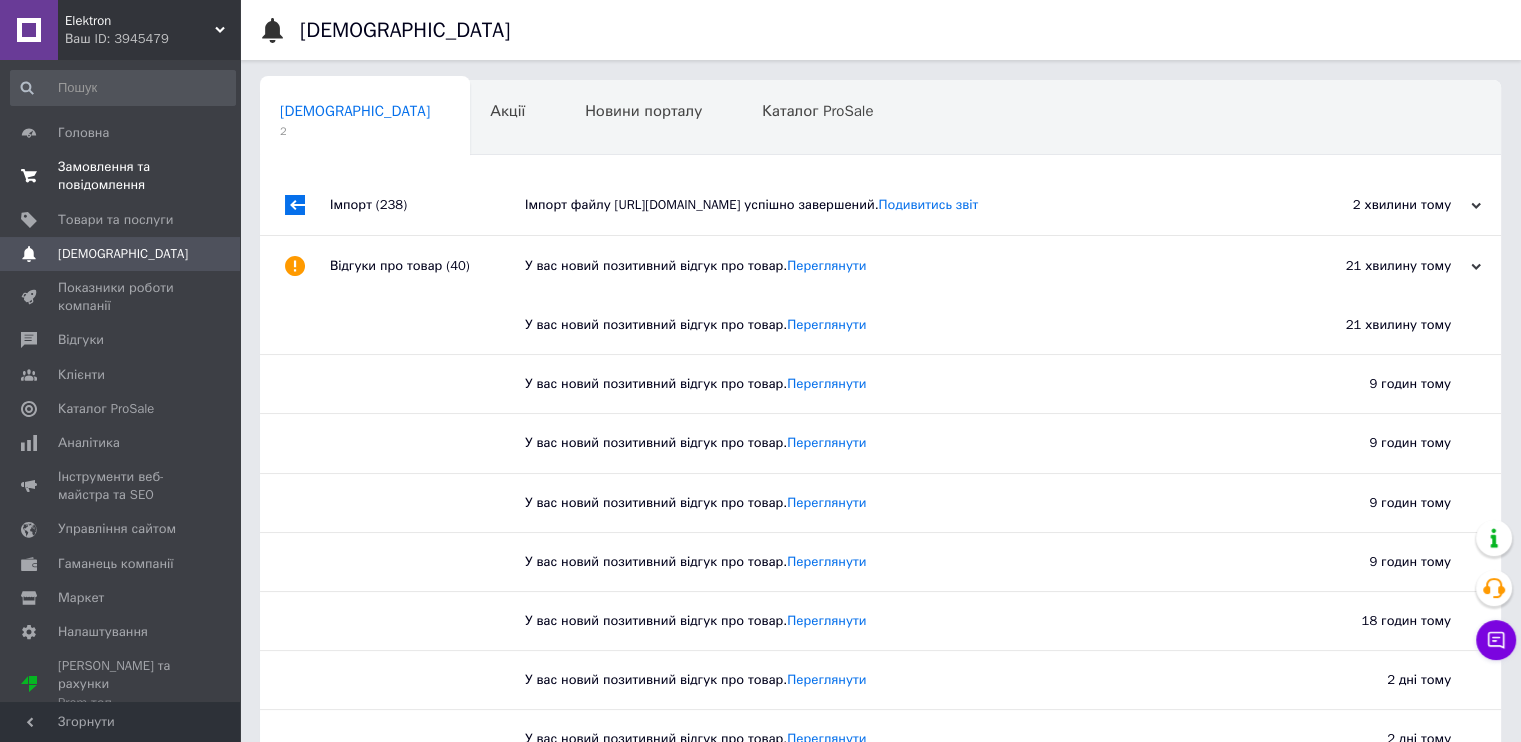 click on "Замовлення та повідомлення" at bounding box center (121, 176) 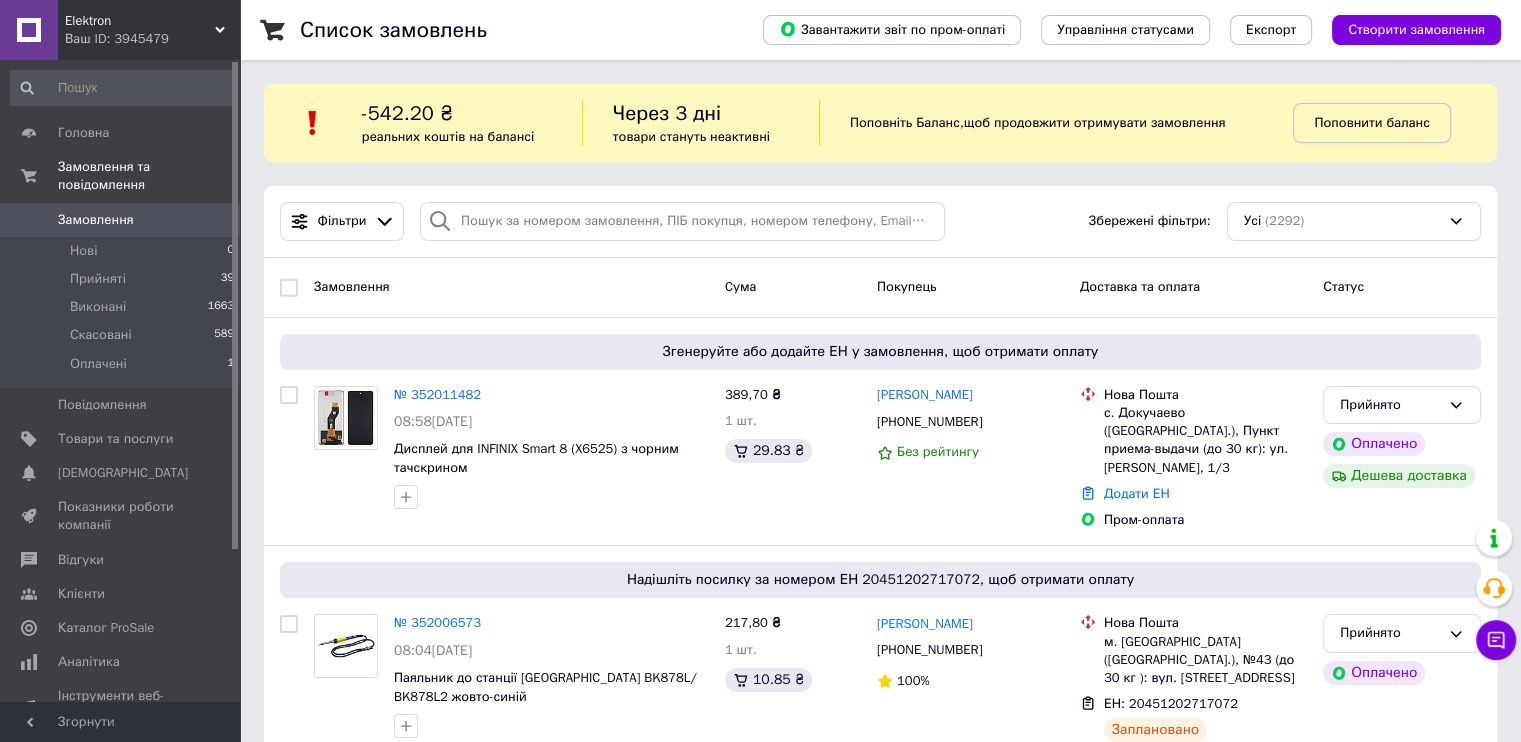 click on "Поповнити баланс" at bounding box center (1371, 122) 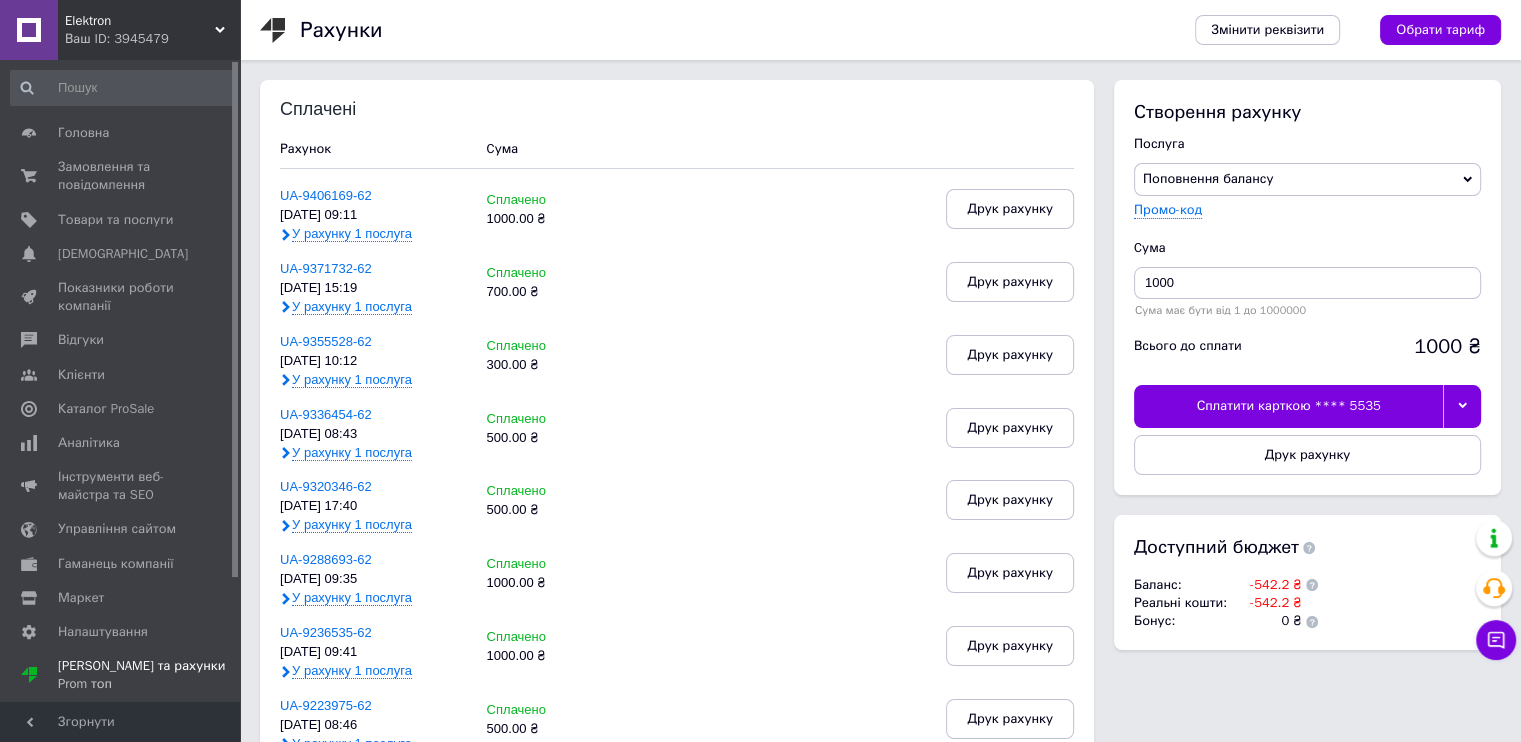 click at bounding box center [1462, 406] 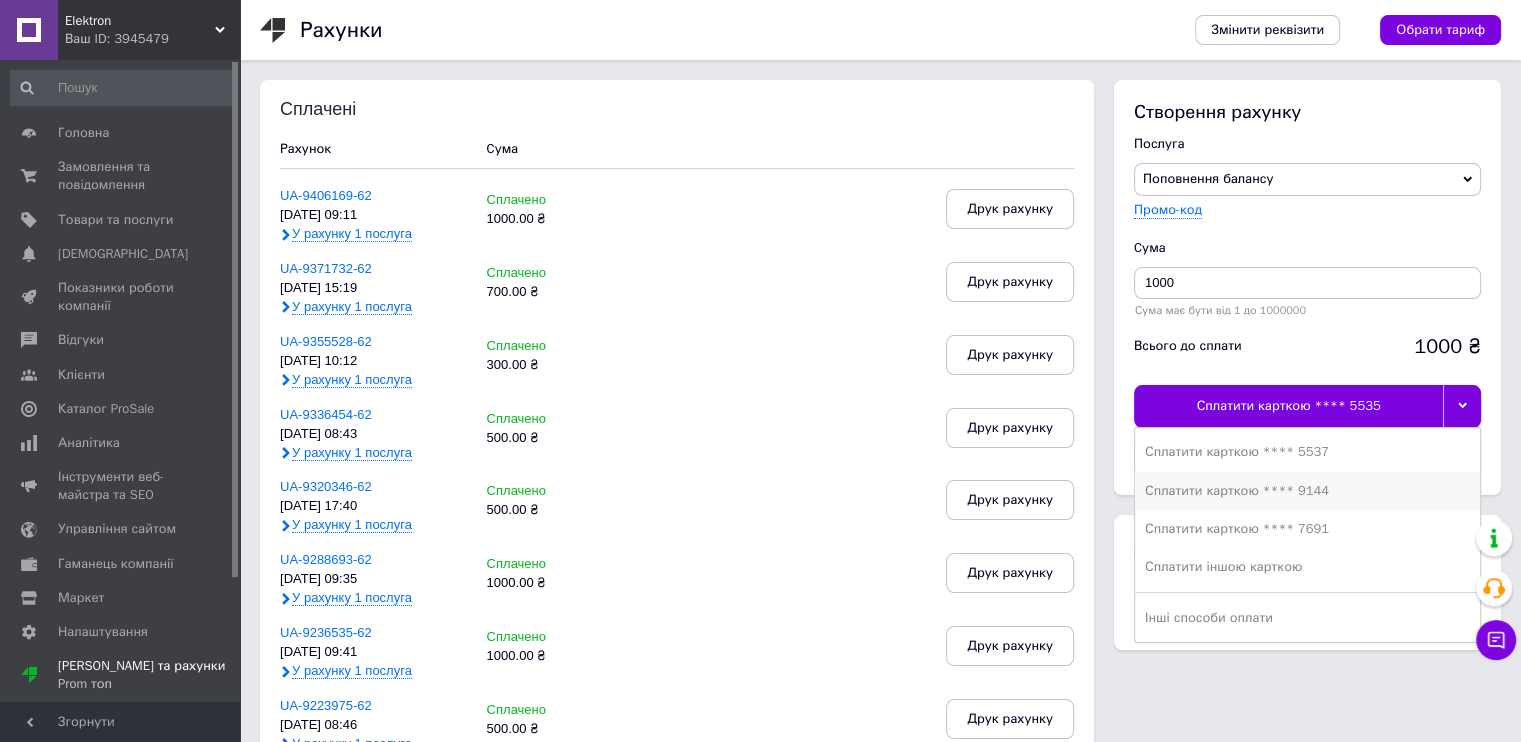 click on "Сплатити карткою  **** 9144" at bounding box center [1307, 491] 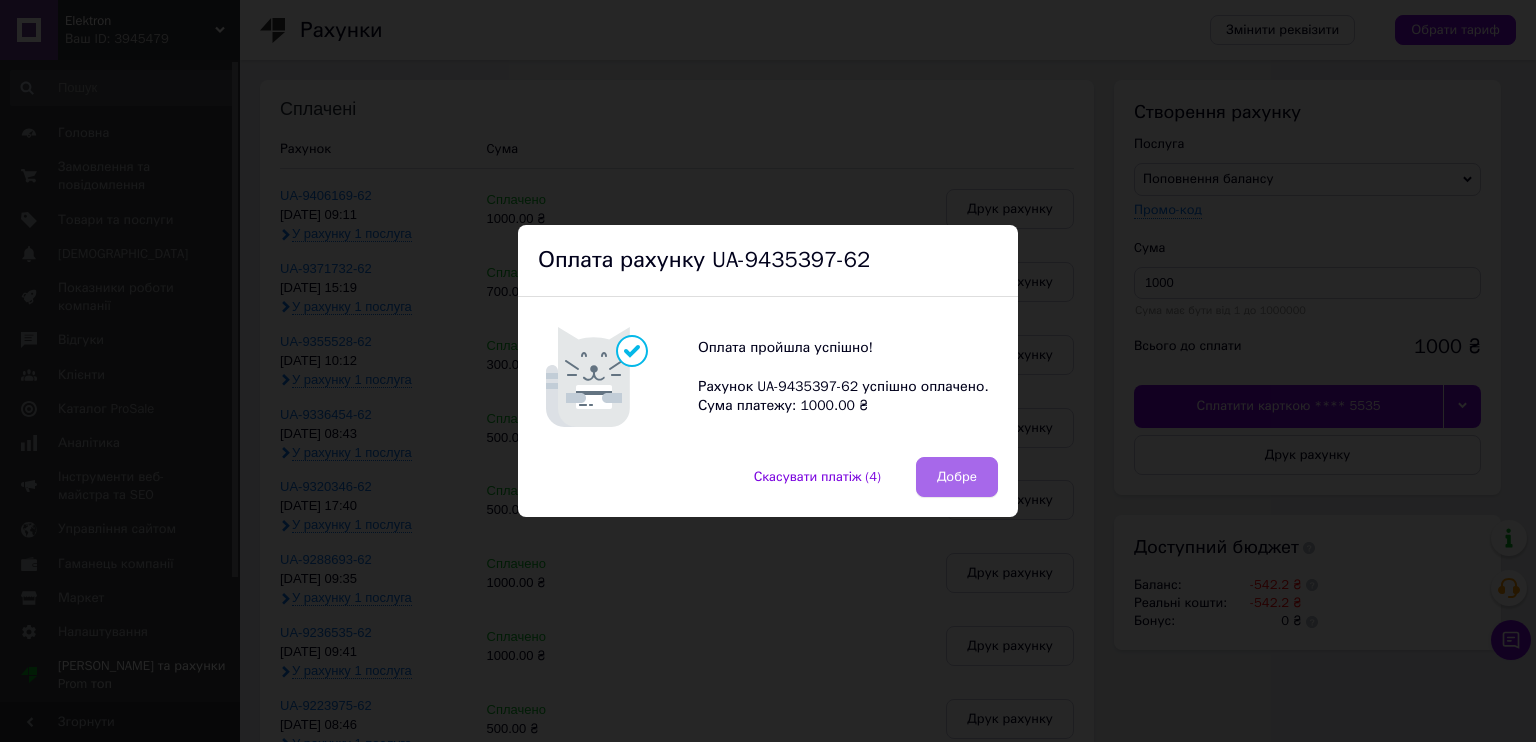 click on "Добре" at bounding box center (957, 477) 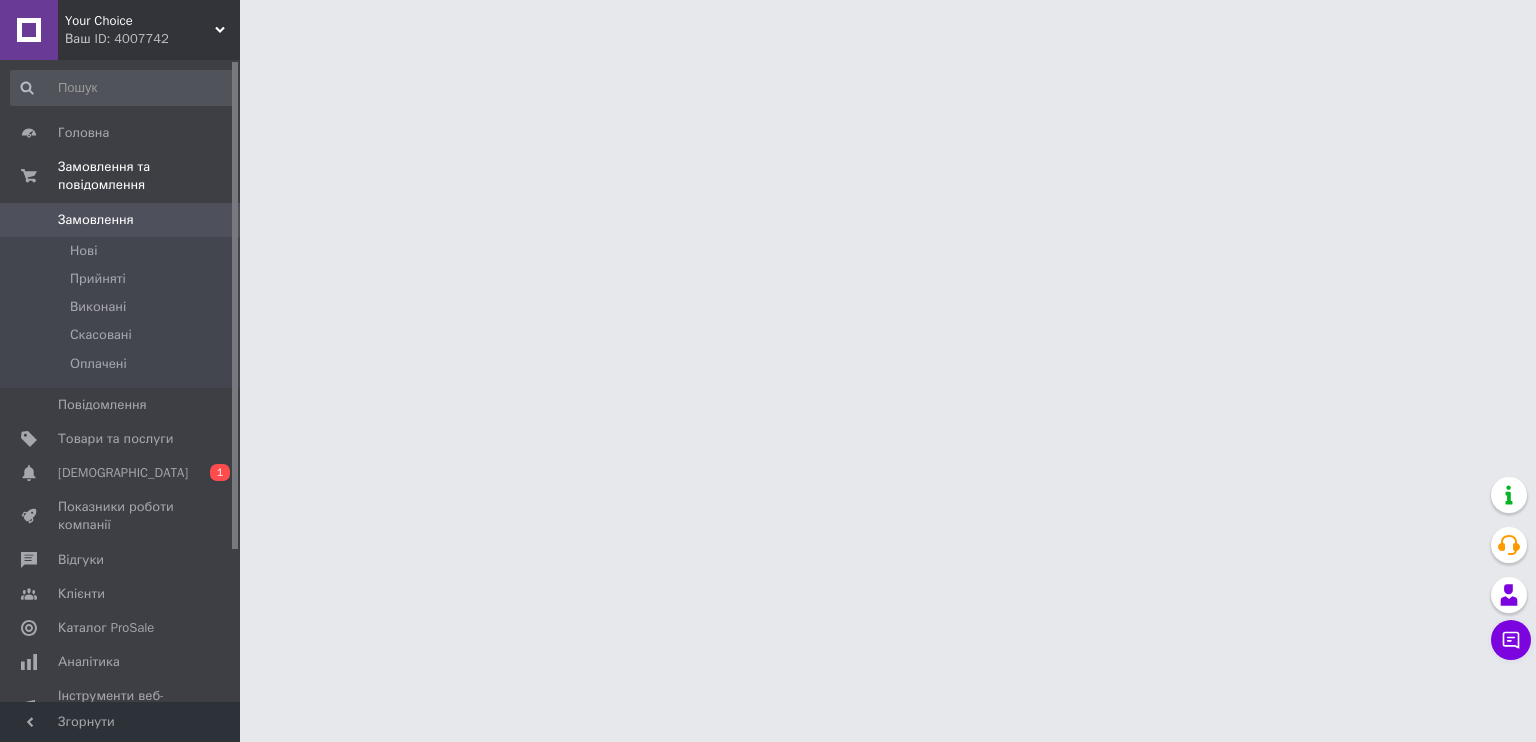 scroll, scrollTop: 0, scrollLeft: 0, axis: both 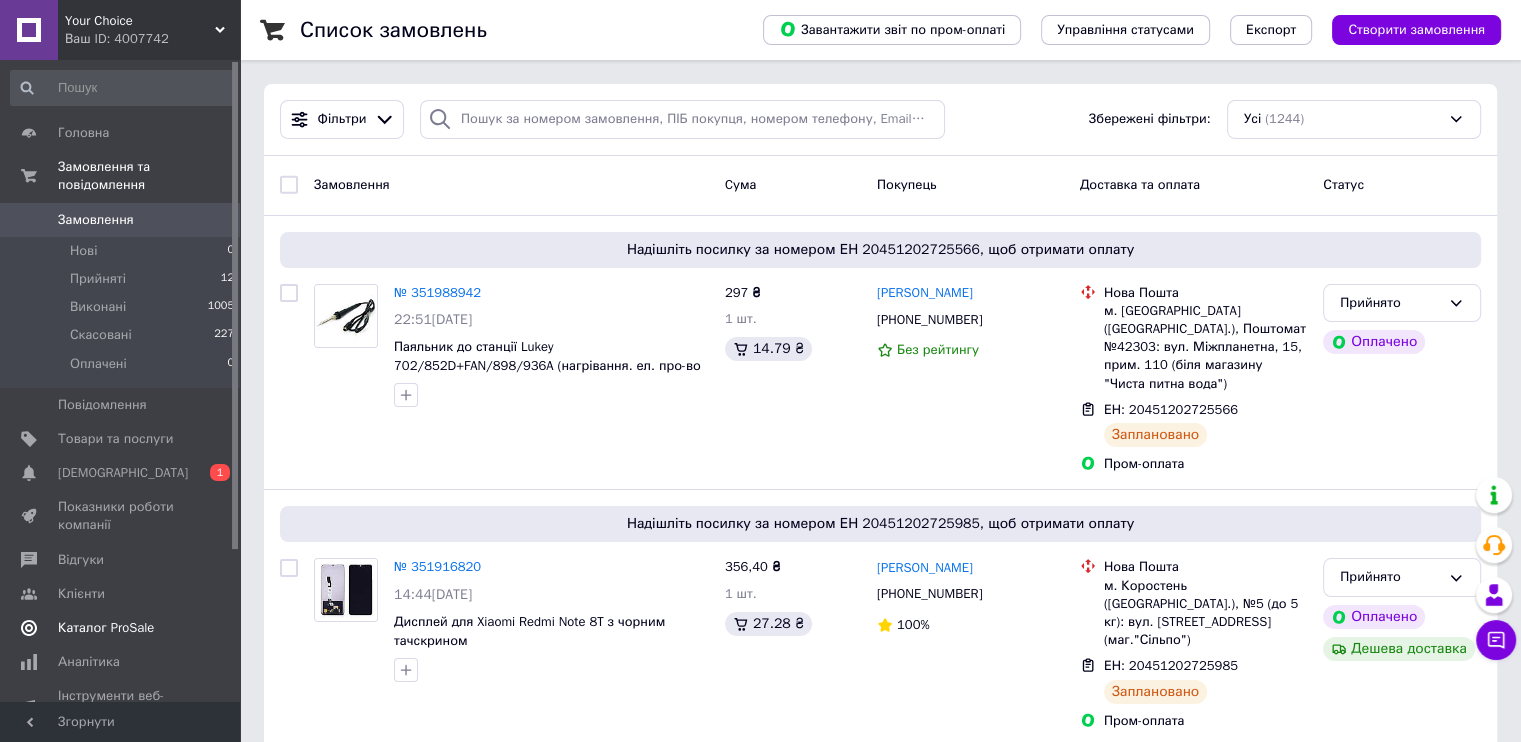 click on "Каталог ProSale" at bounding box center [106, 628] 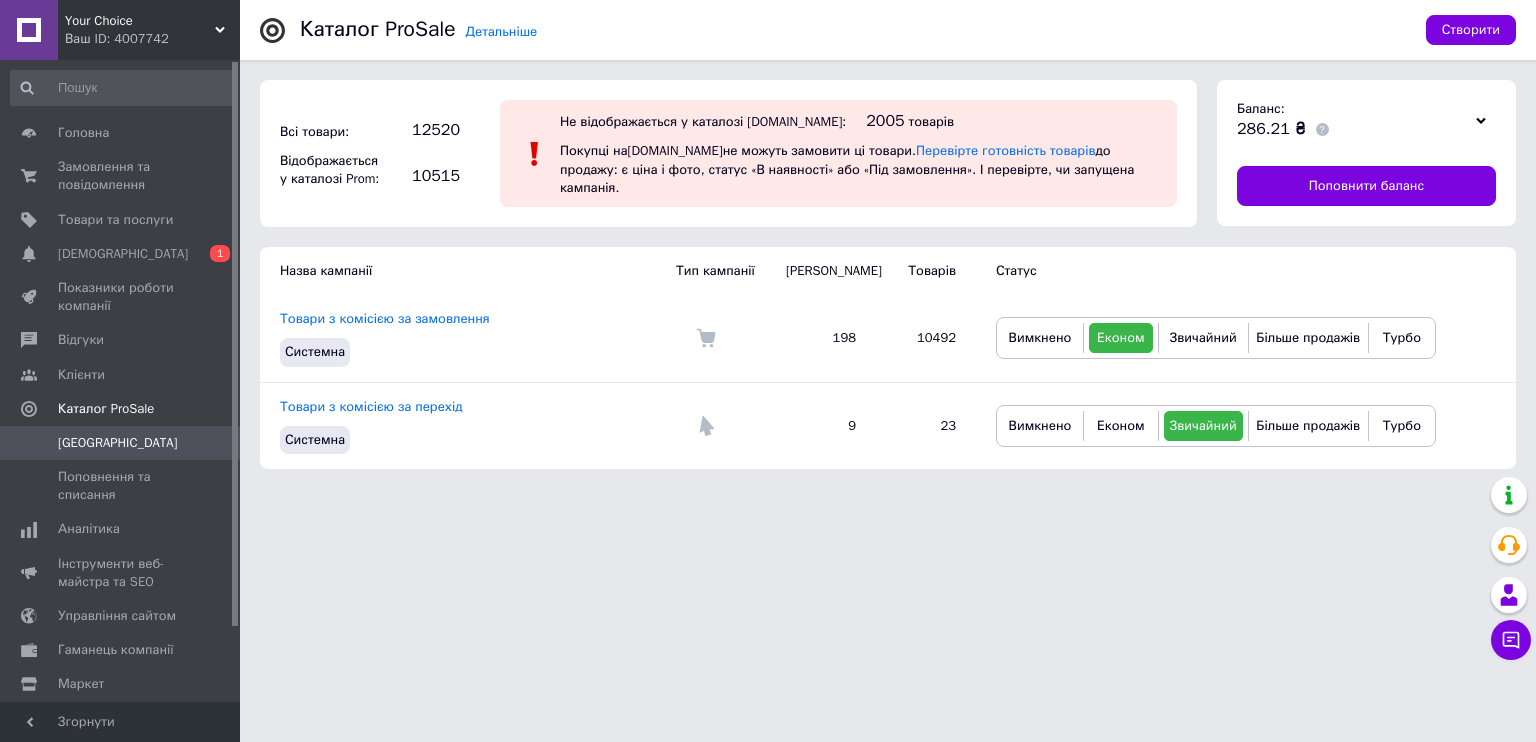 click on "Ваш ID: 4007742" at bounding box center [152, 39] 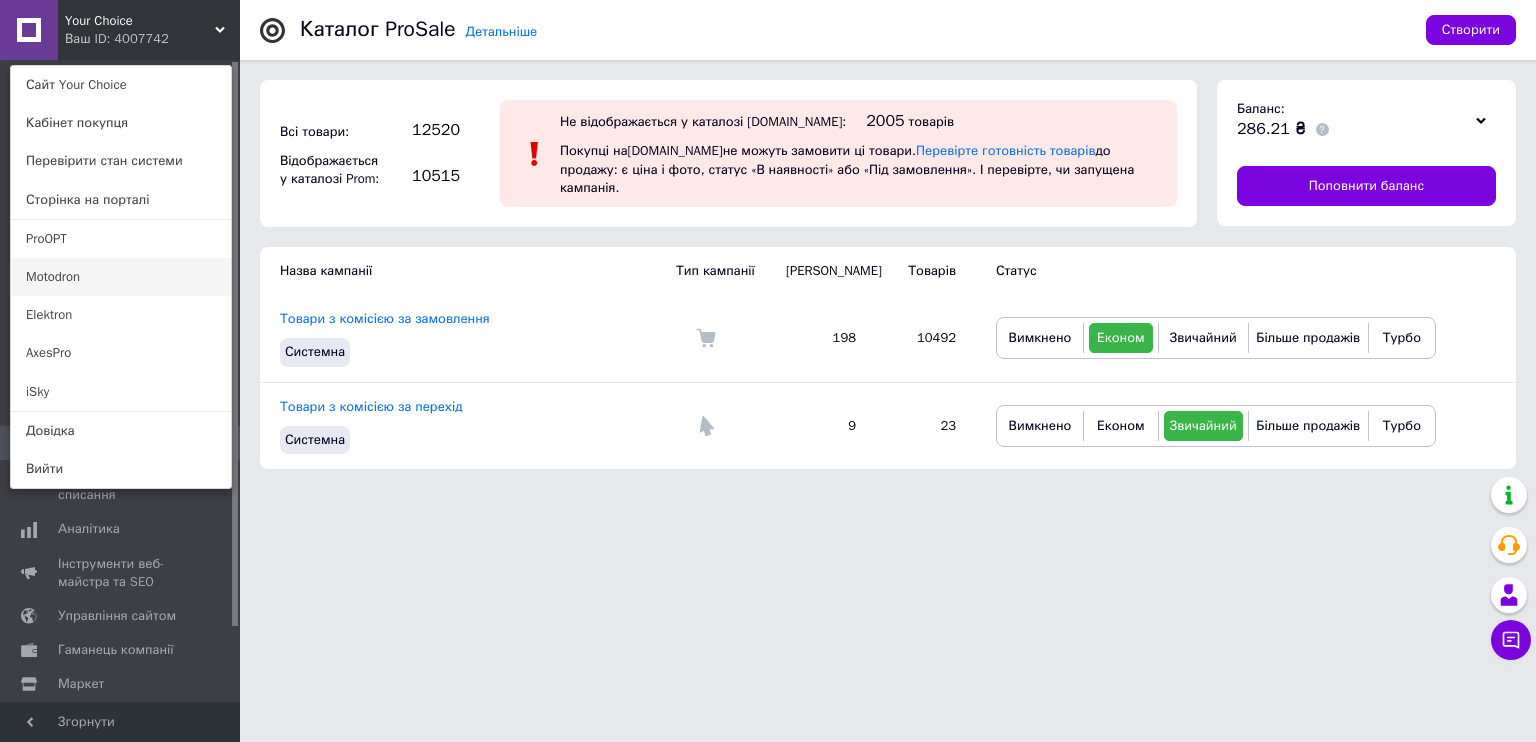 click on "Motodron" at bounding box center [121, 277] 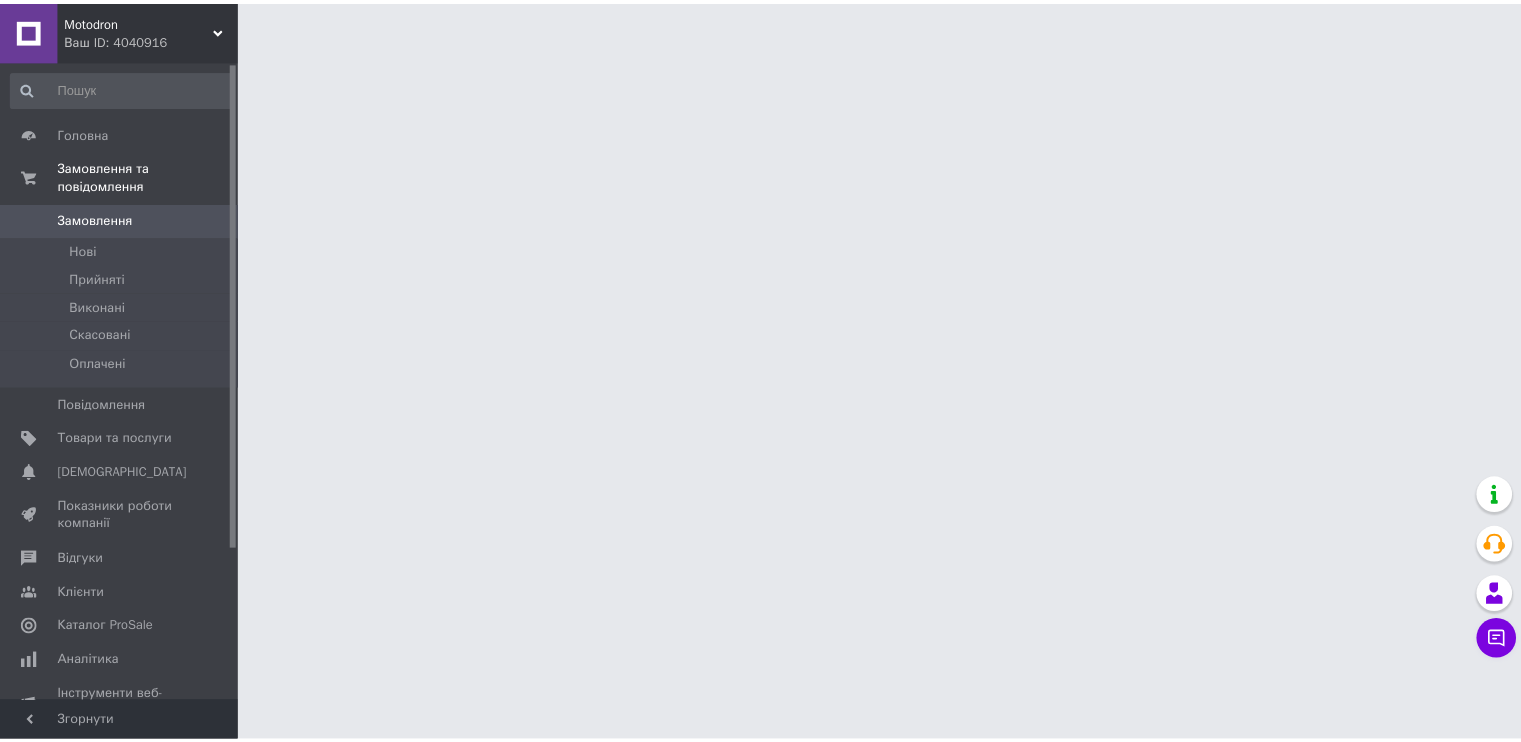 scroll, scrollTop: 0, scrollLeft: 0, axis: both 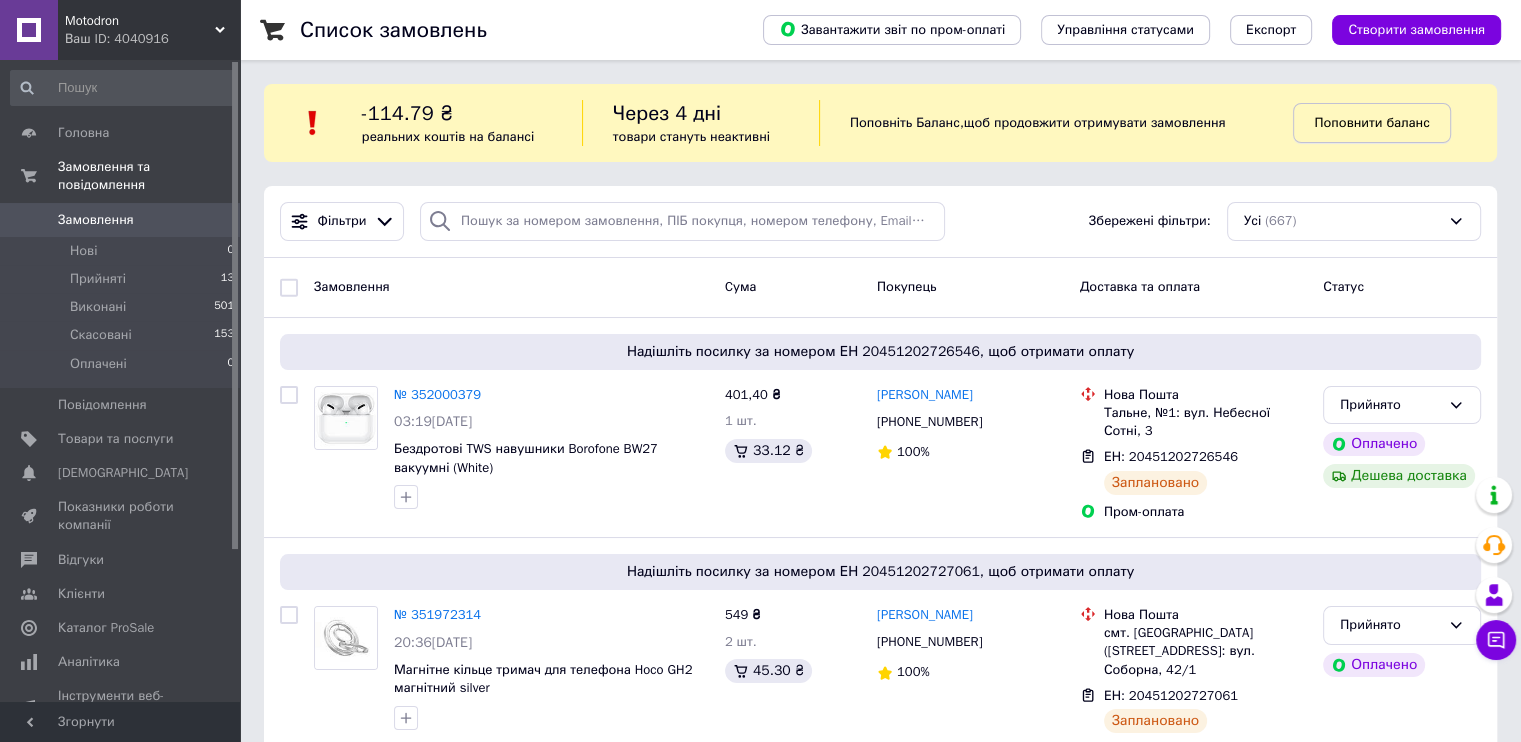click on "Поповнити баланс" at bounding box center (1371, 122) 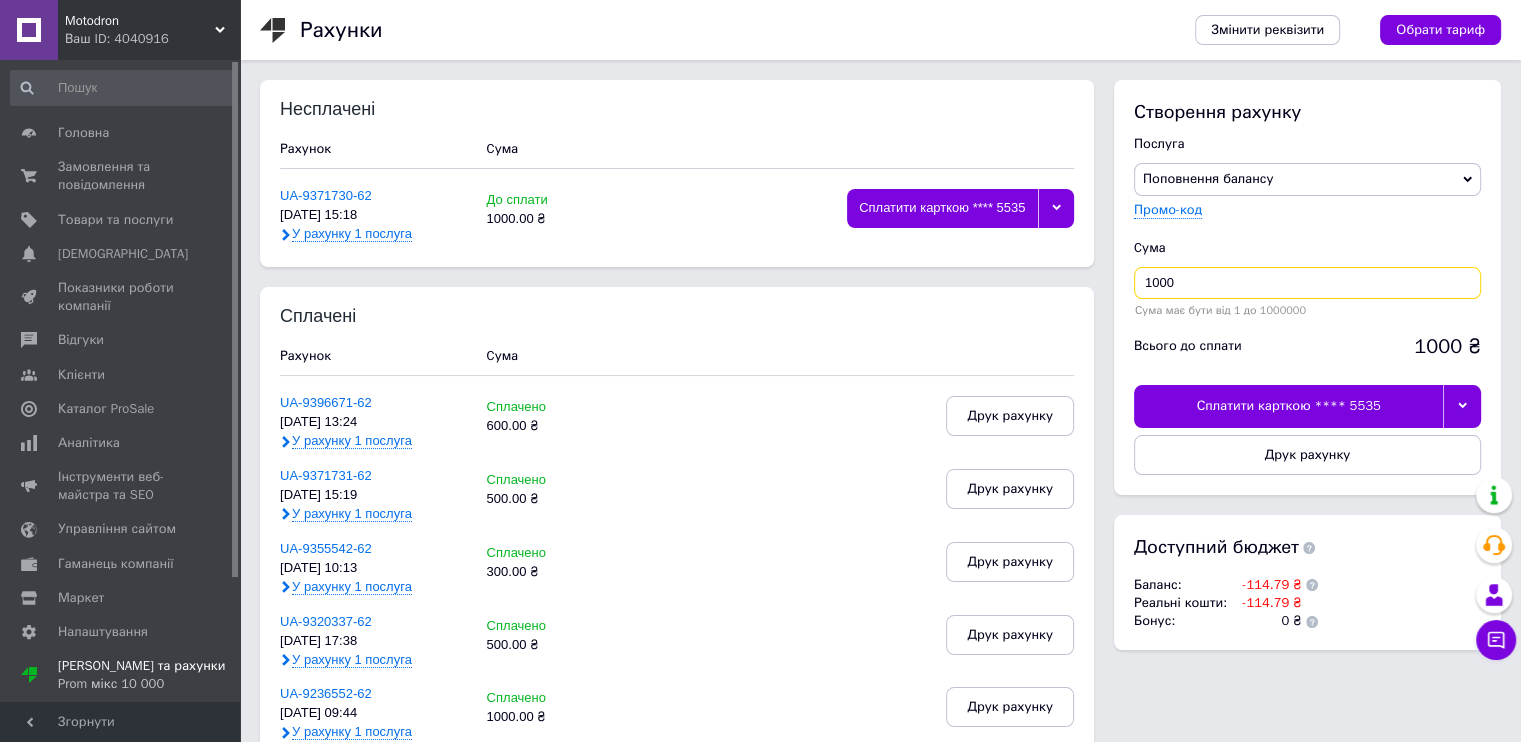 drag, startPoint x: 1181, startPoint y: 285, endPoint x: 1140, endPoint y: 285, distance: 41 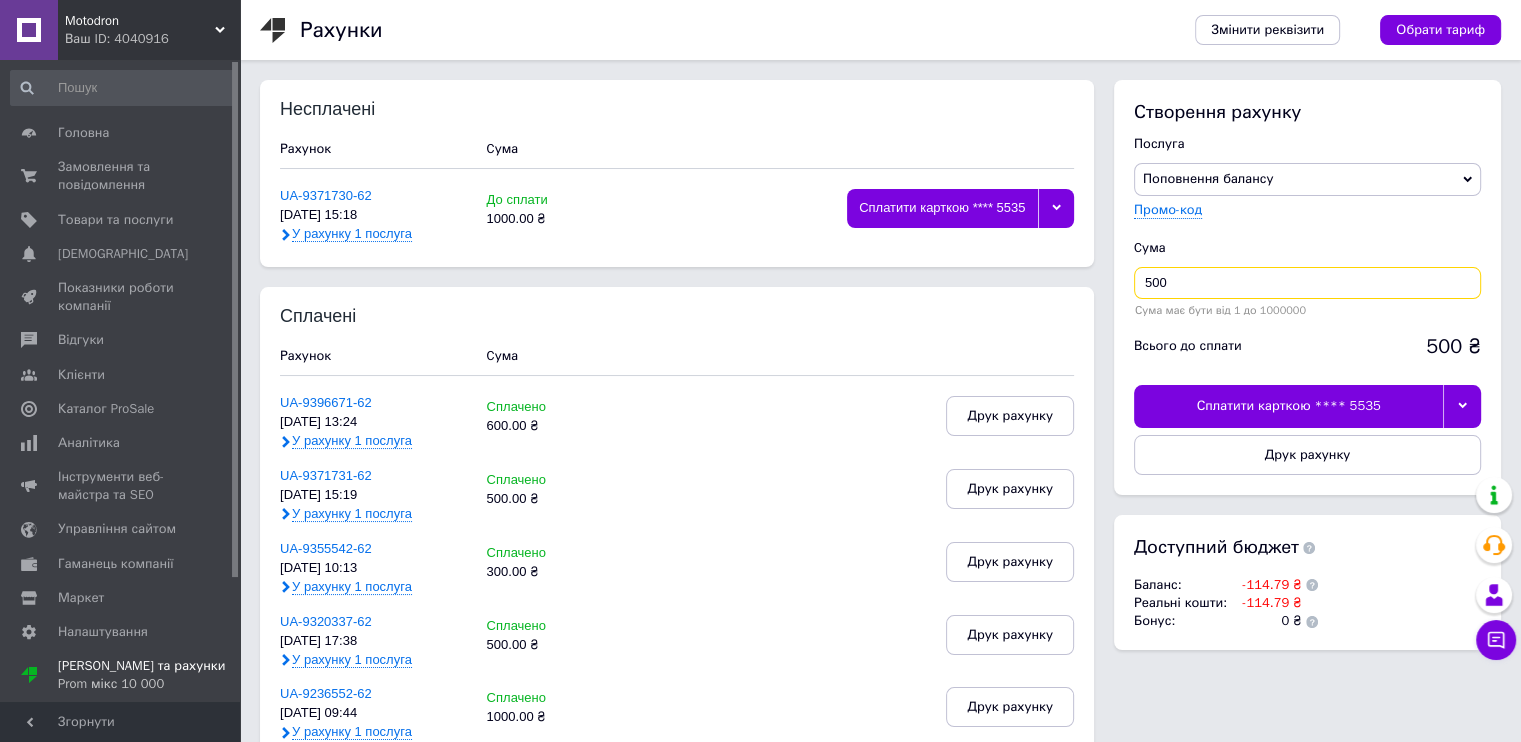 type on "500" 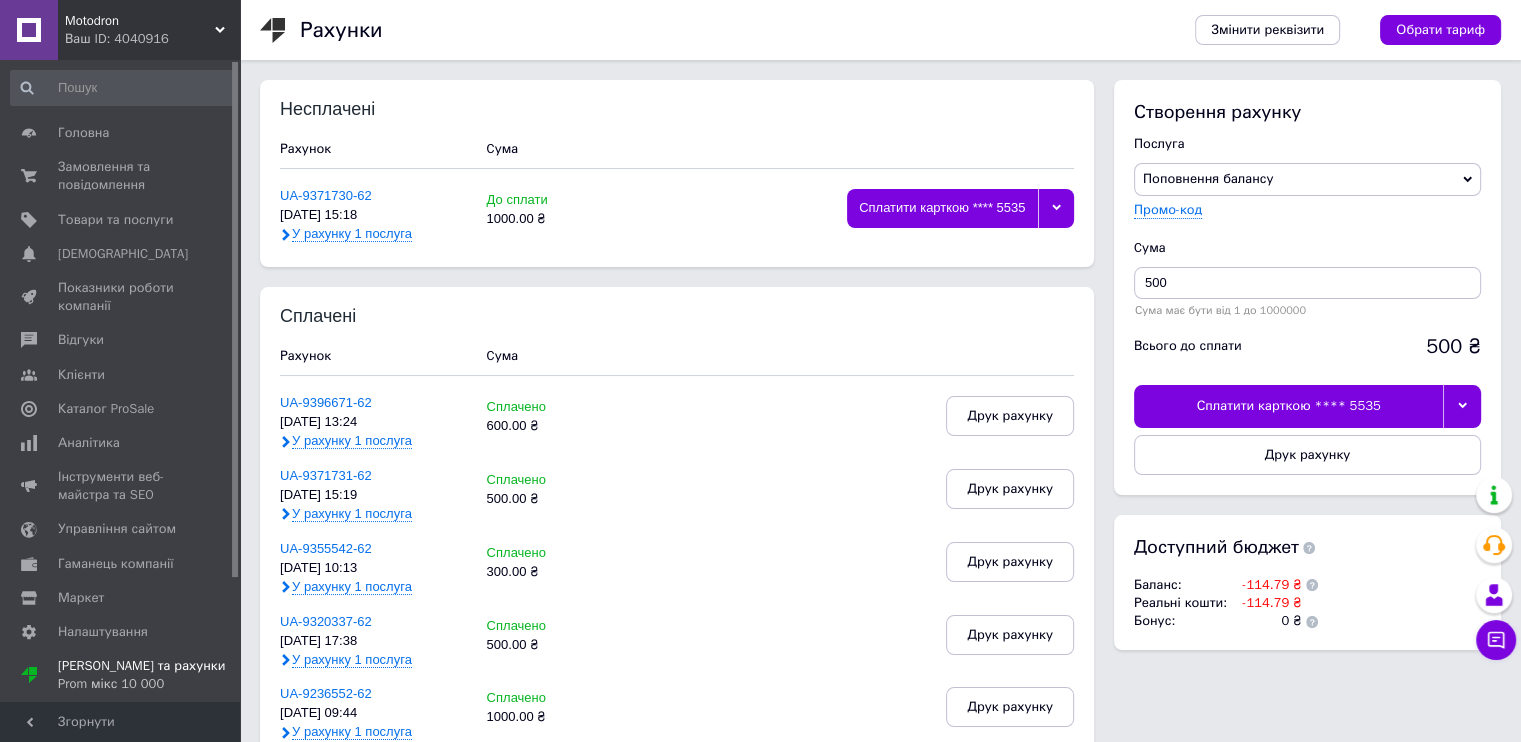 click at bounding box center (1462, 406) 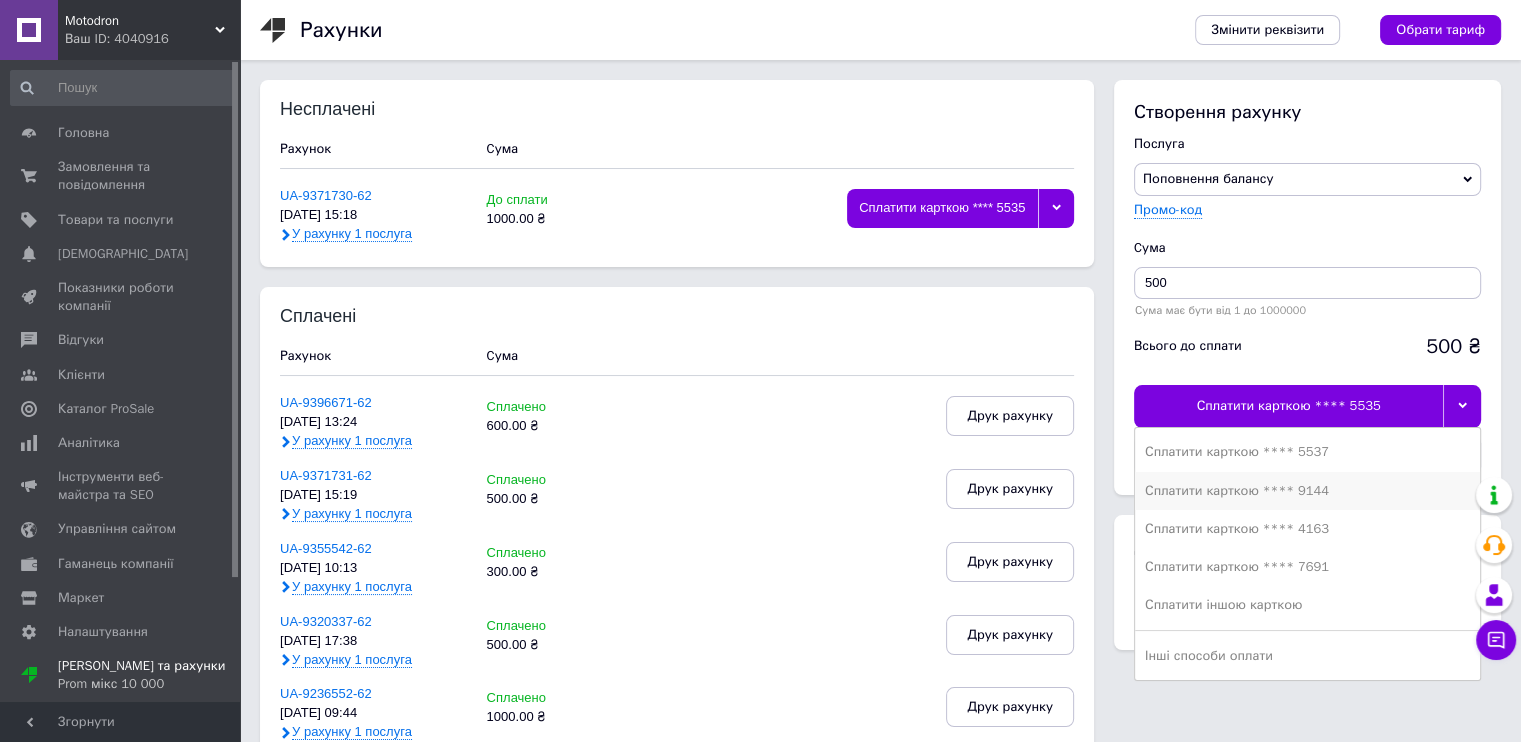 click on "Сплатити карткою  **** 9144" at bounding box center [1307, 491] 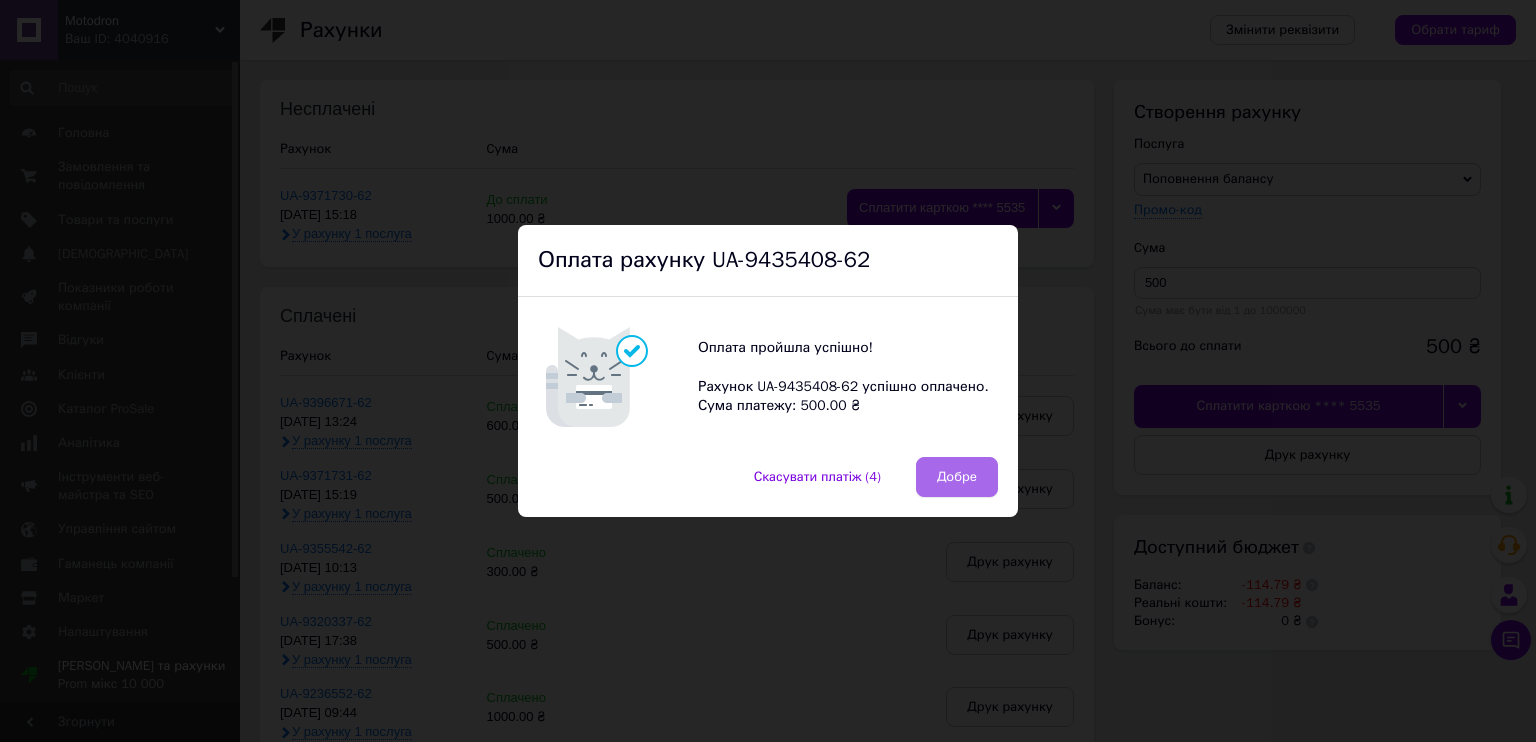 click on "Добре" at bounding box center (957, 477) 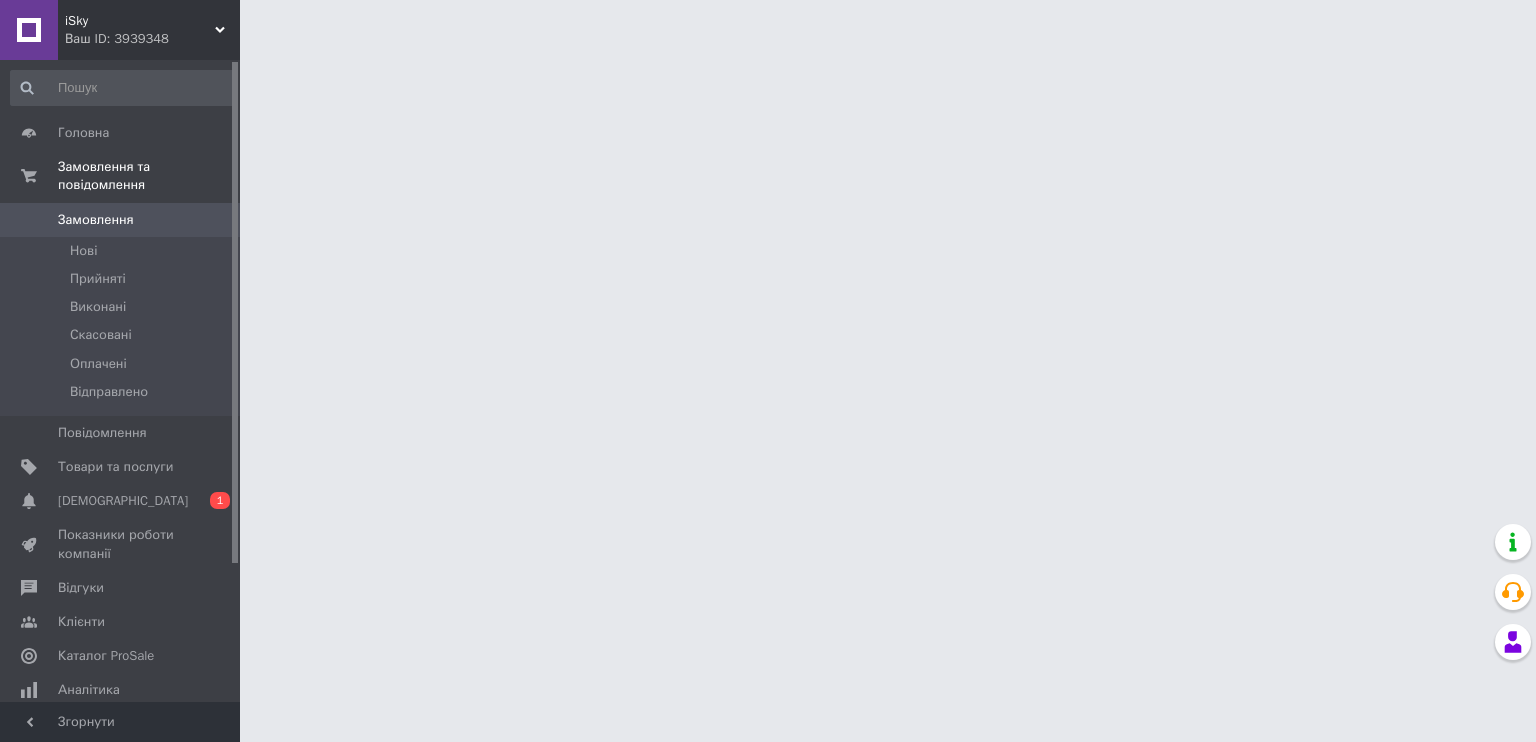 scroll, scrollTop: 0, scrollLeft: 0, axis: both 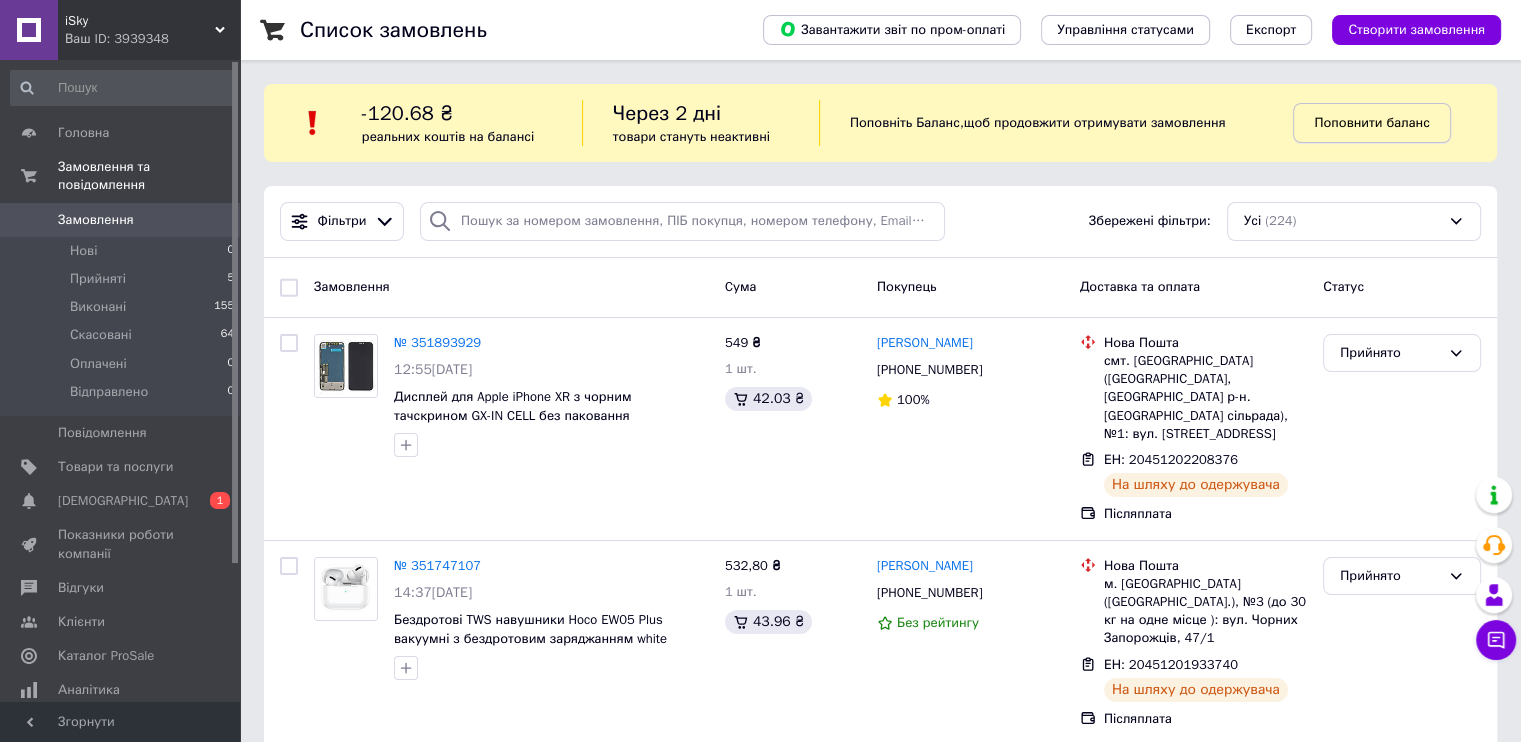 click on "Поповнити баланс" at bounding box center (1371, 122) 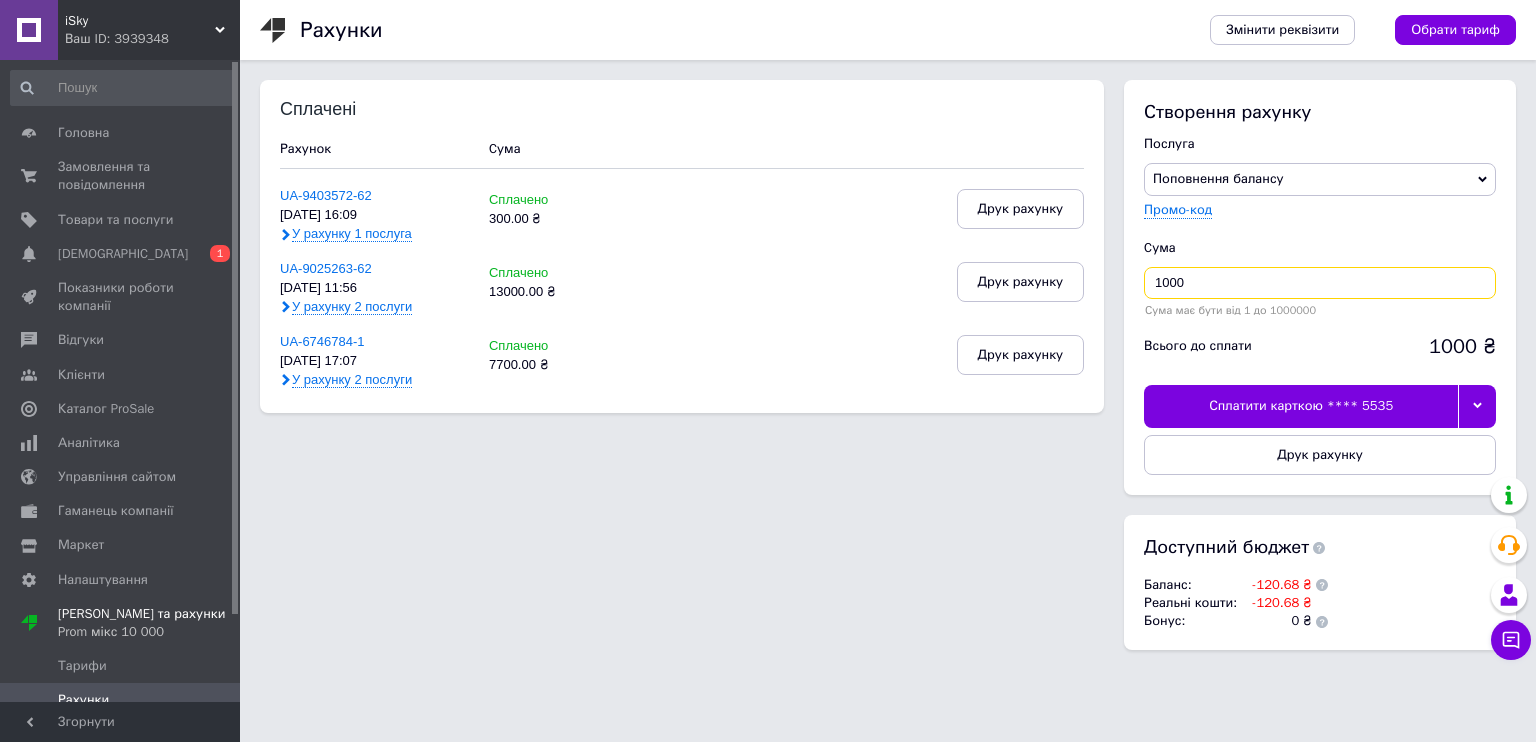 drag, startPoint x: 1189, startPoint y: 279, endPoint x: 1141, endPoint y: 279, distance: 48 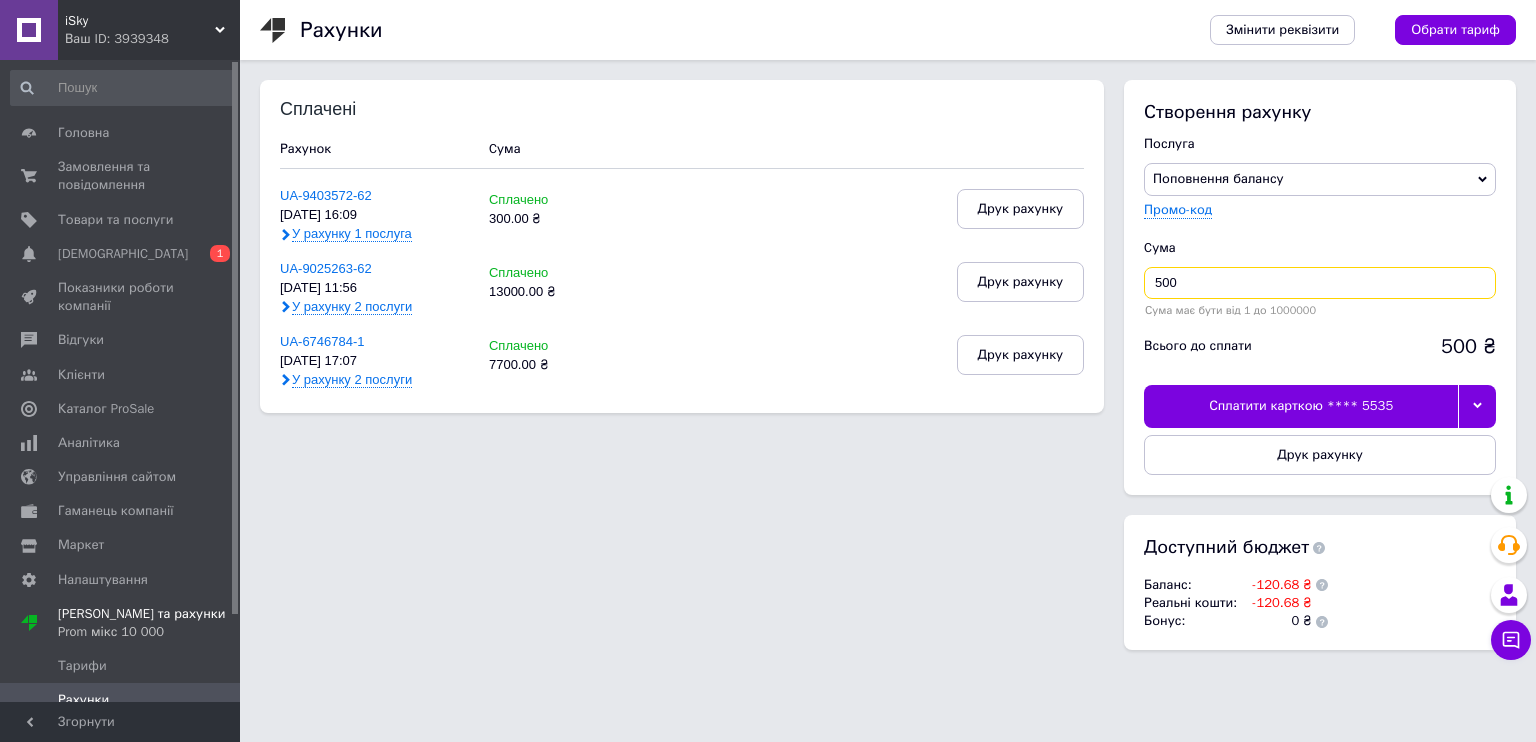 type on "500" 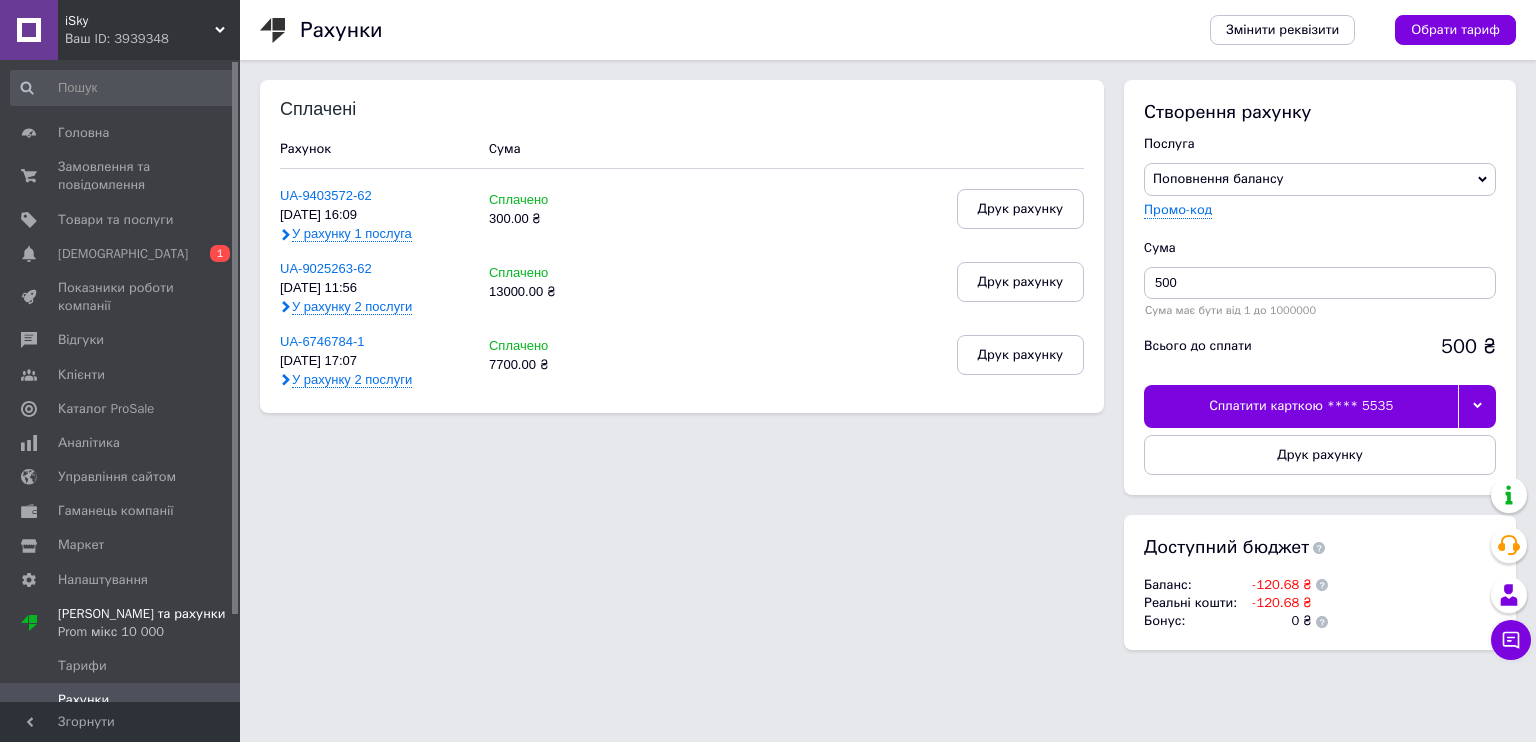 click 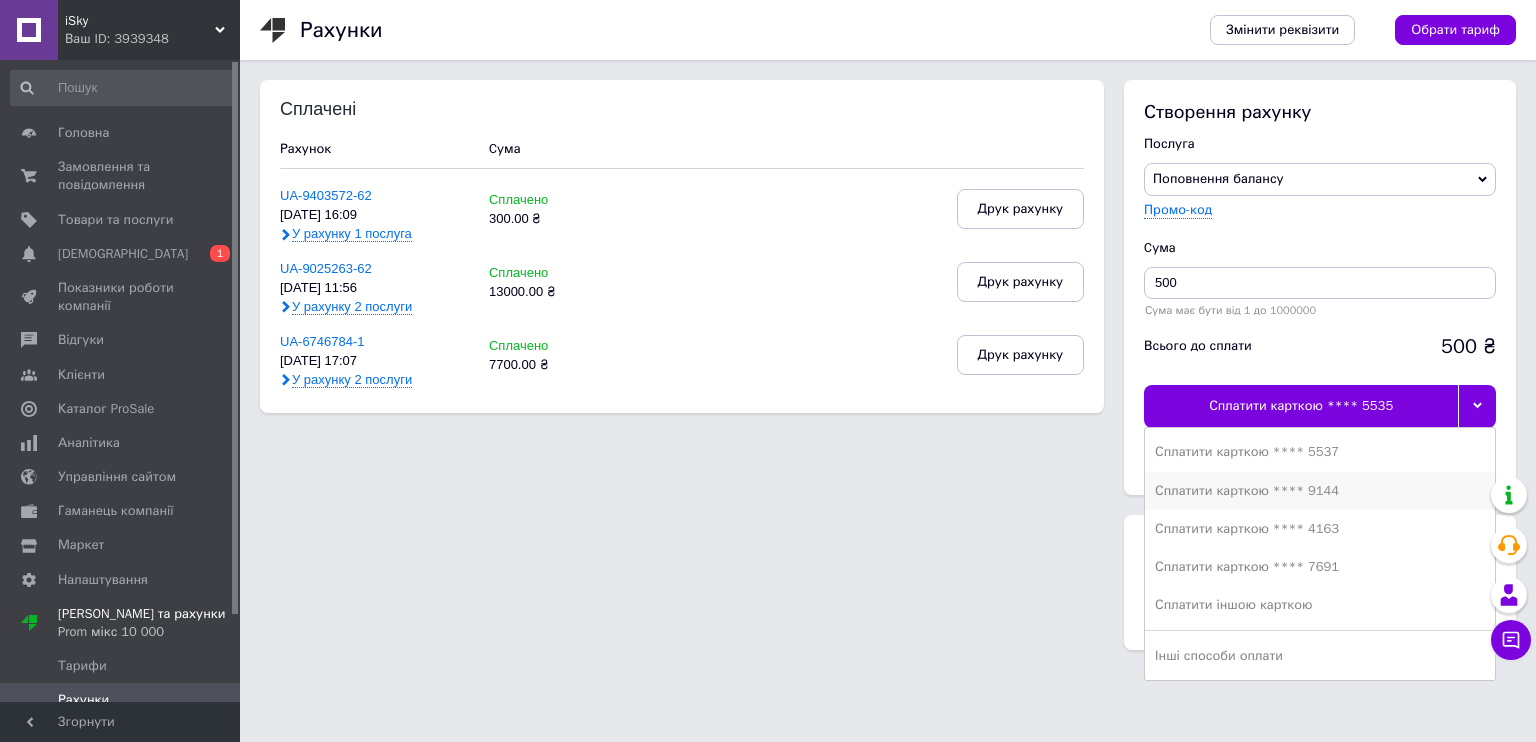 click on "Сплатити карткою  **** 9144" at bounding box center (1320, 491) 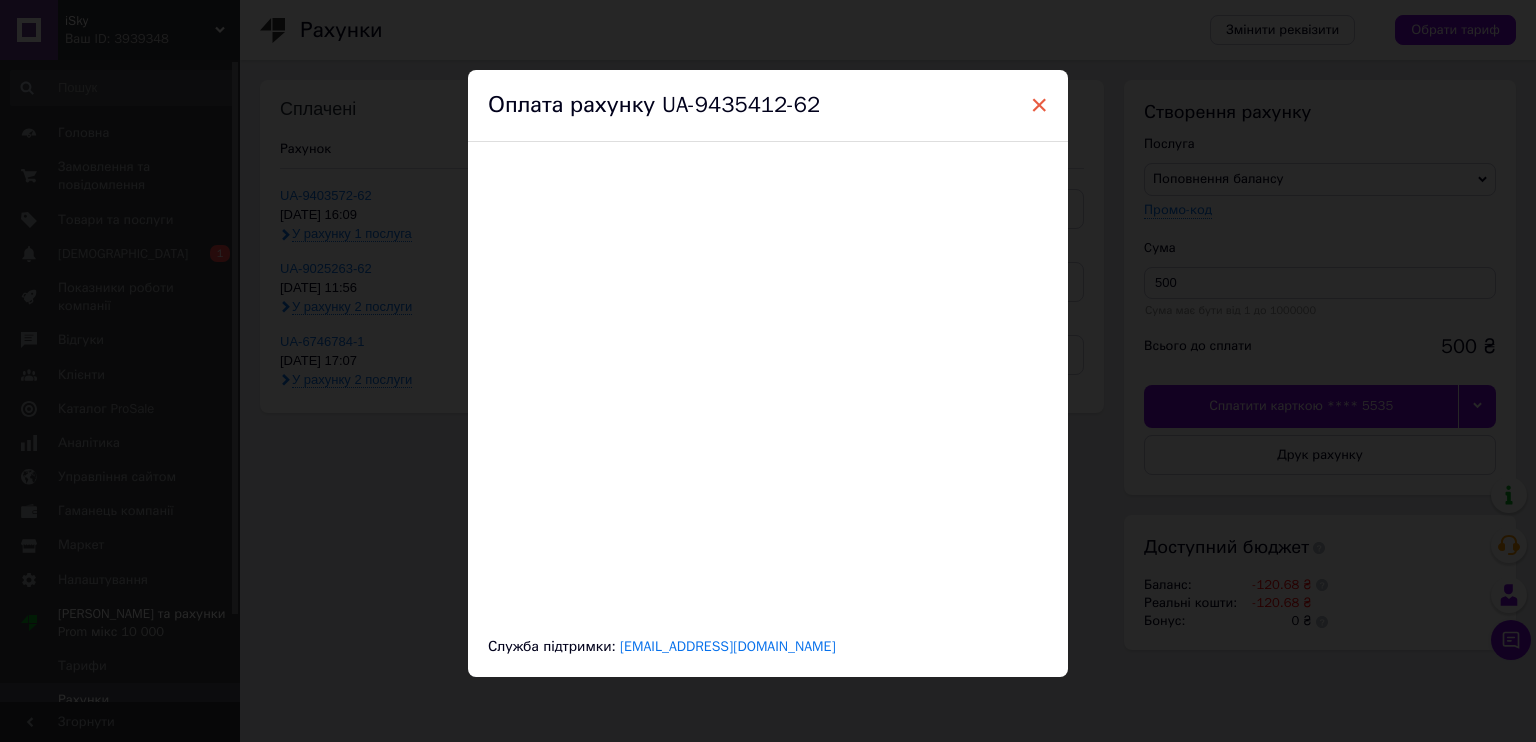 click on "×" at bounding box center (1039, 105) 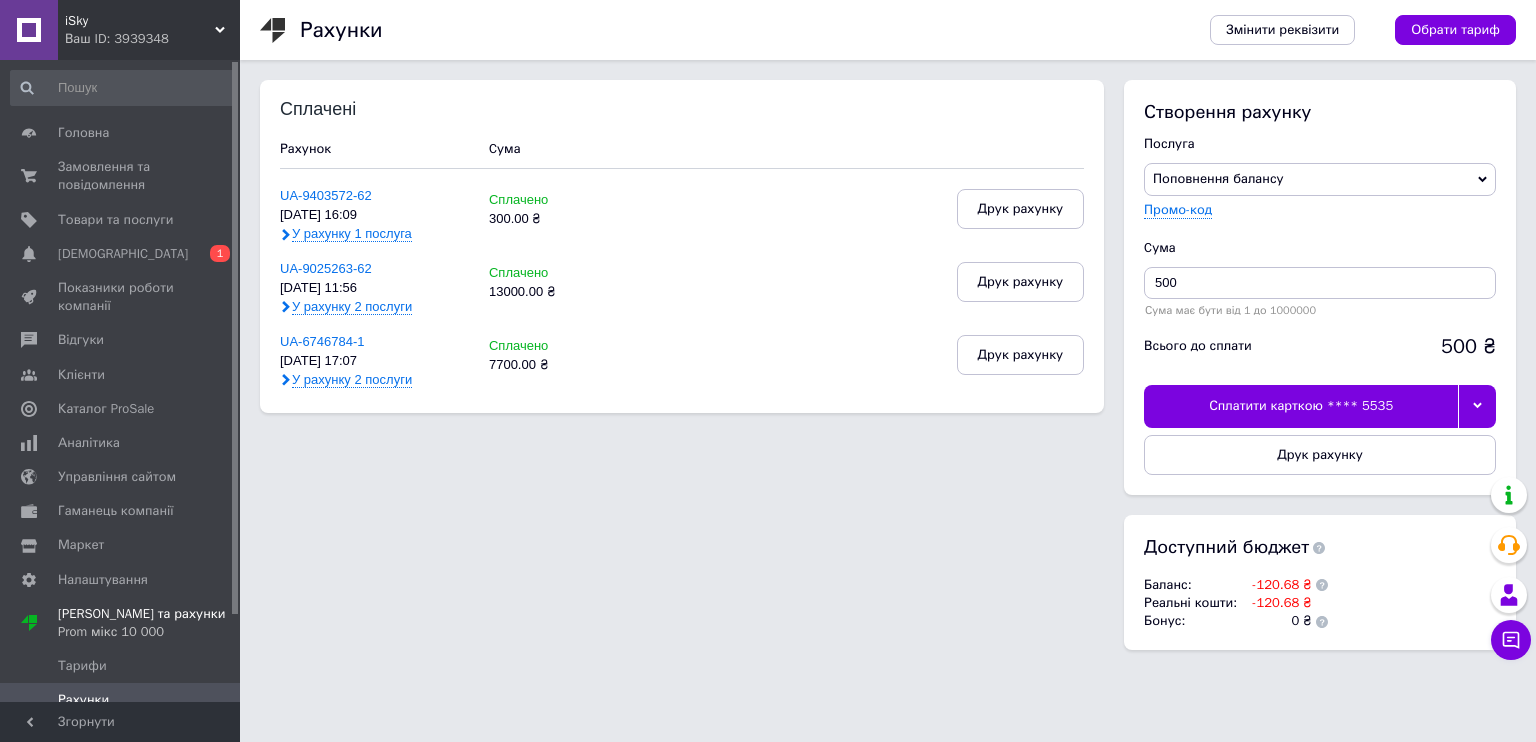 click 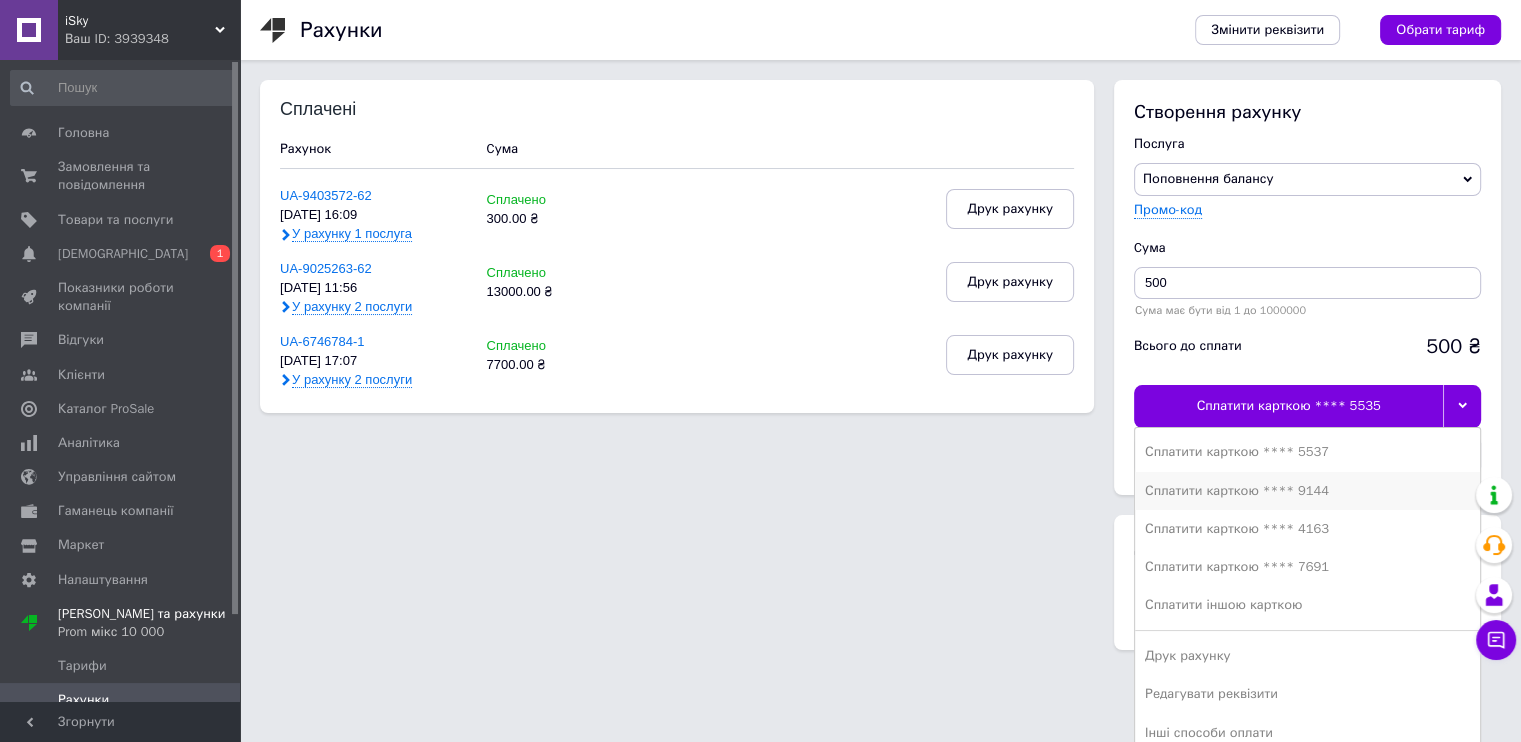 click on "Сплатити карткою  **** 9144" at bounding box center (1307, 491) 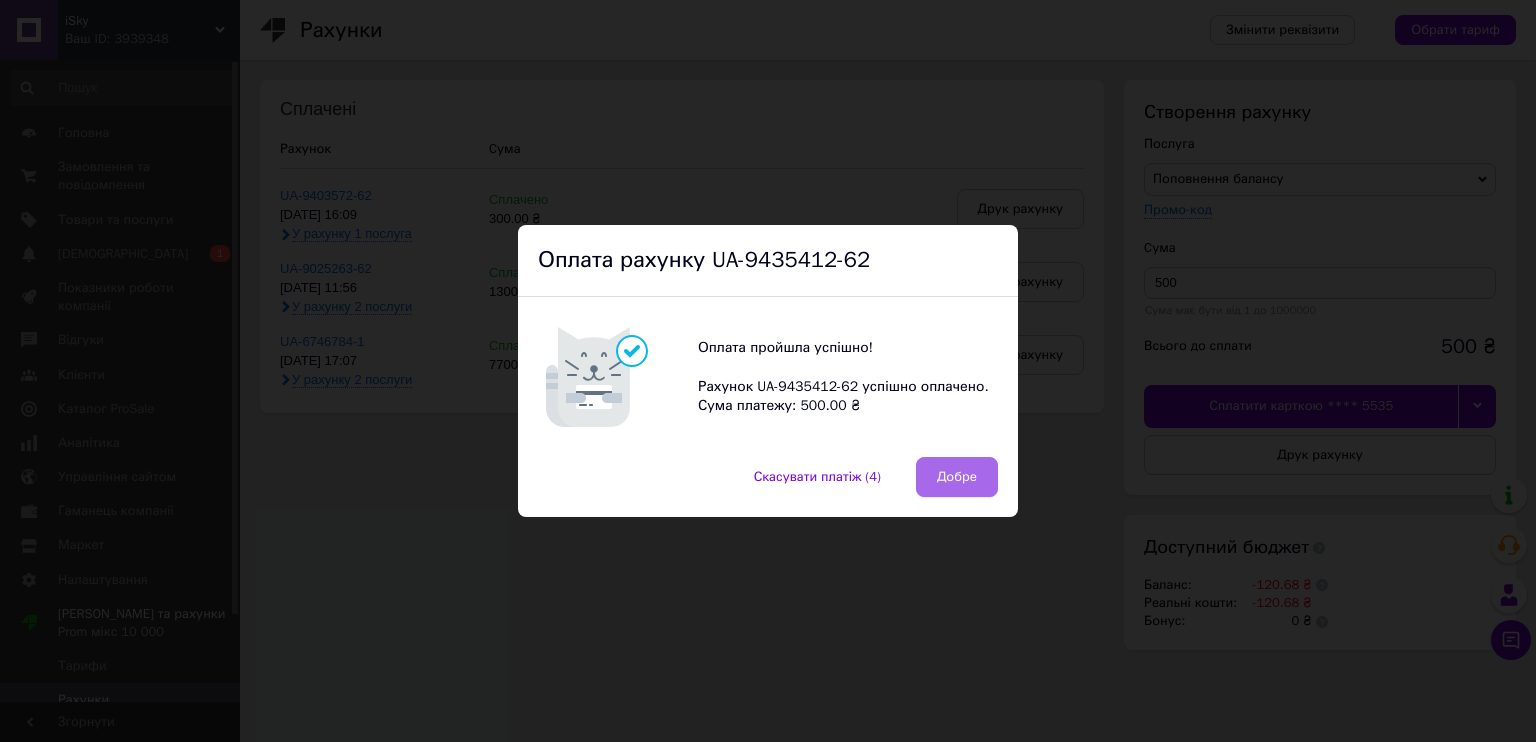 click on "Добре" at bounding box center [957, 477] 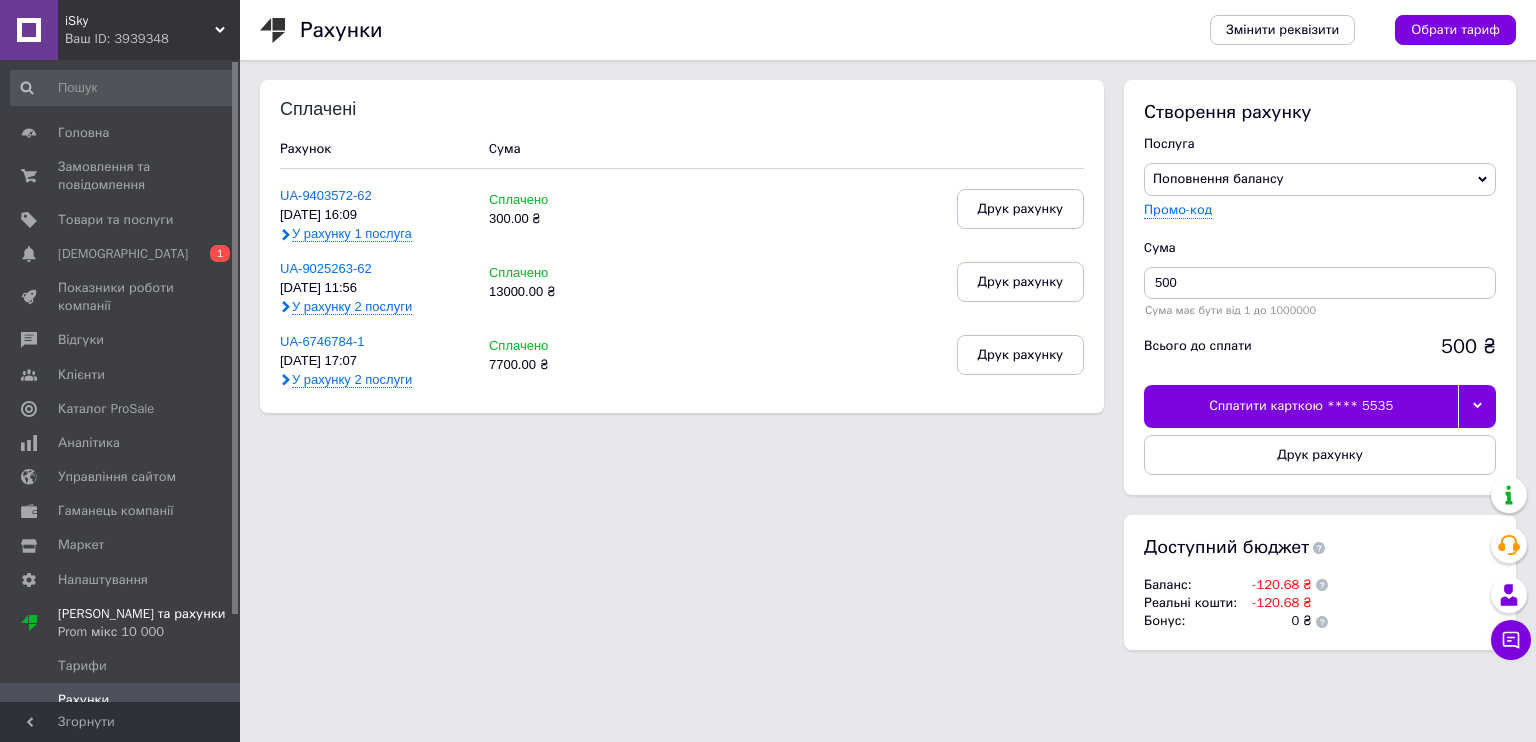 click on "Ваш ID: 3939348" at bounding box center (152, 39) 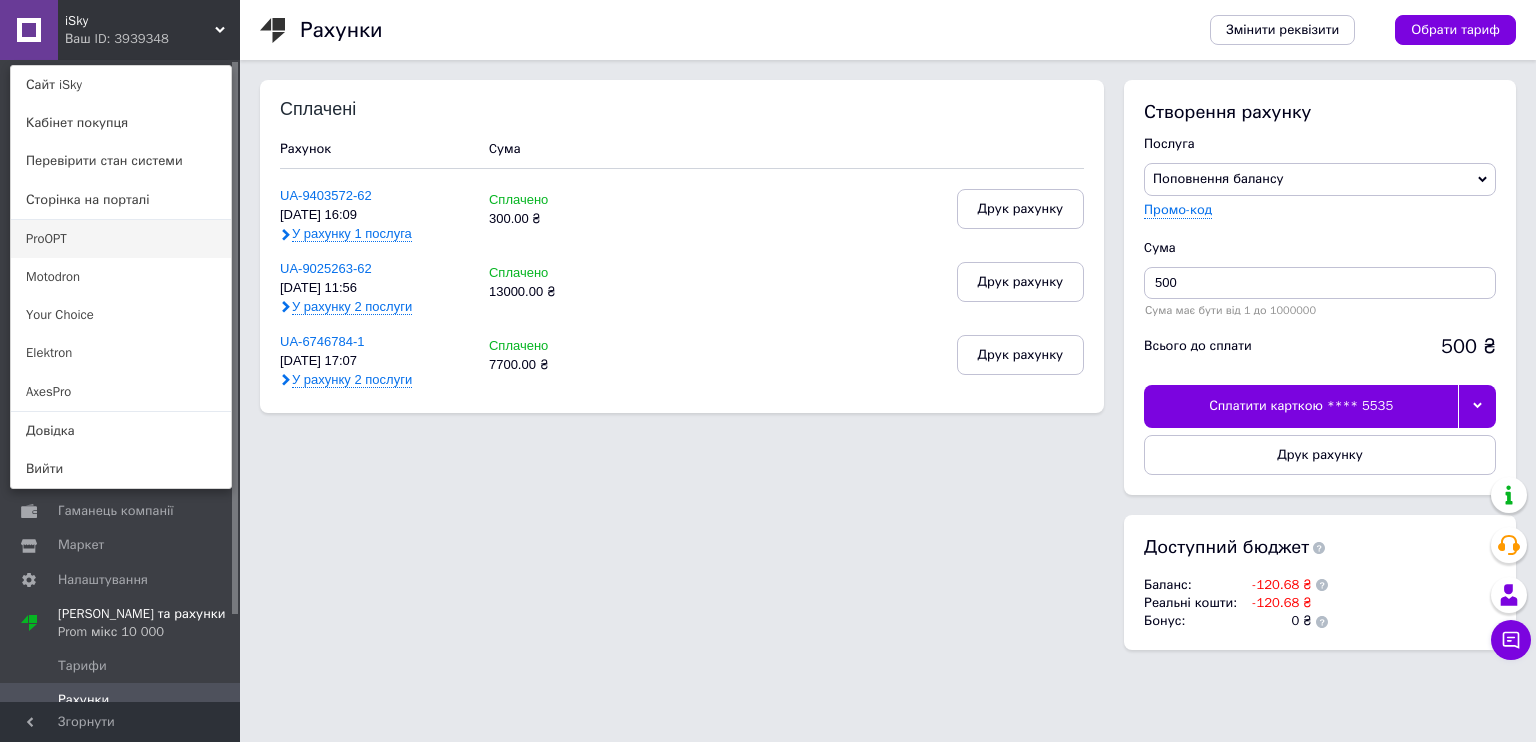 click on "ProOPT" at bounding box center [121, 239] 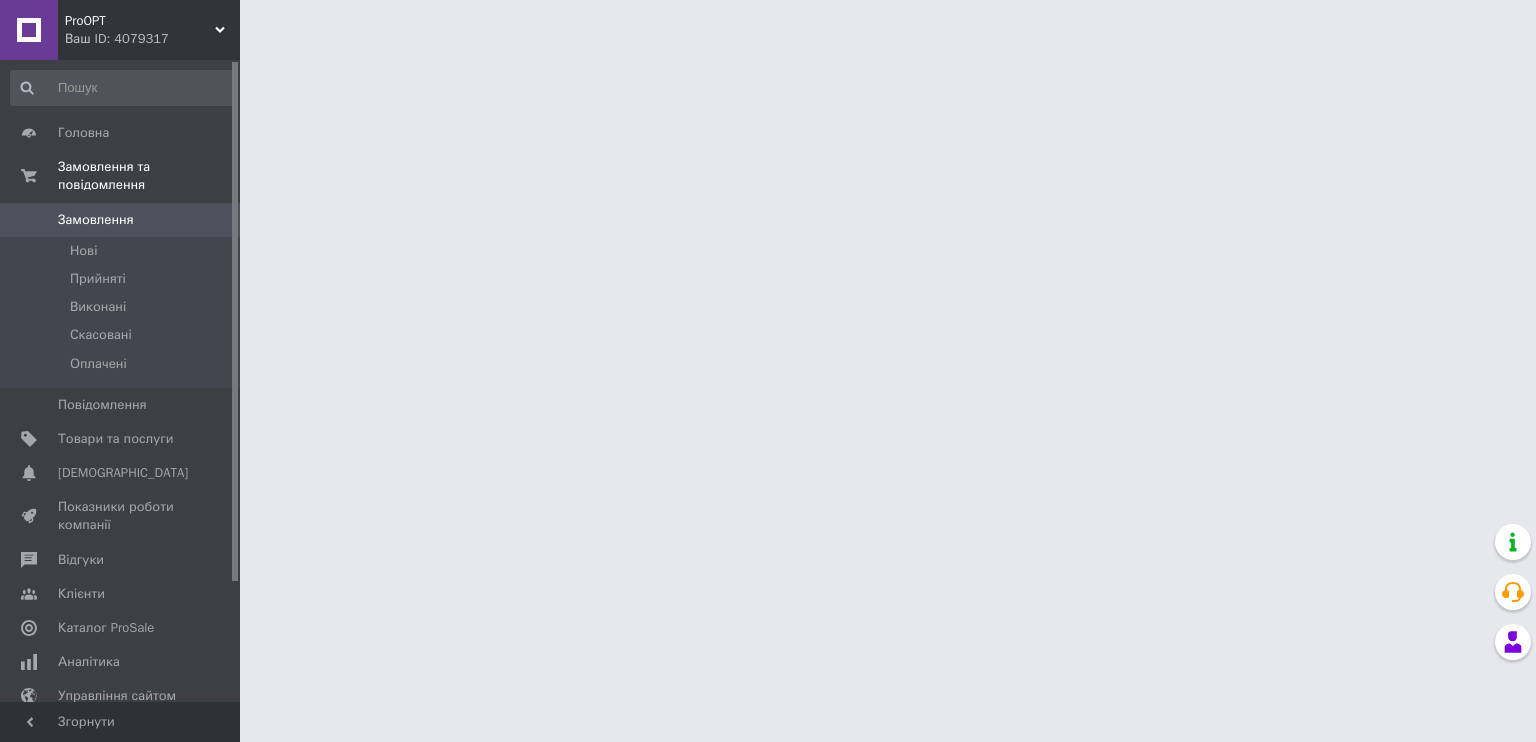 scroll, scrollTop: 0, scrollLeft: 0, axis: both 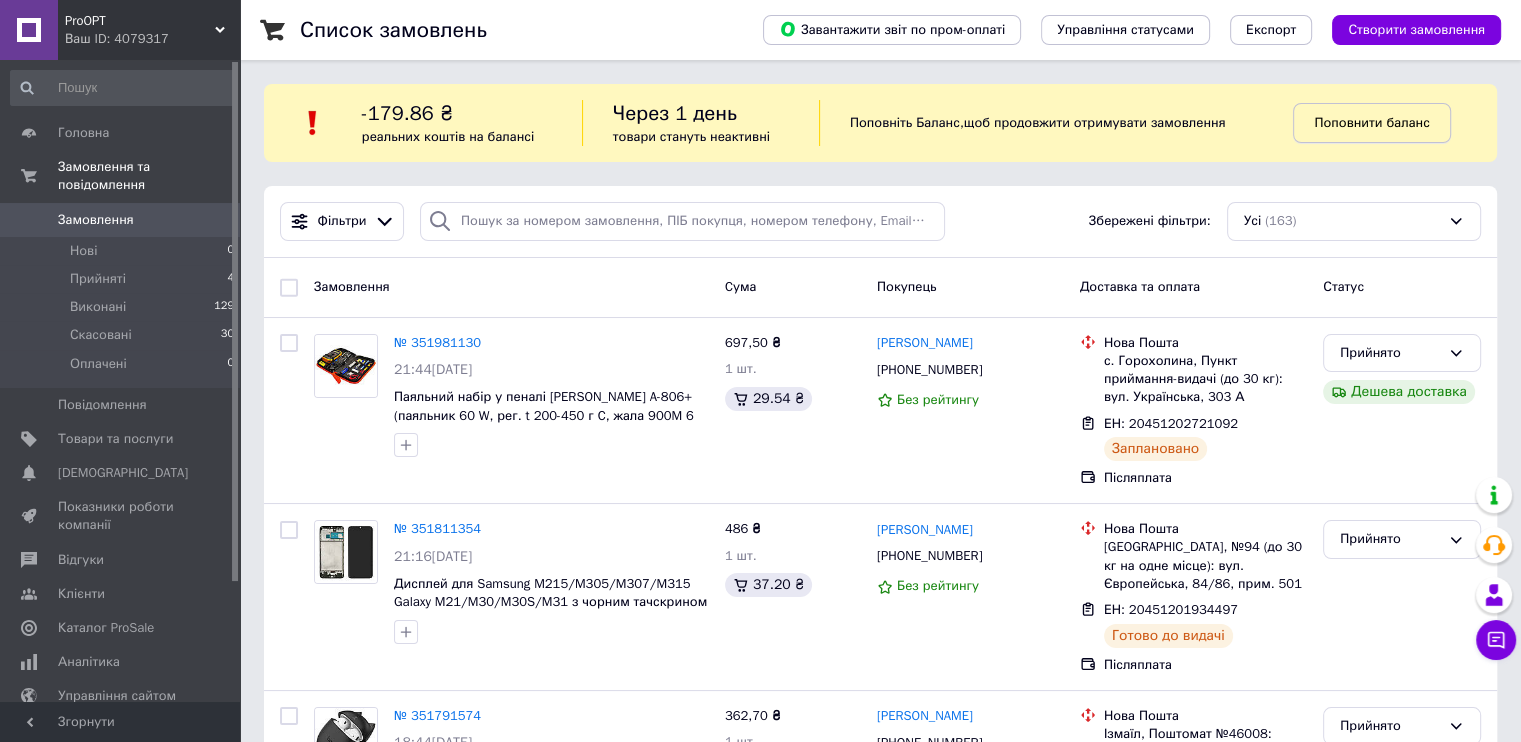 click on "Поповнити баланс" at bounding box center (1371, 122) 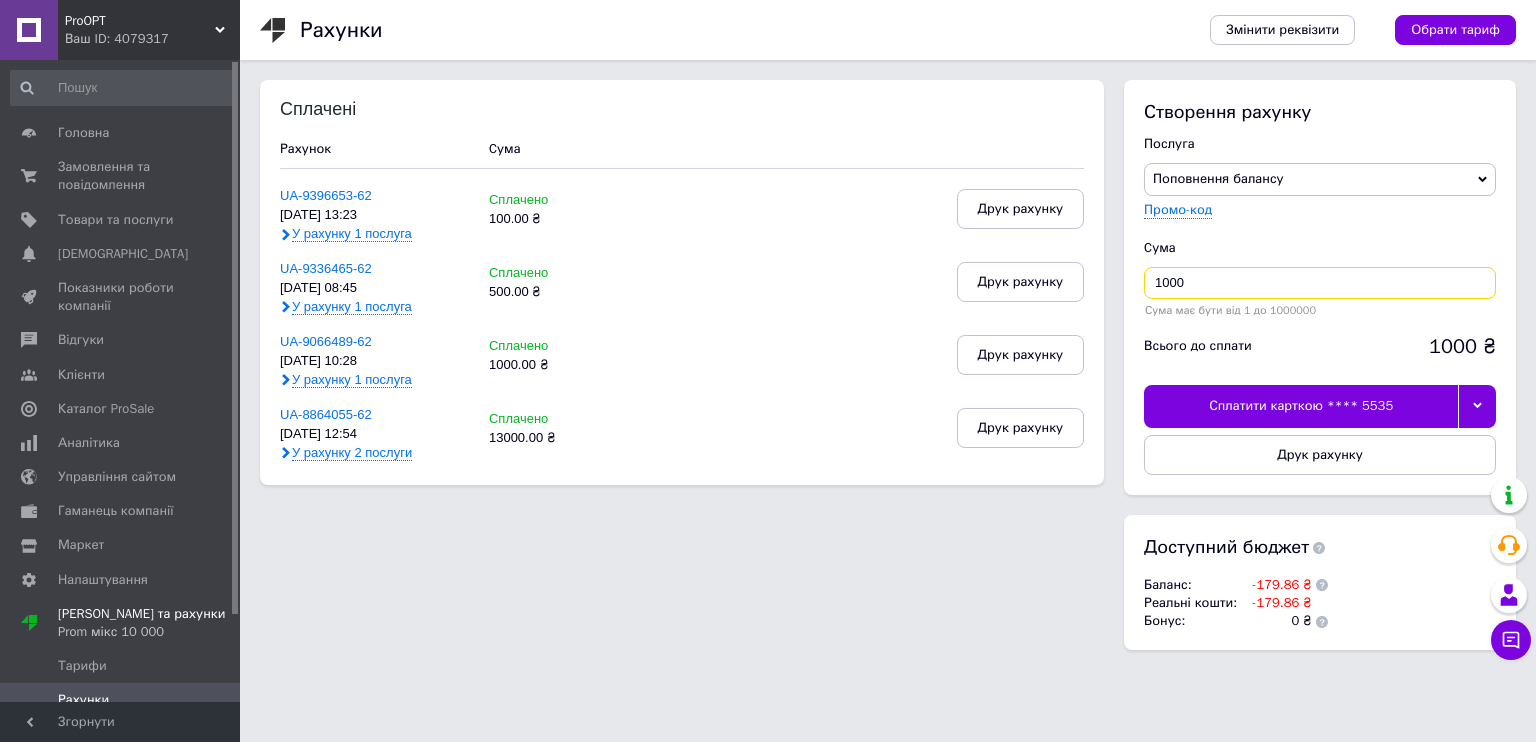 drag, startPoint x: 1208, startPoint y: 283, endPoint x: 1134, endPoint y: 290, distance: 74.330345 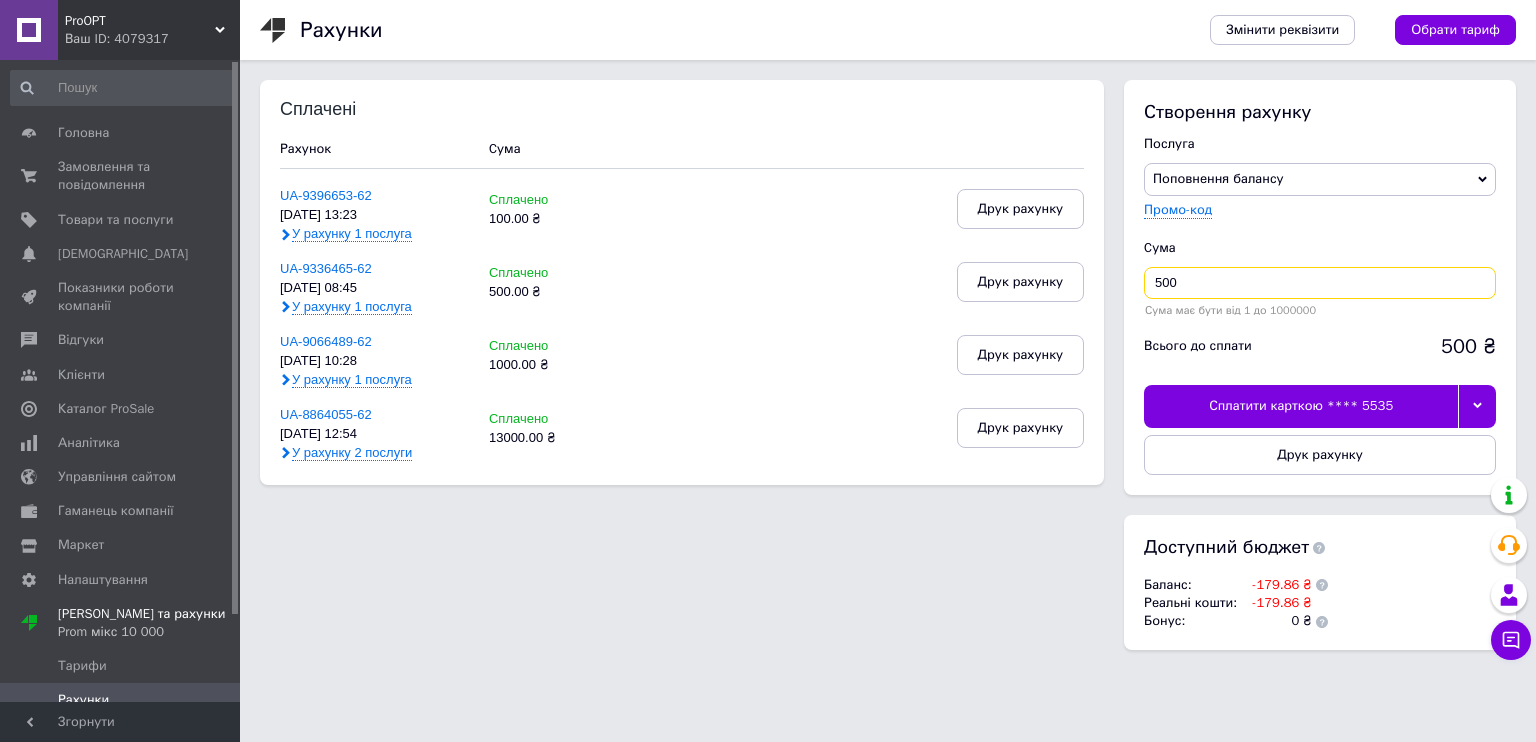 type on "500" 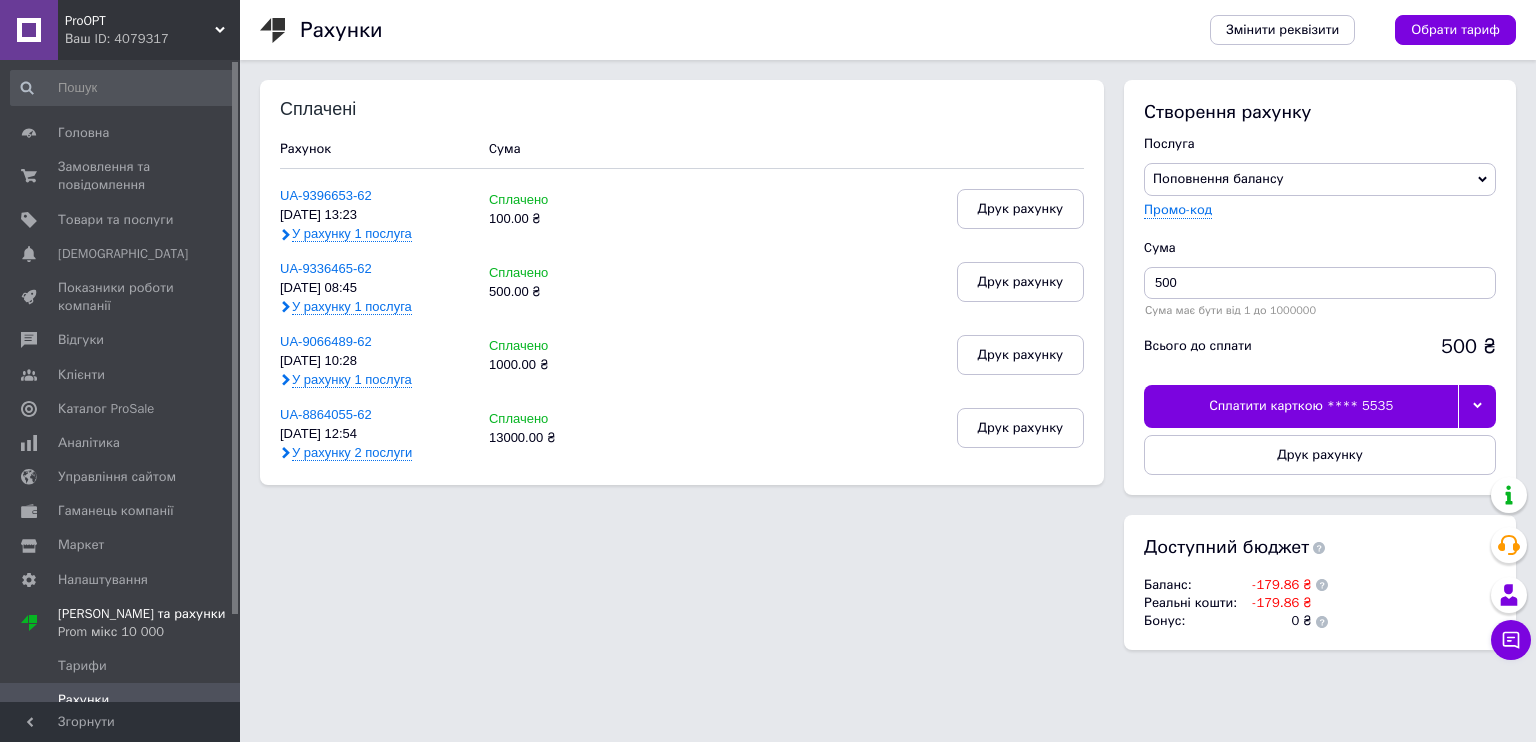 click at bounding box center [1477, 406] 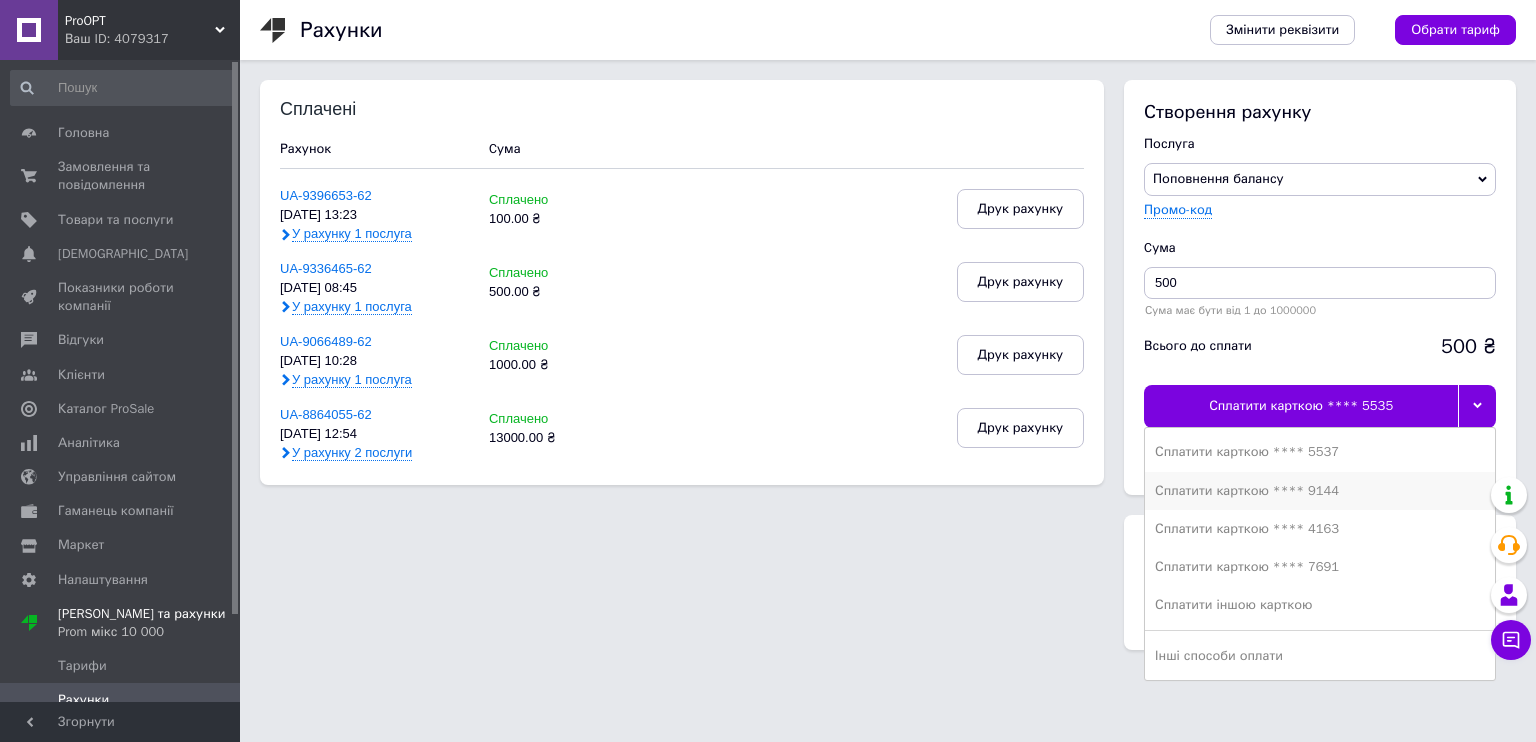click on "Сплатити карткою  **** 9144" at bounding box center [1320, 491] 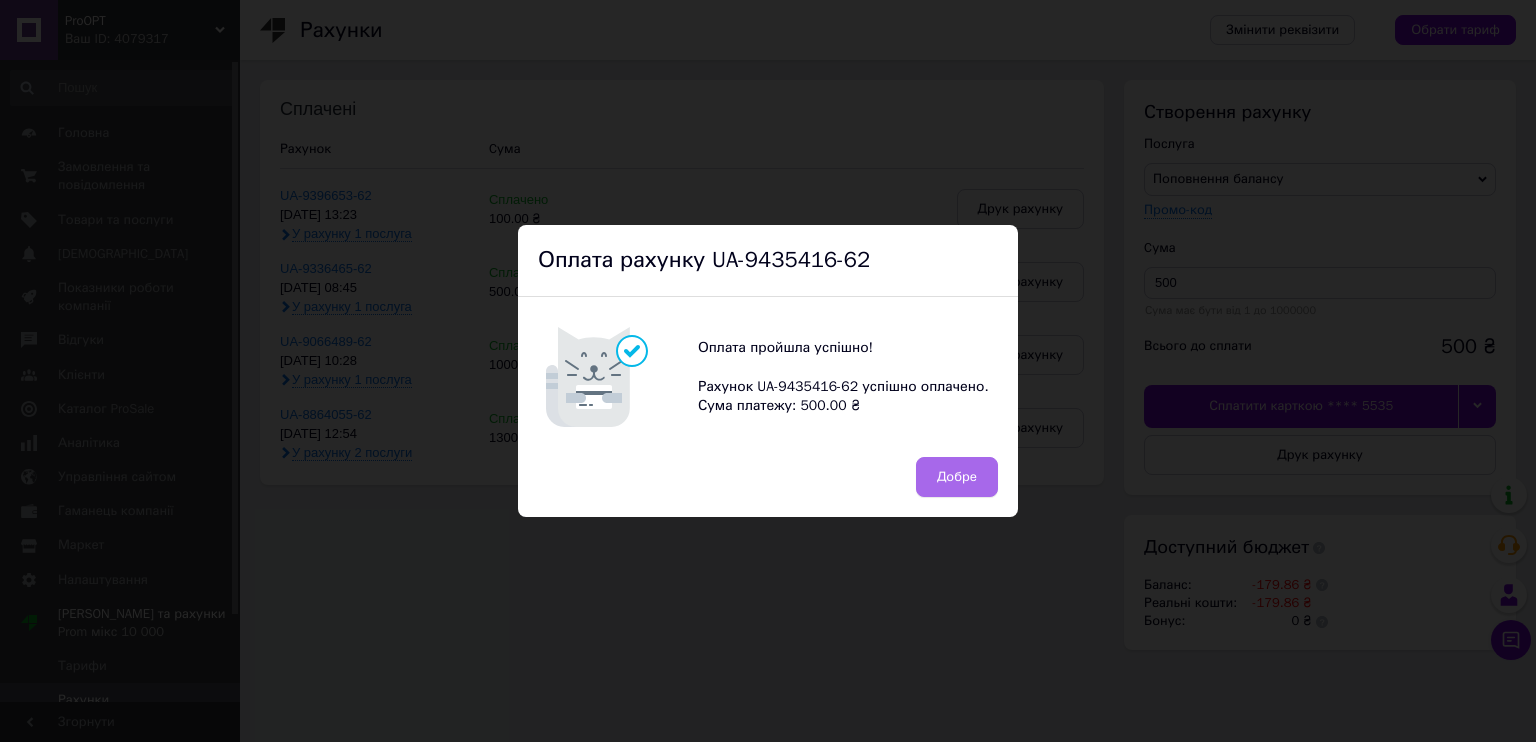 click on "Добре" at bounding box center [957, 477] 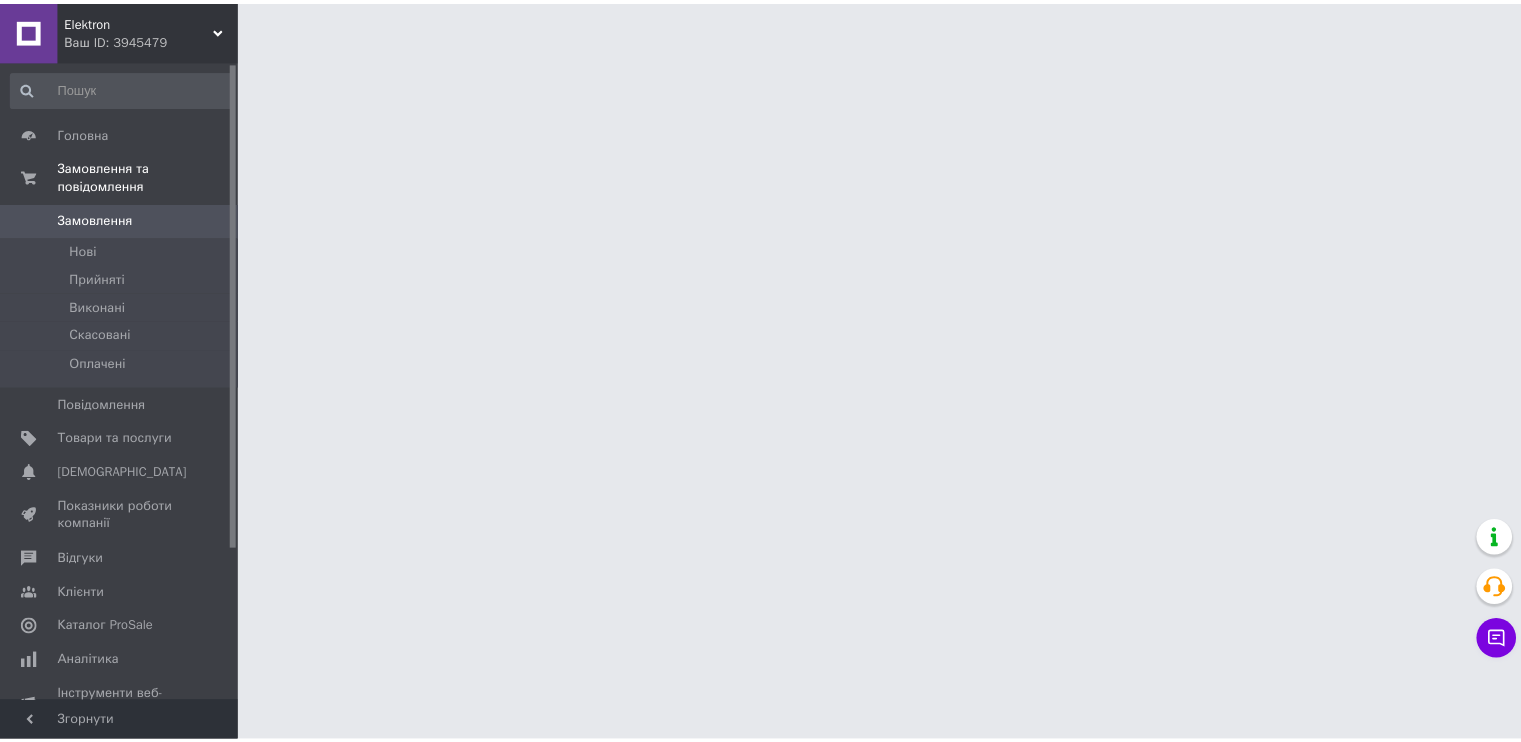 scroll, scrollTop: 0, scrollLeft: 0, axis: both 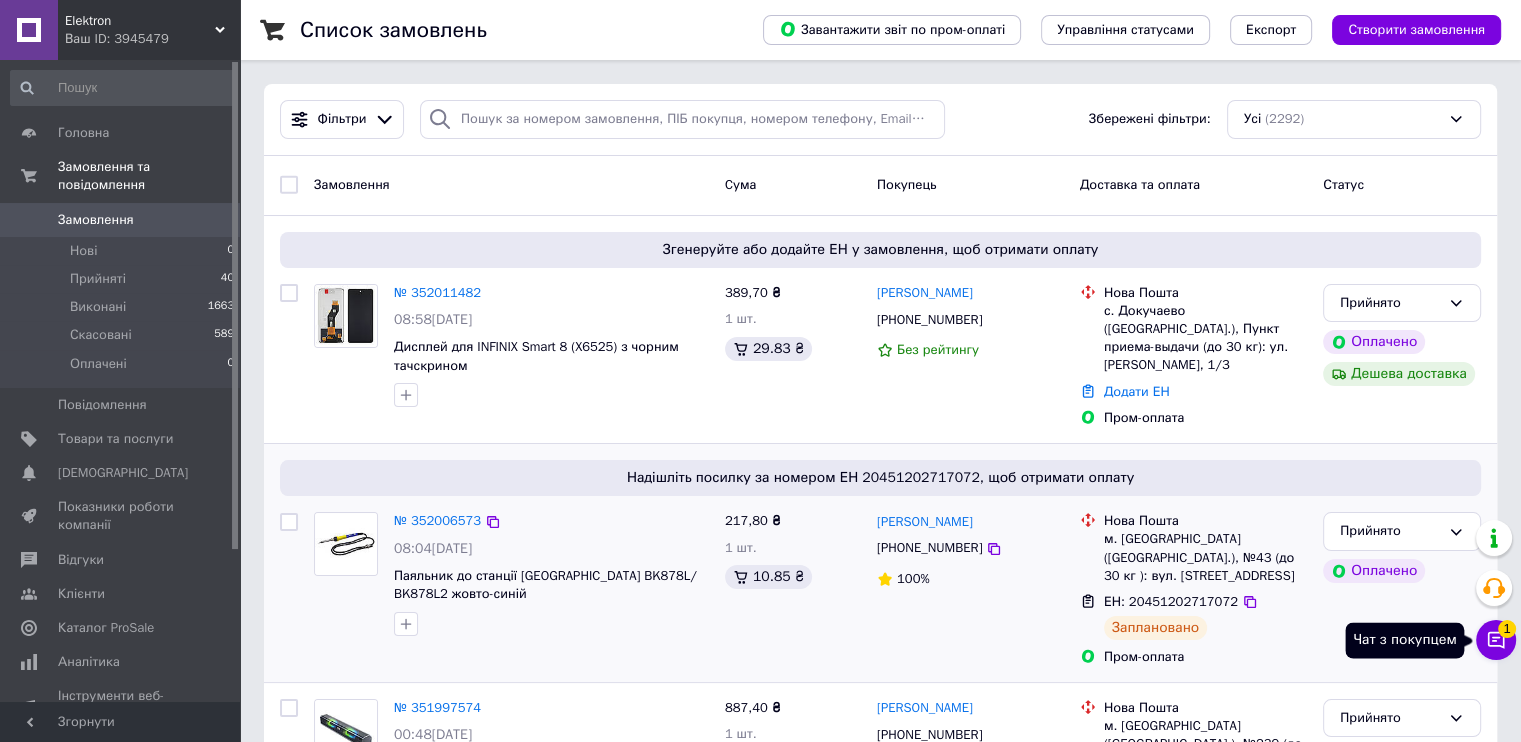 click 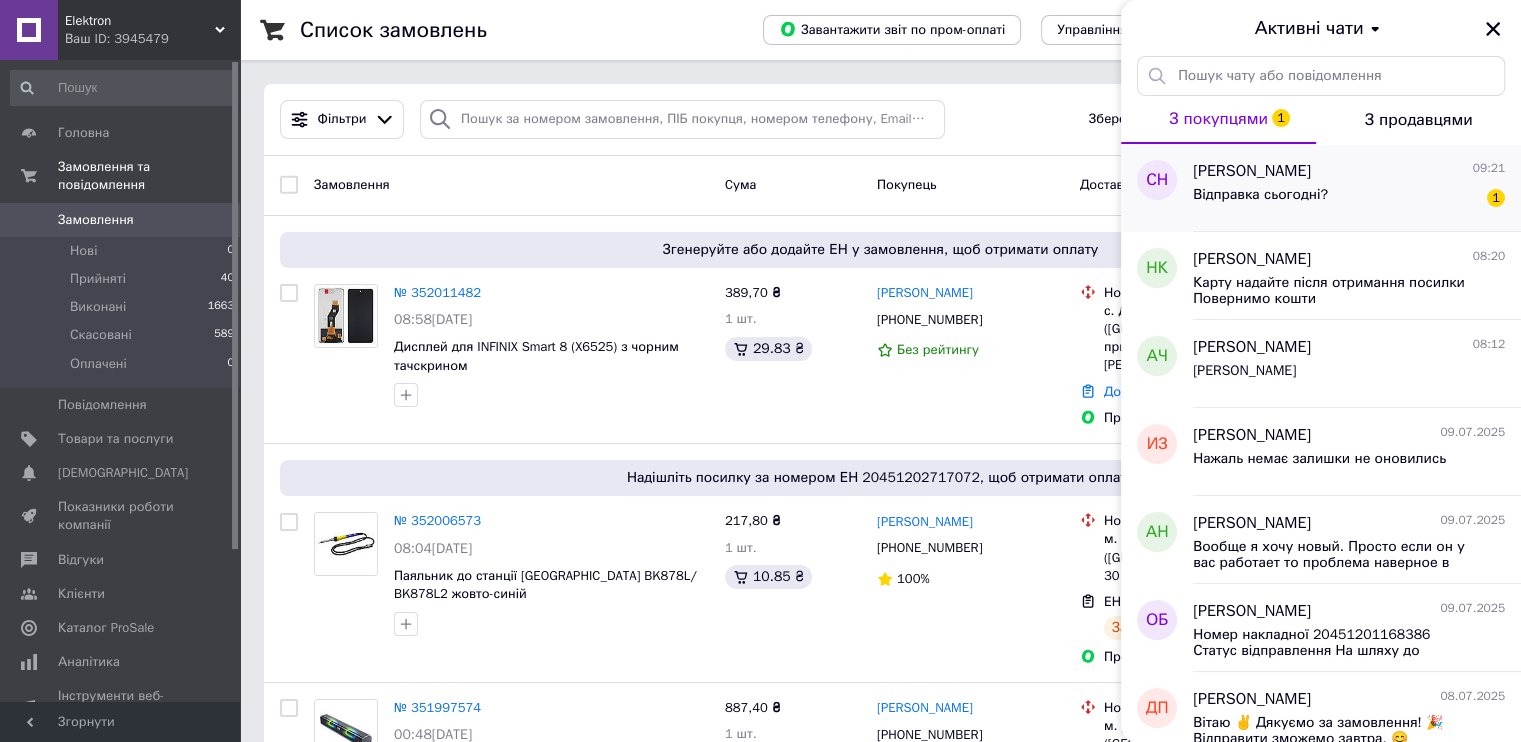 click on "Відправка сьогодні?" at bounding box center [1260, 201] 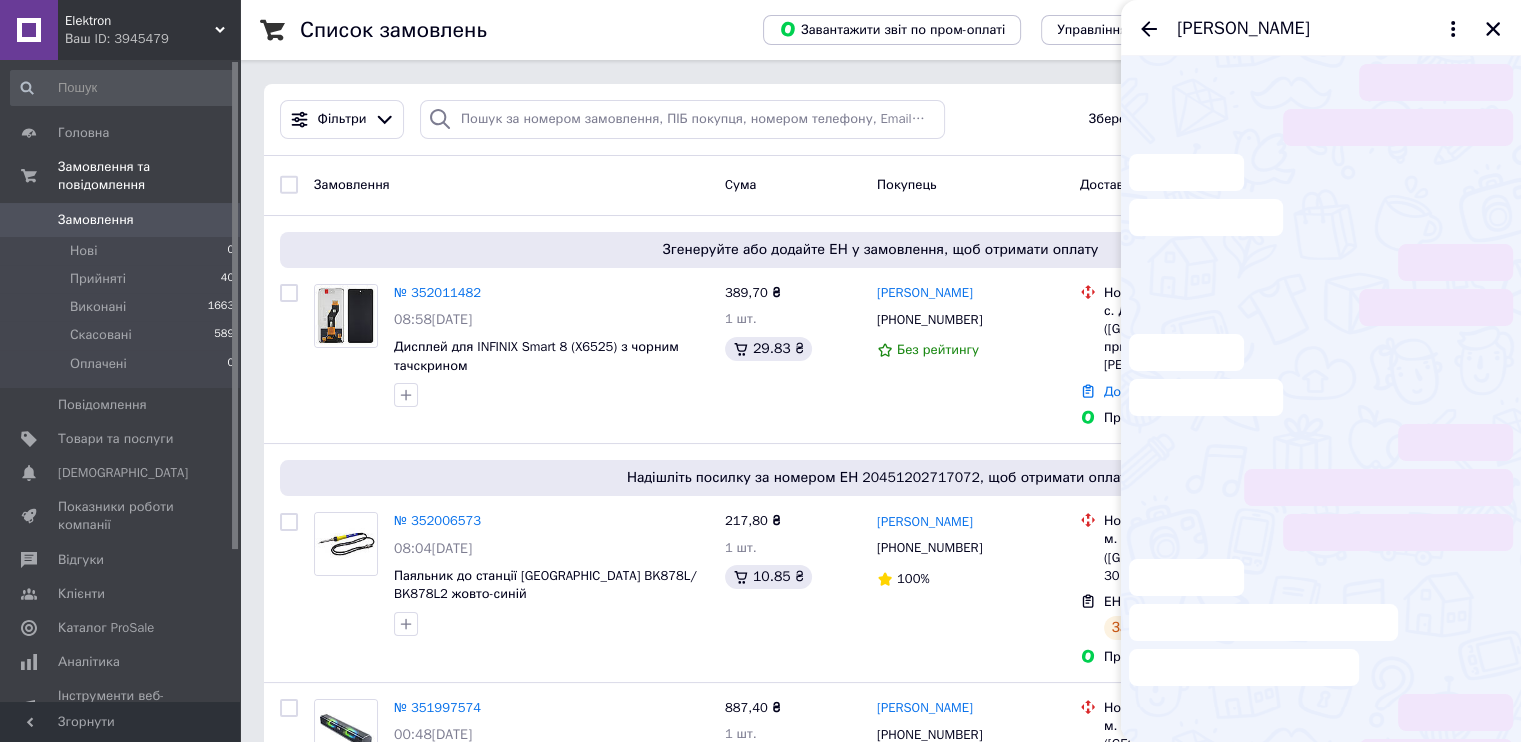 scroll, scrollTop: 200, scrollLeft: 0, axis: vertical 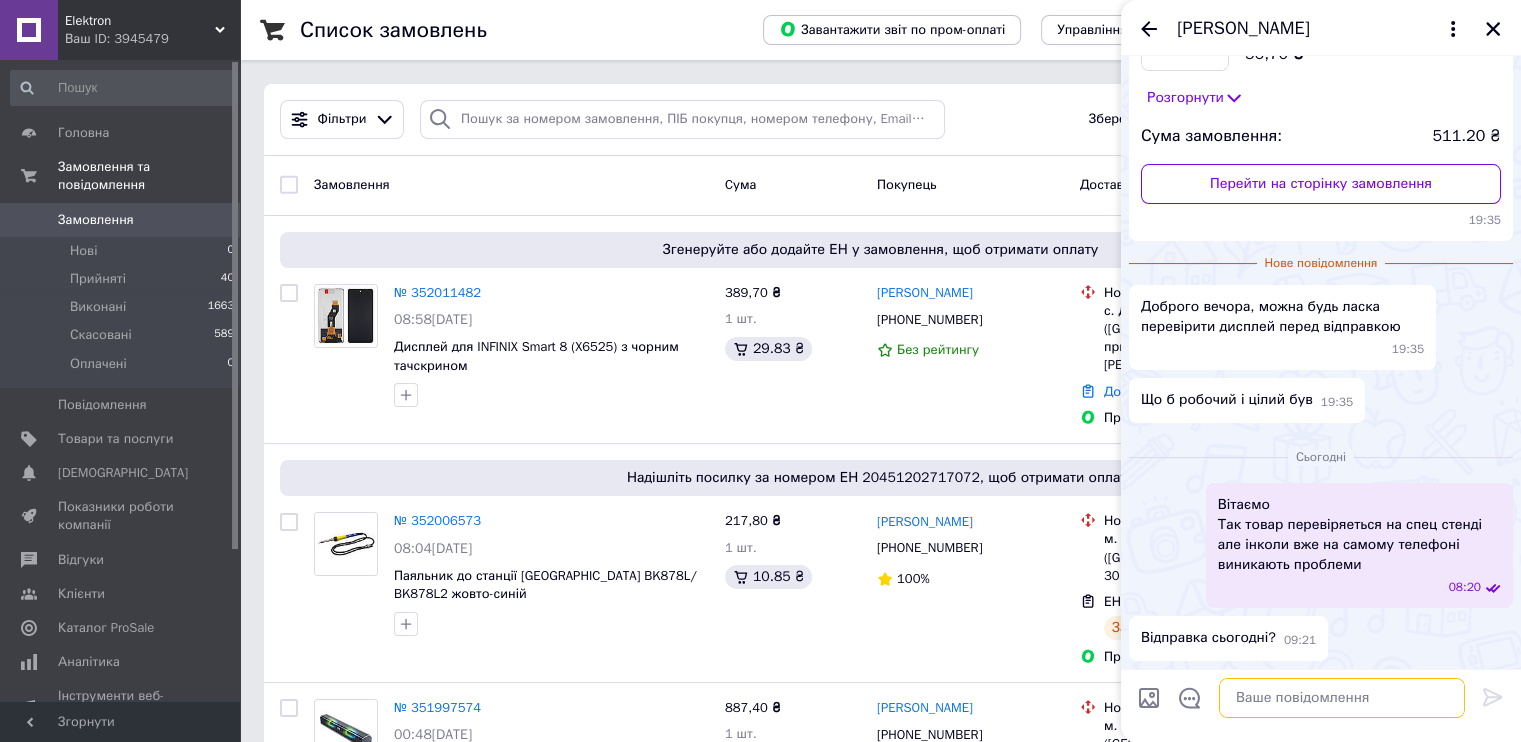 click at bounding box center (1342, 698) 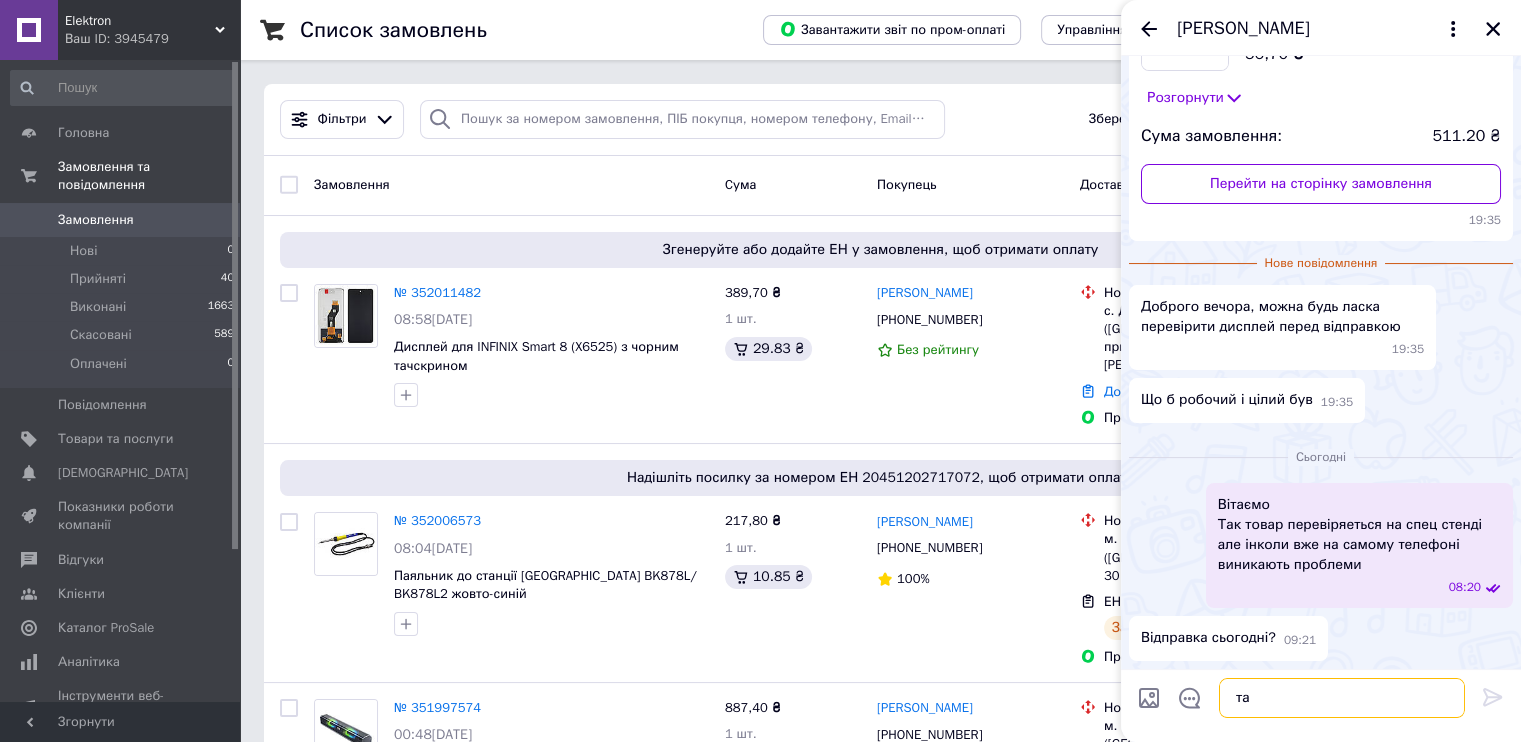type on "так" 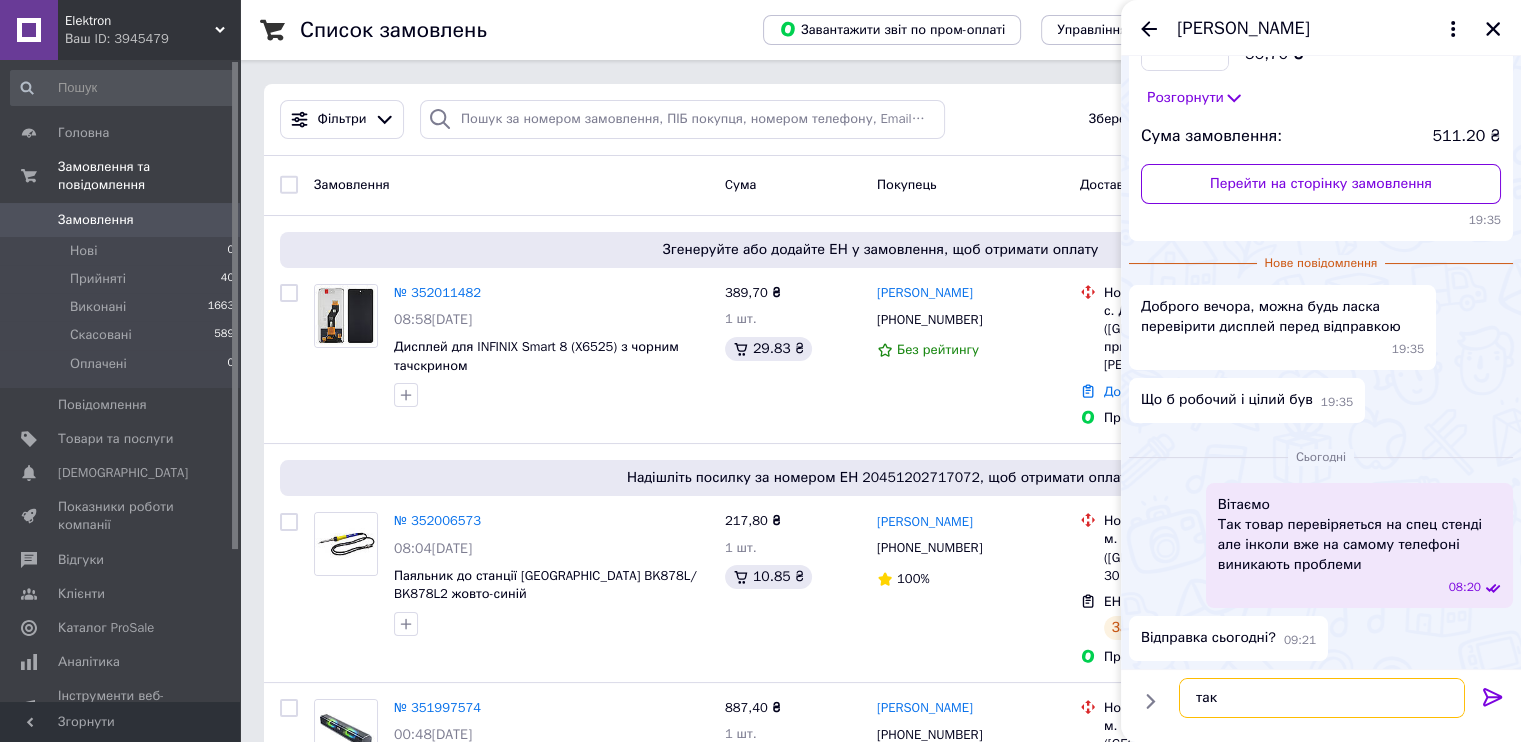 type 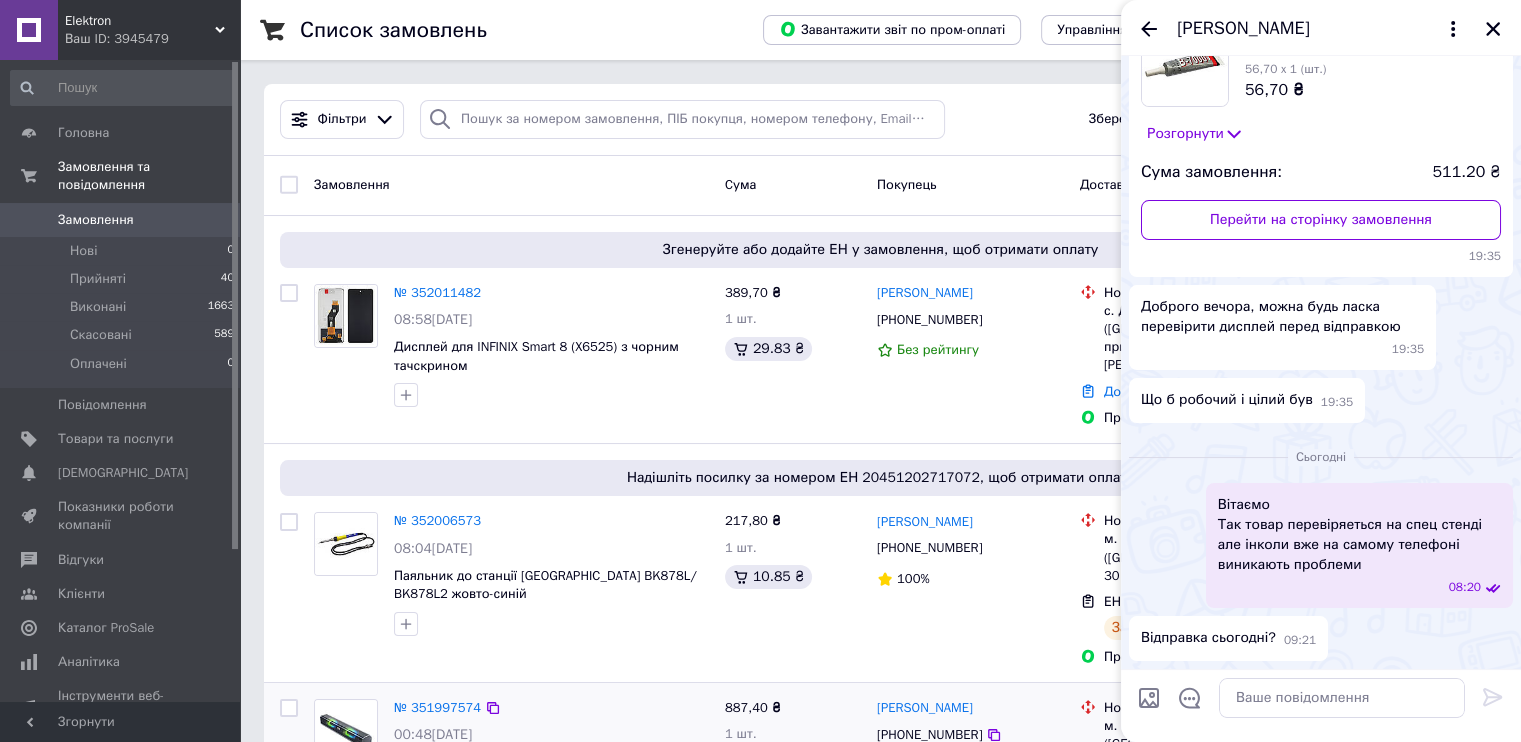 scroll, scrollTop: 164, scrollLeft: 0, axis: vertical 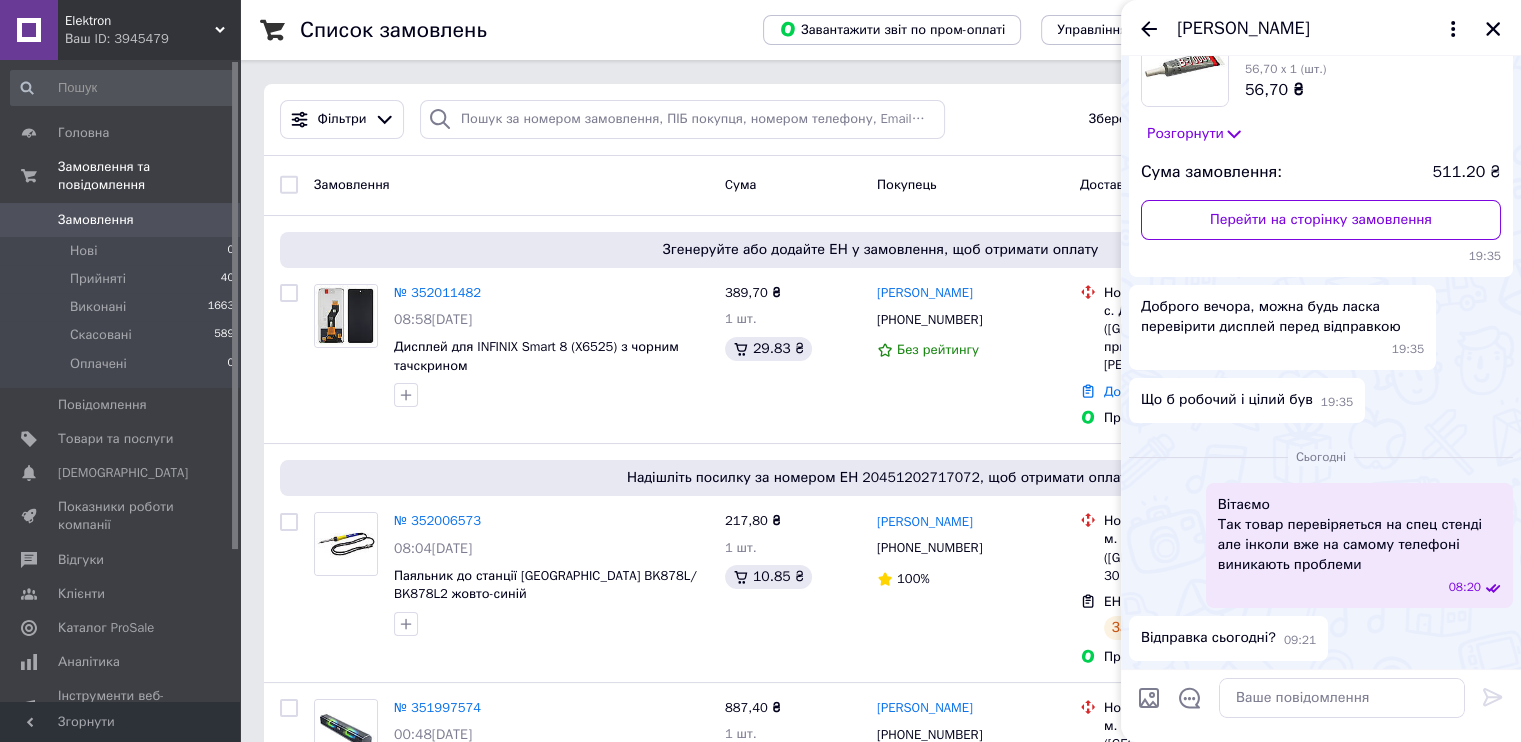 click on "[PERSON_NAME]" at bounding box center [1321, 28] 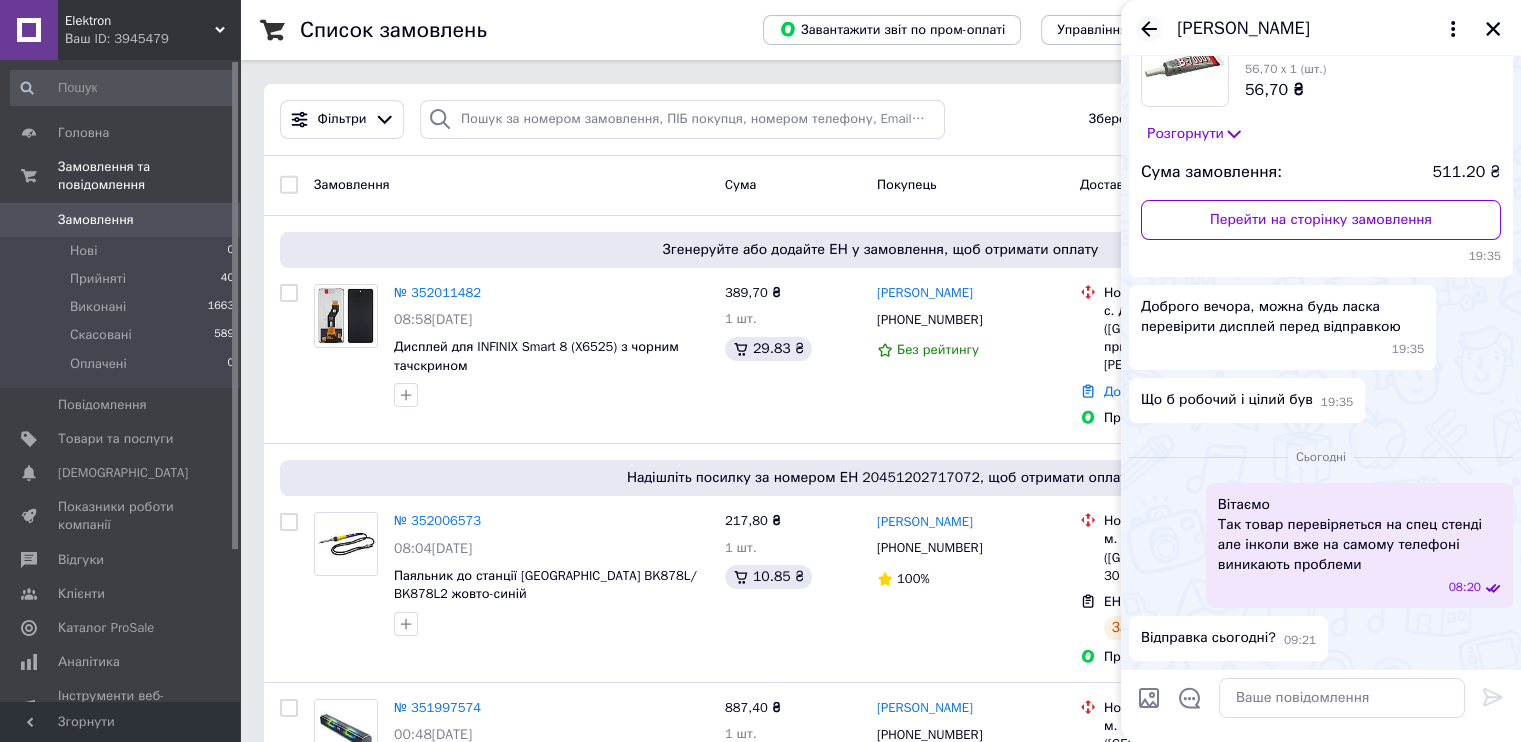 click 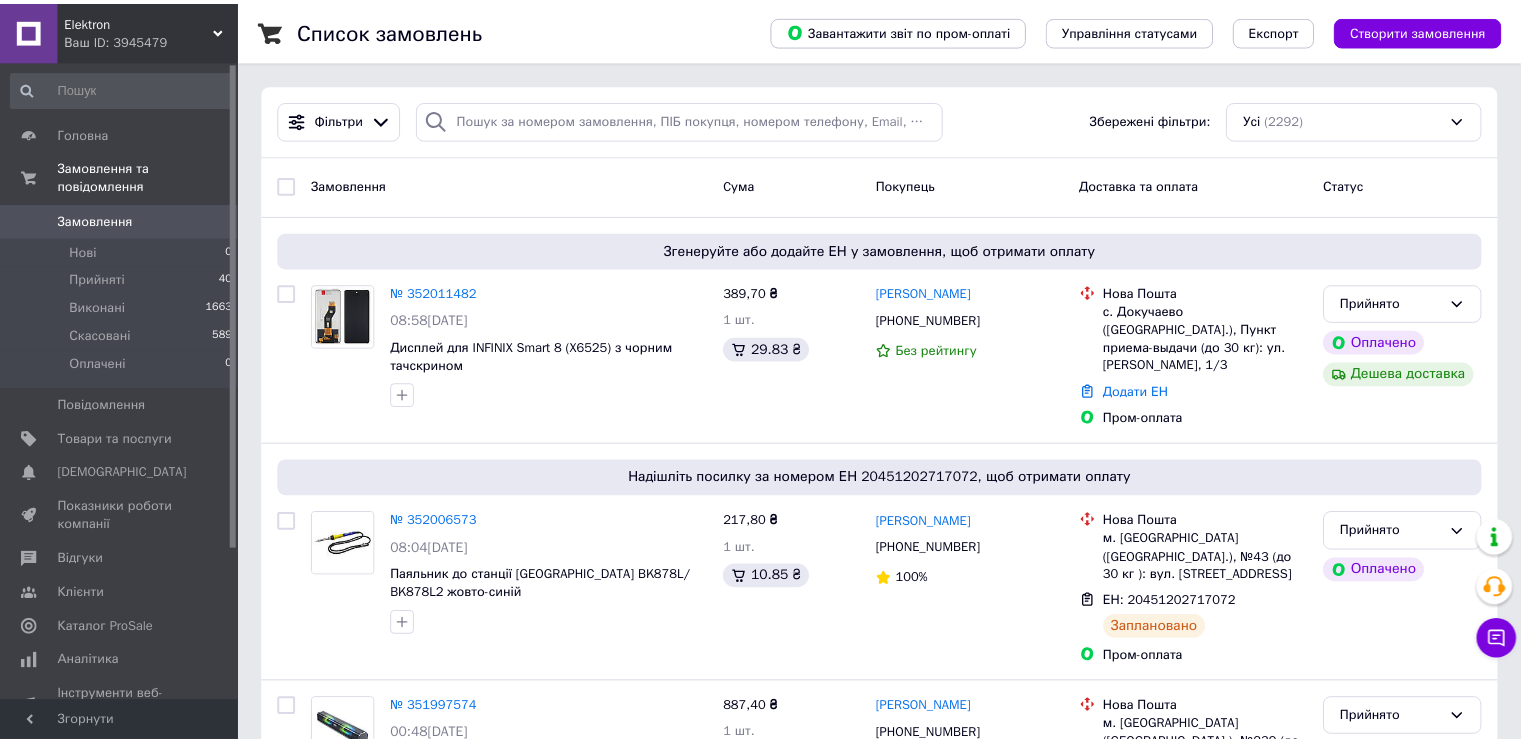 scroll, scrollTop: 0, scrollLeft: 0, axis: both 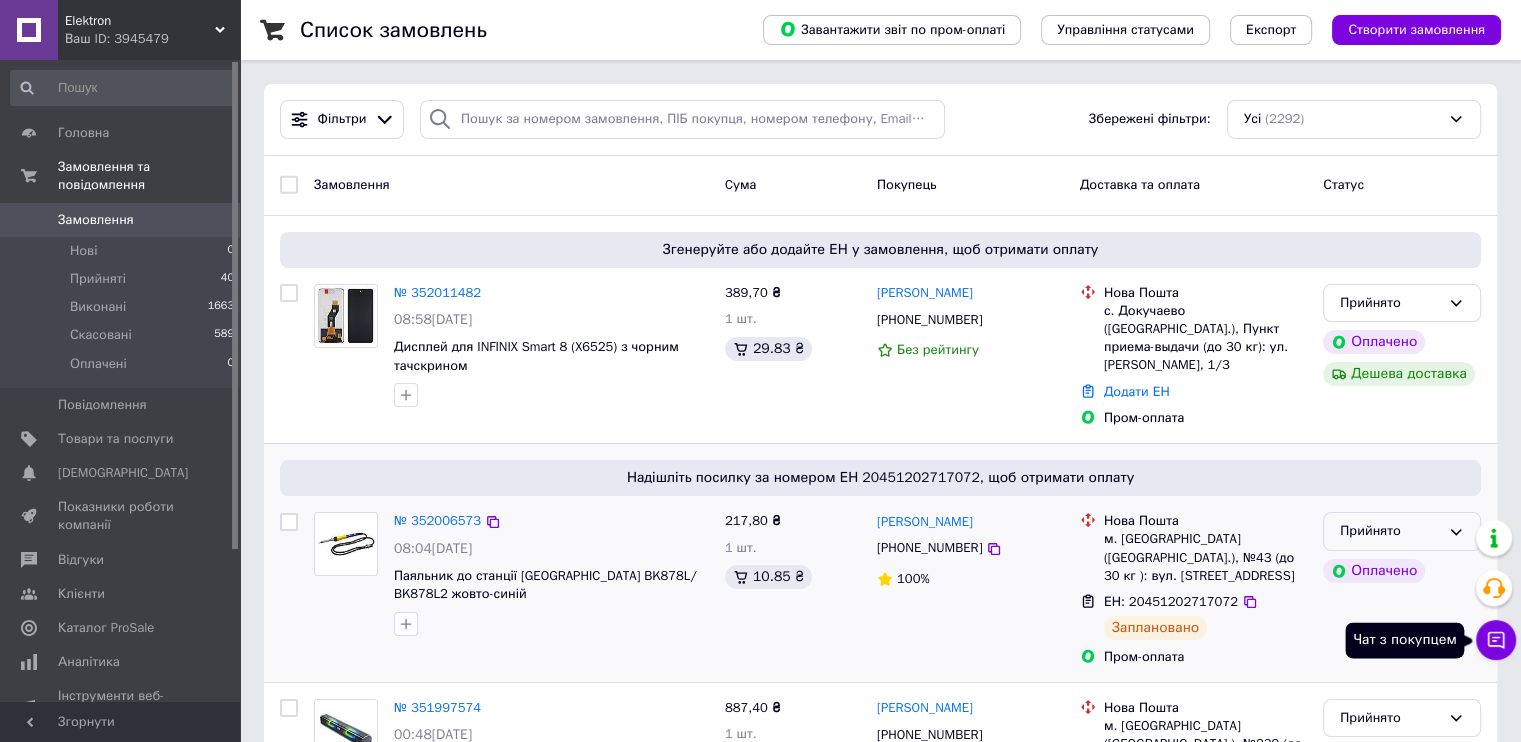 click 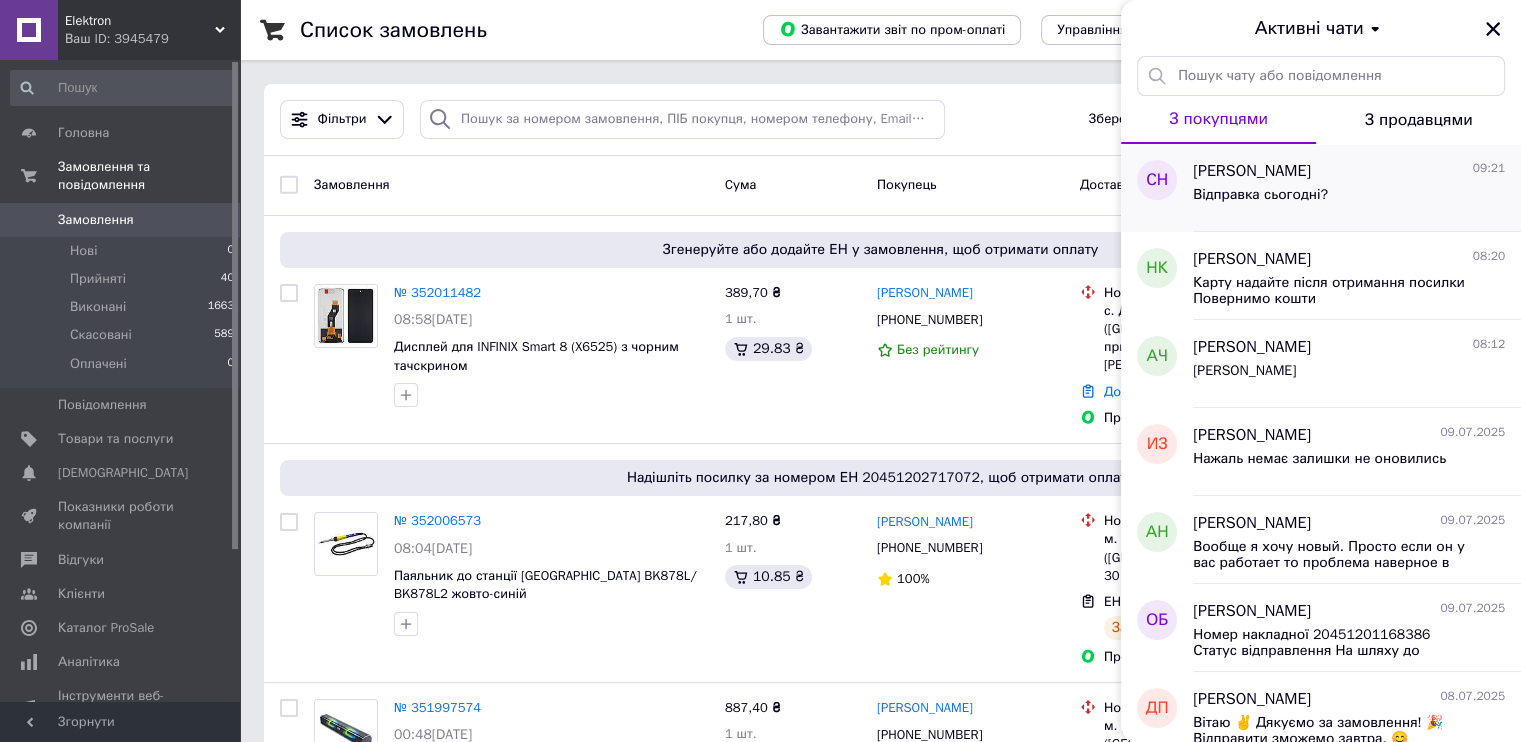click on "Відправка сьогодні?" at bounding box center [1349, 199] 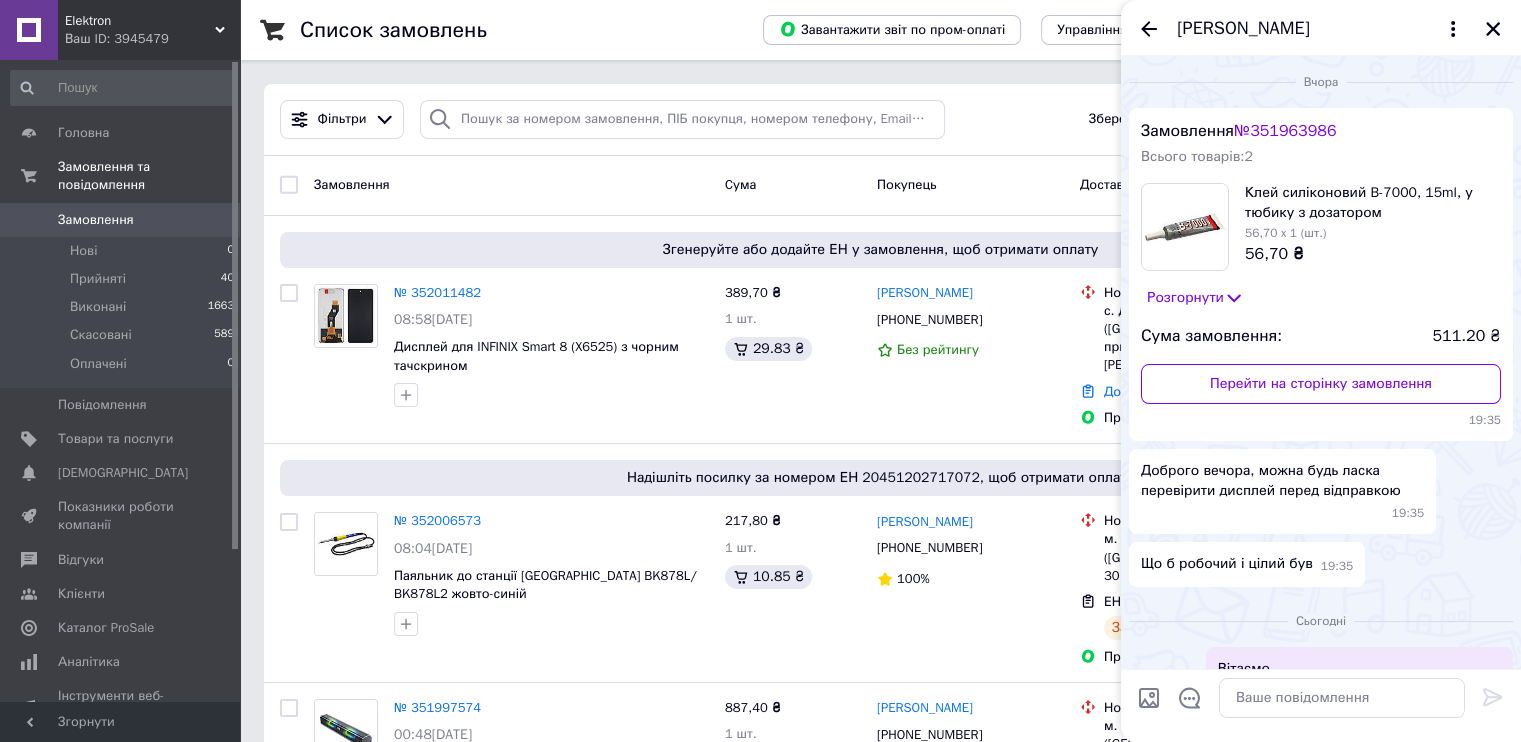 scroll, scrollTop: 164, scrollLeft: 0, axis: vertical 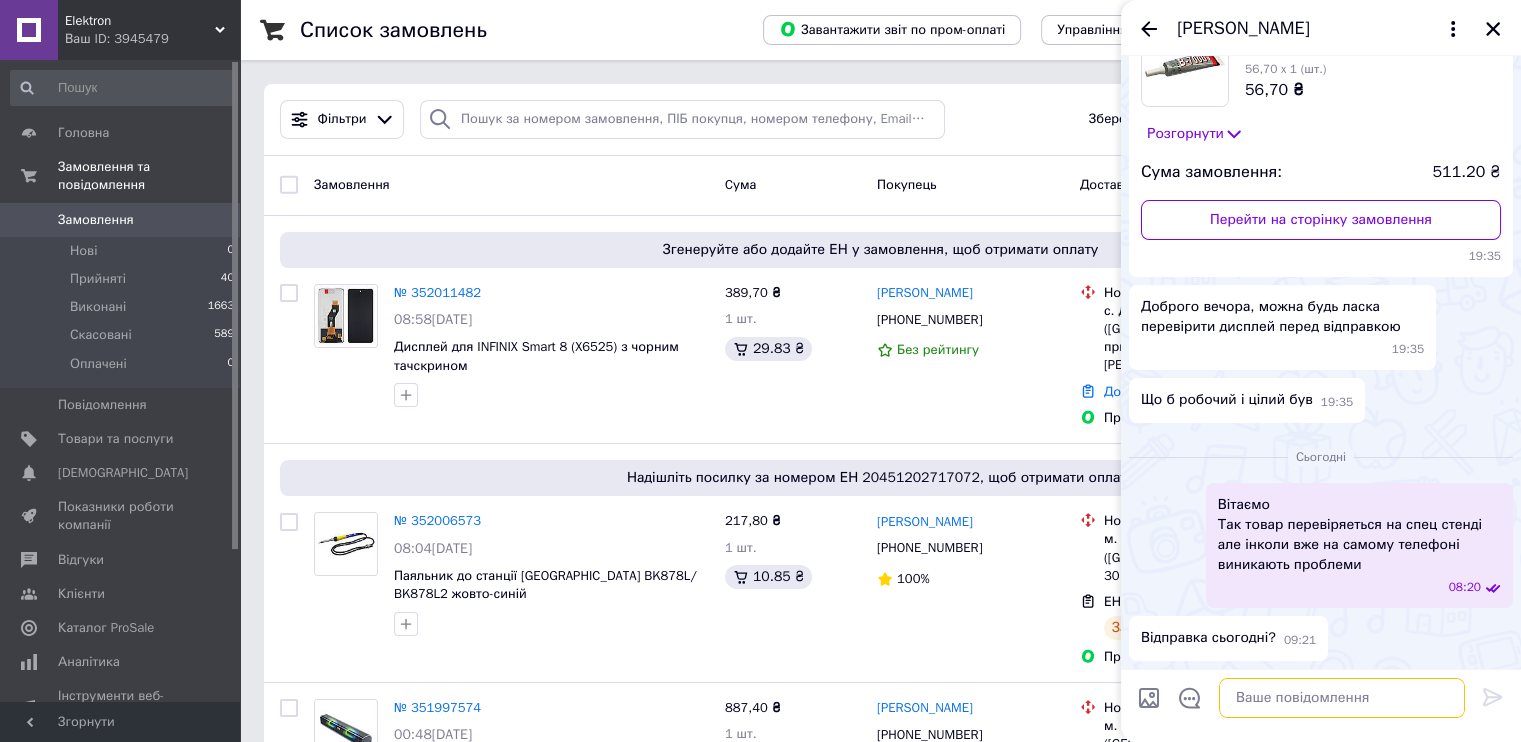 click at bounding box center [1342, 698] 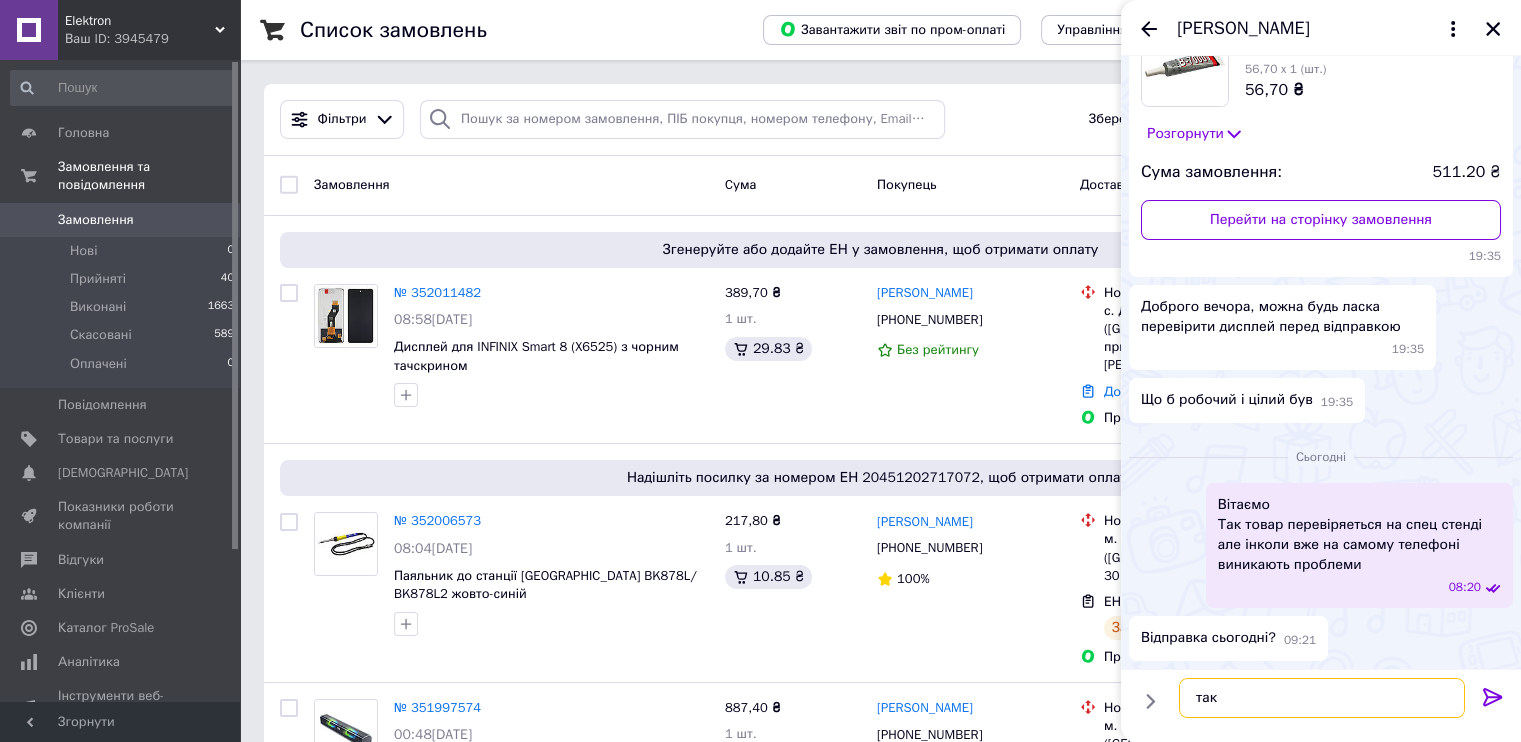 type on "так" 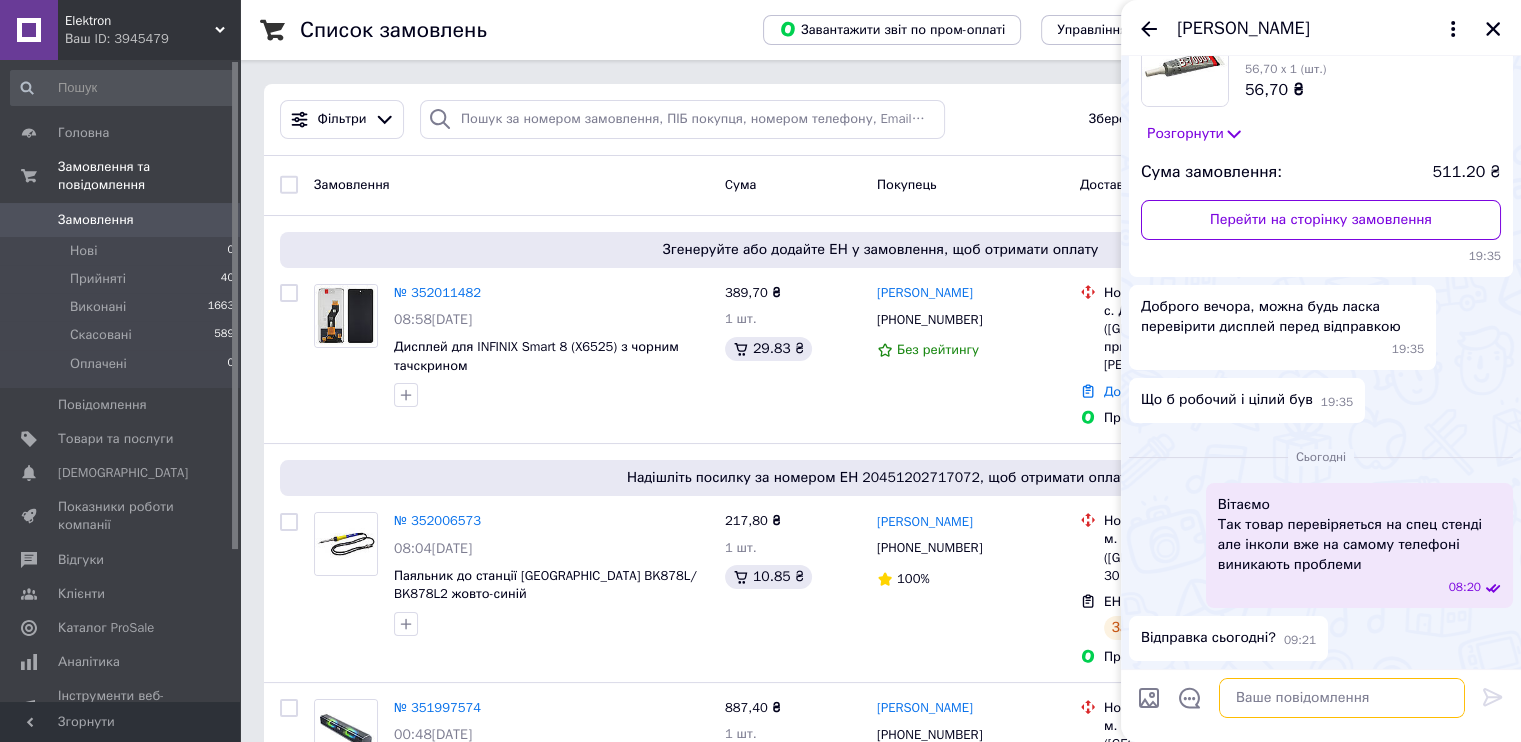 scroll, scrollTop: 217, scrollLeft: 0, axis: vertical 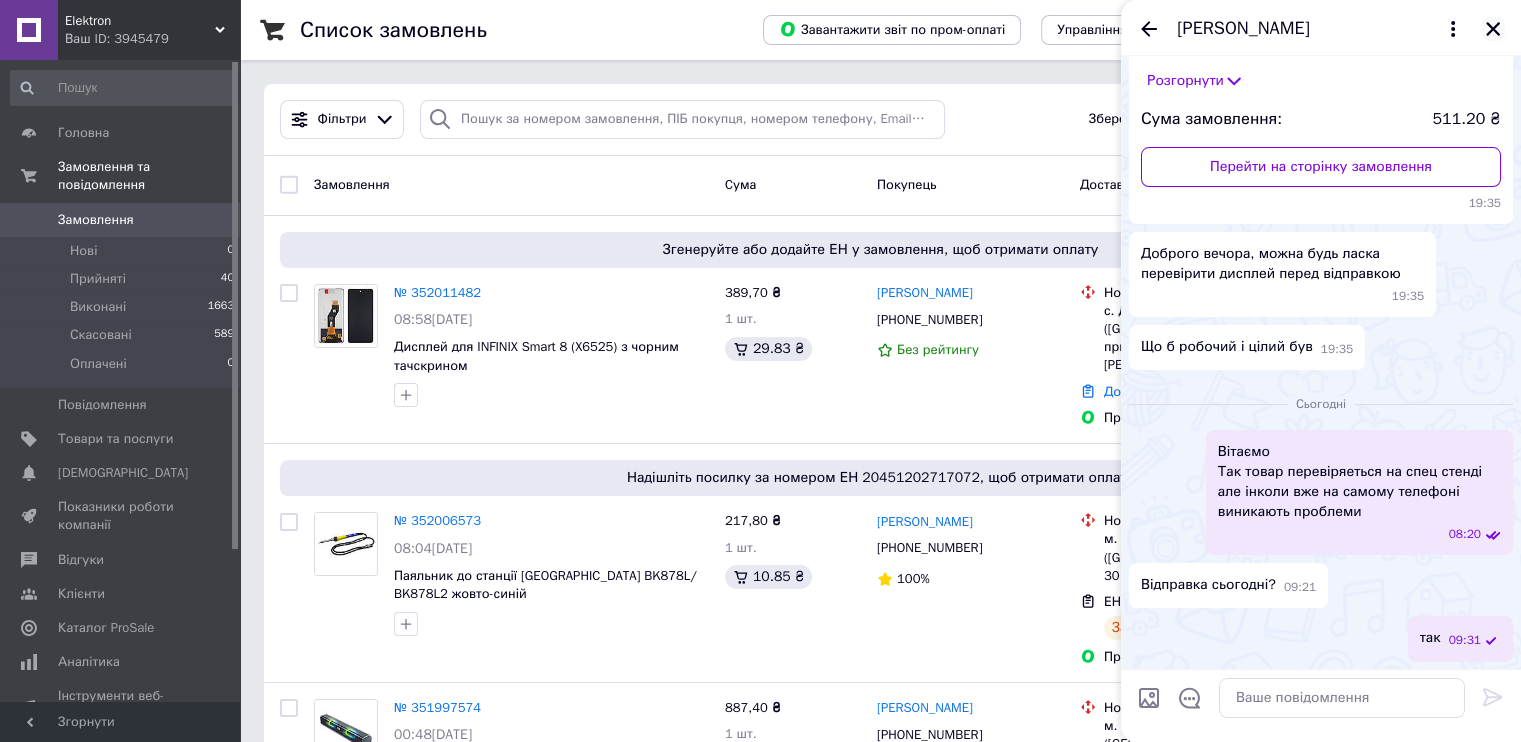 click 